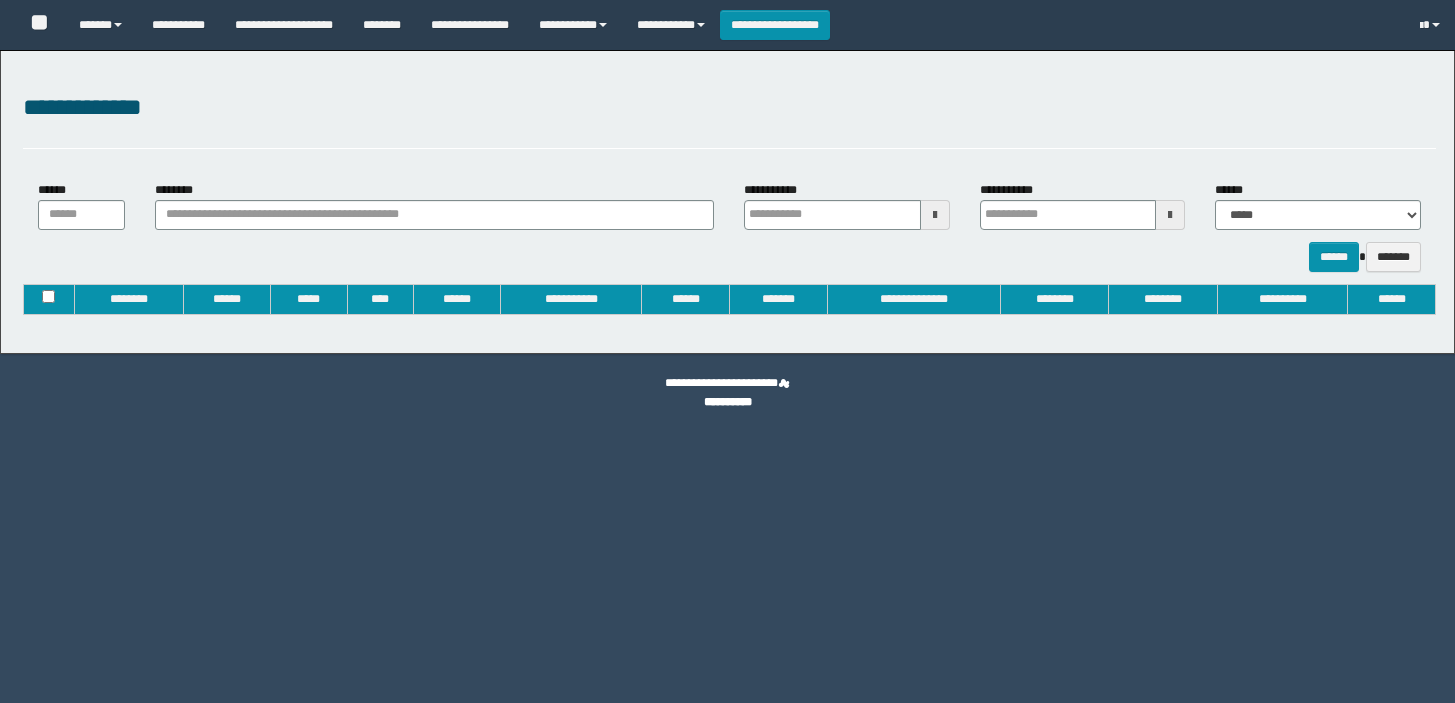type on "**********" 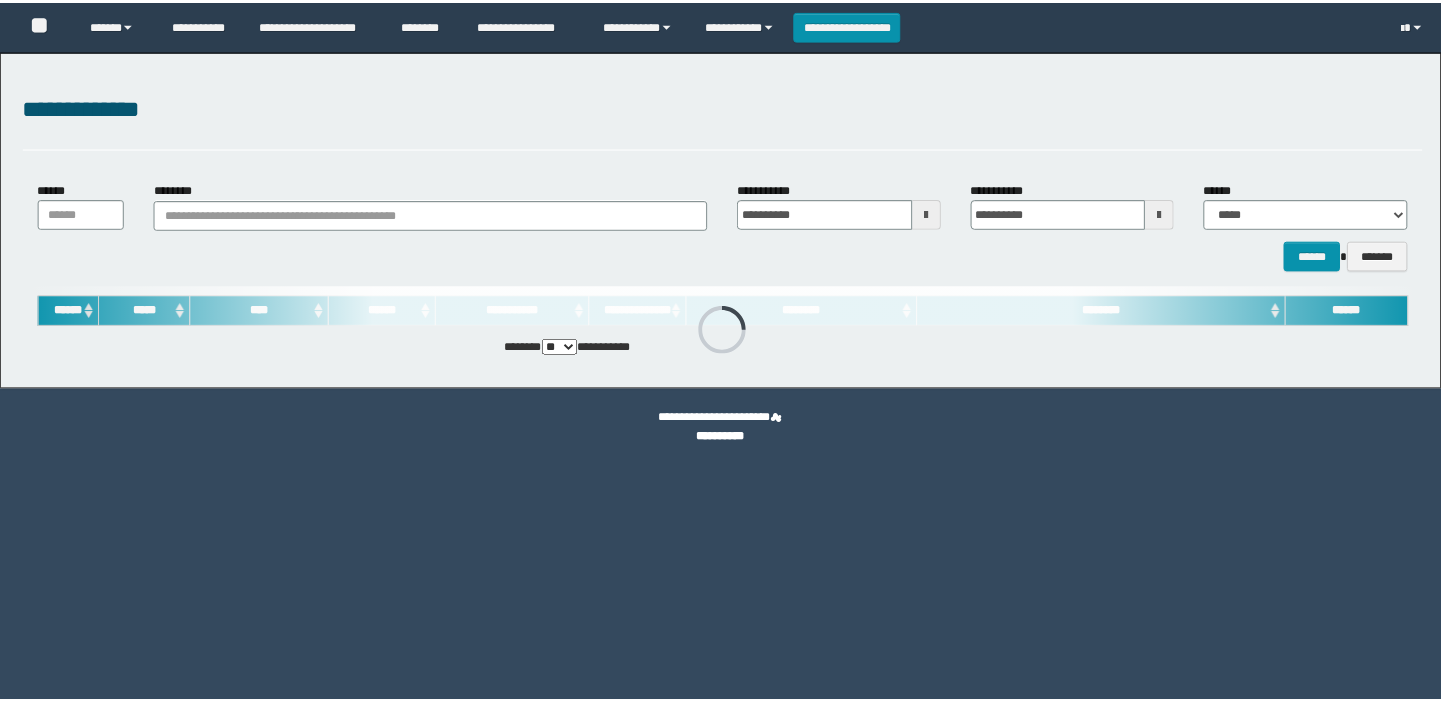 scroll, scrollTop: 0, scrollLeft: 0, axis: both 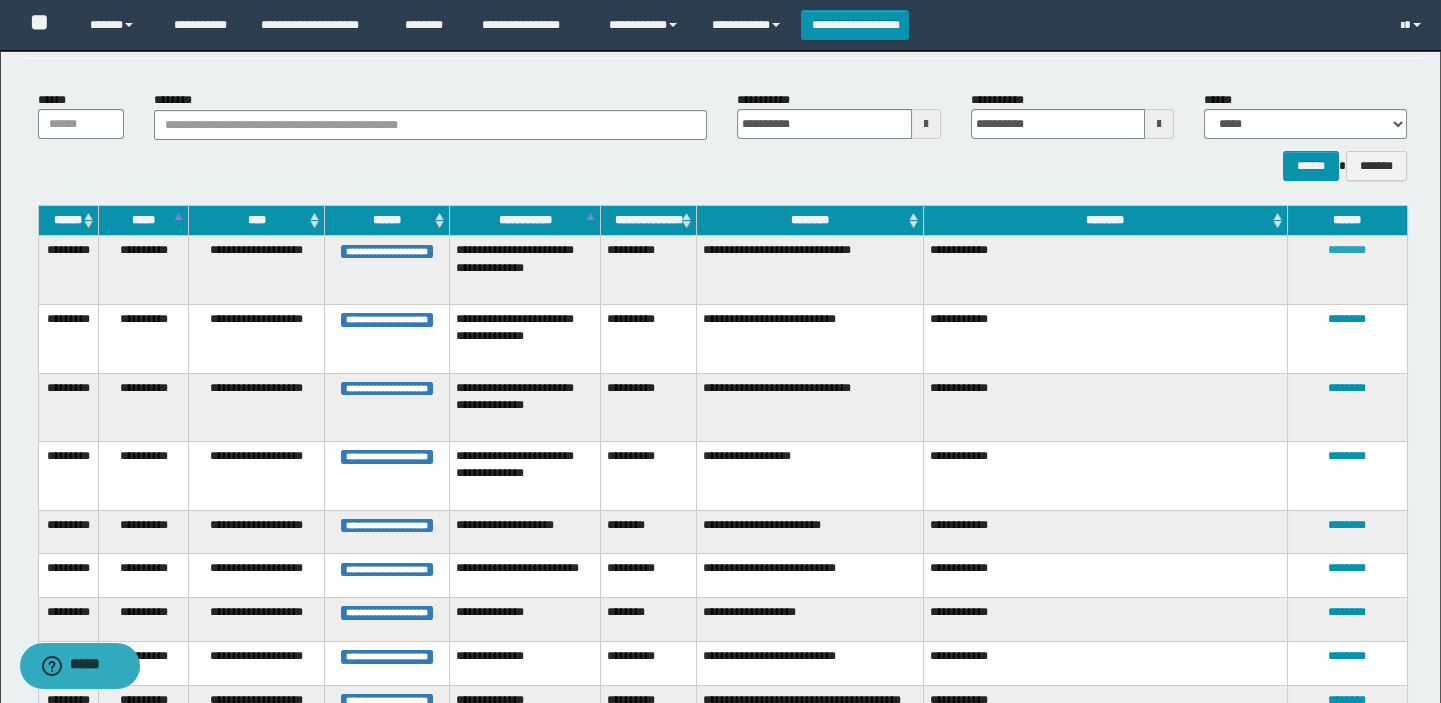 click on "********" at bounding box center [1347, 250] 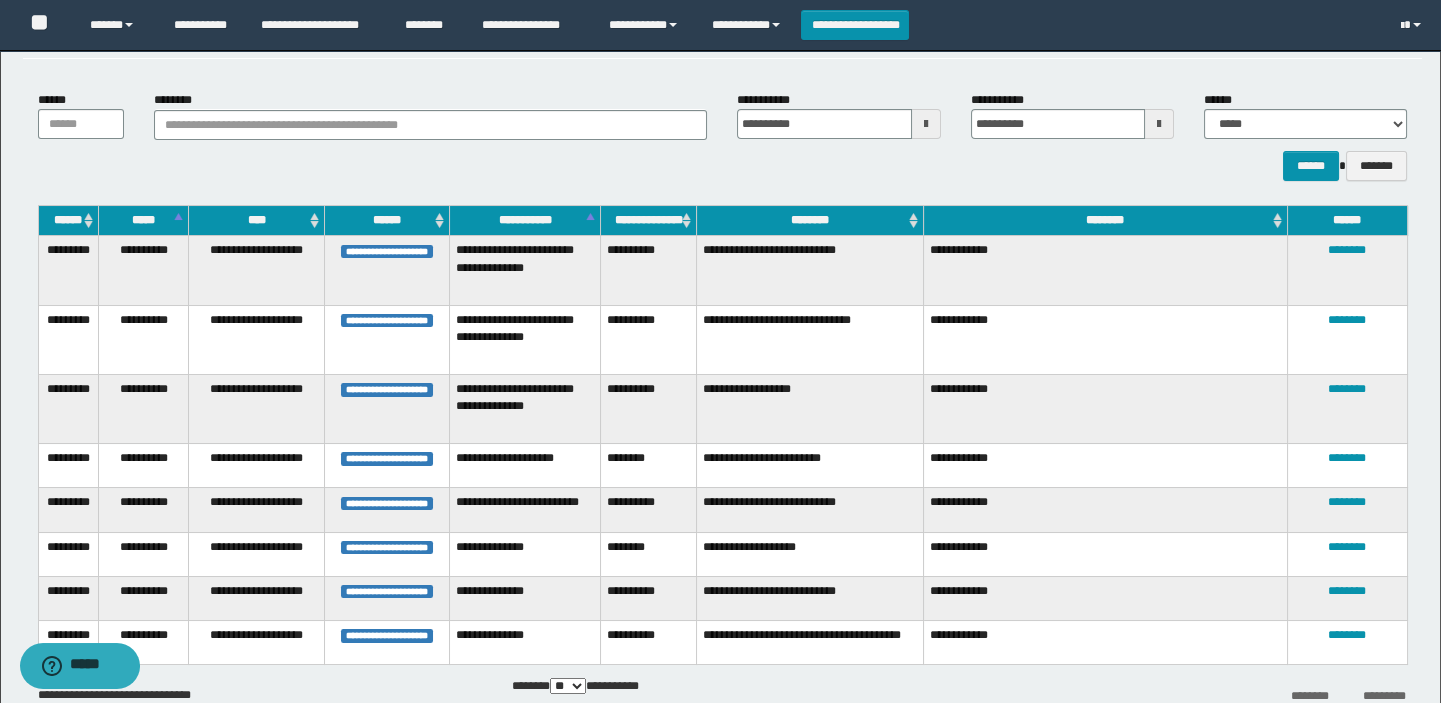 click on "********" at bounding box center (648, 466) 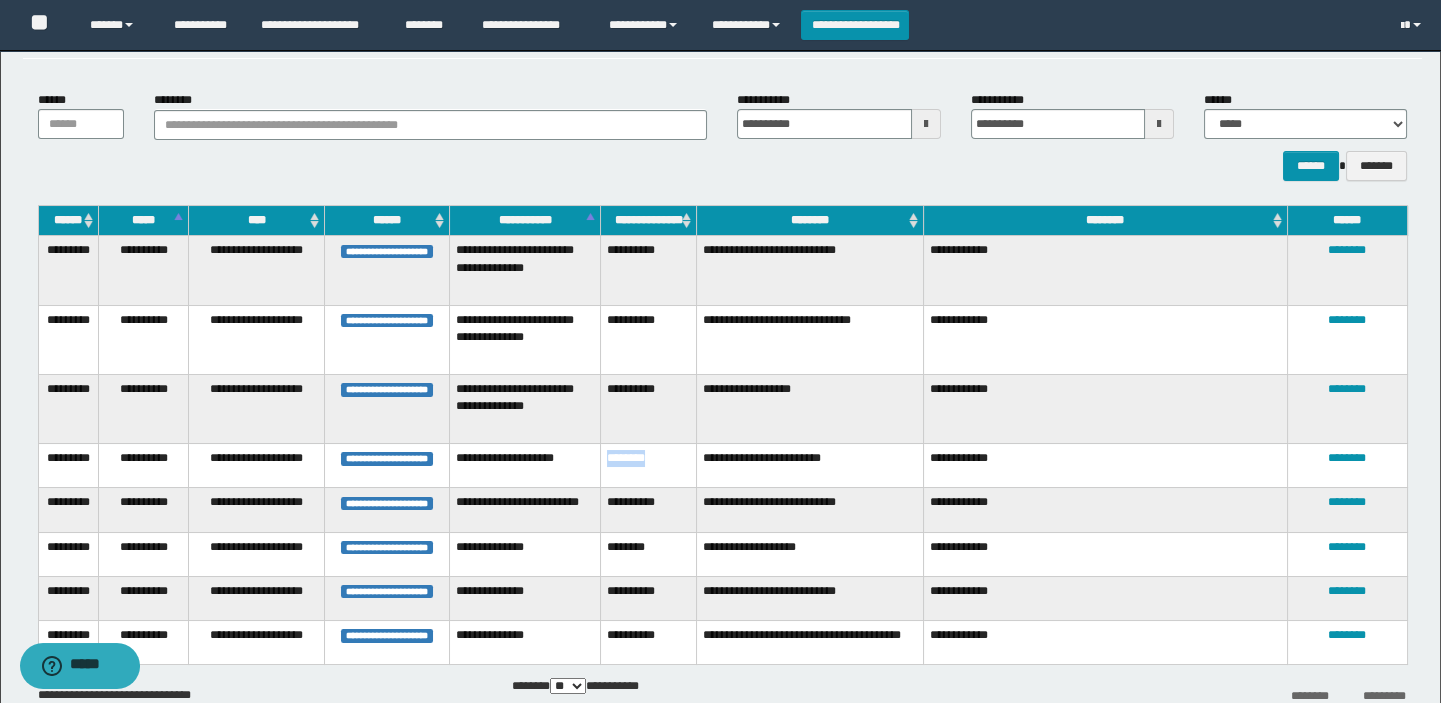 click on "********" at bounding box center (648, 466) 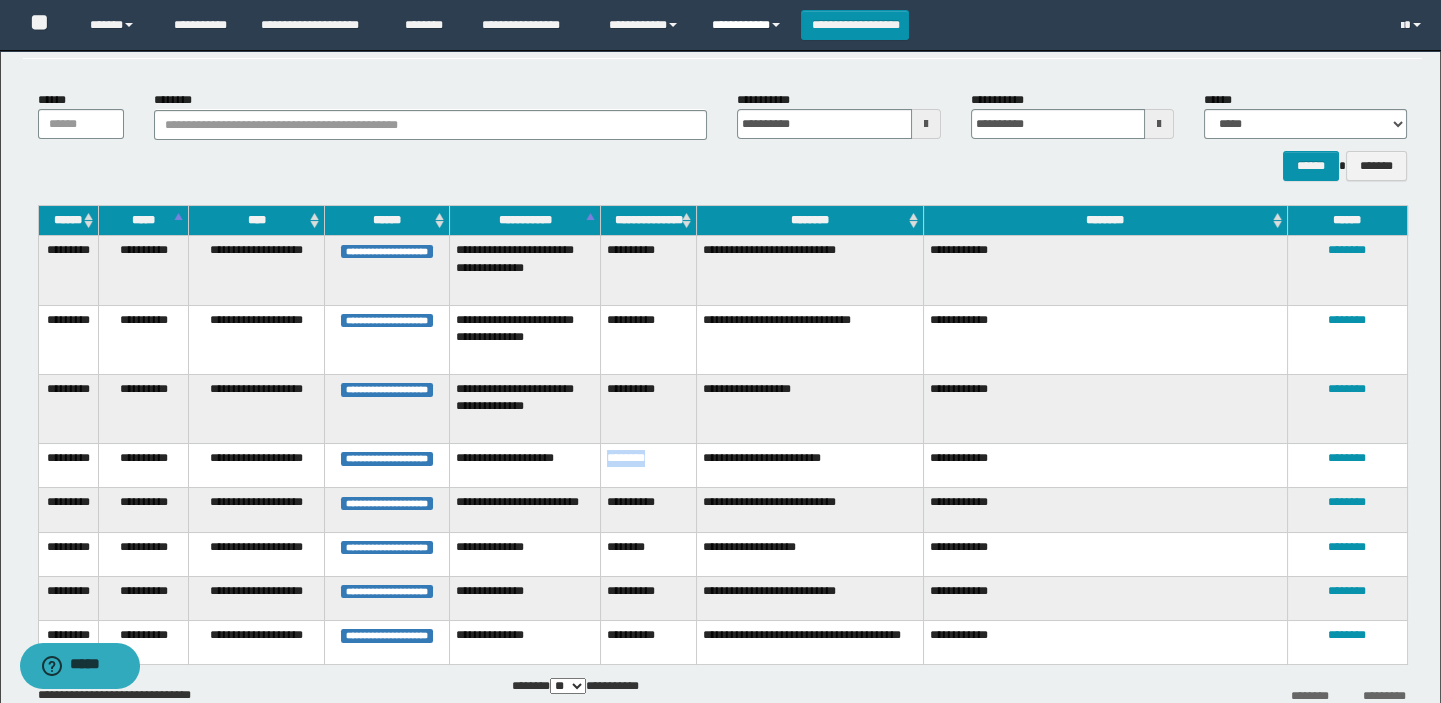 click on "**********" at bounding box center (749, 25) 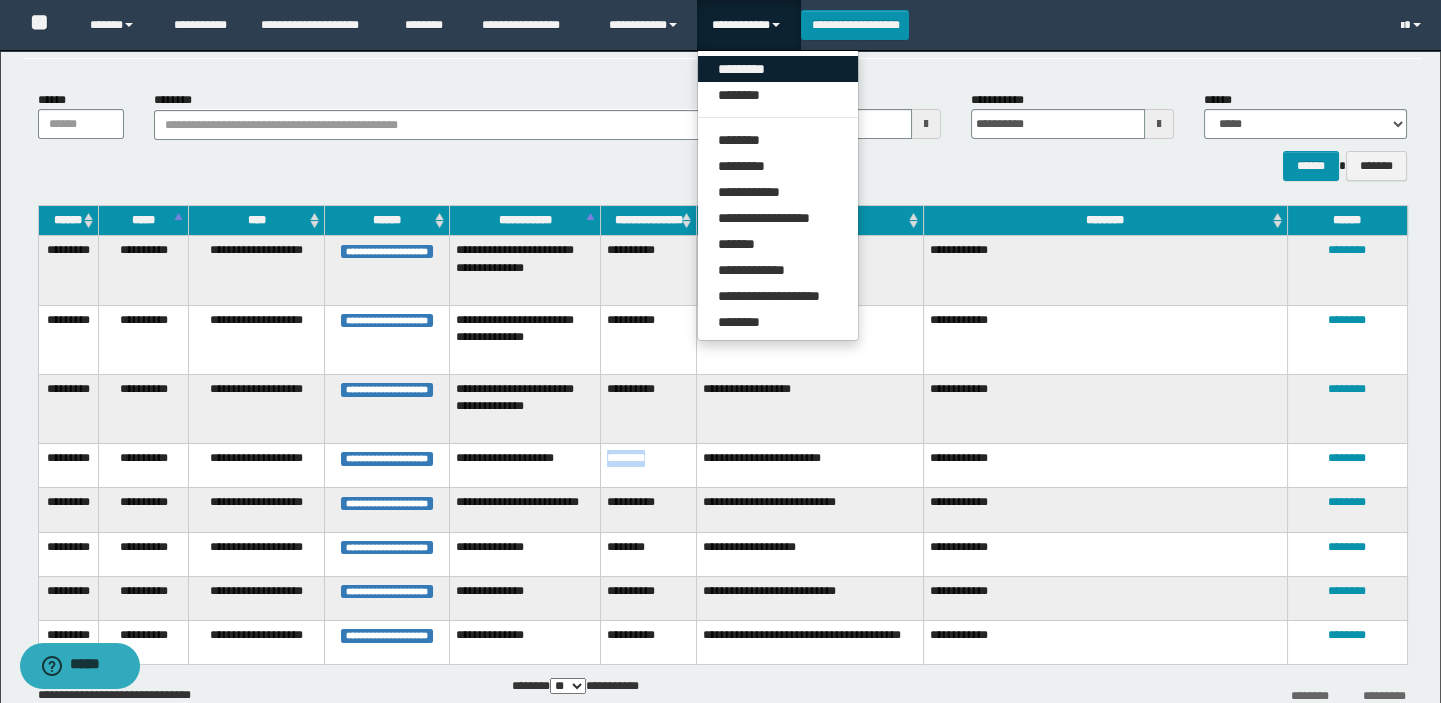 click on "*********" at bounding box center (778, 69) 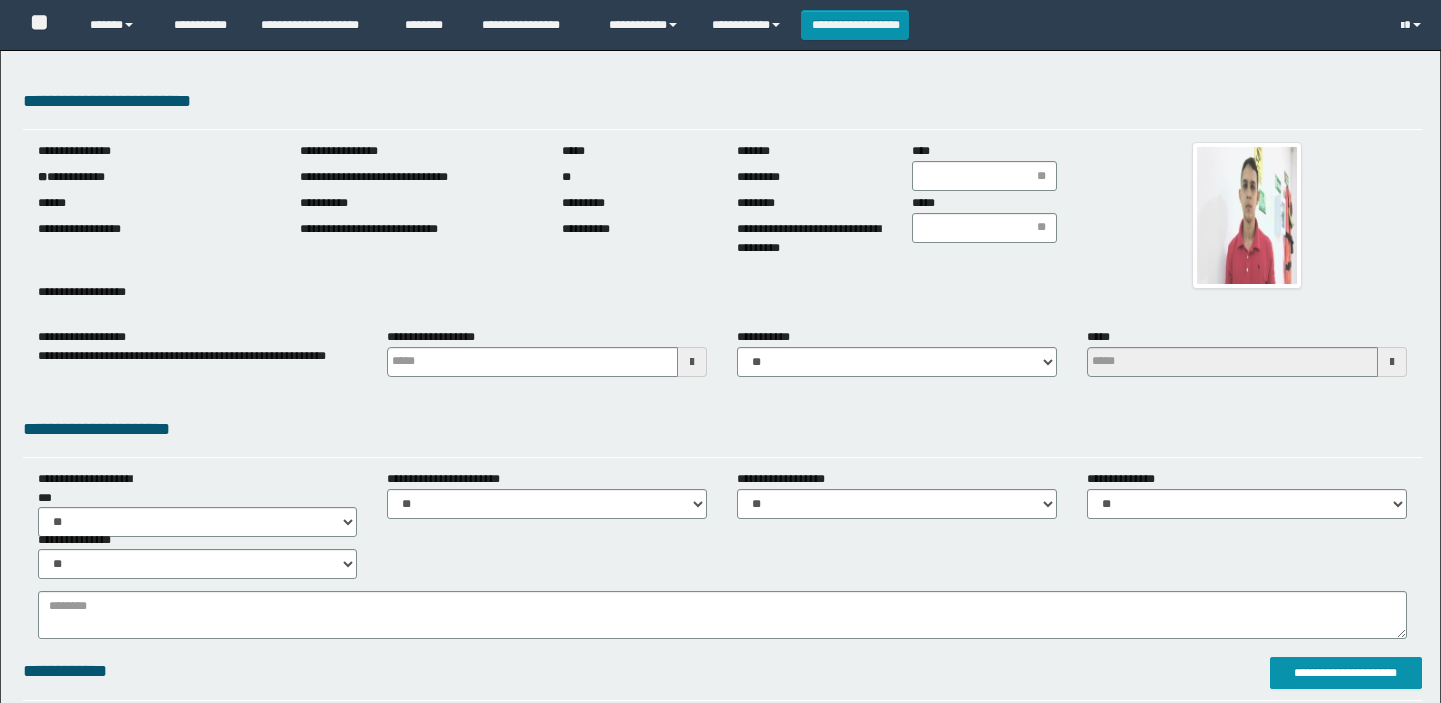 scroll, scrollTop: 0, scrollLeft: 0, axis: both 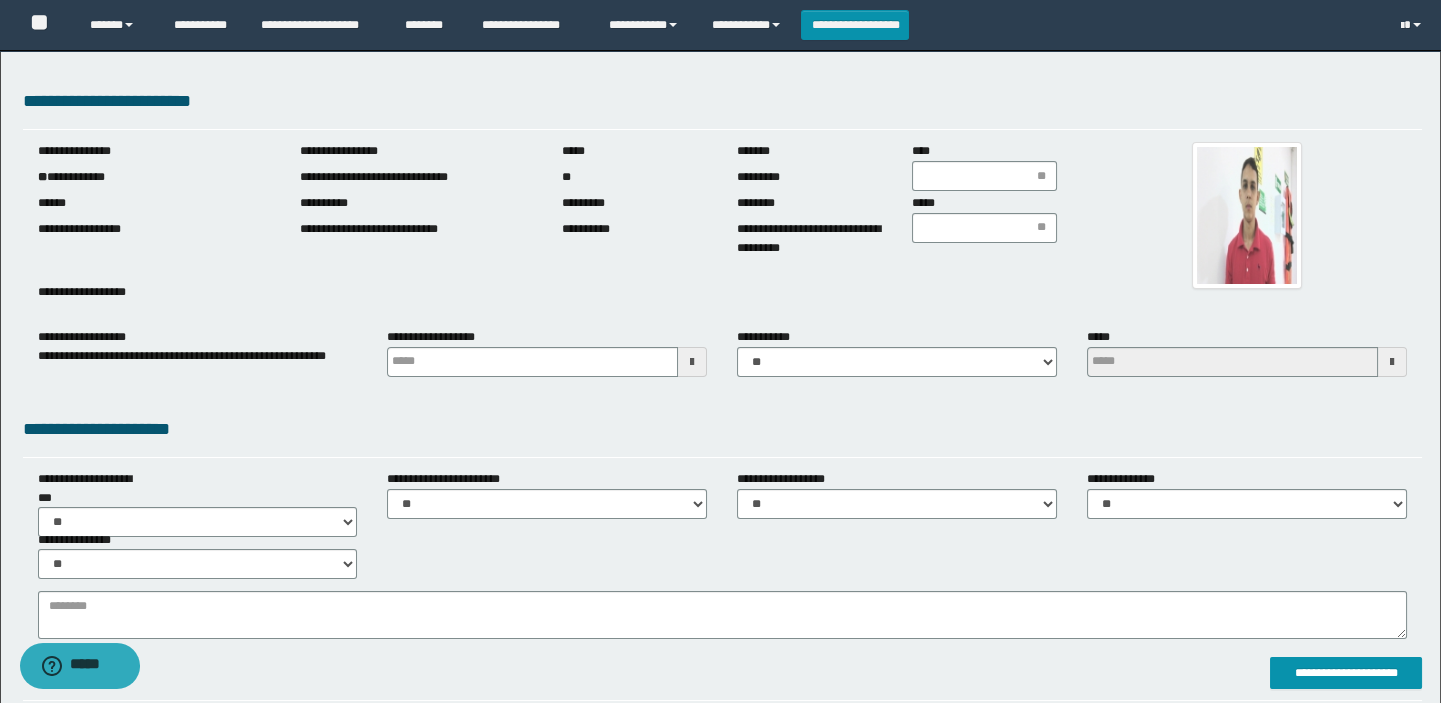 click on "**********" at bounding box center (154, 177) 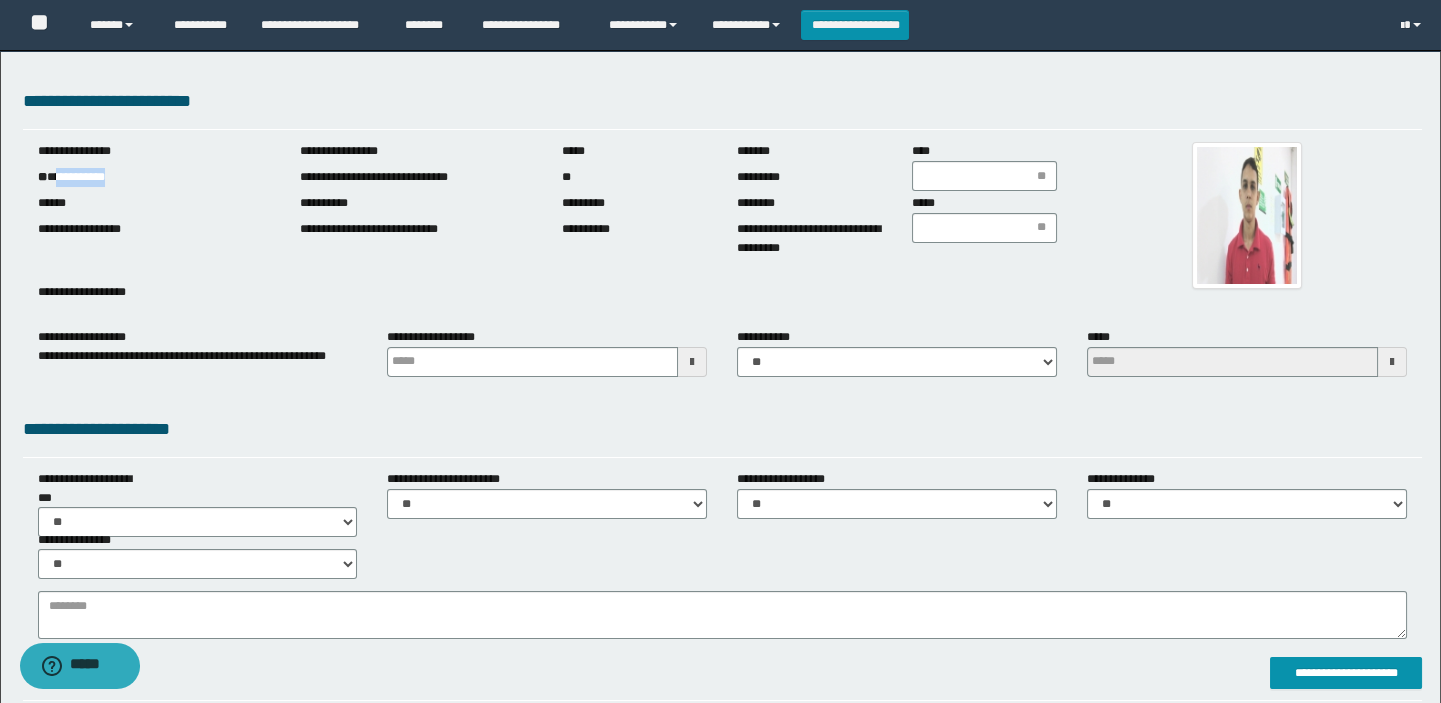click on "**********" at bounding box center (154, 177) 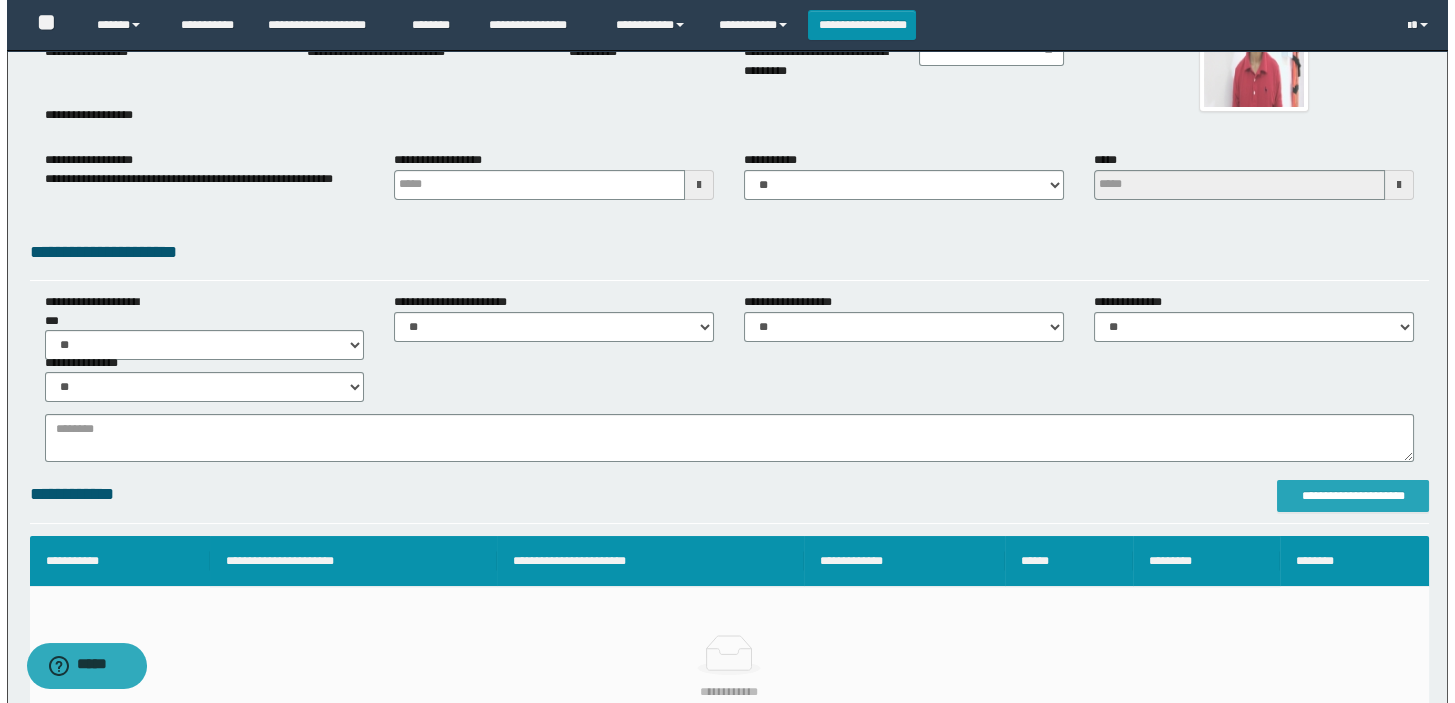 scroll, scrollTop: 181, scrollLeft: 0, axis: vertical 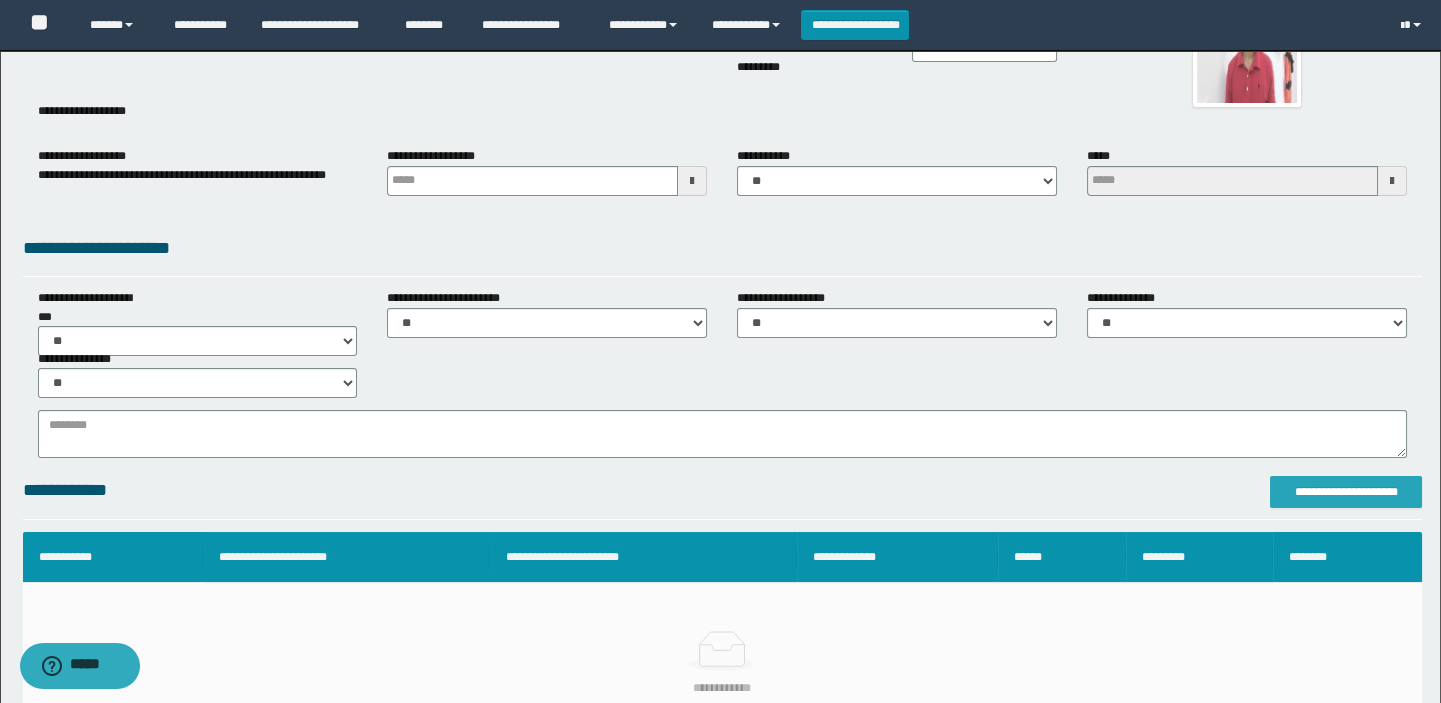 click on "**********" at bounding box center [1346, 492] 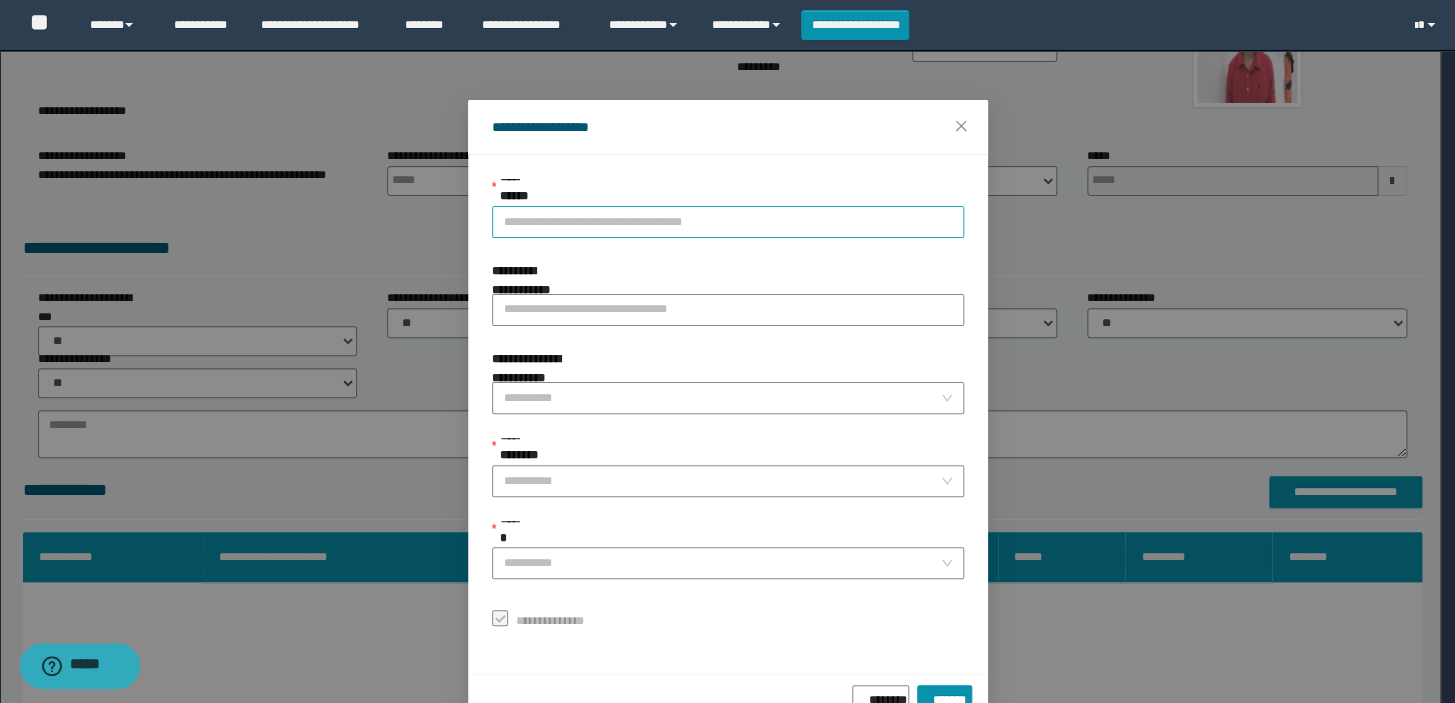 click on "**********" at bounding box center (728, 222) 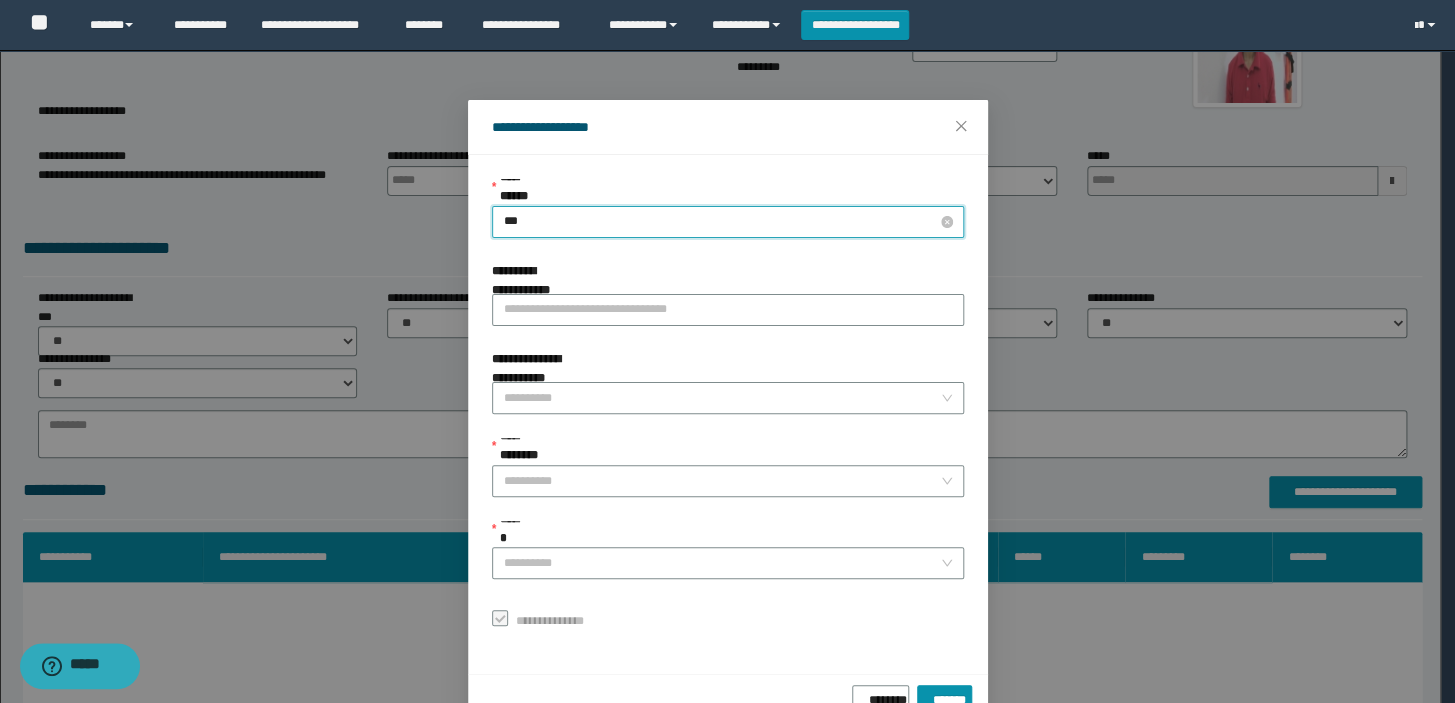 type on "****" 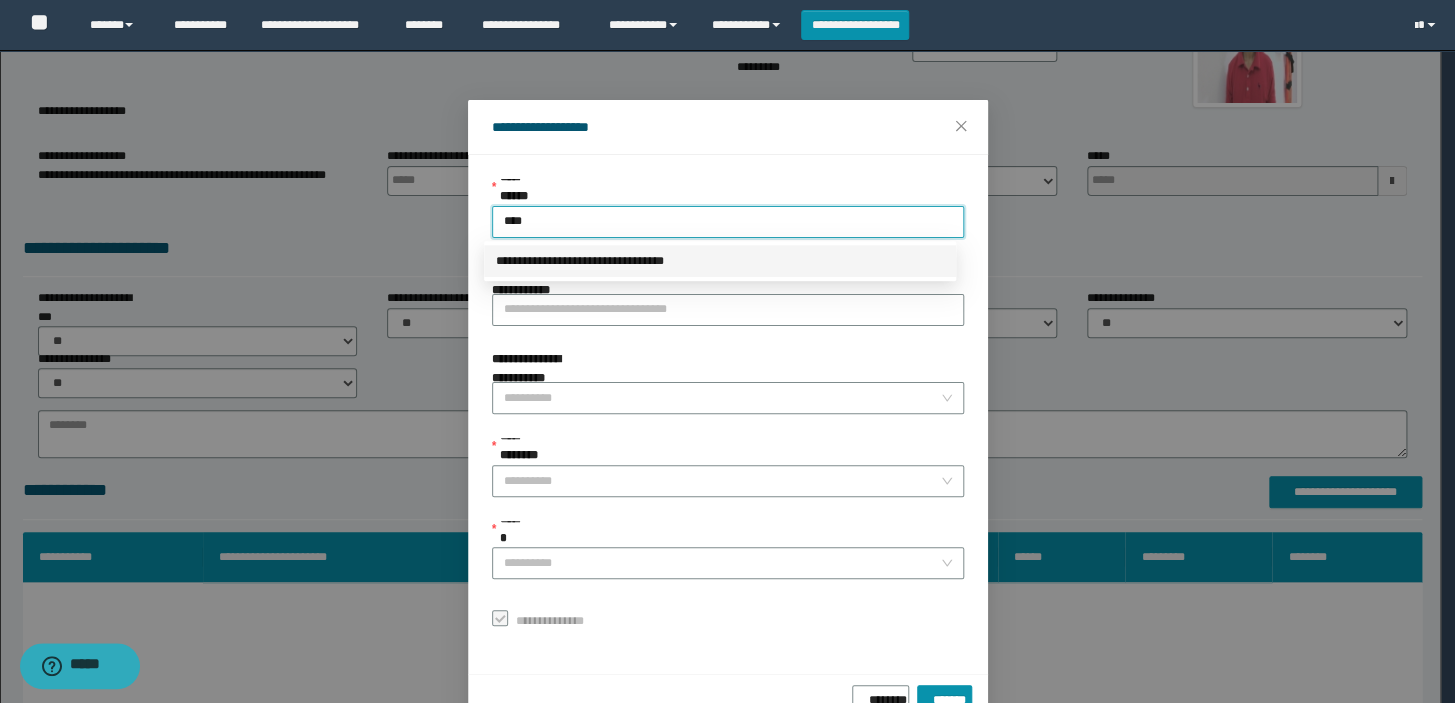 click on "**********" at bounding box center (720, 261) 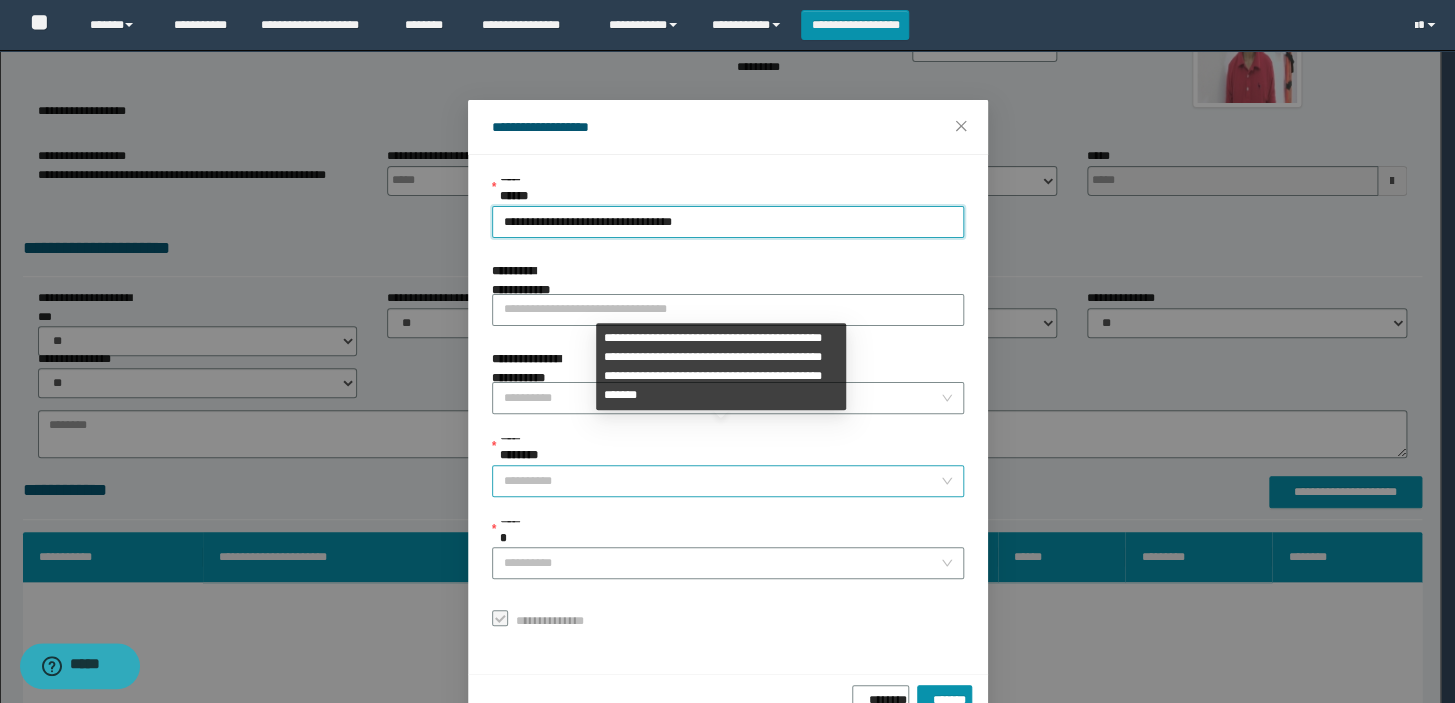 click on "**********" at bounding box center [722, 481] 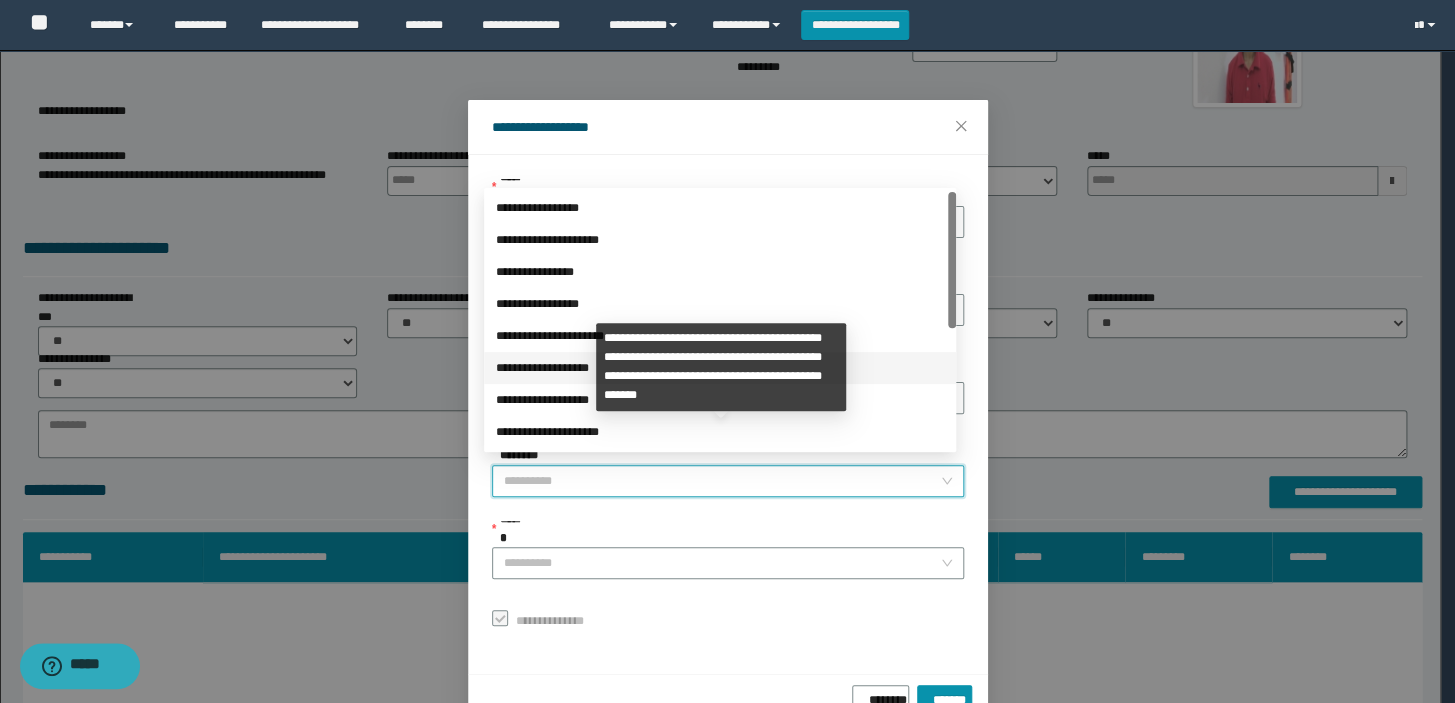 scroll, scrollTop: 223, scrollLeft: 0, axis: vertical 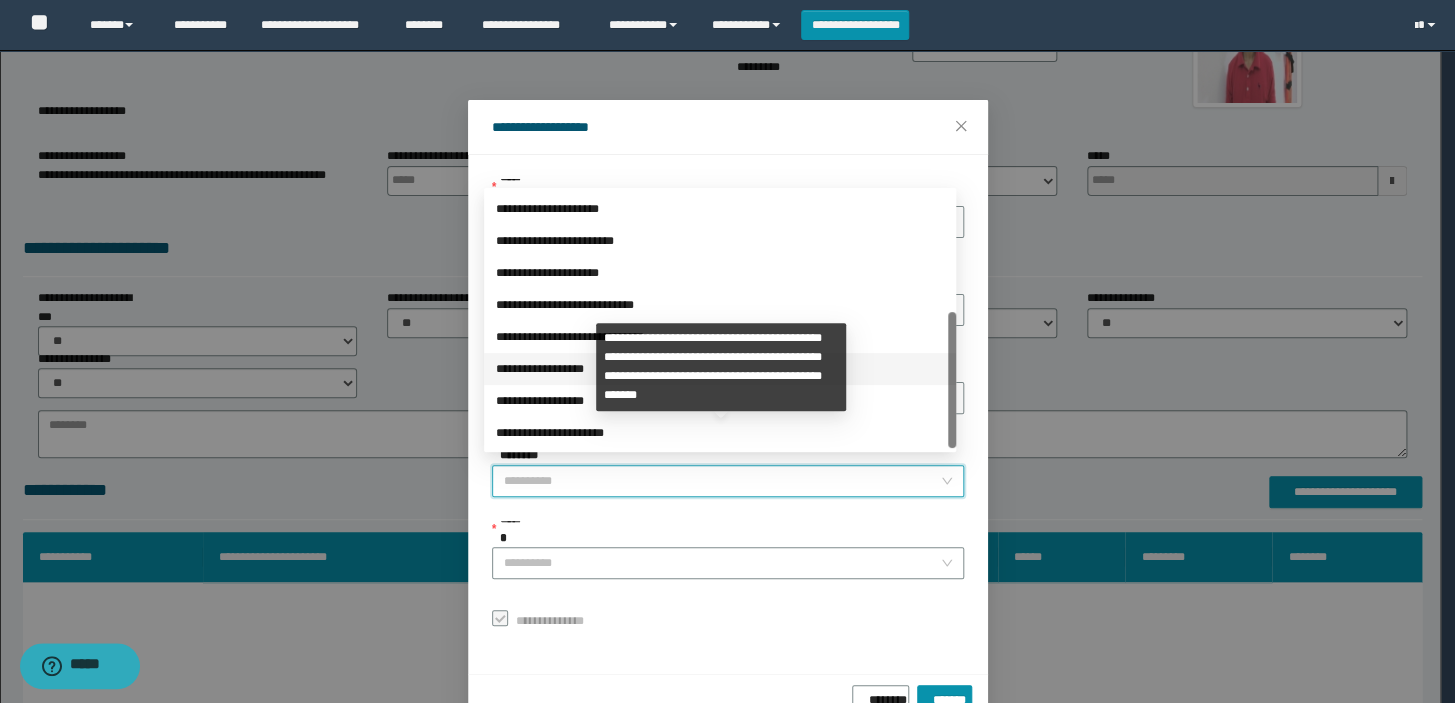 click on "**********" at bounding box center (720, 369) 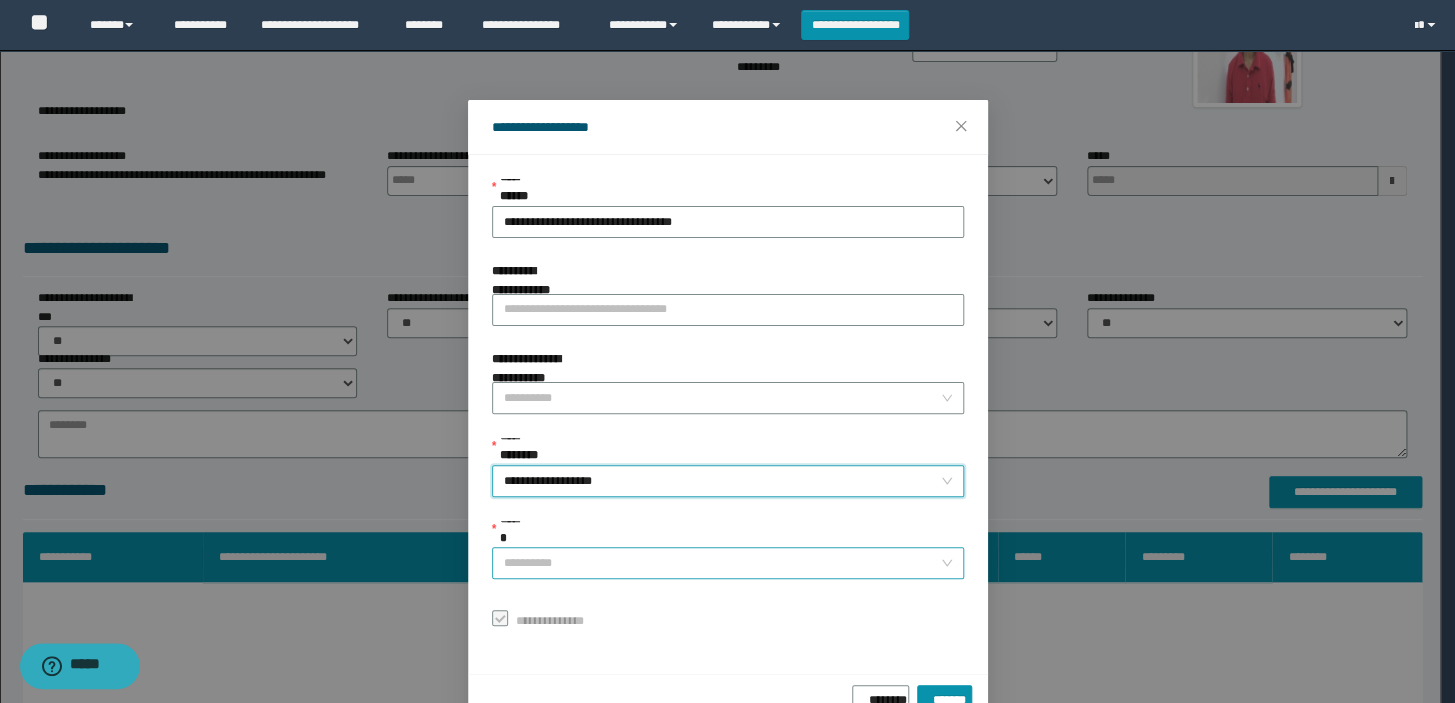 click on "******" at bounding box center [722, 563] 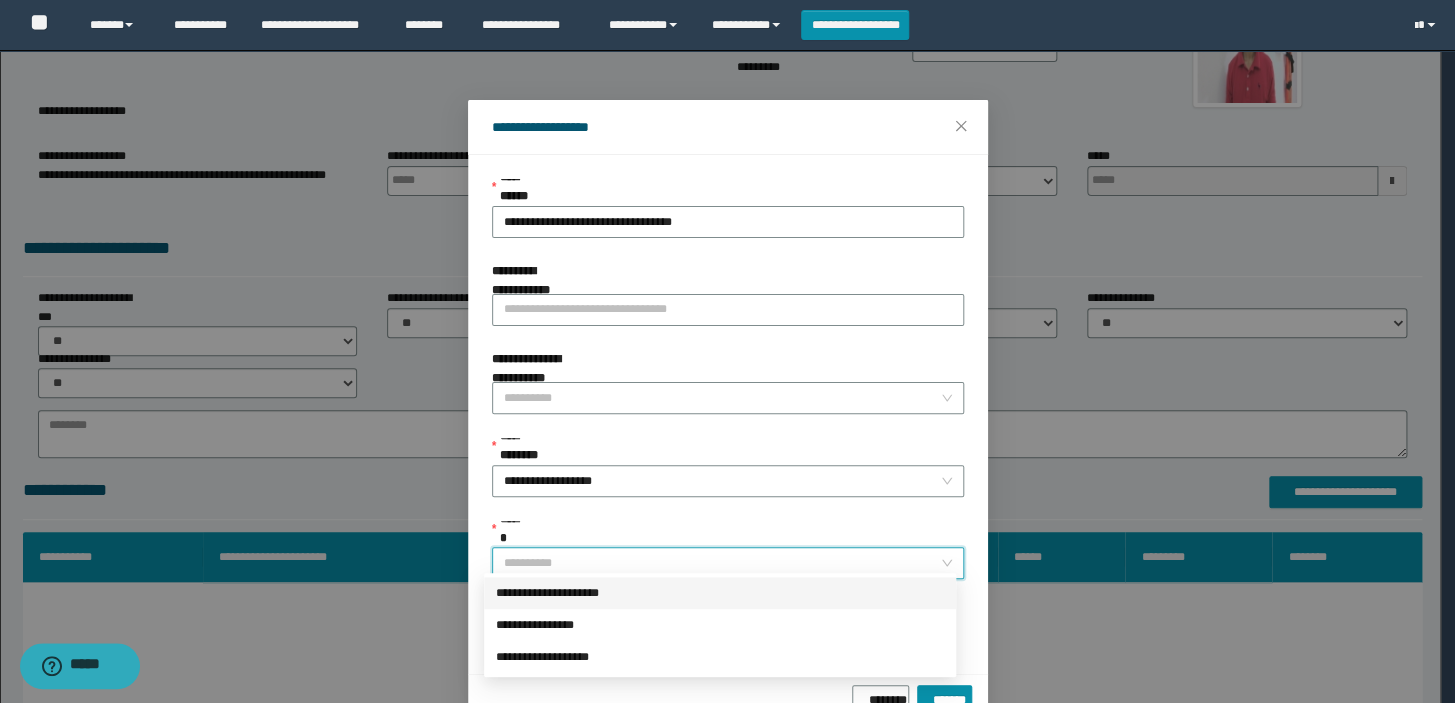 click on "**********" at bounding box center [720, 593] 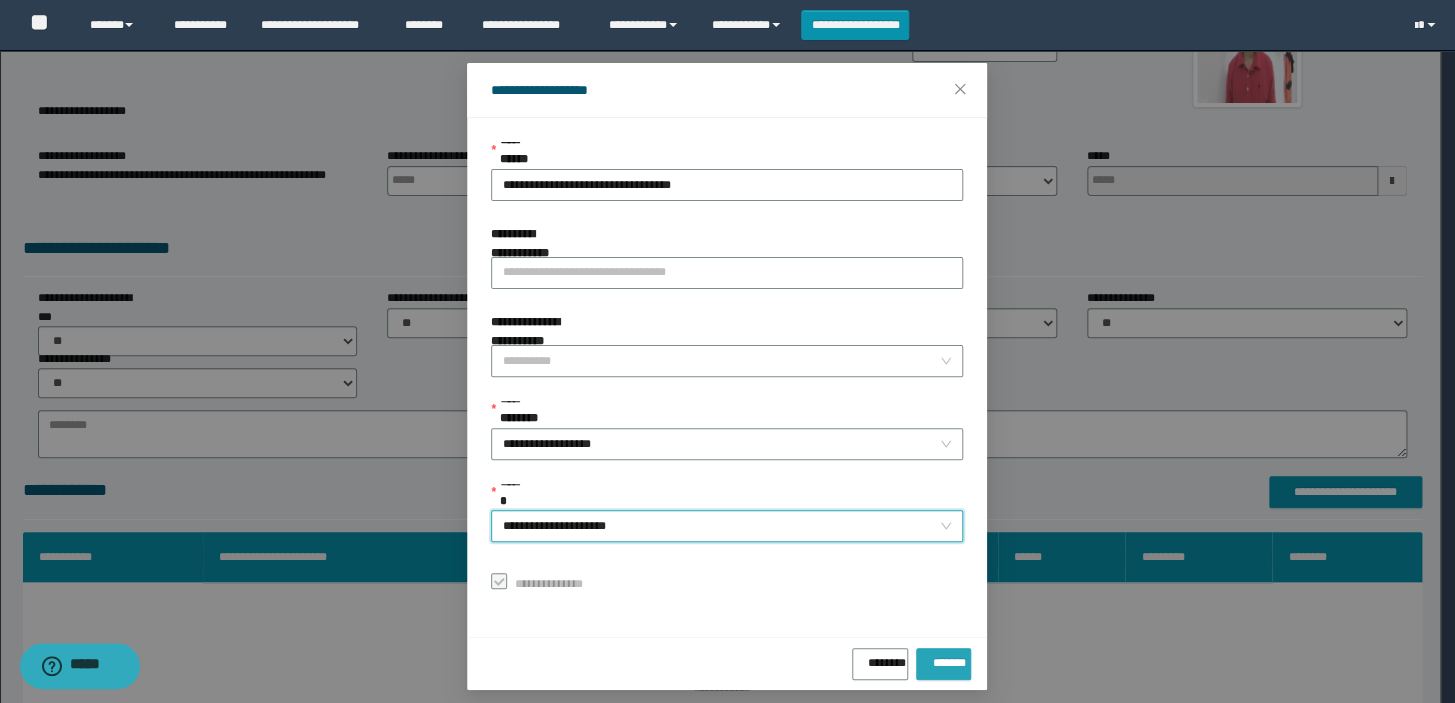 scroll, scrollTop: 48, scrollLeft: 0, axis: vertical 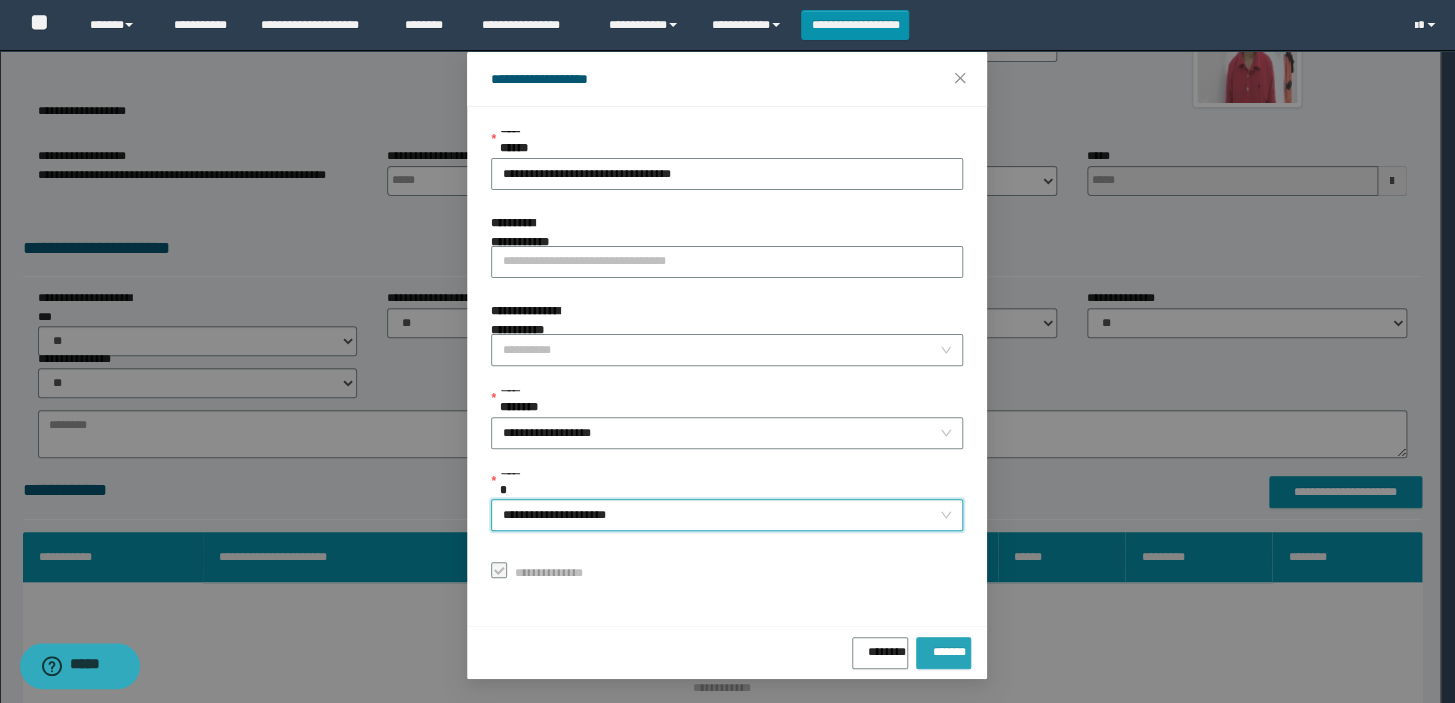 click on "*******" at bounding box center [943, 653] 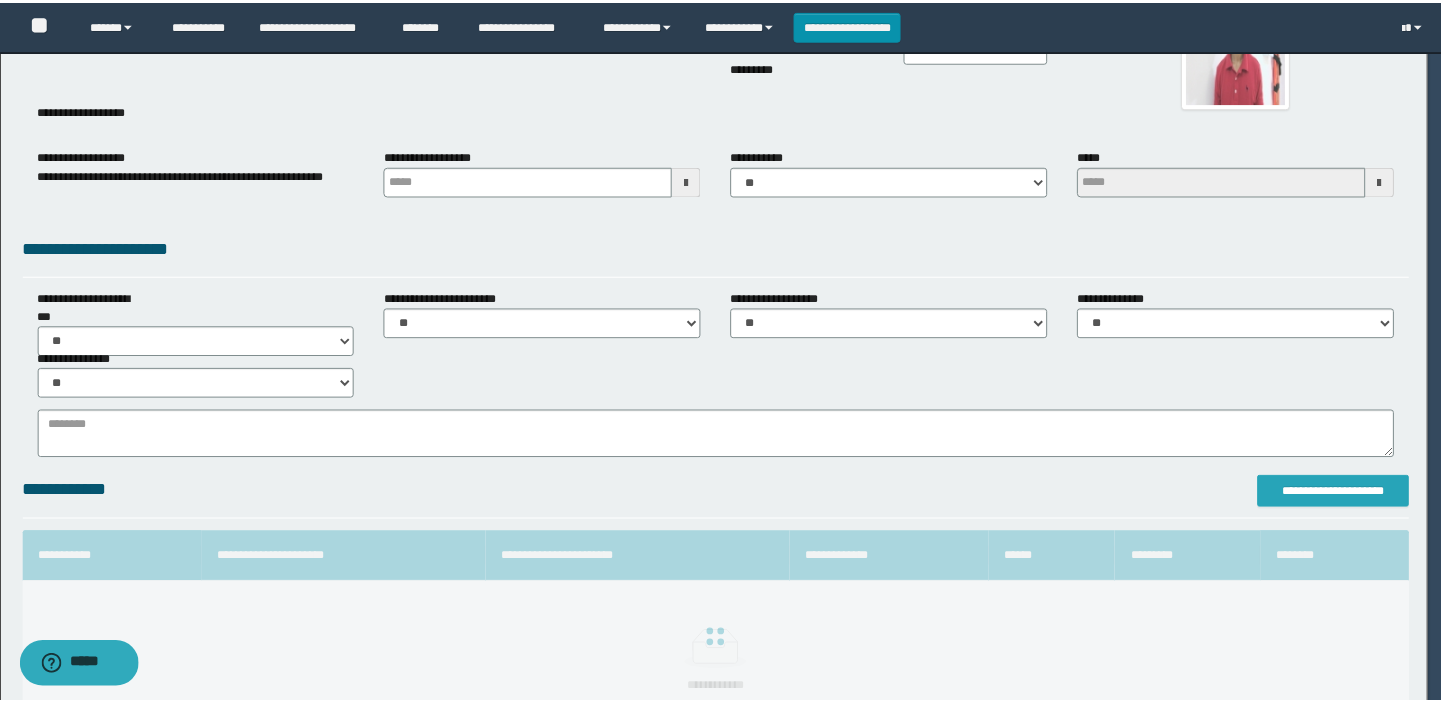 scroll, scrollTop: 0, scrollLeft: 0, axis: both 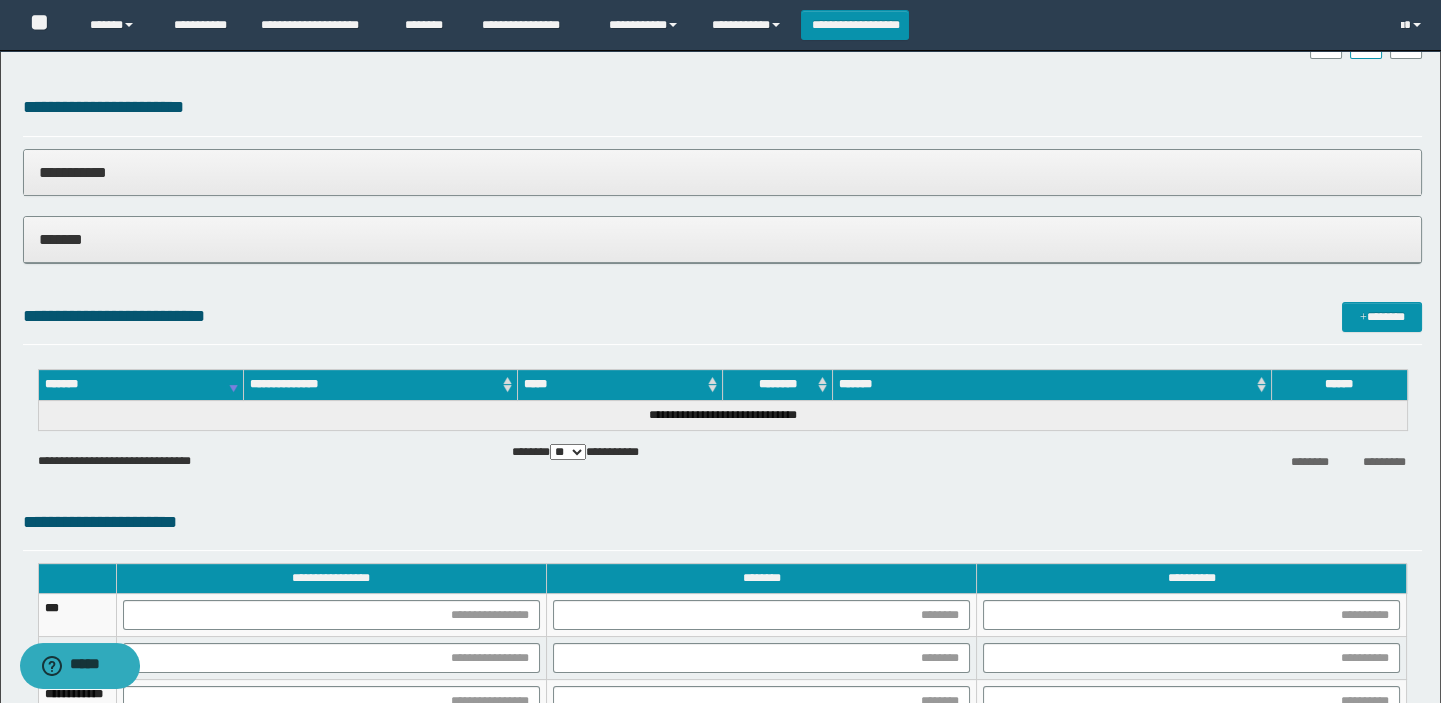 click on "*******" at bounding box center (723, 239) 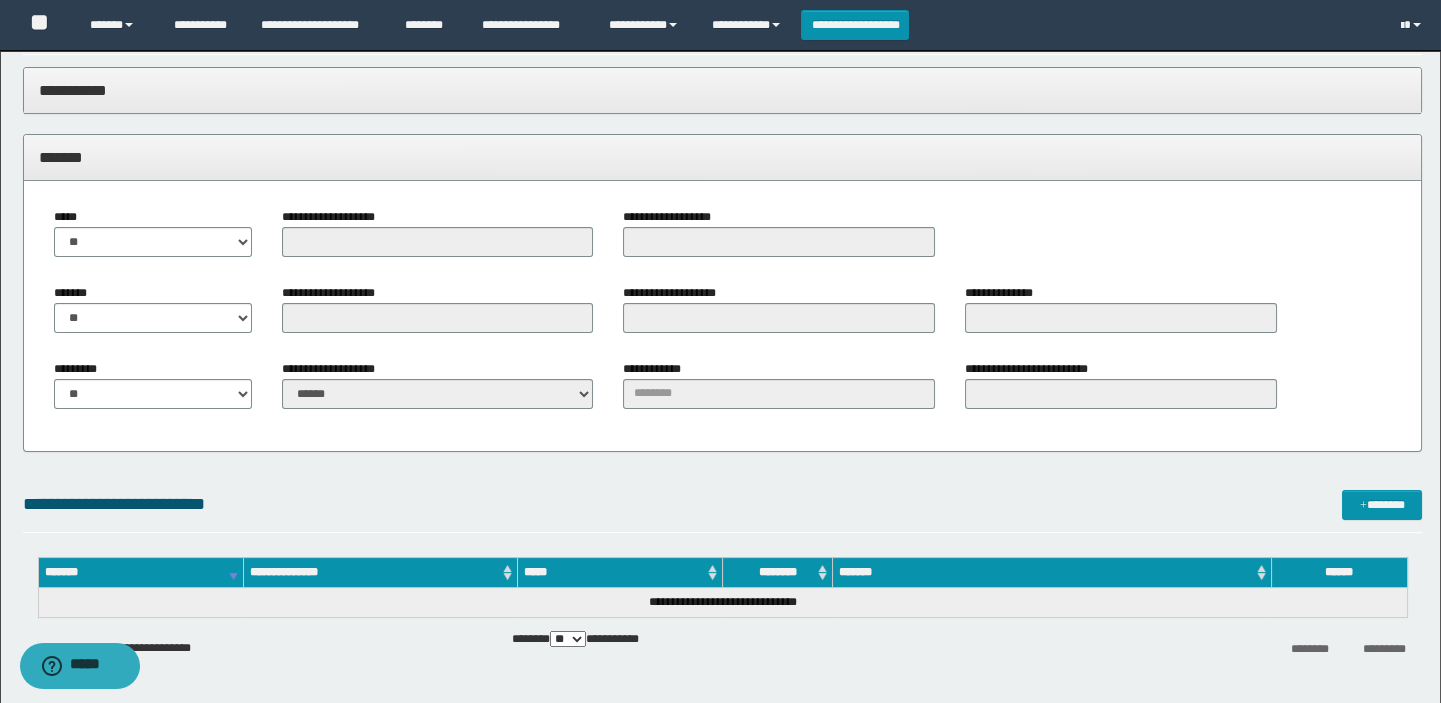 scroll, scrollTop: 1090, scrollLeft: 0, axis: vertical 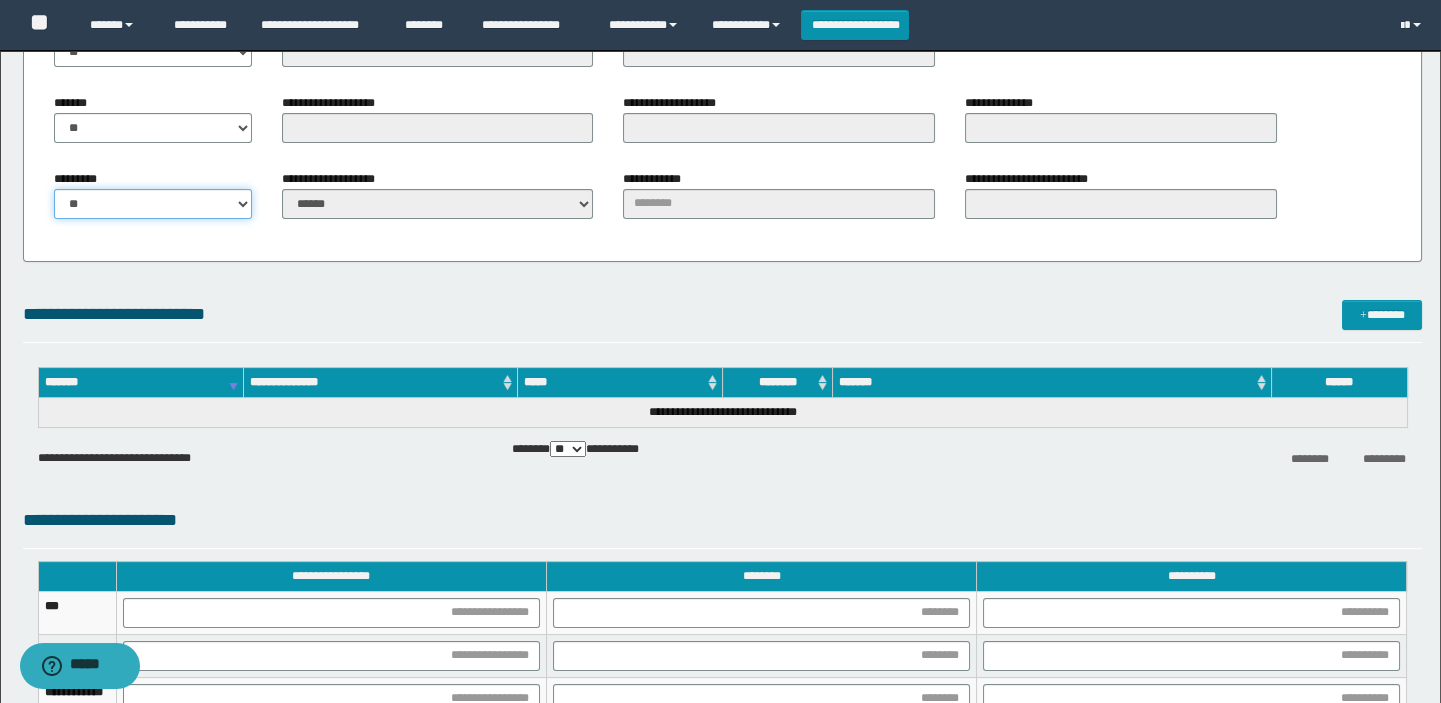 click on "**
**" at bounding box center [153, 204] 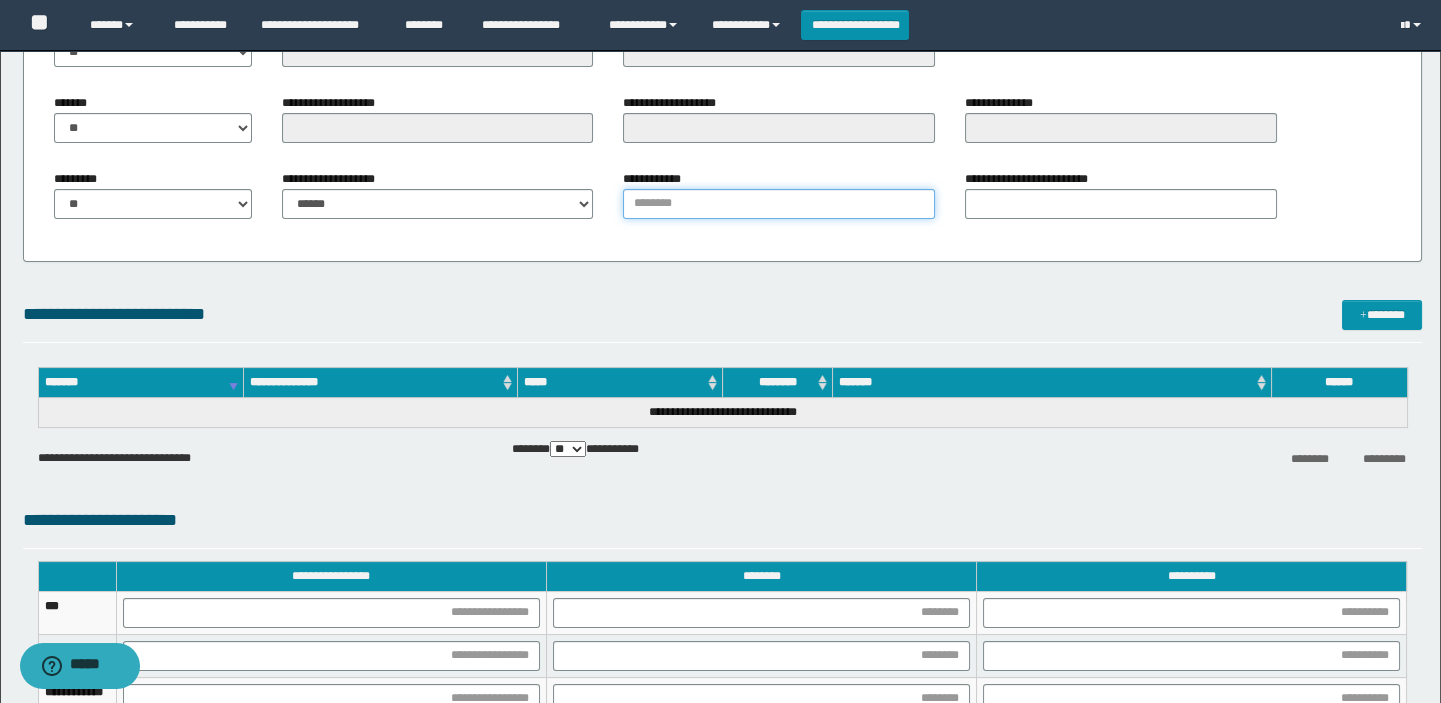 click on "**********" at bounding box center [779, 204] 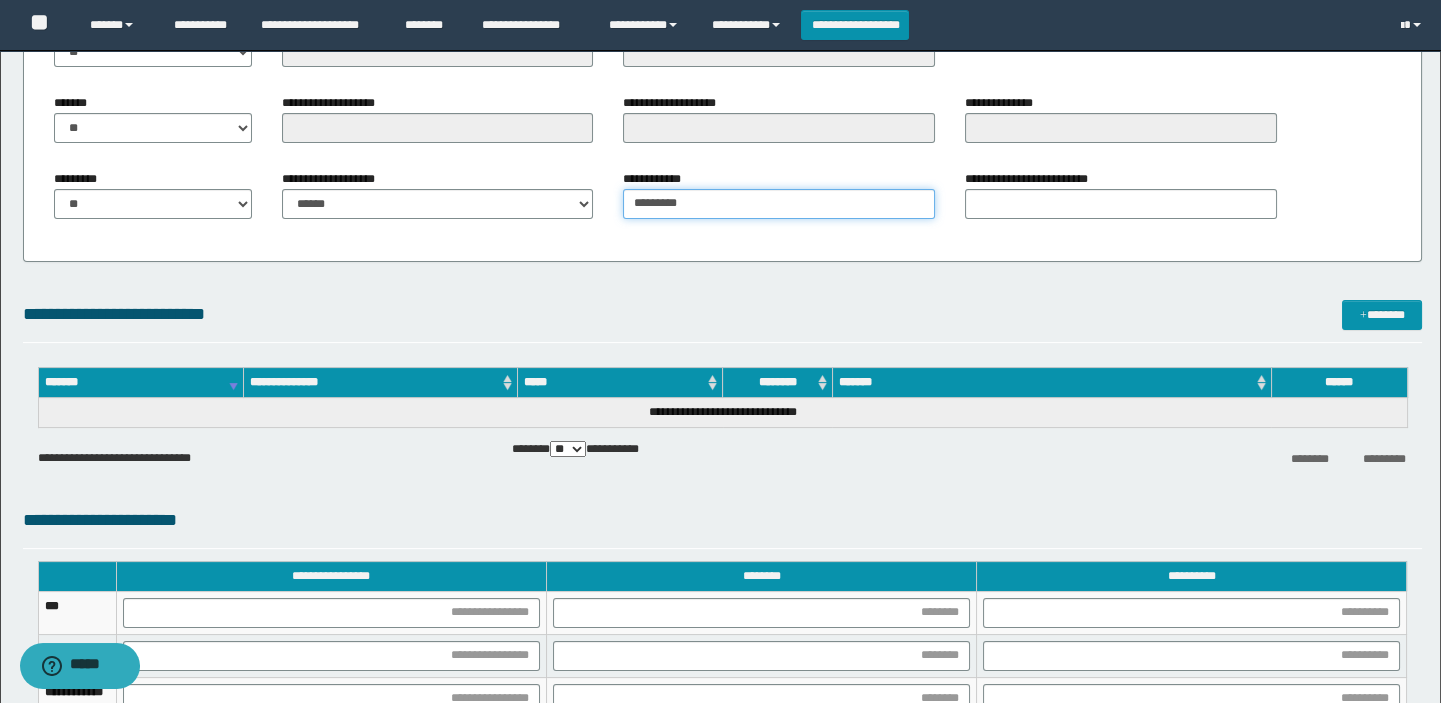 type on "********" 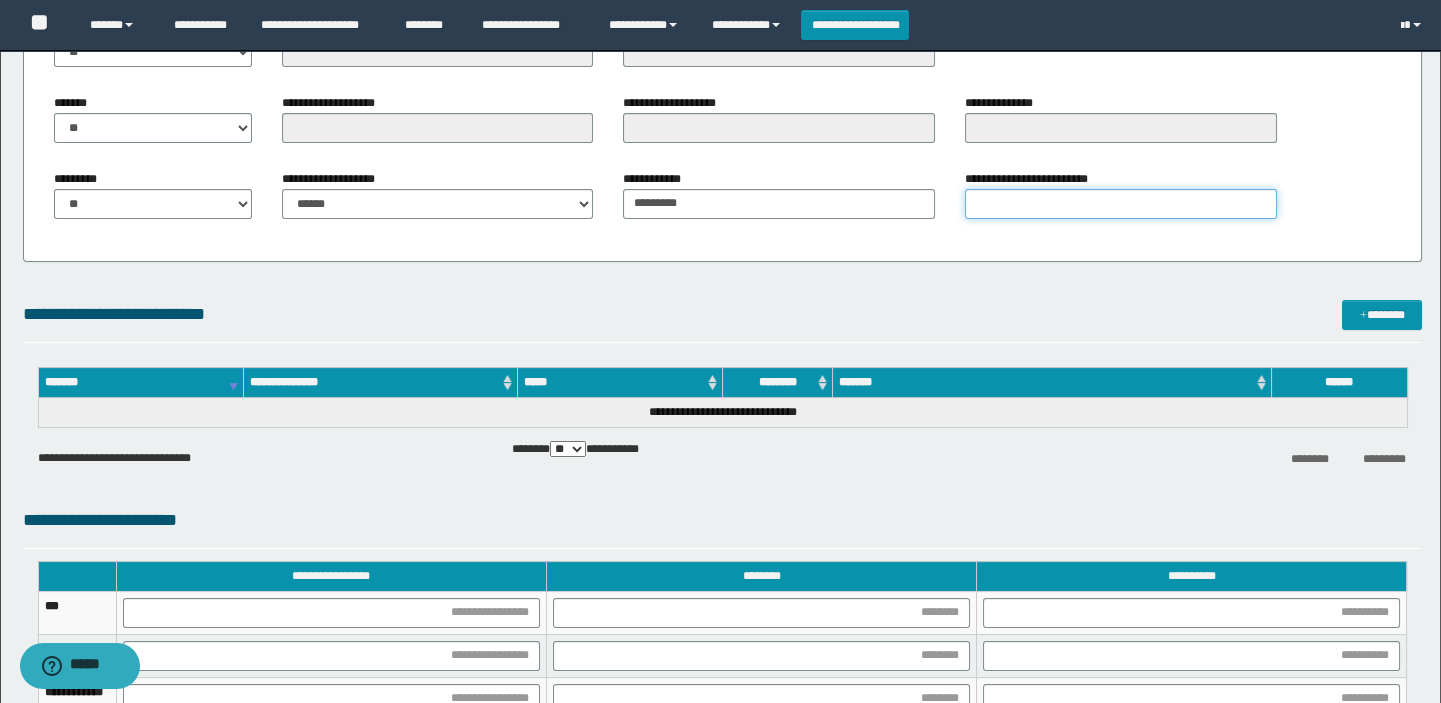 click on "**********" at bounding box center [1121, 204] 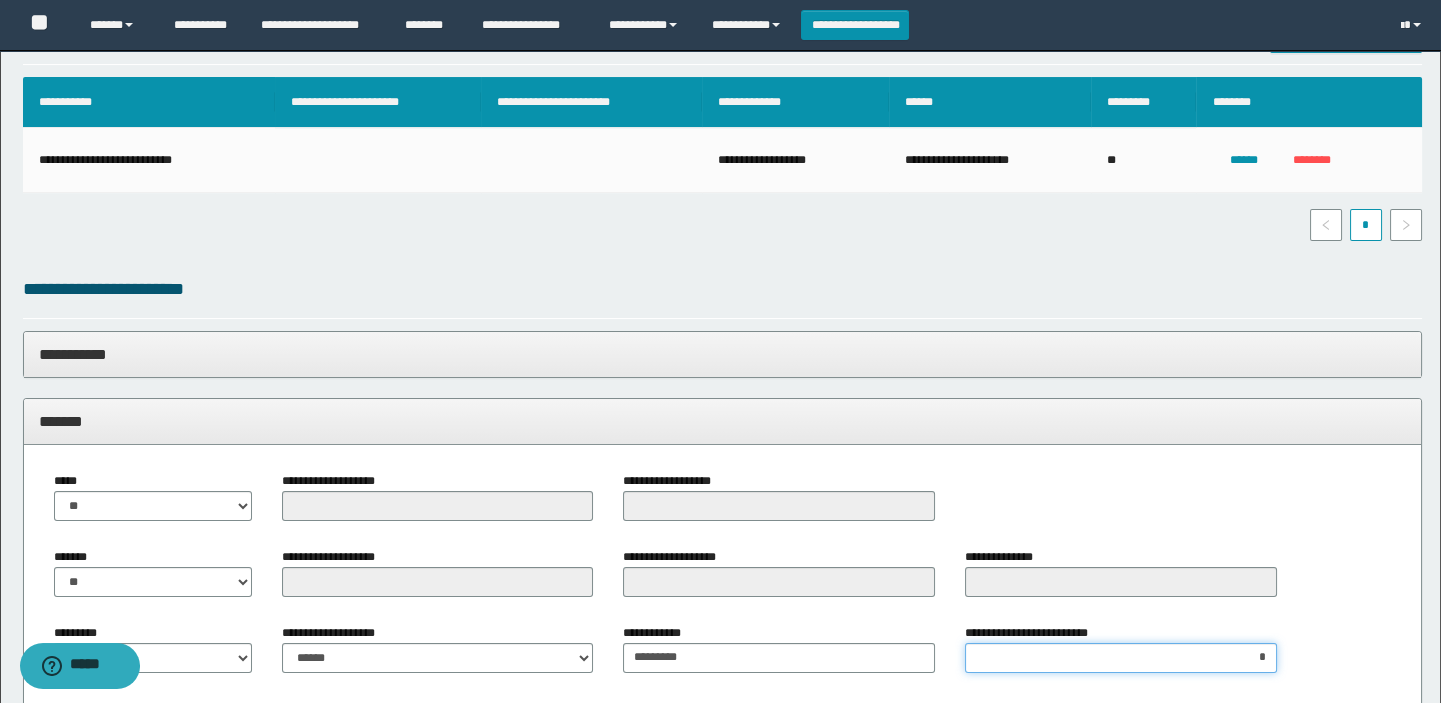 scroll, scrollTop: 0, scrollLeft: 0, axis: both 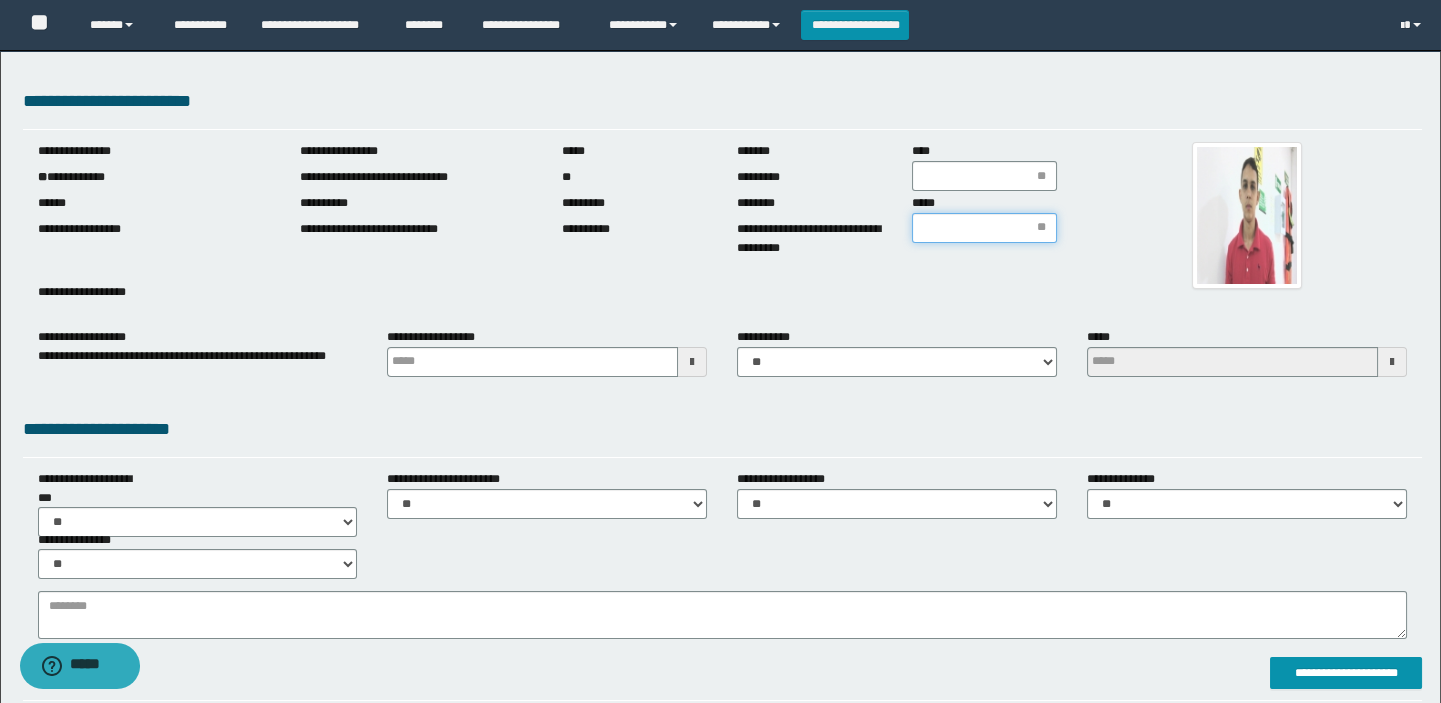click on "*****" at bounding box center [984, 228] 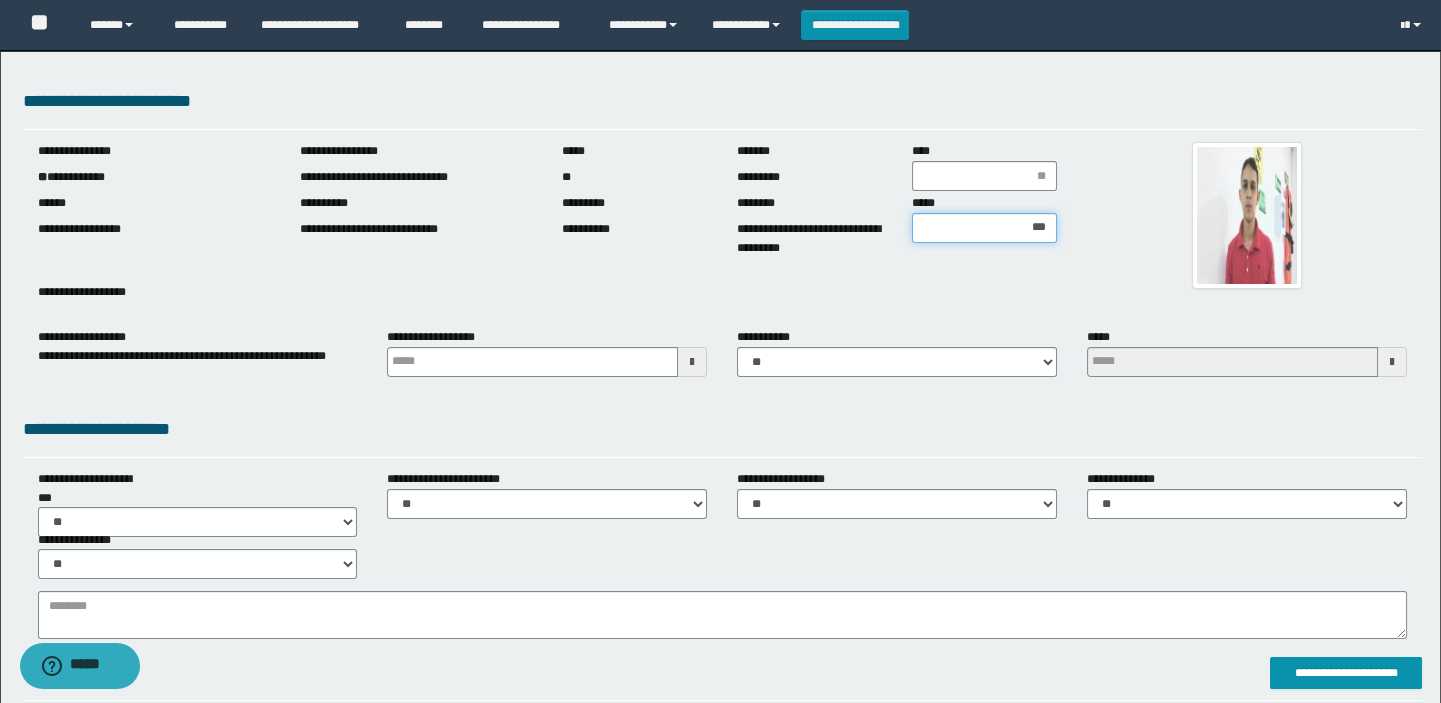 type on "****" 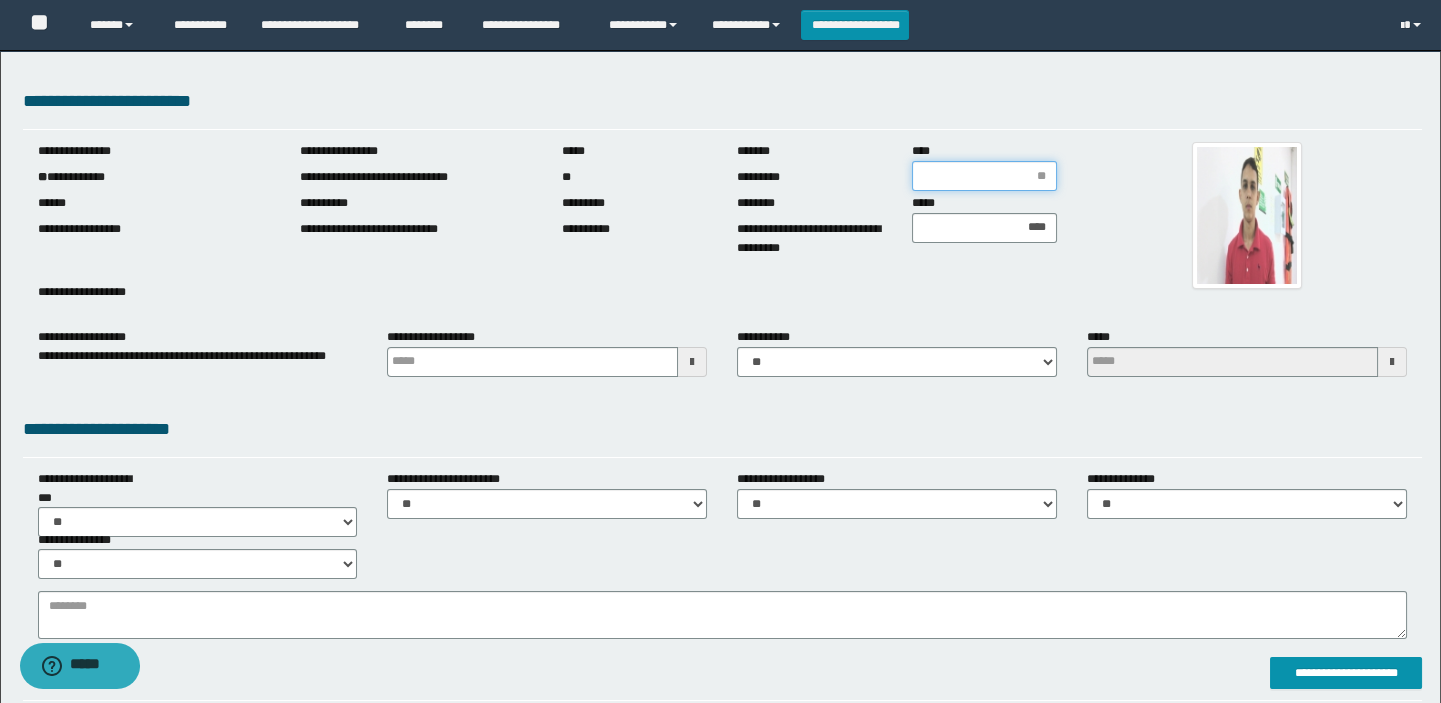click on "****" at bounding box center (984, 176) 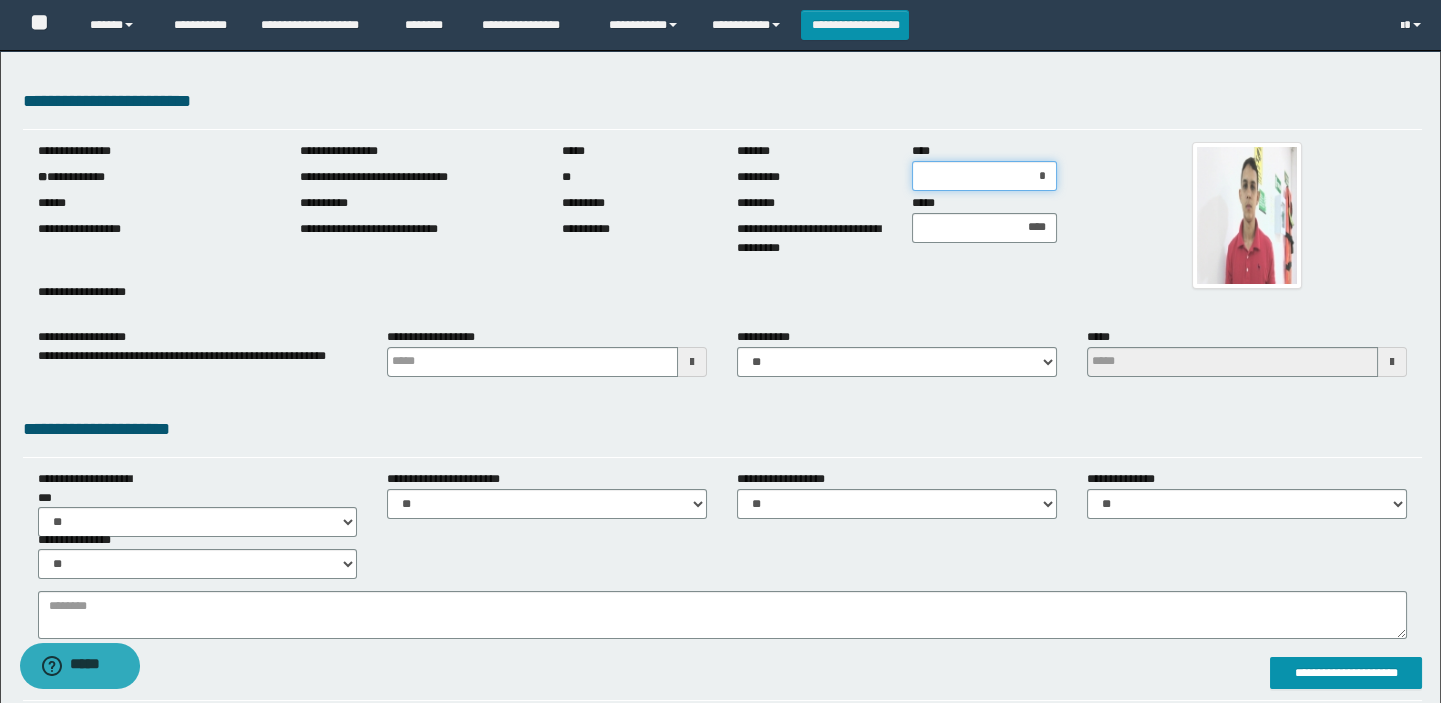 type on "**" 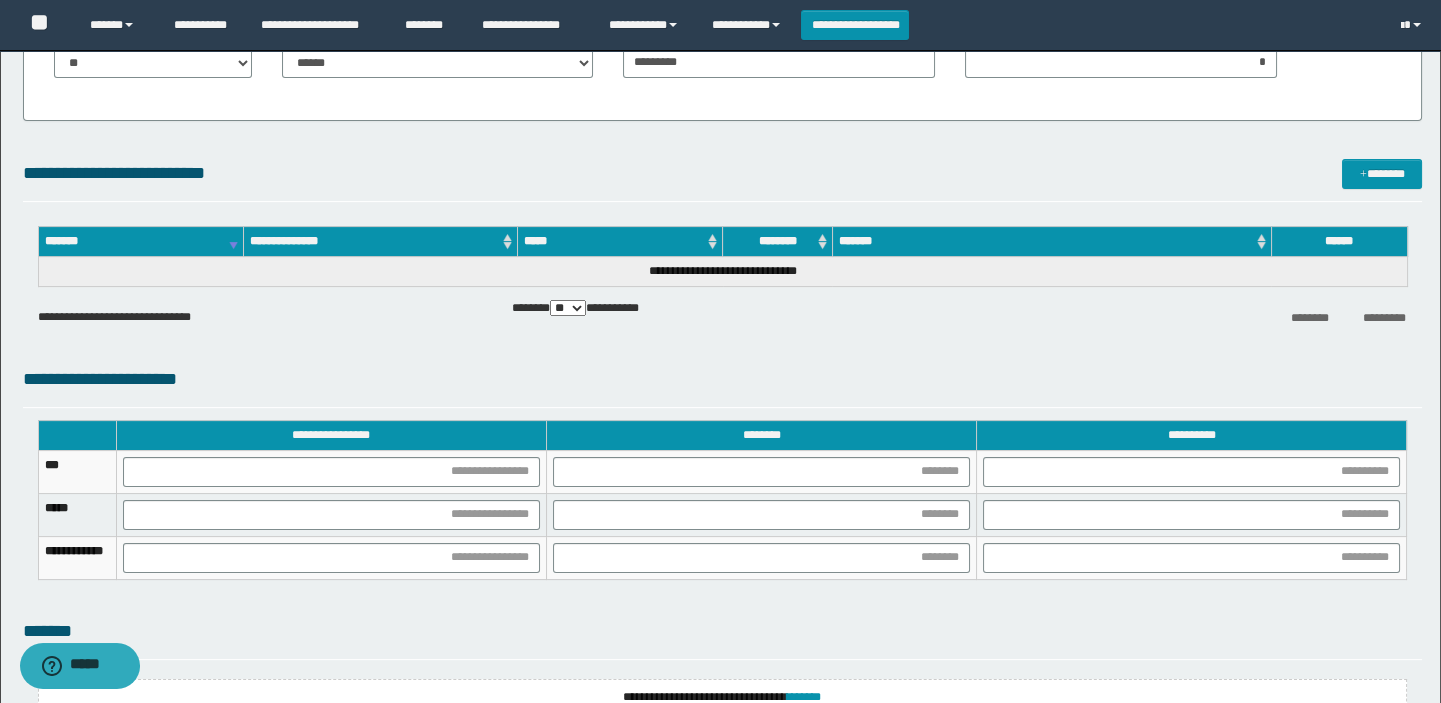 scroll, scrollTop: 1363, scrollLeft: 0, axis: vertical 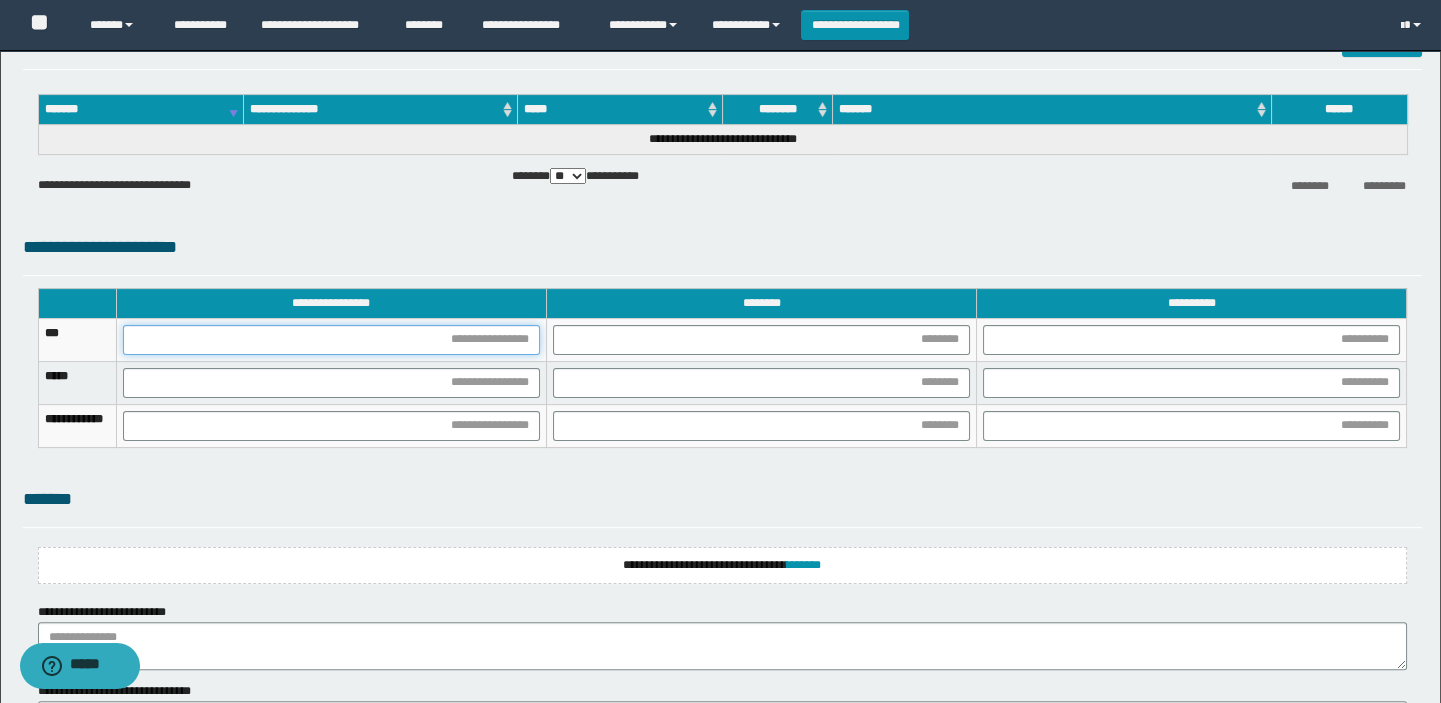 click at bounding box center [331, 340] 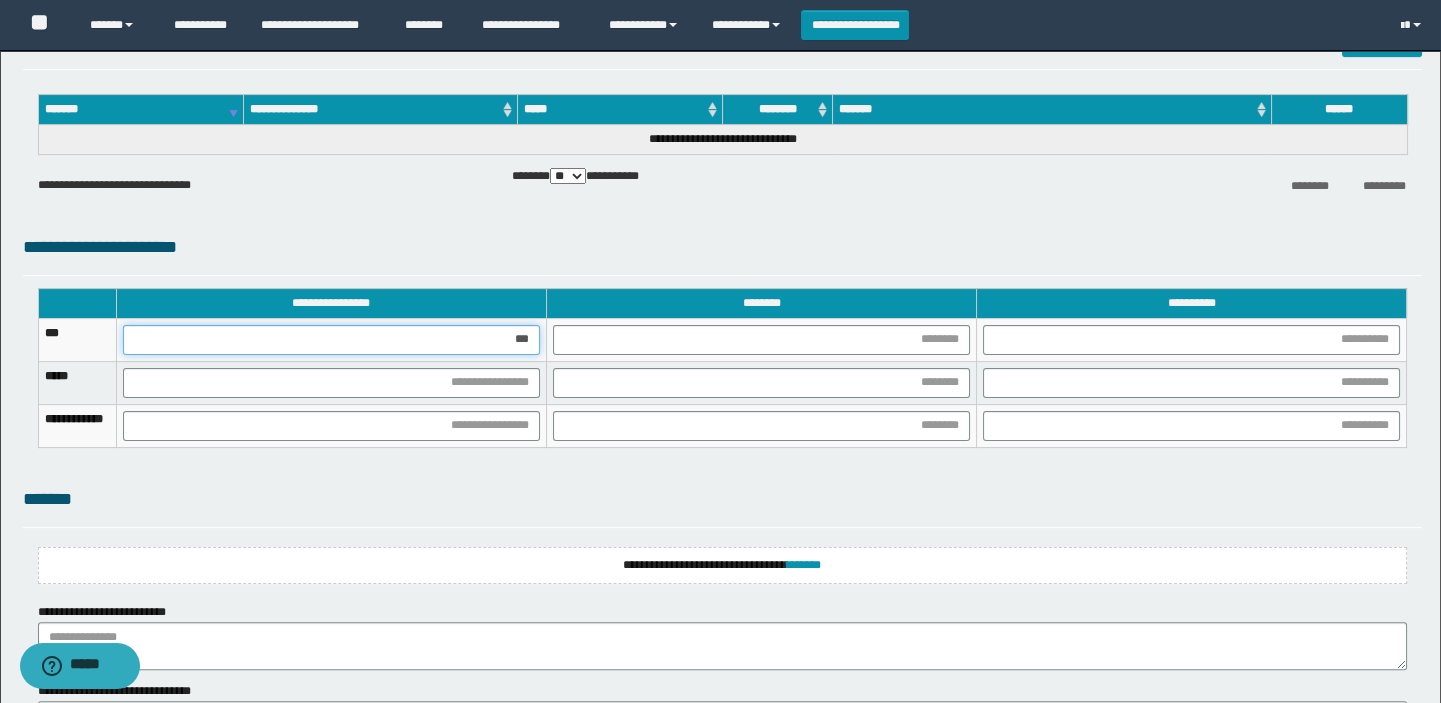 type on "****" 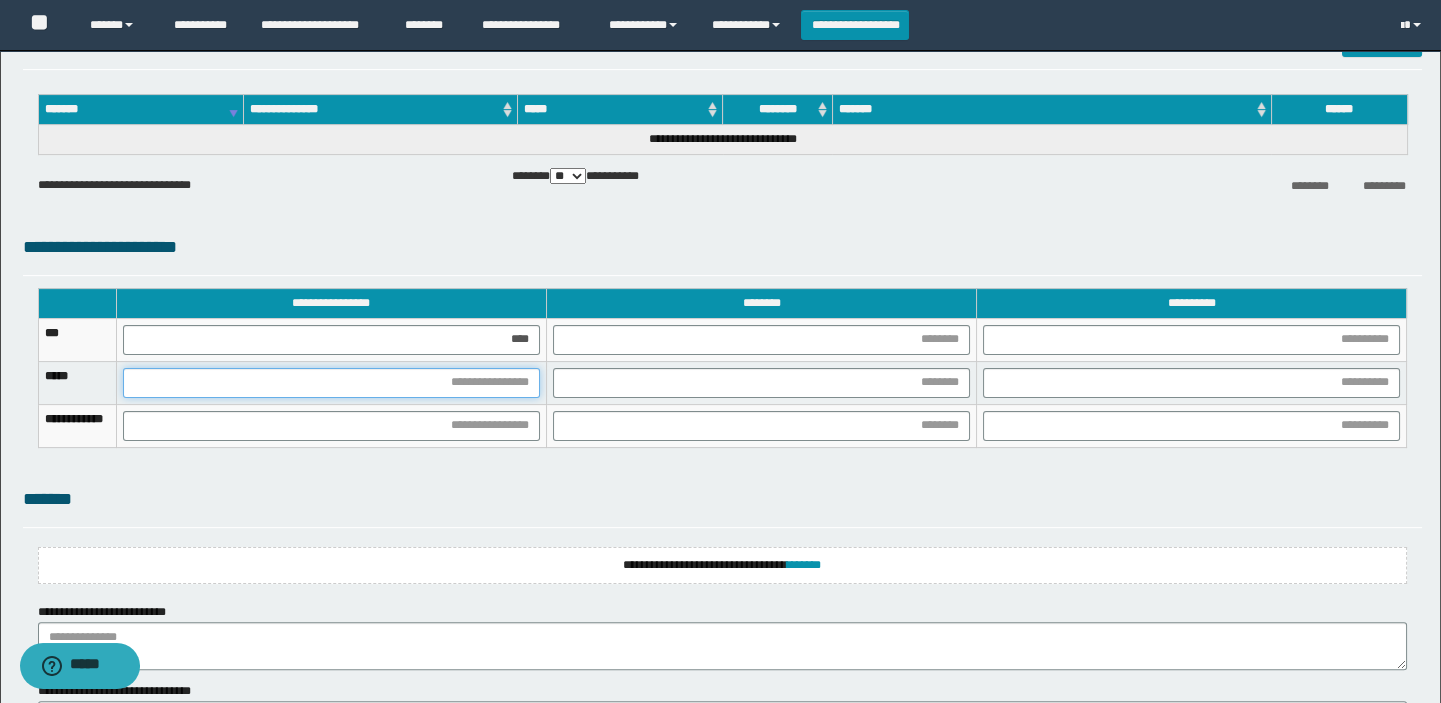 click at bounding box center [331, 383] 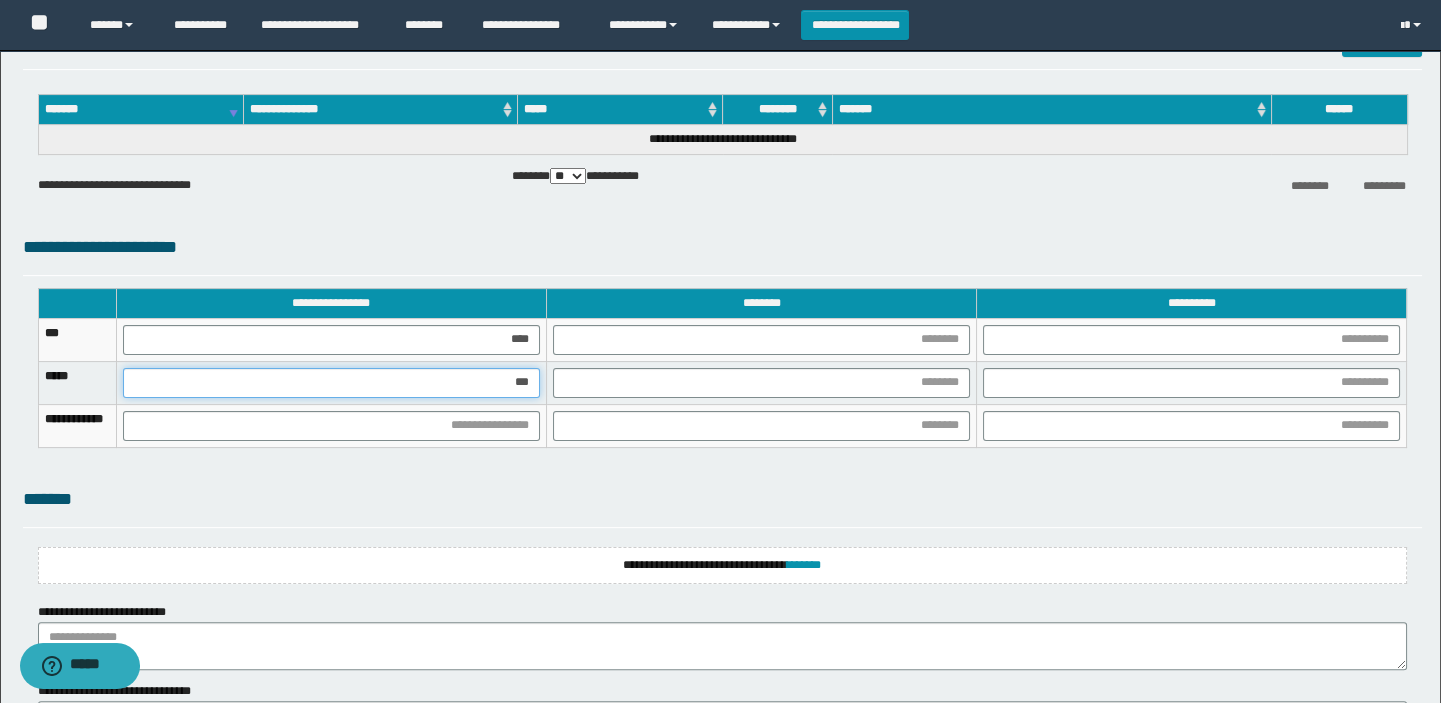 type on "****" 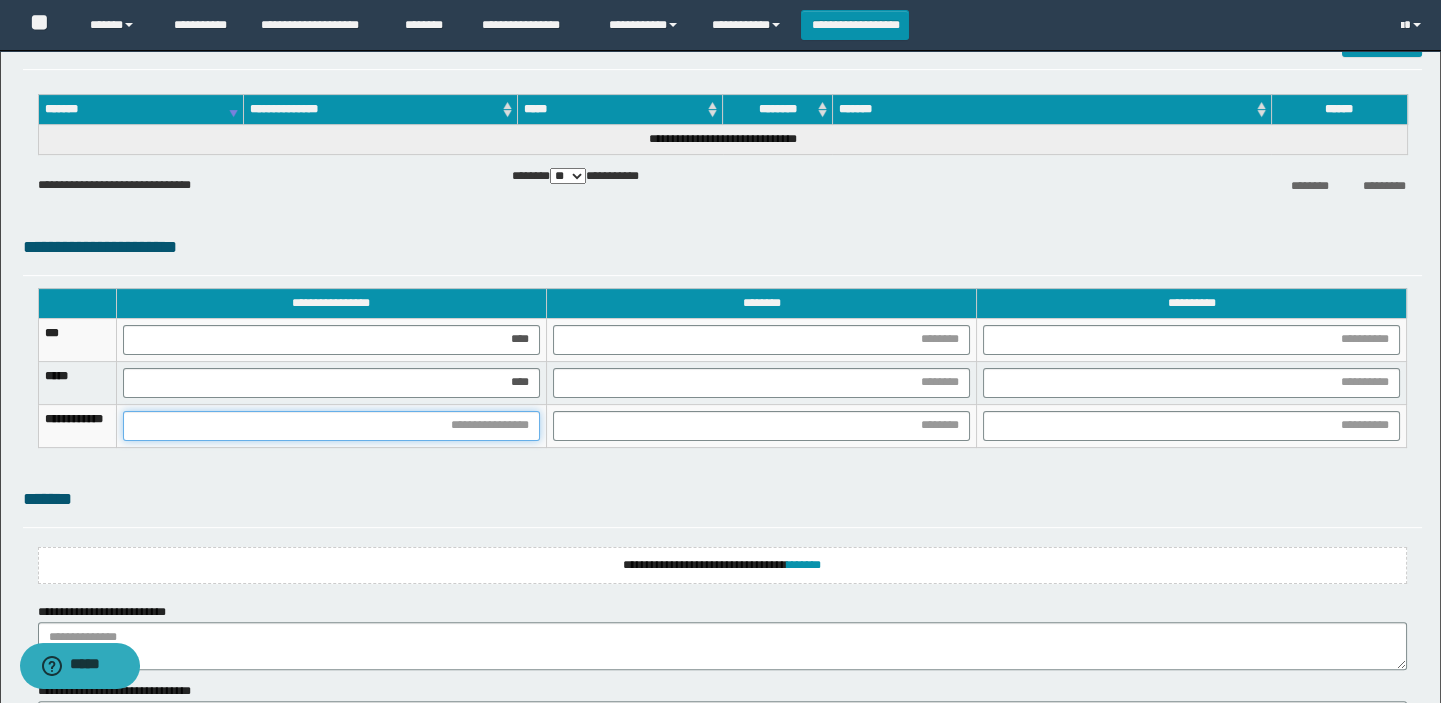 click at bounding box center [331, 426] 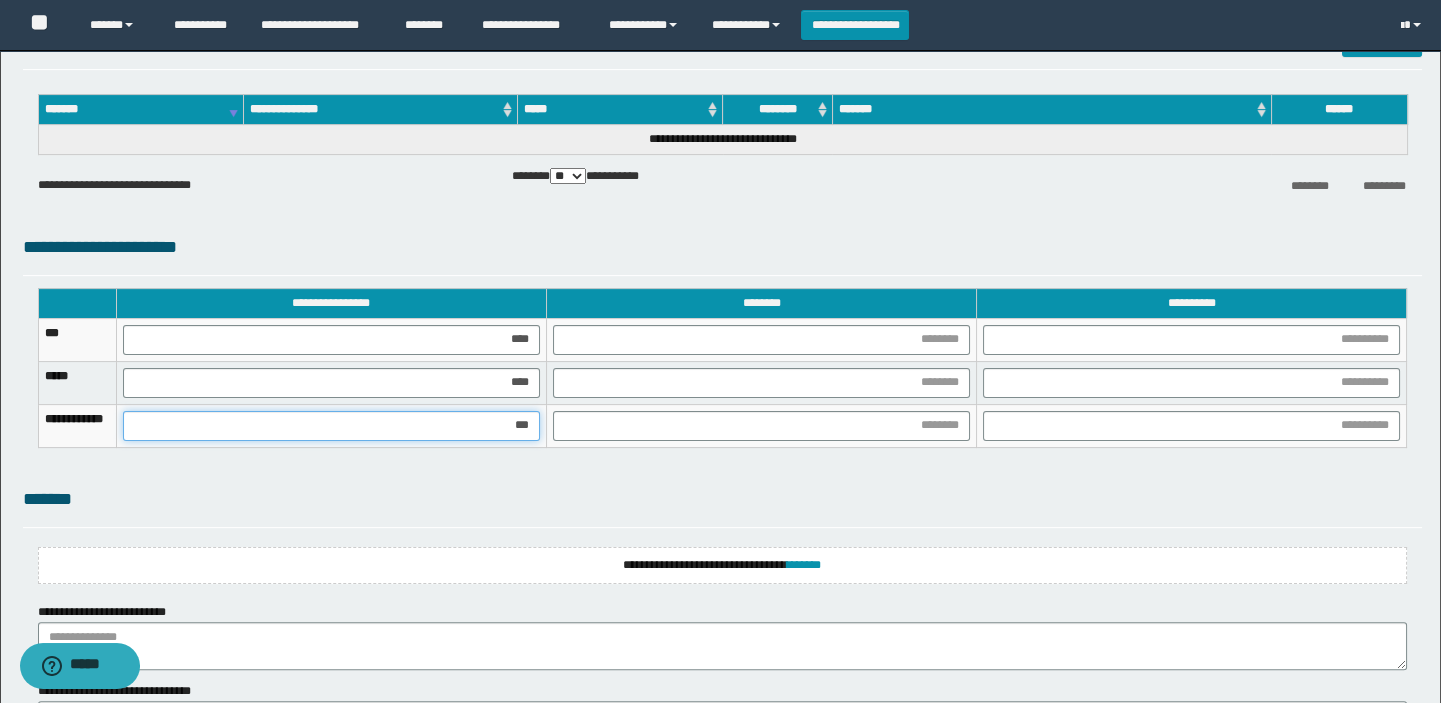 type on "****" 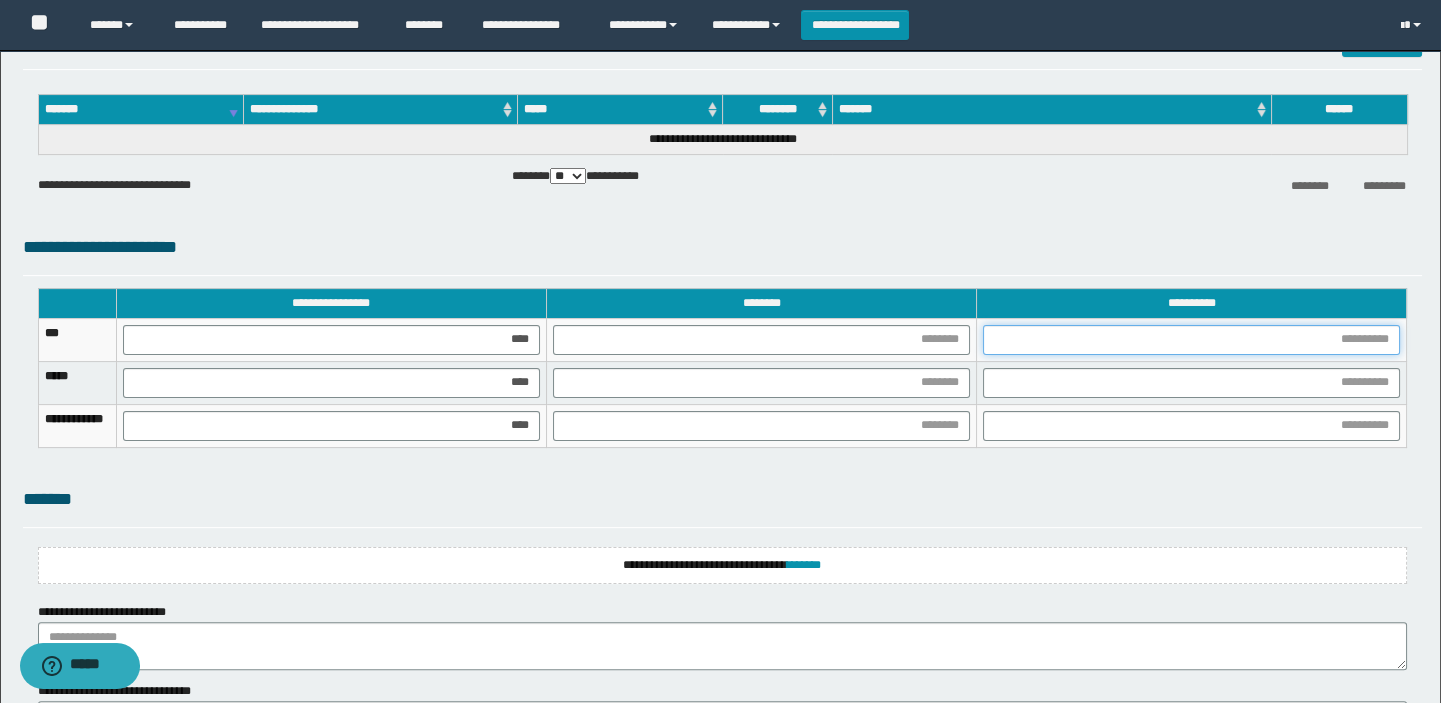 click at bounding box center [1191, 340] 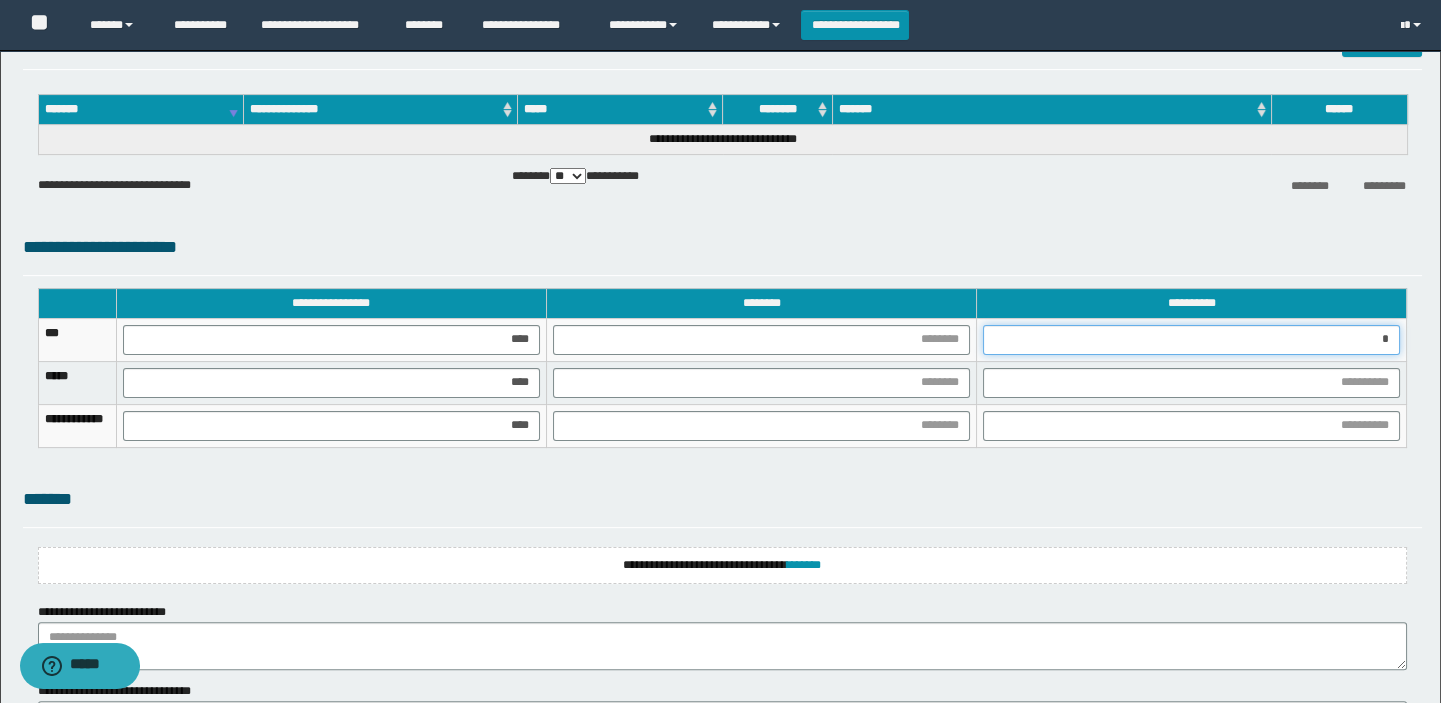type on "**" 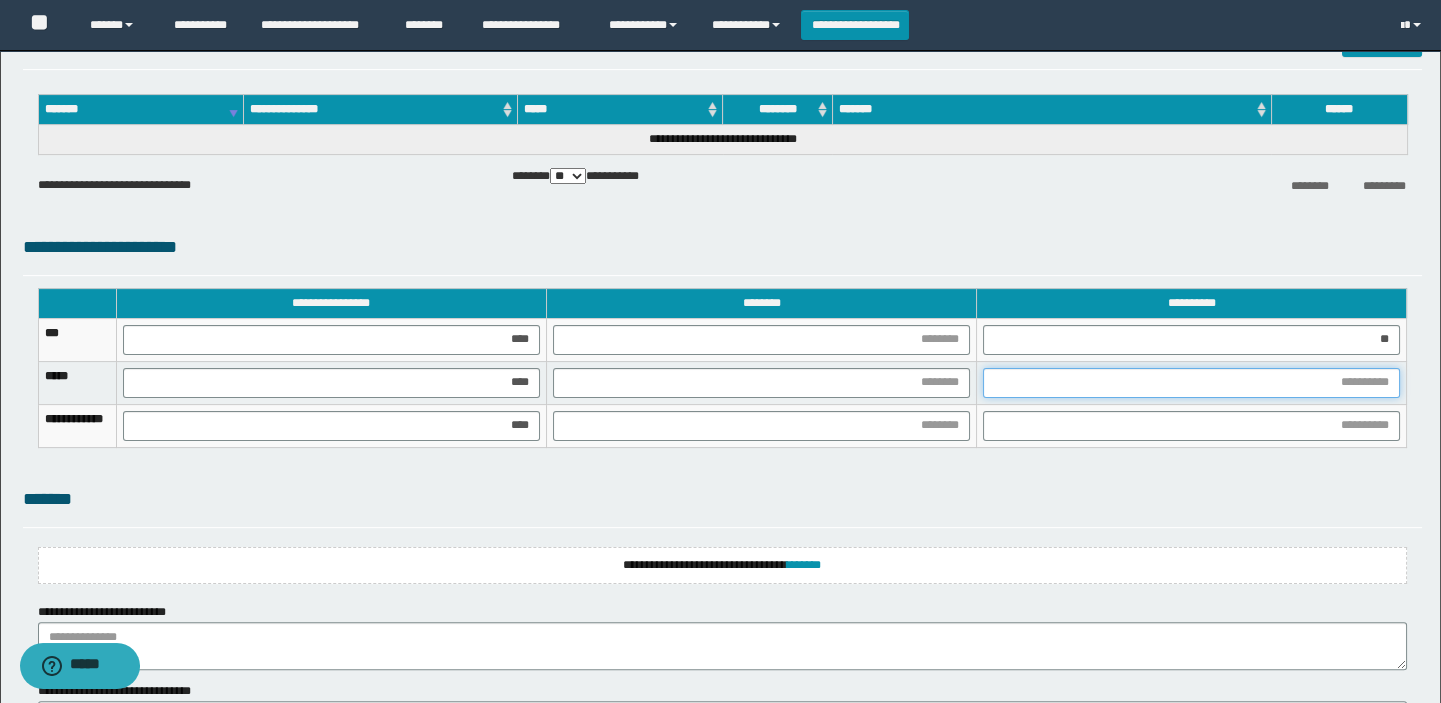 click at bounding box center (1191, 383) 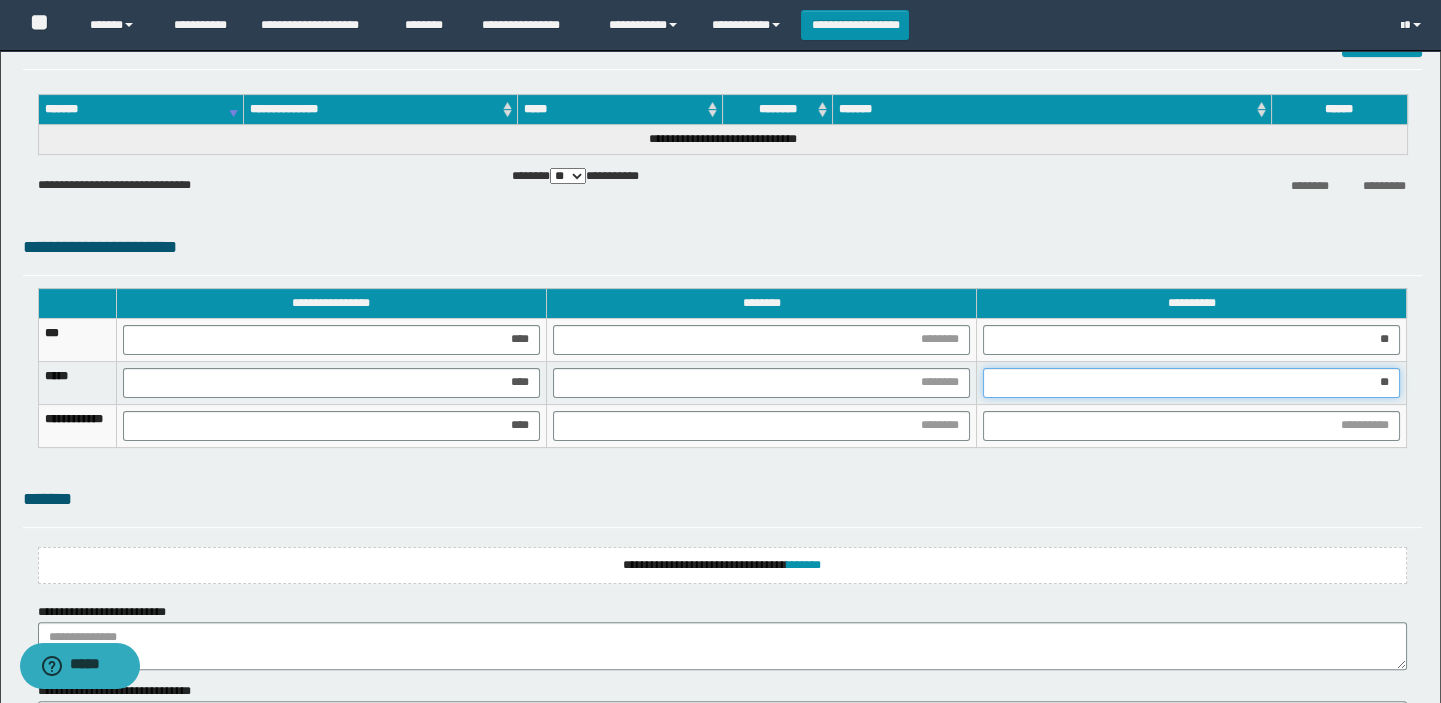 type on "***" 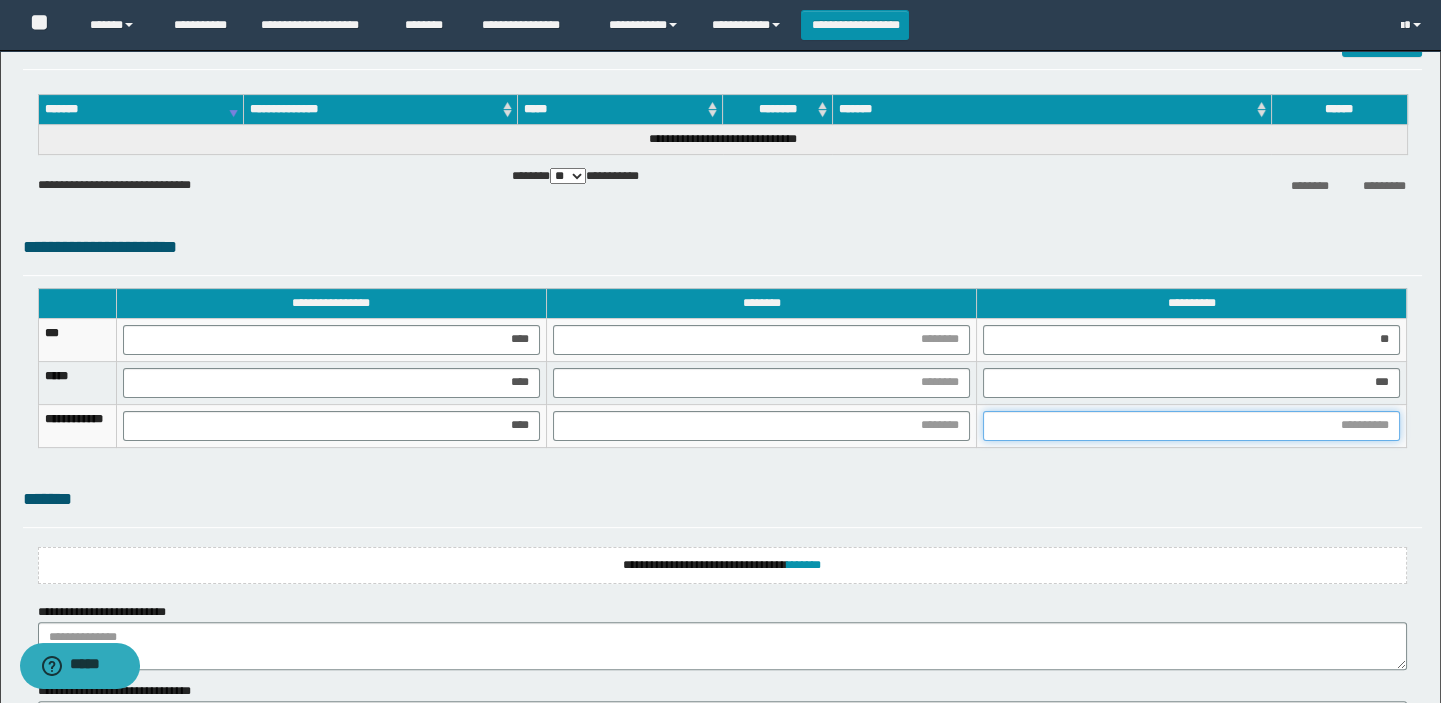 click at bounding box center (1191, 426) 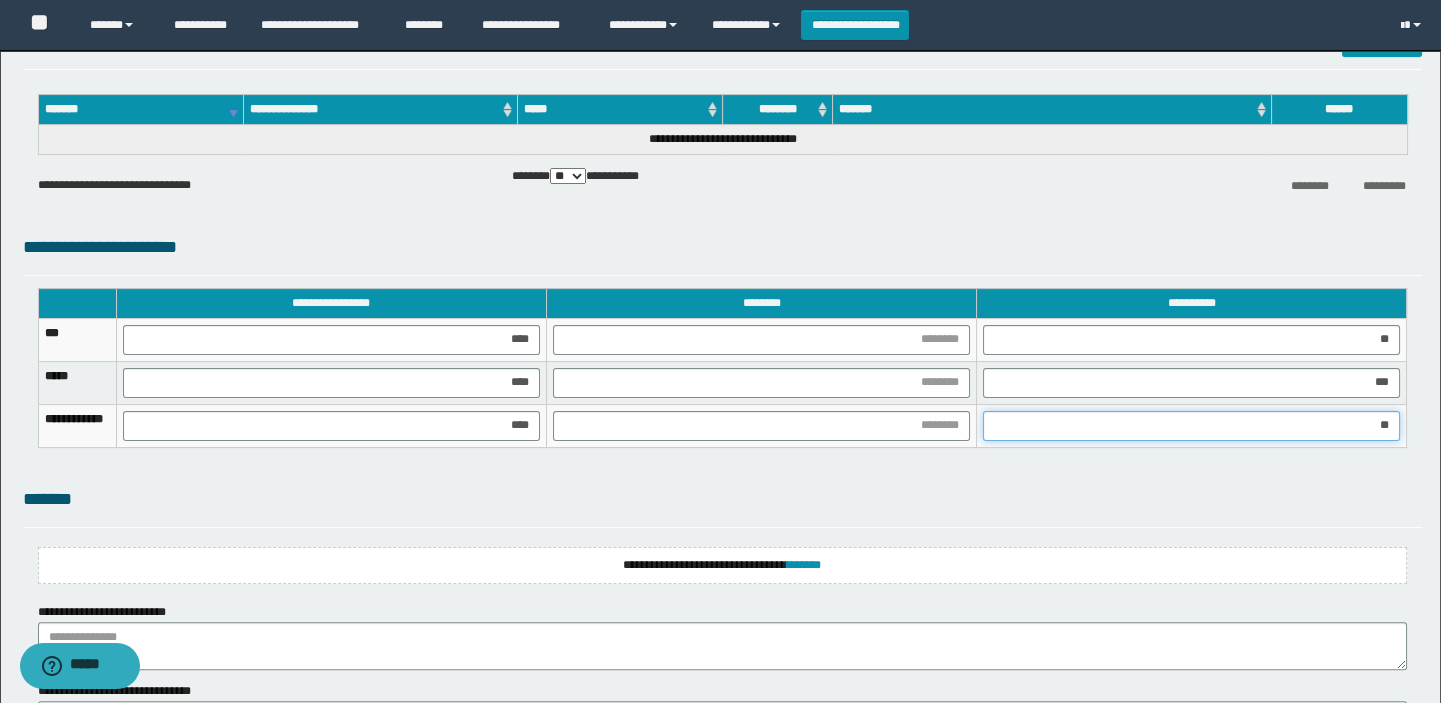 type on "***" 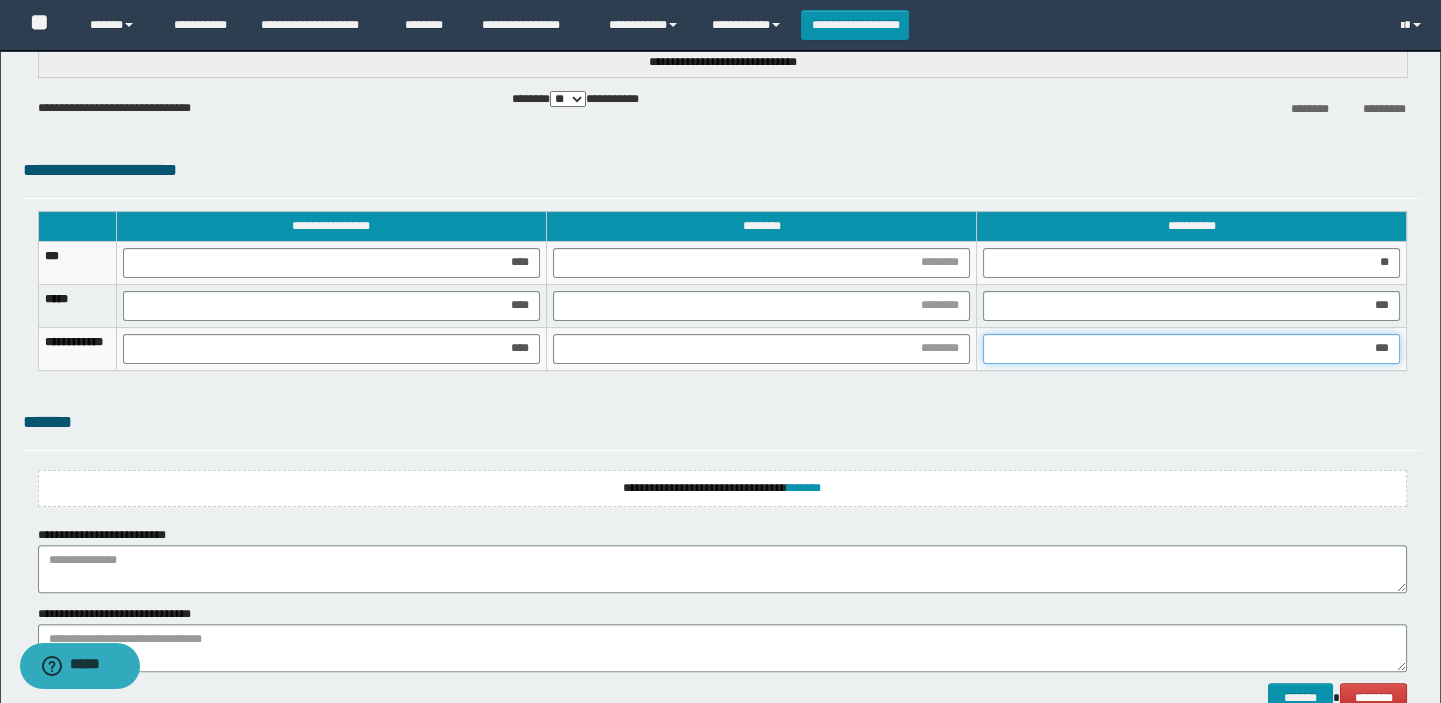 scroll, scrollTop: 1558, scrollLeft: 0, axis: vertical 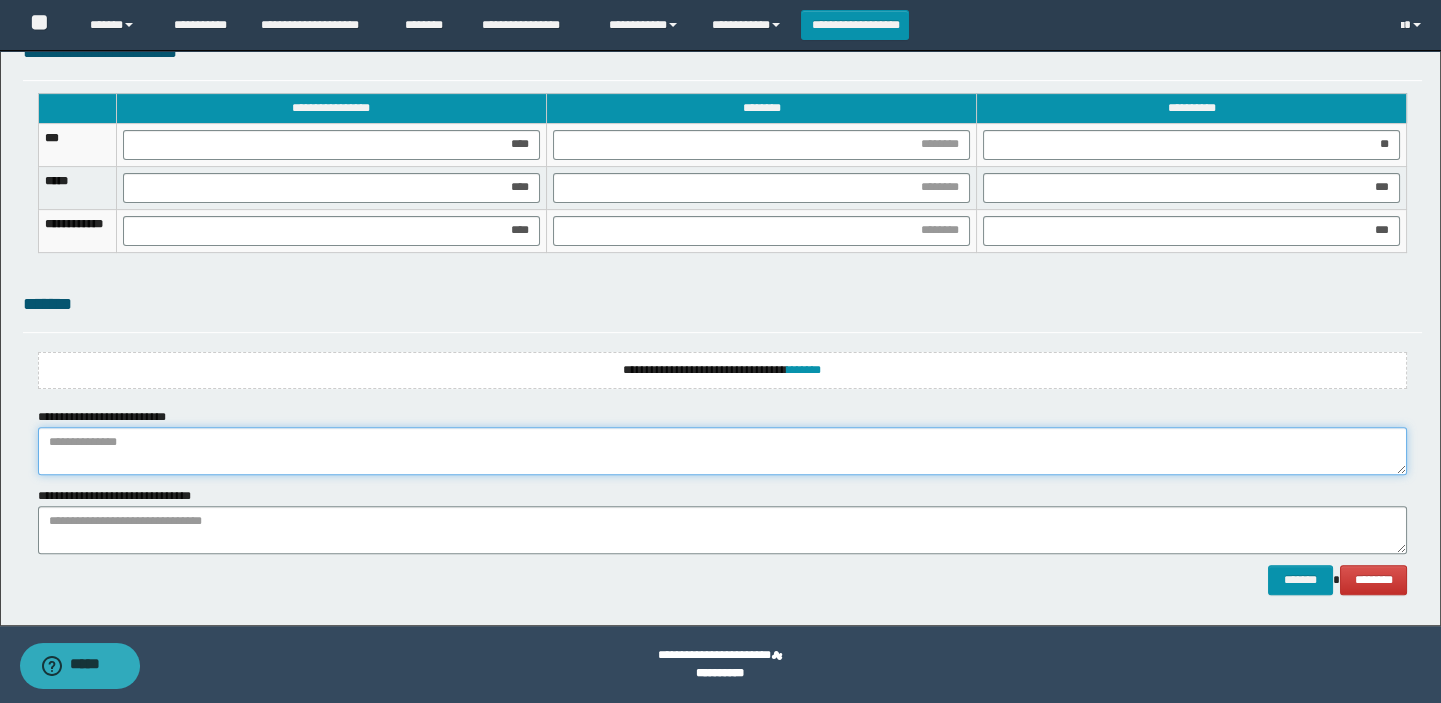 click at bounding box center [723, 451] 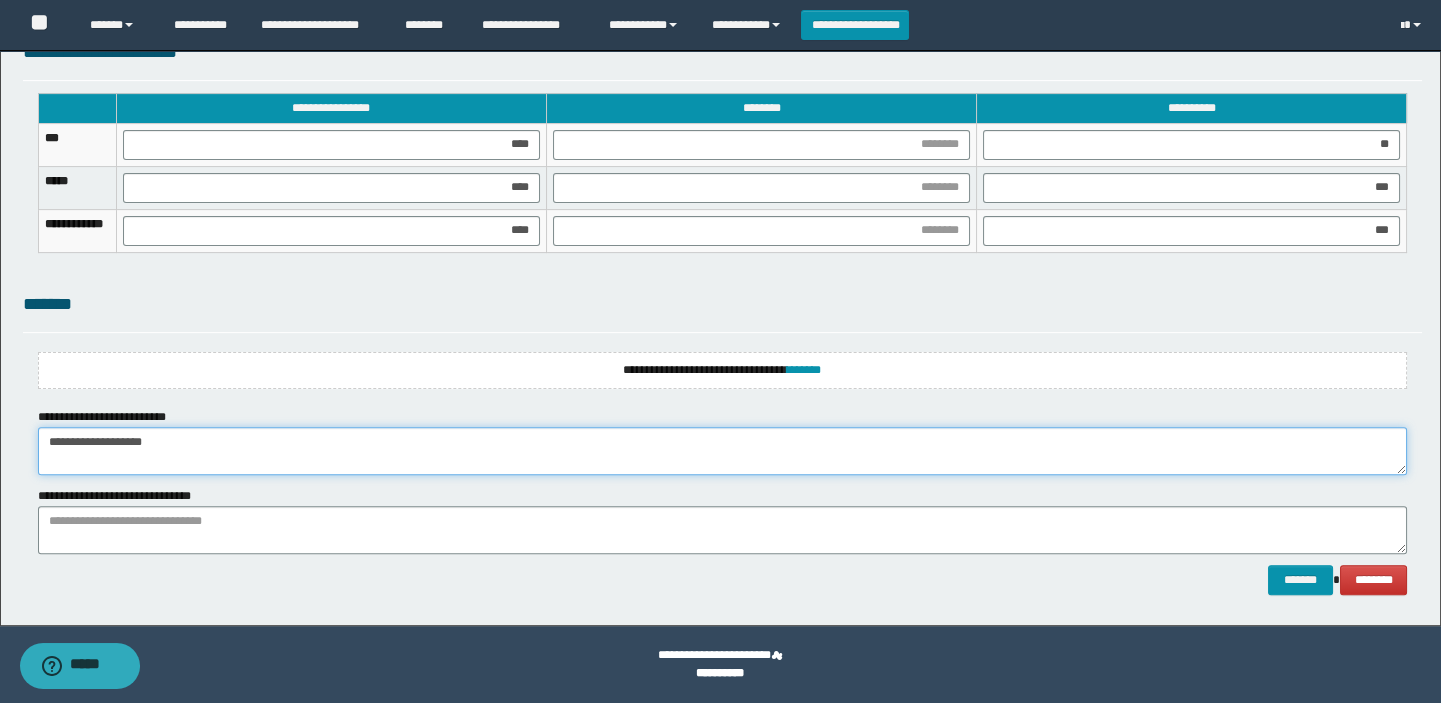 type on "**********" 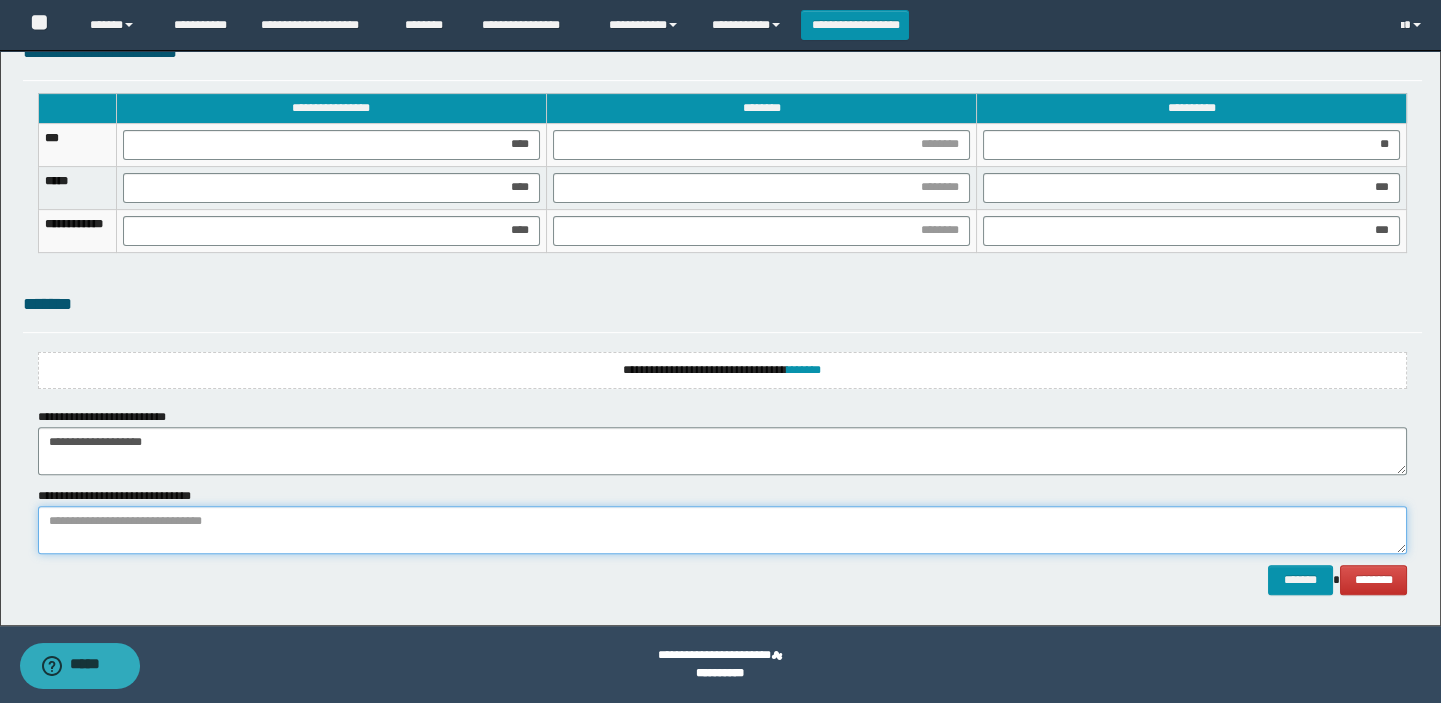 click at bounding box center [723, 530] 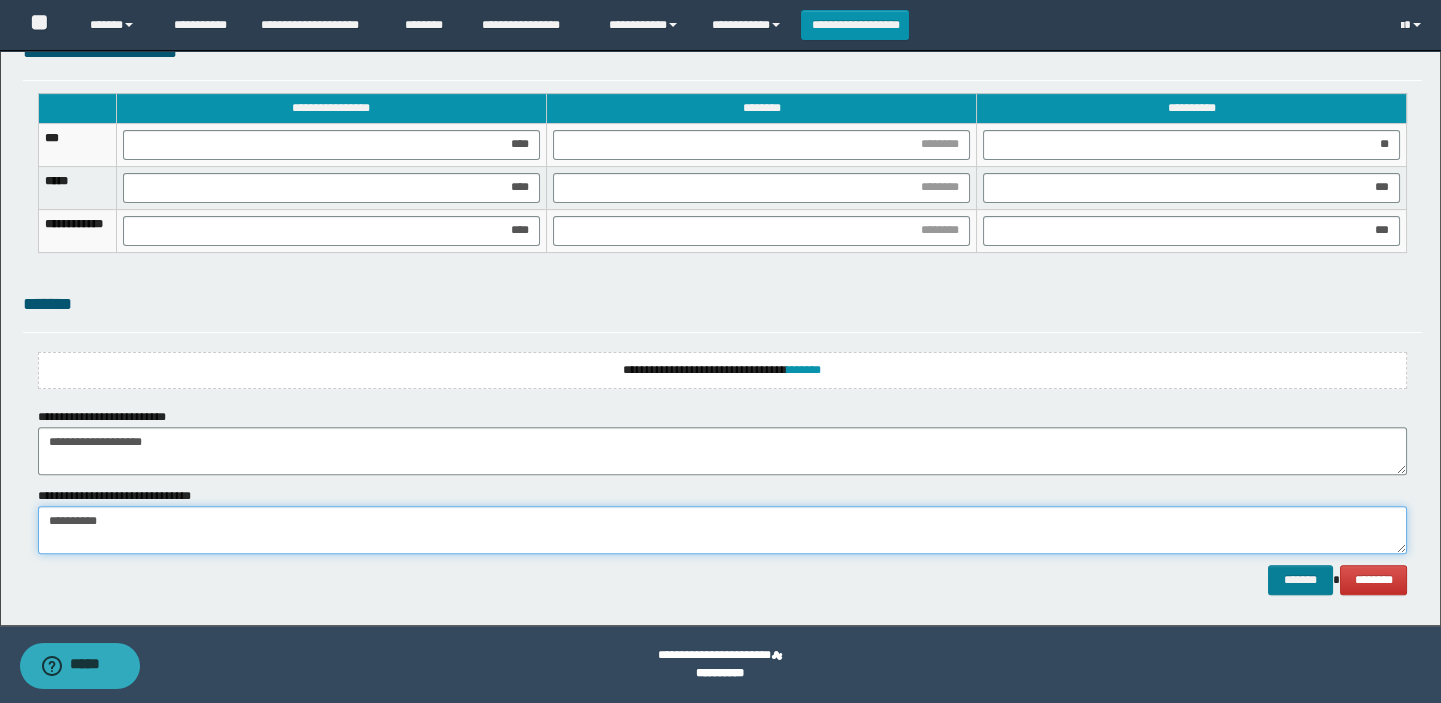 type on "**********" 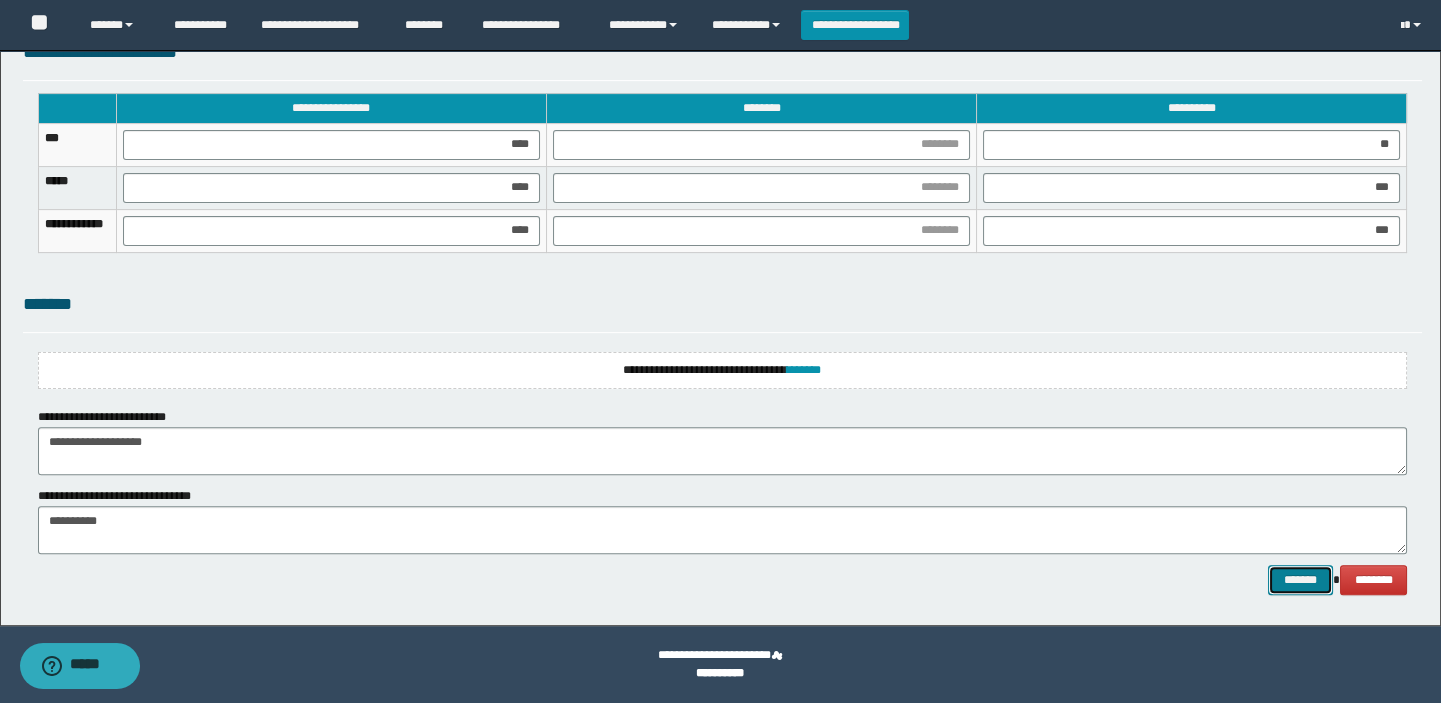 drag, startPoint x: 1291, startPoint y: 581, endPoint x: 1238, endPoint y: 603, distance: 57.384666 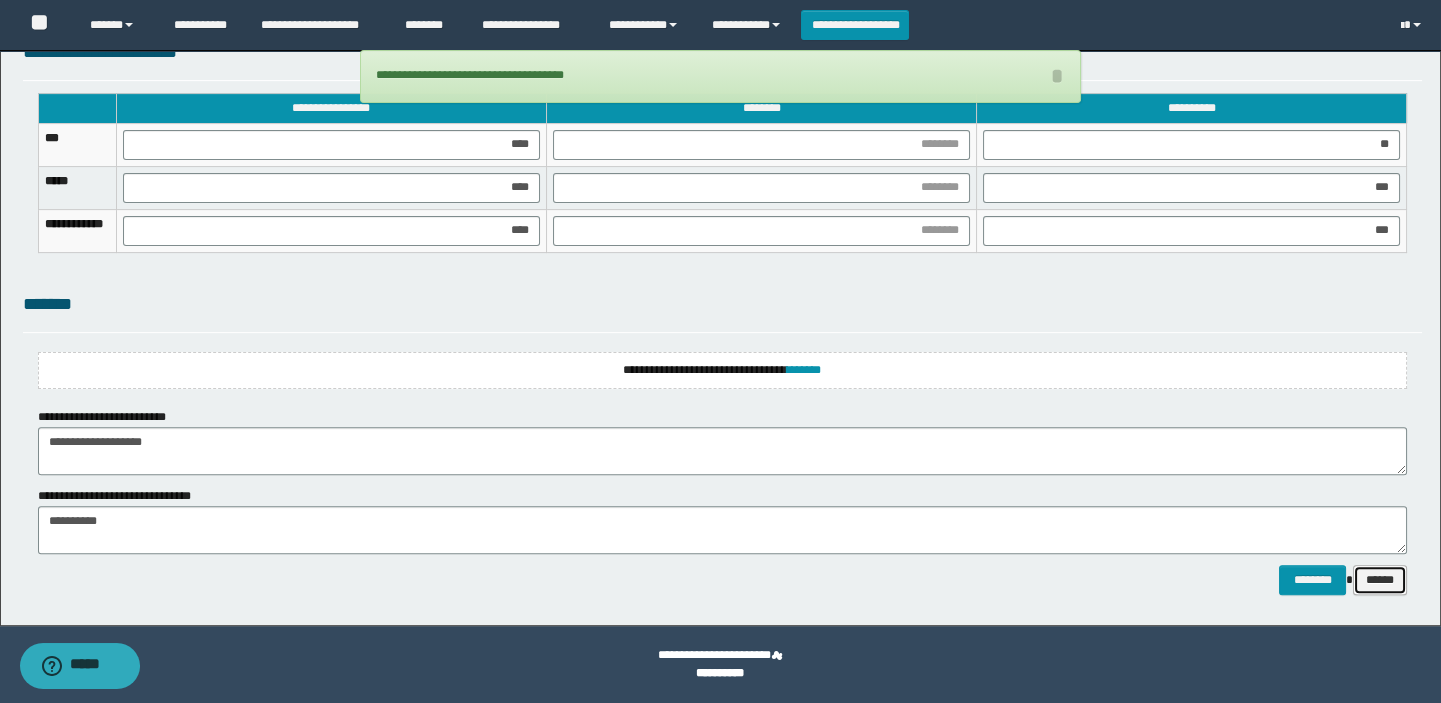 click on "******" at bounding box center (1380, 580) 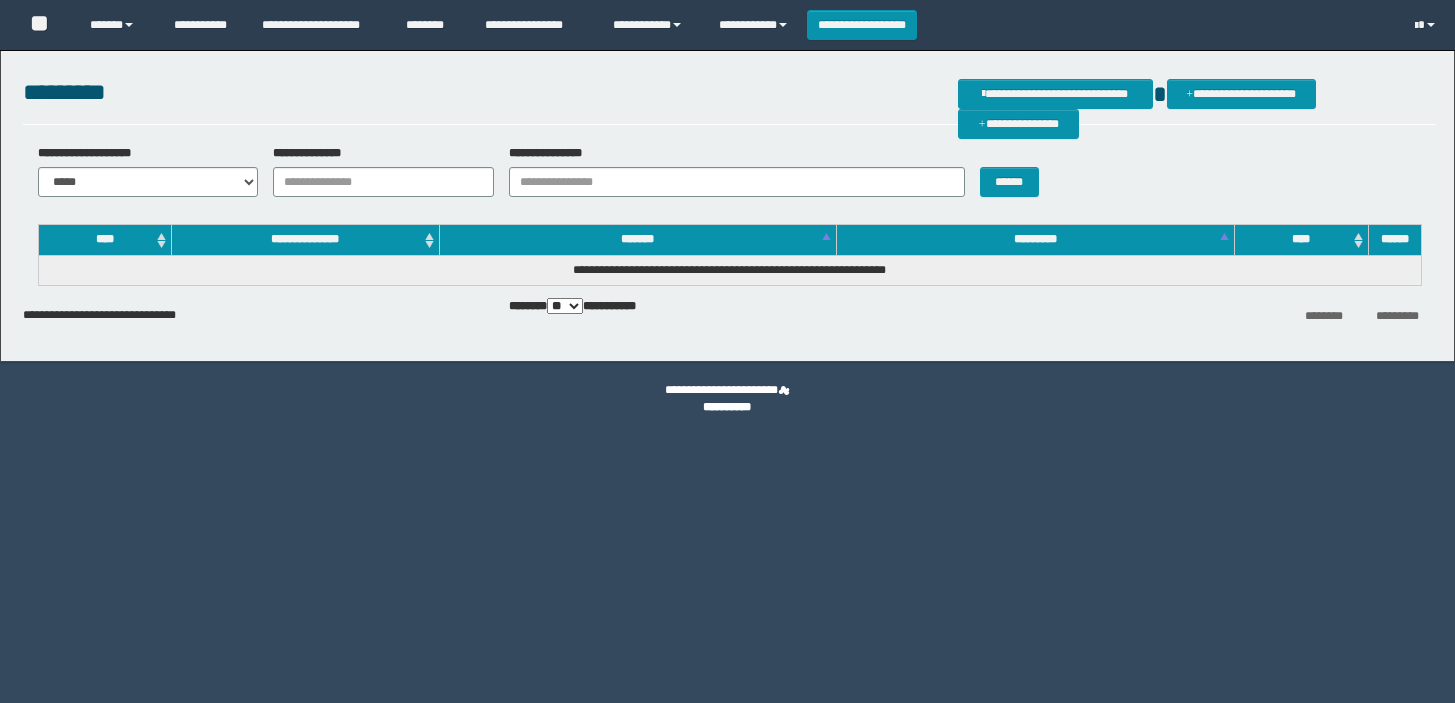 scroll, scrollTop: 0, scrollLeft: 0, axis: both 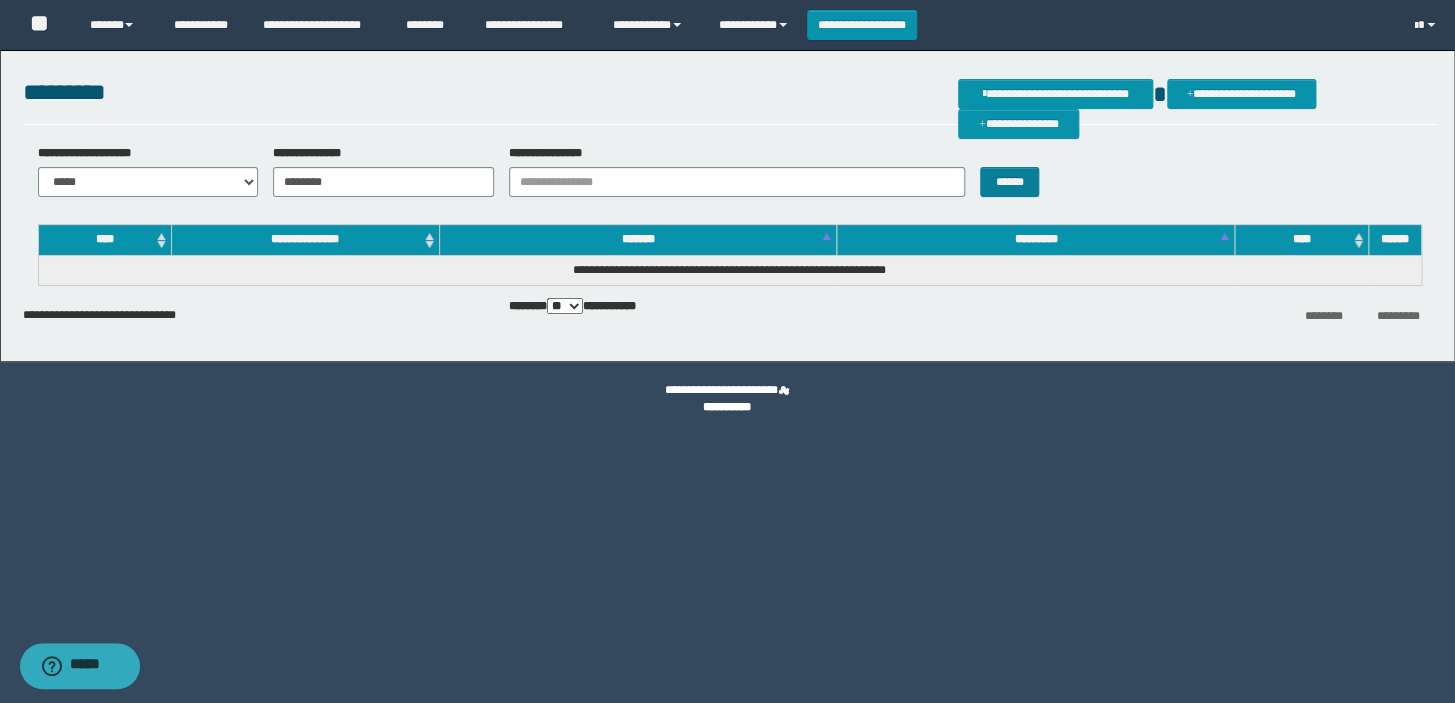 type on "********" 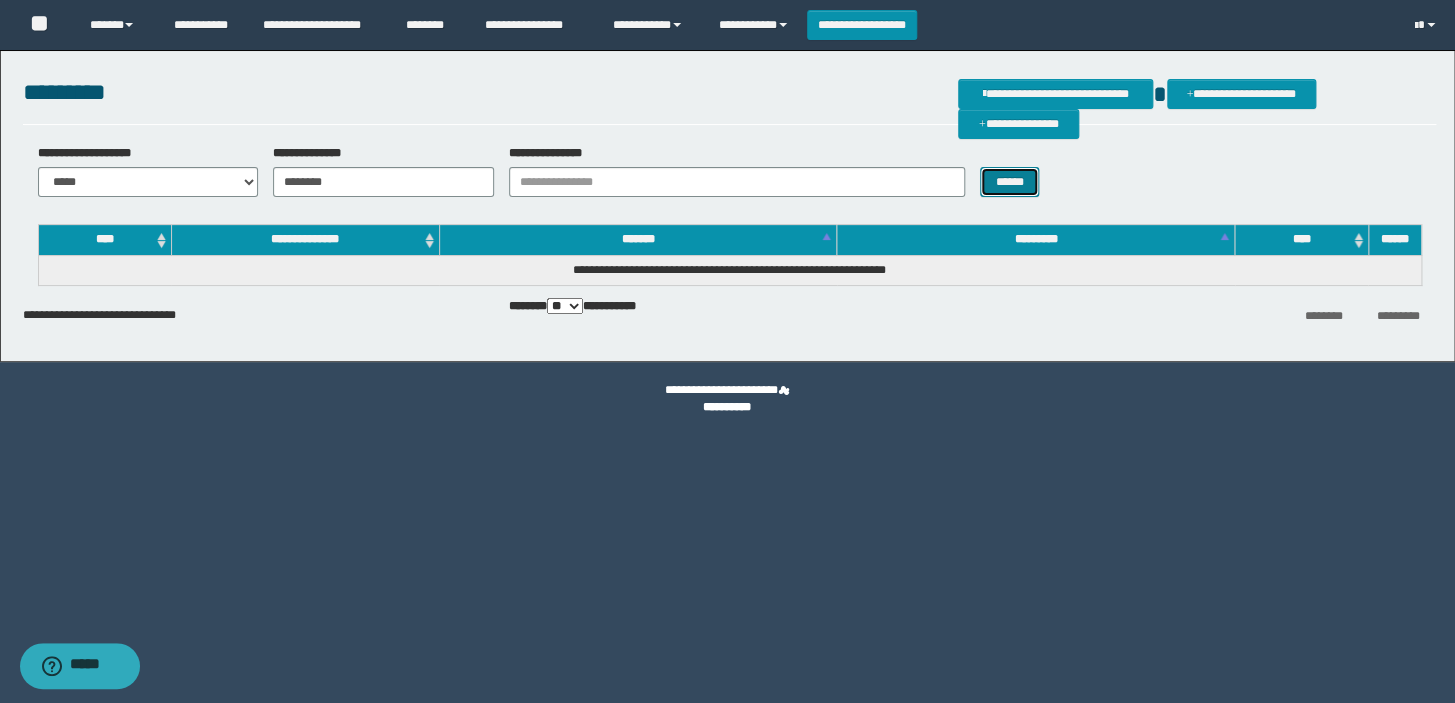 click on "******" at bounding box center [1009, 182] 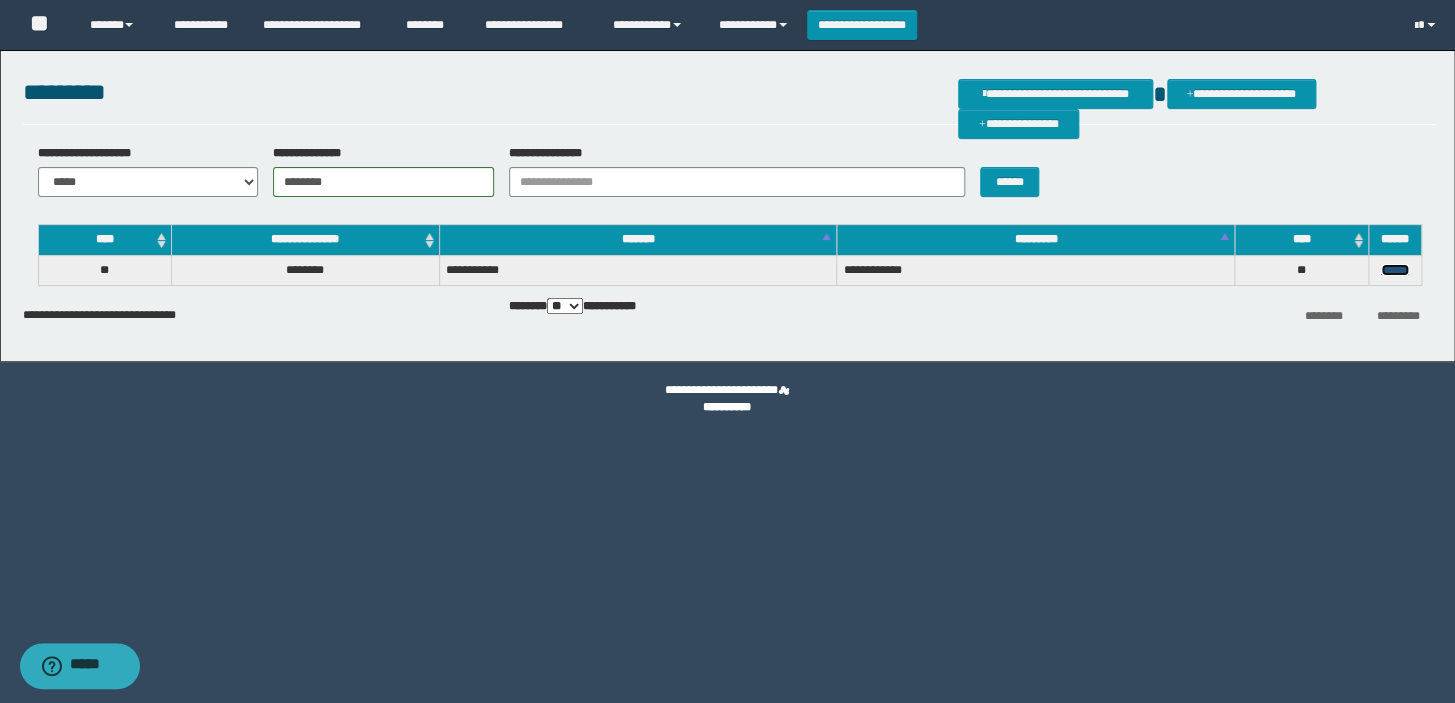 click on "******" at bounding box center [1395, 270] 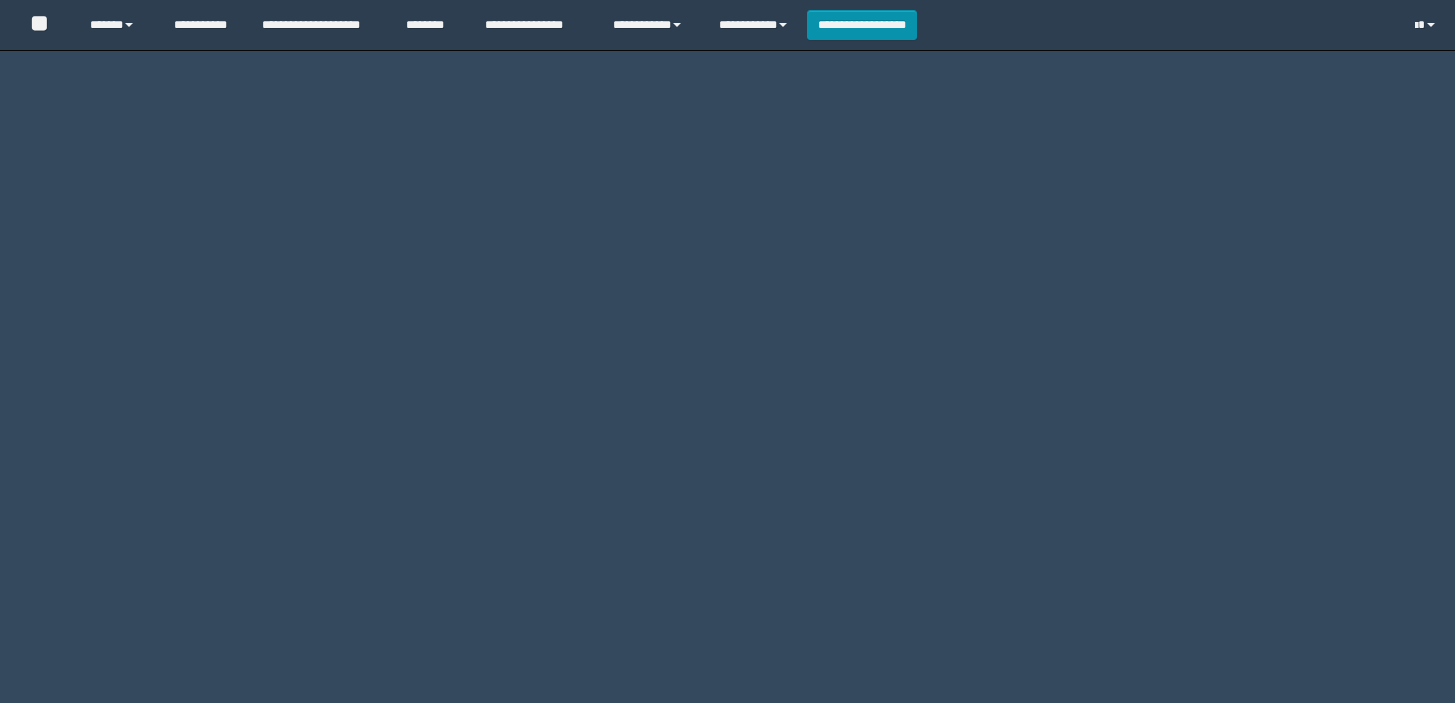 scroll, scrollTop: 0, scrollLeft: 0, axis: both 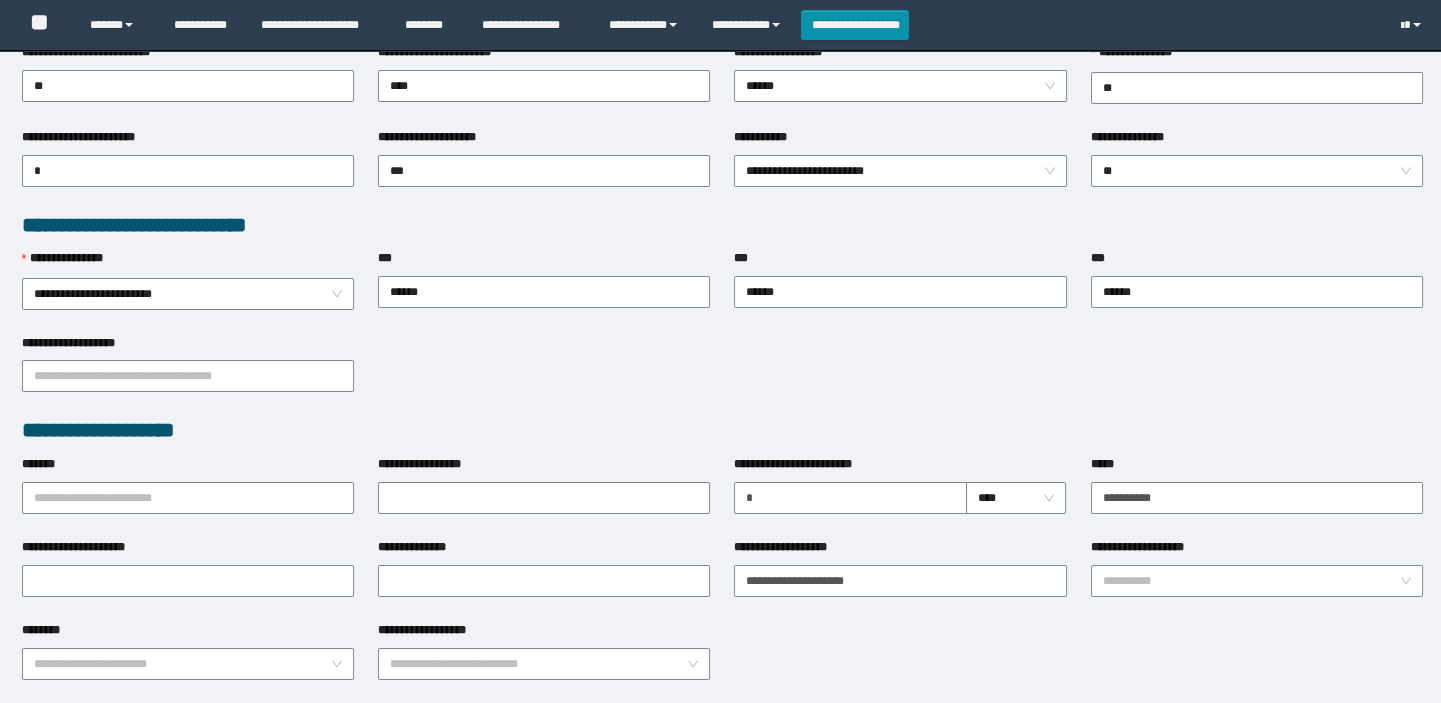 type on "********" 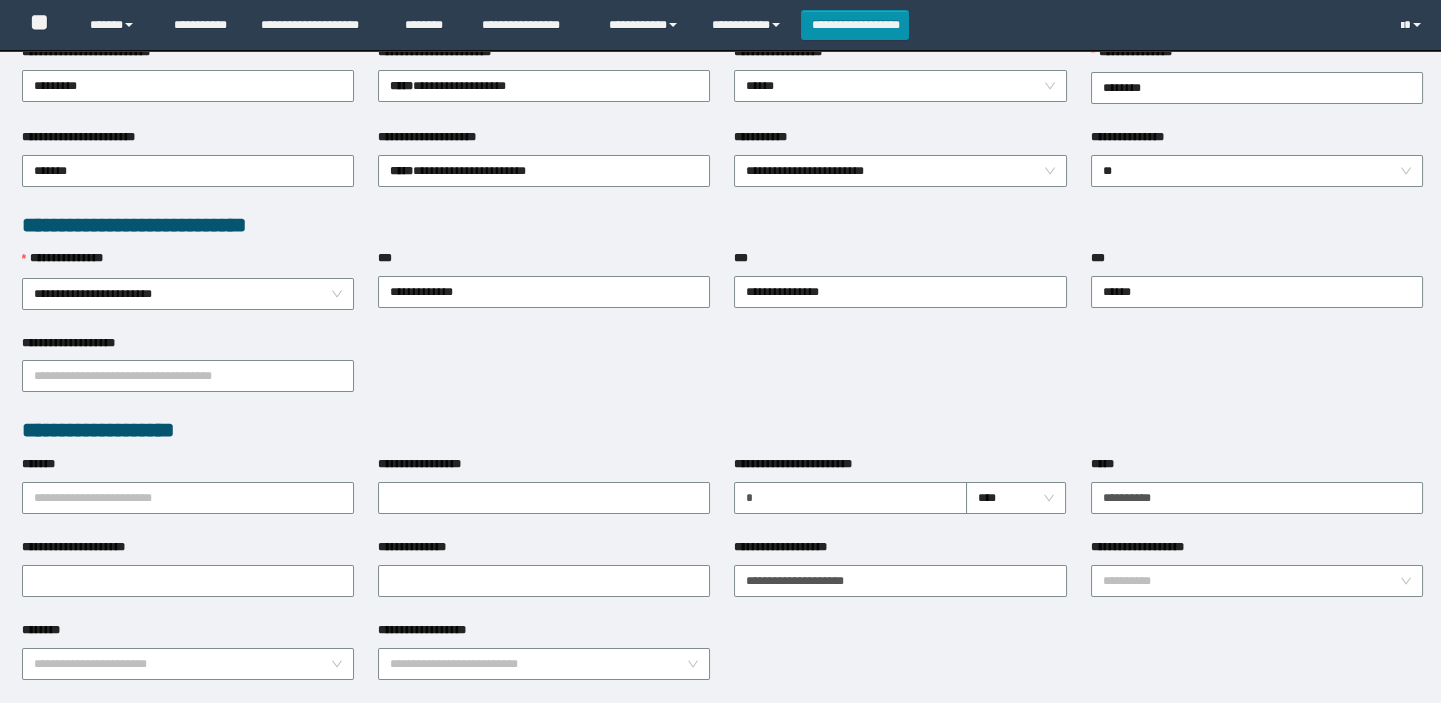 scroll, scrollTop: 636, scrollLeft: 0, axis: vertical 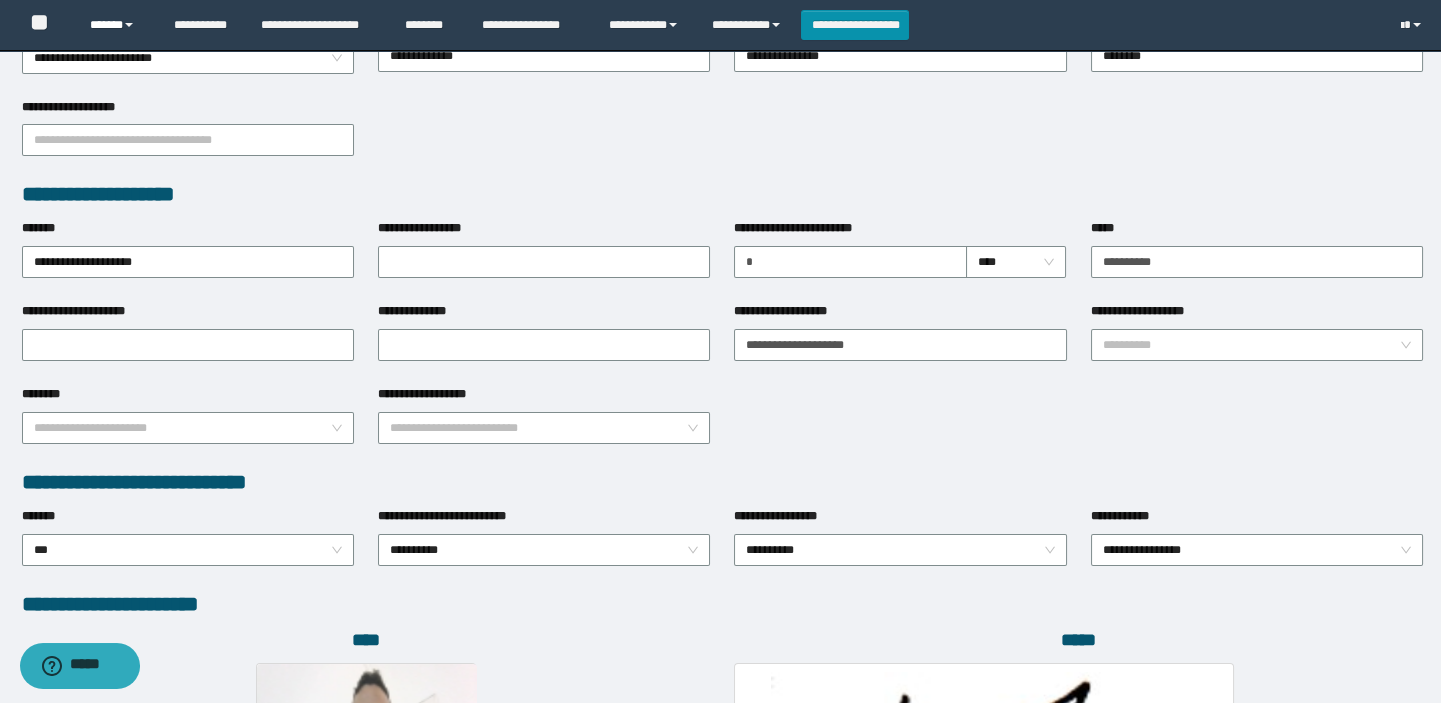 click on "******" at bounding box center [117, 25] 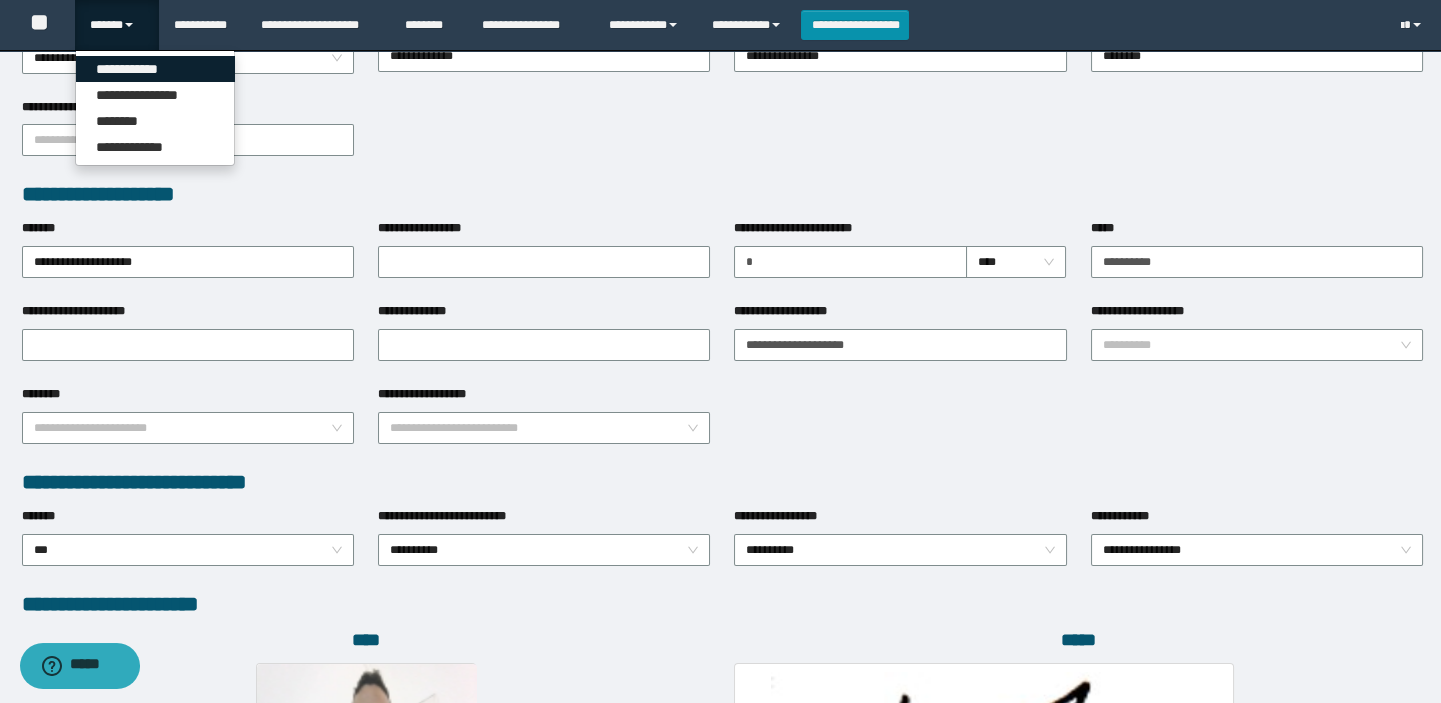 click on "**********" at bounding box center (155, 69) 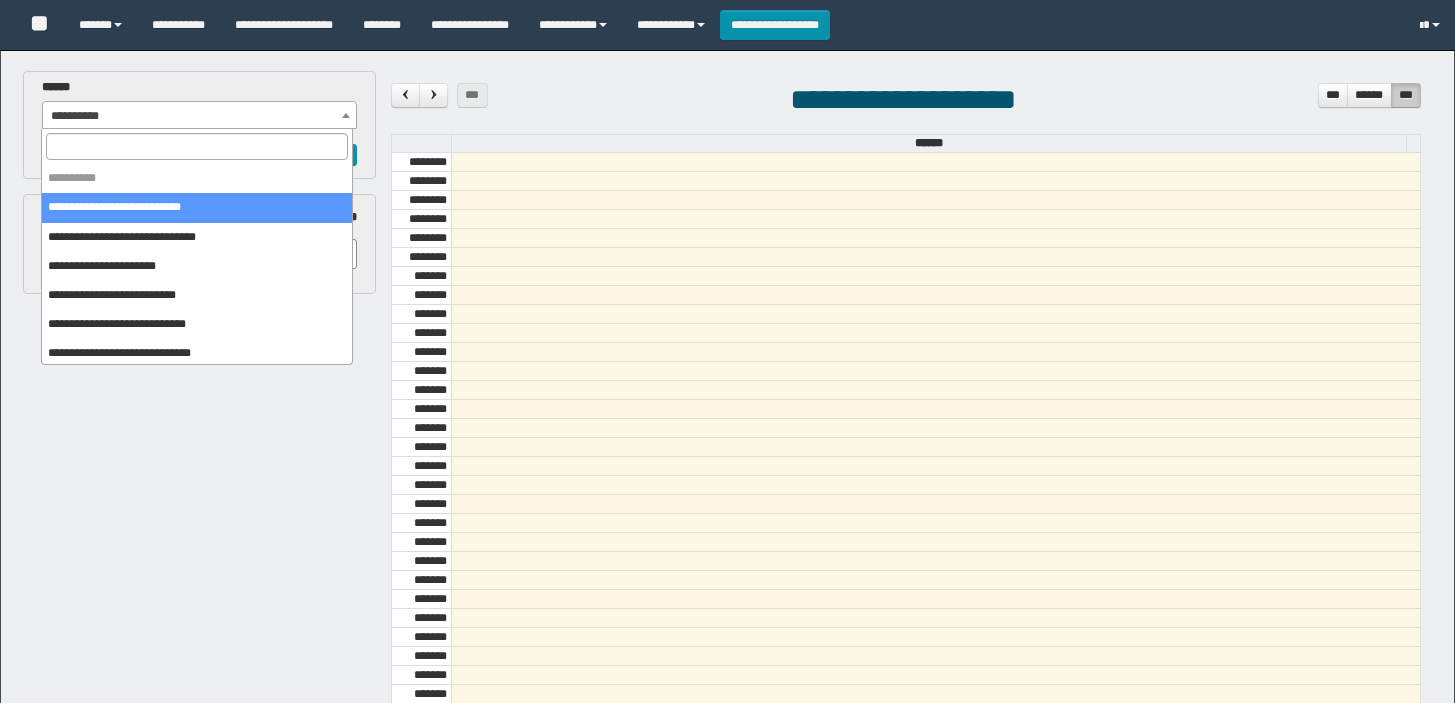 click on "**********" at bounding box center (199, 116) 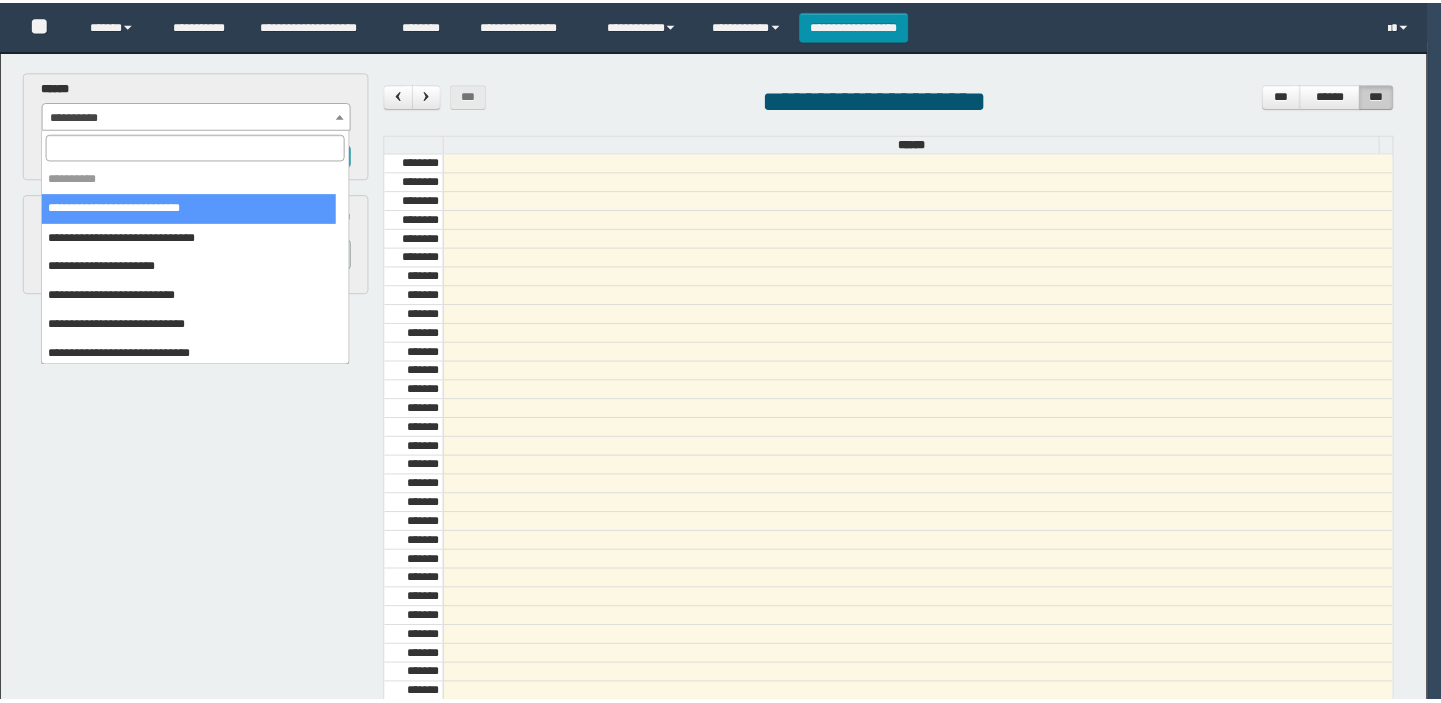 scroll, scrollTop: 0, scrollLeft: 0, axis: both 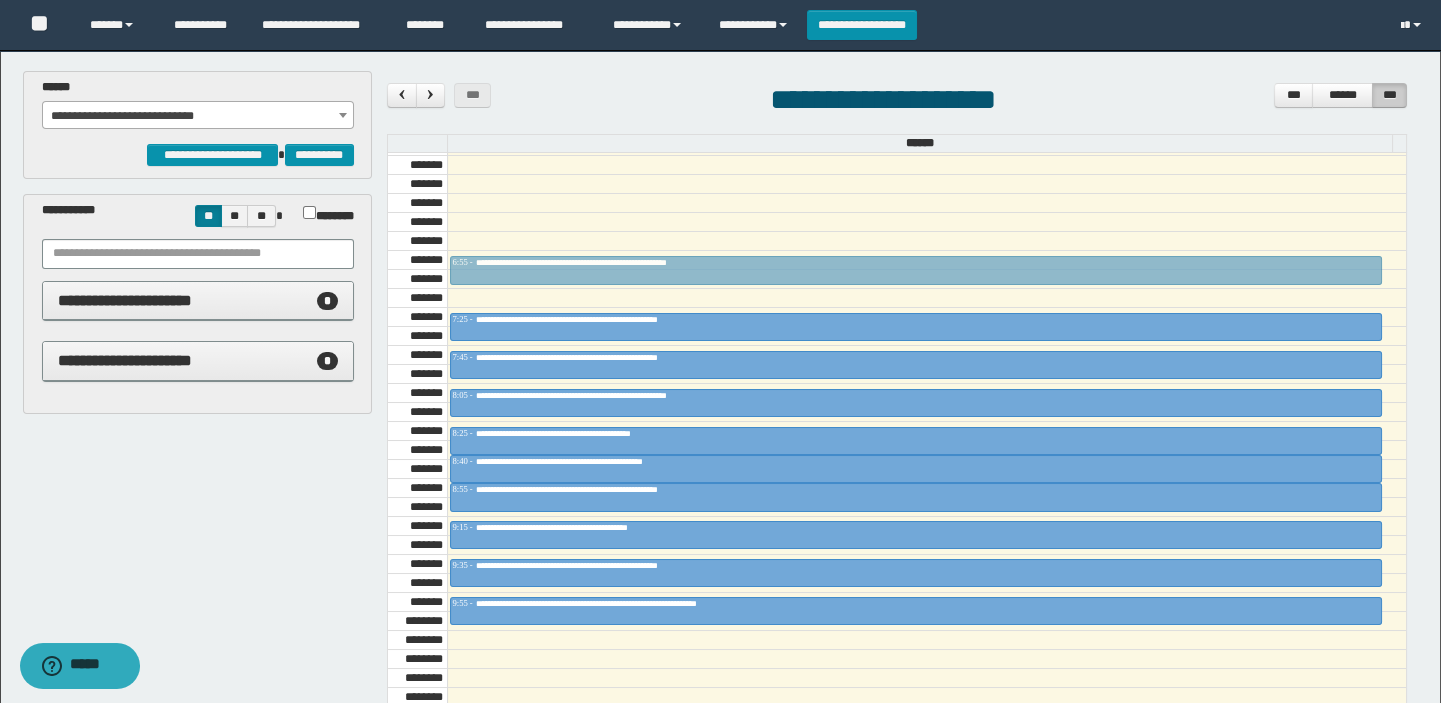 drag, startPoint x: 565, startPoint y: 279, endPoint x: 564, endPoint y: 249, distance: 30.016663 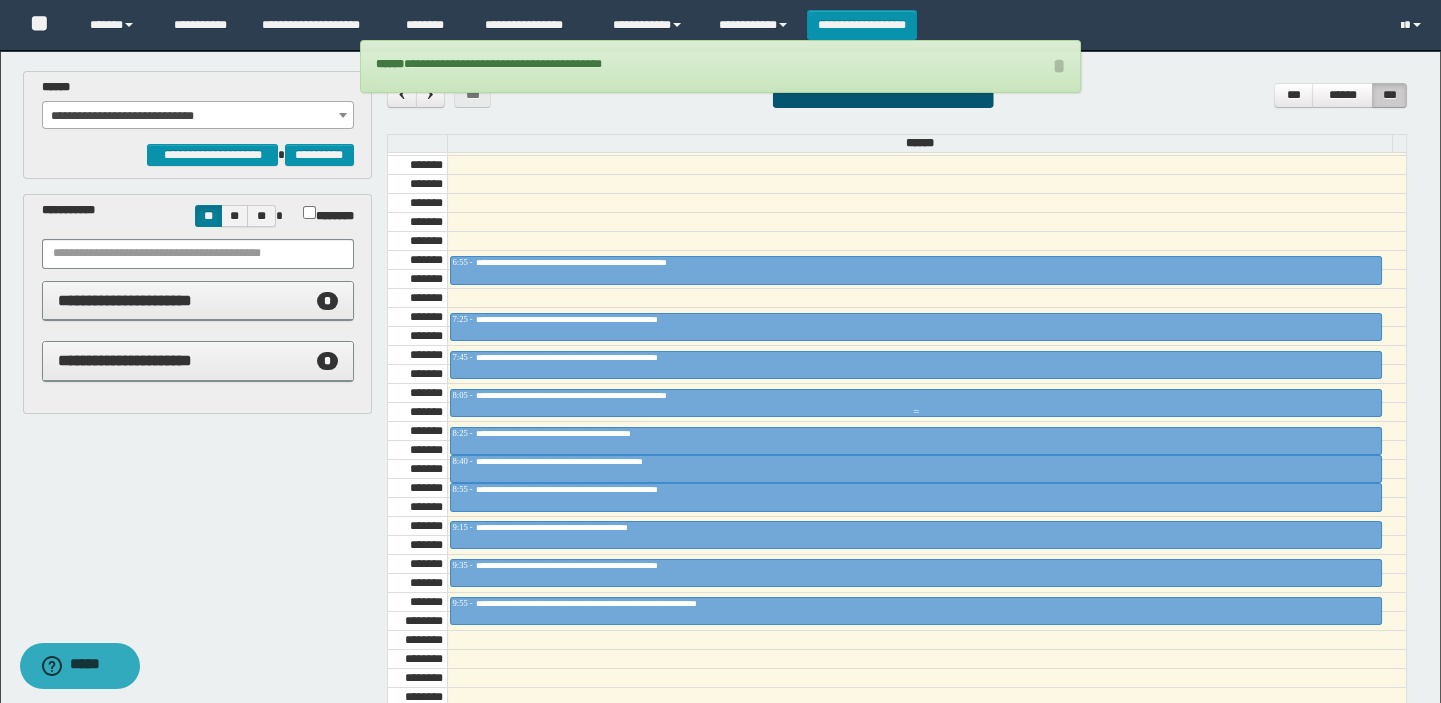 click on "**********" at bounding box center (611, 395) 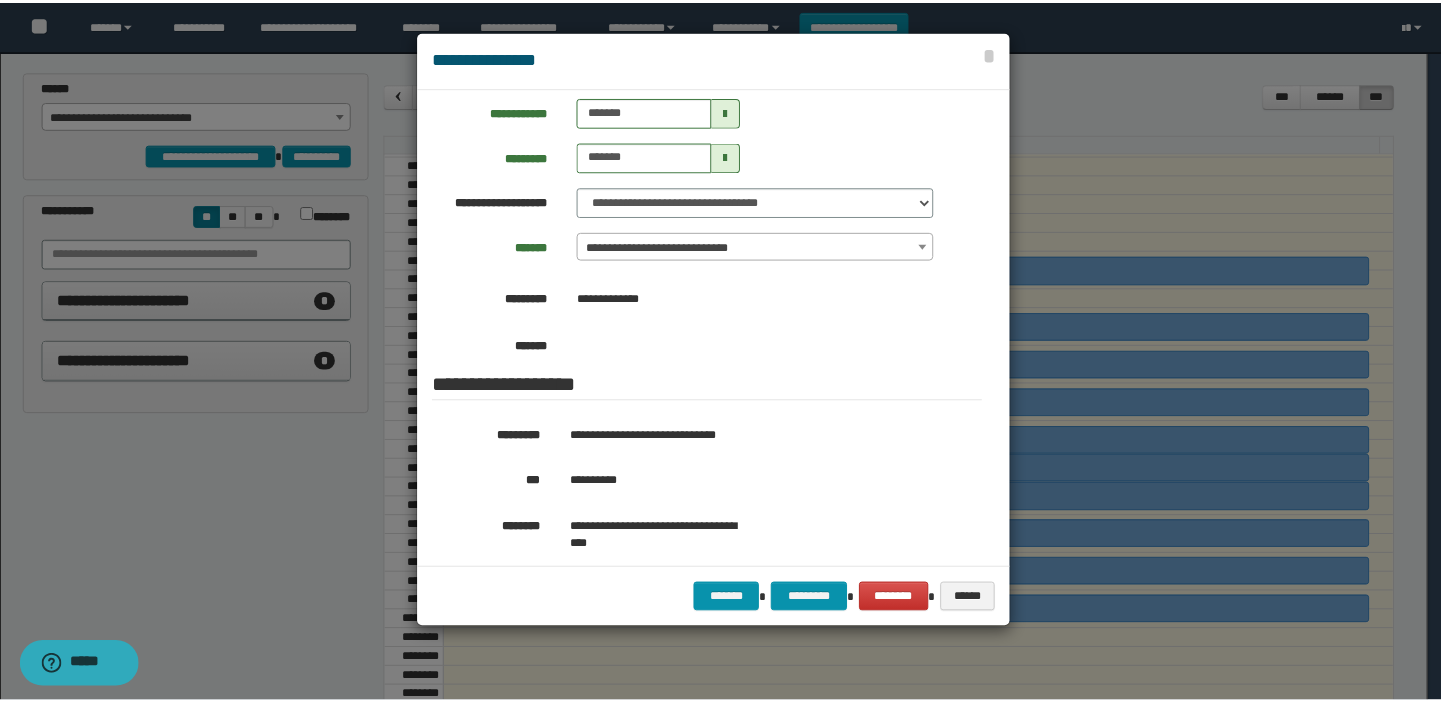 scroll, scrollTop: 272, scrollLeft: 0, axis: vertical 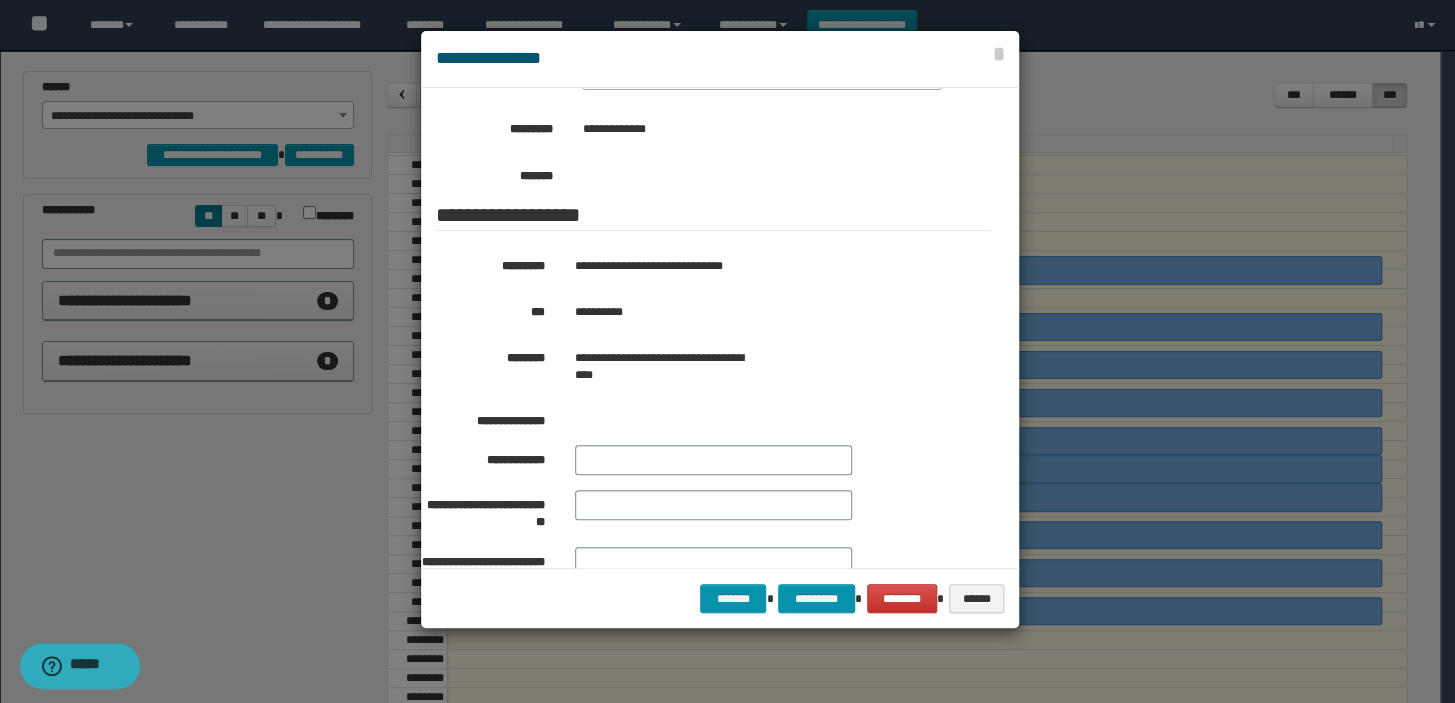 click at bounding box center (727, 351) 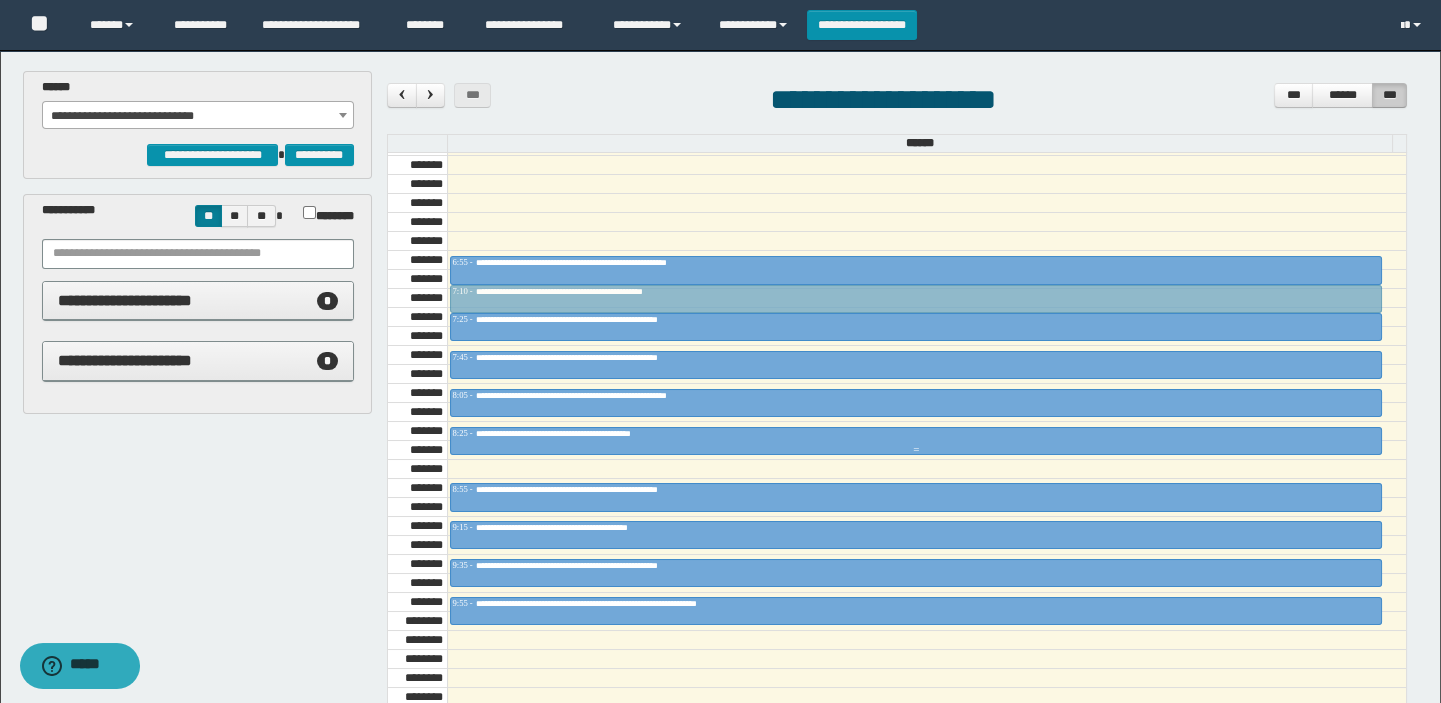 drag, startPoint x: 557, startPoint y: 458, endPoint x: 591, endPoint y: 281, distance: 180.23596 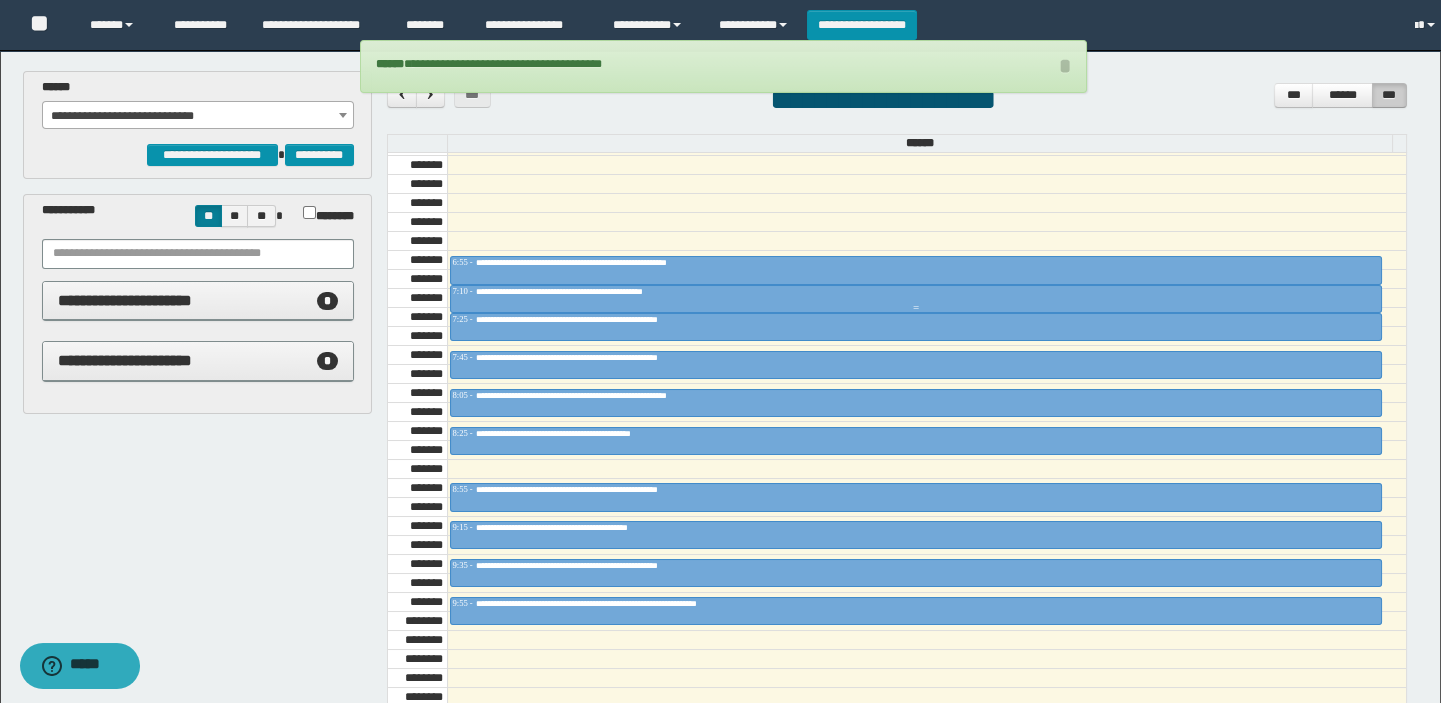 click on "**********" at bounding box center (593, 291) 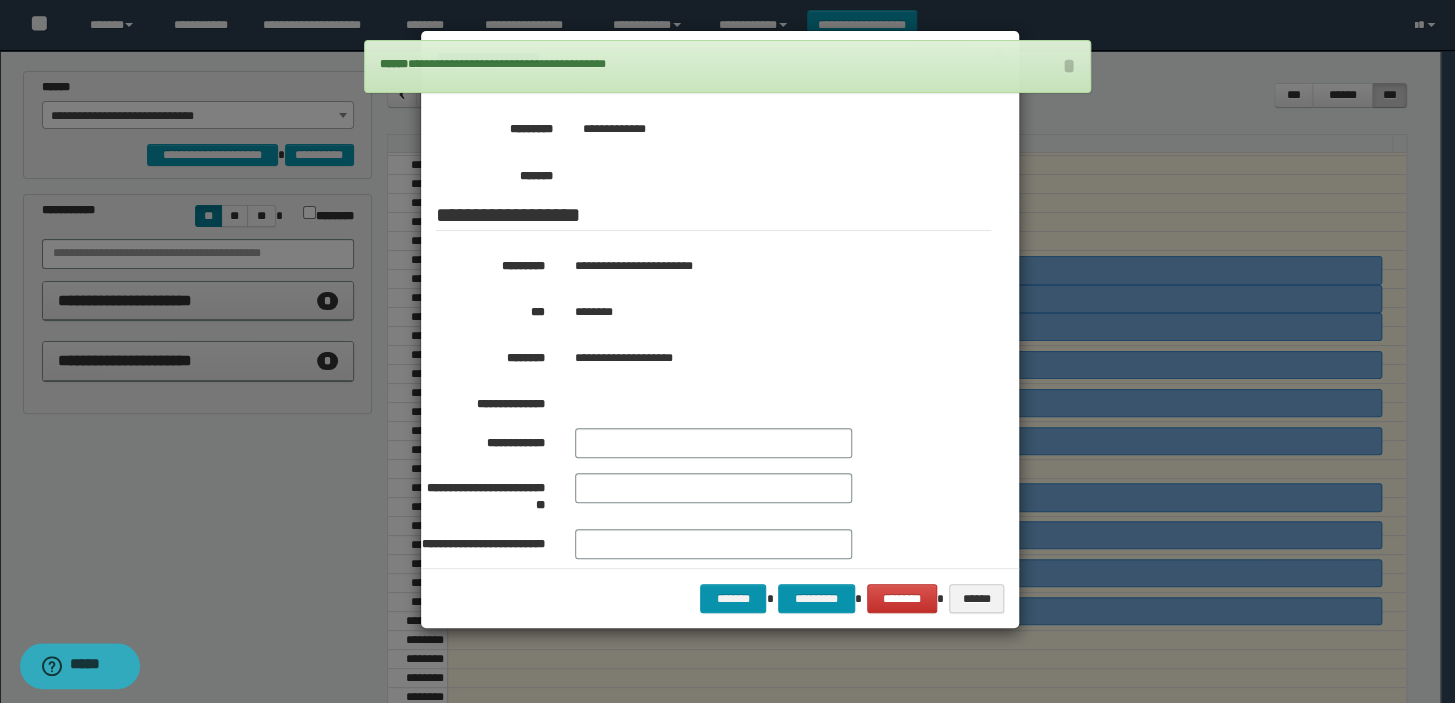 click at bounding box center (727, 351) 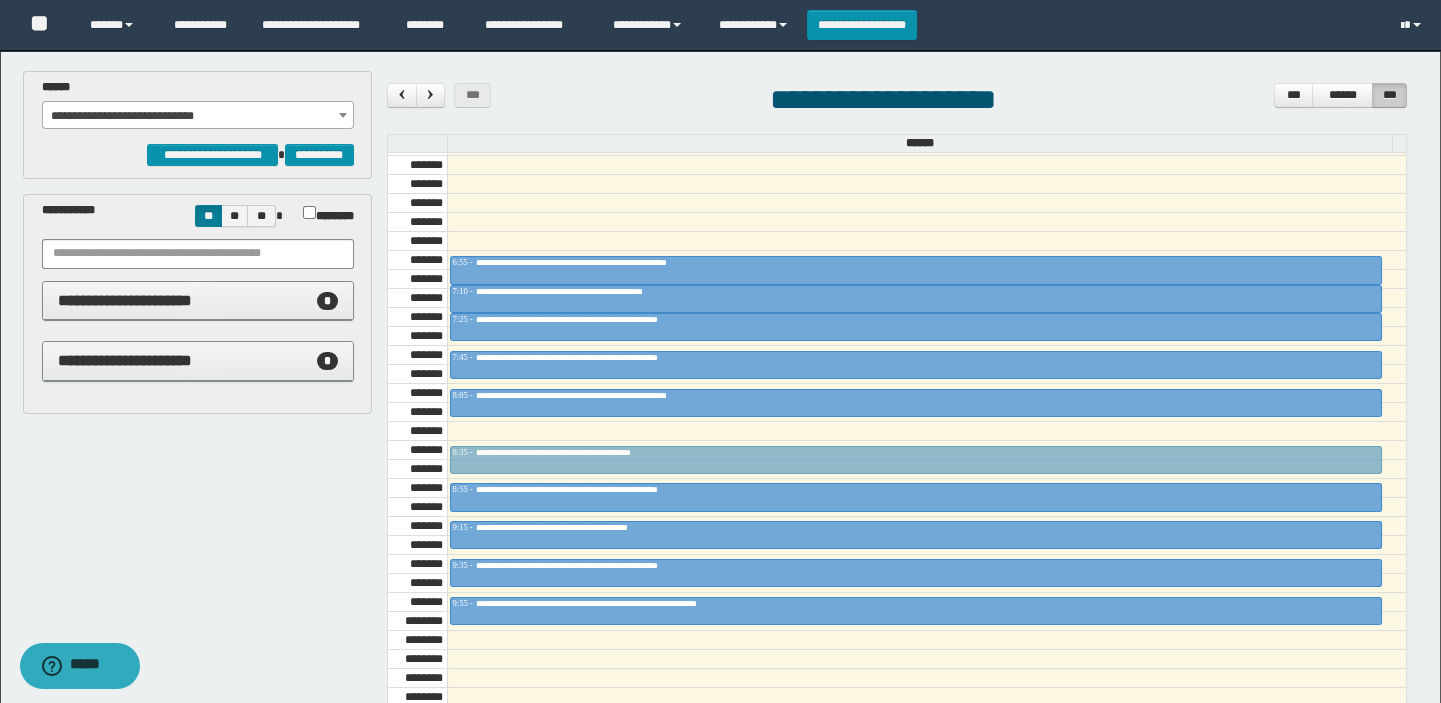 drag, startPoint x: 532, startPoint y: 429, endPoint x: 530, endPoint y: 443, distance: 14.142136 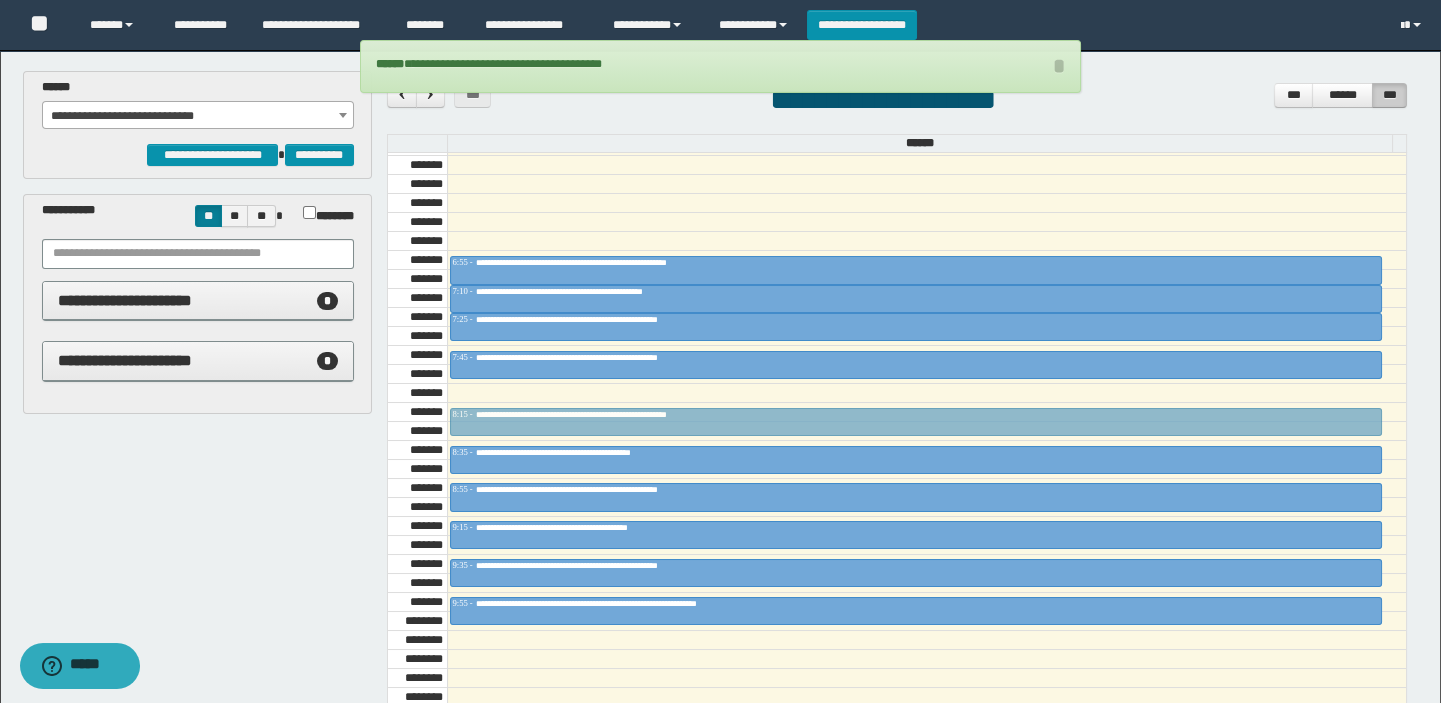 drag, startPoint x: 530, startPoint y: 443, endPoint x: 551, endPoint y: 410, distance: 39.115215 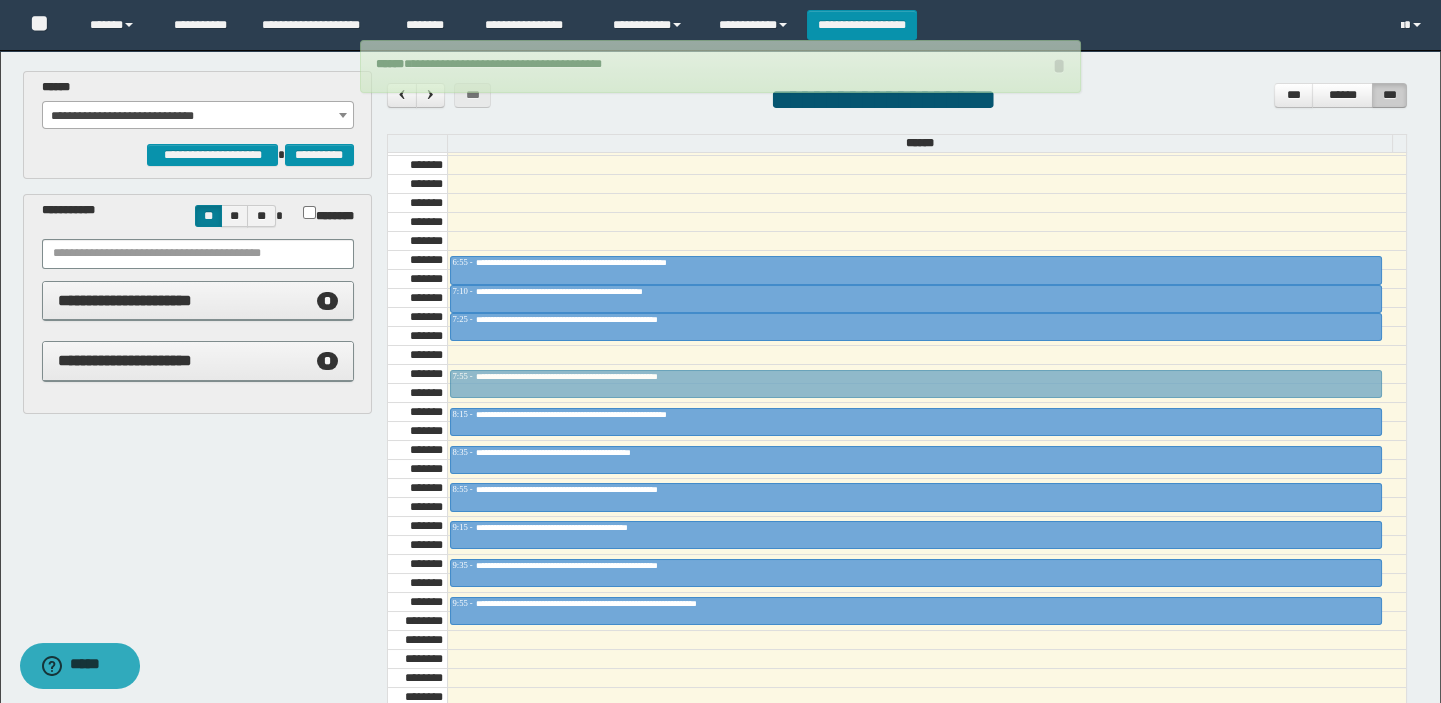 drag, startPoint x: 566, startPoint y: 356, endPoint x: 561, endPoint y: 372, distance: 16.763054 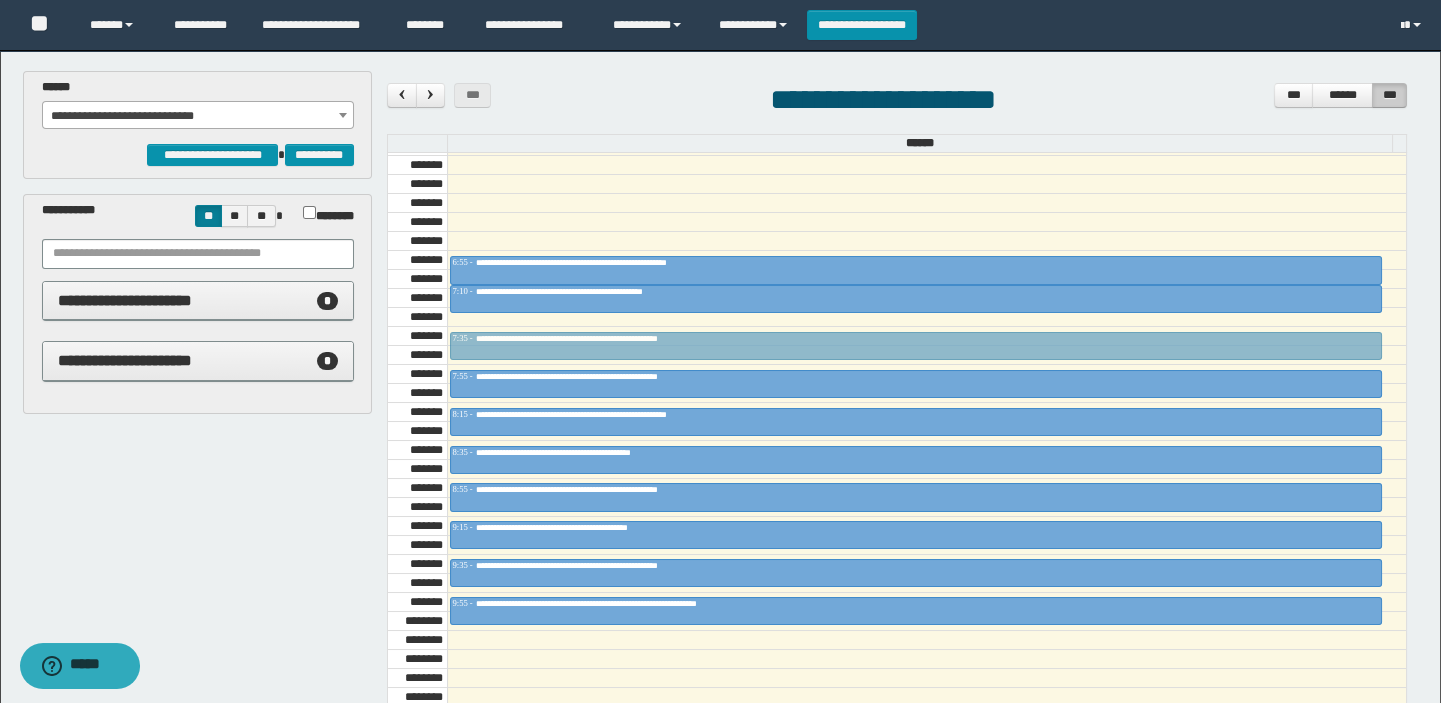 drag, startPoint x: 567, startPoint y: 318, endPoint x: 568, endPoint y: 338, distance: 20.024984 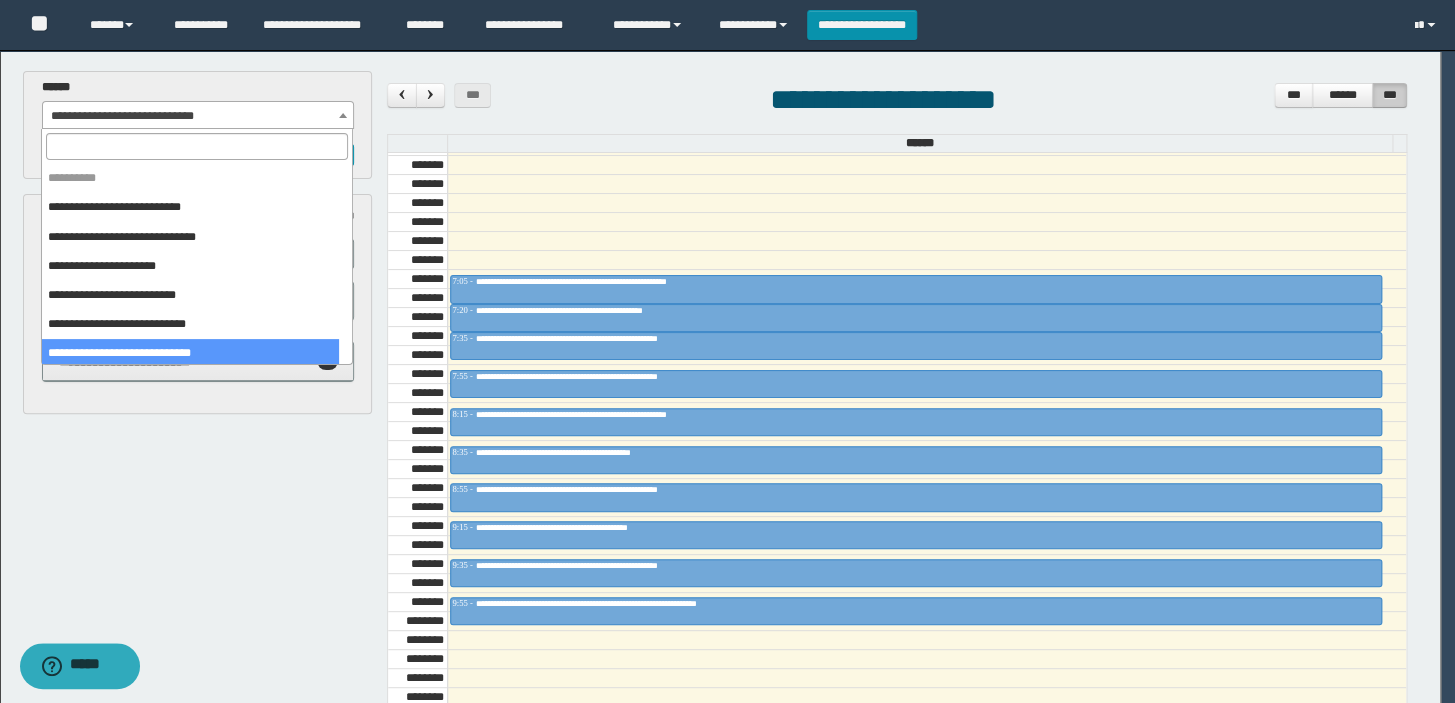 click on "**********" at bounding box center [198, 116] 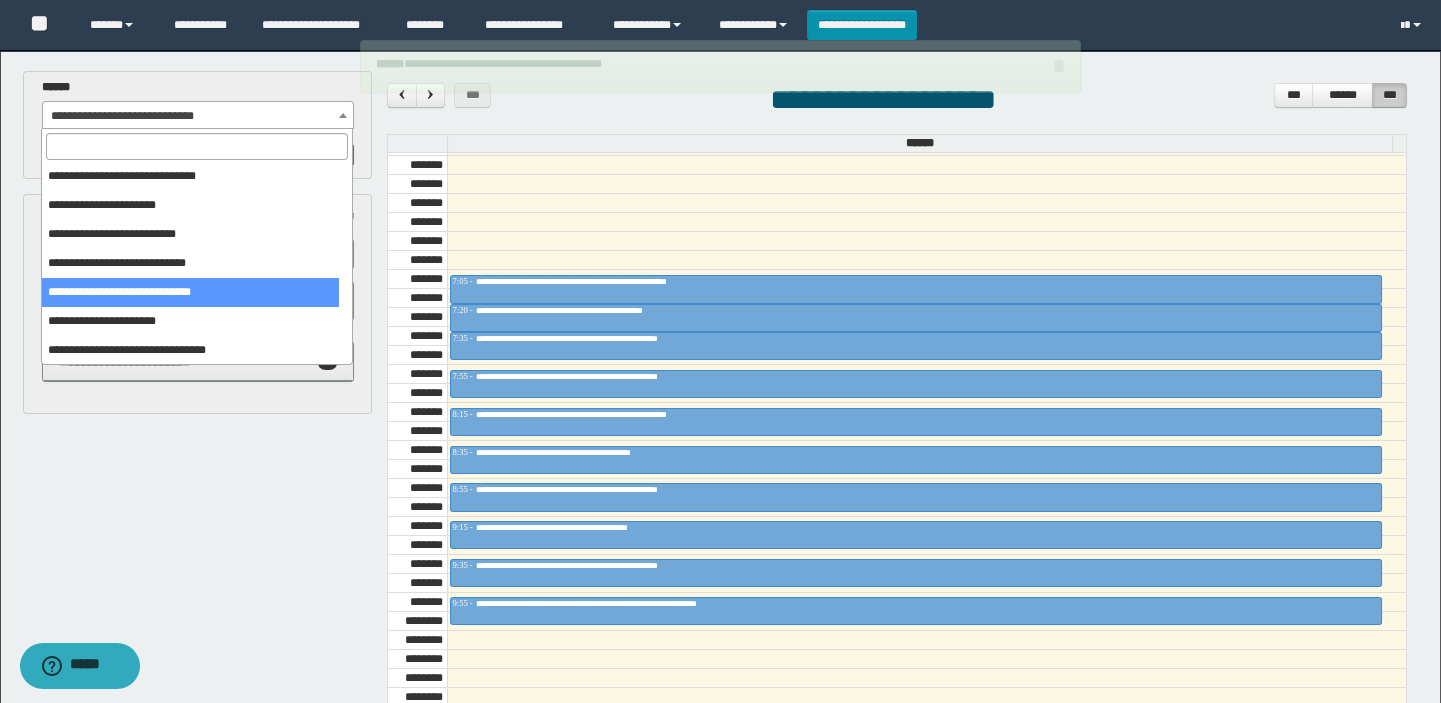 scroll, scrollTop: 0, scrollLeft: 0, axis: both 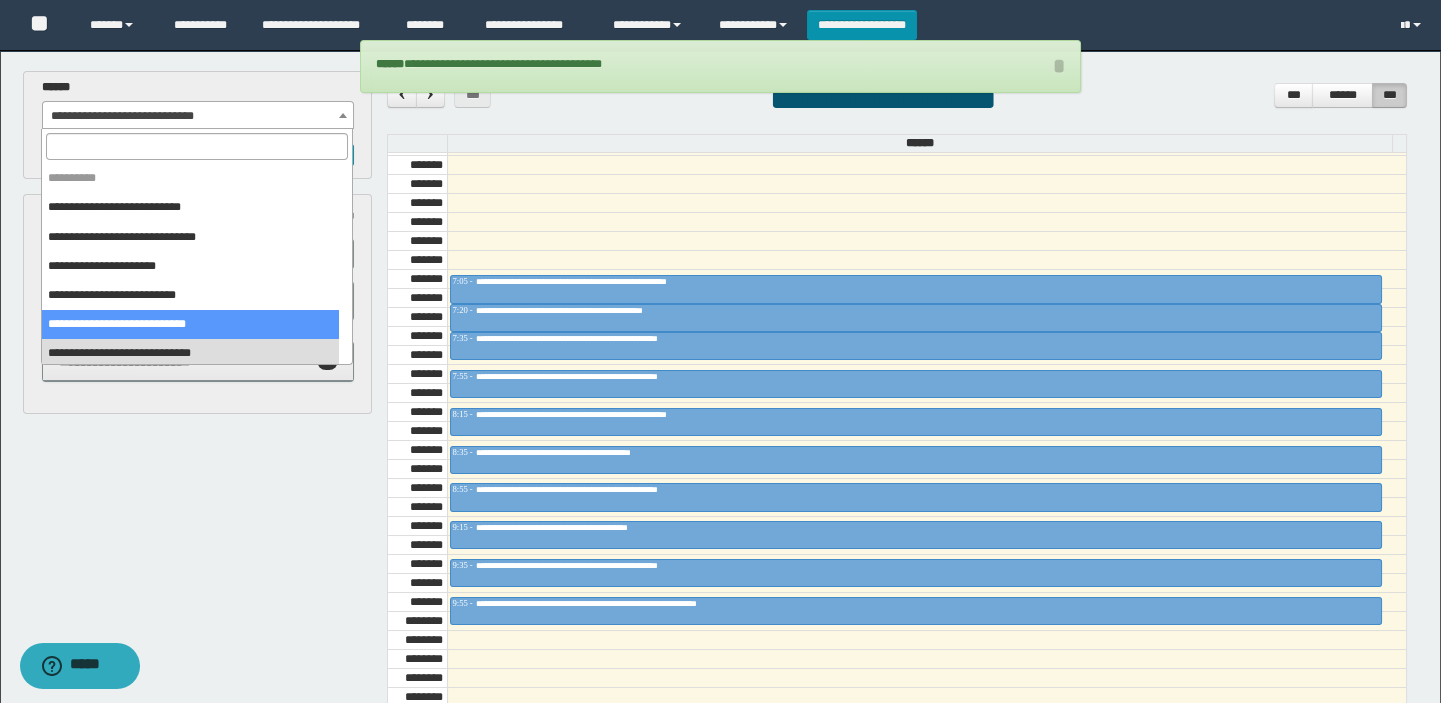 select on "******" 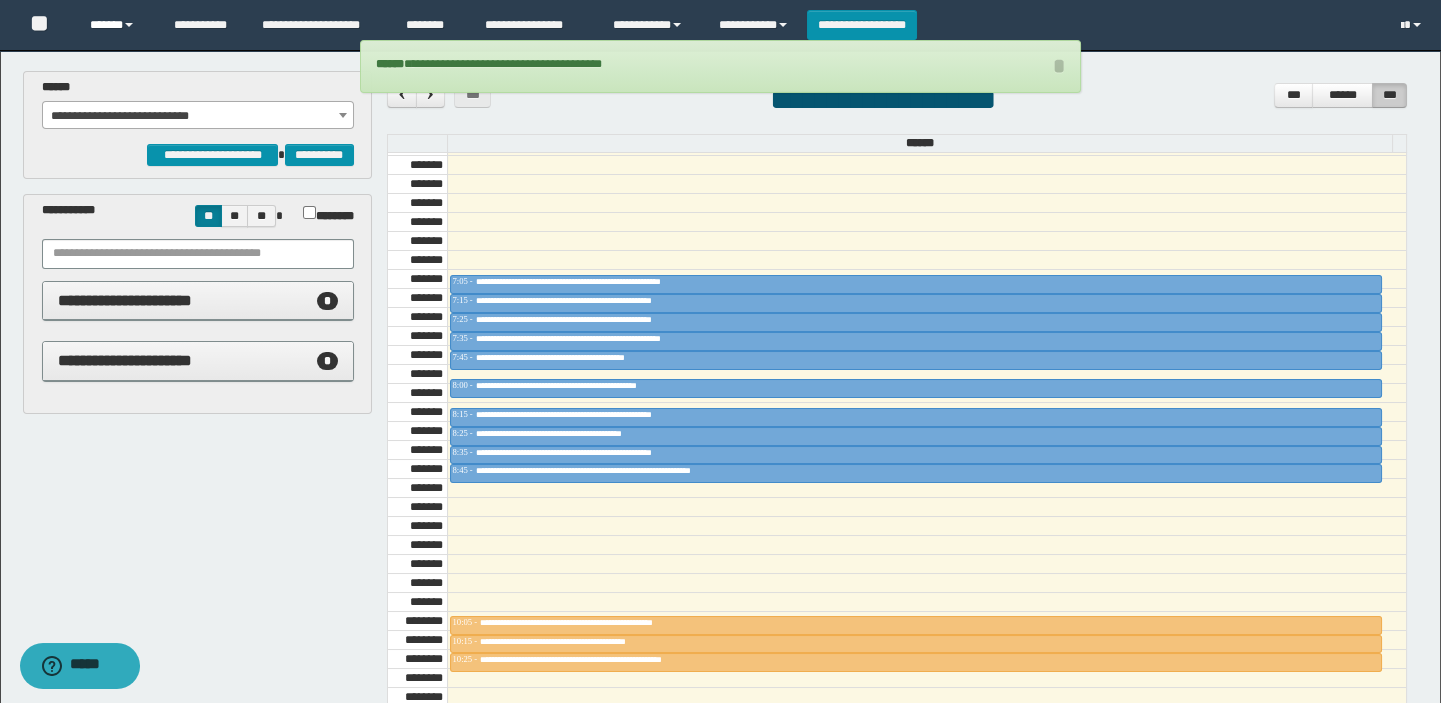 click on "******" at bounding box center [117, 25] 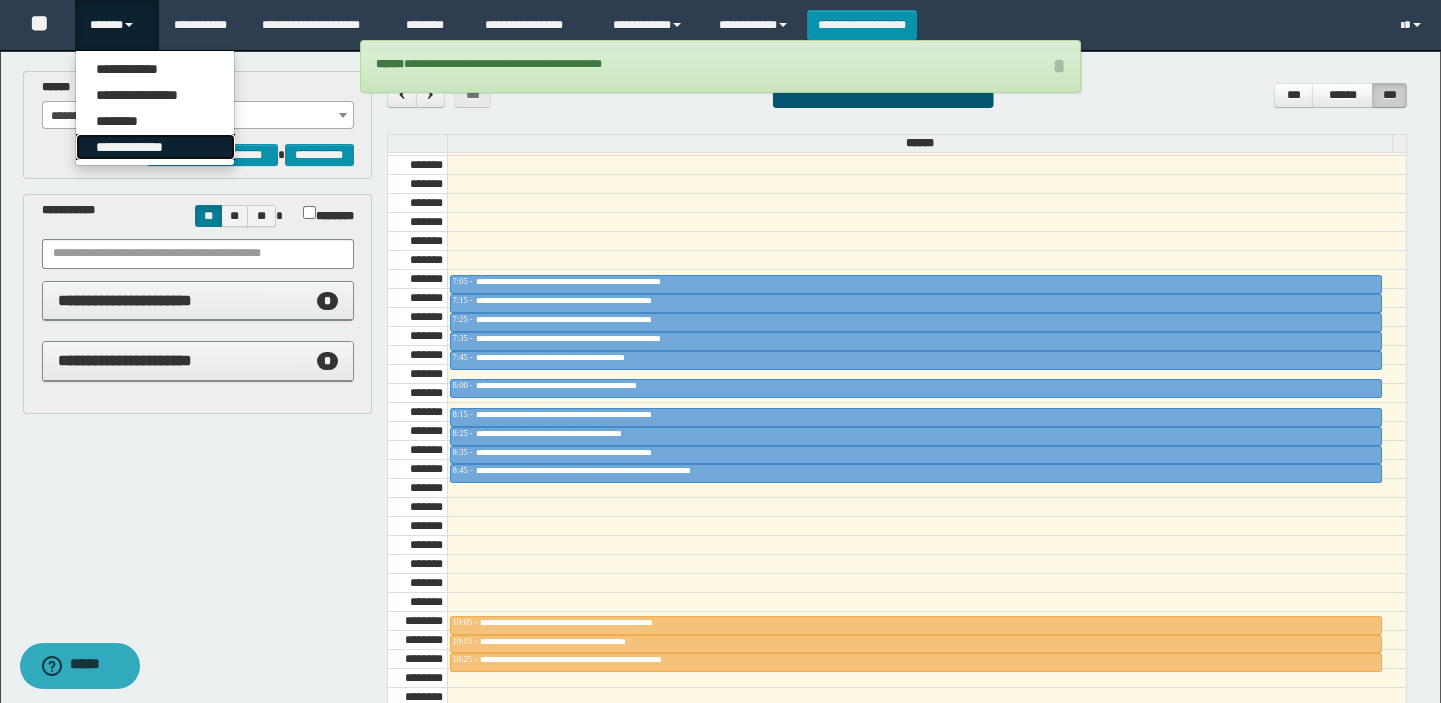 click on "**********" at bounding box center (155, 147) 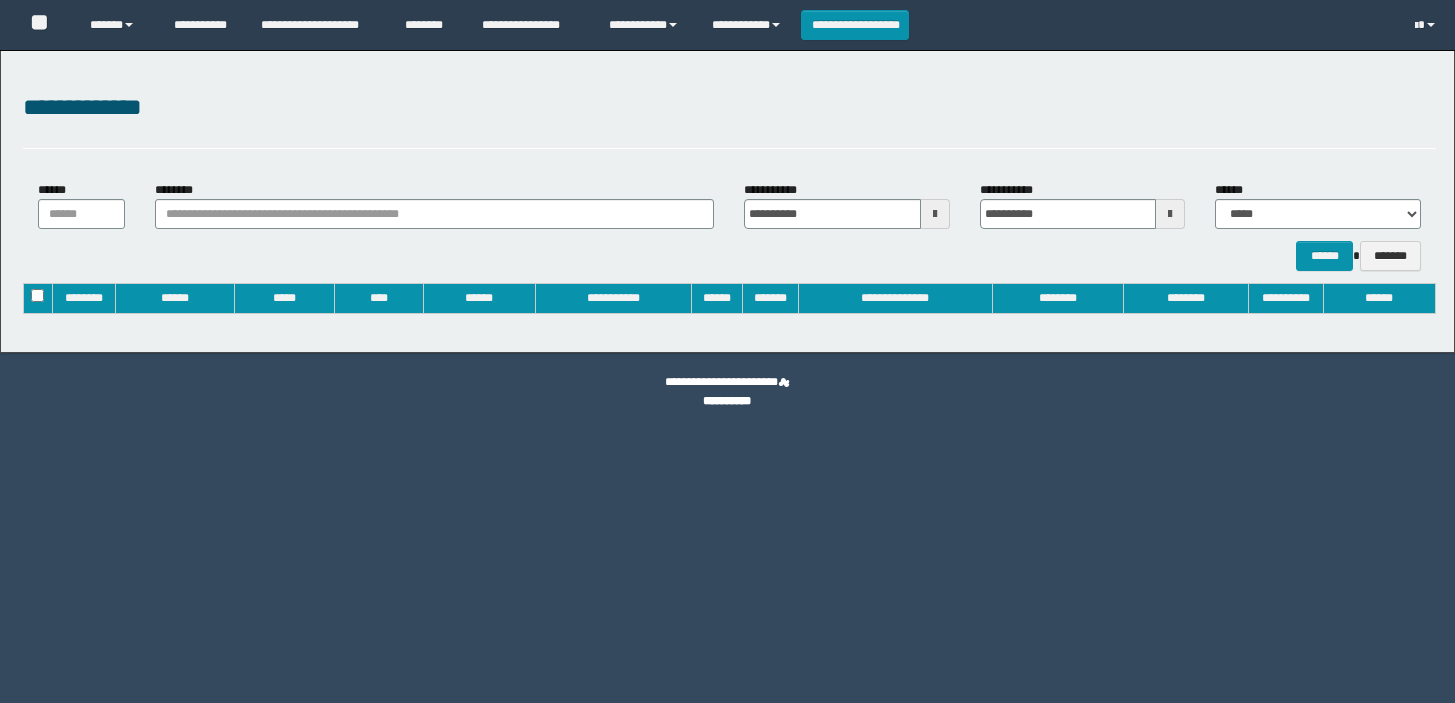 type on "**********" 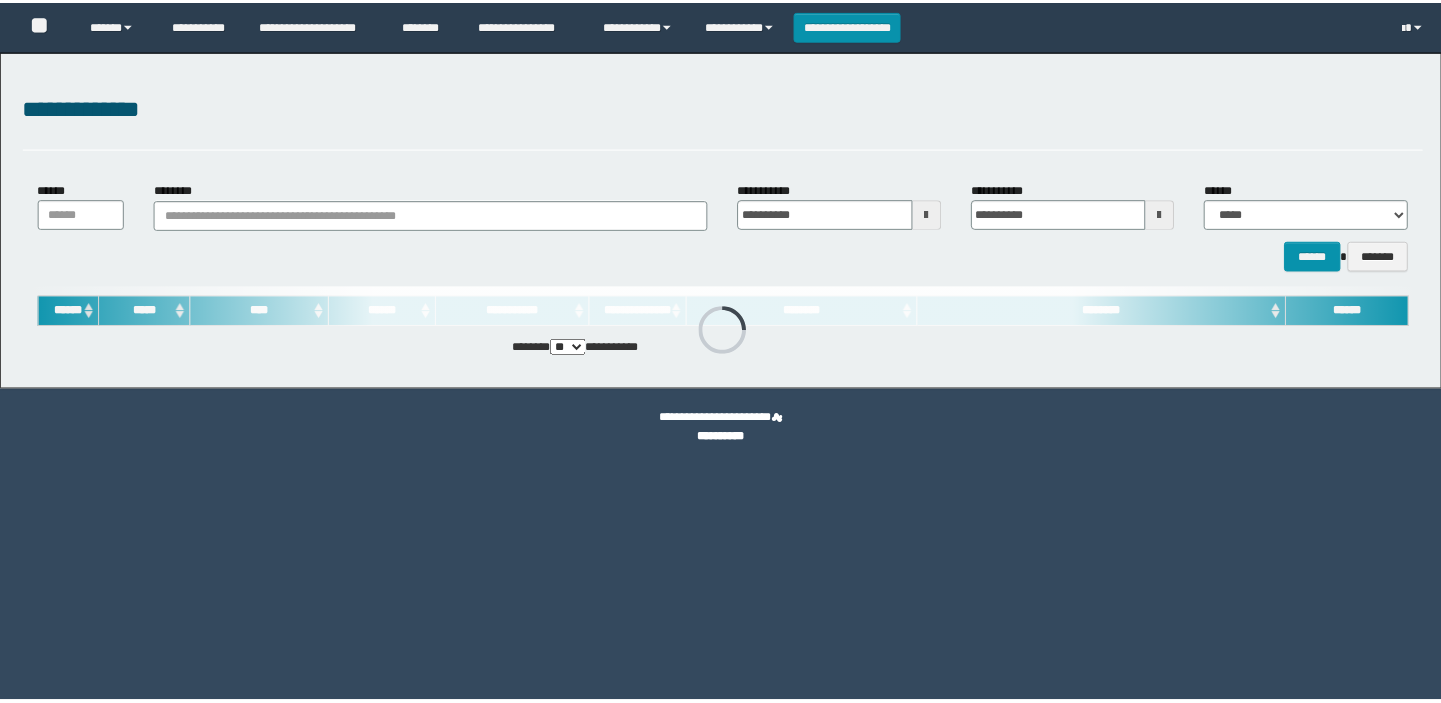 scroll, scrollTop: 0, scrollLeft: 0, axis: both 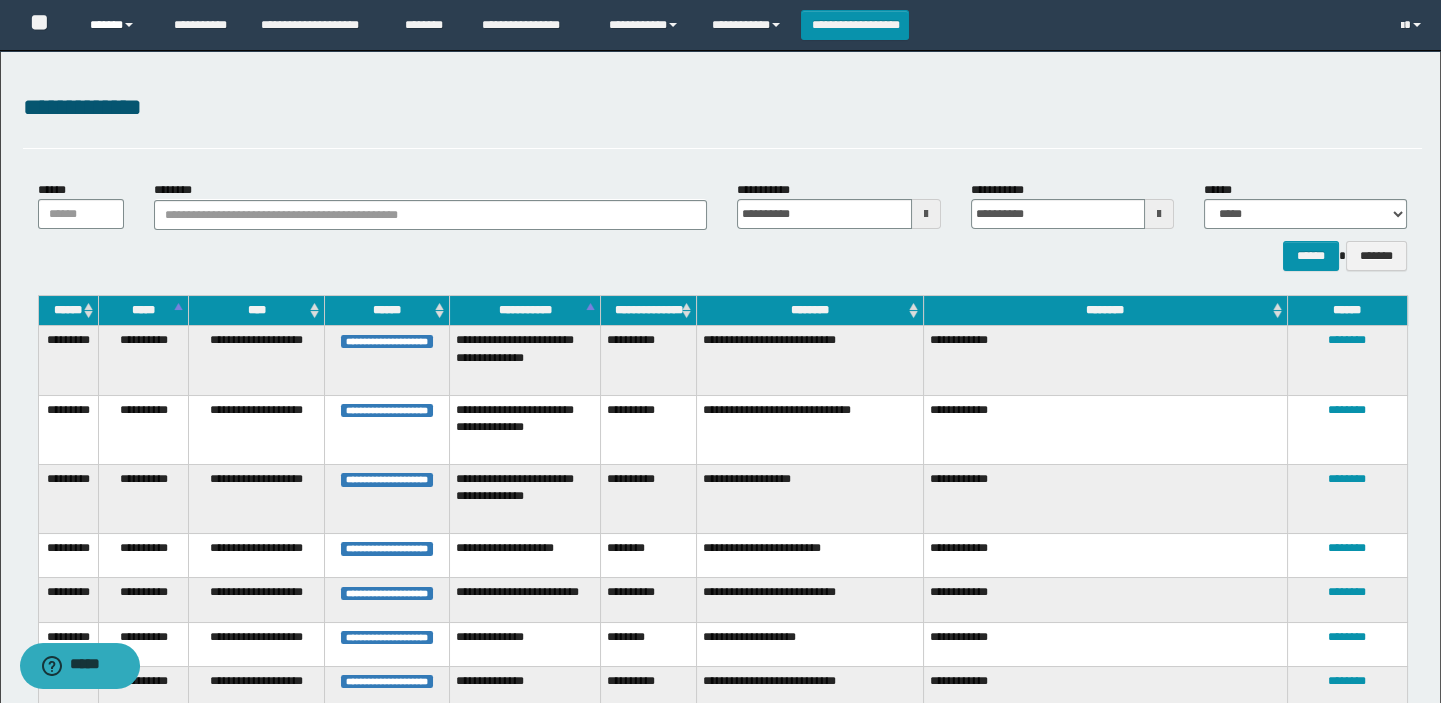 click on "******" at bounding box center [117, 25] 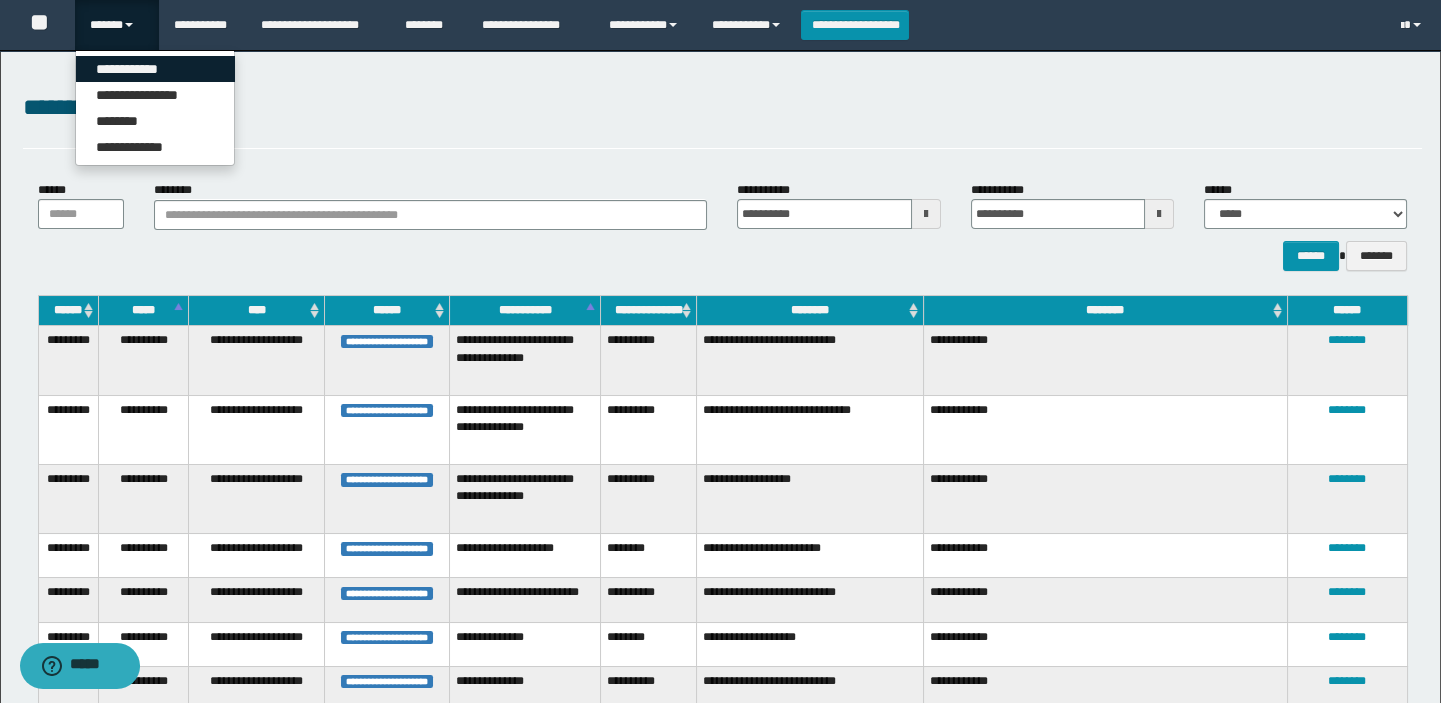 click on "**********" at bounding box center (155, 69) 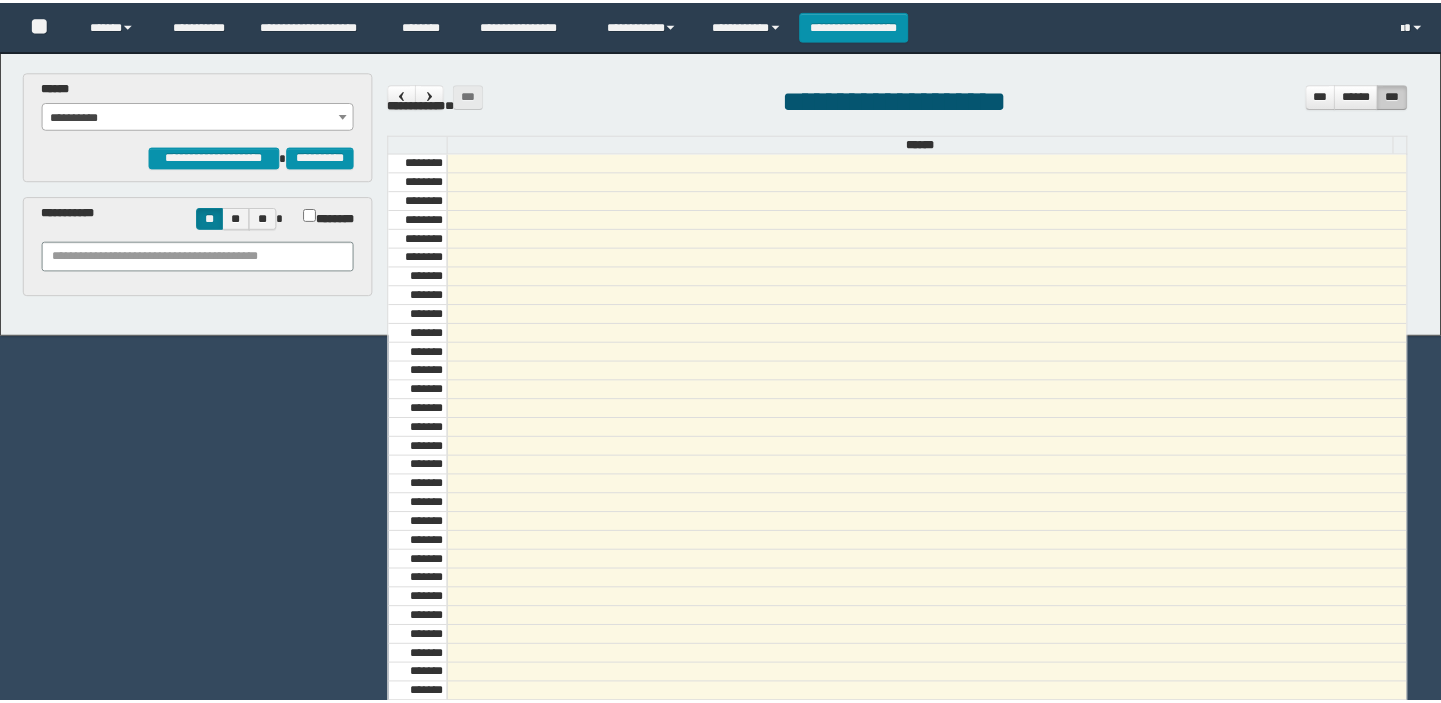 scroll, scrollTop: 0, scrollLeft: 0, axis: both 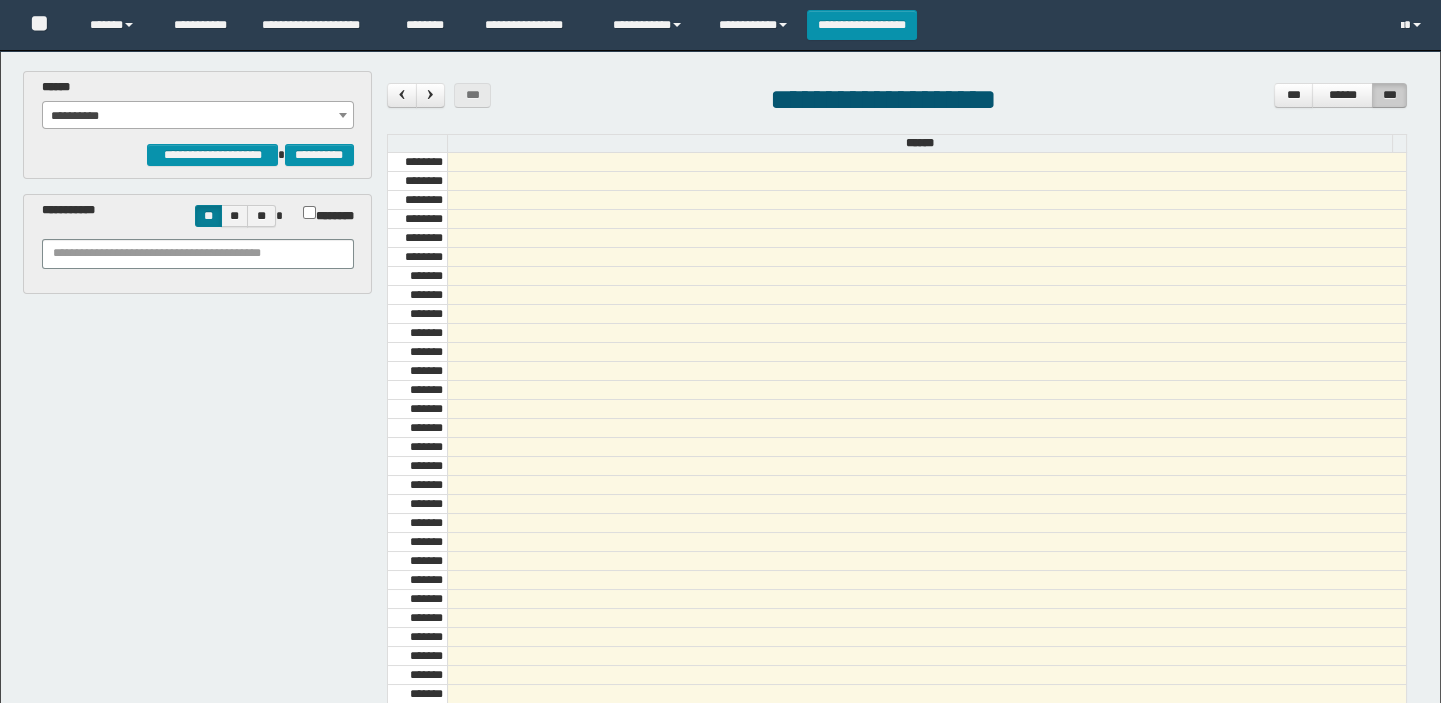 click on "**********" at bounding box center [198, 116] 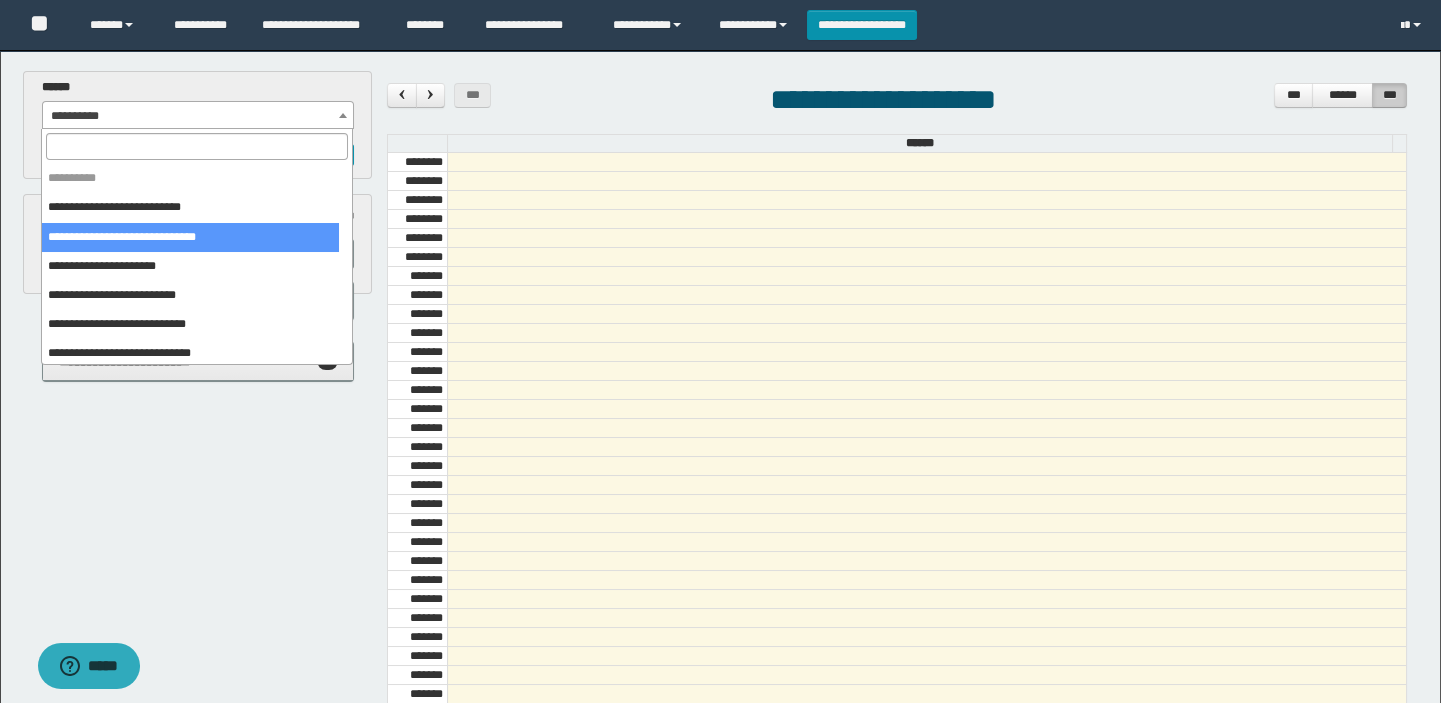 scroll, scrollTop: 681, scrollLeft: 0, axis: vertical 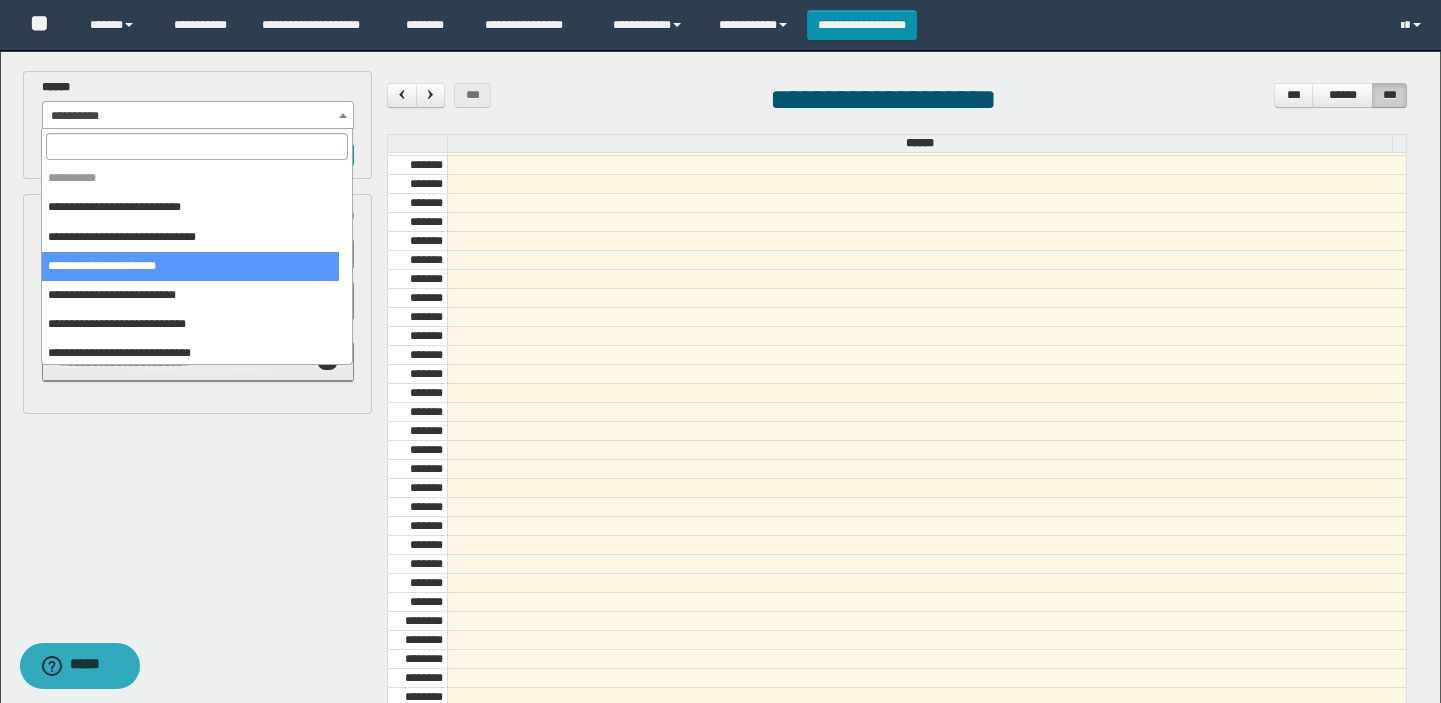 select on "******" 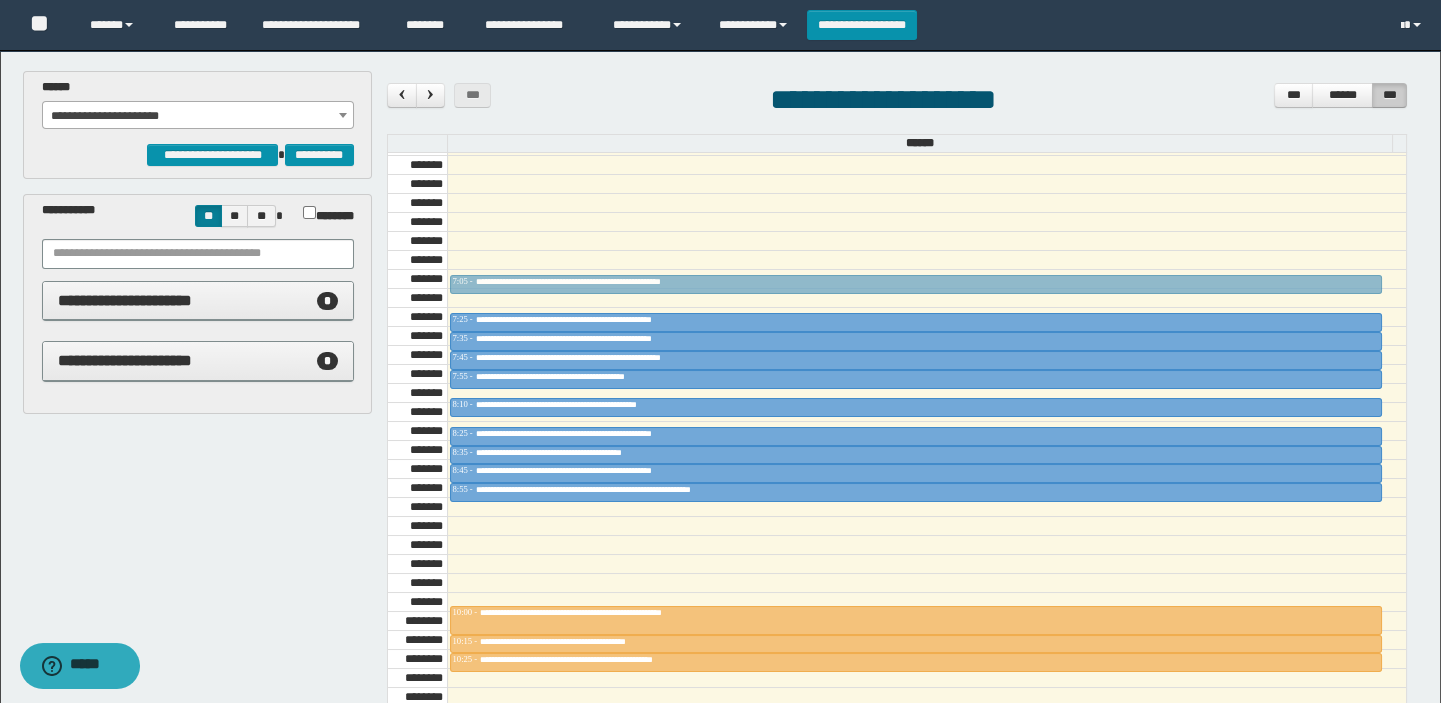 drag, startPoint x: 545, startPoint y: 300, endPoint x: 547, endPoint y: 285, distance: 15.132746 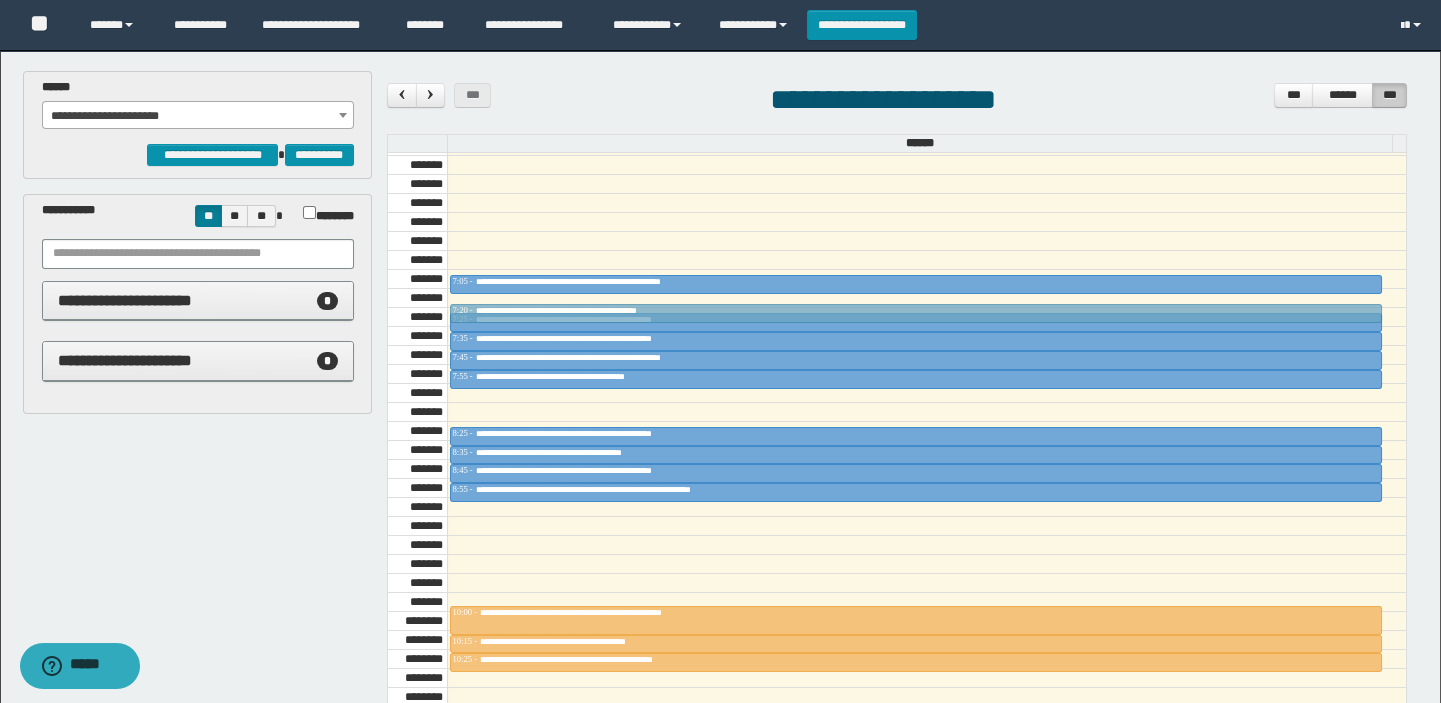 drag, startPoint x: 533, startPoint y: 400, endPoint x: 536, endPoint y: 299, distance: 101.04455 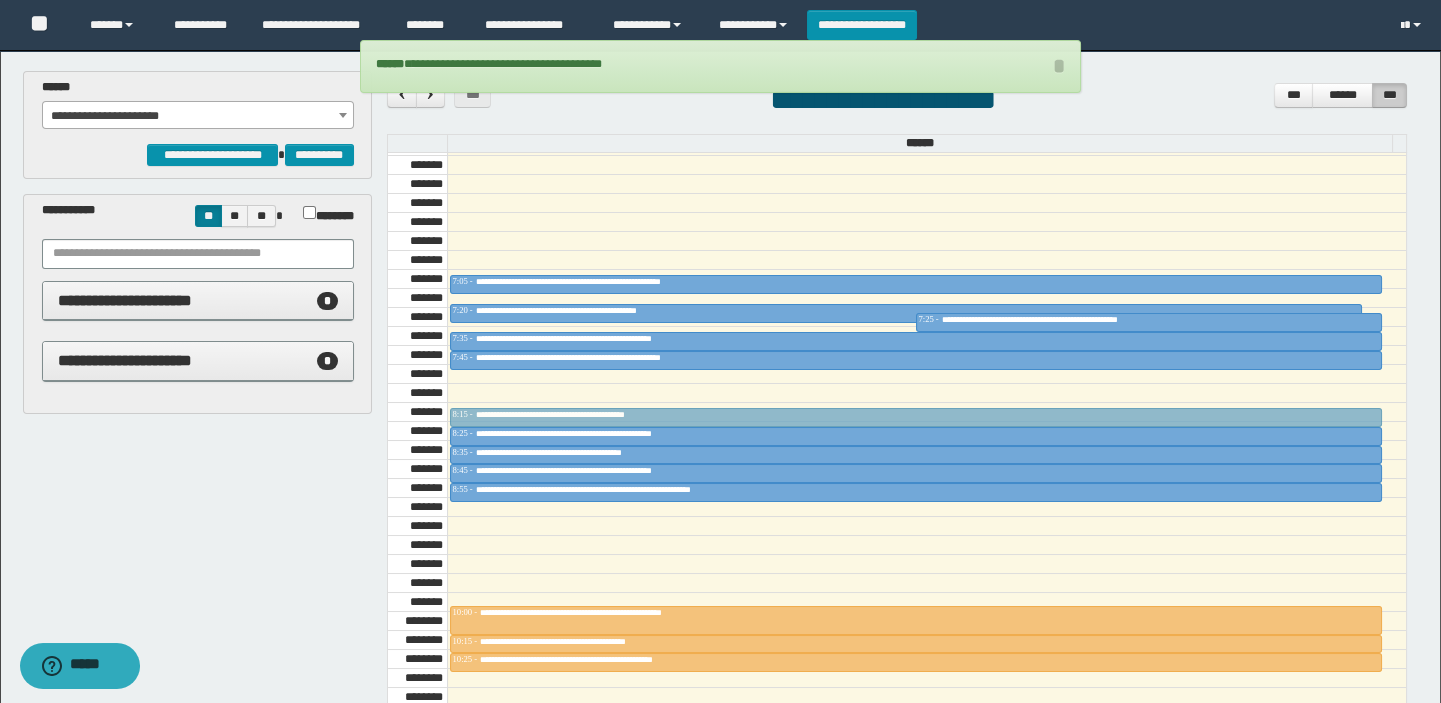 drag, startPoint x: 520, startPoint y: 374, endPoint x: 525, endPoint y: 399, distance: 25.495098 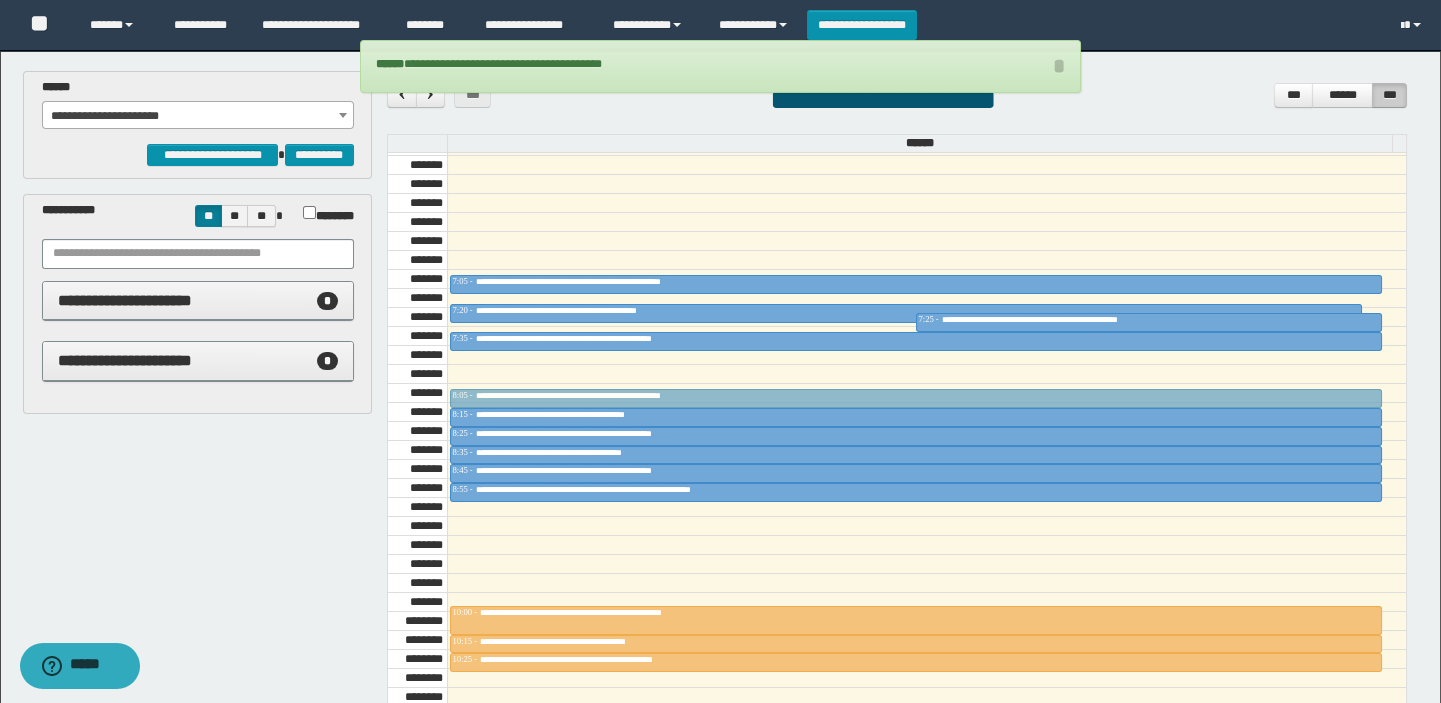 drag, startPoint x: 541, startPoint y: 351, endPoint x: 539, endPoint y: 381, distance: 30.066593 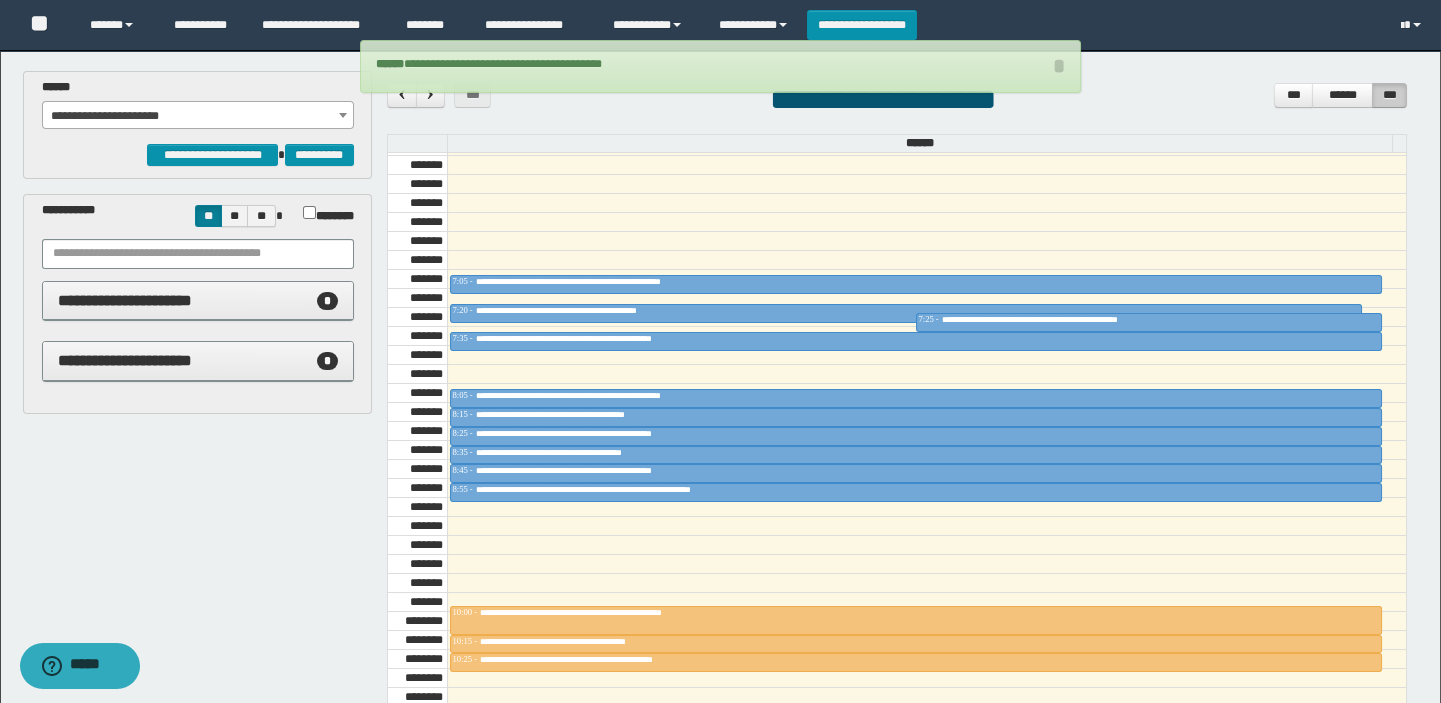 click on "**********" at bounding box center [916, 341] 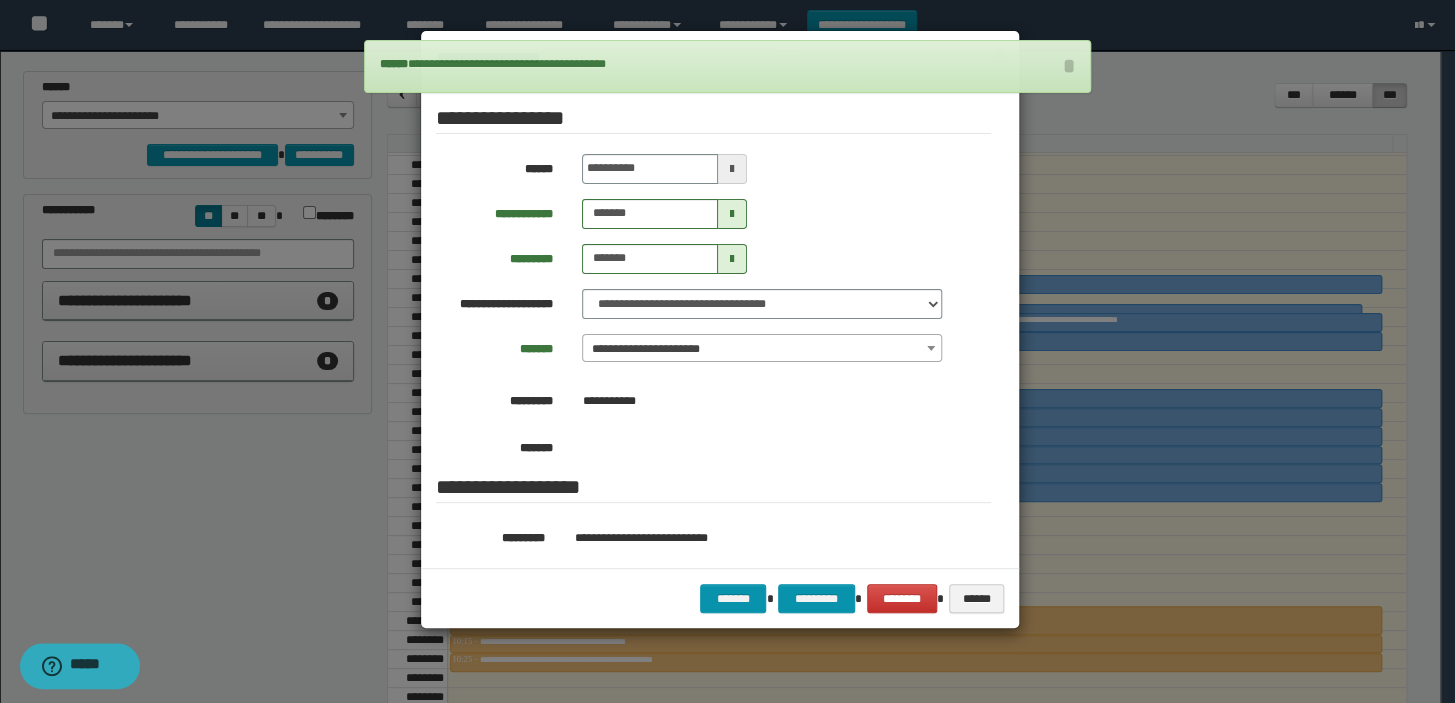 click at bounding box center [727, 351] 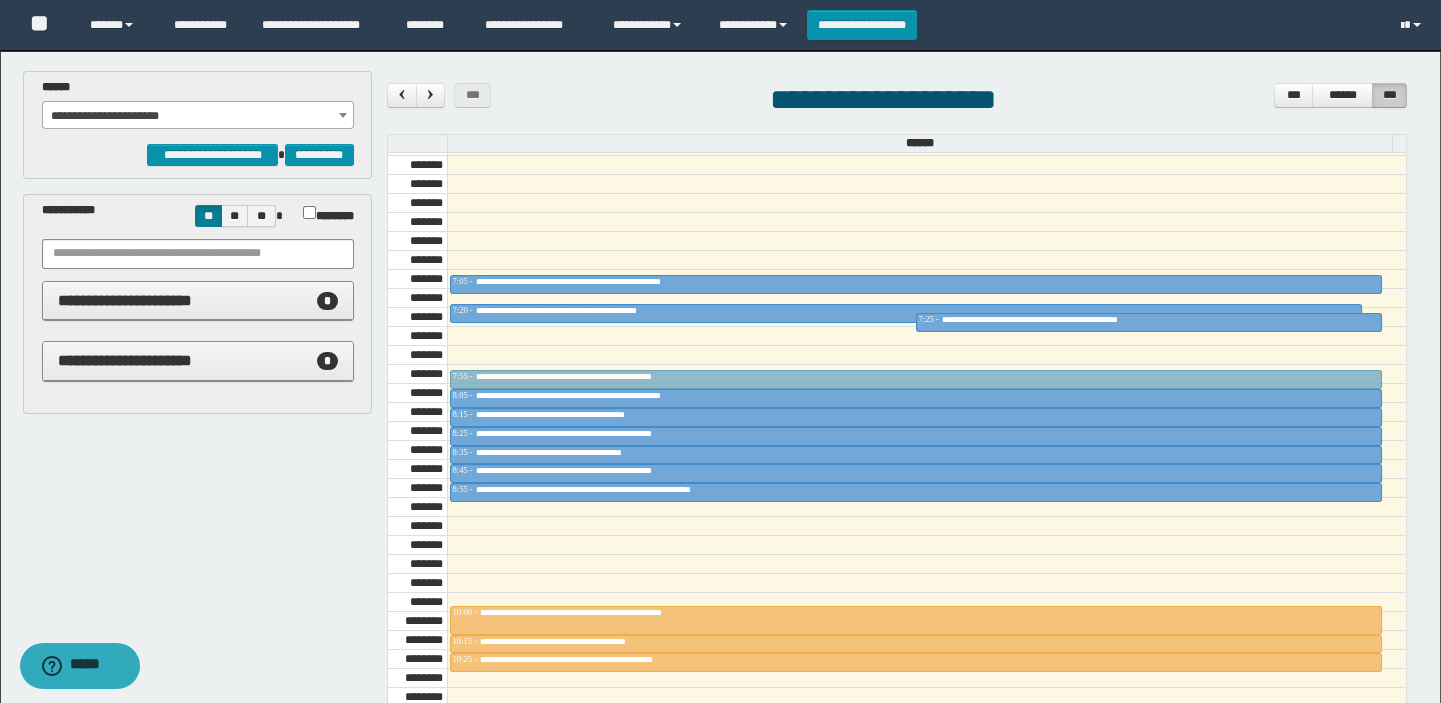 drag, startPoint x: 563, startPoint y: 337, endPoint x: 568, endPoint y: 364, distance: 27.45906 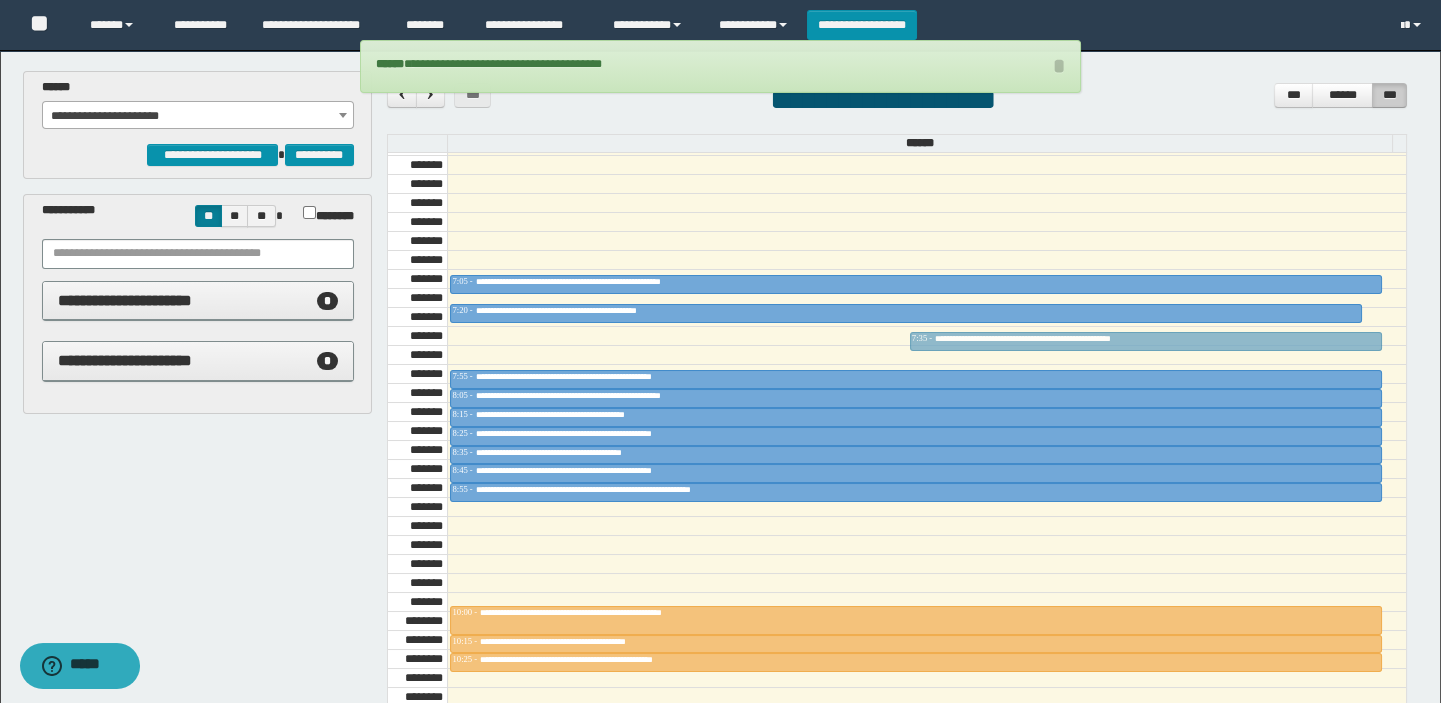 drag, startPoint x: 969, startPoint y: 319, endPoint x: 968, endPoint y: 329, distance: 10.049875 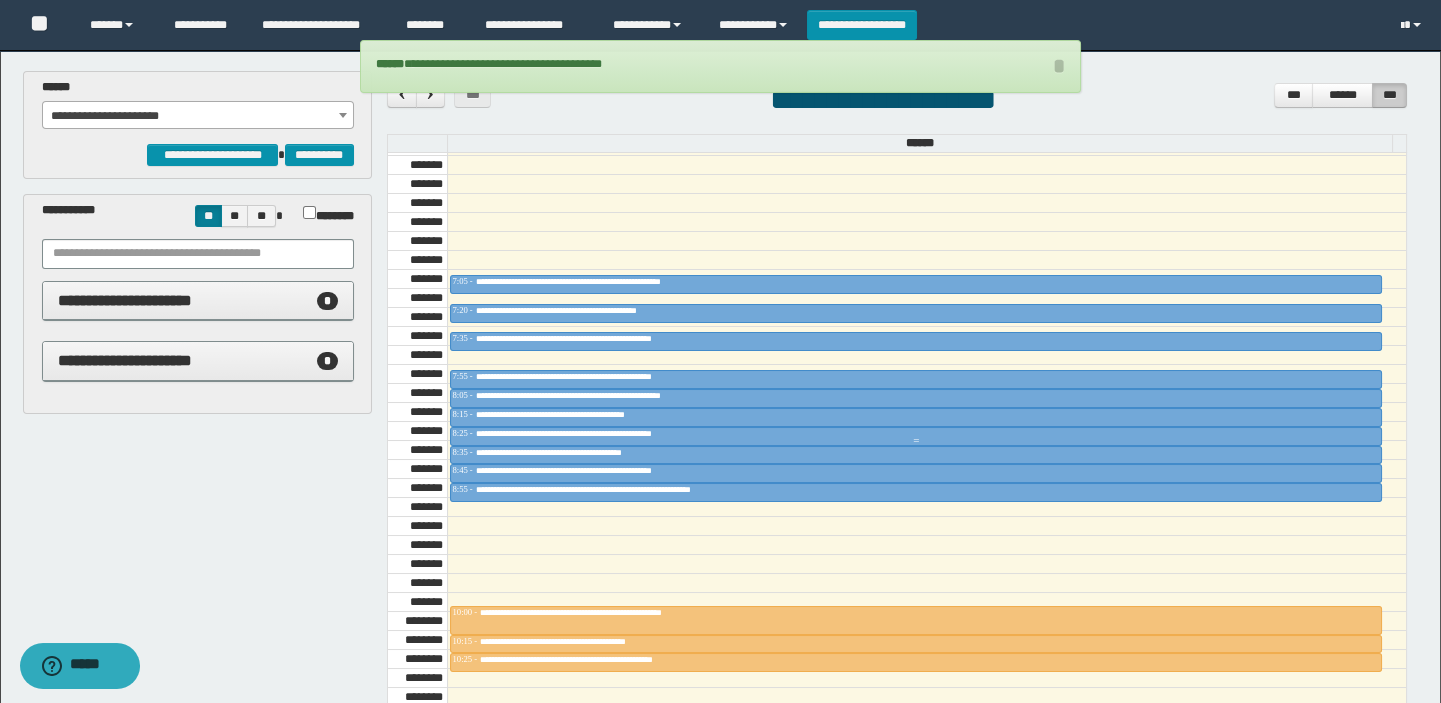 click on "**********" at bounding box center (609, 433) 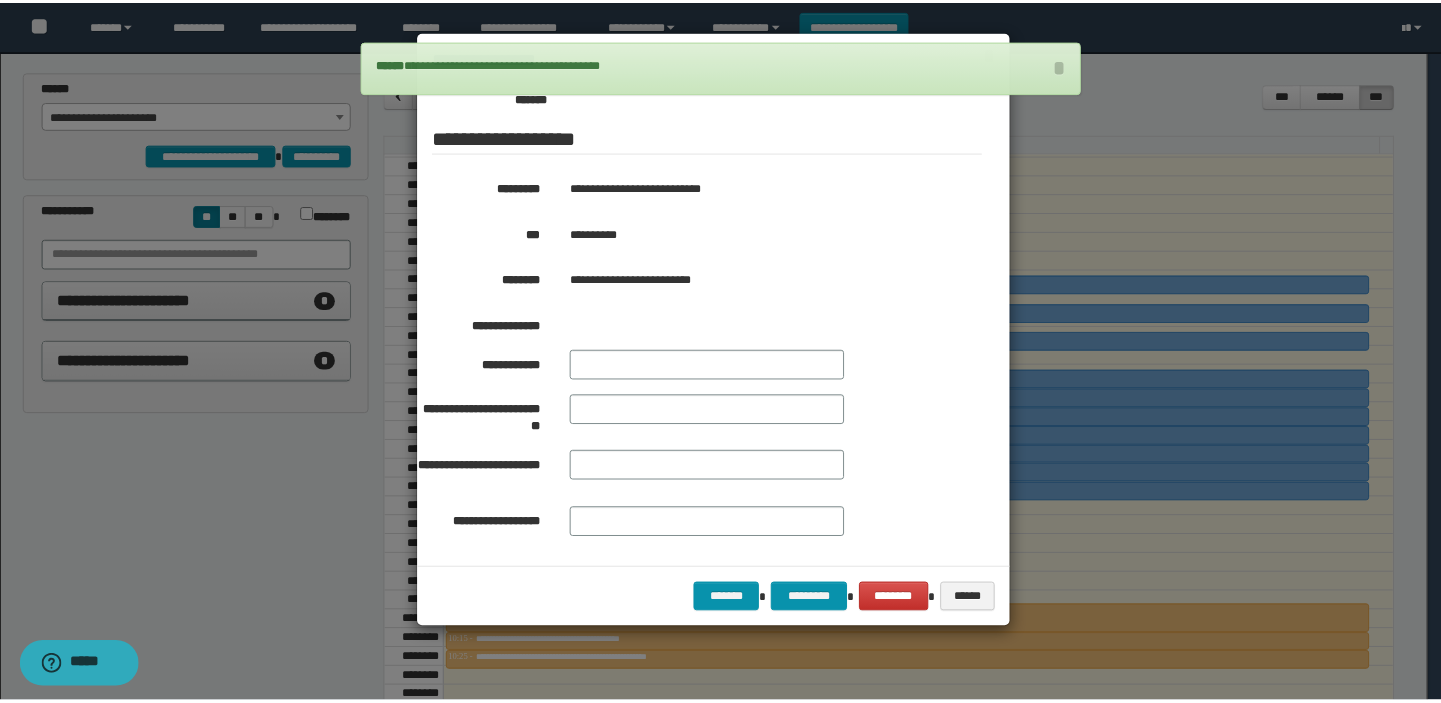 scroll, scrollTop: 363, scrollLeft: 0, axis: vertical 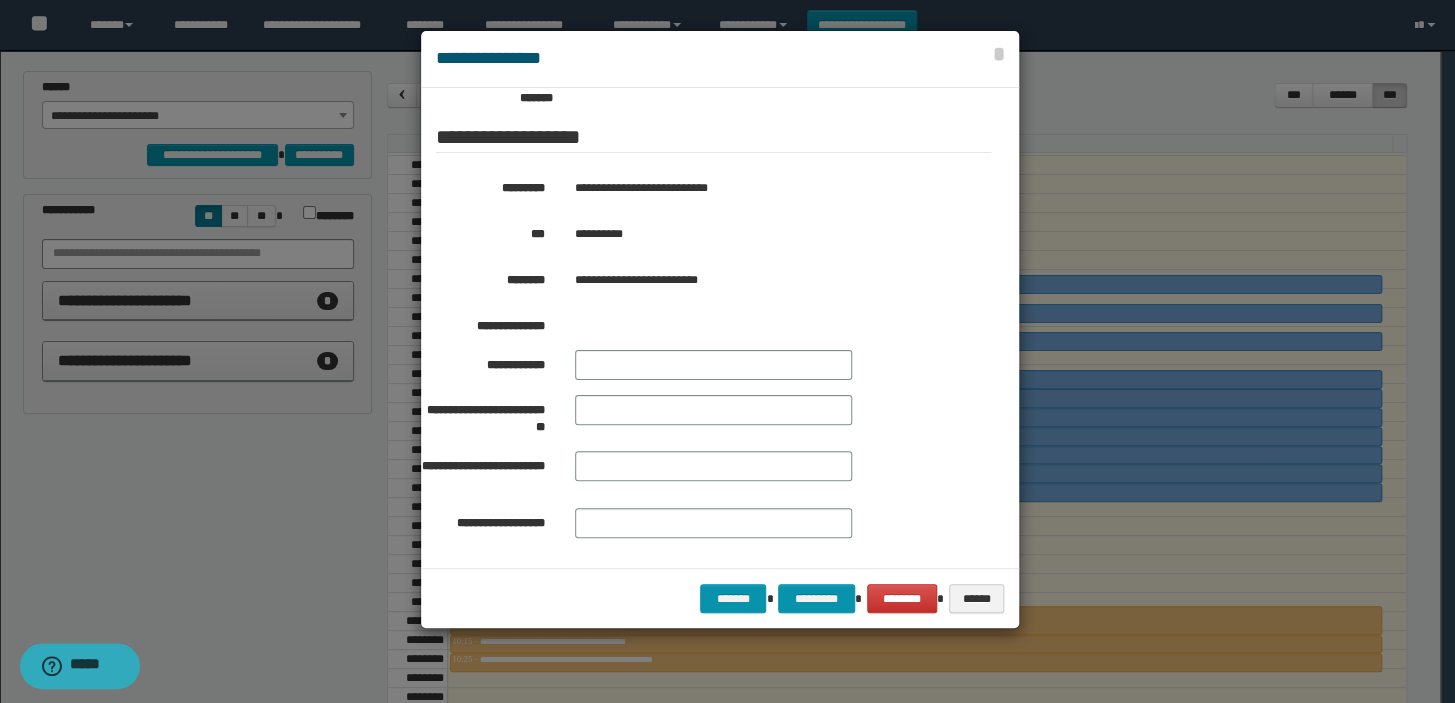 click at bounding box center [727, 351] 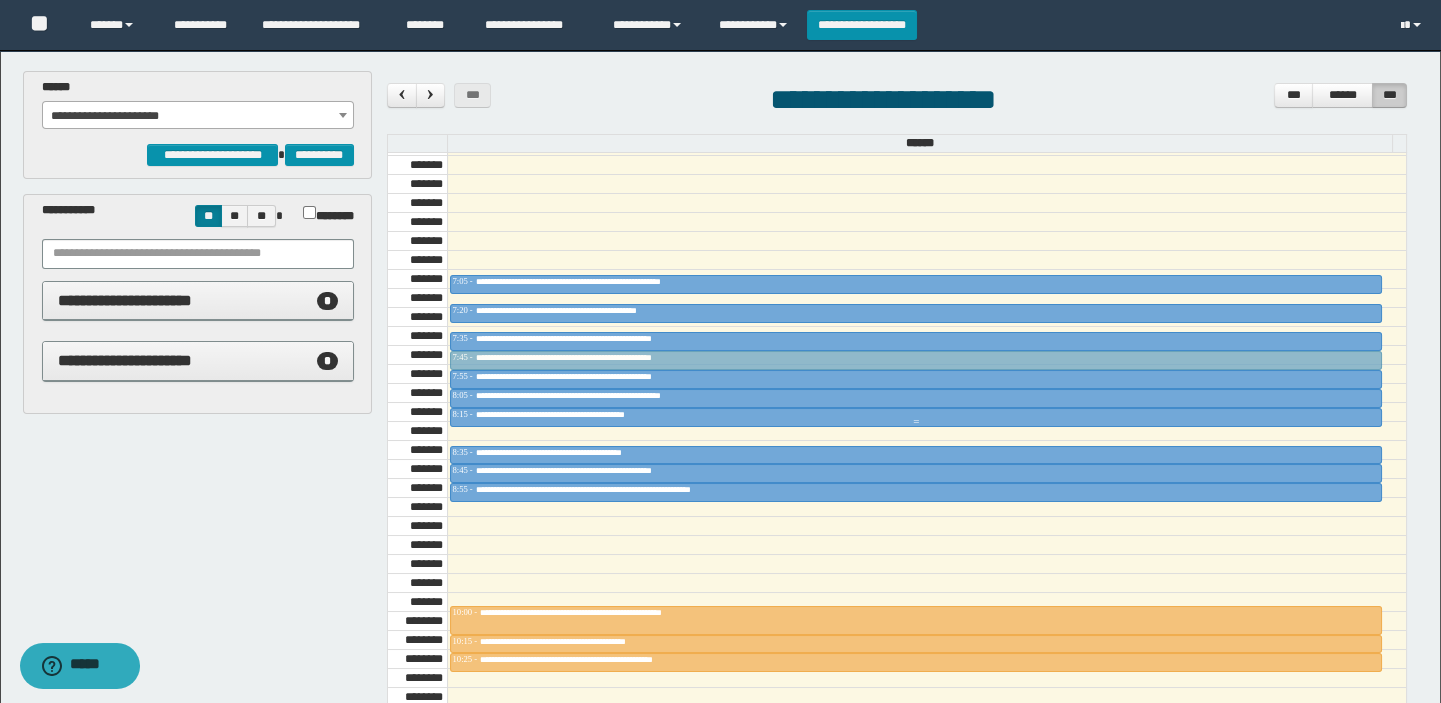 drag, startPoint x: 551, startPoint y: 430, endPoint x: 561, endPoint y: 354, distance: 76.655075 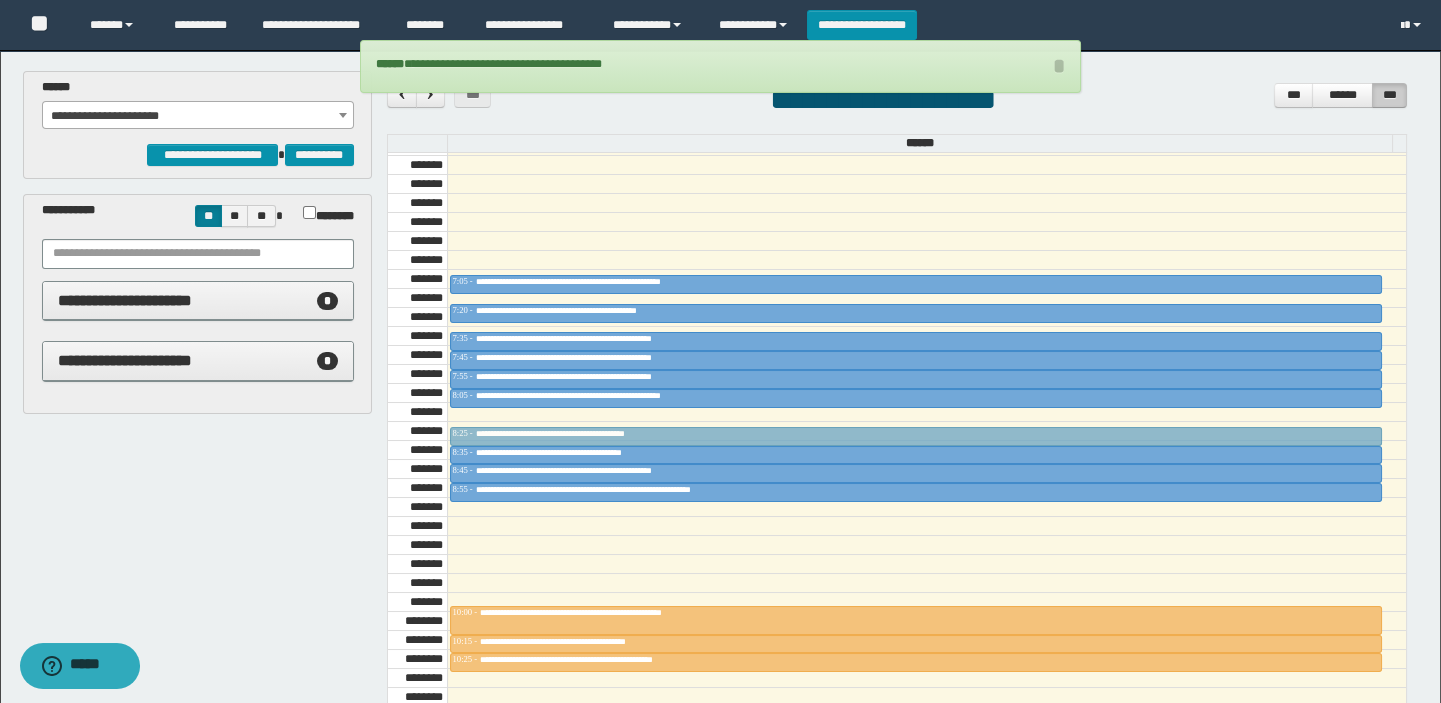 drag, startPoint x: 518, startPoint y: 409, endPoint x: 520, endPoint y: 423, distance: 14.142136 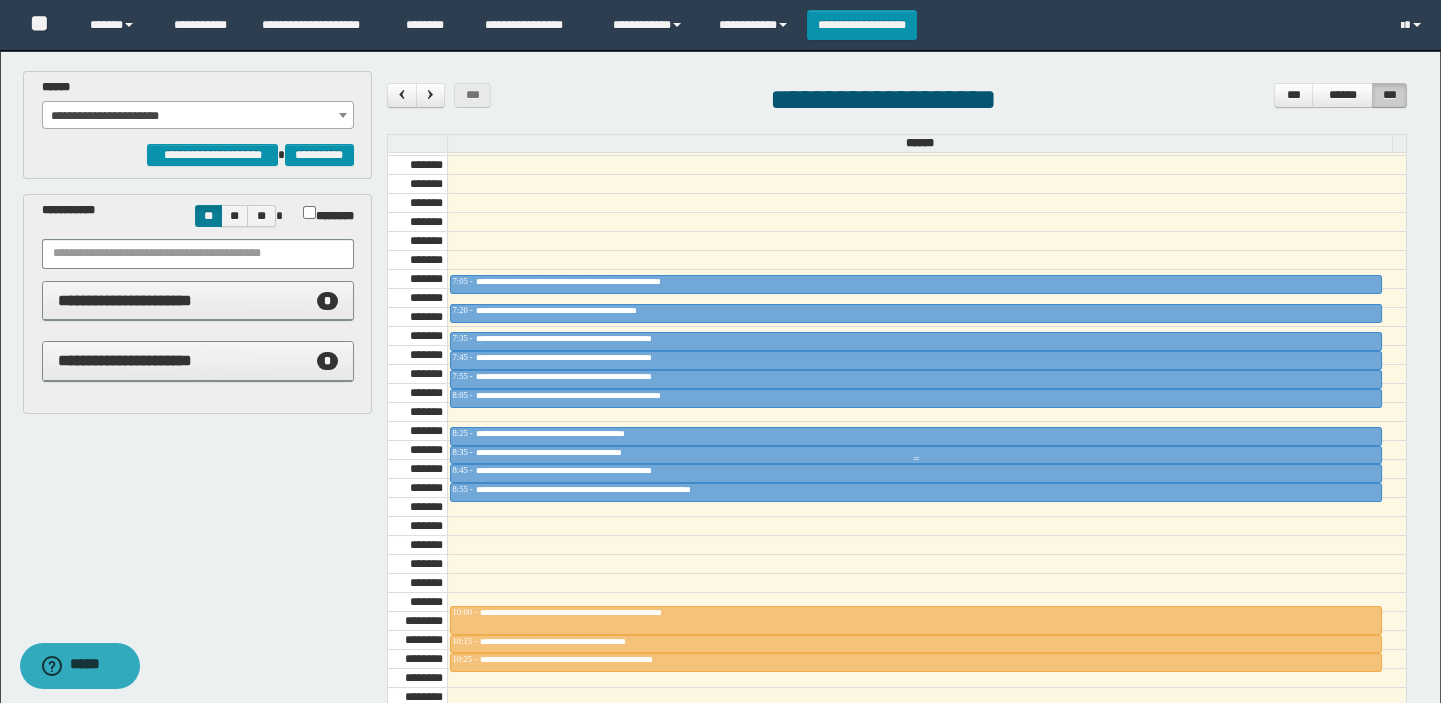 click on "**********" at bounding box center [588, 452] 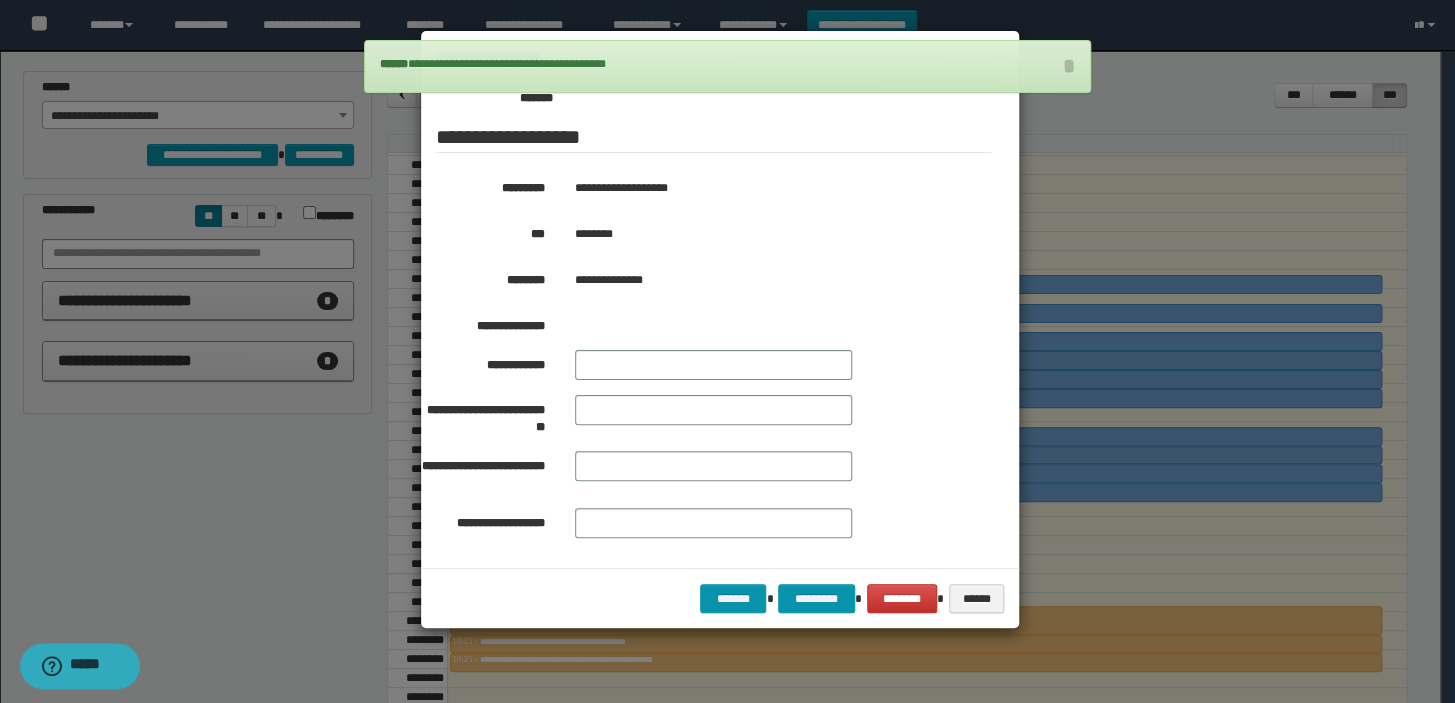 click at bounding box center (727, 351) 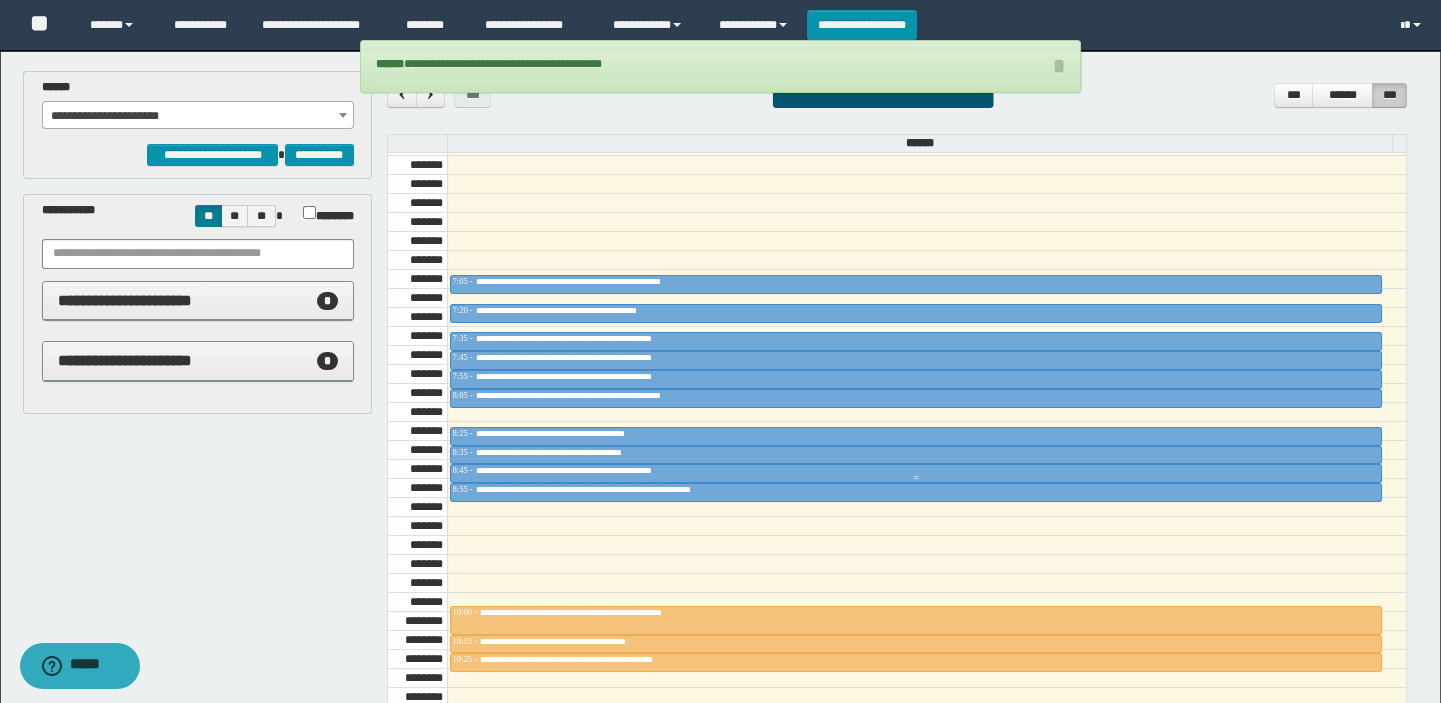 click on "**********" at bounding box center [595, 470] 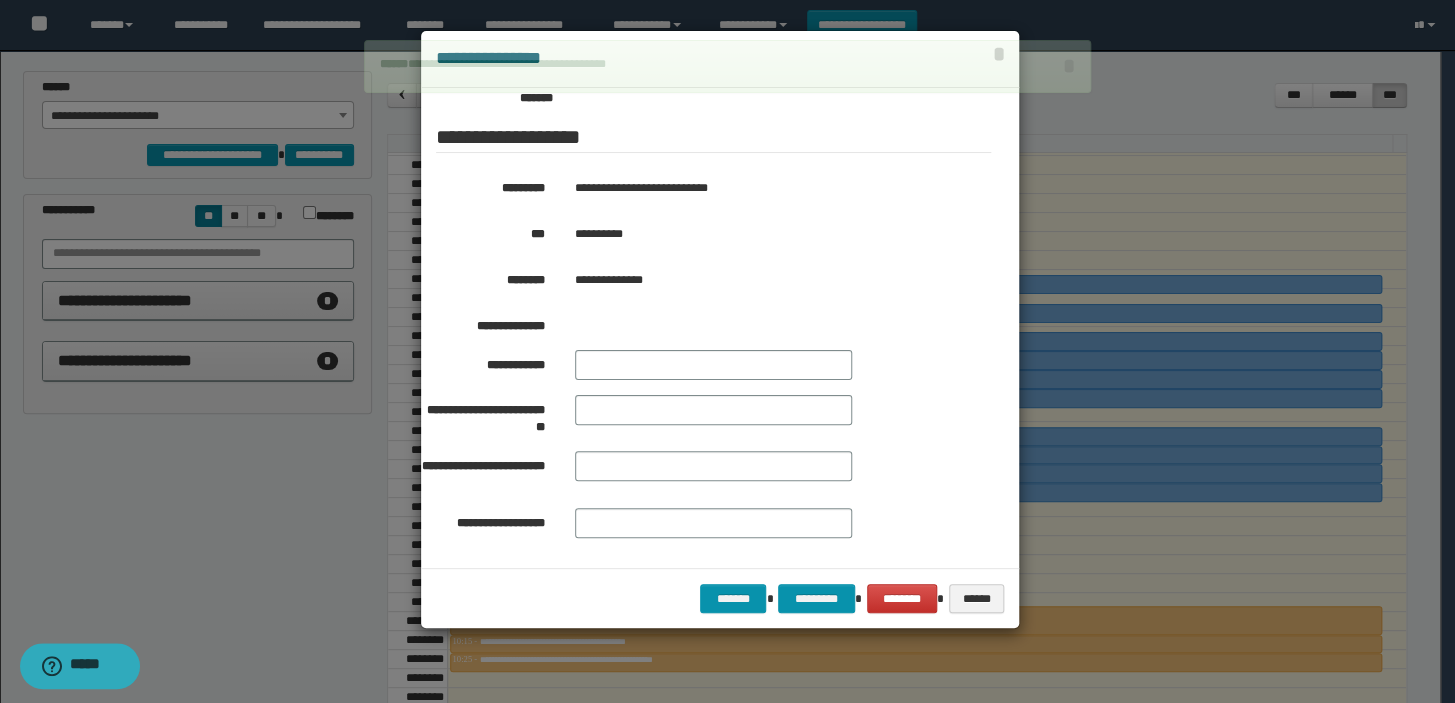 click at bounding box center [727, 351] 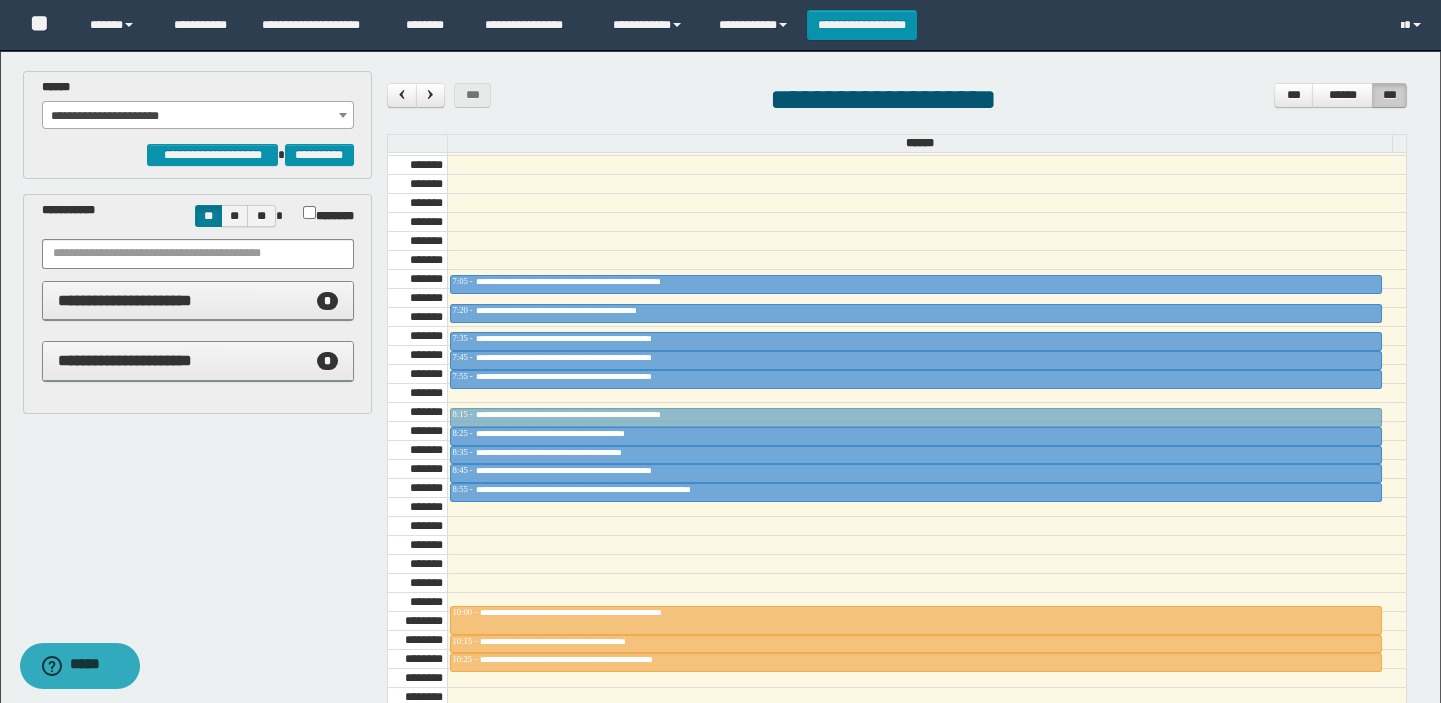 drag, startPoint x: 530, startPoint y: 391, endPoint x: 528, endPoint y: 404, distance: 13.152946 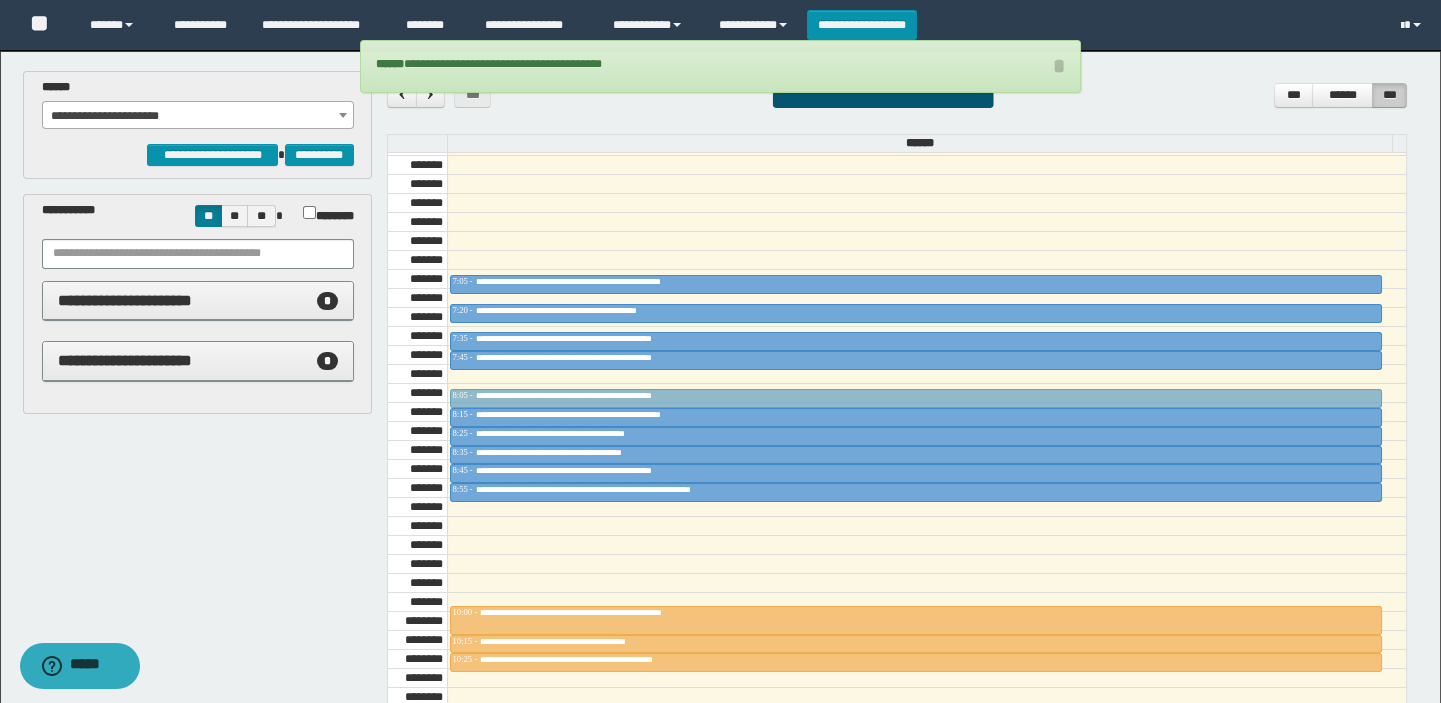 drag, startPoint x: 553, startPoint y: 374, endPoint x: 553, endPoint y: 392, distance: 18 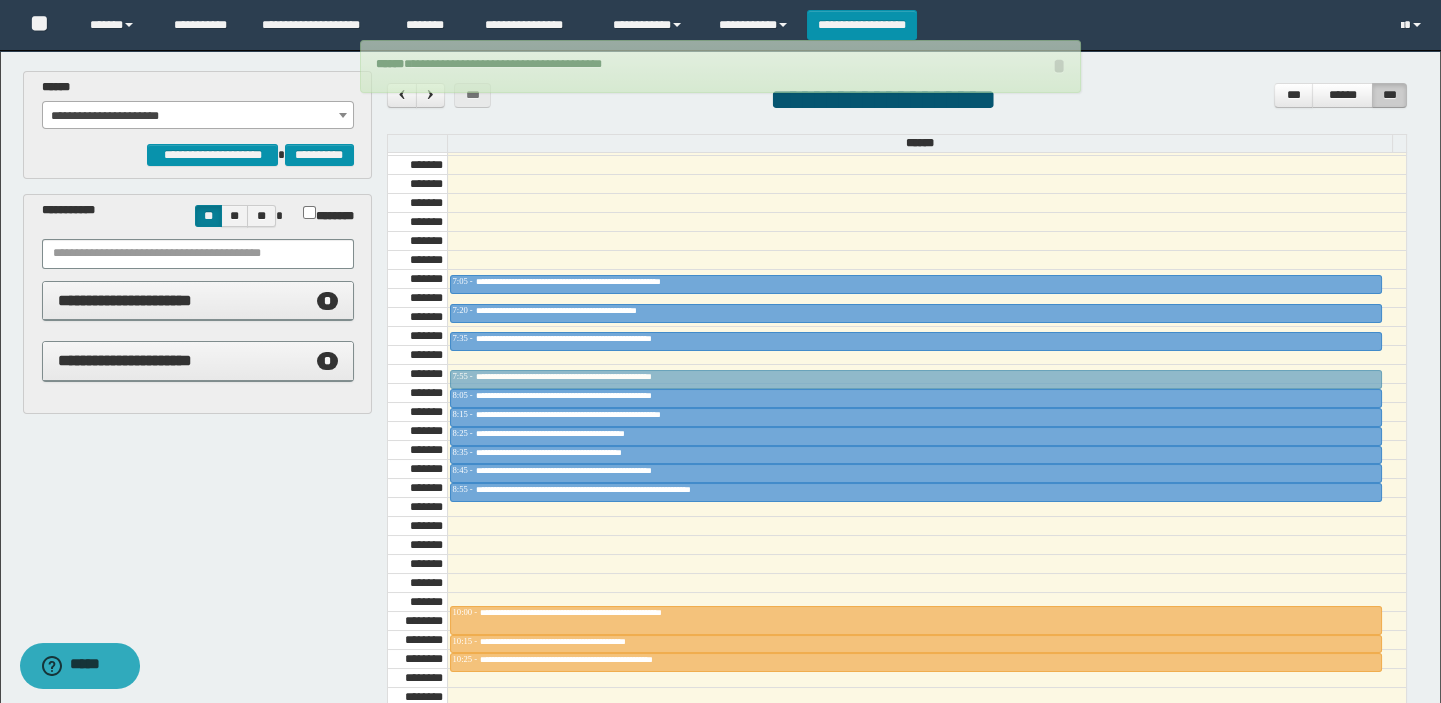drag, startPoint x: 548, startPoint y: 355, endPoint x: 549, endPoint y: 370, distance: 15.033297 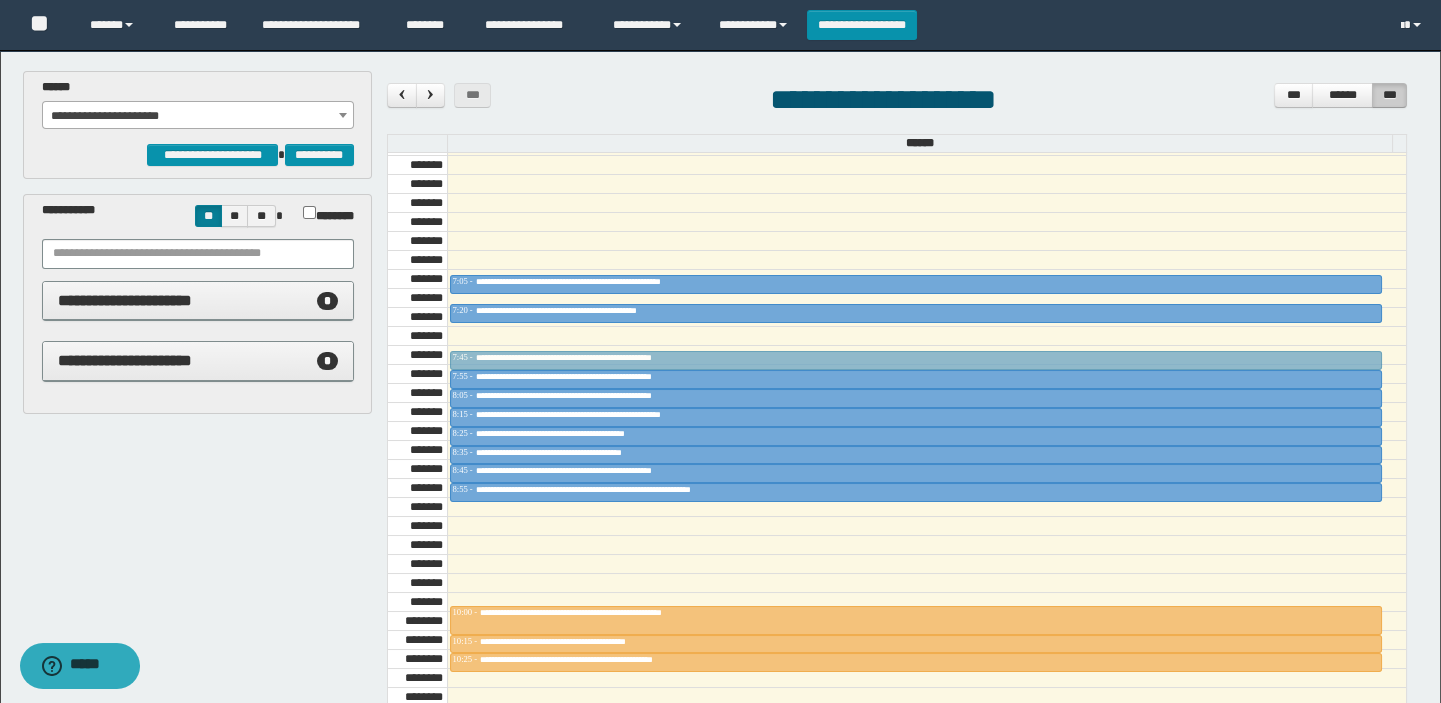 drag, startPoint x: 549, startPoint y: 370, endPoint x: 560, endPoint y: 351, distance: 21.954498 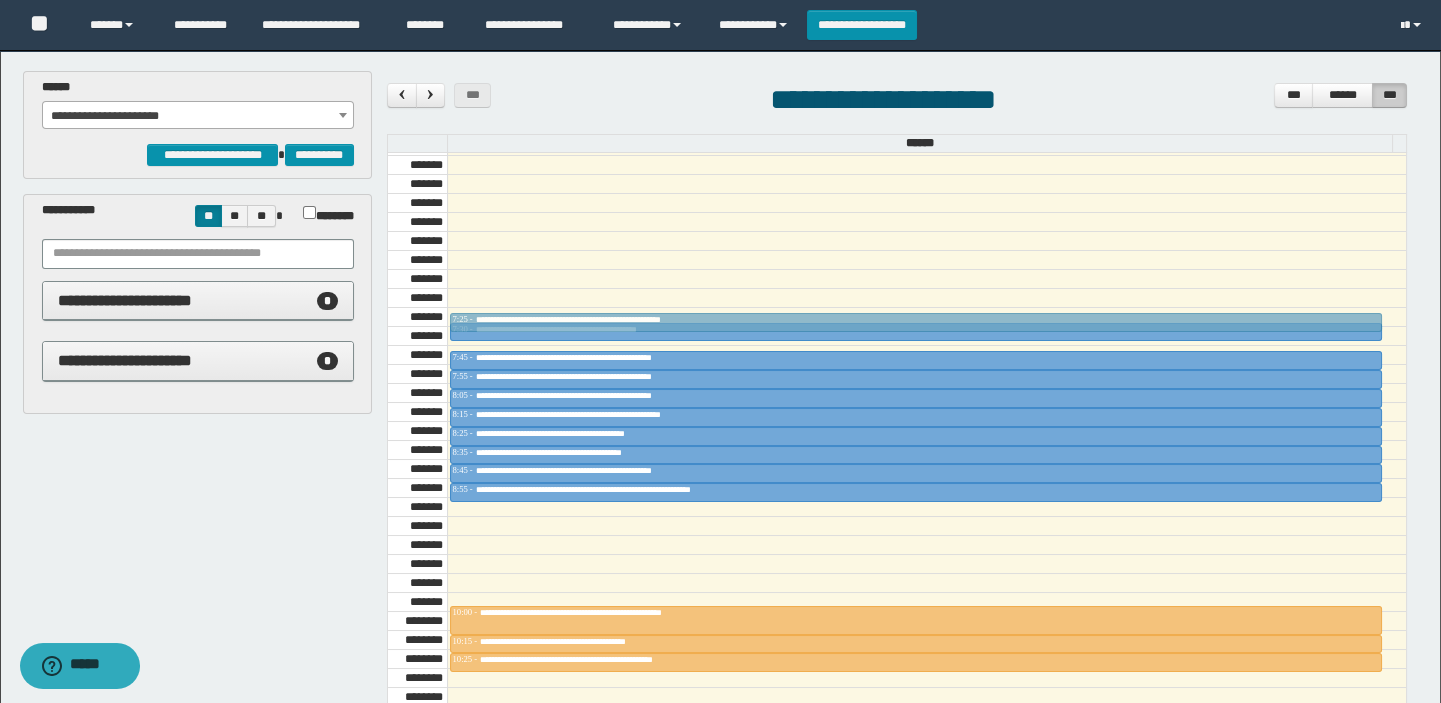 drag, startPoint x: 566, startPoint y: 280, endPoint x: 570, endPoint y: 305, distance: 25.317978 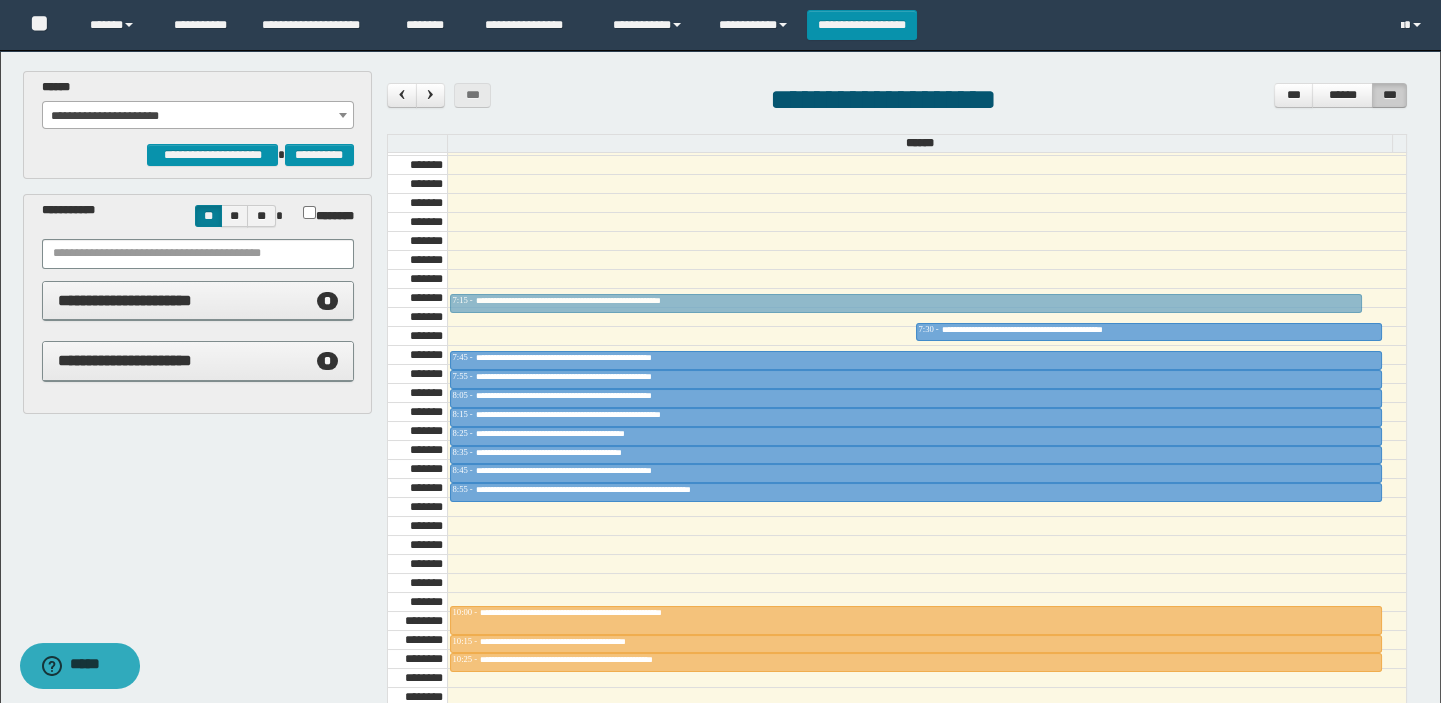 drag, startPoint x: 546, startPoint y: 313, endPoint x: 550, endPoint y: 298, distance: 15.524175 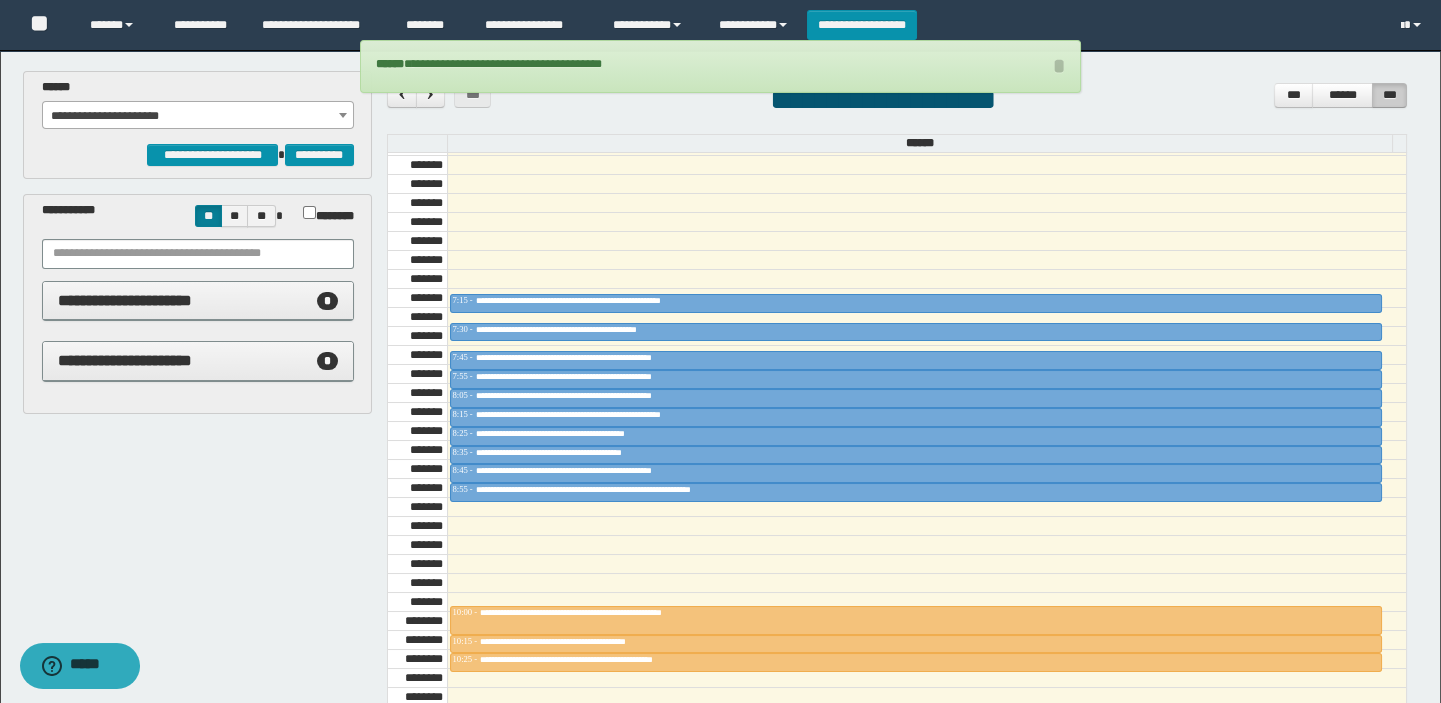 click on "**********" at bounding box center (198, 116) 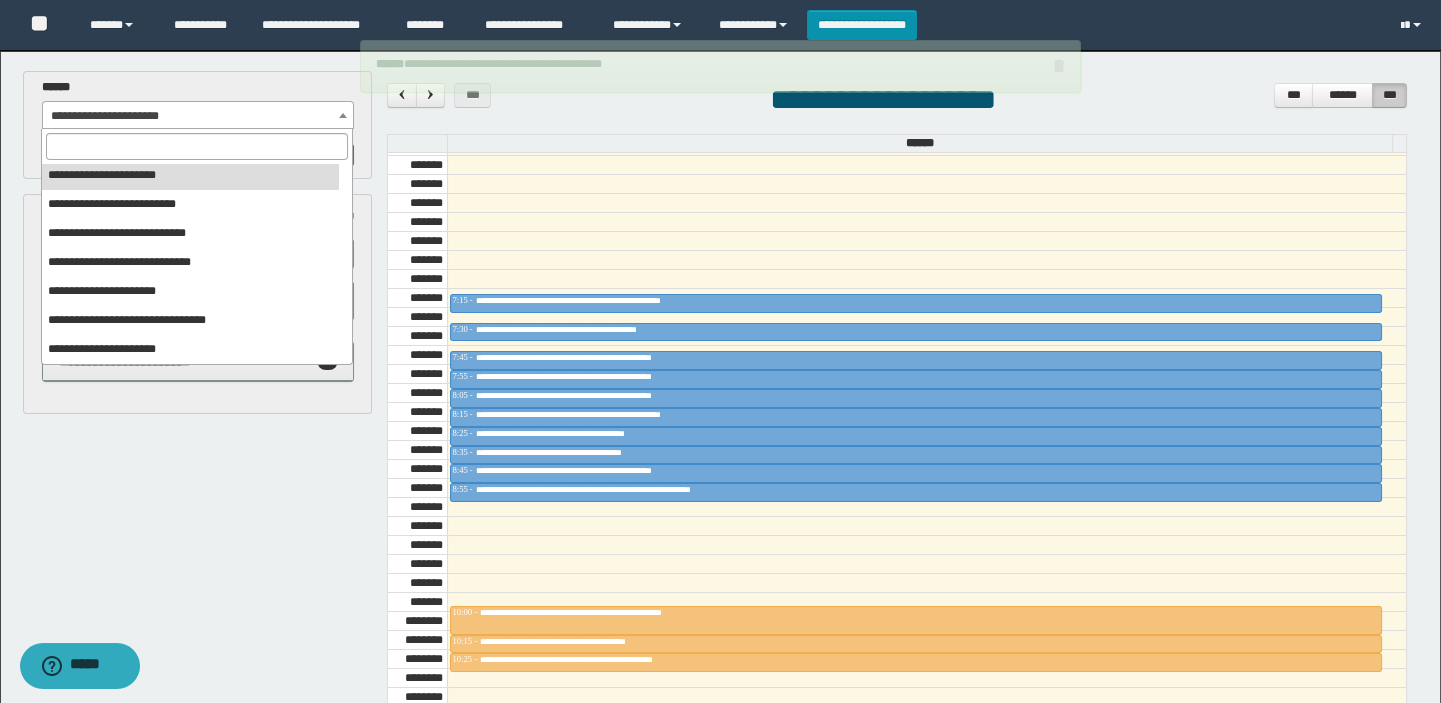scroll, scrollTop: 150, scrollLeft: 0, axis: vertical 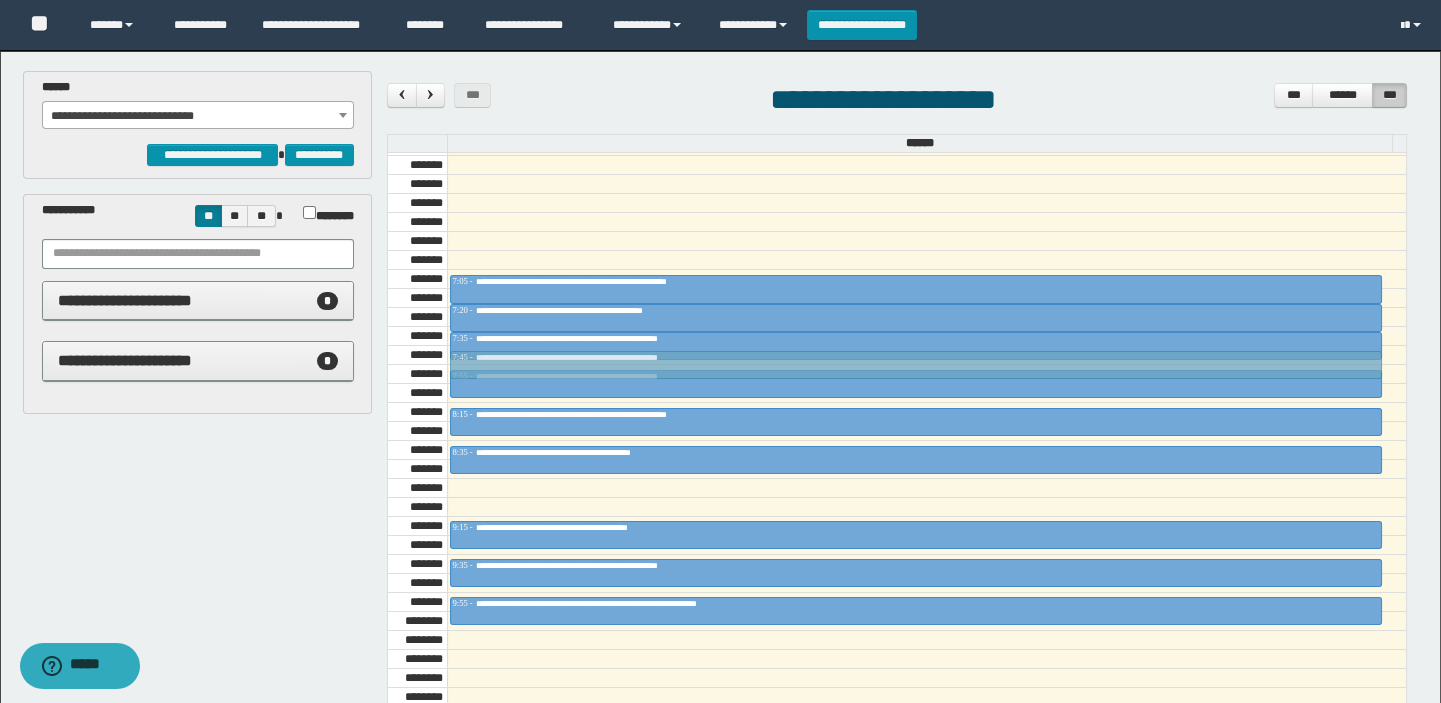 drag, startPoint x: 552, startPoint y: 486, endPoint x: 557, endPoint y: 358, distance: 128.09763 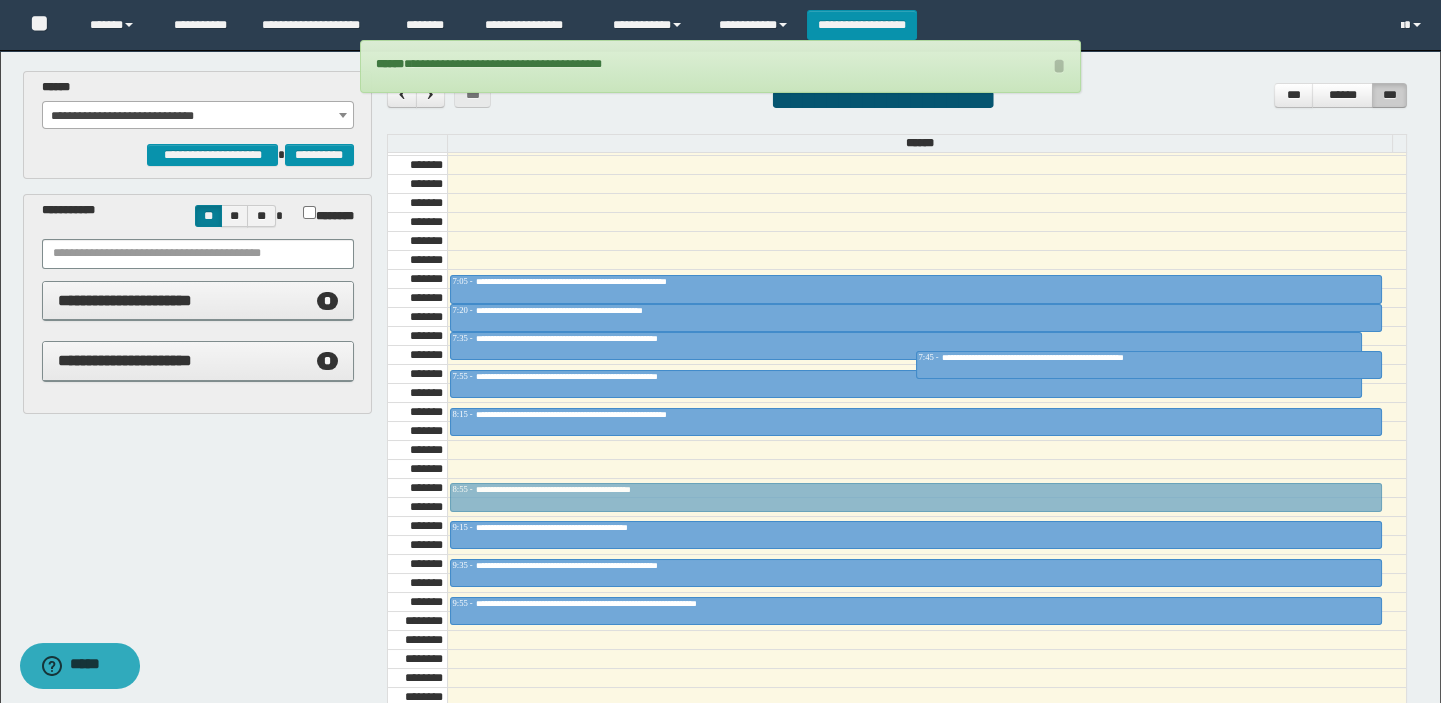 drag, startPoint x: 537, startPoint y: 449, endPoint x: 537, endPoint y: 476, distance: 27 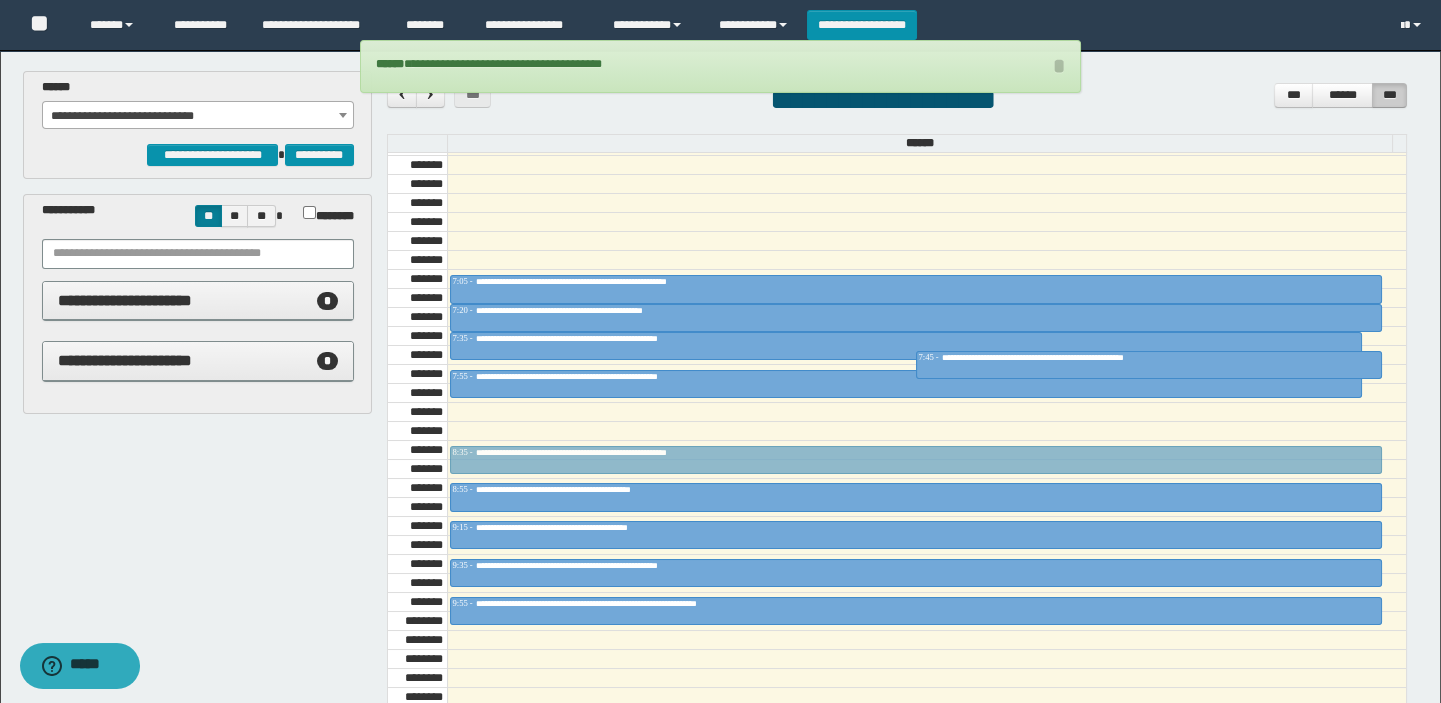 drag, startPoint x: 540, startPoint y: 410, endPoint x: 538, endPoint y: 440, distance: 30.066593 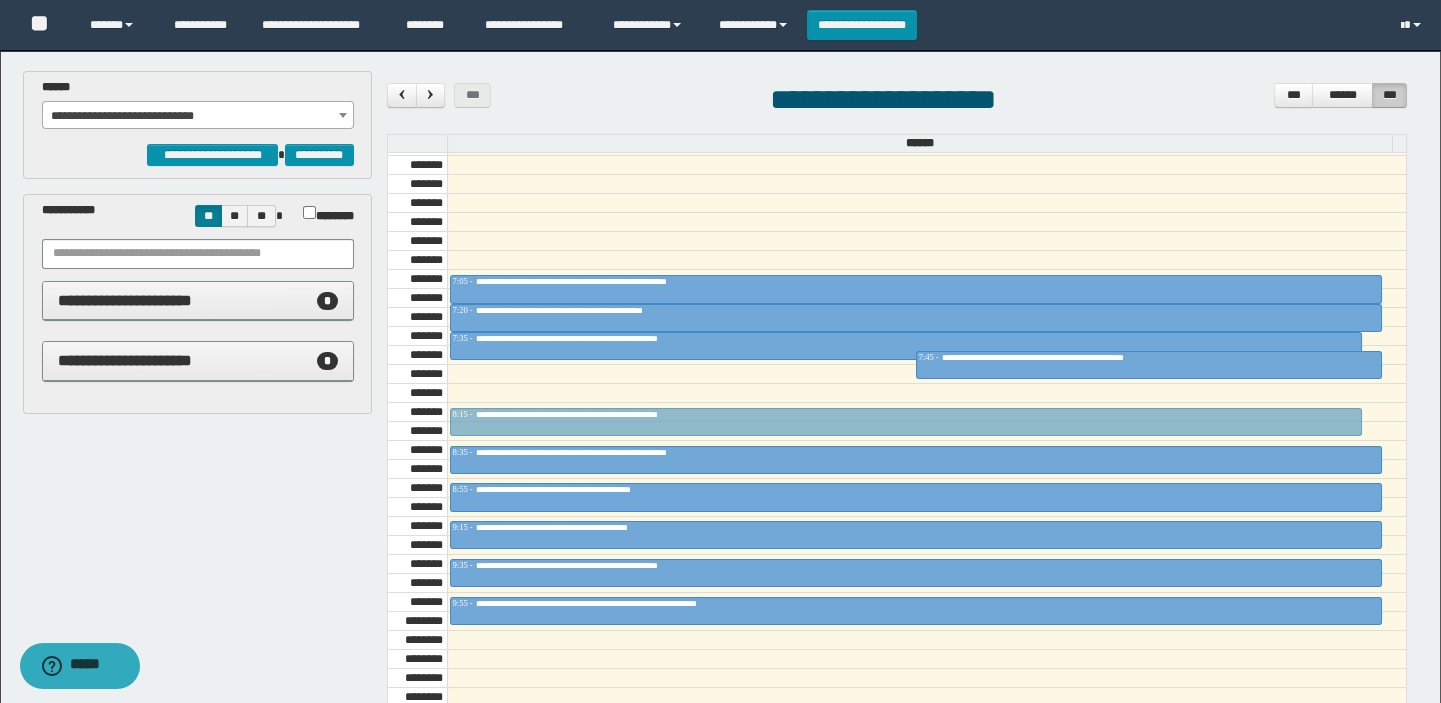 drag, startPoint x: 558, startPoint y: 374, endPoint x: 558, endPoint y: 401, distance: 27 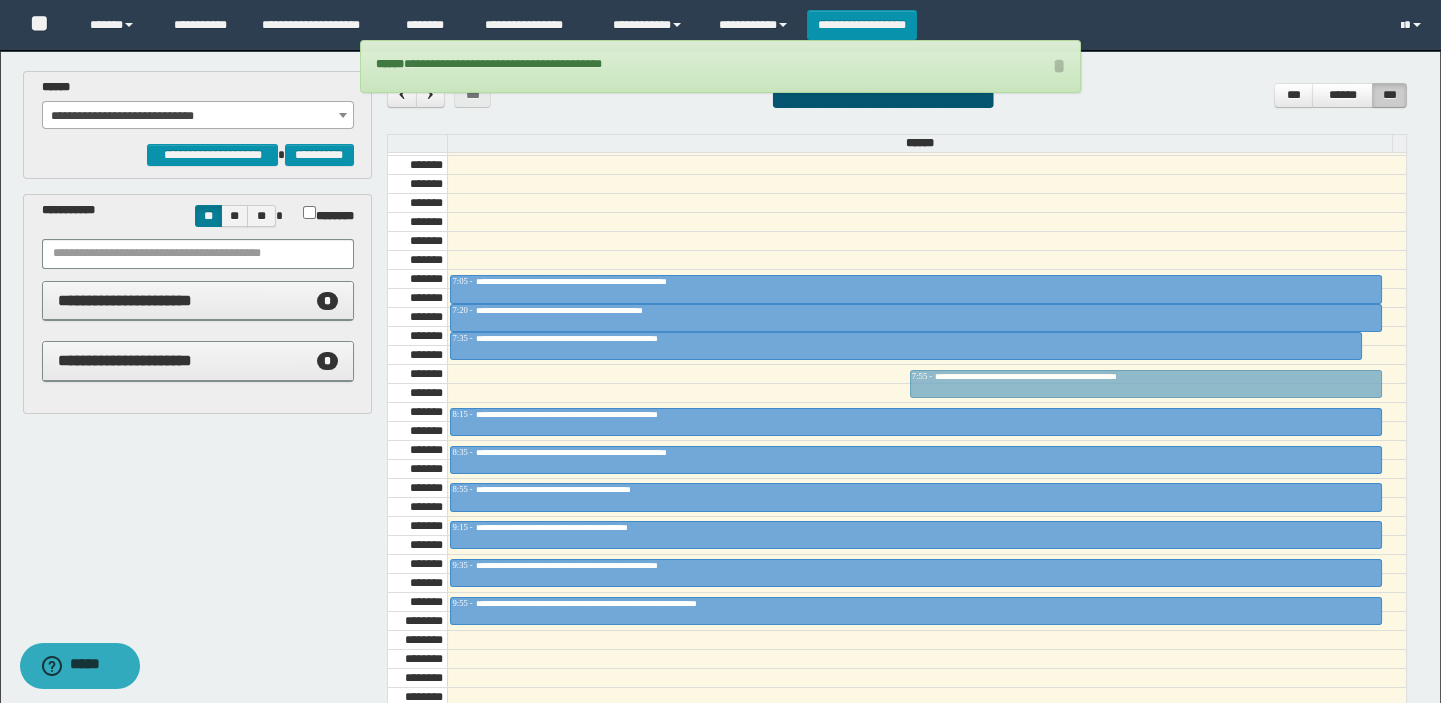 drag, startPoint x: 1044, startPoint y: 356, endPoint x: 1041, endPoint y: 370, distance: 14.3178215 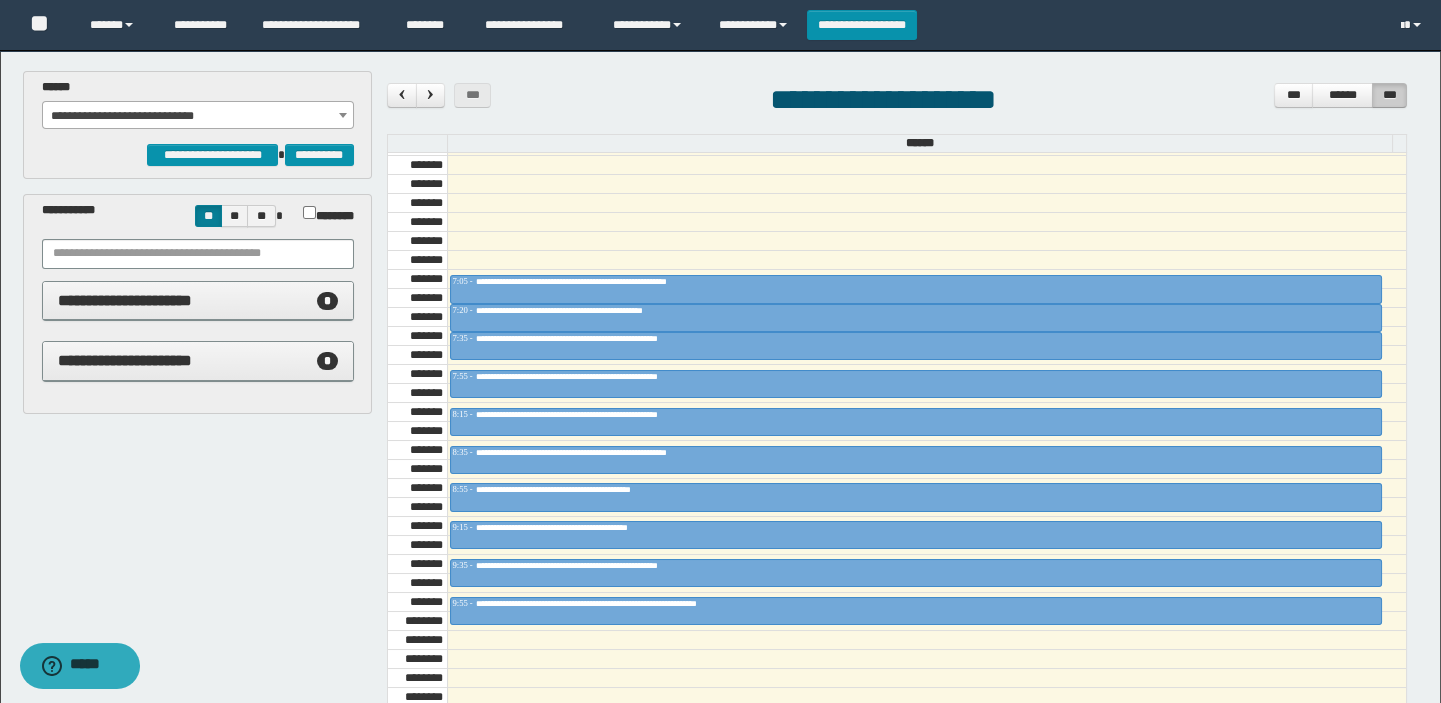 click on "**********" at bounding box center [198, 116] 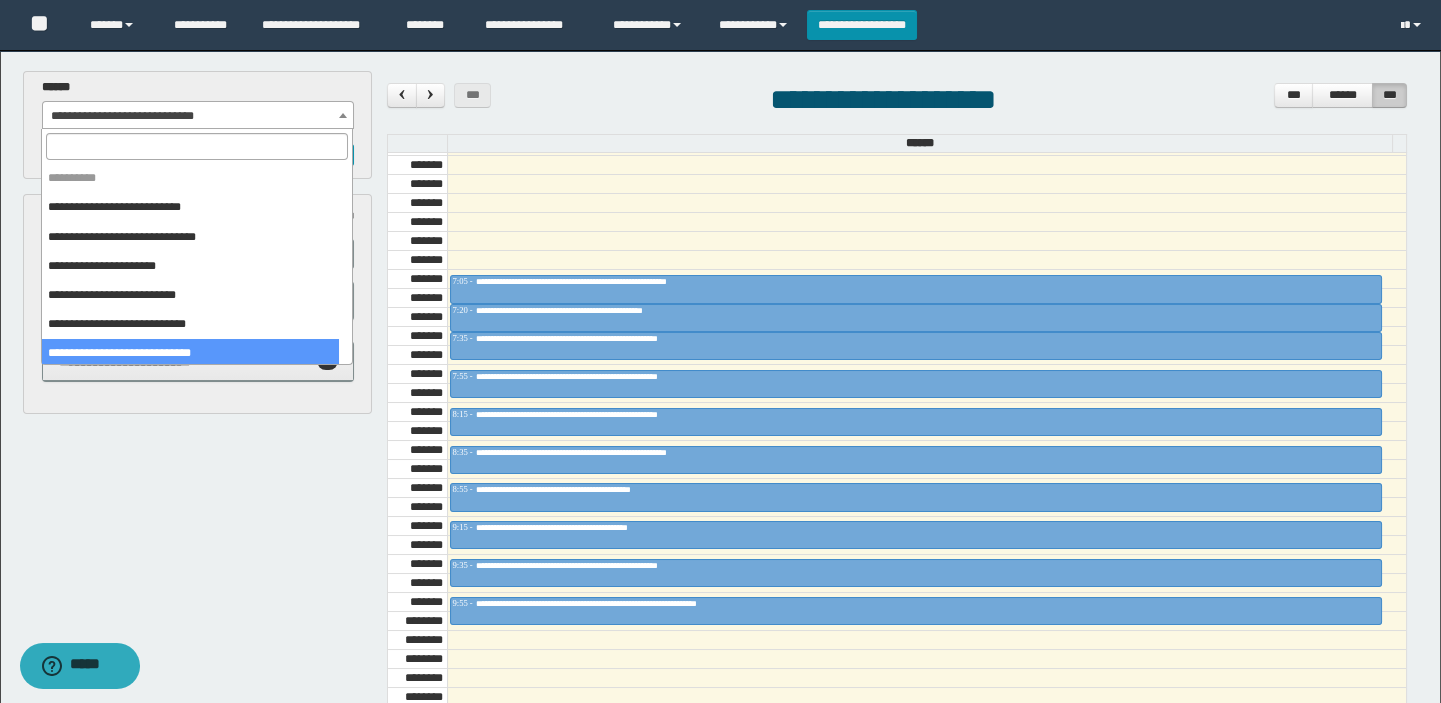 scroll, scrollTop: 145, scrollLeft: 0, axis: vertical 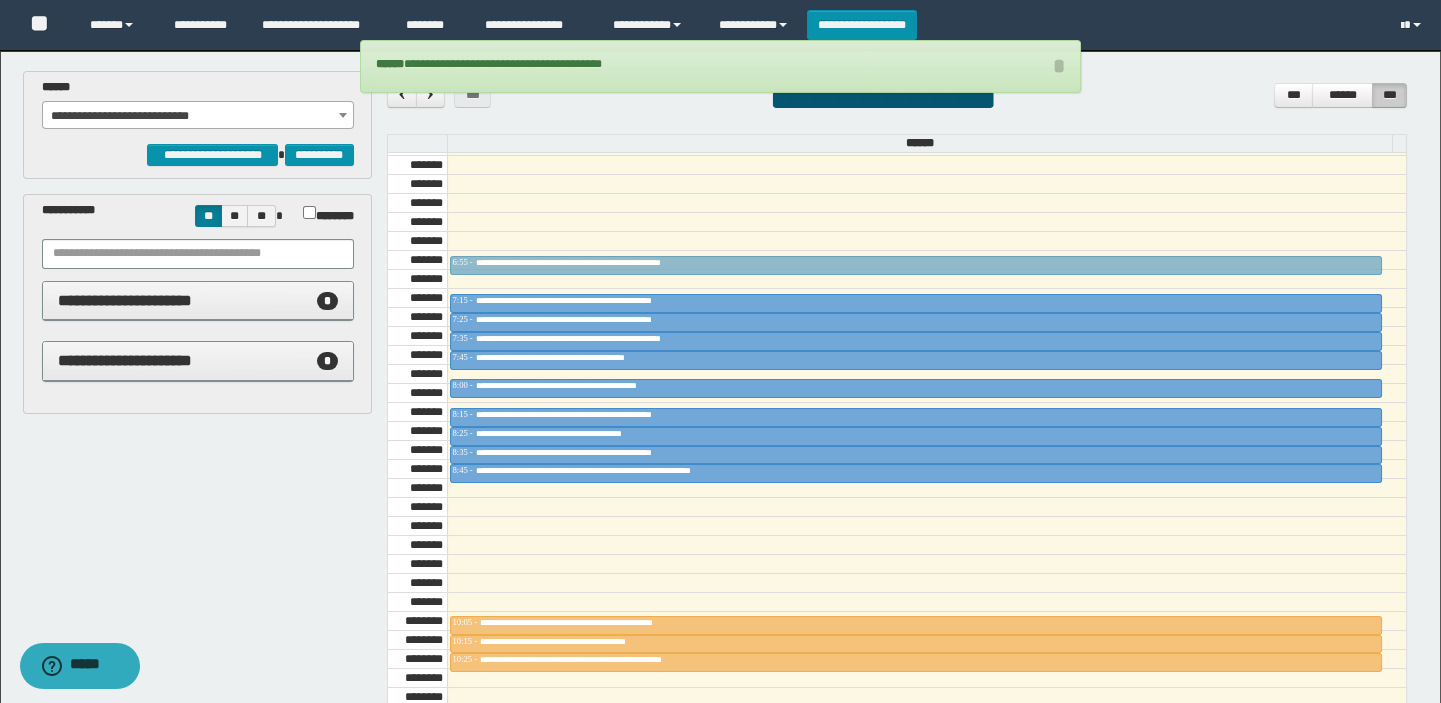 drag, startPoint x: 548, startPoint y: 276, endPoint x: 554, endPoint y: 261, distance: 16.155495 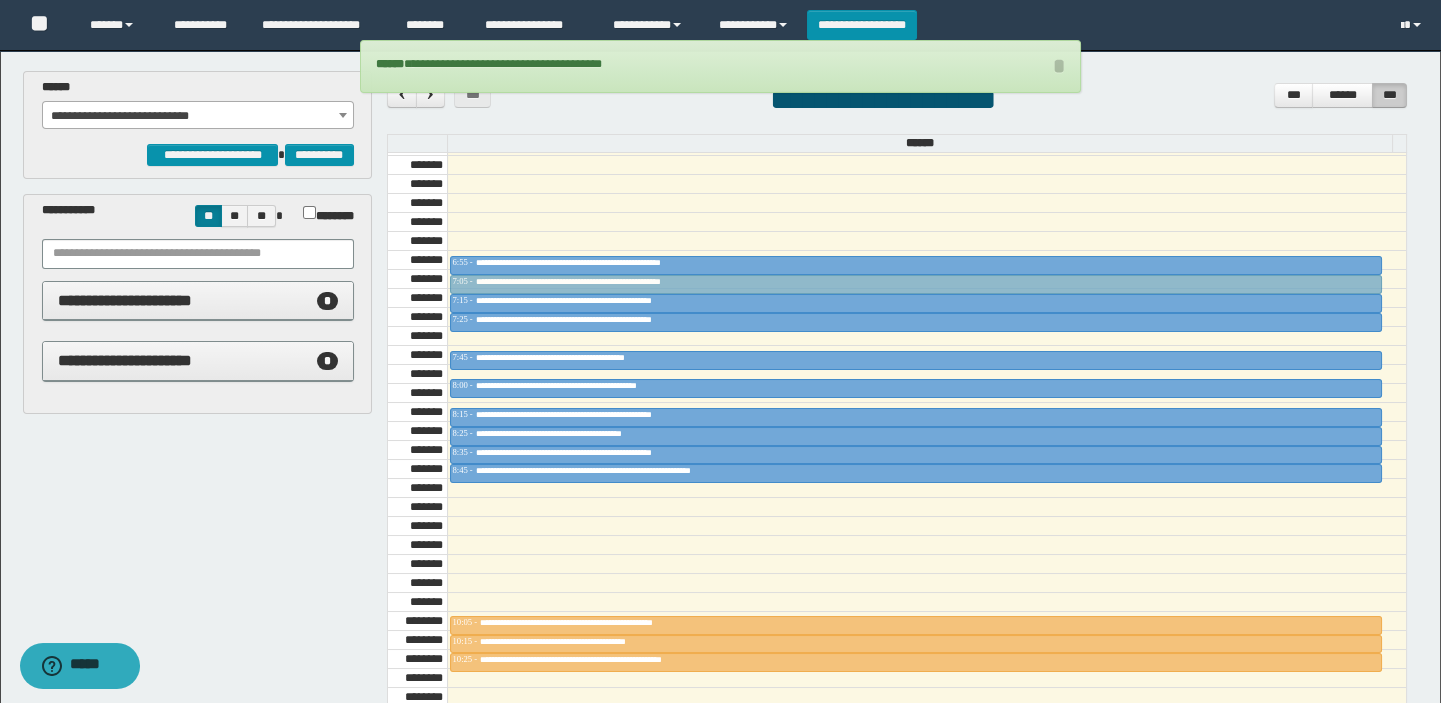 drag, startPoint x: 534, startPoint y: 335, endPoint x: 525, endPoint y: 283, distance: 52.773098 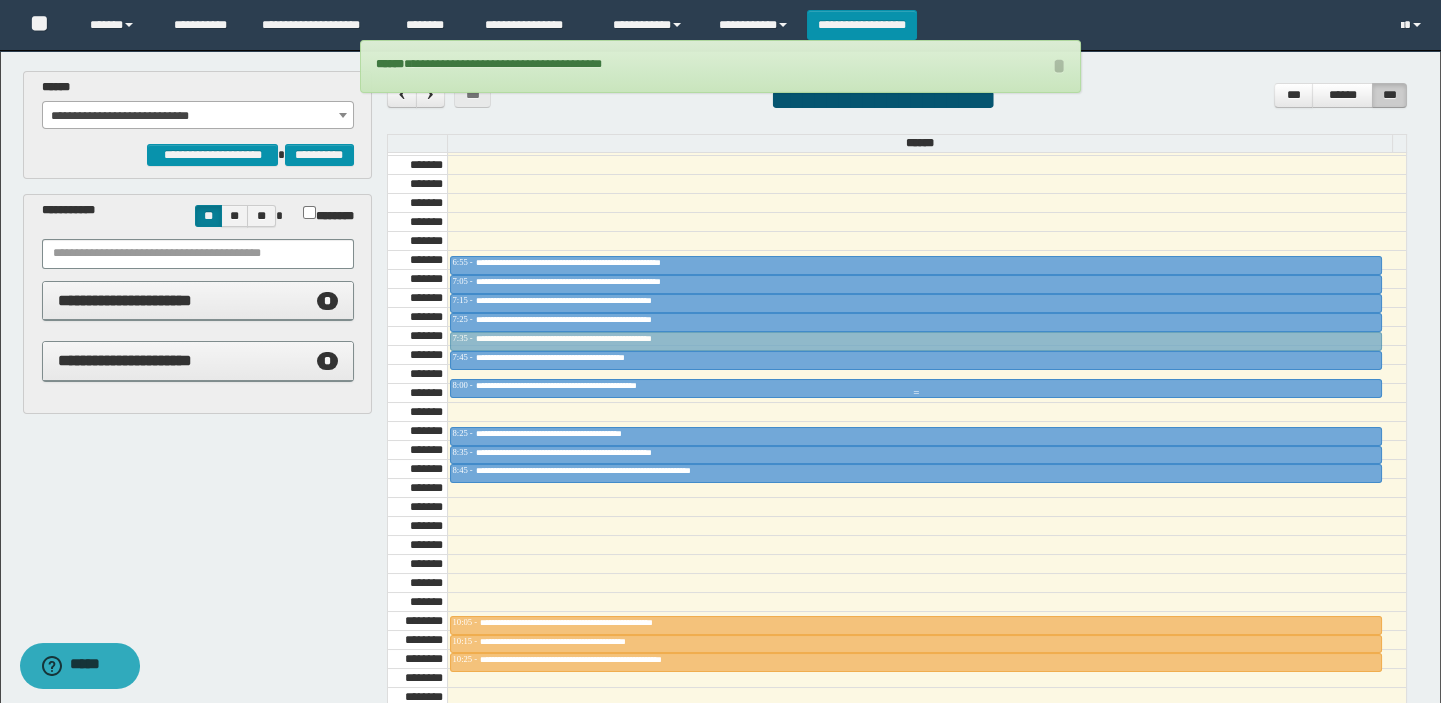 drag, startPoint x: 538, startPoint y: 406, endPoint x: 539, endPoint y: 328, distance: 78.00641 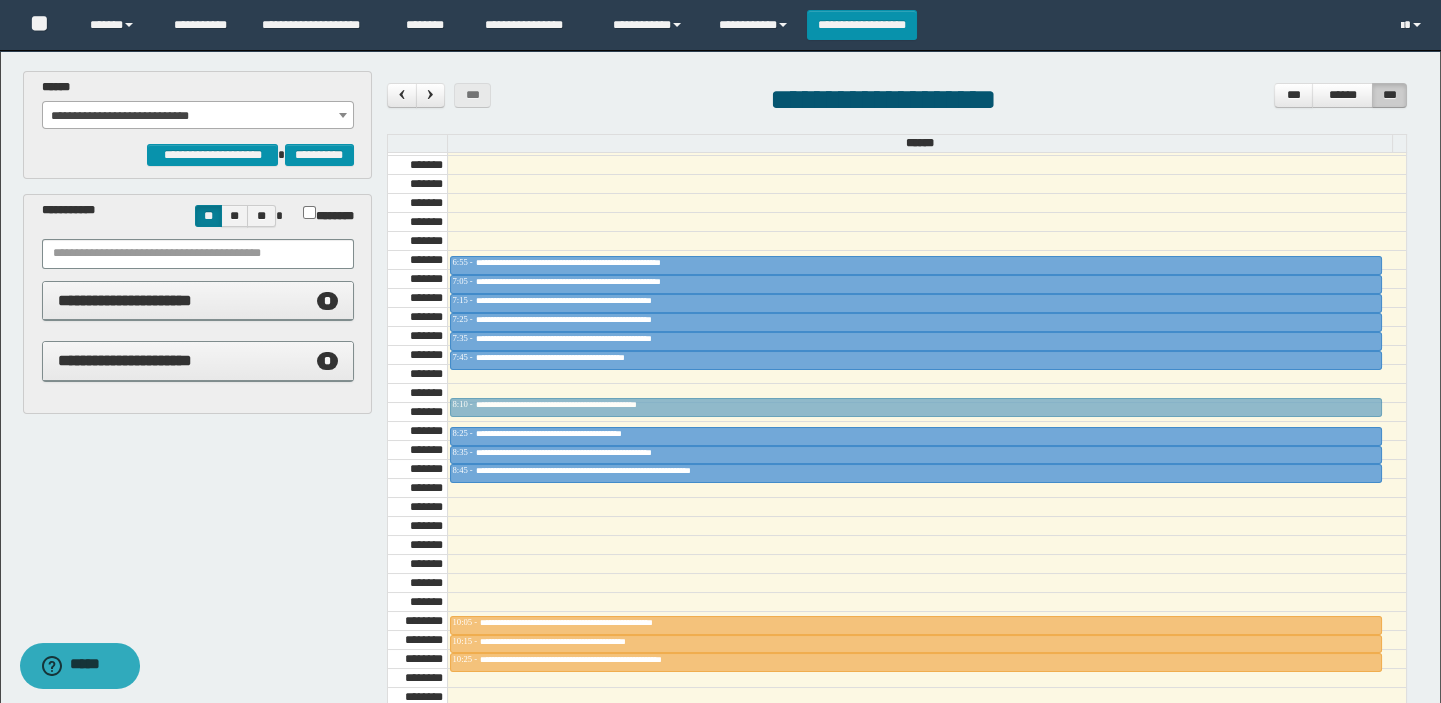 drag, startPoint x: 513, startPoint y: 381, endPoint x: 513, endPoint y: 393, distance: 12 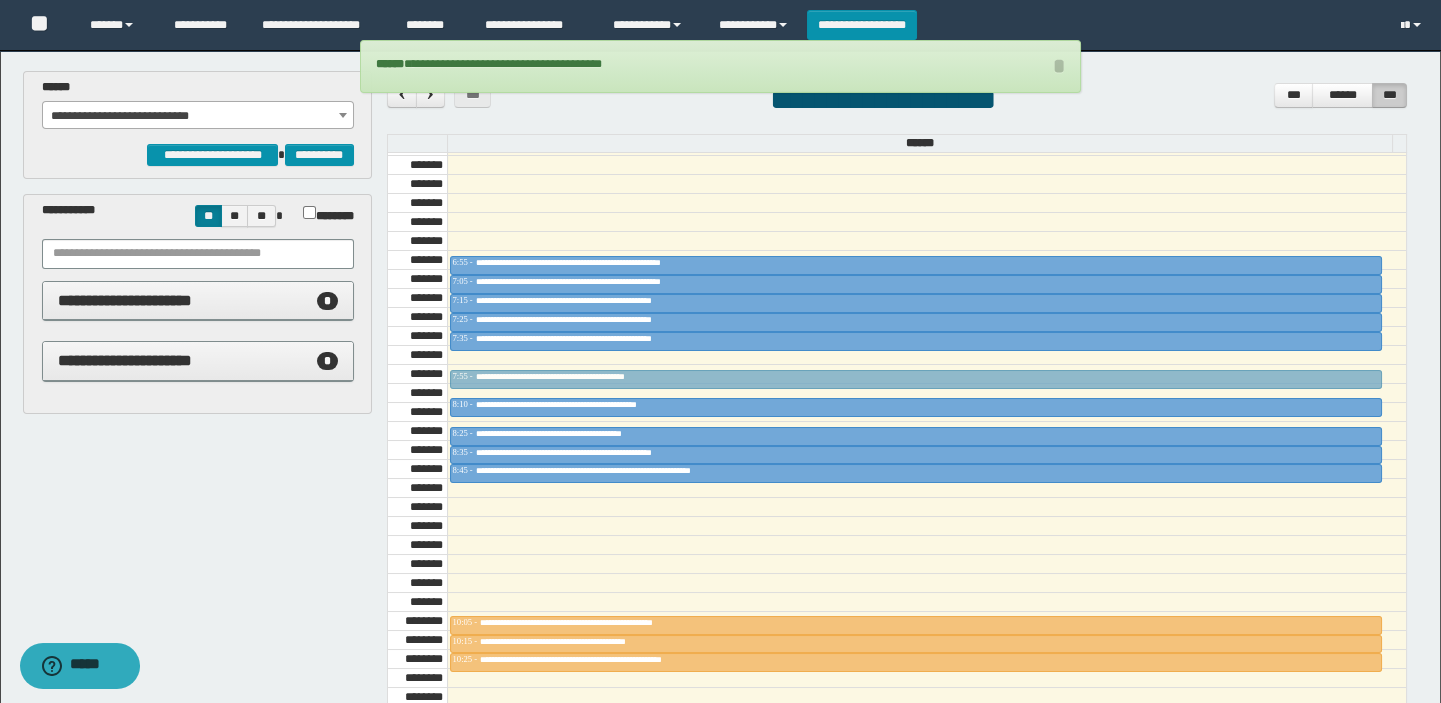 drag, startPoint x: 527, startPoint y: 357, endPoint x: 527, endPoint y: 370, distance: 13 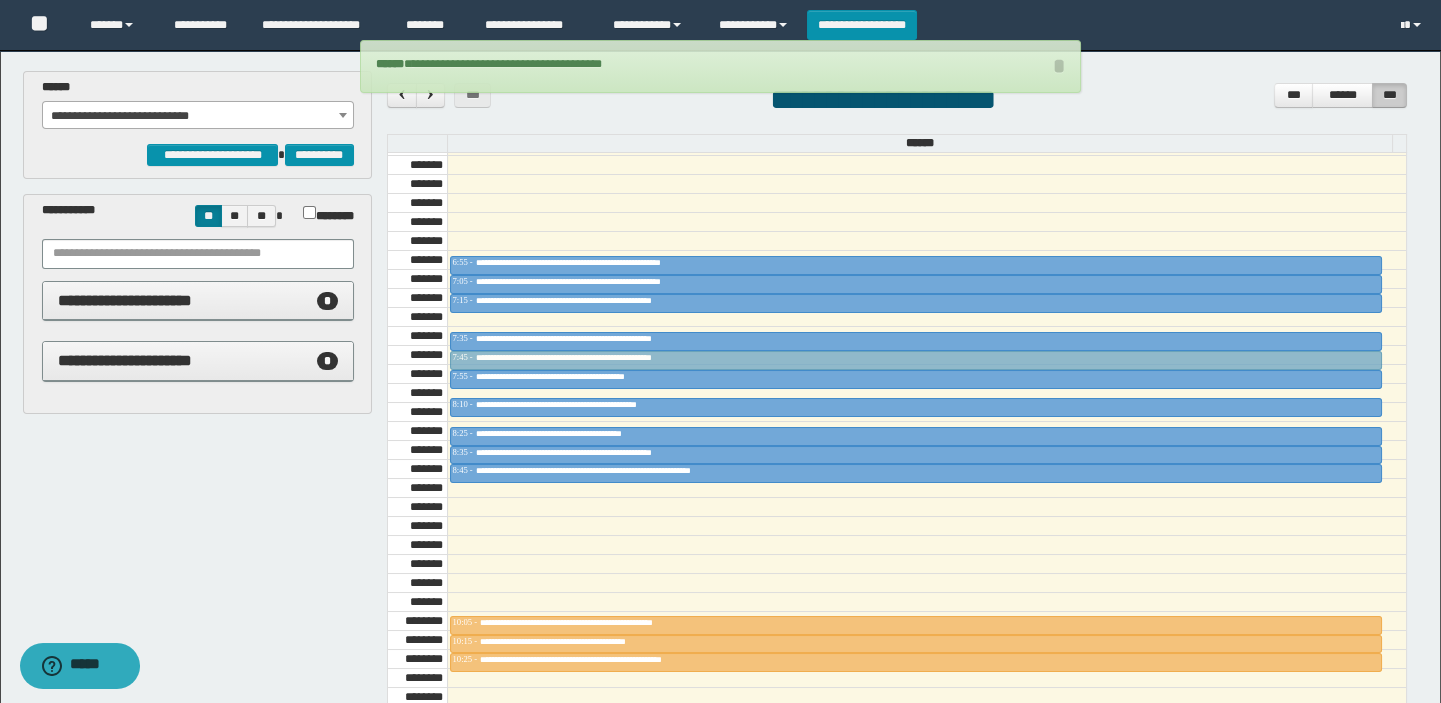 drag, startPoint x: 556, startPoint y: 313, endPoint x: 552, endPoint y: 344, distance: 31.257 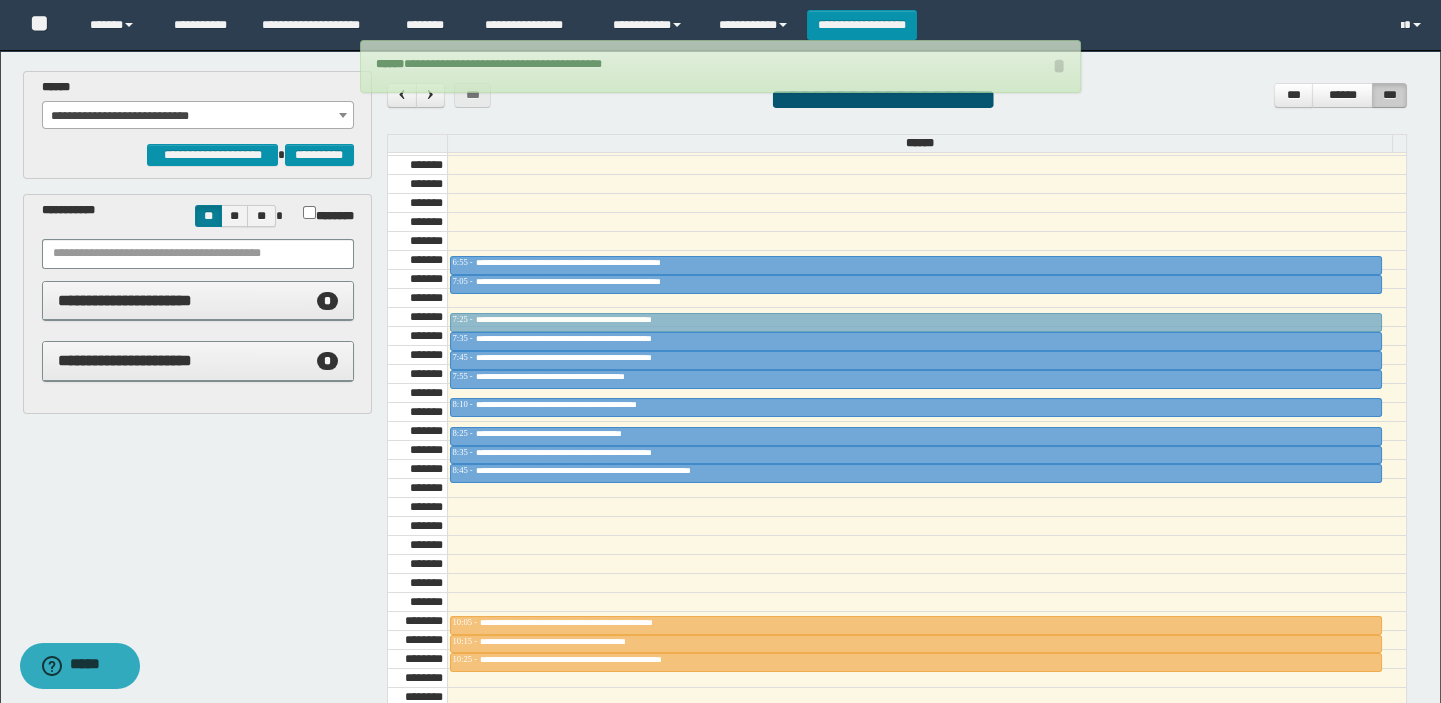 drag, startPoint x: 559, startPoint y: 297, endPoint x: 558, endPoint y: 310, distance: 13.038404 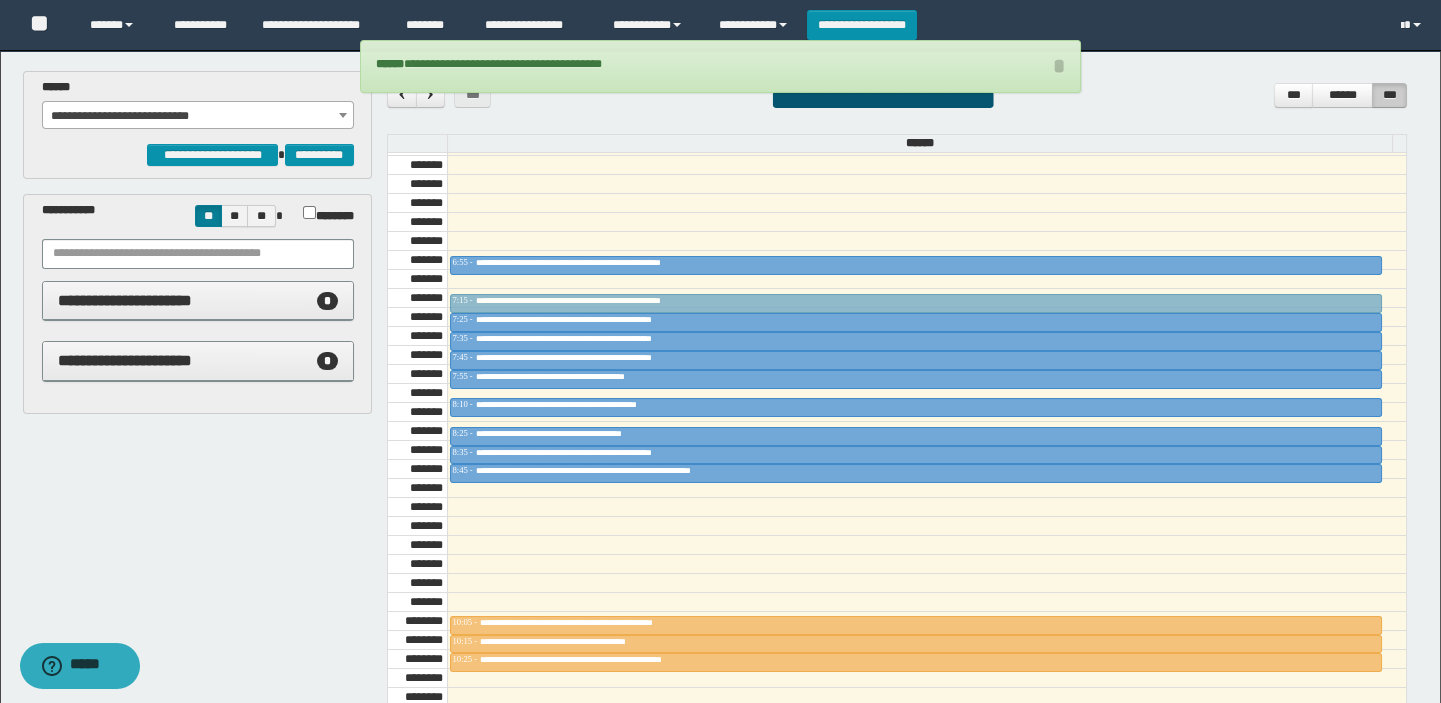 drag, startPoint x: 560, startPoint y: 278, endPoint x: 560, endPoint y: 294, distance: 16 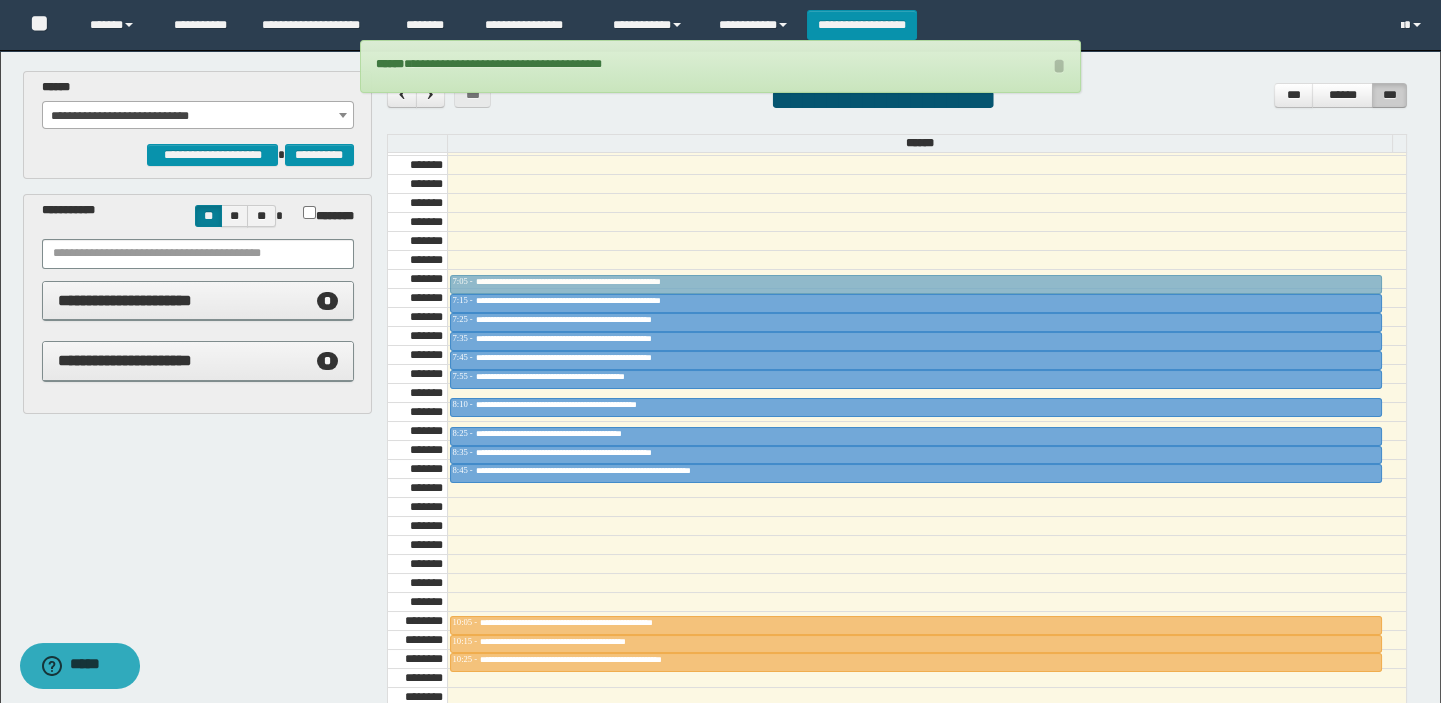 drag, startPoint x: 566, startPoint y: 260, endPoint x: 566, endPoint y: 271, distance: 11 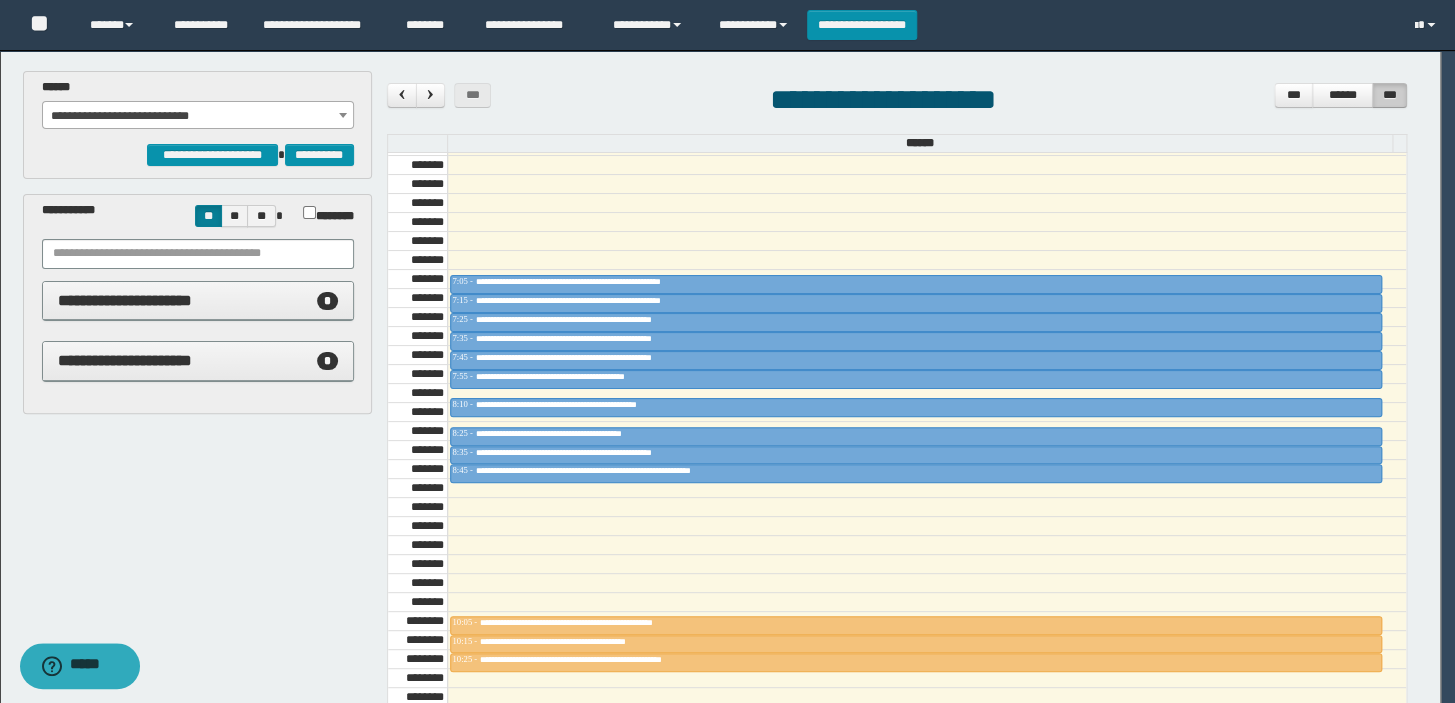 click on "**********" at bounding box center [198, 116] 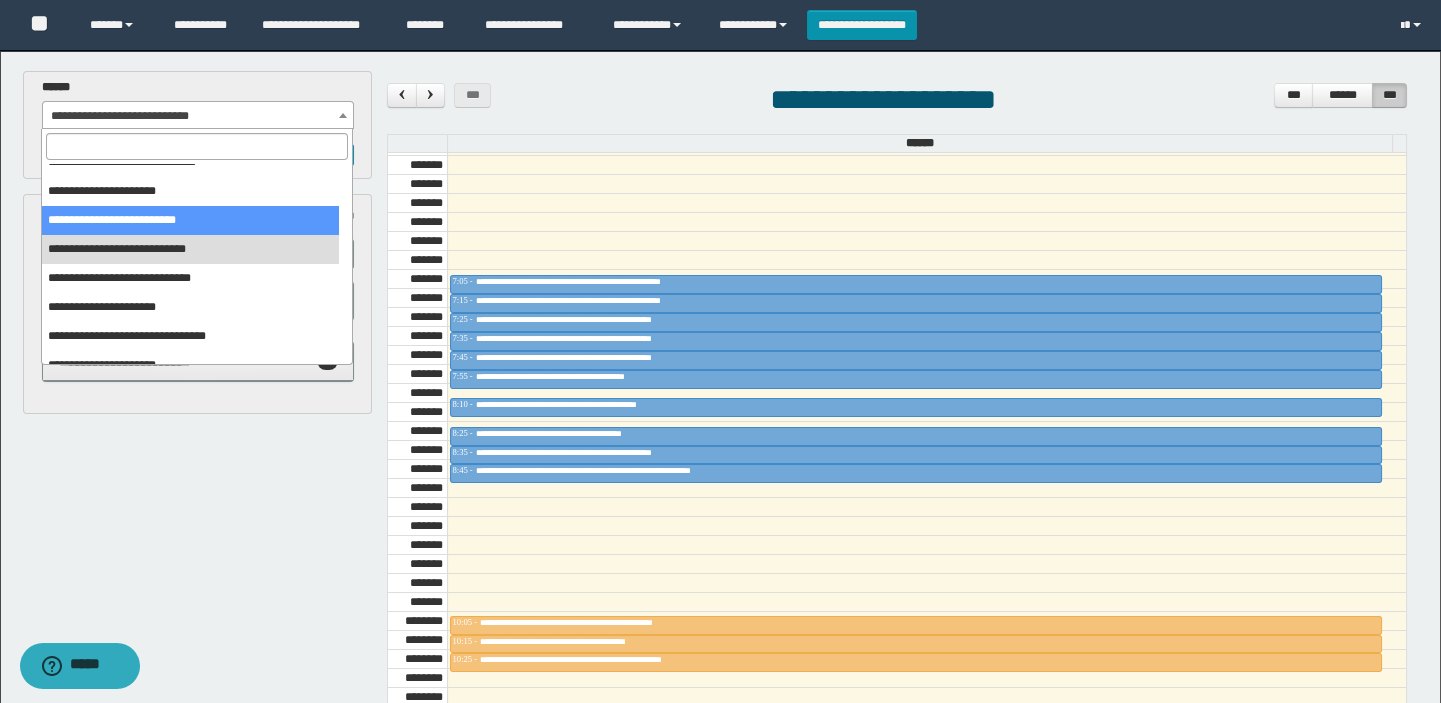 scroll, scrollTop: 150, scrollLeft: 0, axis: vertical 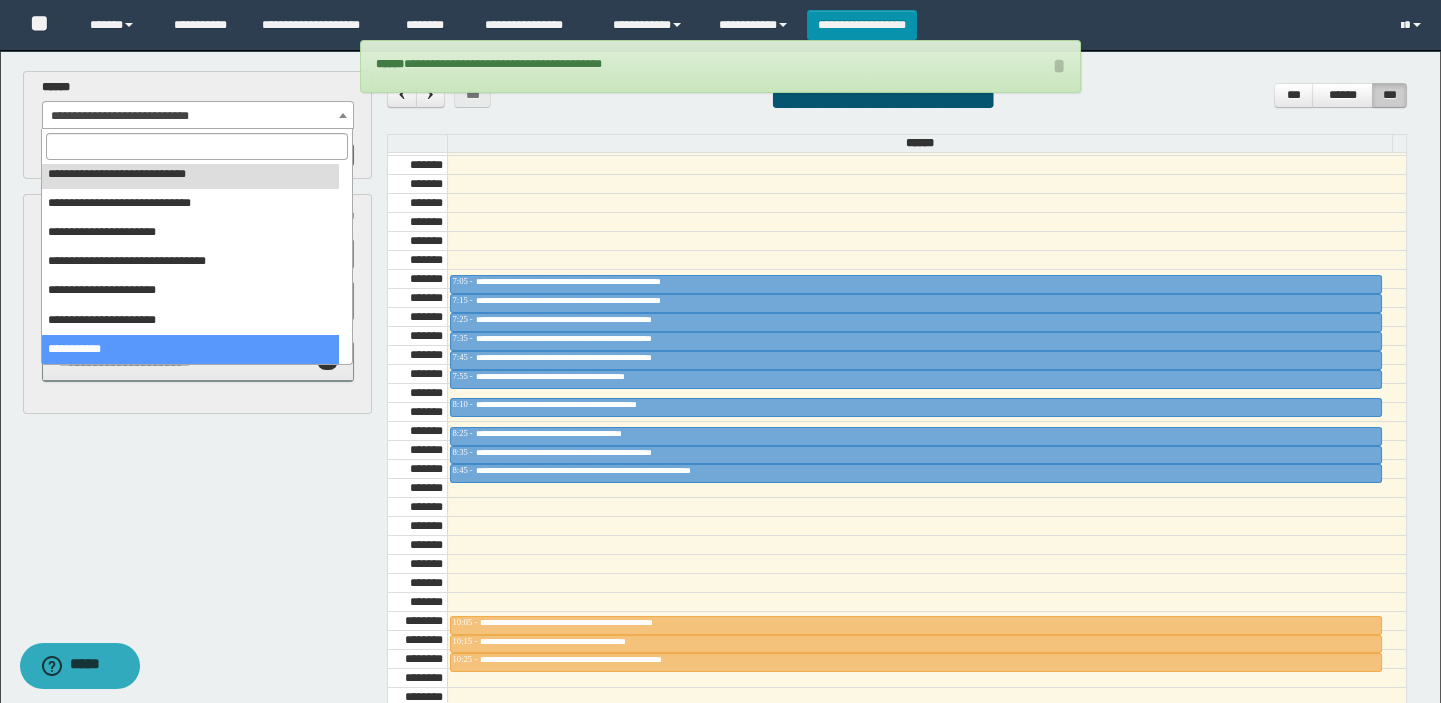 select on "******" 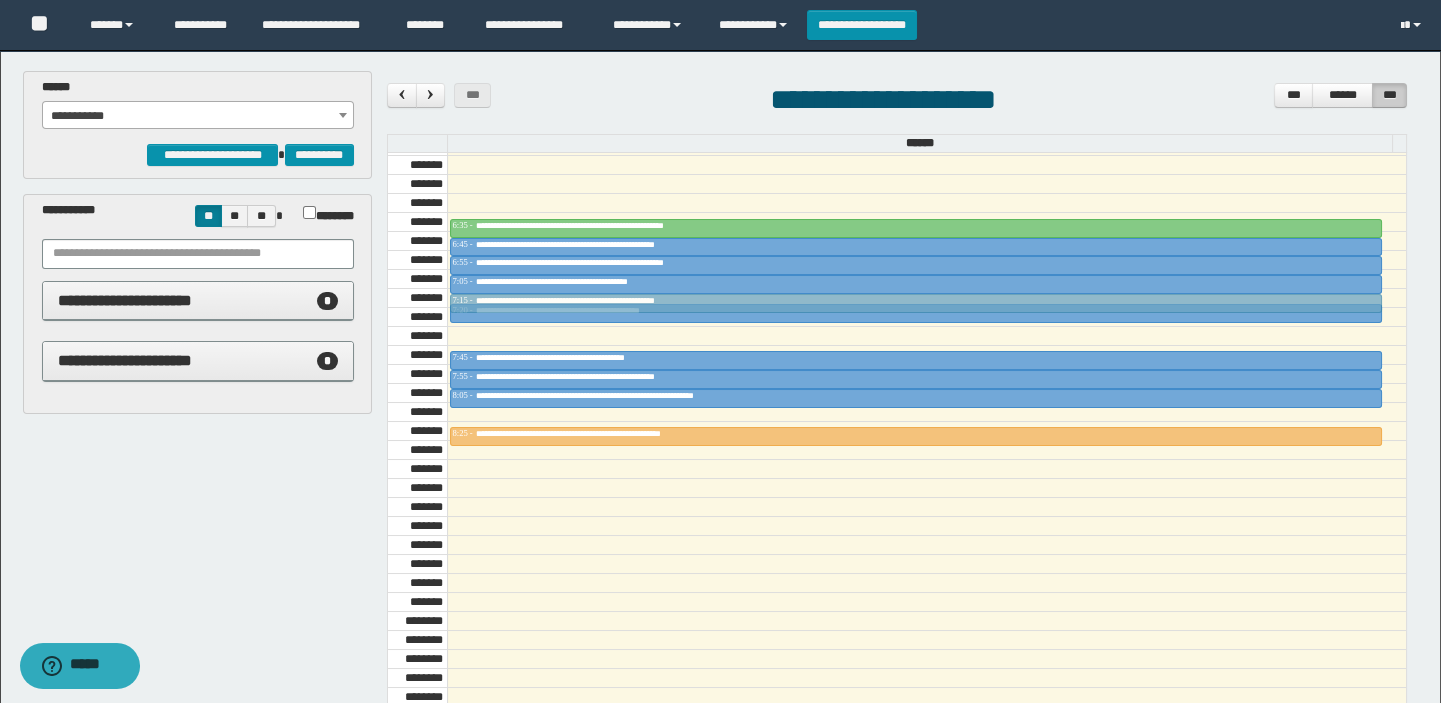 drag, startPoint x: 545, startPoint y: 332, endPoint x: 564, endPoint y: 283, distance: 52.554733 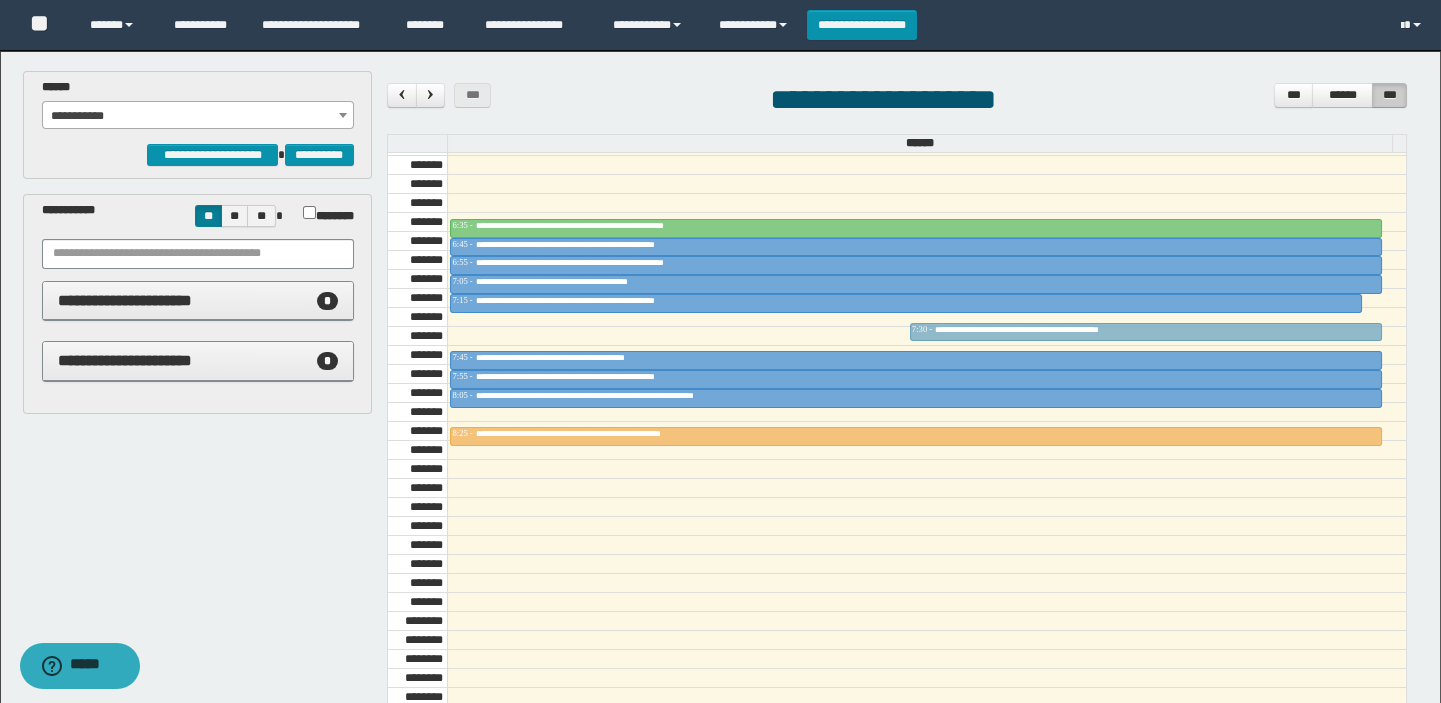 drag, startPoint x: 1019, startPoint y: 304, endPoint x: 1018, endPoint y: 319, distance: 15.033297 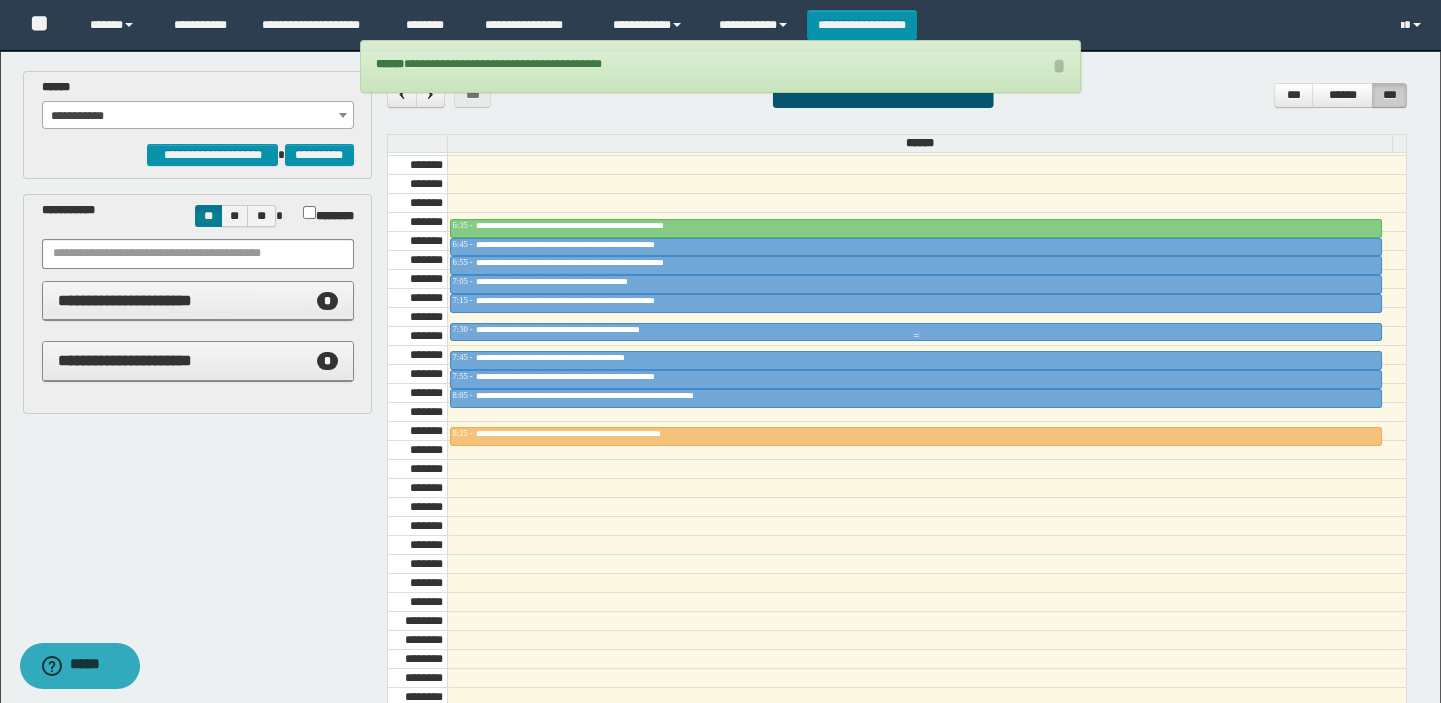 click on "**********" at bounding box center [586, 329] 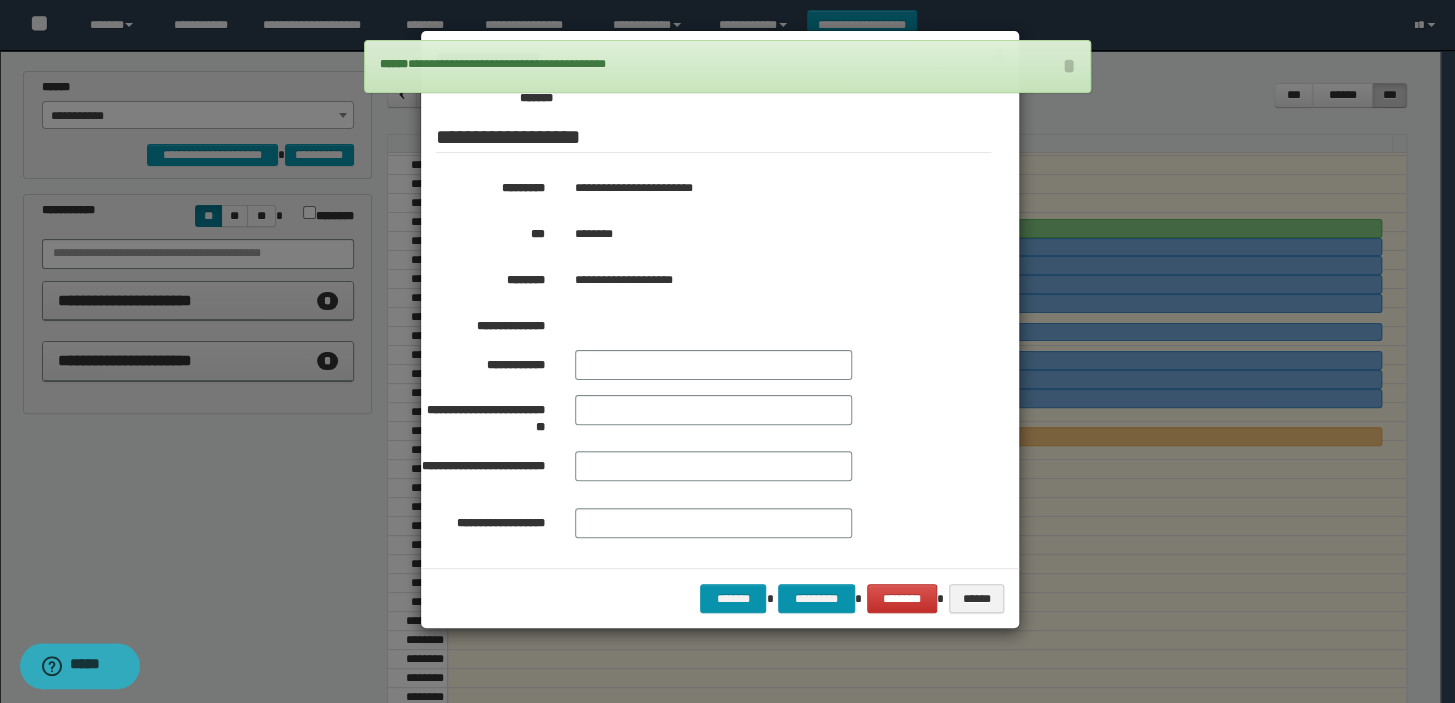 click at bounding box center (727, 351) 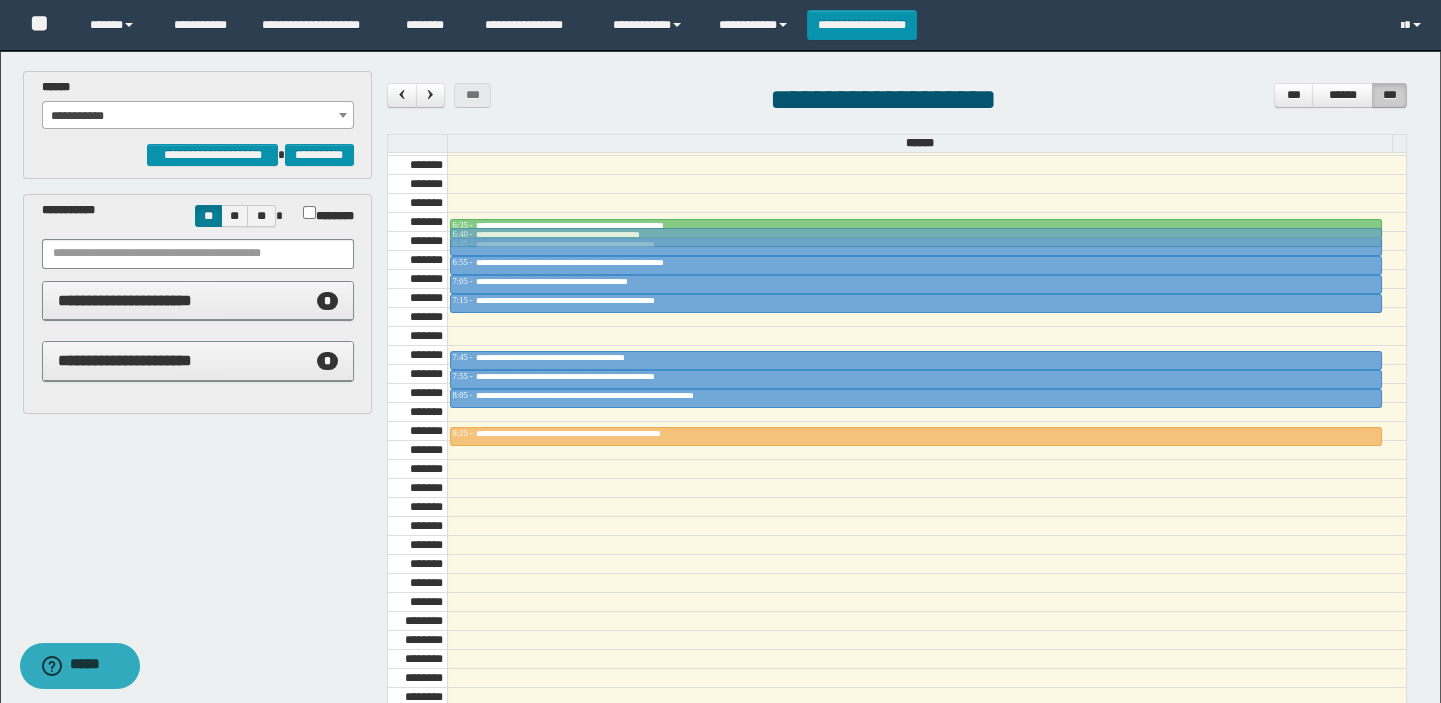 drag, startPoint x: 570, startPoint y: 325, endPoint x: 575, endPoint y: 223, distance: 102.122475 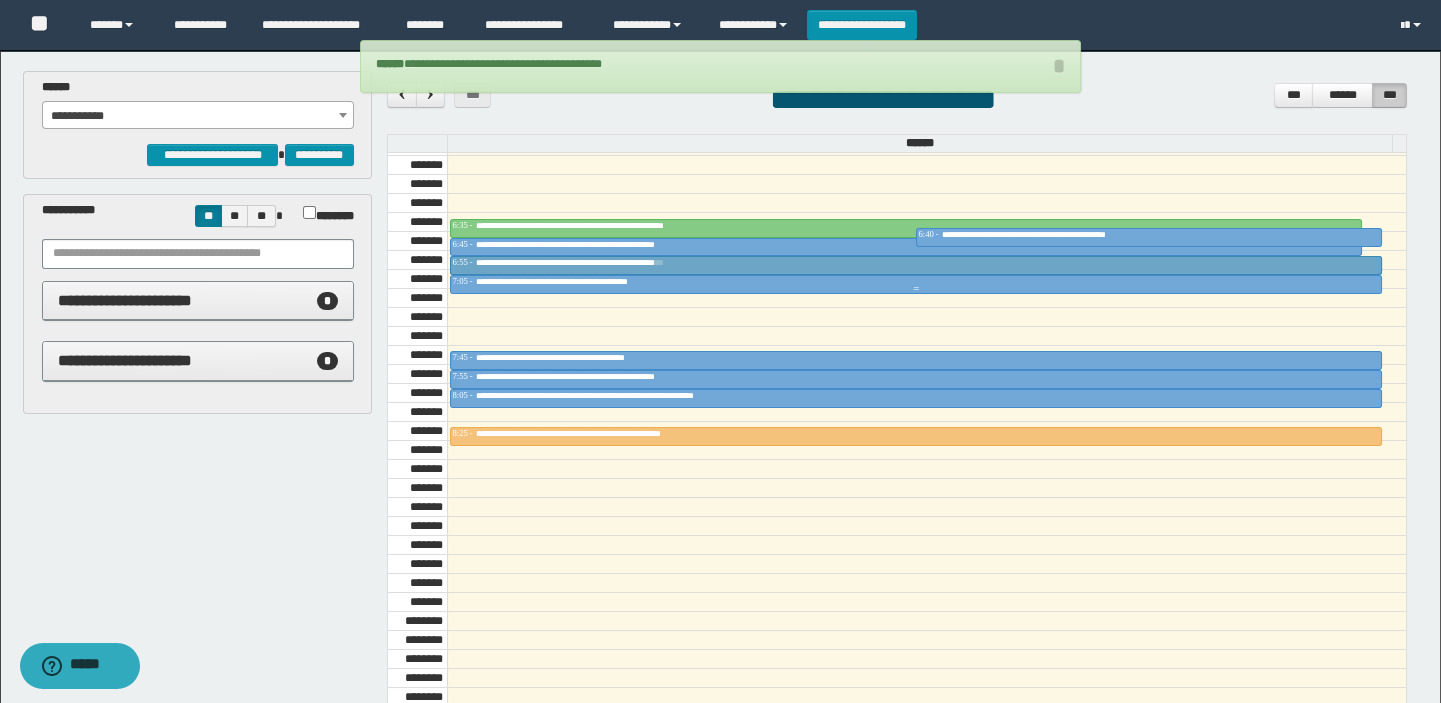 drag, startPoint x: 561, startPoint y: 296, endPoint x: 578, endPoint y: 259, distance: 40.718548 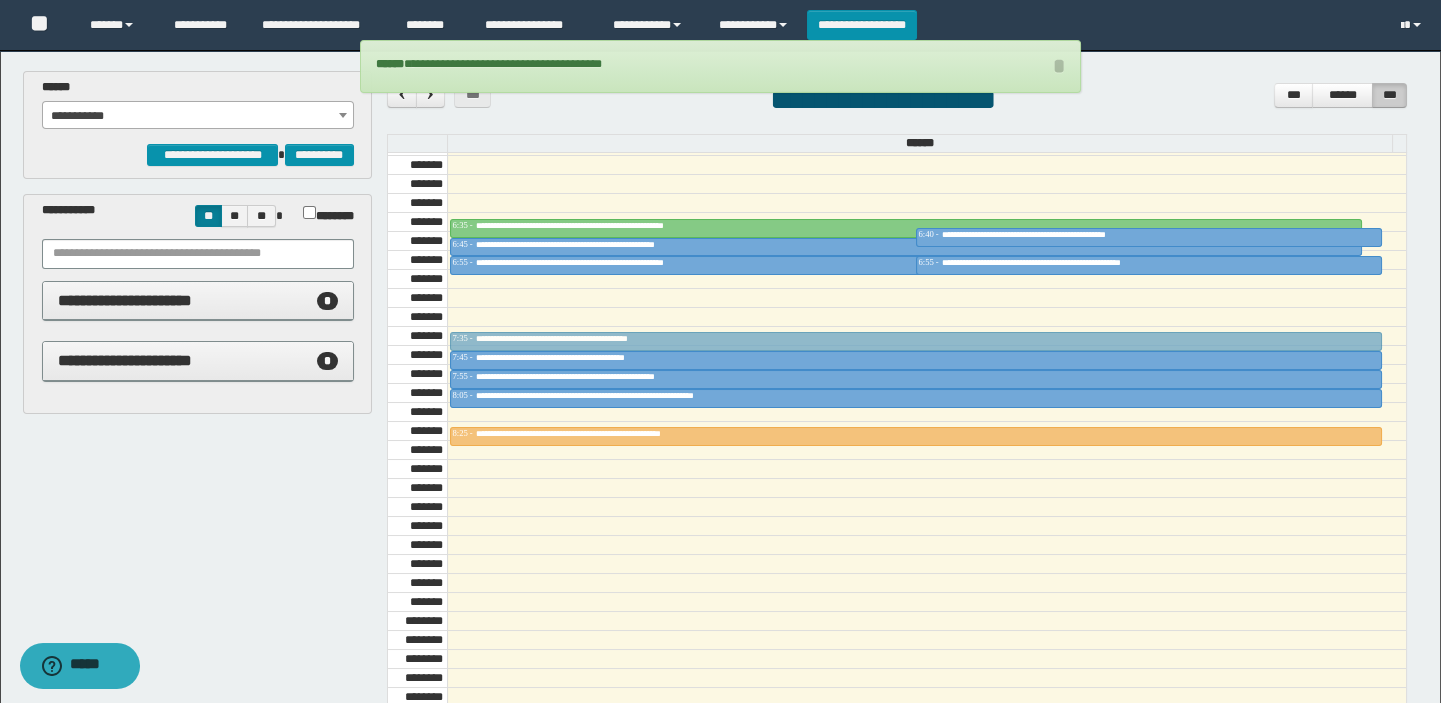 drag, startPoint x: 578, startPoint y: 259, endPoint x: 547, endPoint y: 329, distance: 76.55717 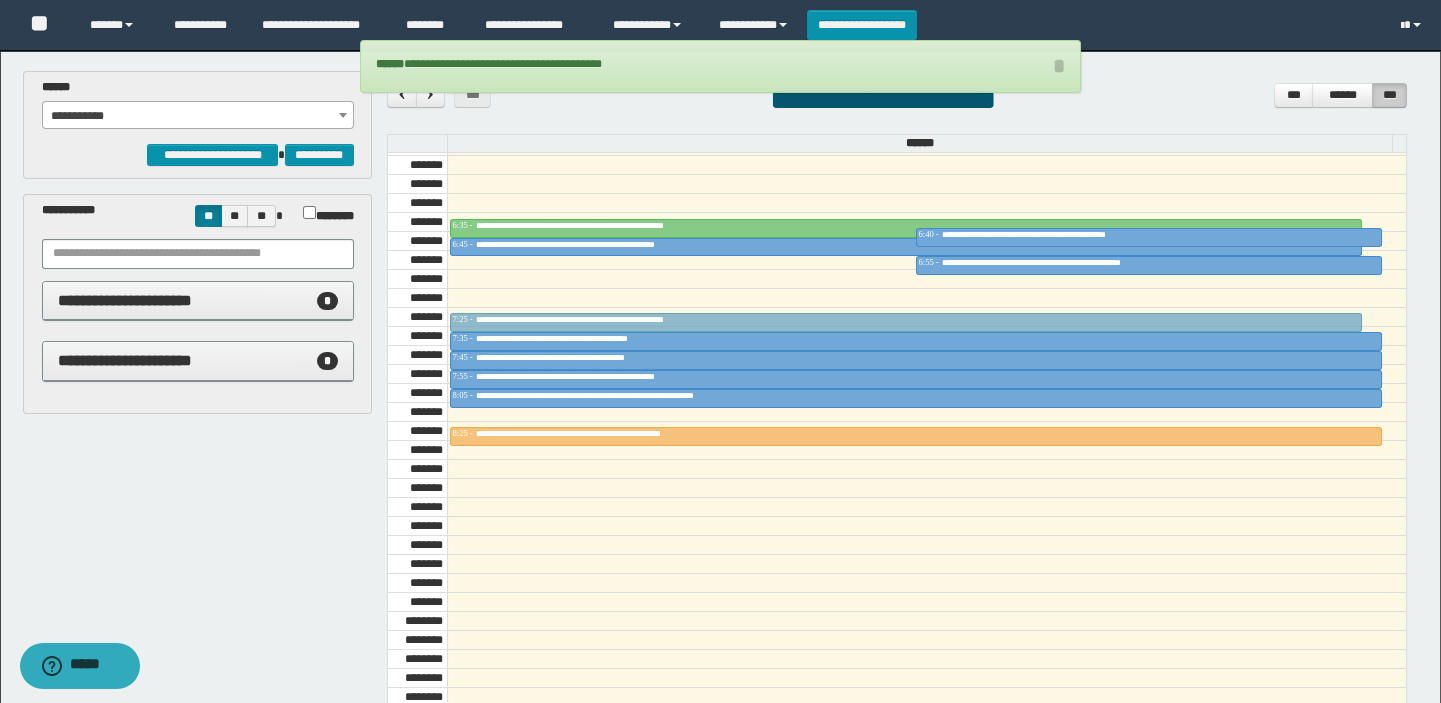 drag, startPoint x: 550, startPoint y: 261, endPoint x: 550, endPoint y: 310, distance: 49 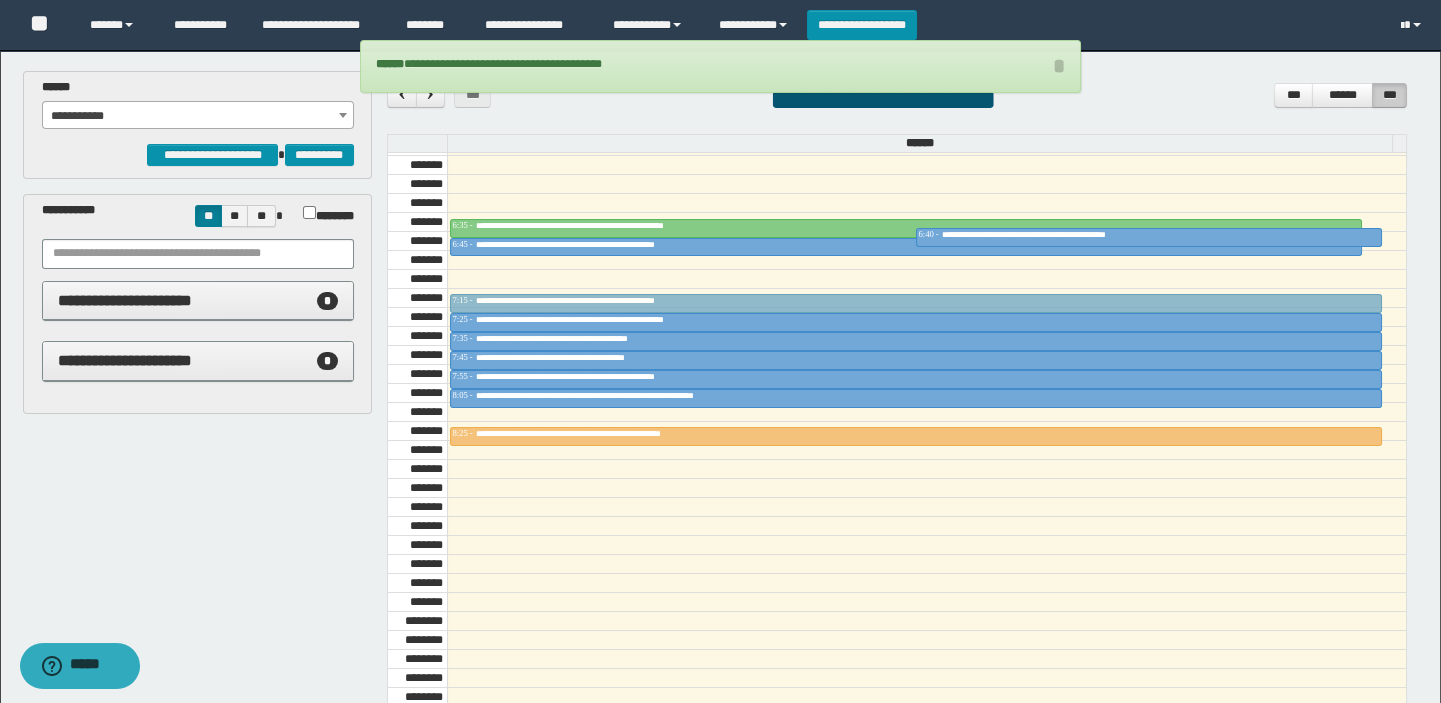 drag, startPoint x: 563, startPoint y: 259, endPoint x: 570, endPoint y: 289, distance: 30.805843 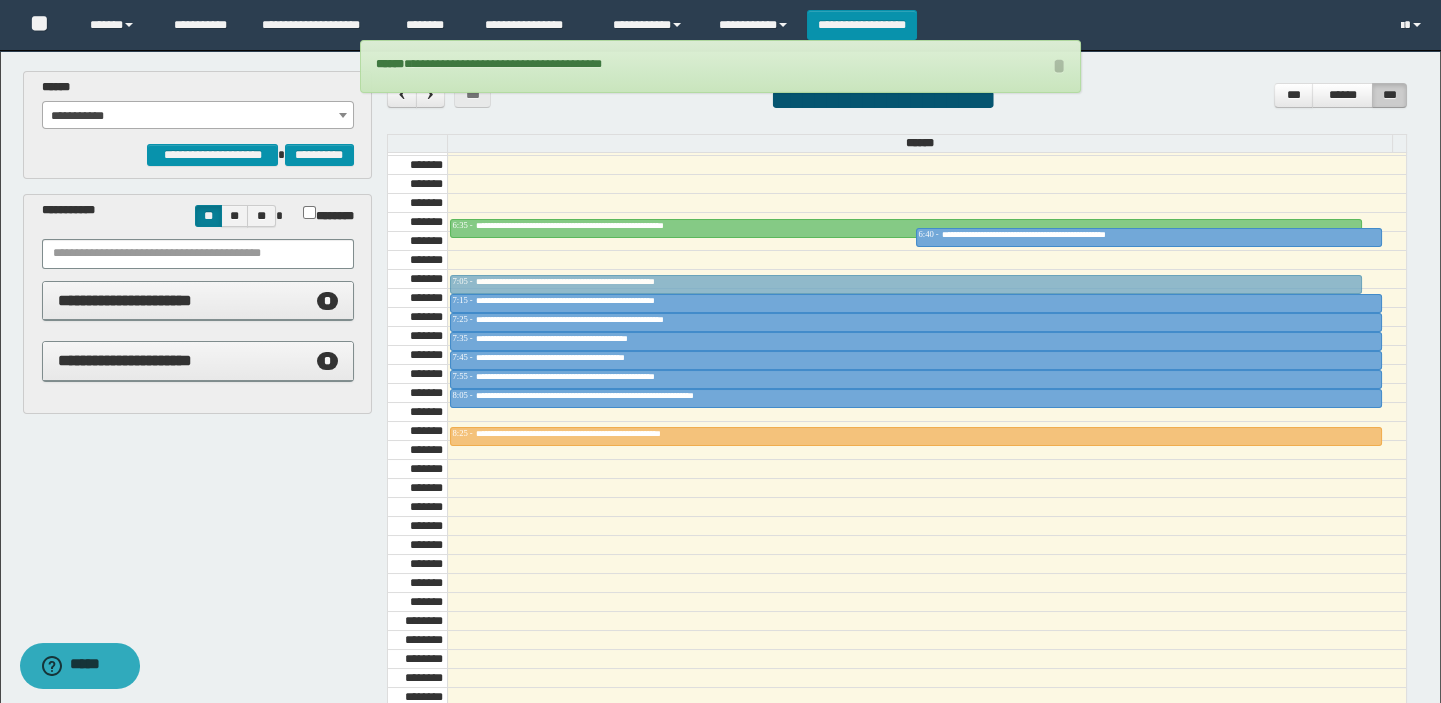 drag, startPoint x: 702, startPoint y: 239, endPoint x: 703, endPoint y: 264, distance: 25.019993 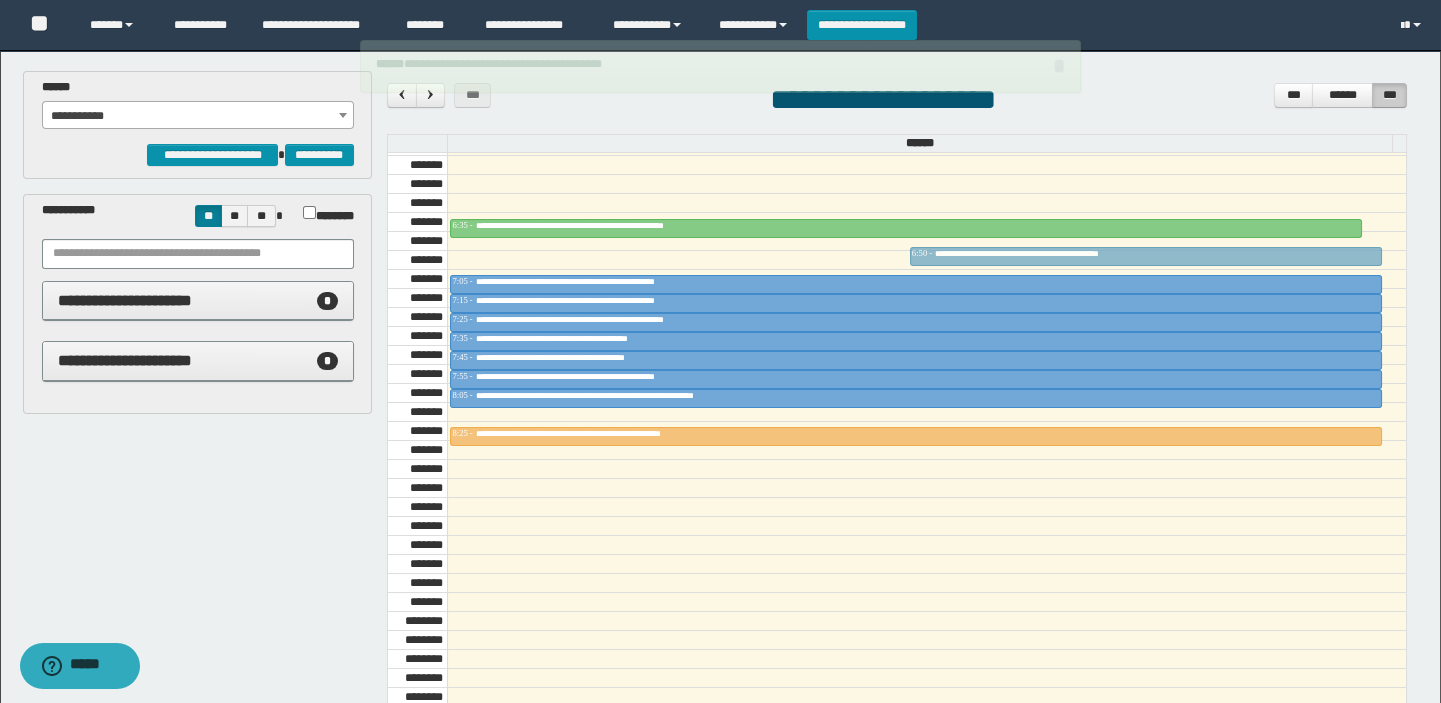 drag, startPoint x: 963, startPoint y: 229, endPoint x: 963, endPoint y: 240, distance: 11 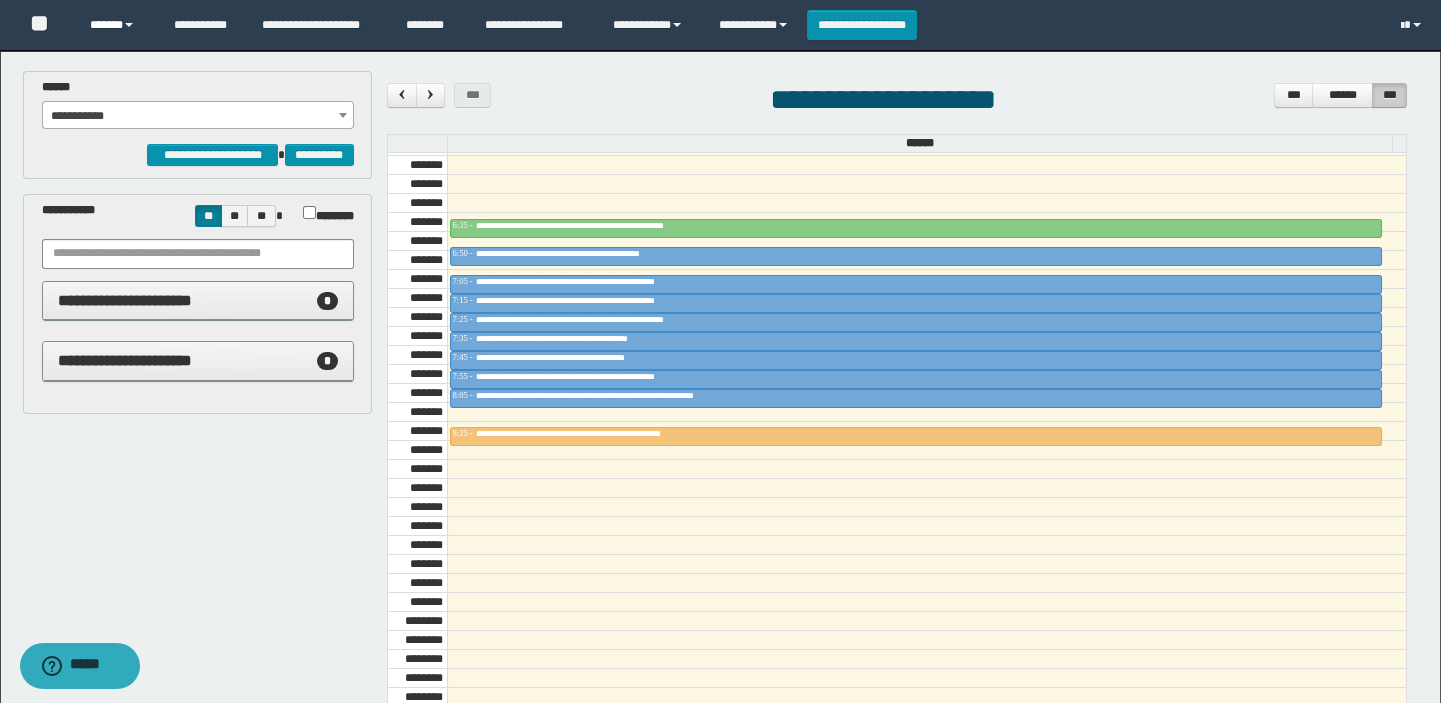 click on "******" at bounding box center (117, 25) 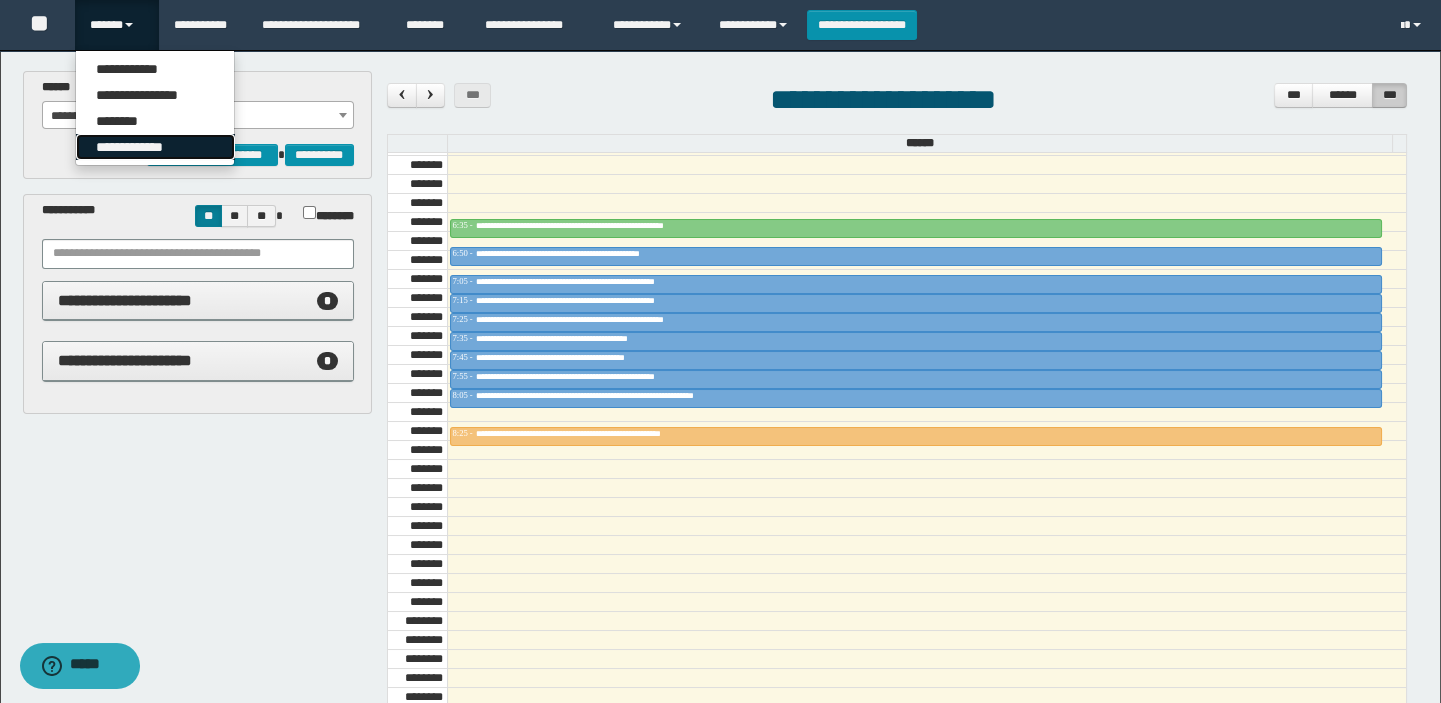 click on "**********" at bounding box center (155, 147) 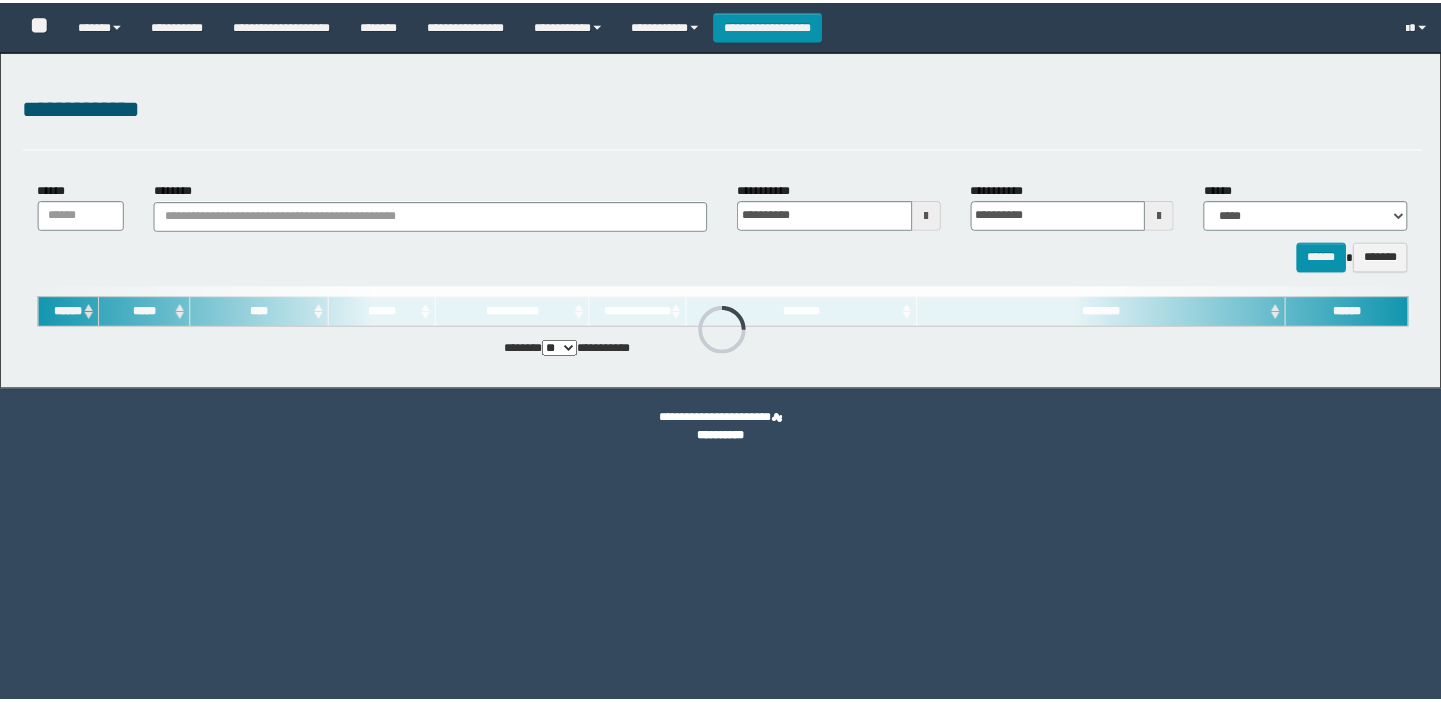 scroll, scrollTop: 0, scrollLeft: 0, axis: both 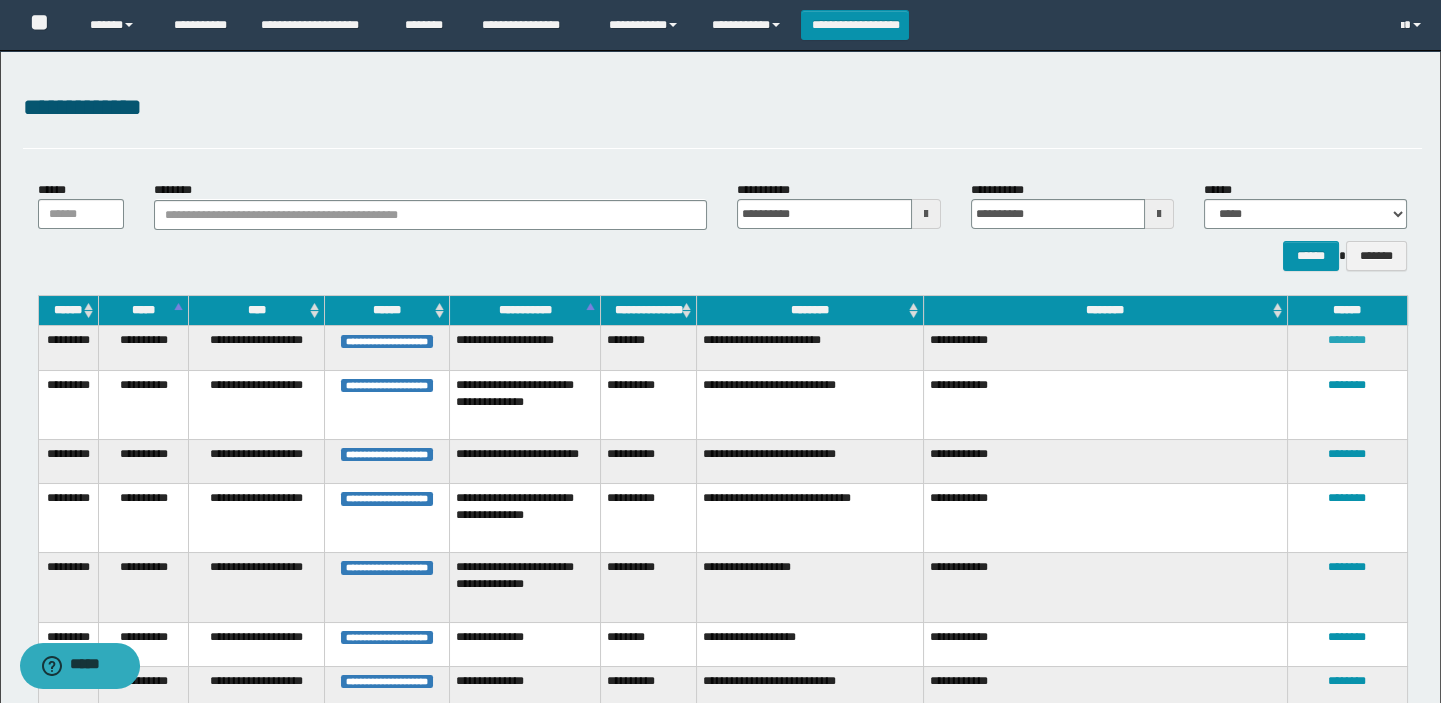 click on "********" at bounding box center (1347, 340) 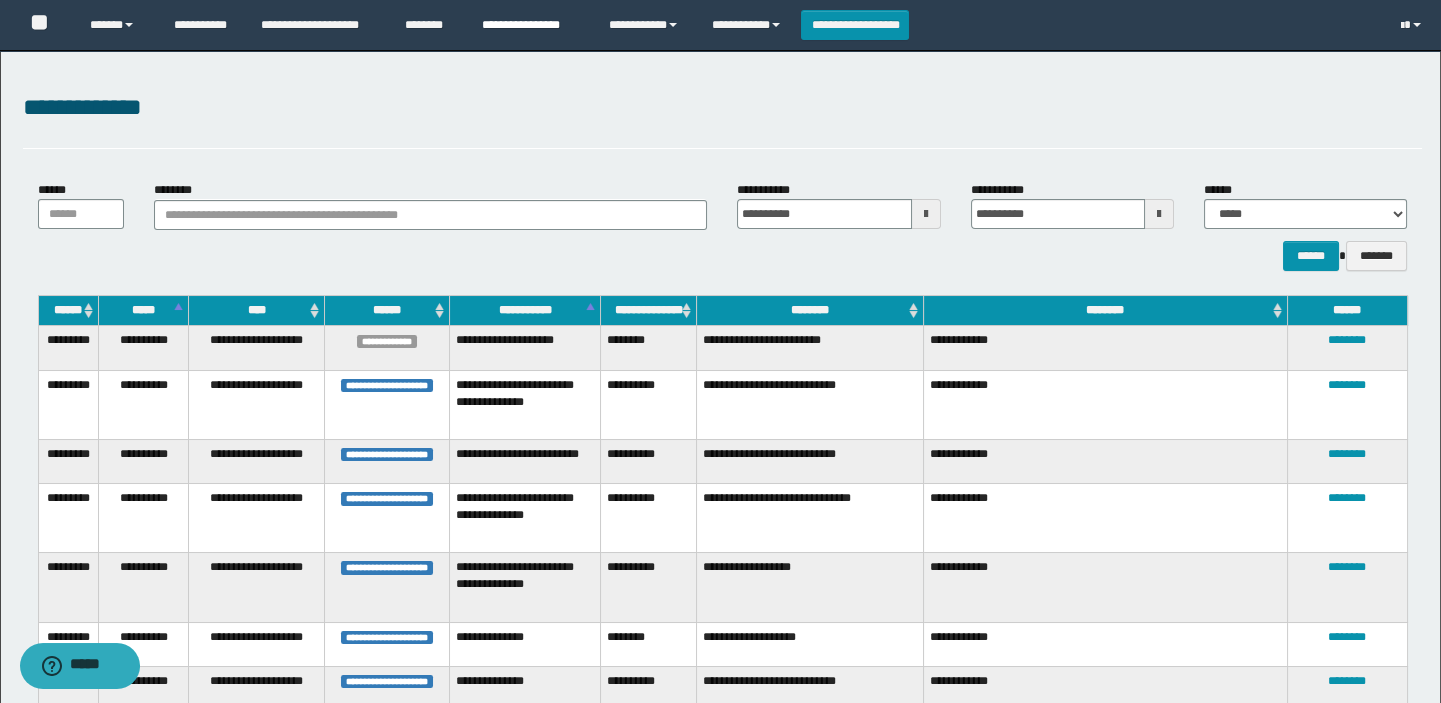 click on "**********" at bounding box center [530, 25] 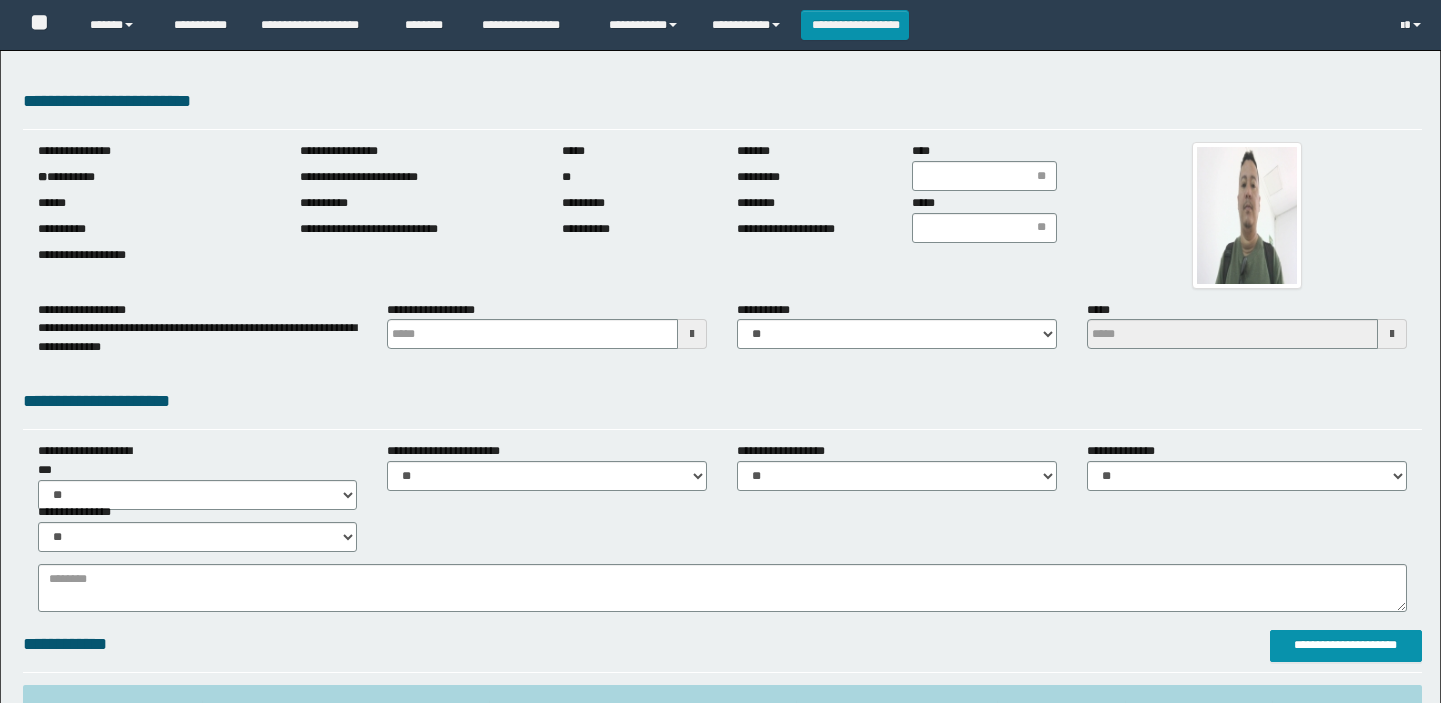 scroll, scrollTop: 0, scrollLeft: 0, axis: both 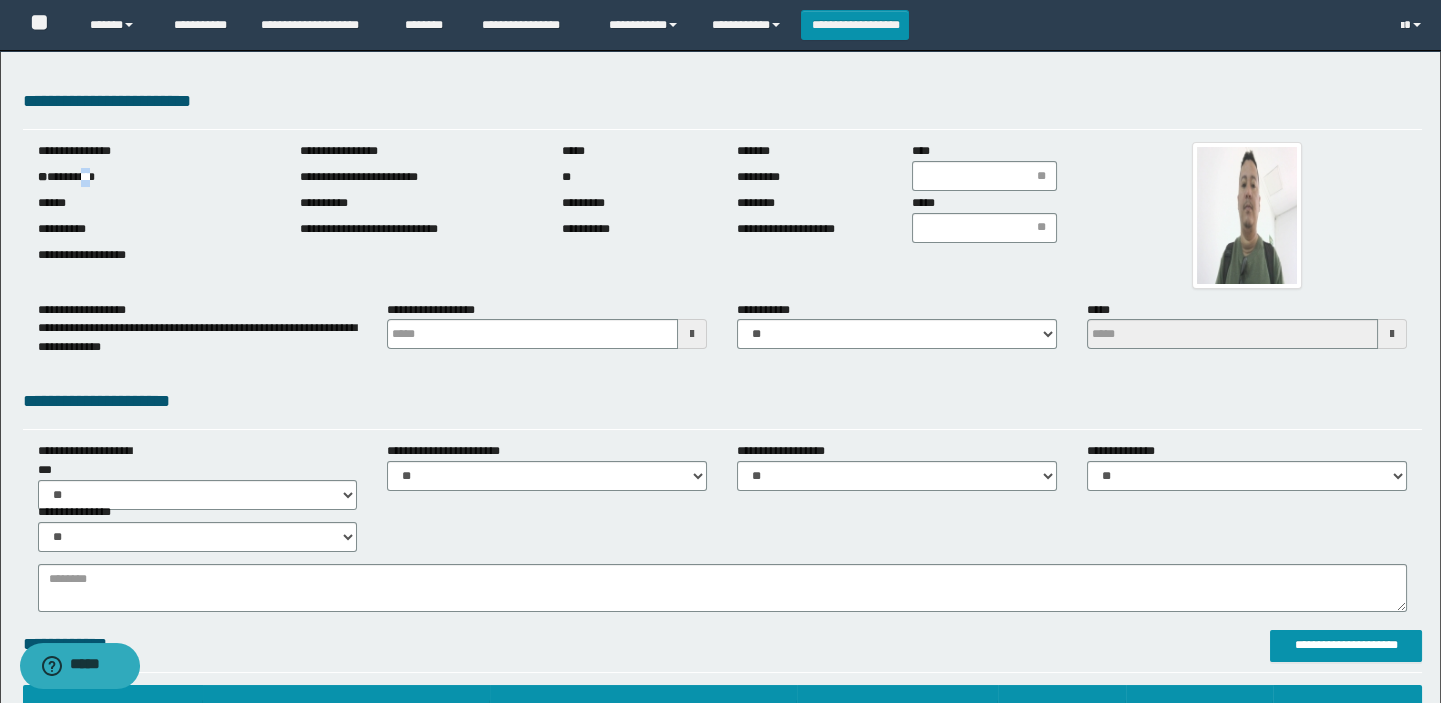 drag, startPoint x: 92, startPoint y: 179, endPoint x: 103, endPoint y: 183, distance: 11.7046995 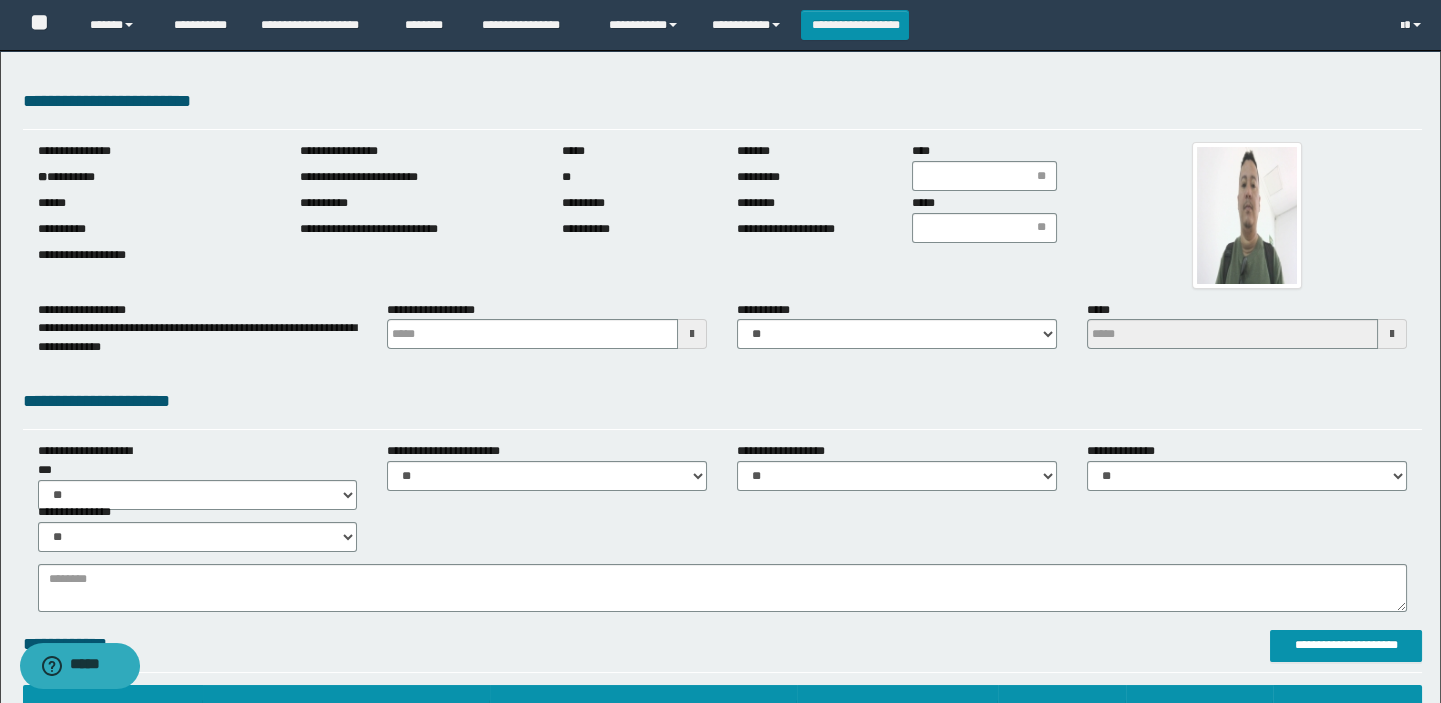 click on "**********" at bounding box center (154, 177) 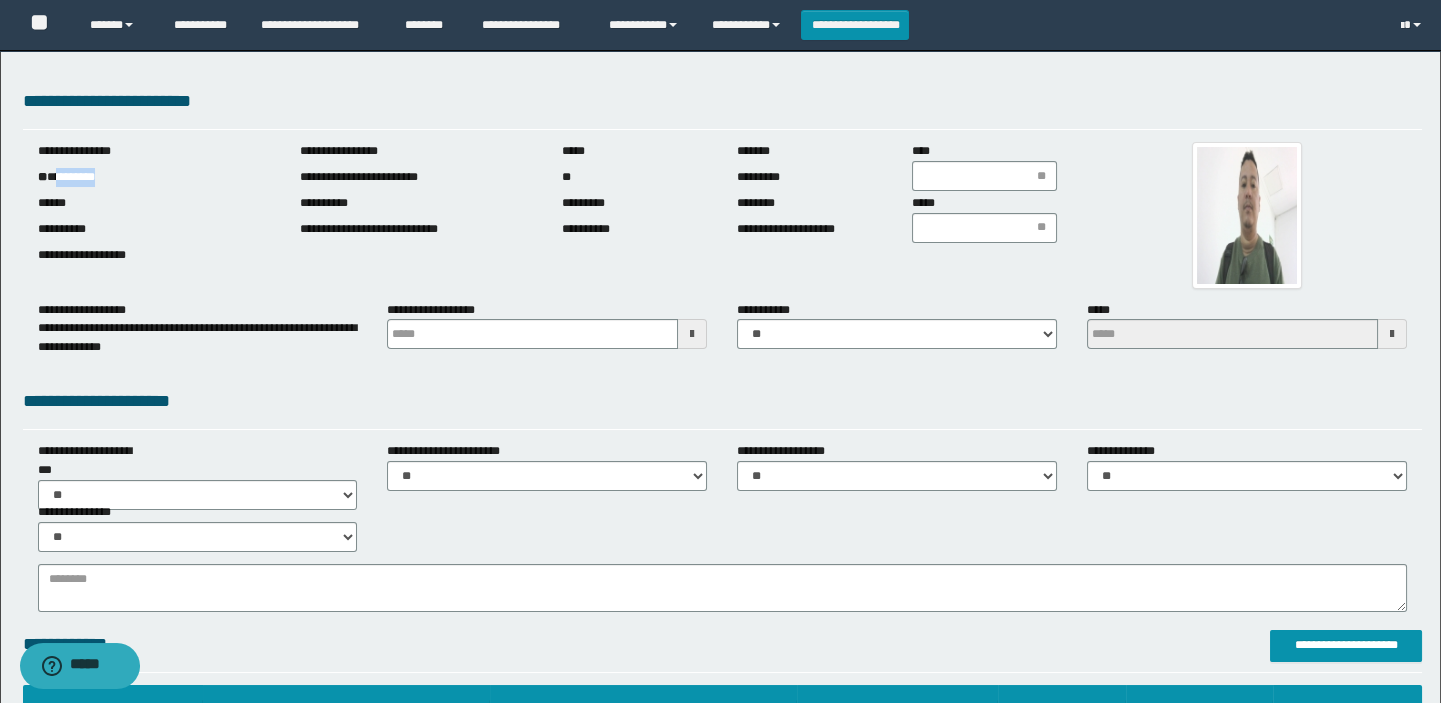 click on "**********" at bounding box center [154, 177] 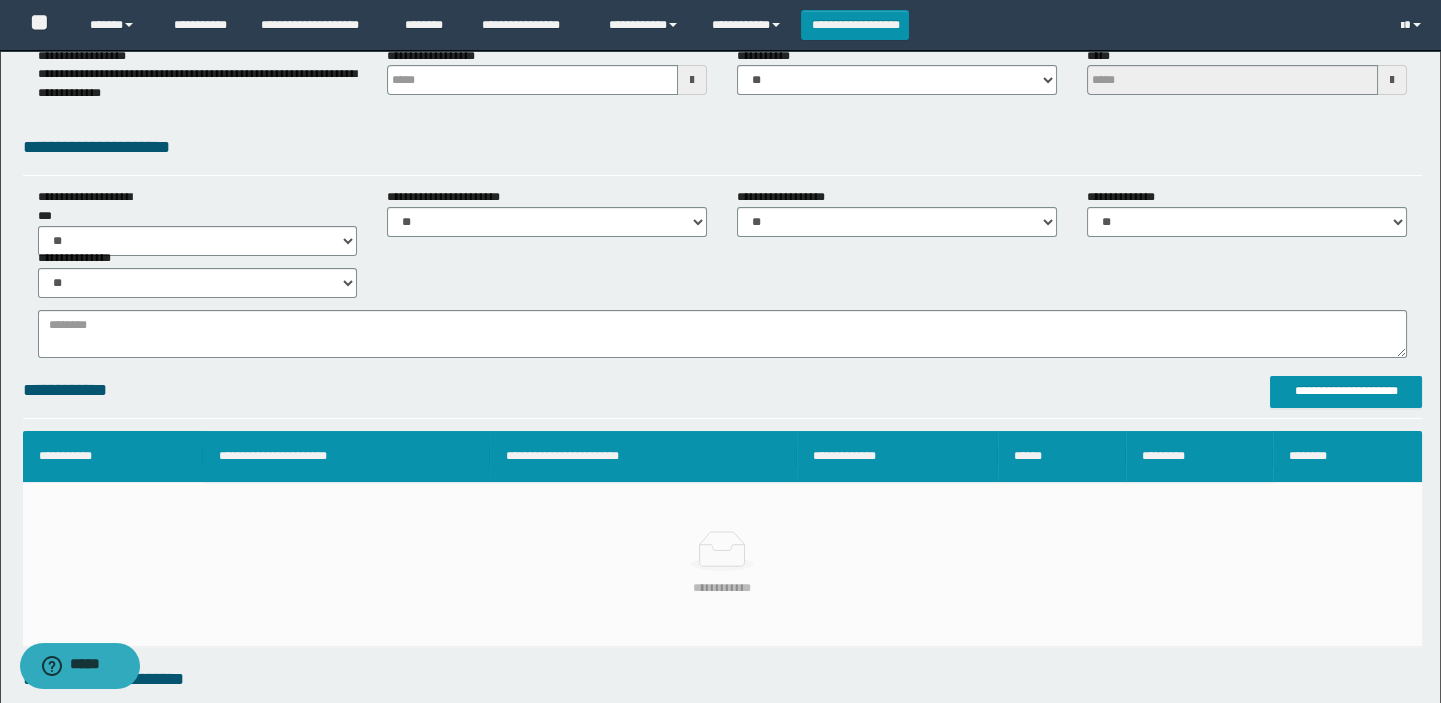 scroll, scrollTop: 0, scrollLeft: 0, axis: both 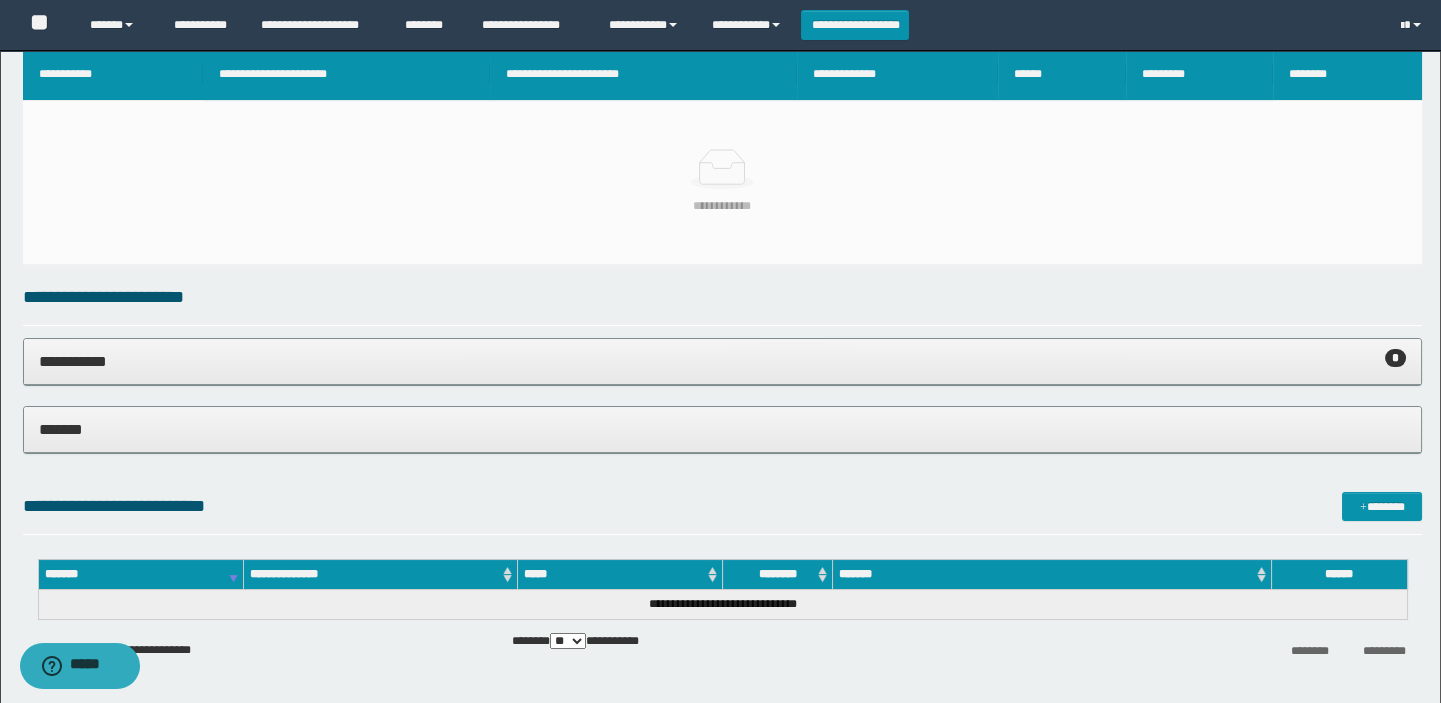 click on "*******" at bounding box center [723, 429] 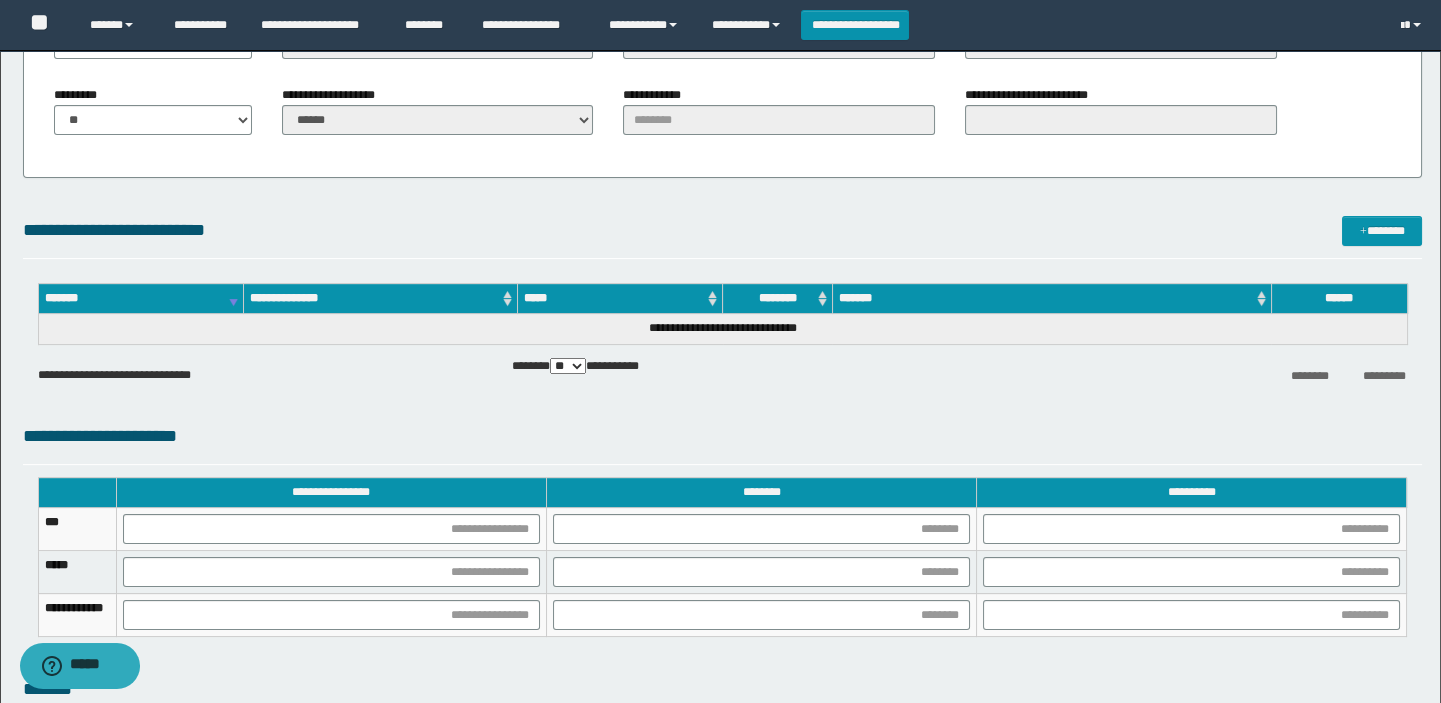 scroll, scrollTop: 1000, scrollLeft: 0, axis: vertical 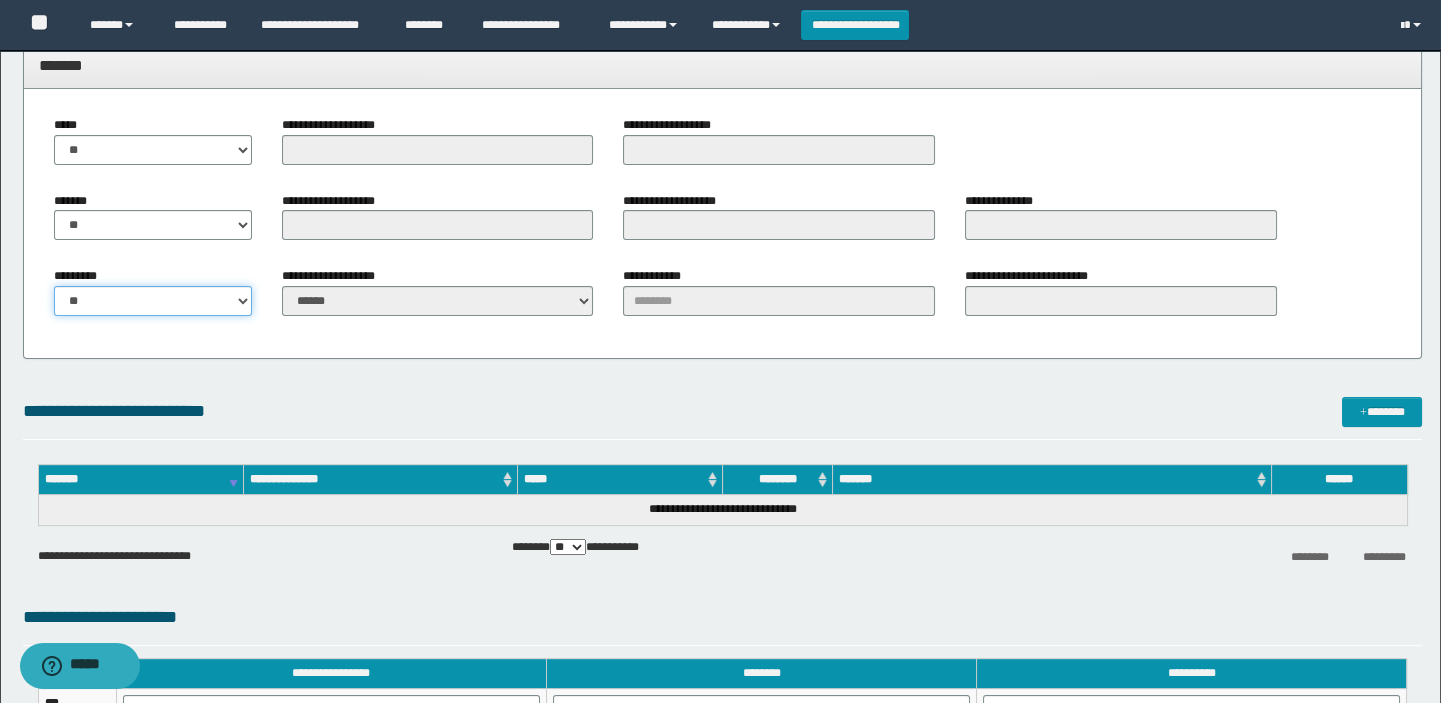 click on "**
**" at bounding box center [153, 301] 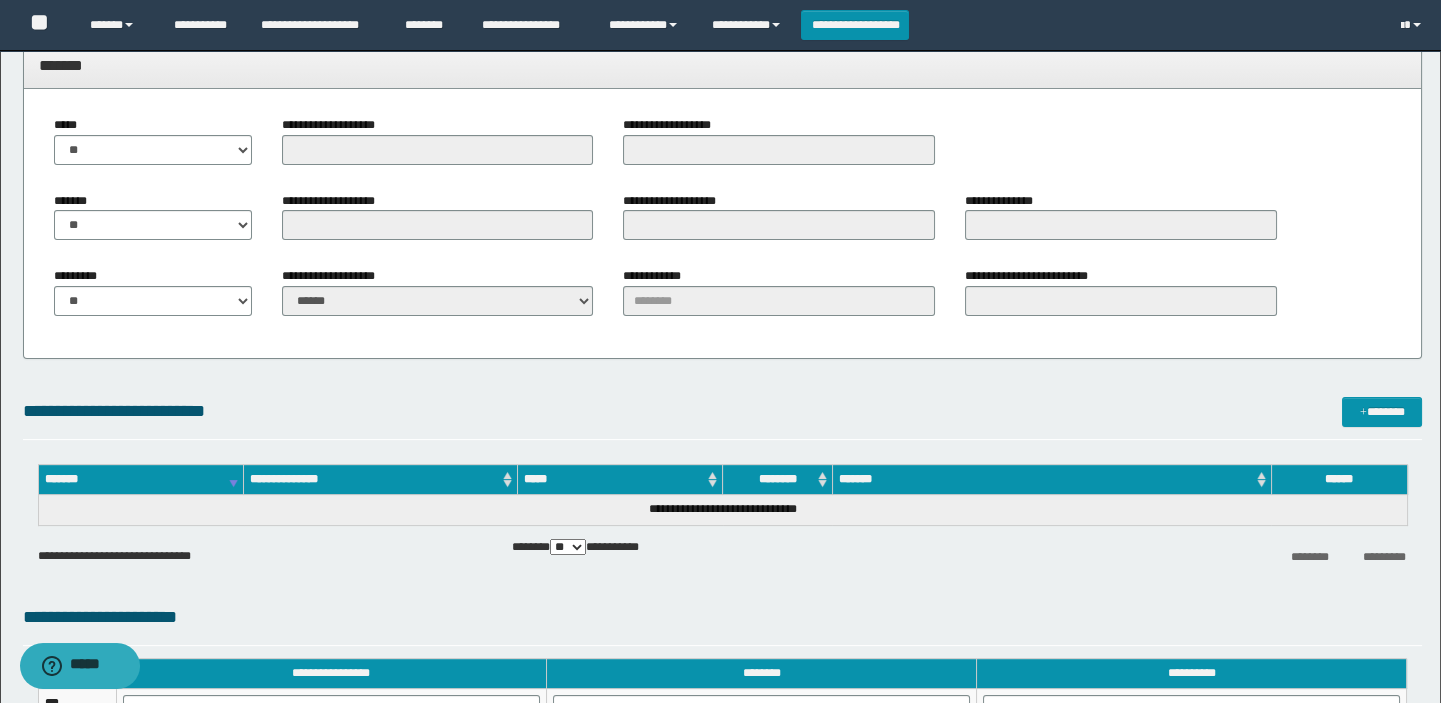 click on "*********
**
**" at bounding box center [153, 299] 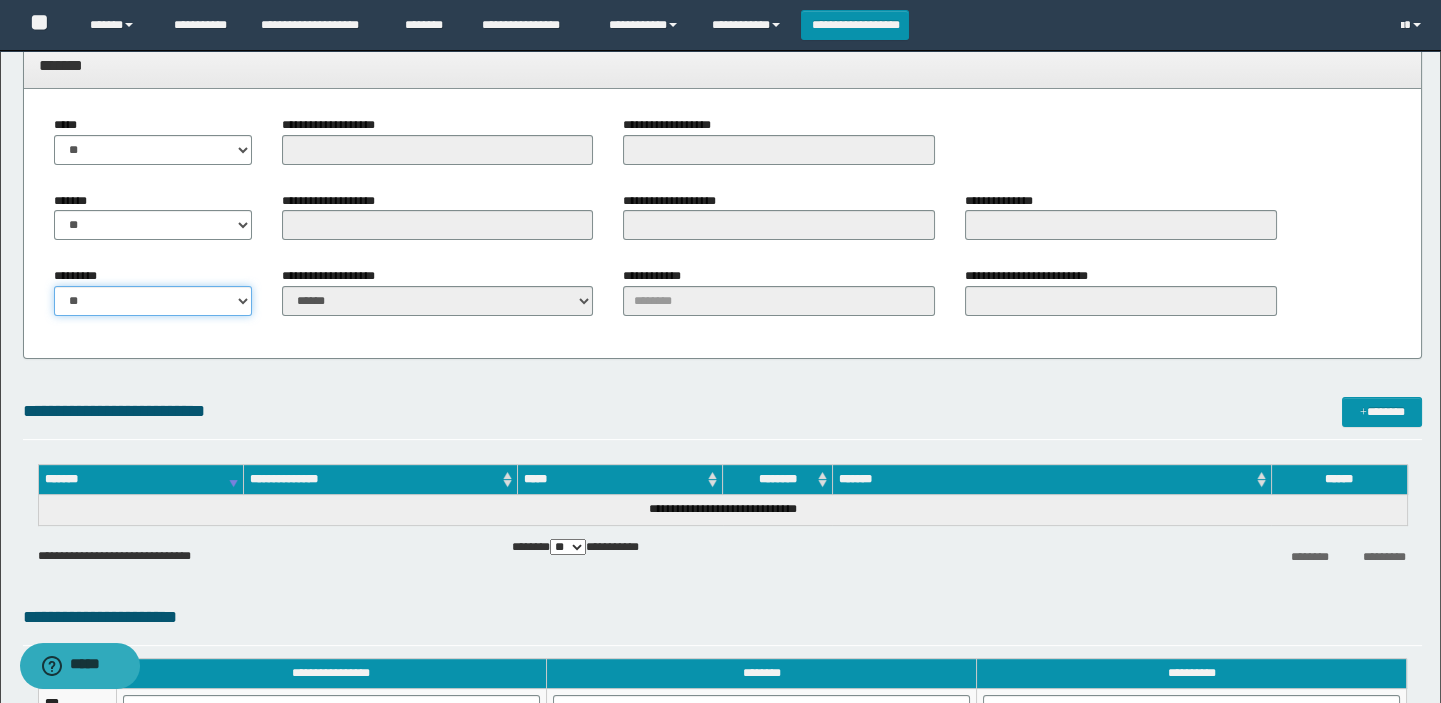 click on "**
**" at bounding box center (153, 301) 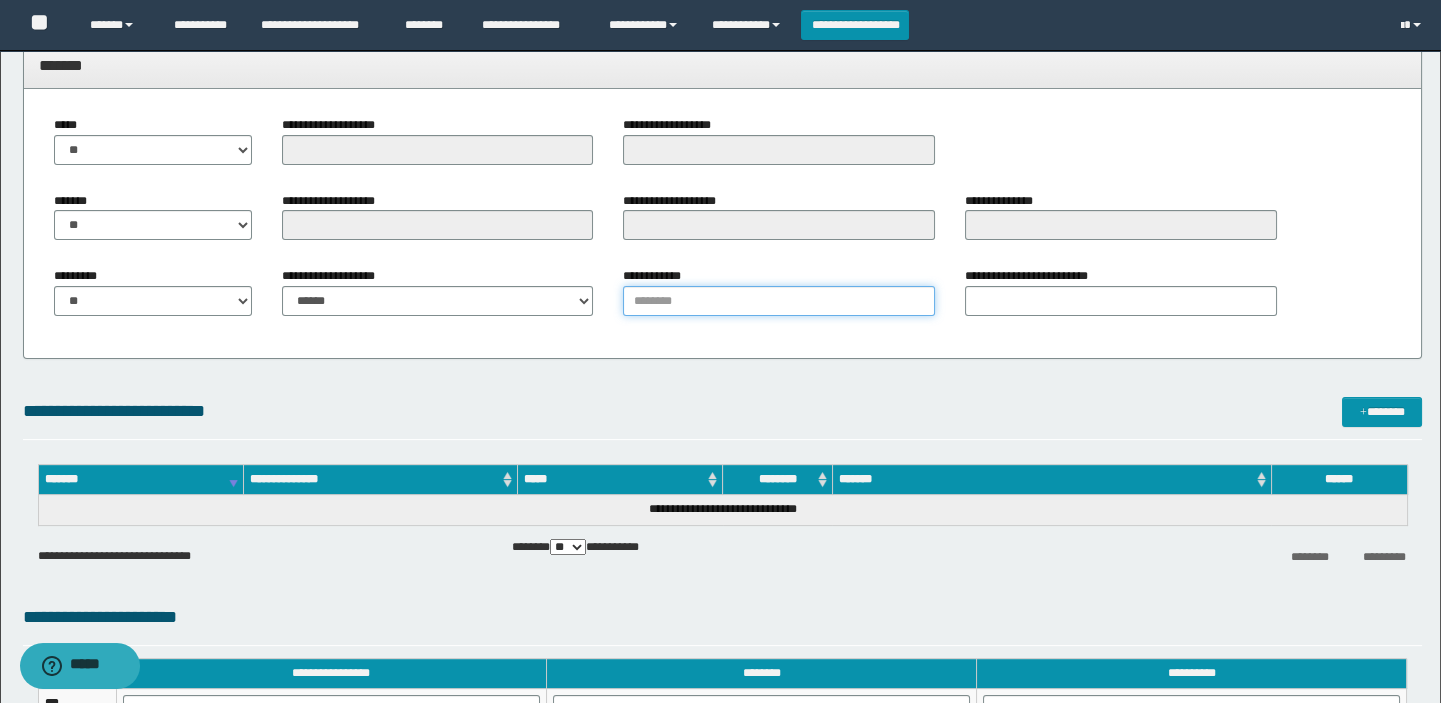 click on "**********" at bounding box center [779, 301] 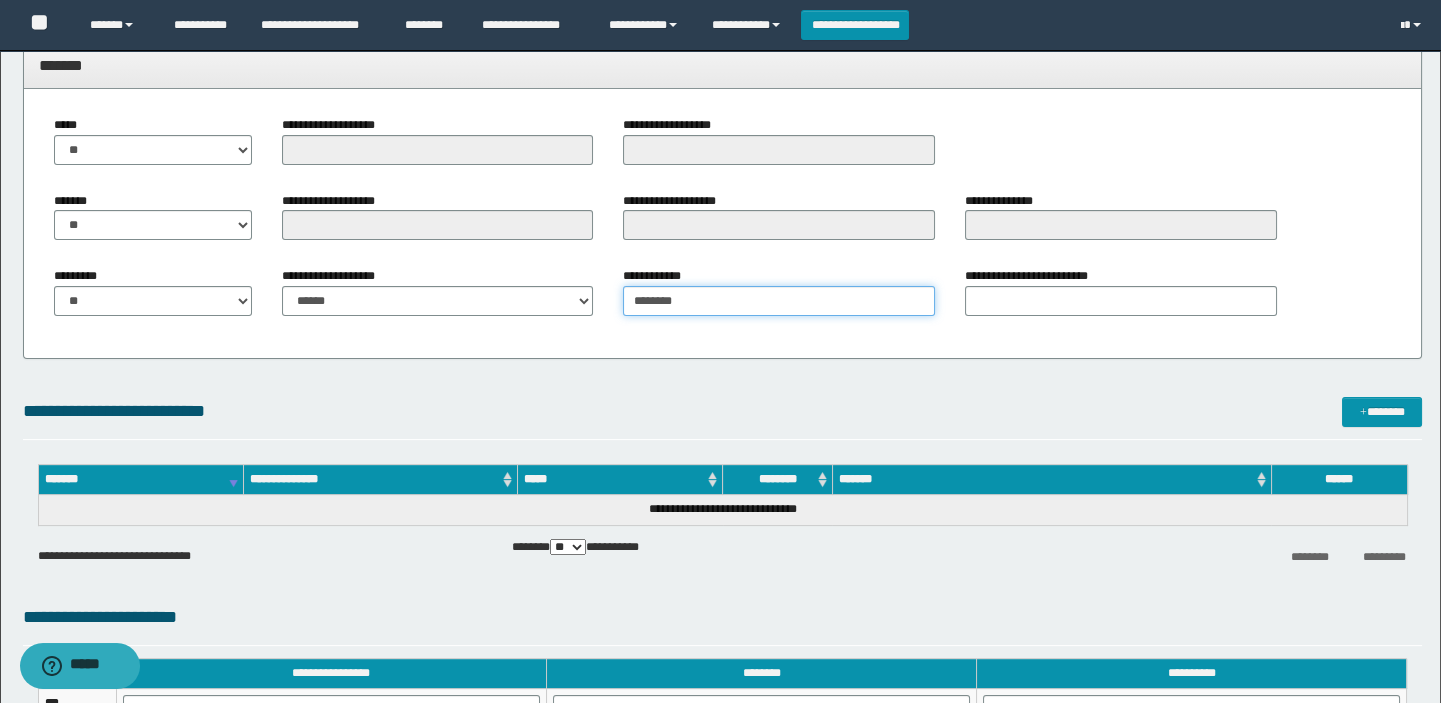 type on "********" 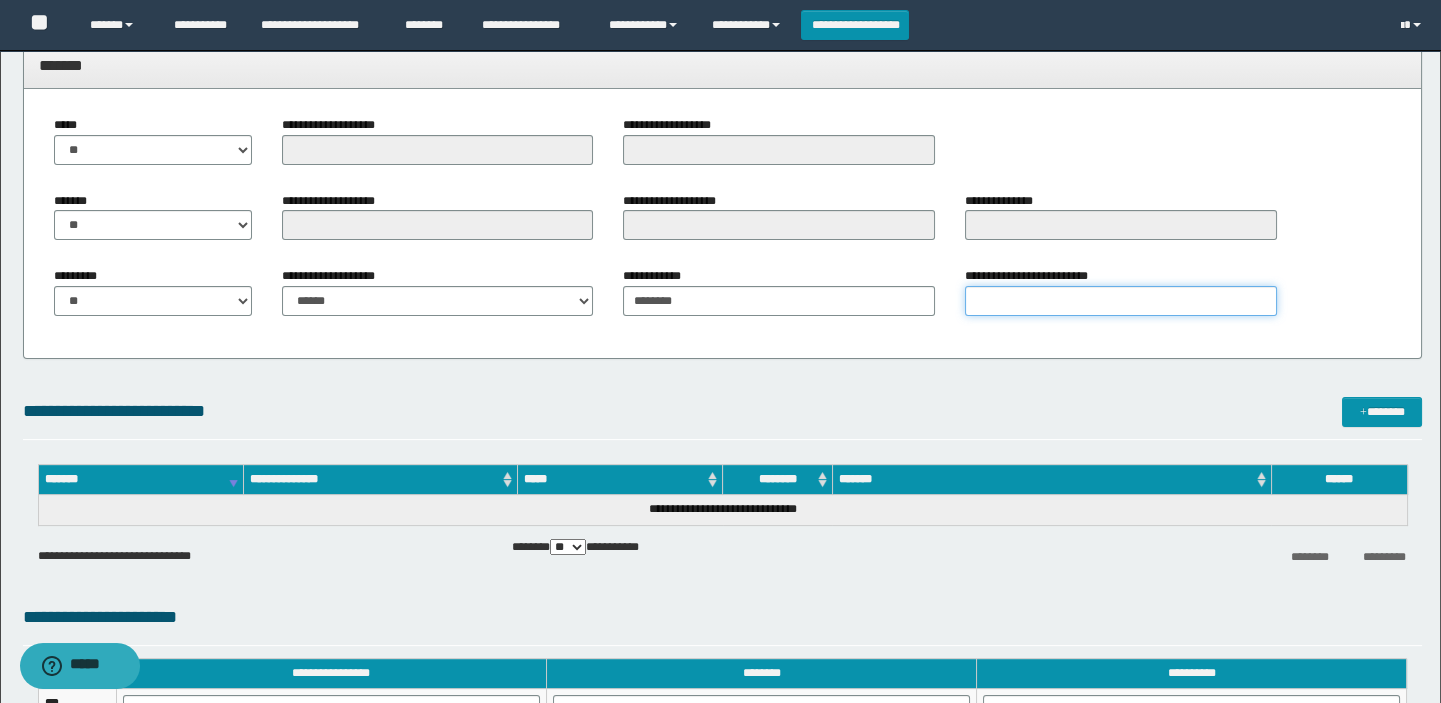 click on "**********" at bounding box center [1121, 301] 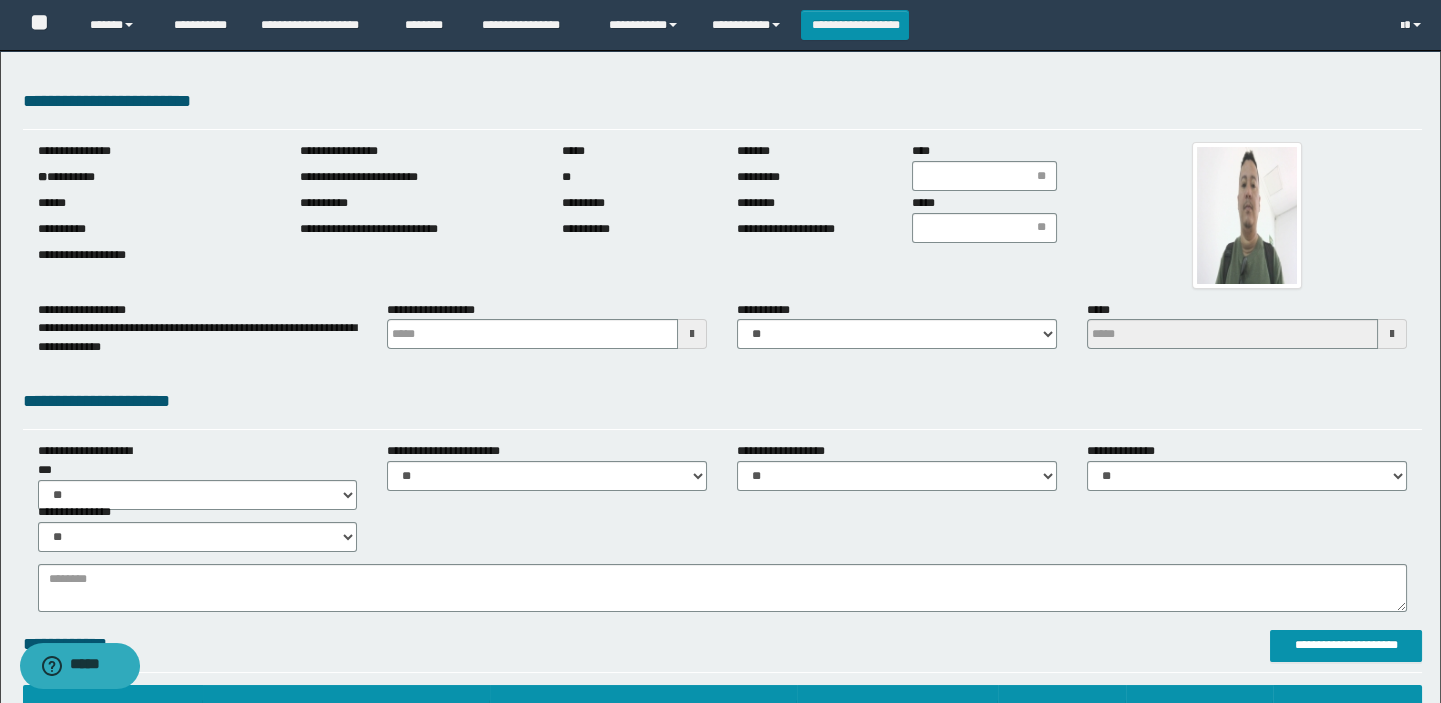 scroll, scrollTop: 0, scrollLeft: 0, axis: both 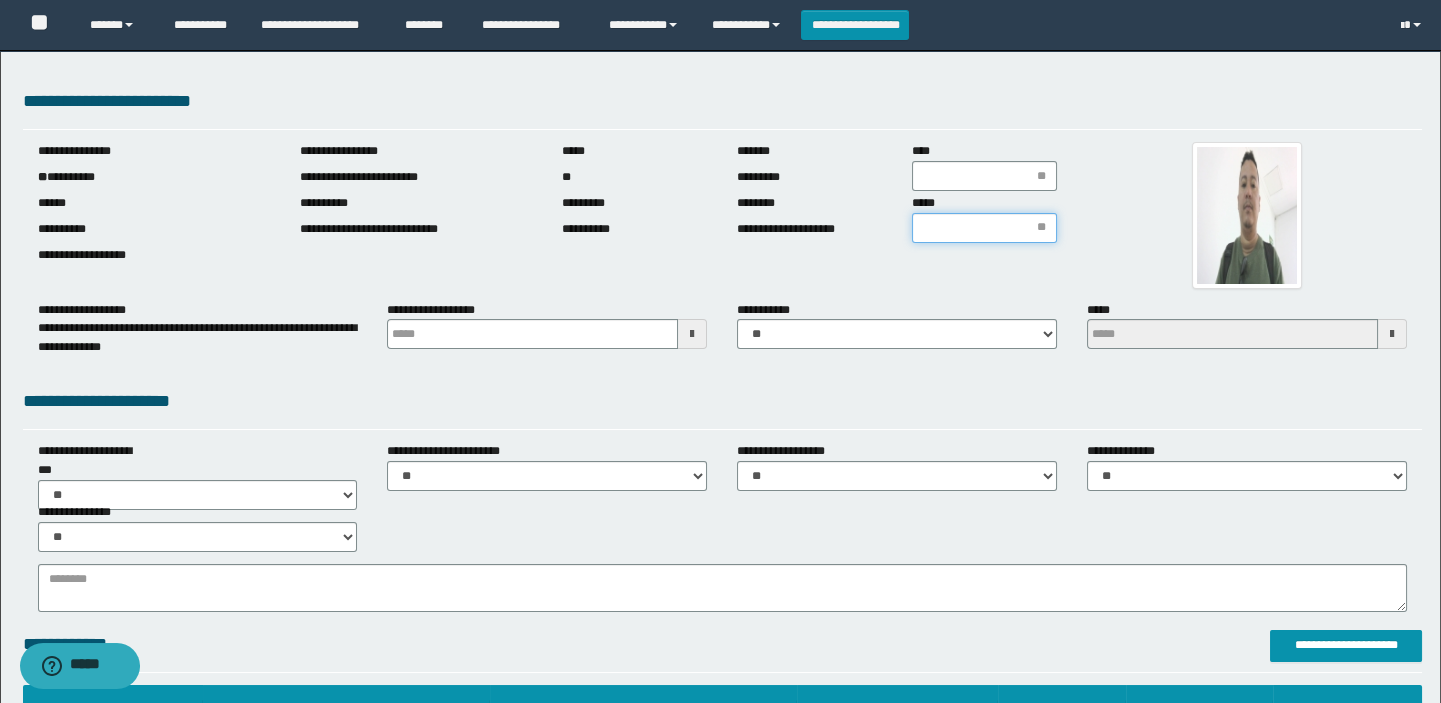 click on "*****" at bounding box center [984, 228] 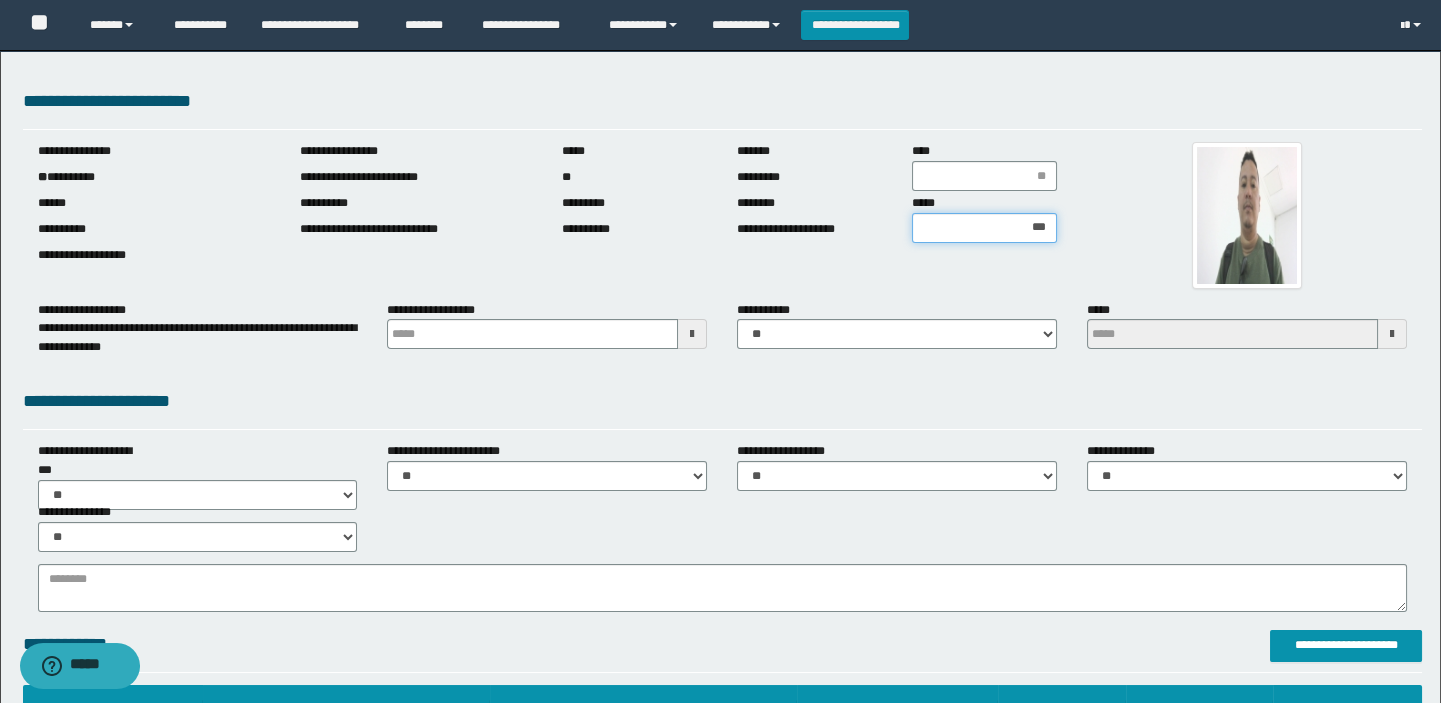type on "****" 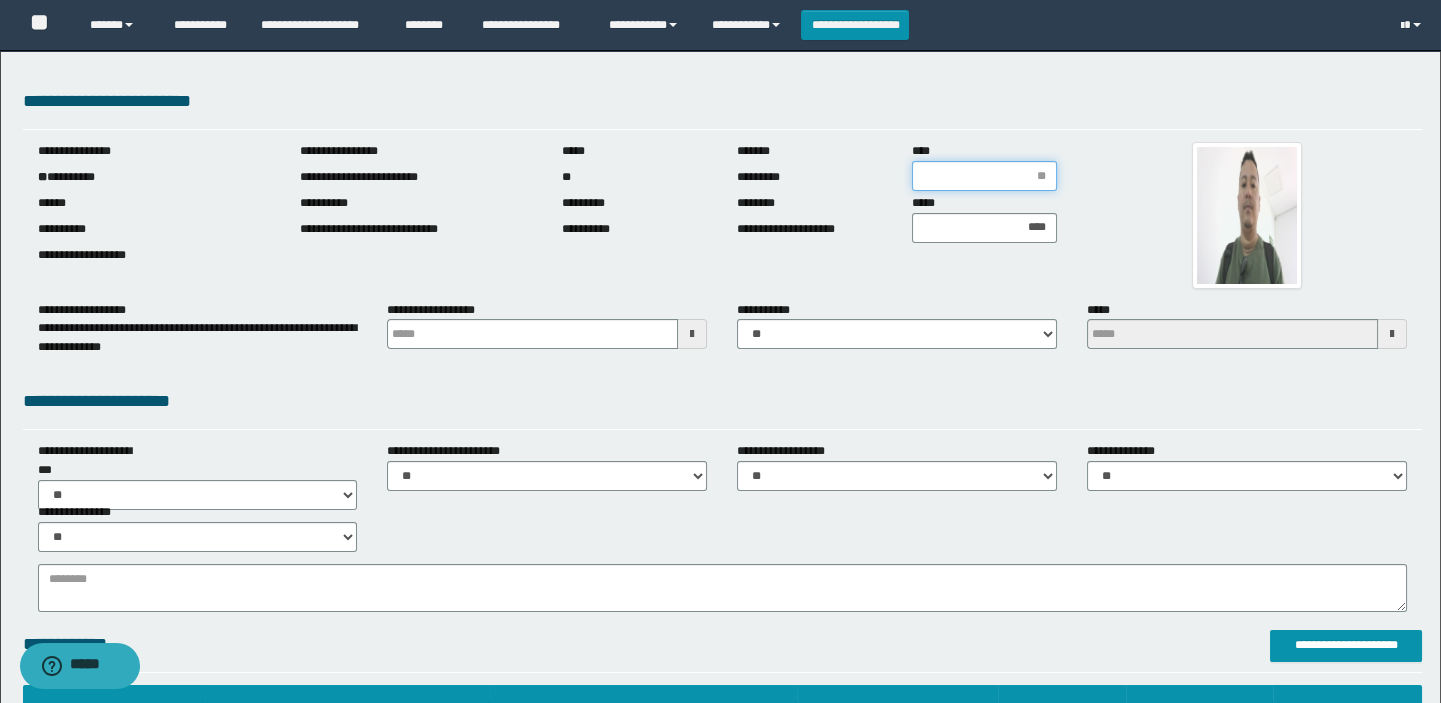 click on "****" at bounding box center (984, 176) 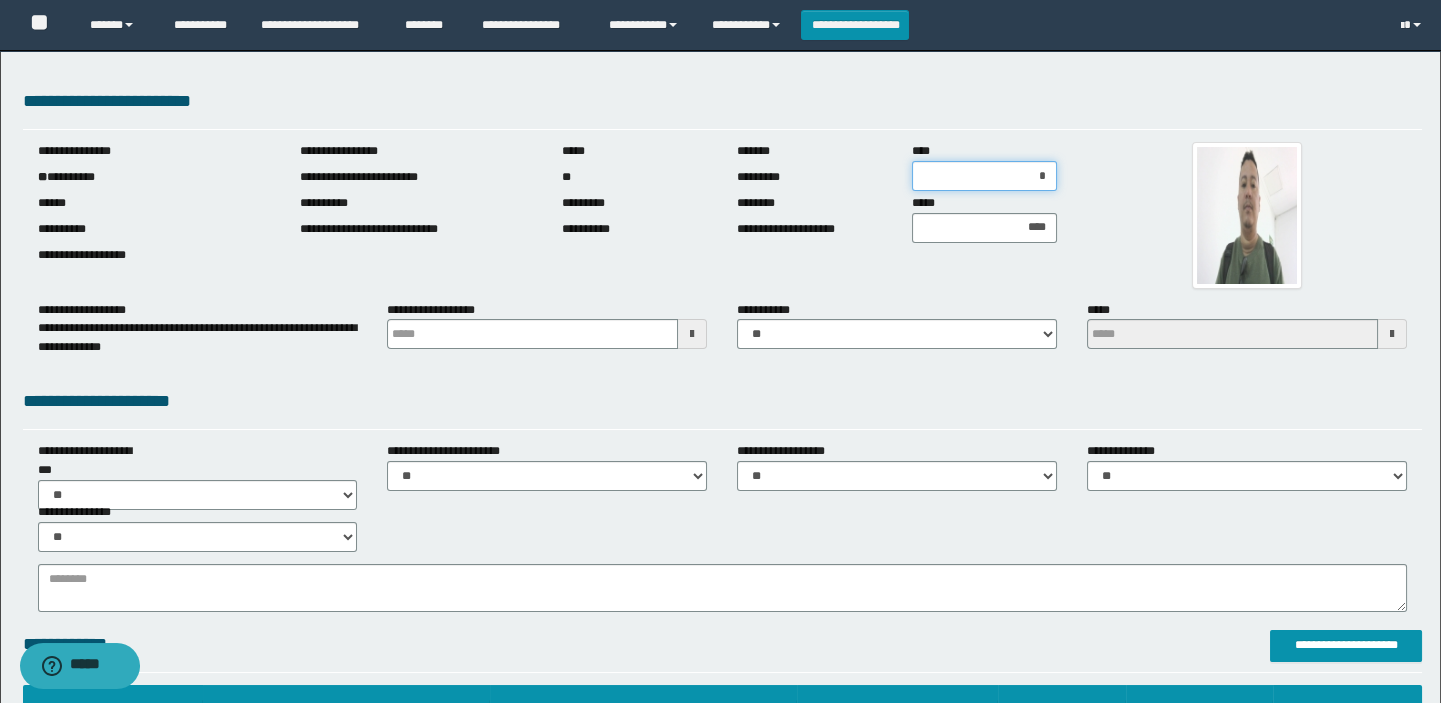 type on "**" 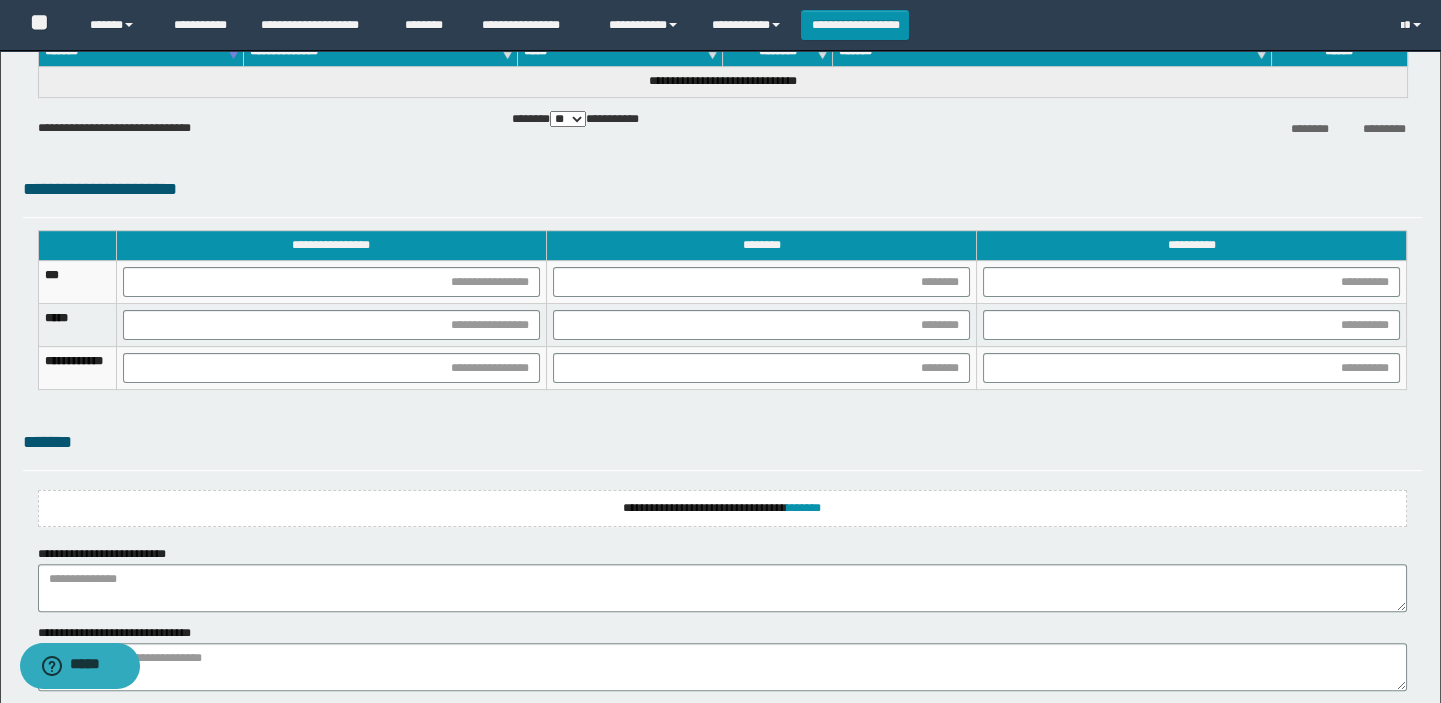 scroll, scrollTop: 1545, scrollLeft: 0, axis: vertical 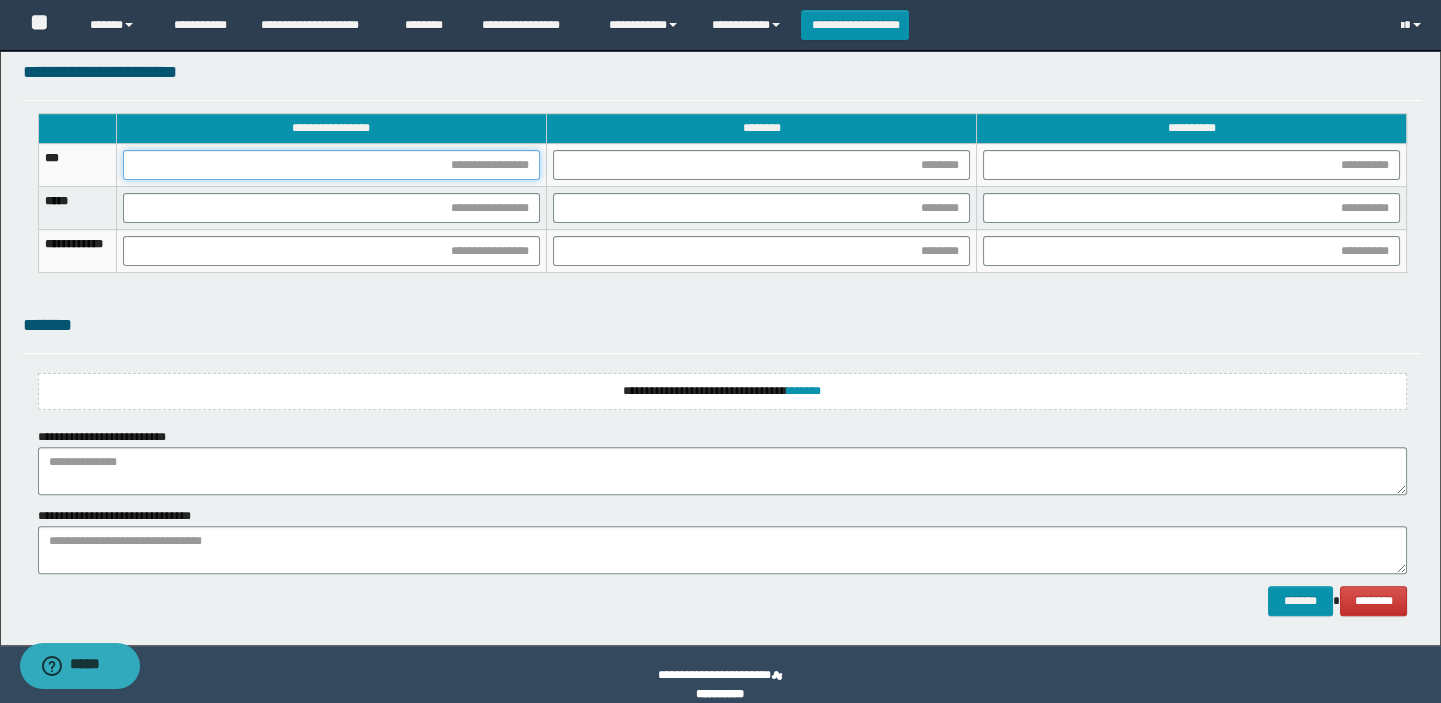 click at bounding box center (331, 165) 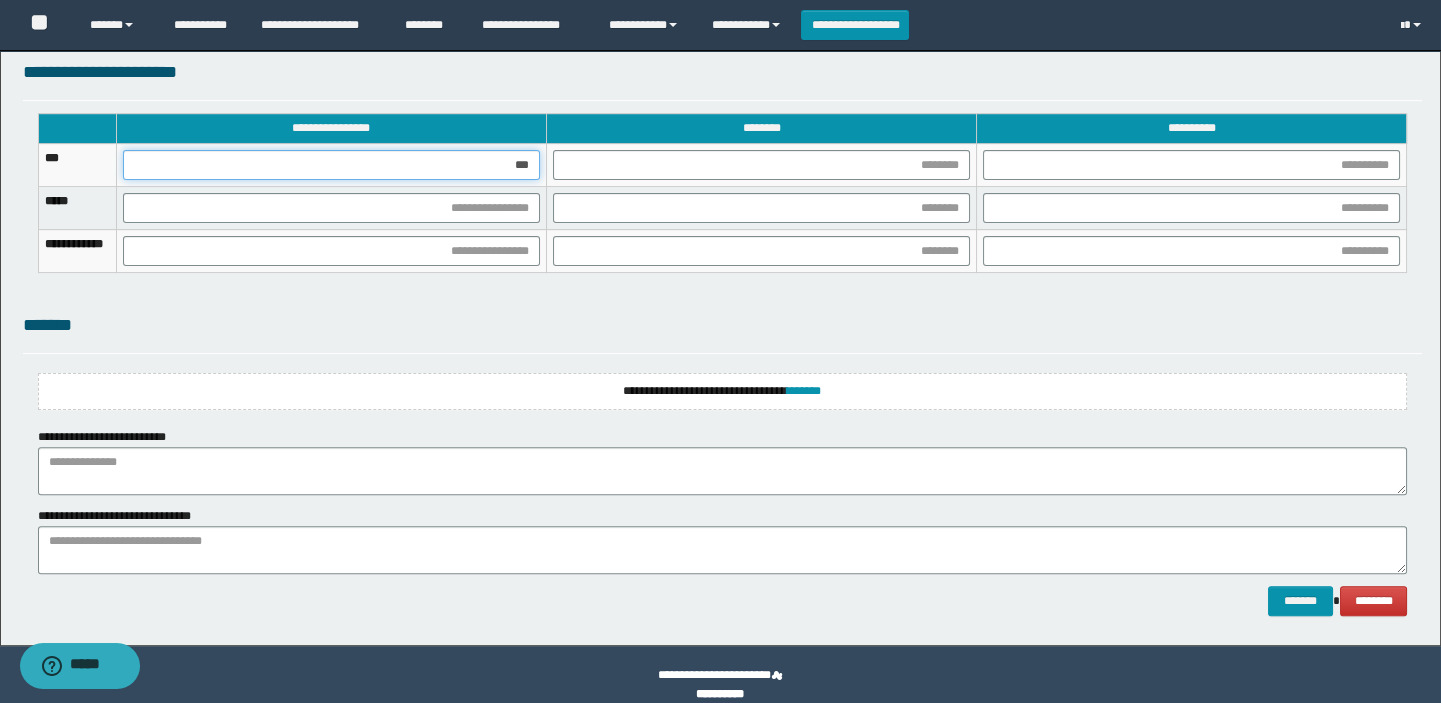 type on "****" 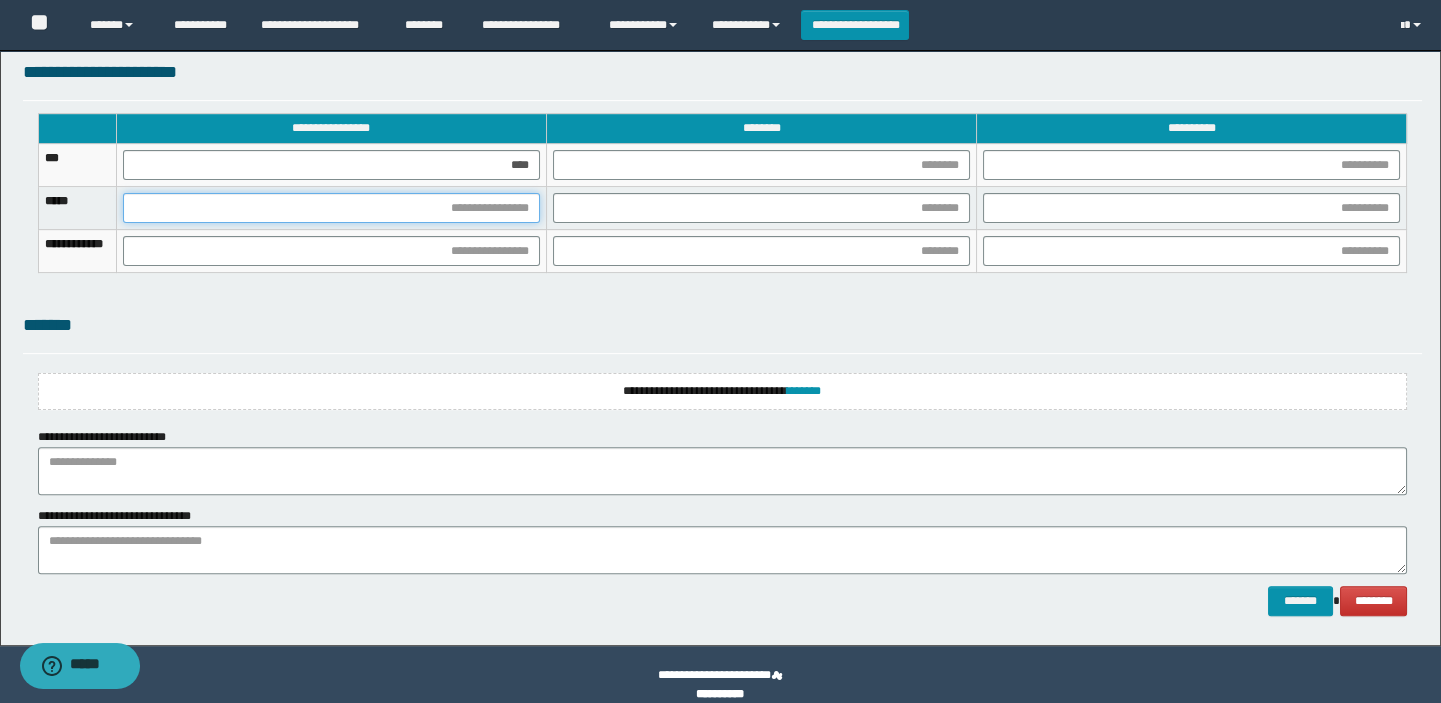 click at bounding box center [331, 208] 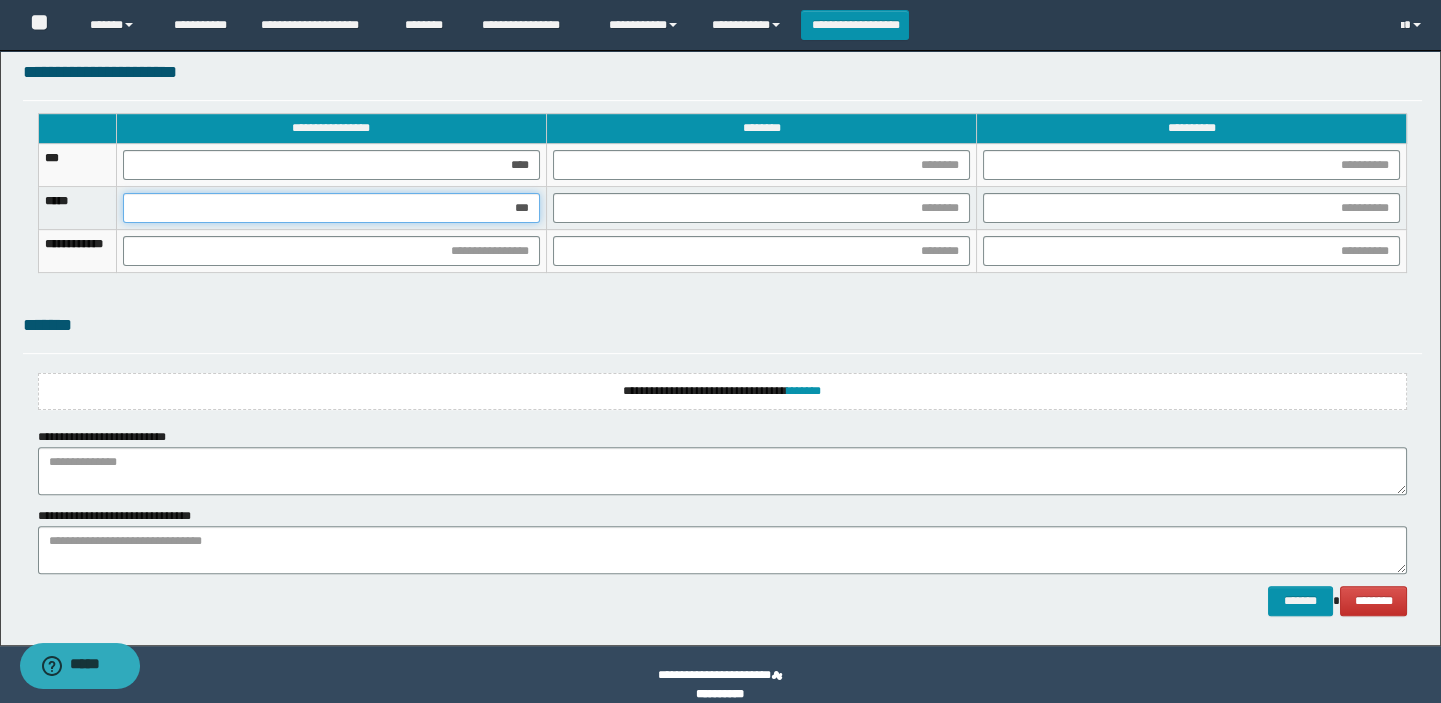 type on "****" 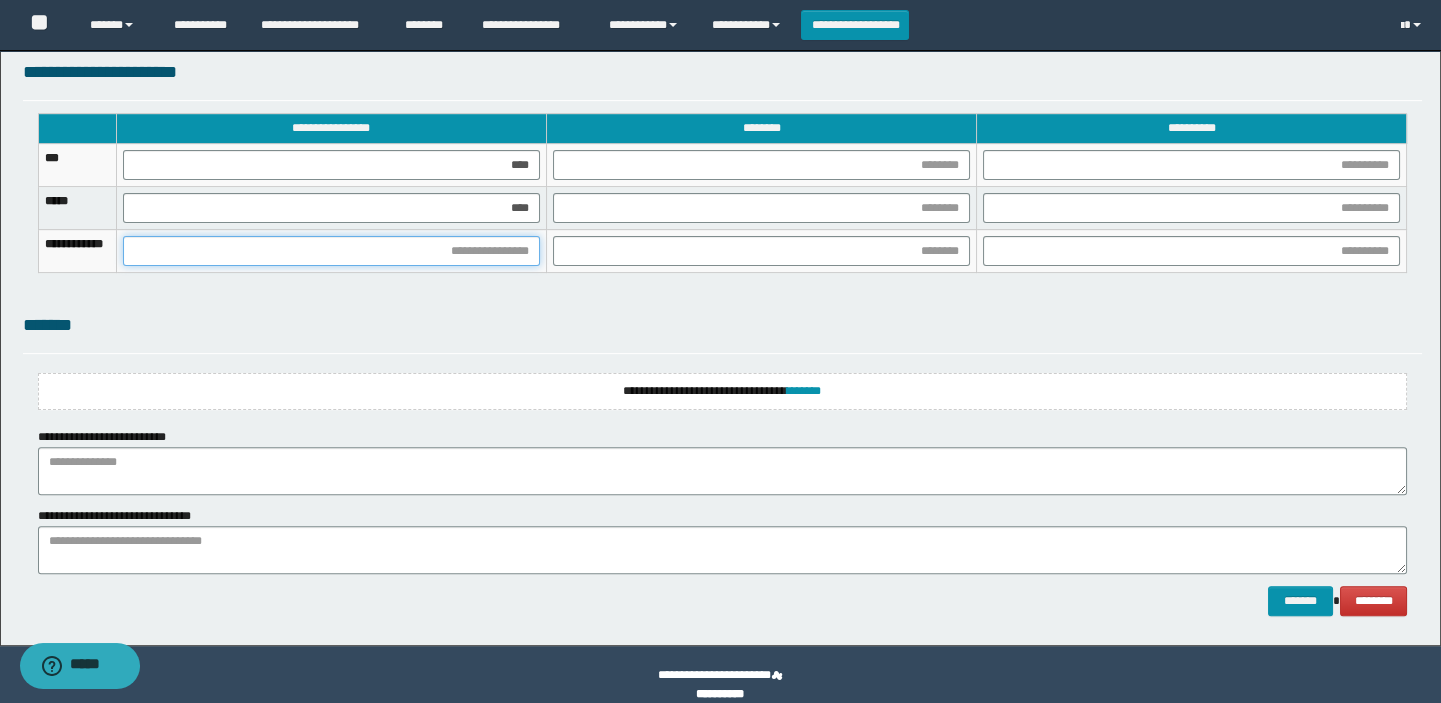click at bounding box center (331, 251) 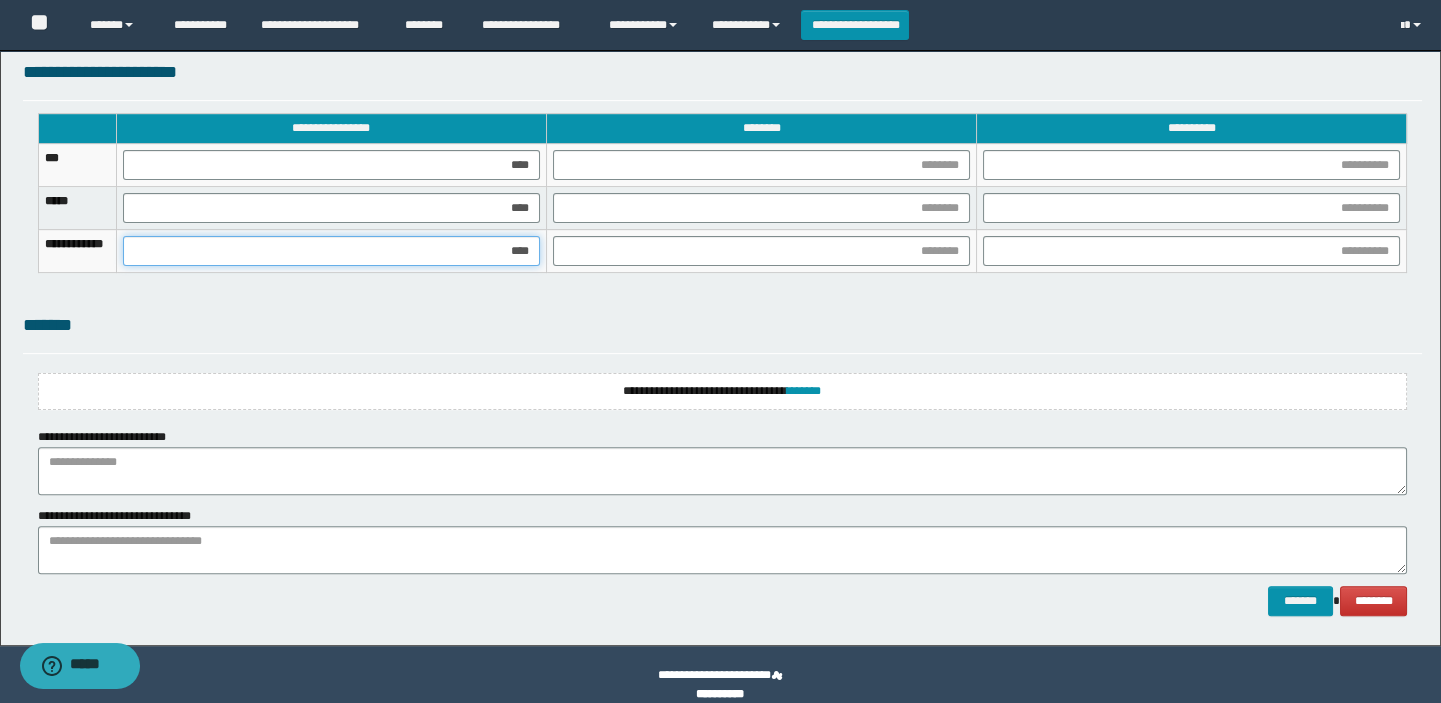 type on "*****" 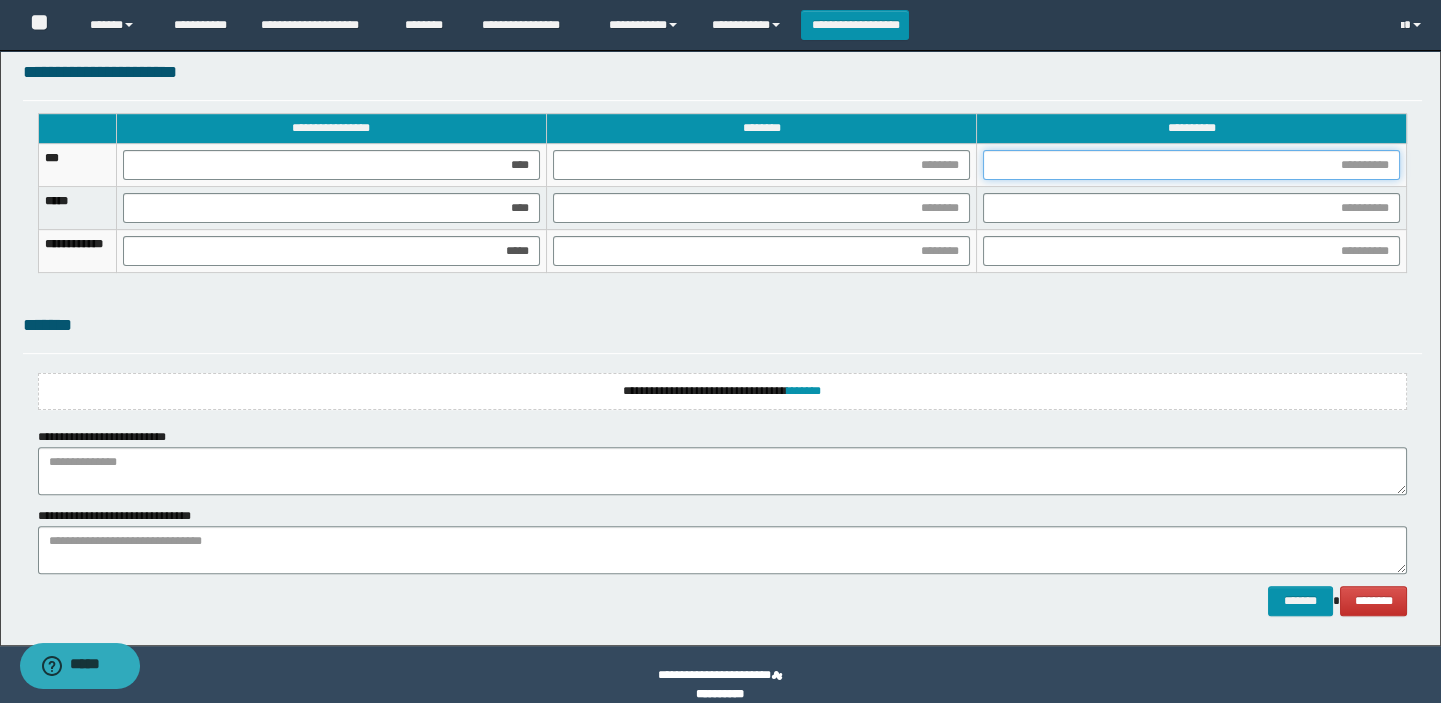click at bounding box center (1191, 165) 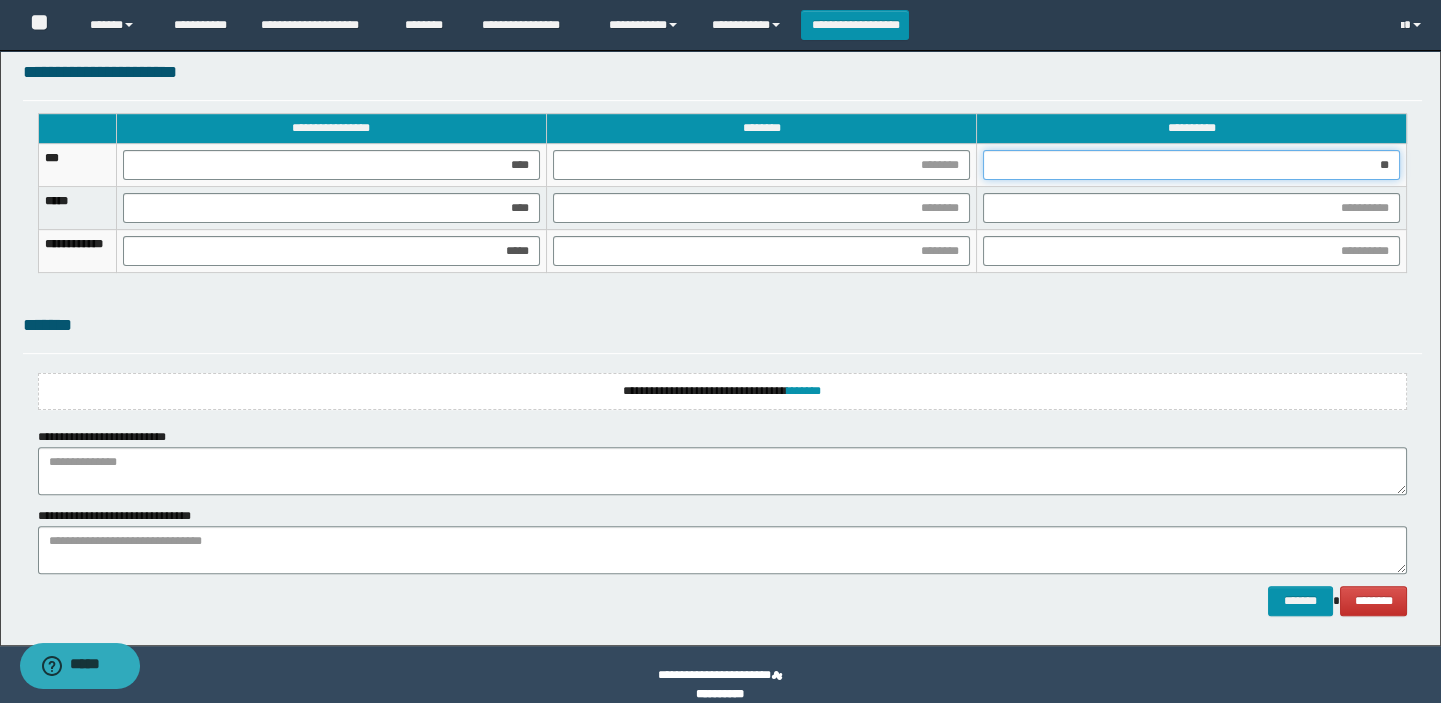 type on "***" 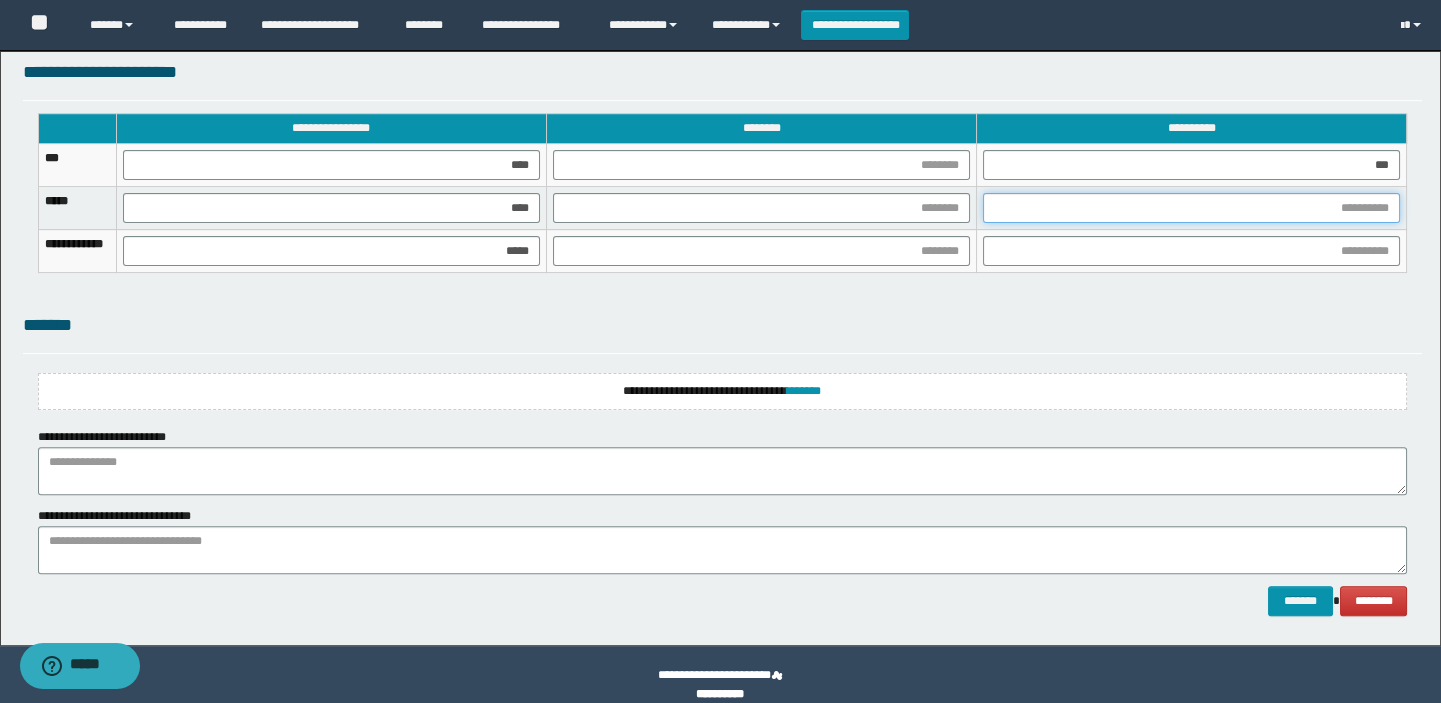 click at bounding box center [1191, 208] 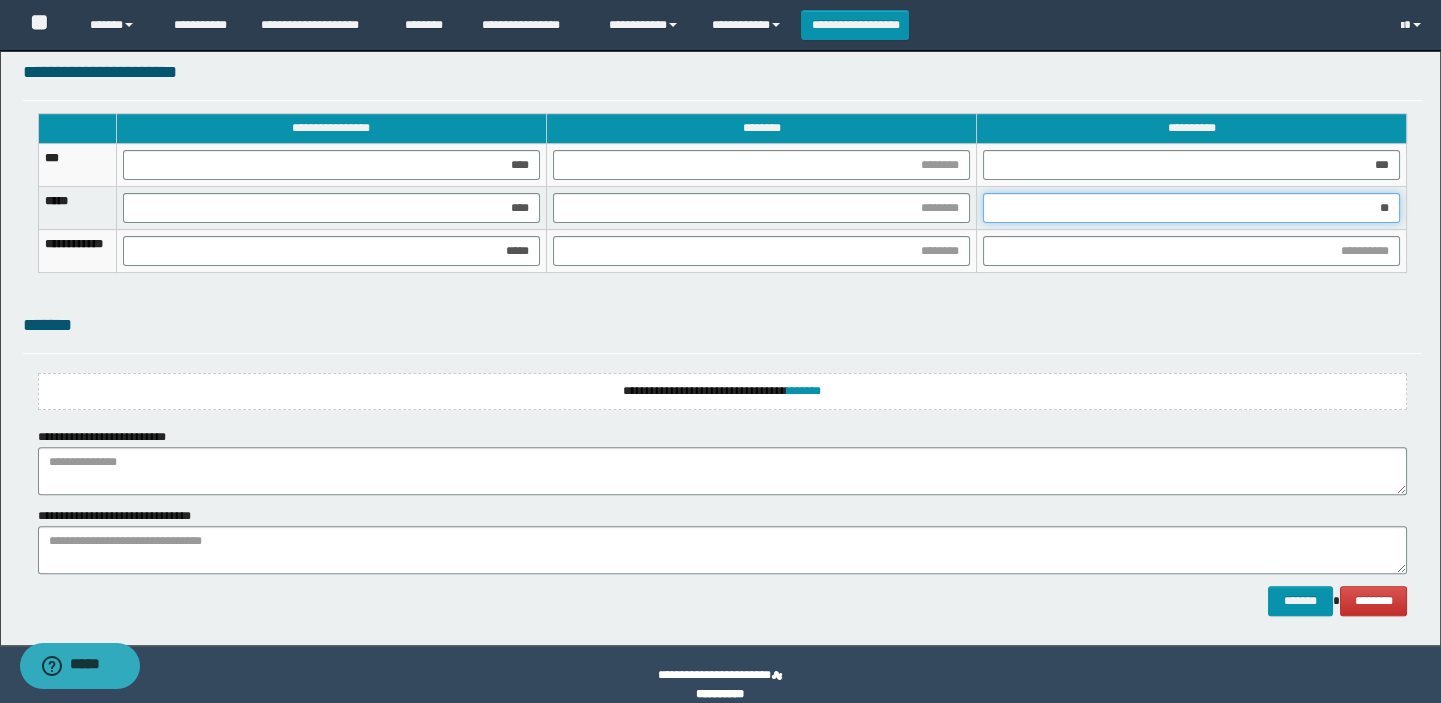 type on "***" 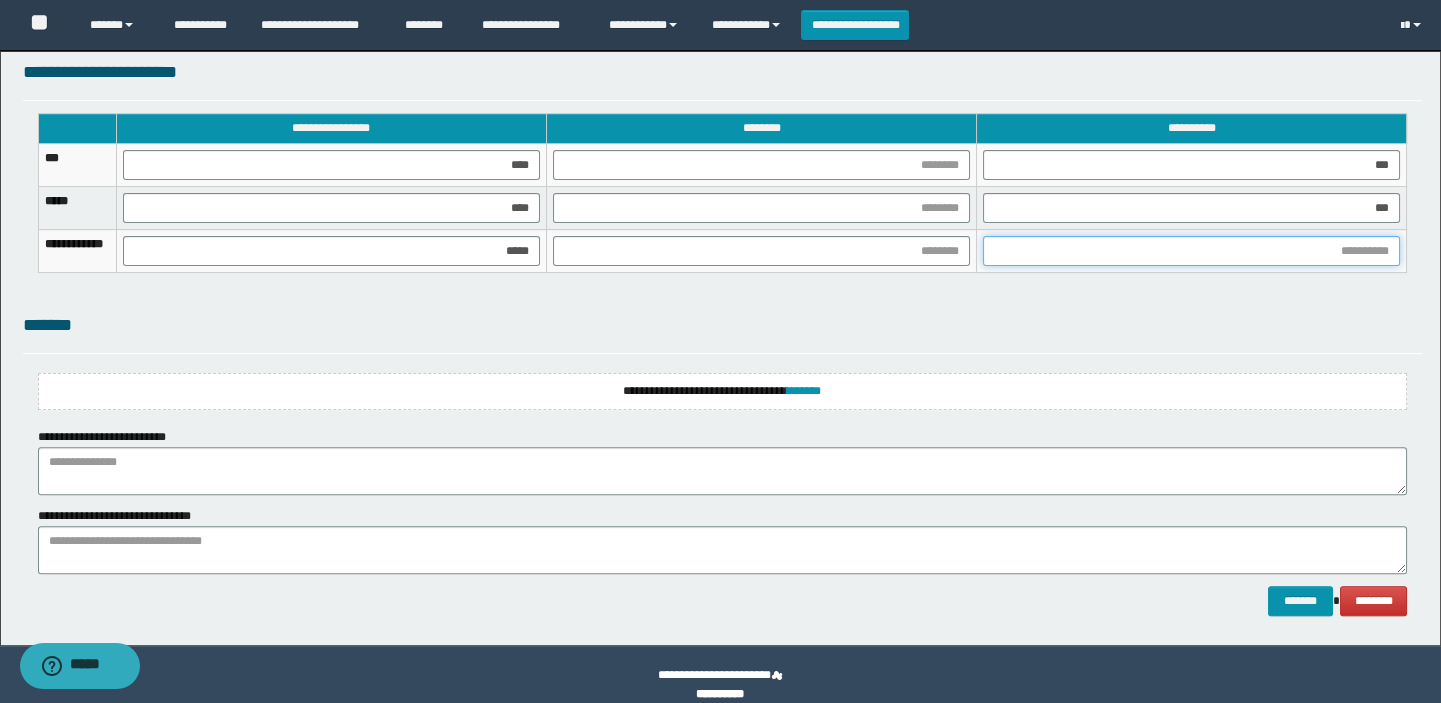 click at bounding box center [1191, 251] 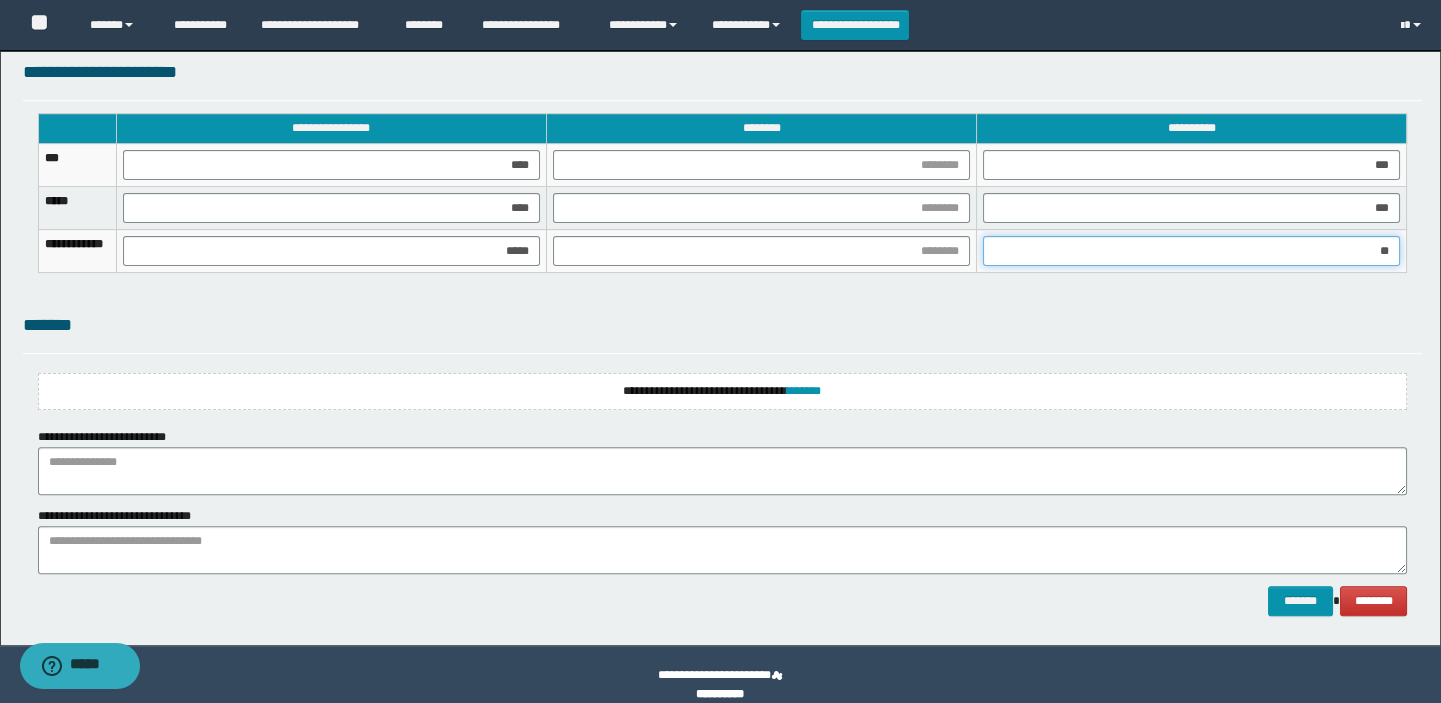 type on "***" 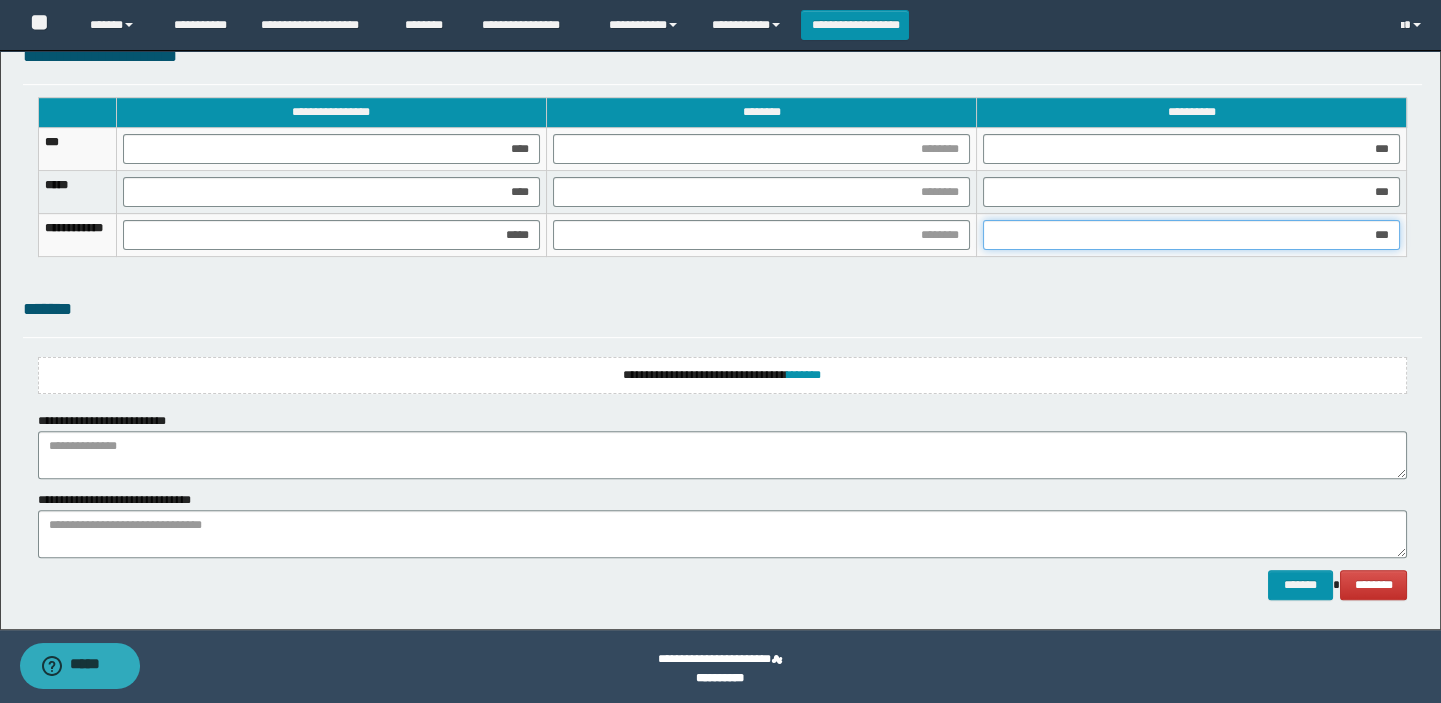scroll, scrollTop: 1566, scrollLeft: 0, axis: vertical 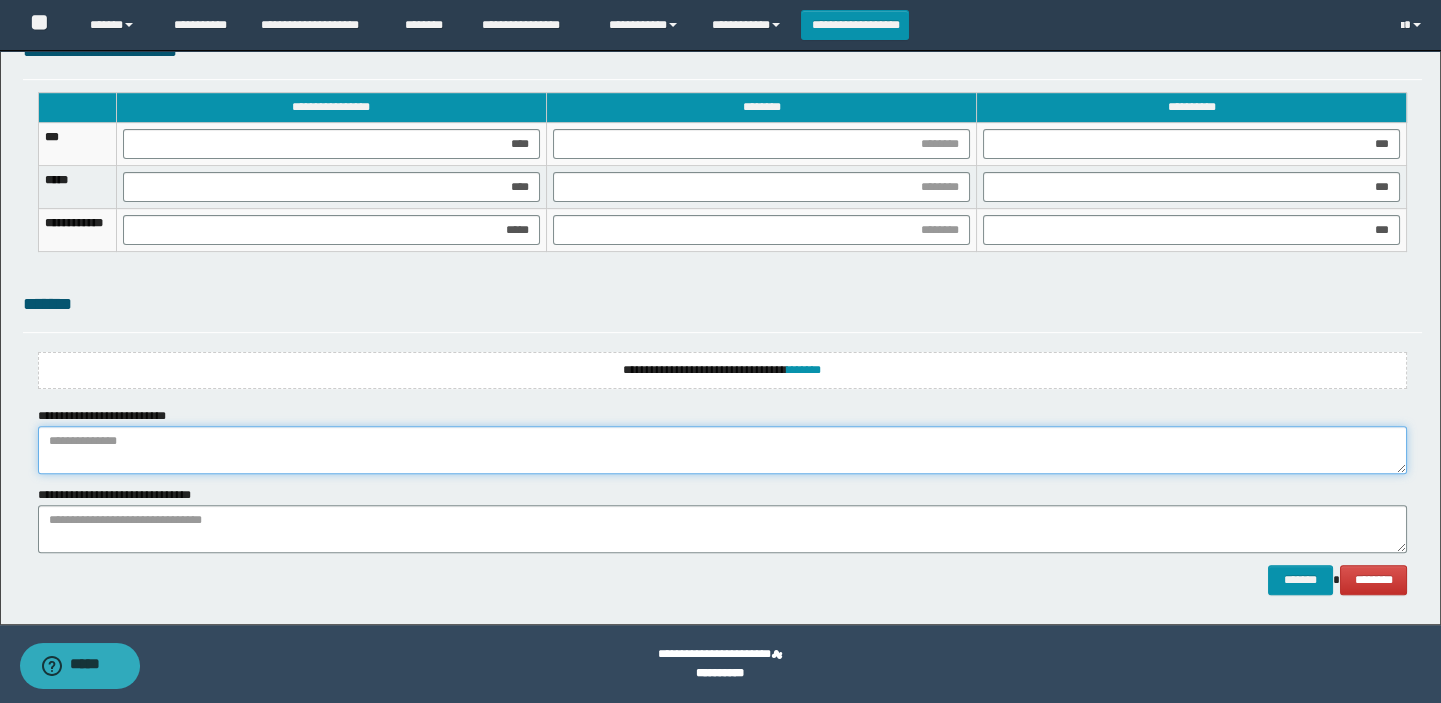 click at bounding box center [723, 450] 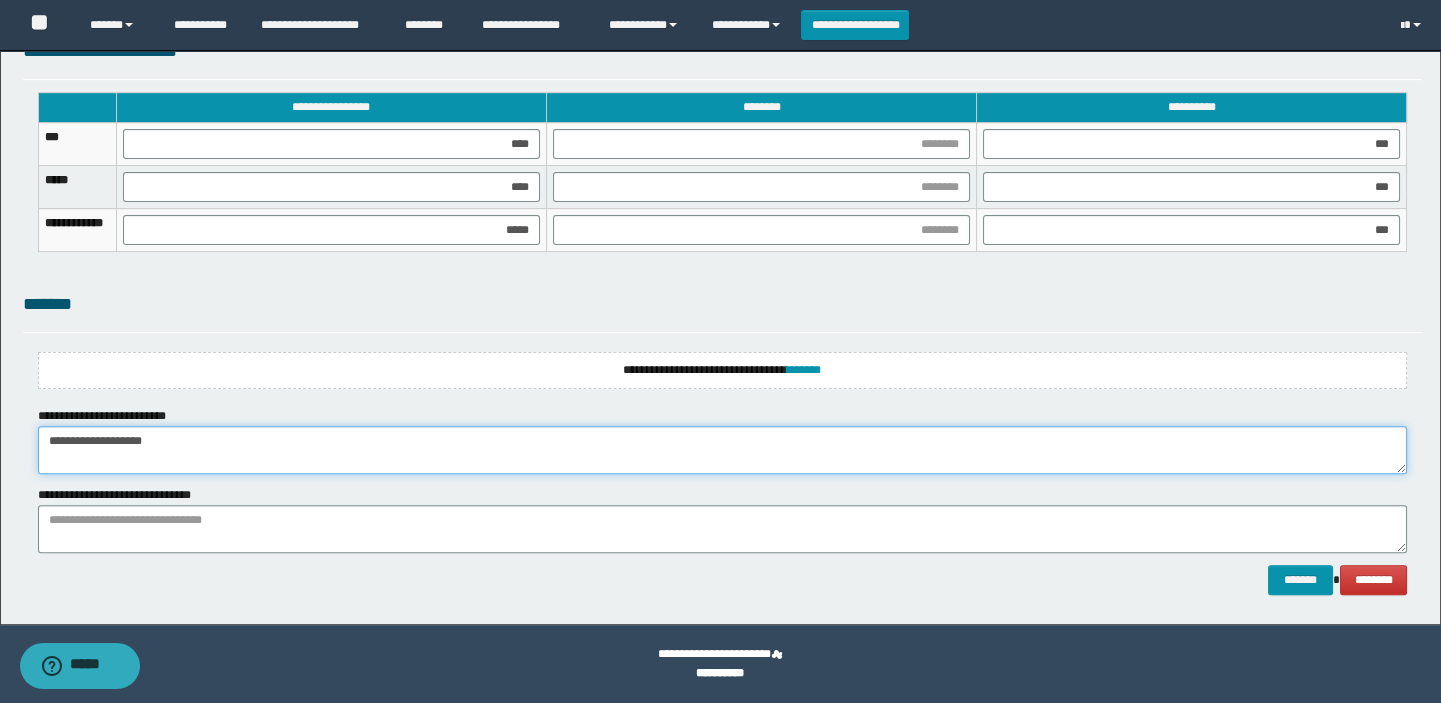 type on "**********" 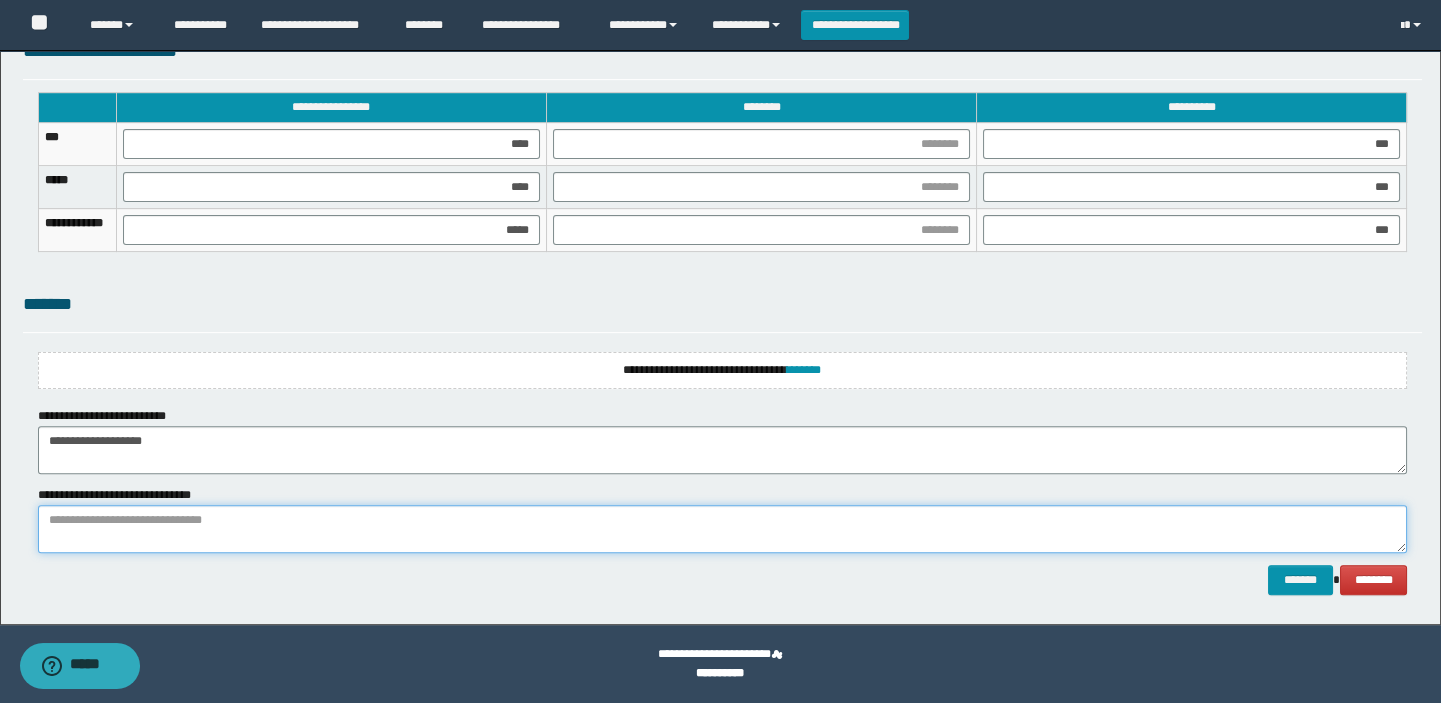 click at bounding box center [723, 529] 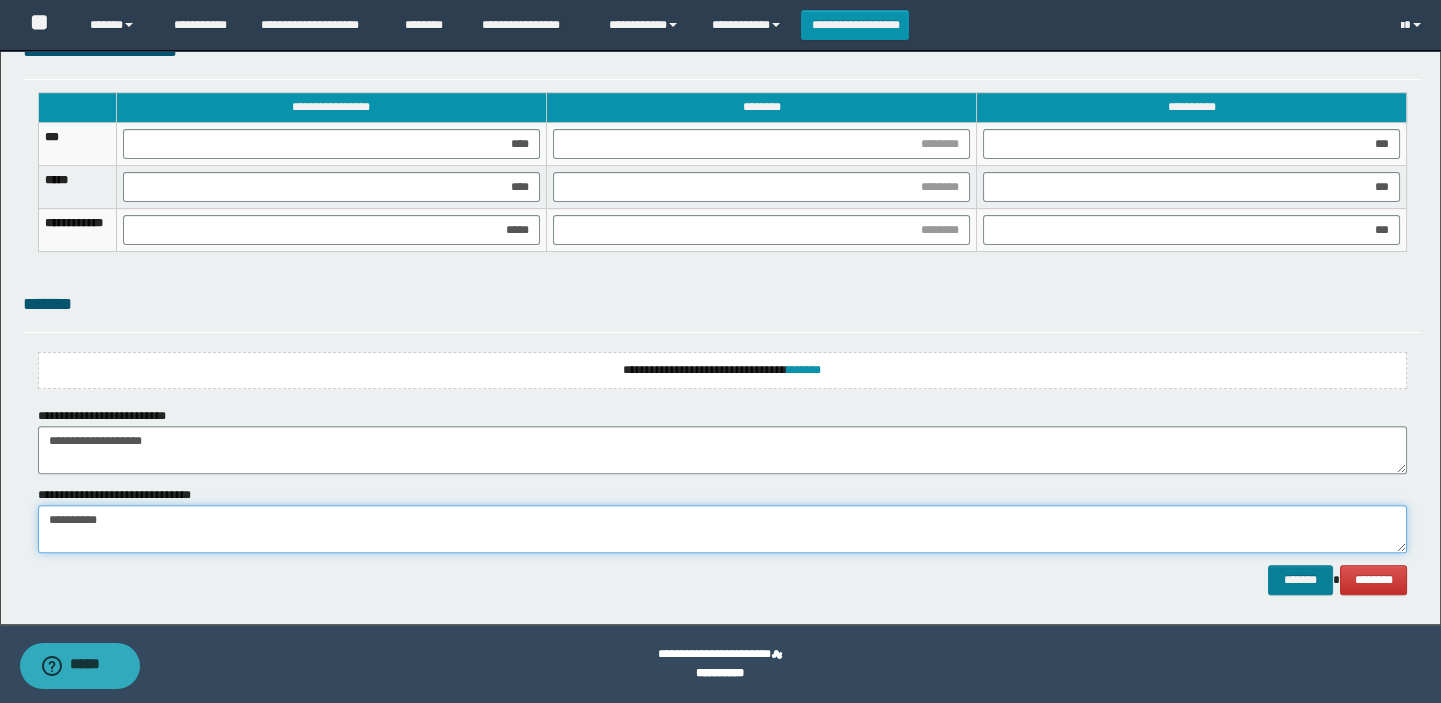 type on "**********" 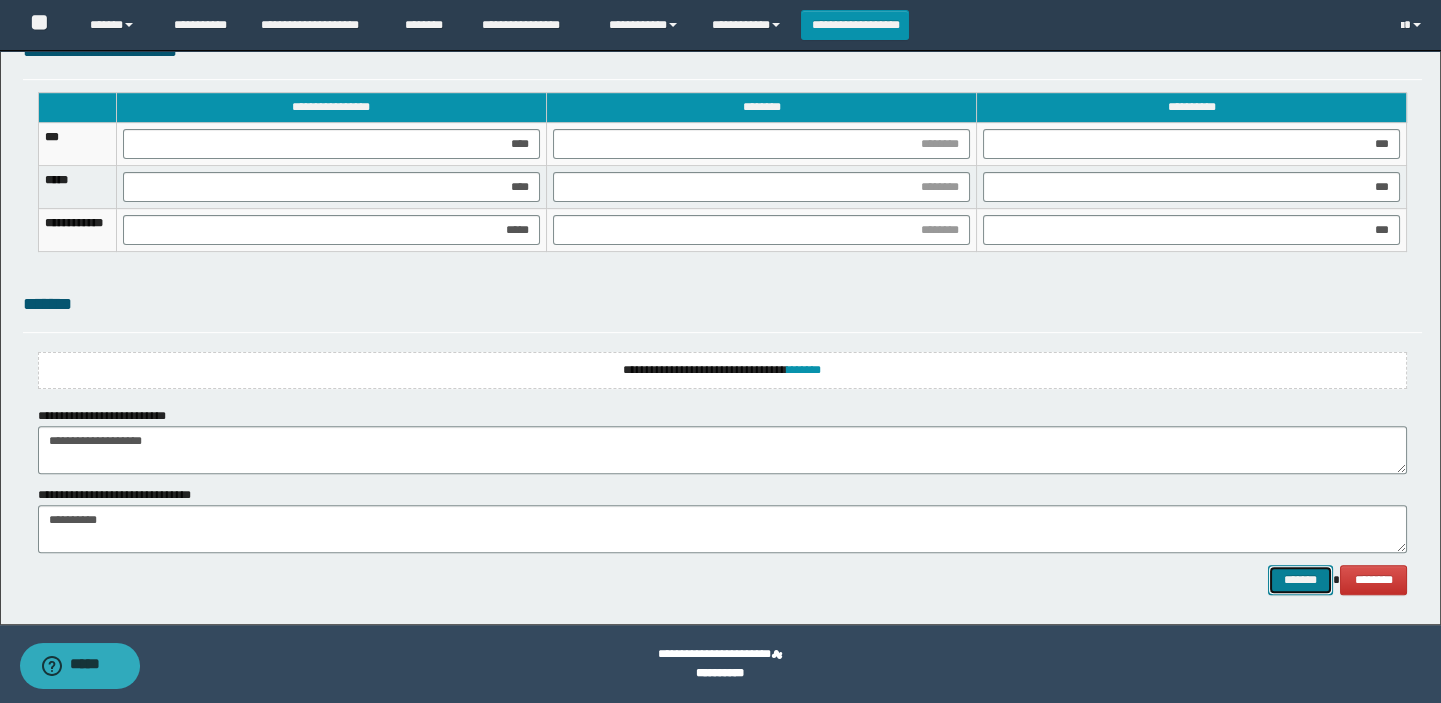 click on "*******" at bounding box center (1300, 580) 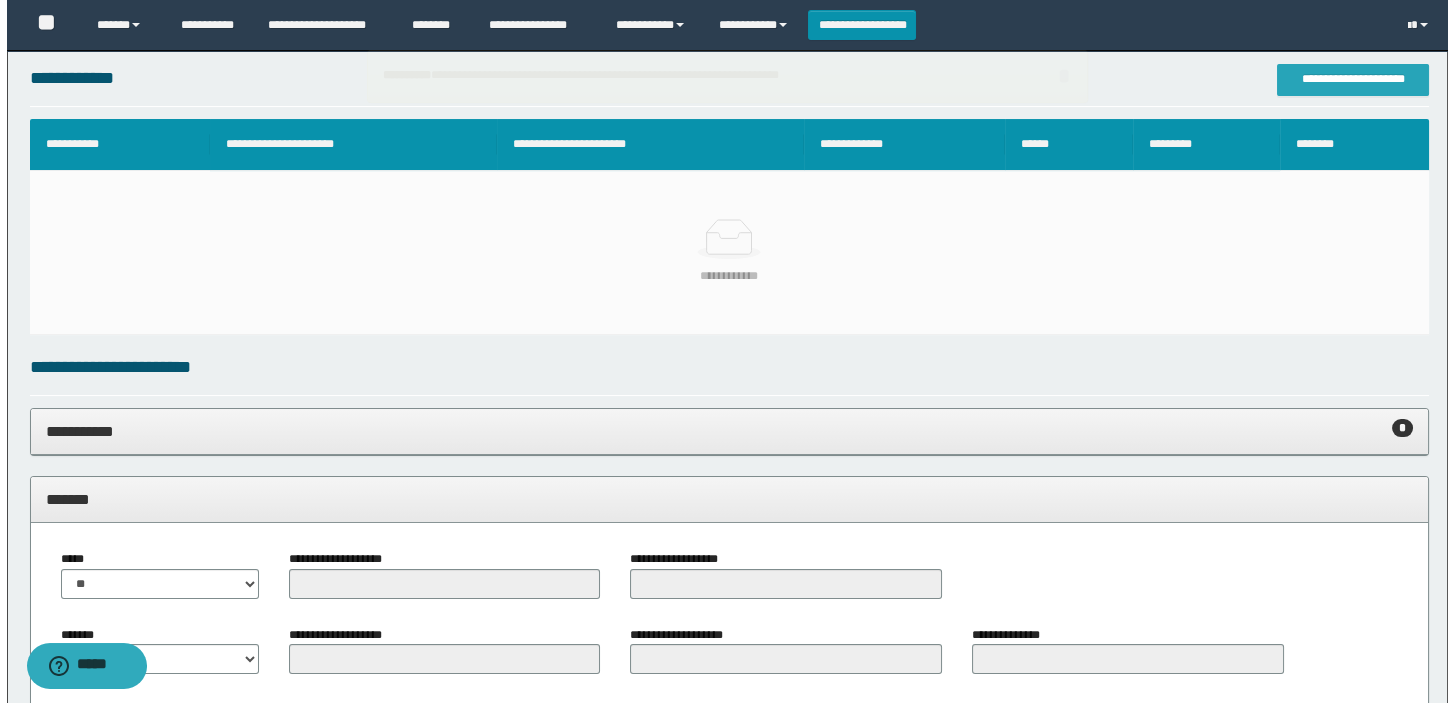 scroll, scrollTop: 475, scrollLeft: 0, axis: vertical 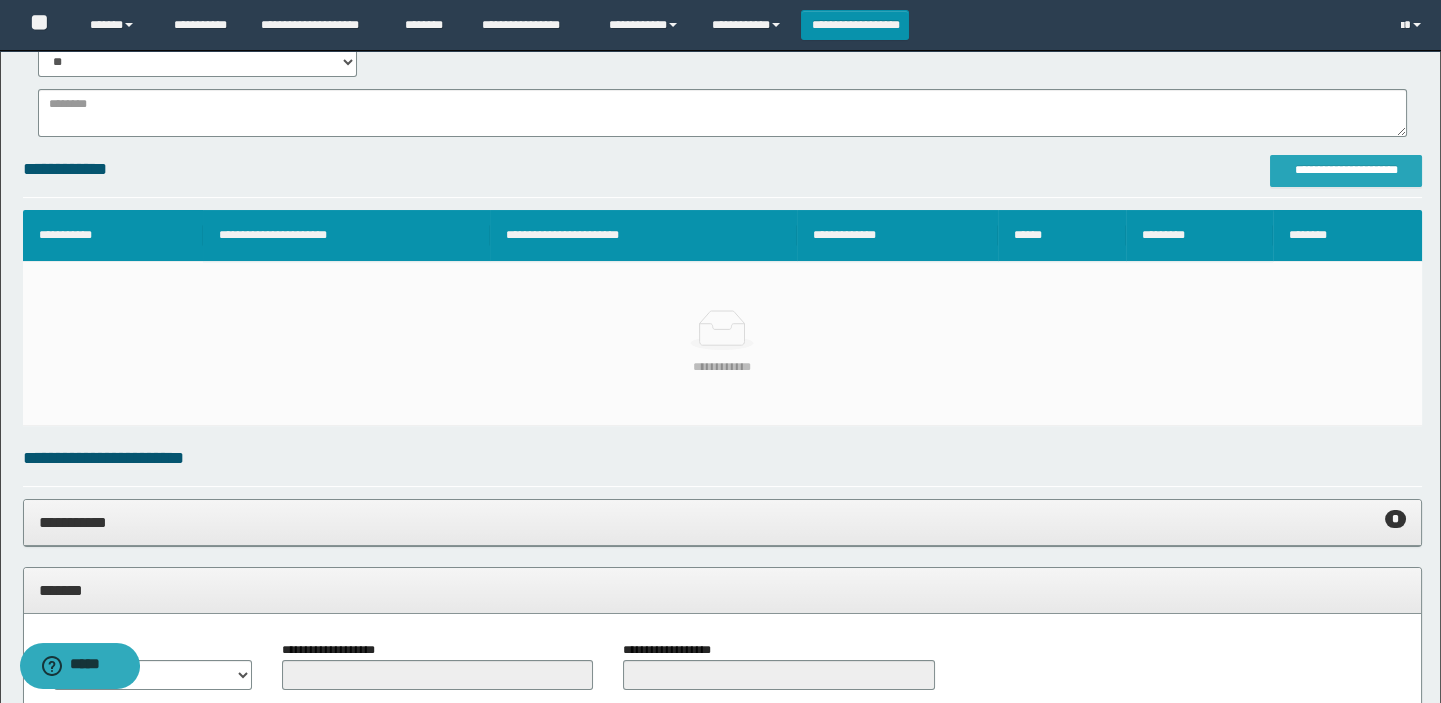 click on "**********" at bounding box center (1346, 170) 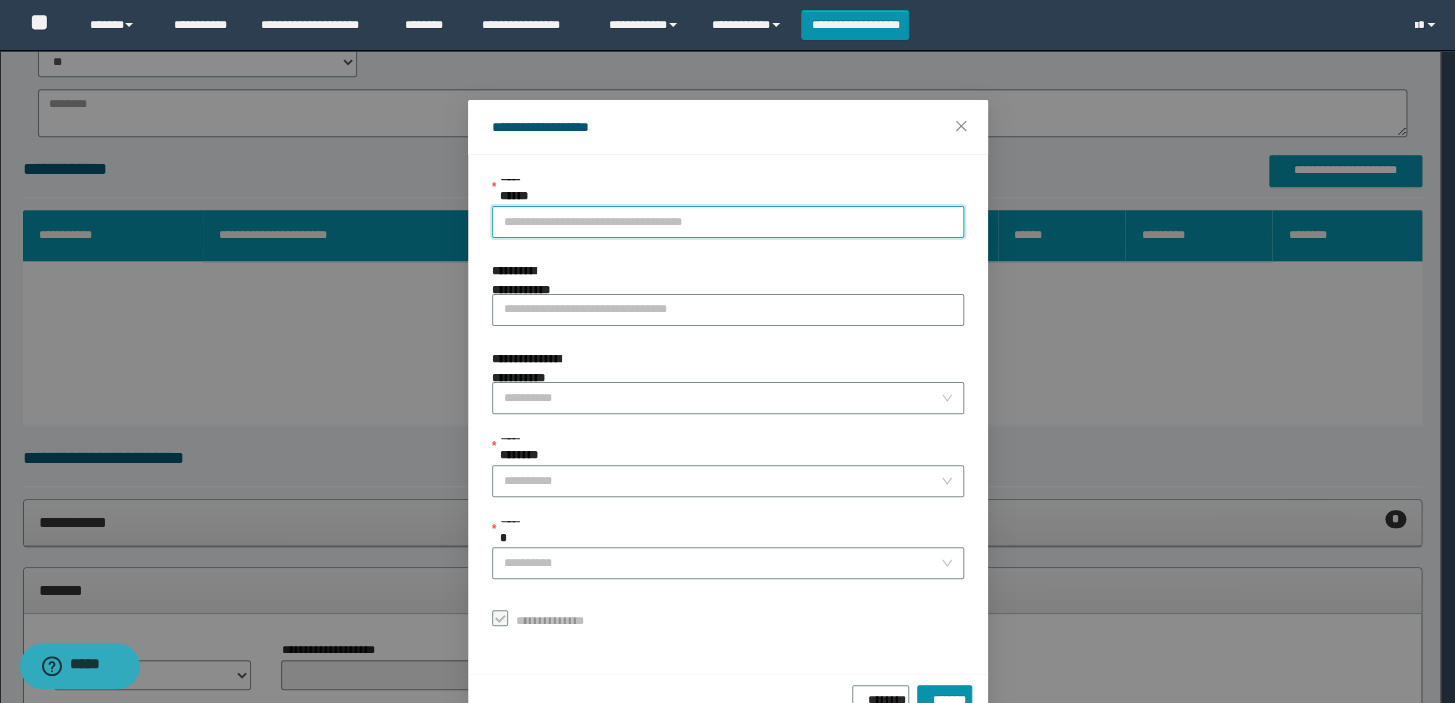 click on "**********" at bounding box center [728, 222] 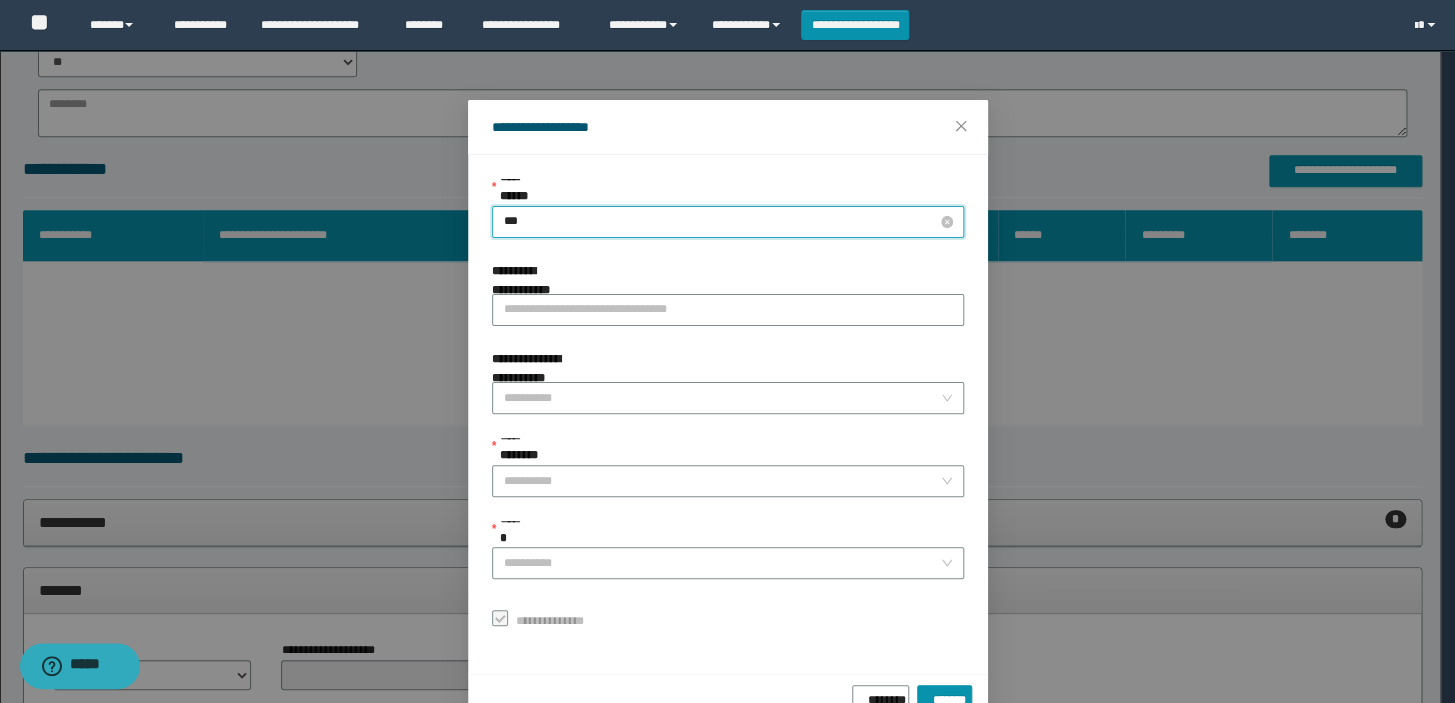 type on "****" 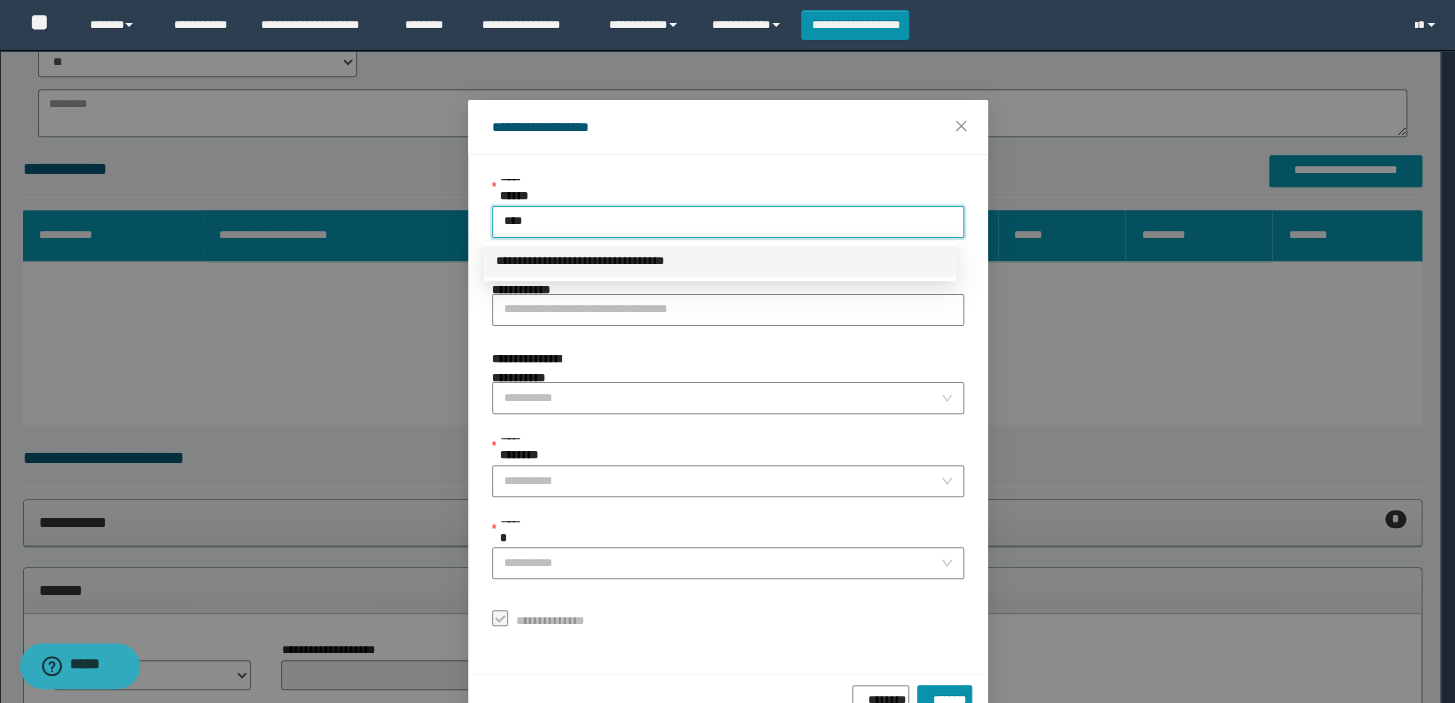 click on "**********" at bounding box center [720, 261] 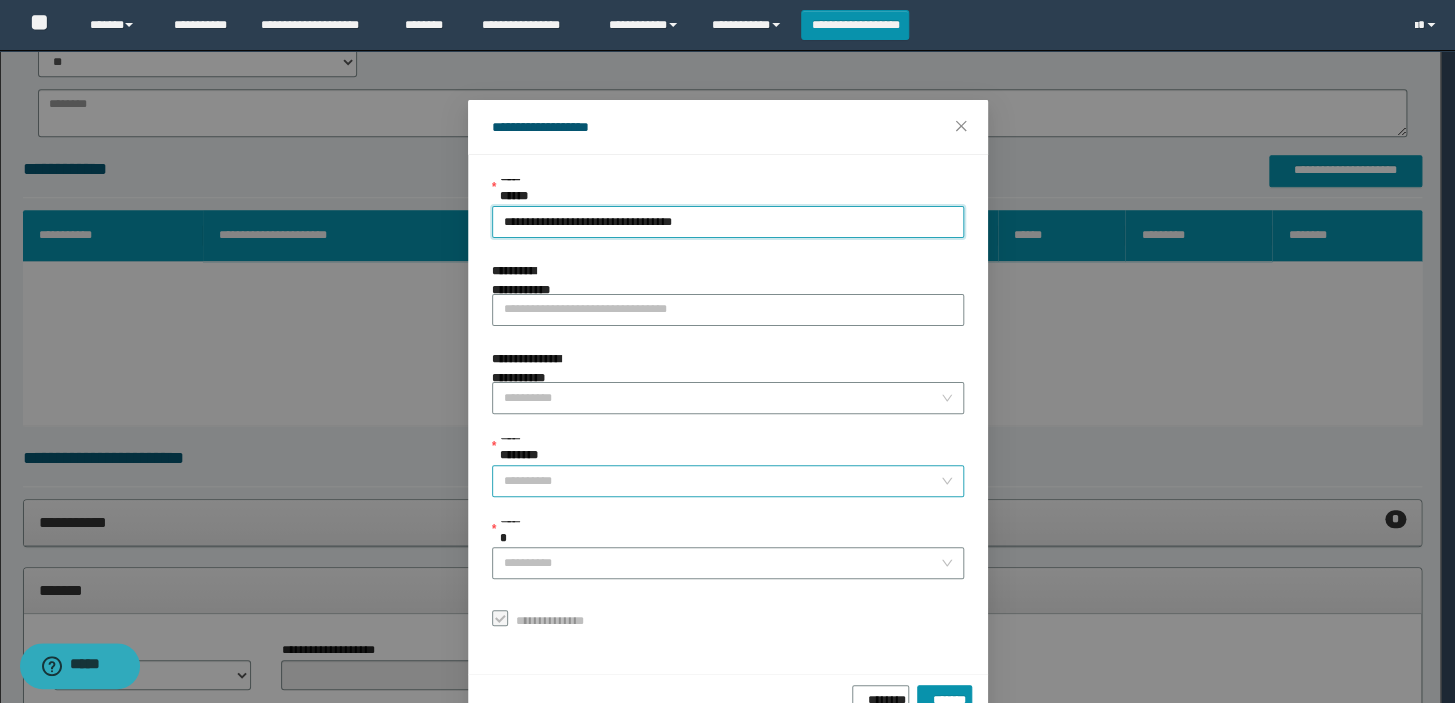 click on "**********" at bounding box center [722, 481] 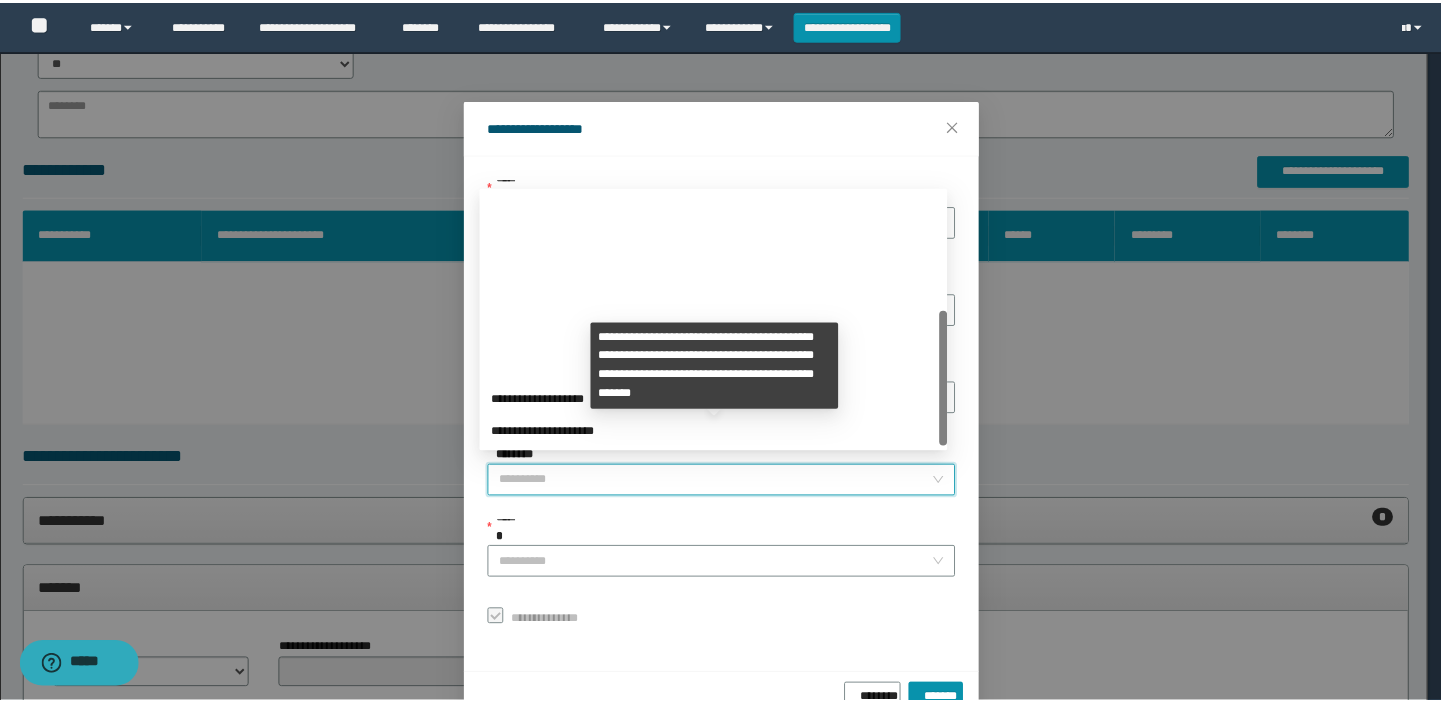 scroll, scrollTop: 223, scrollLeft: 0, axis: vertical 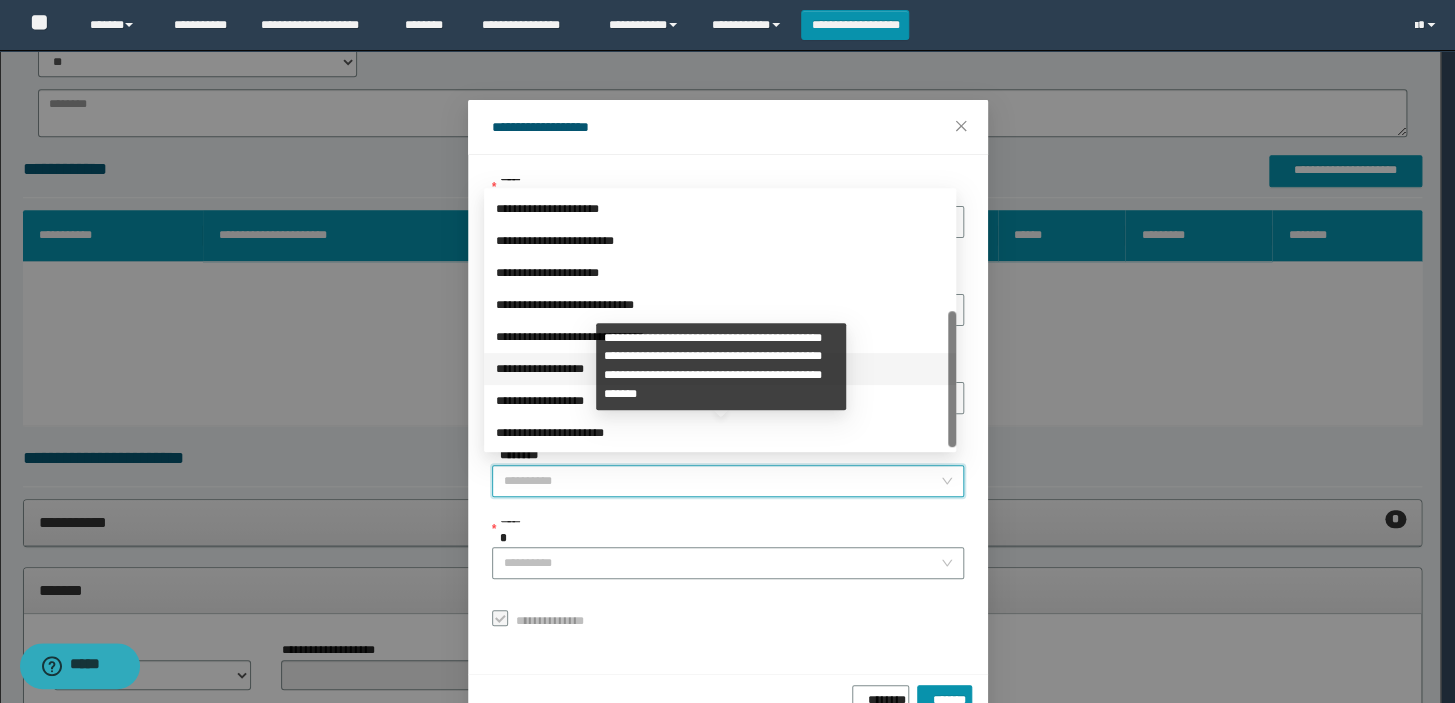 click on "**********" at bounding box center [720, 369] 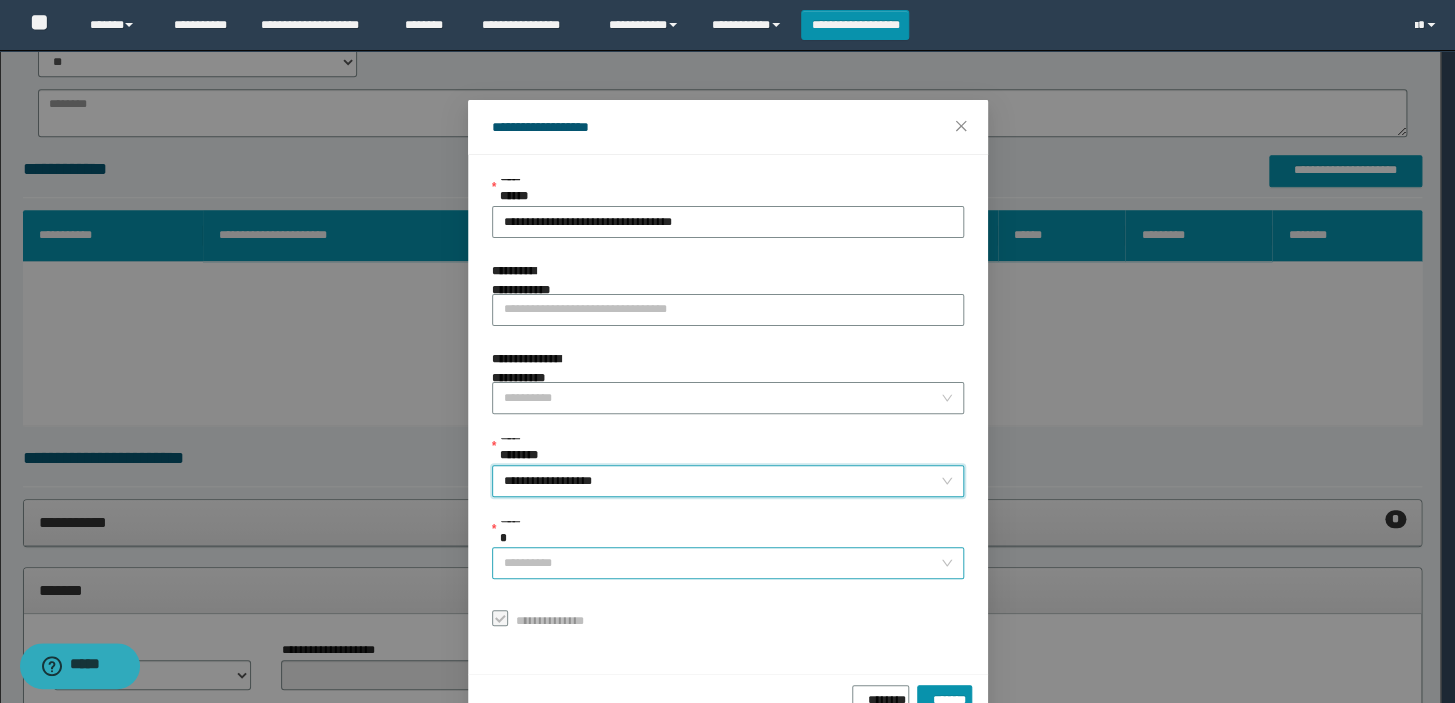 click on "******" at bounding box center (722, 563) 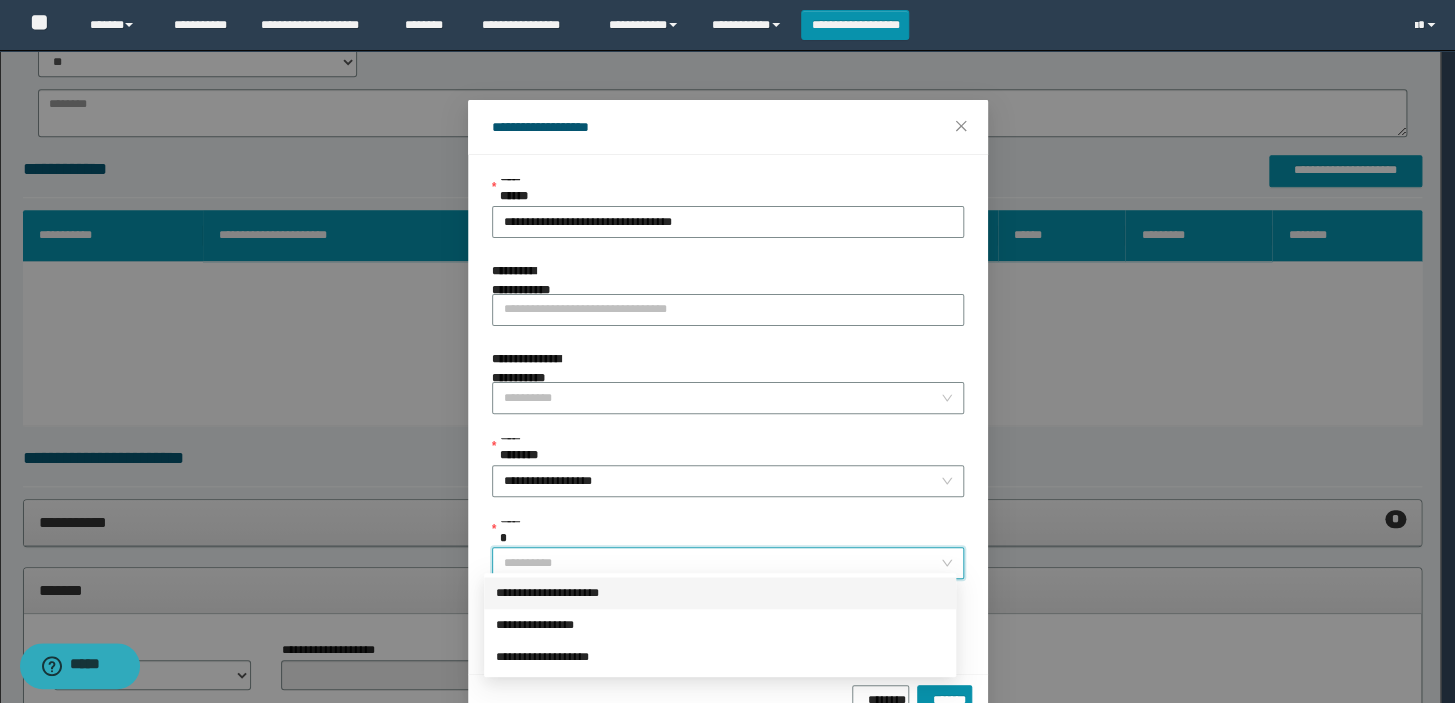 click on "**********" at bounding box center [720, 593] 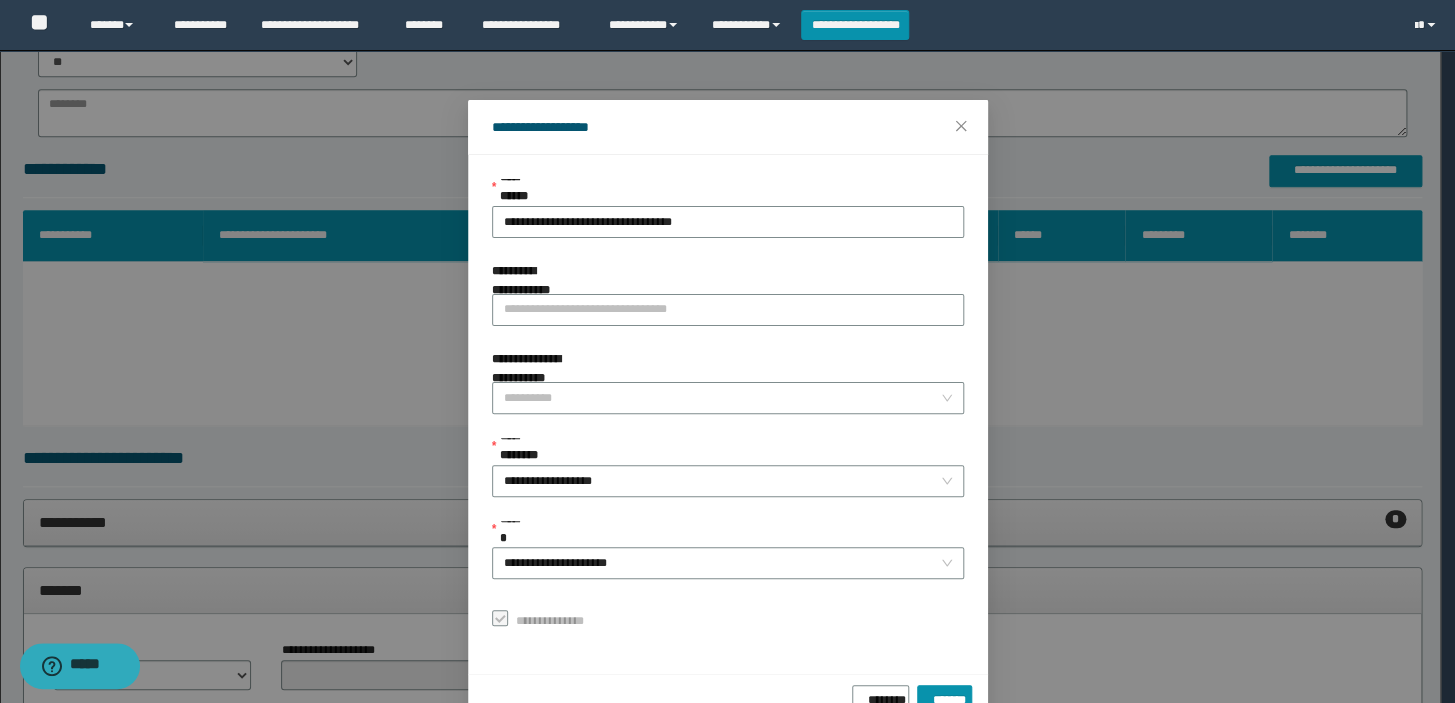 click on "******** *******" at bounding box center [728, 700] 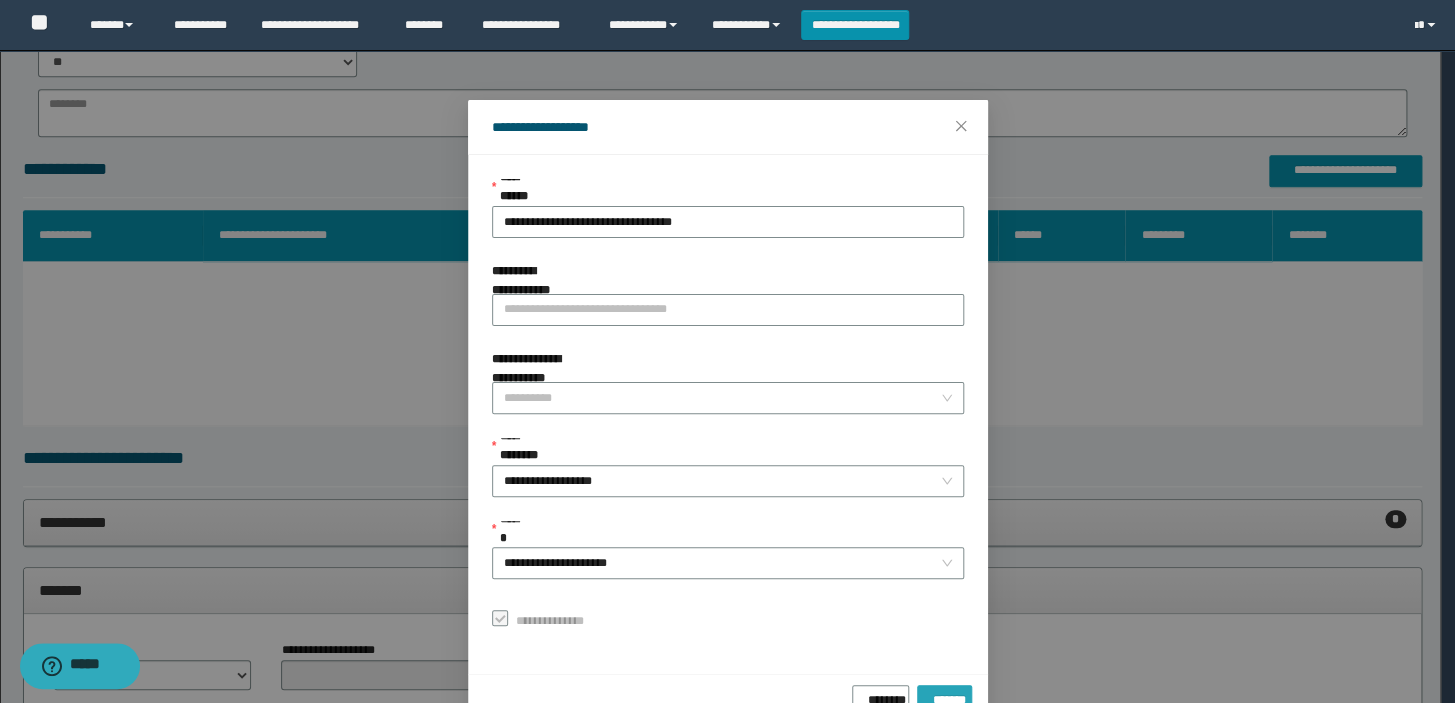 click on "*******" at bounding box center [944, 696] 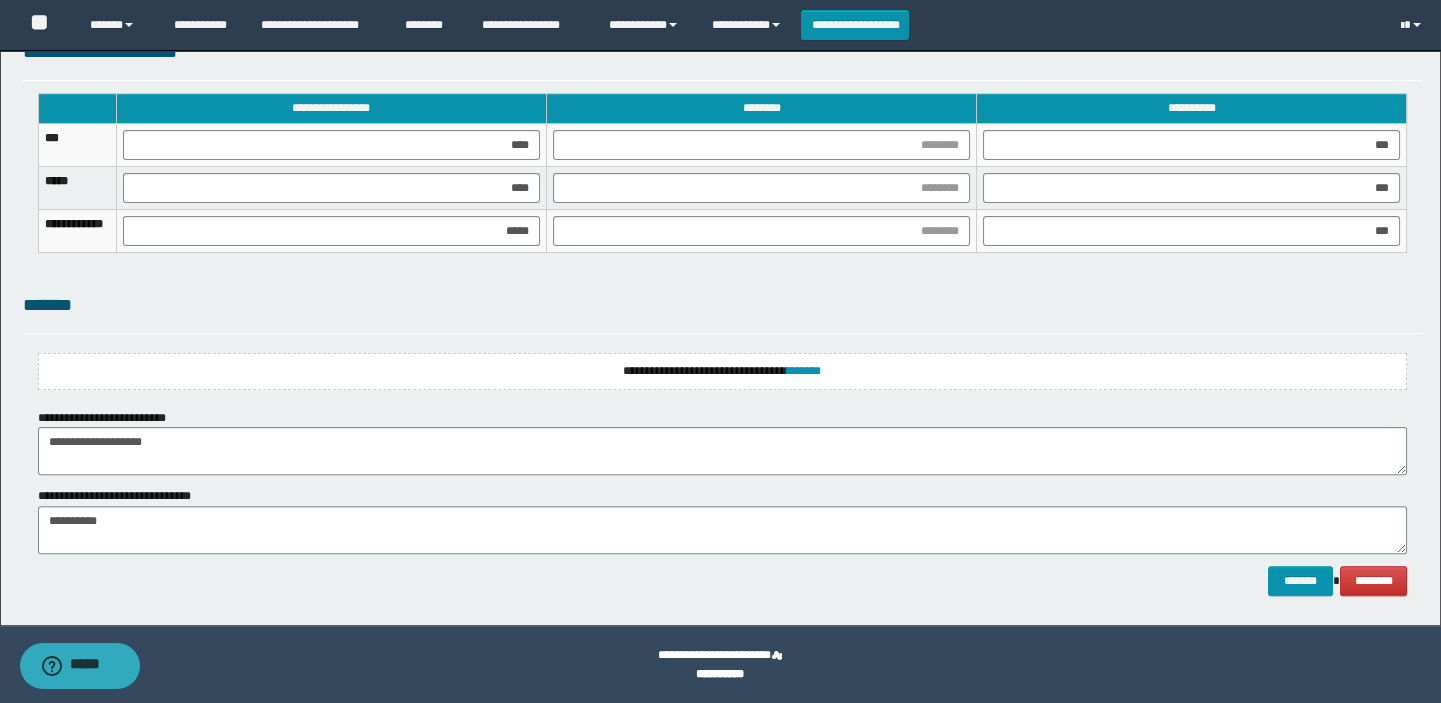 scroll, scrollTop: 1530, scrollLeft: 0, axis: vertical 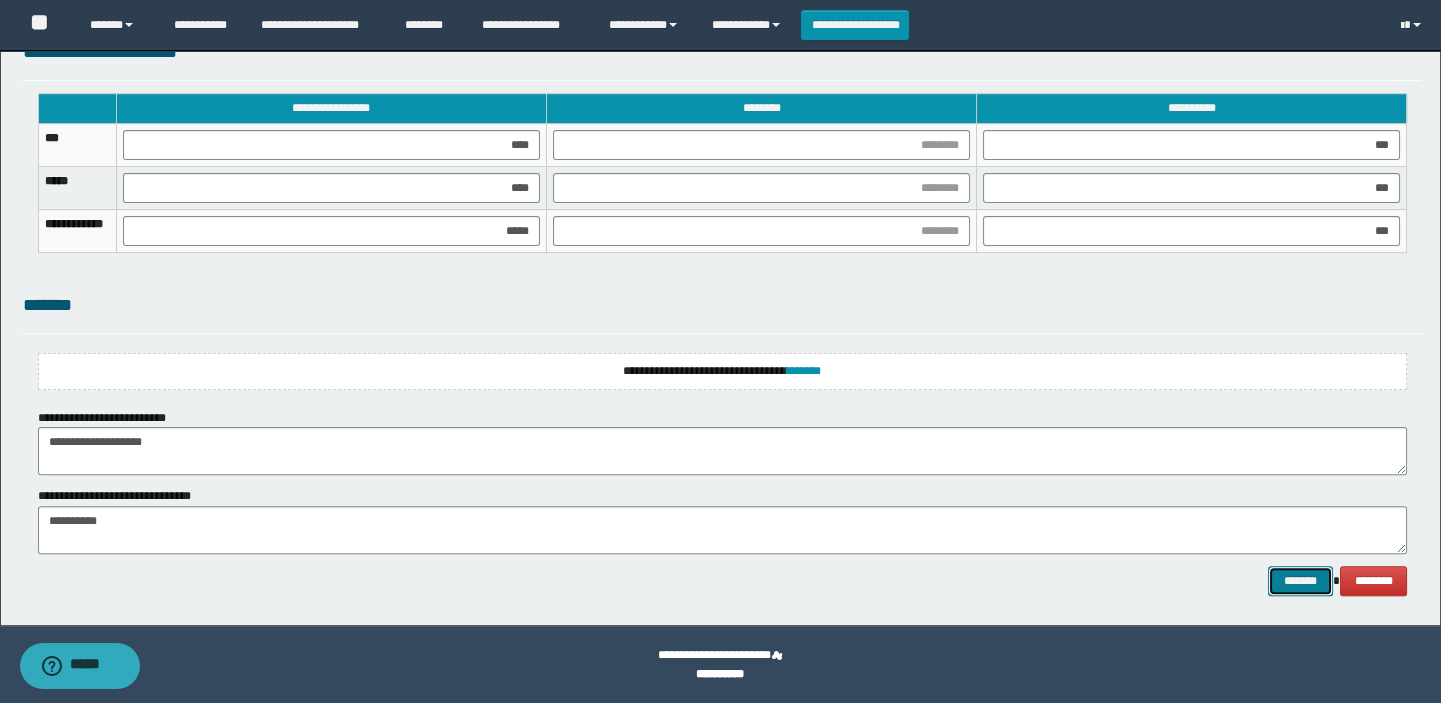 click on "*******" at bounding box center (1300, 581) 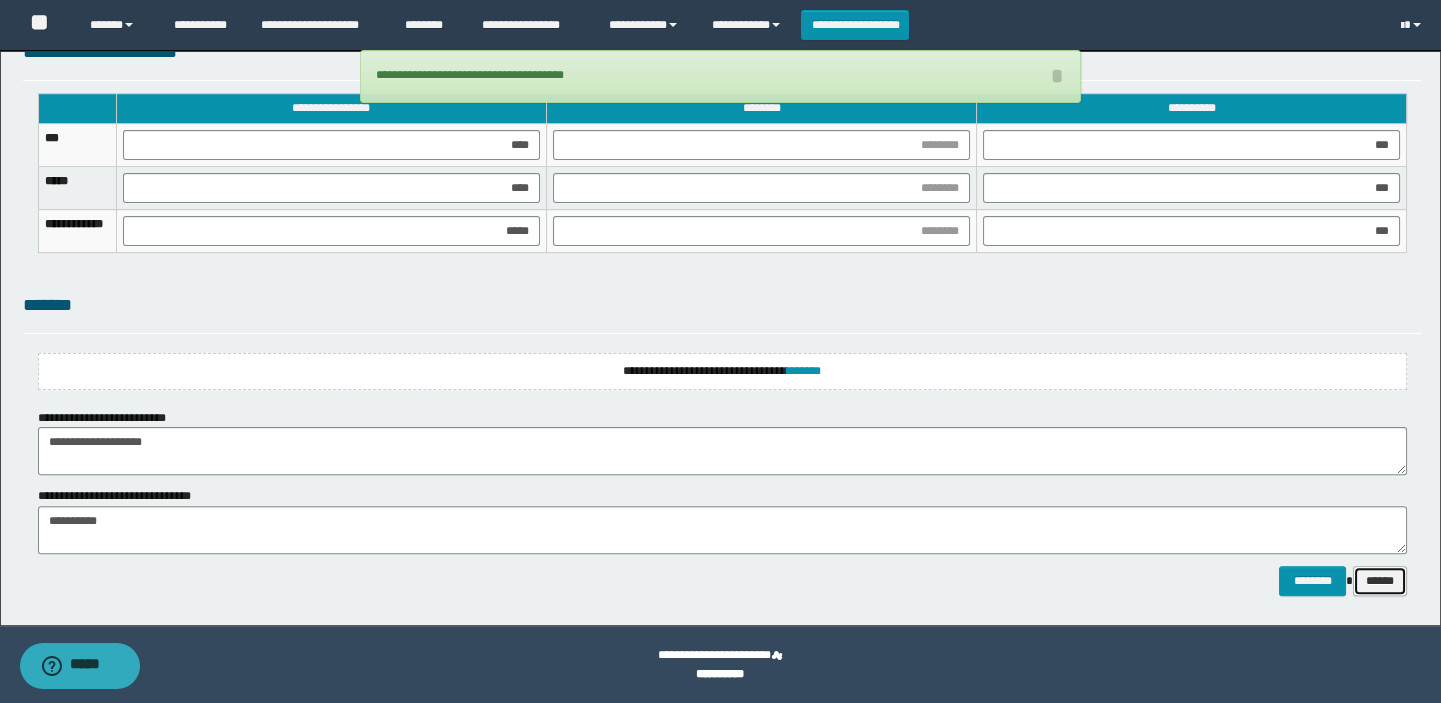 click on "******" at bounding box center [1380, 581] 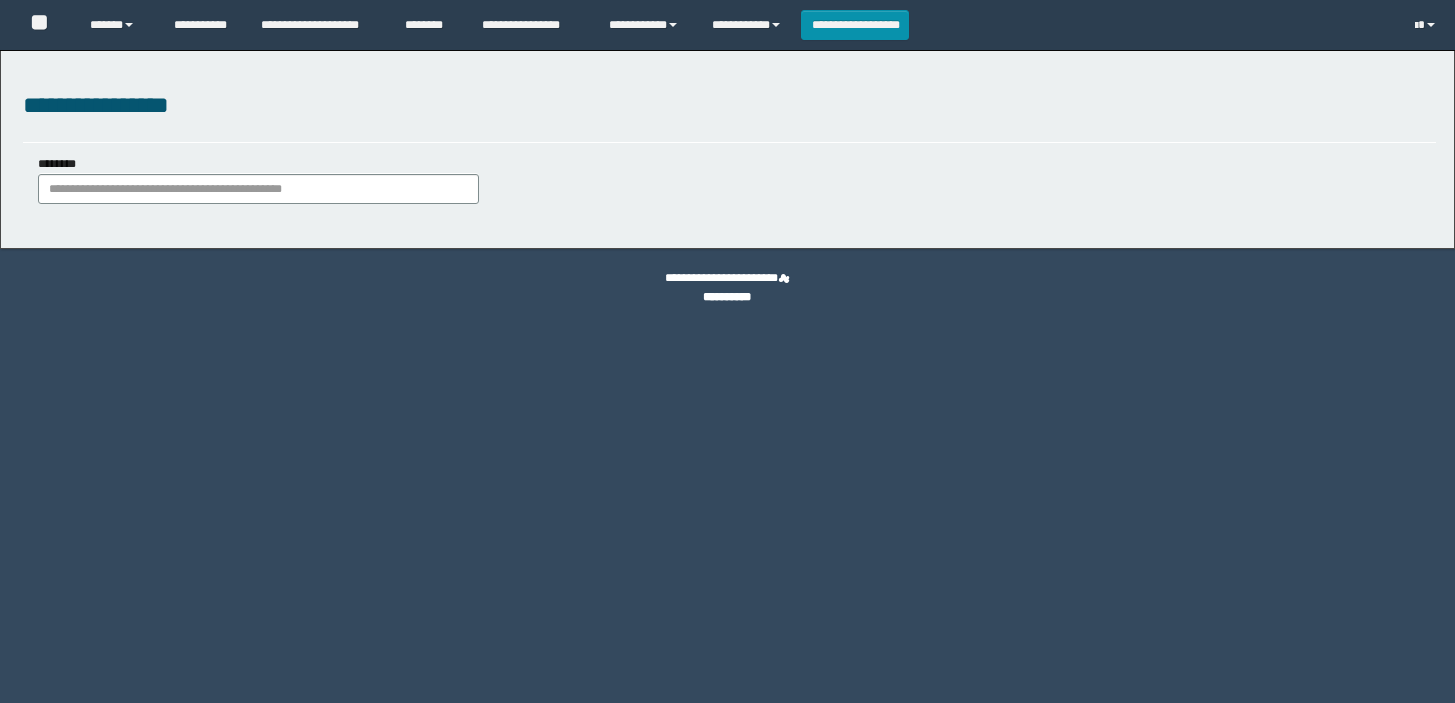 scroll, scrollTop: 0, scrollLeft: 0, axis: both 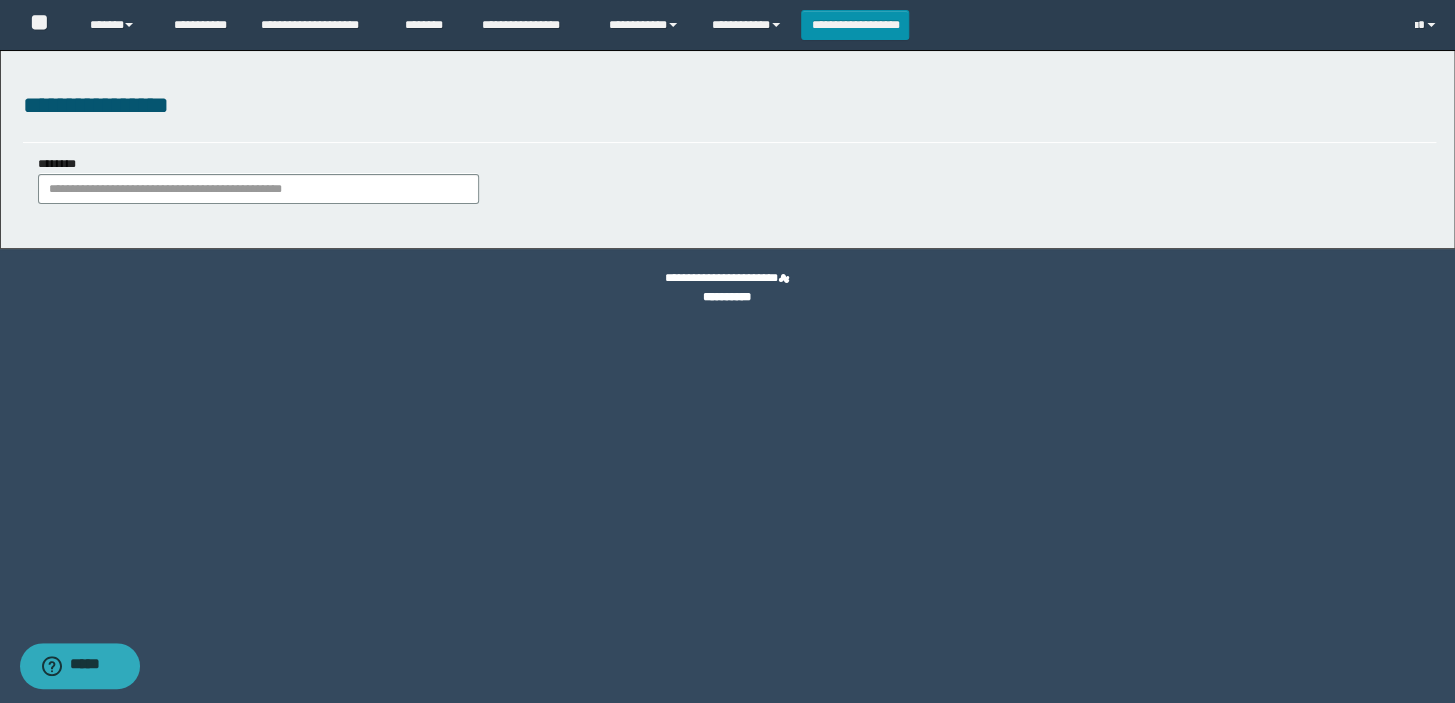 type on "********" 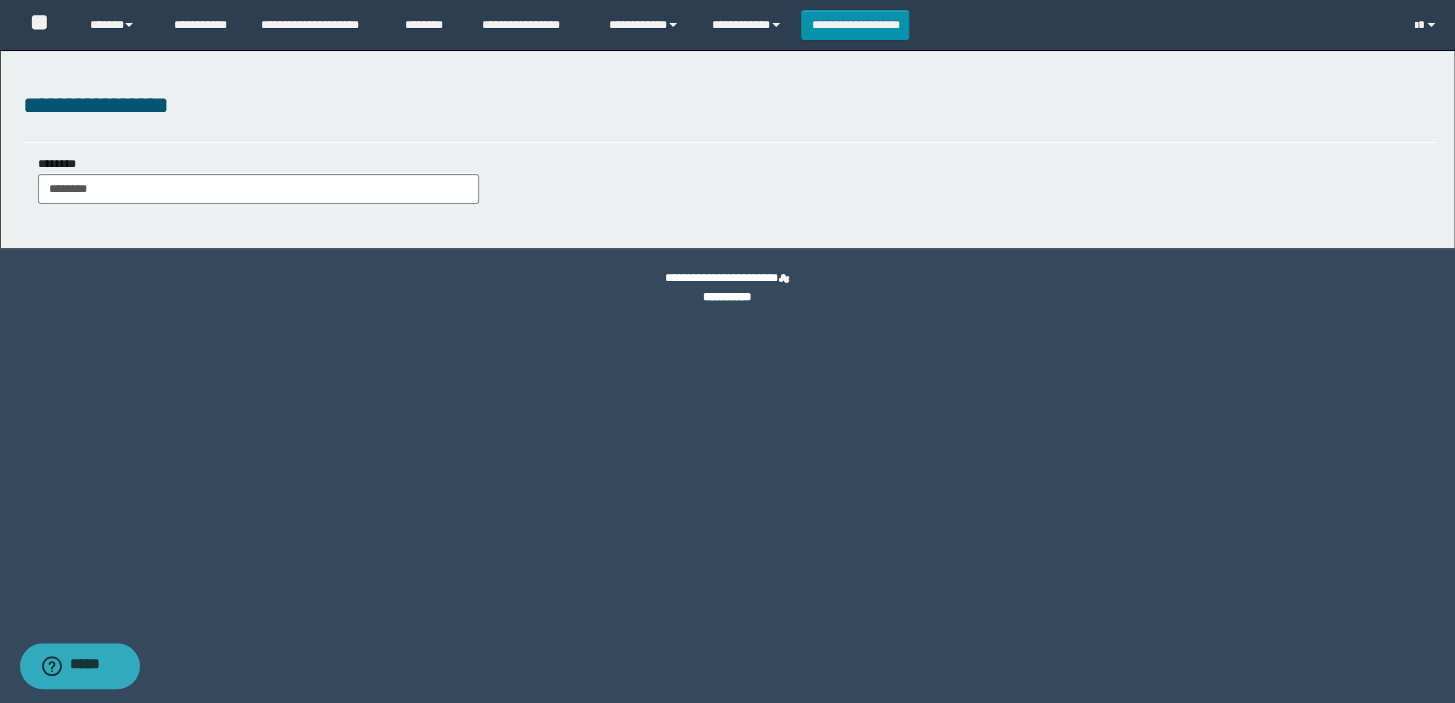 type on "********" 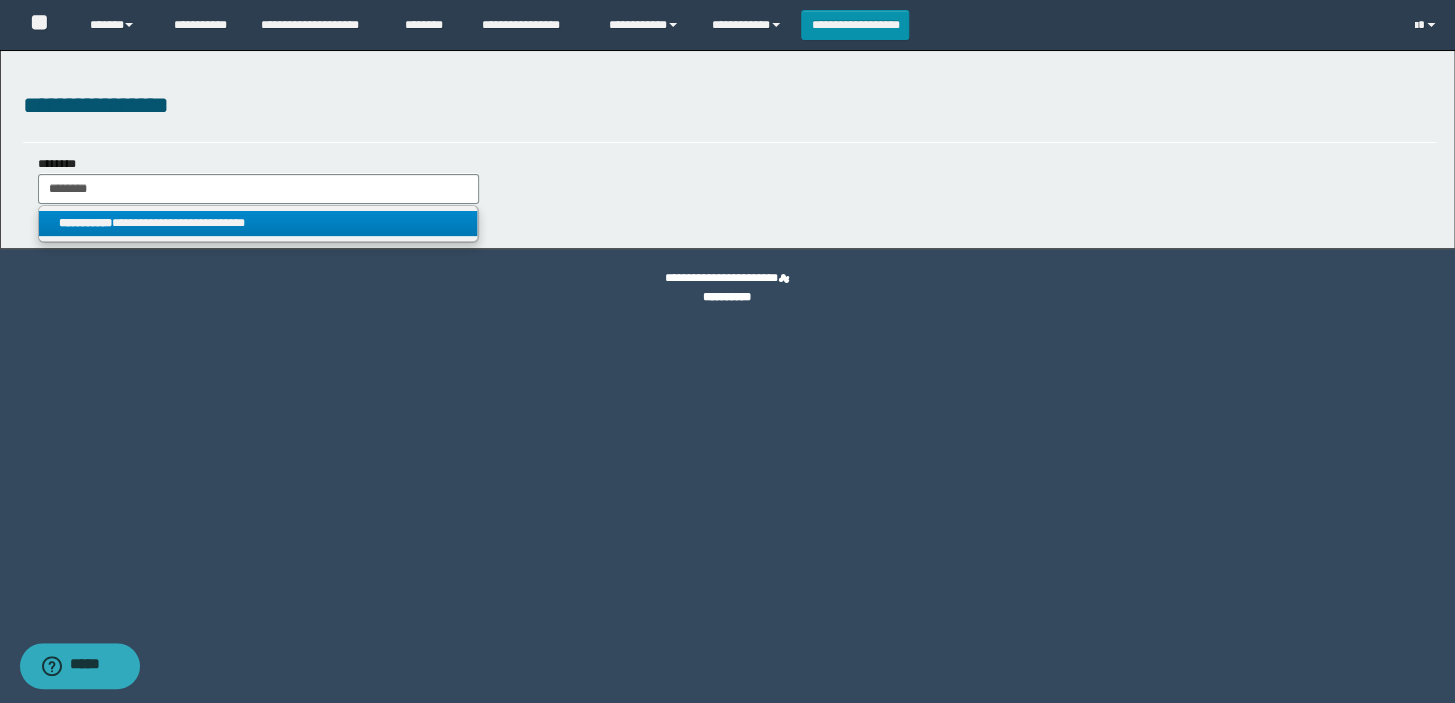 type on "********" 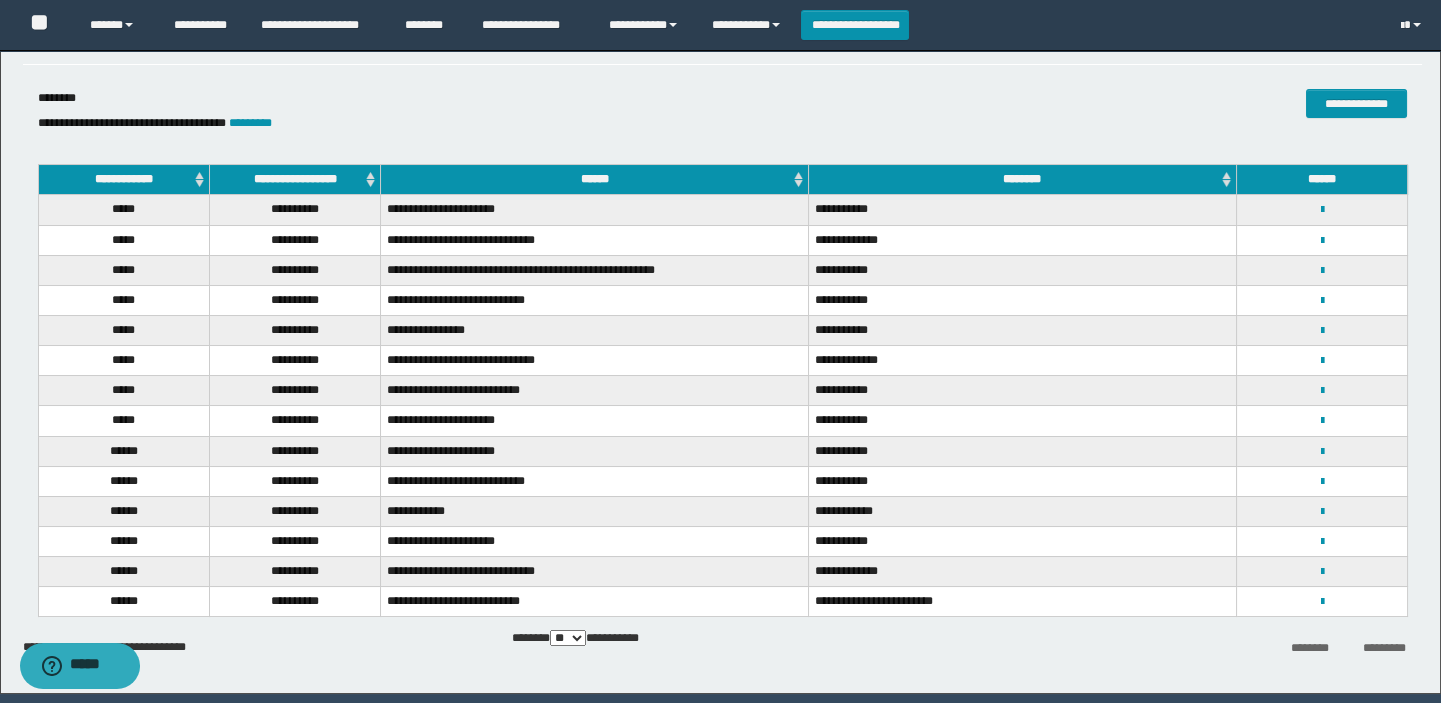 scroll, scrollTop: 147, scrollLeft: 0, axis: vertical 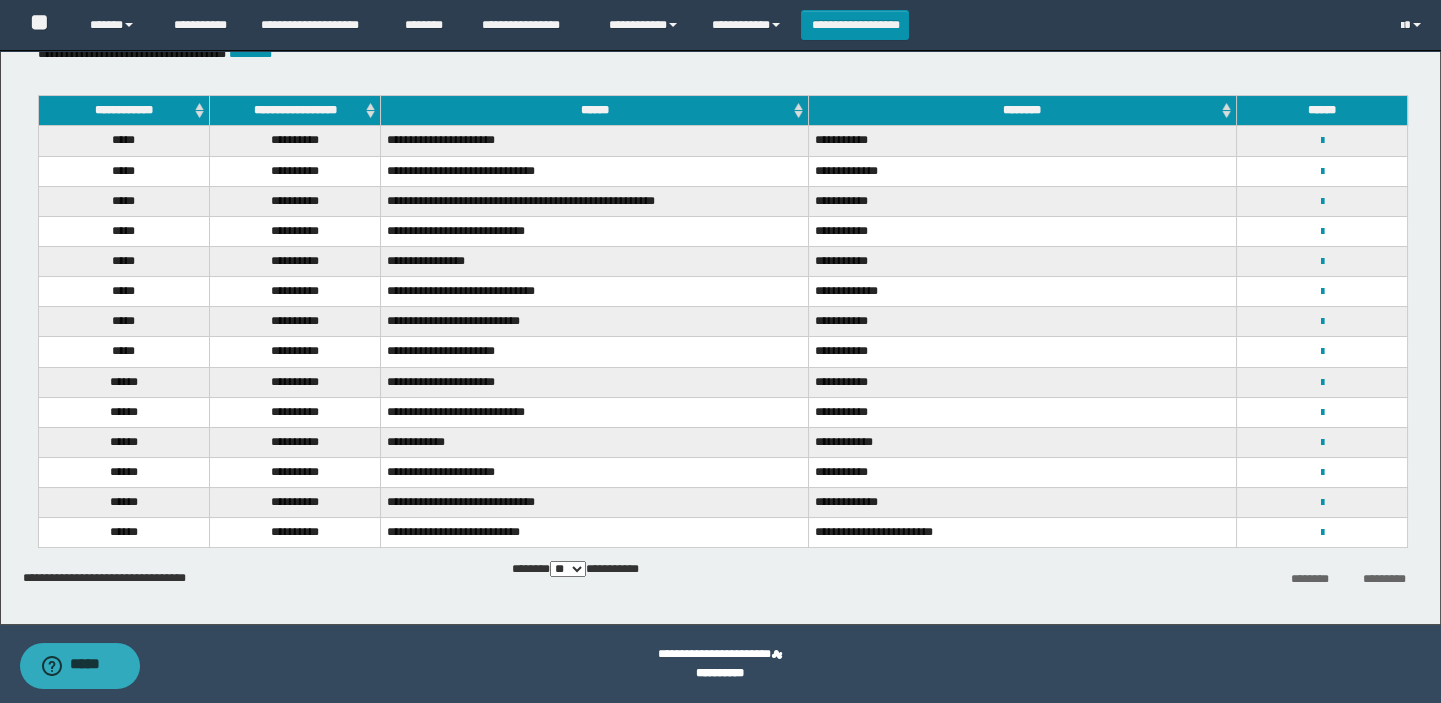 drag, startPoint x: 365, startPoint y: 105, endPoint x: 364, endPoint y: 144, distance: 39.012817 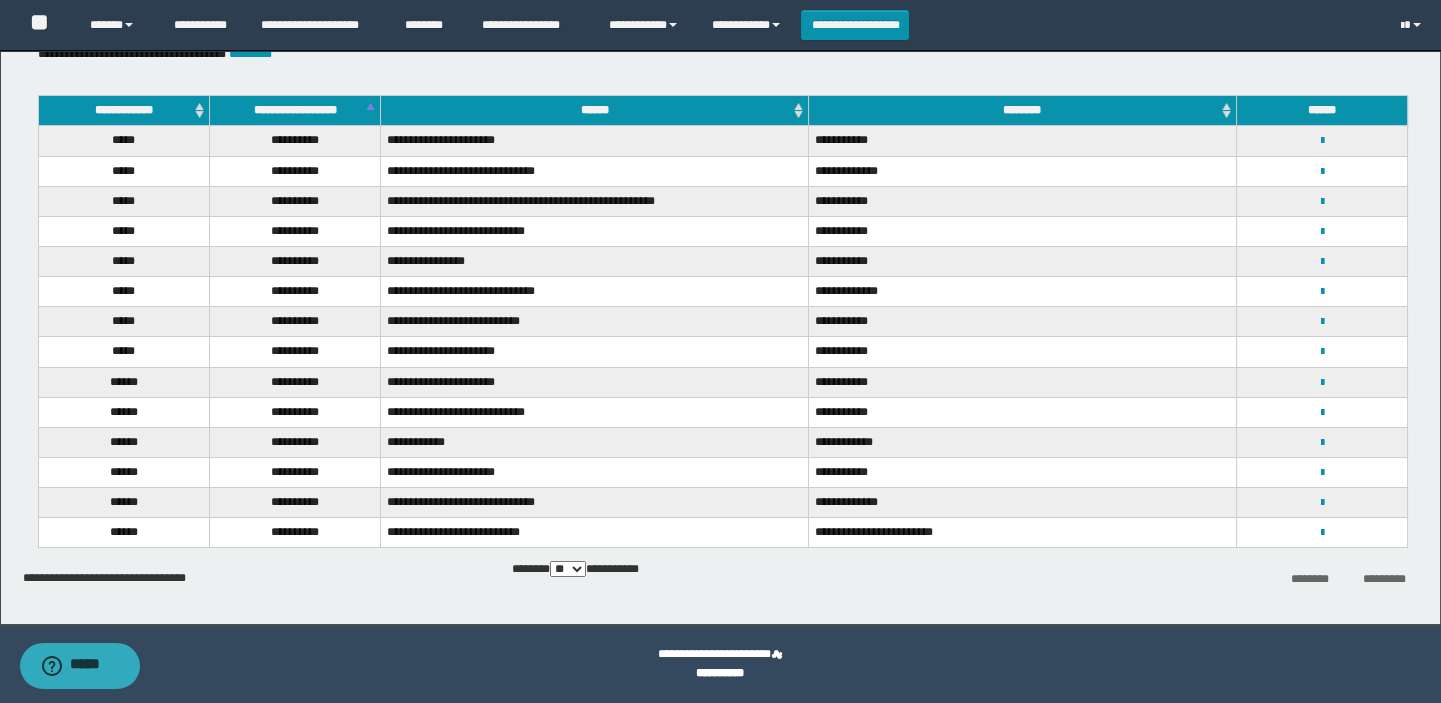 click on "**********" at bounding box center [294, 111] 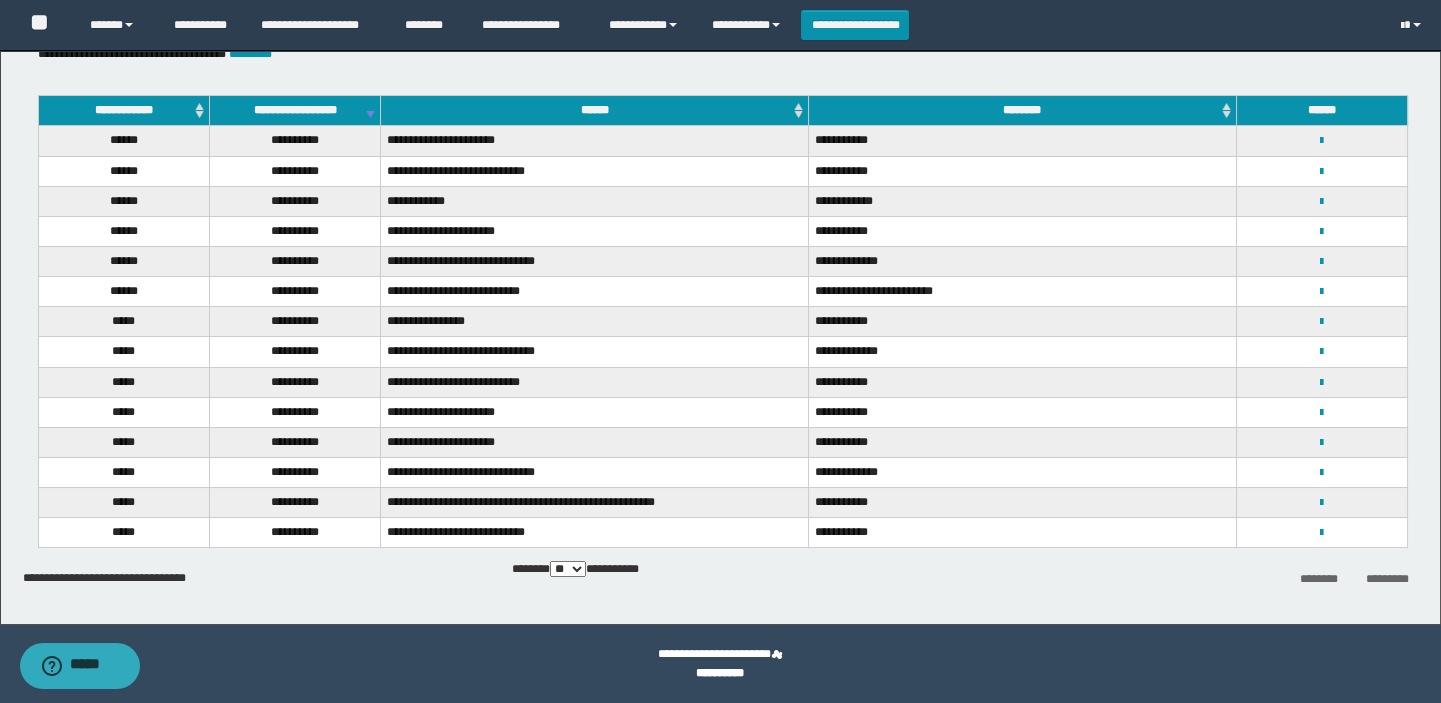 click on "**********" at bounding box center (294, 111) 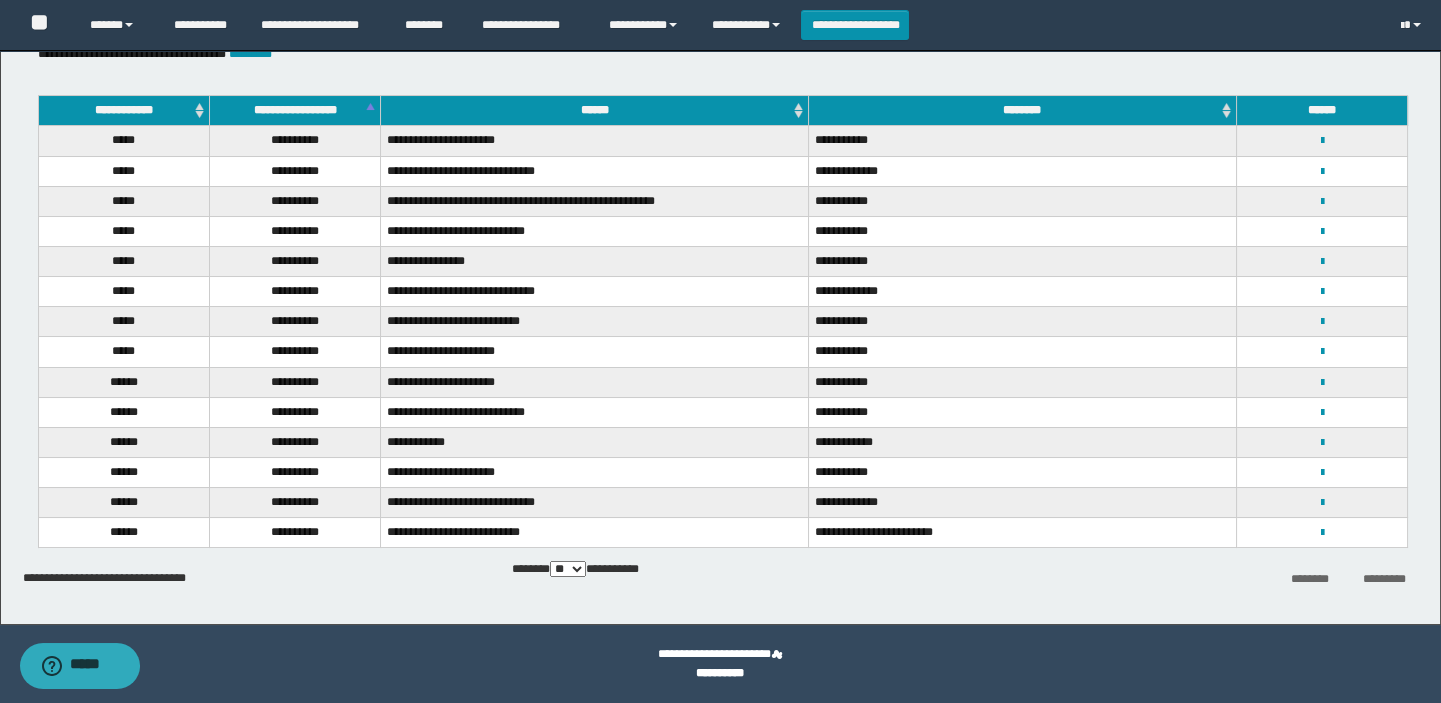 click on "**********" at bounding box center (294, 111) 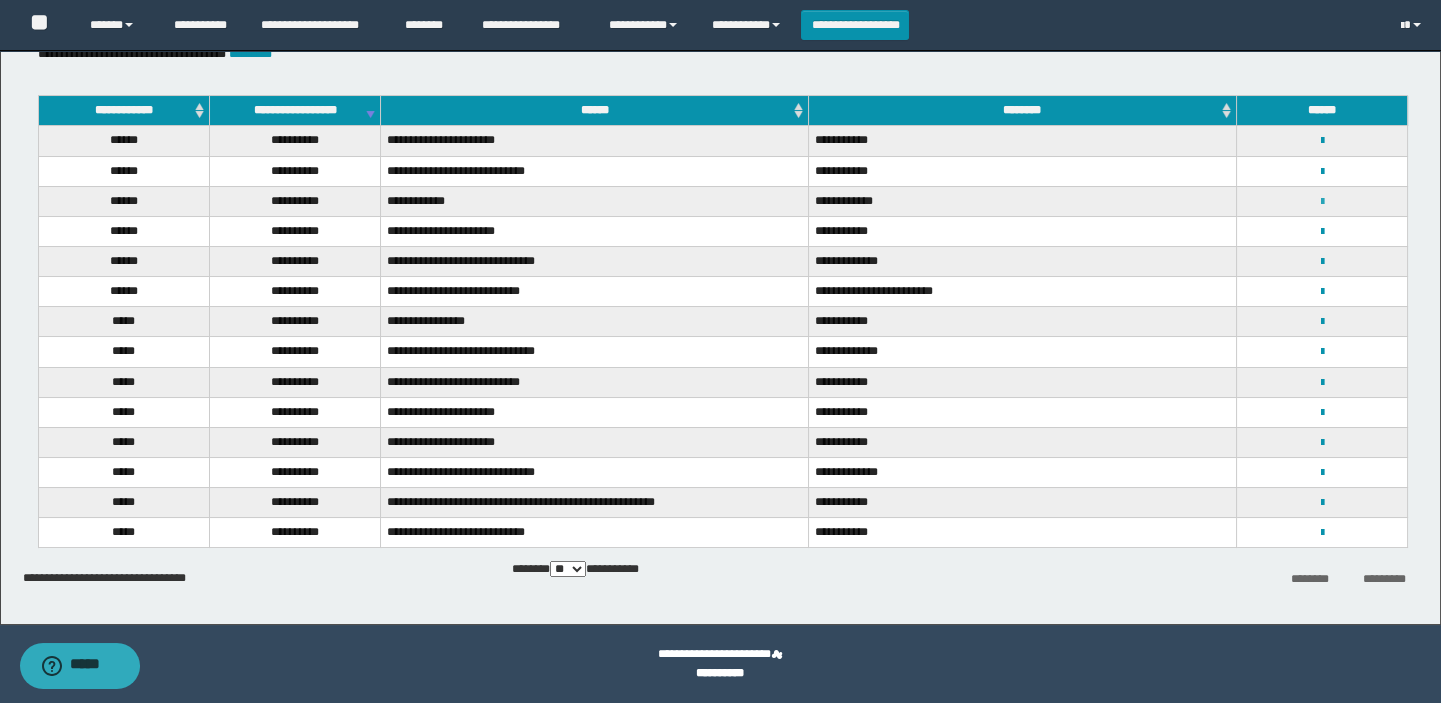 click at bounding box center [1321, 202] 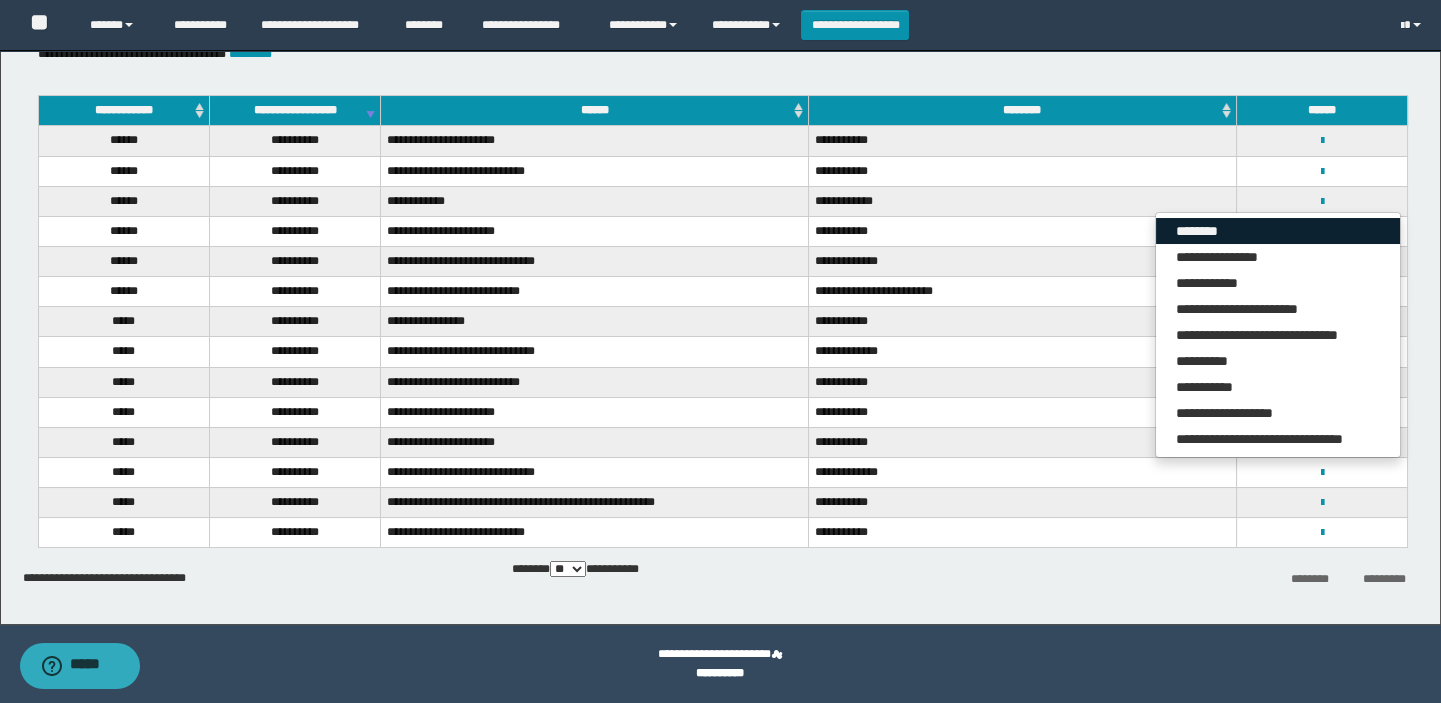 click on "********" at bounding box center (1278, 231) 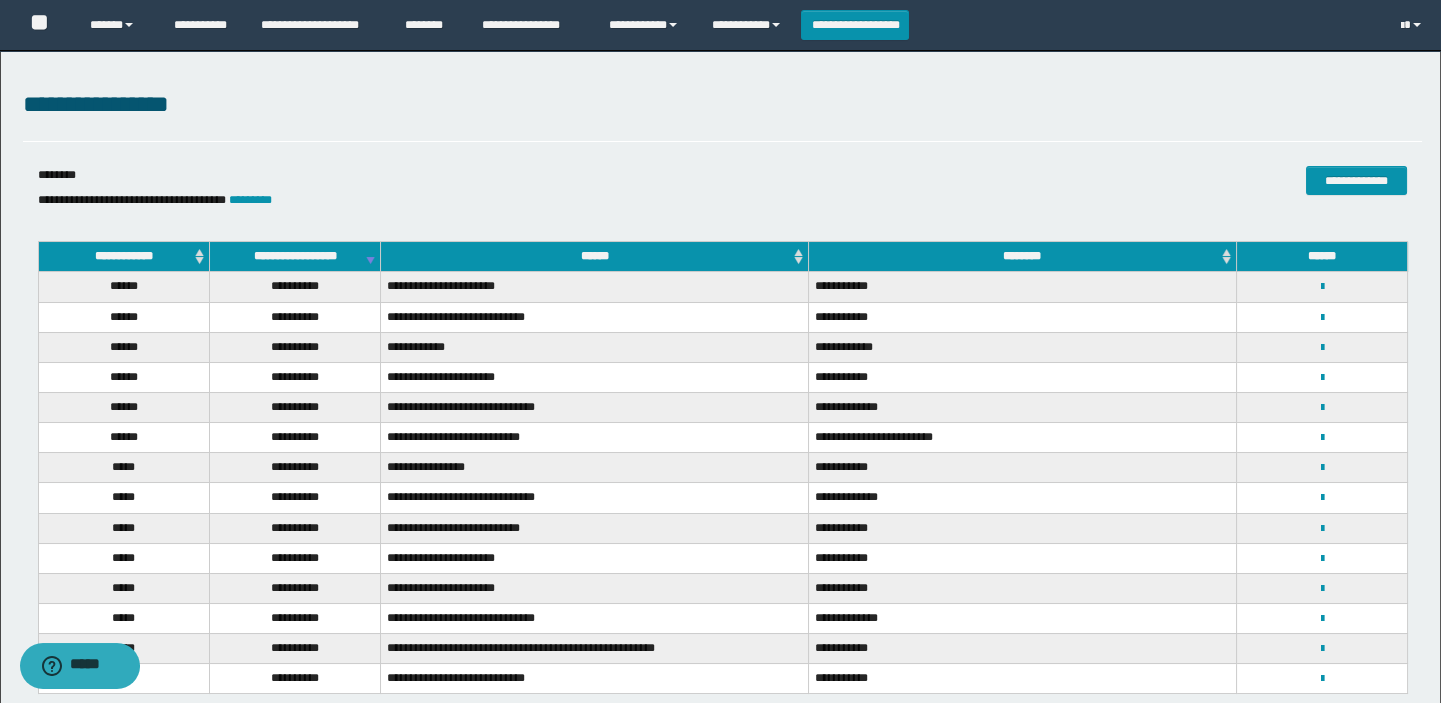 scroll, scrollTop: 0, scrollLeft: 0, axis: both 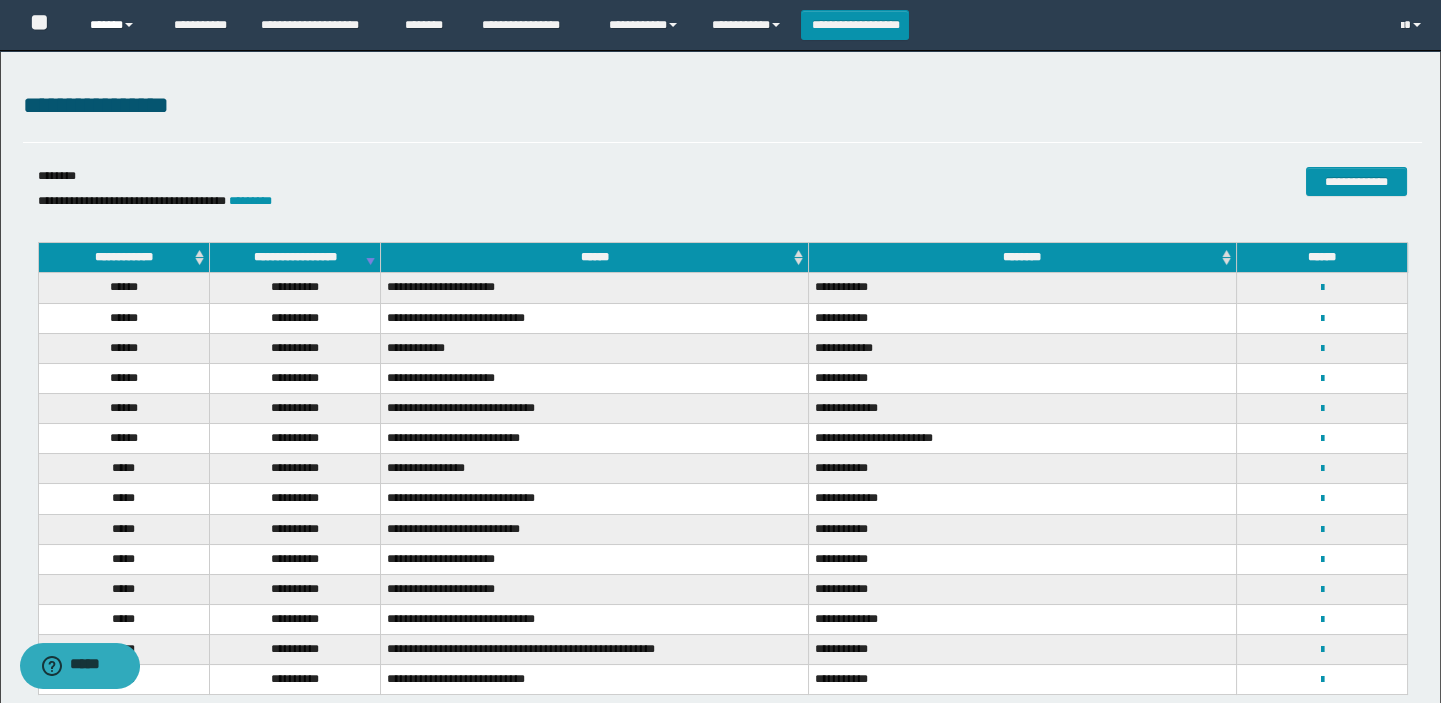 click on "******" at bounding box center [117, 25] 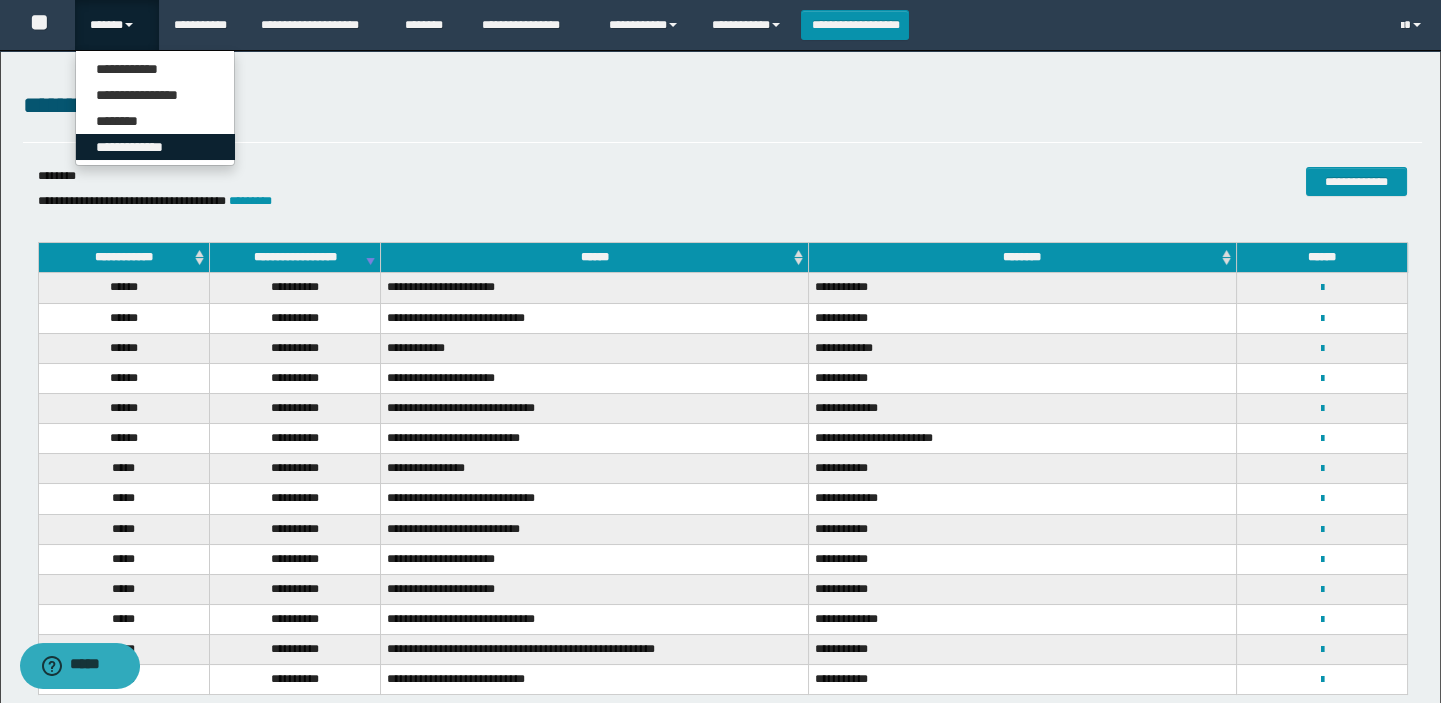 click on "**********" at bounding box center [155, 147] 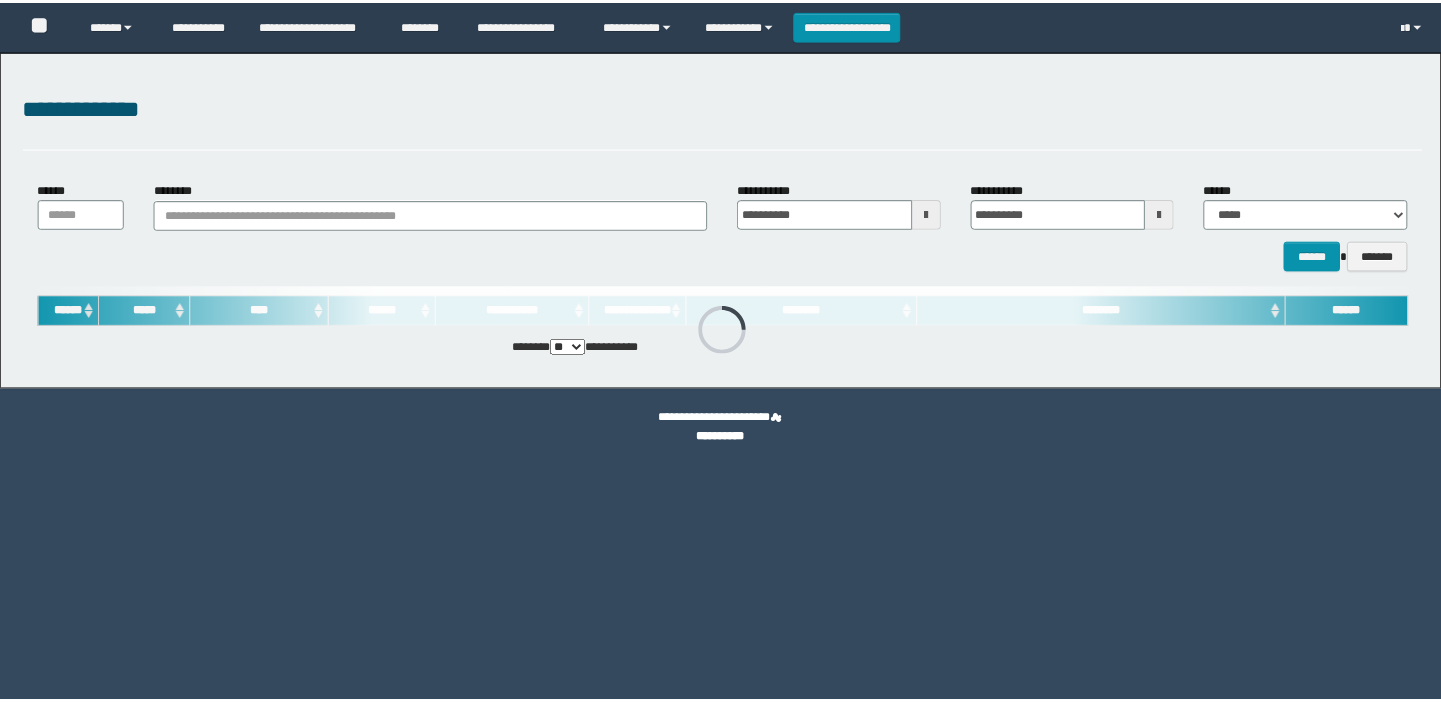 scroll, scrollTop: 0, scrollLeft: 0, axis: both 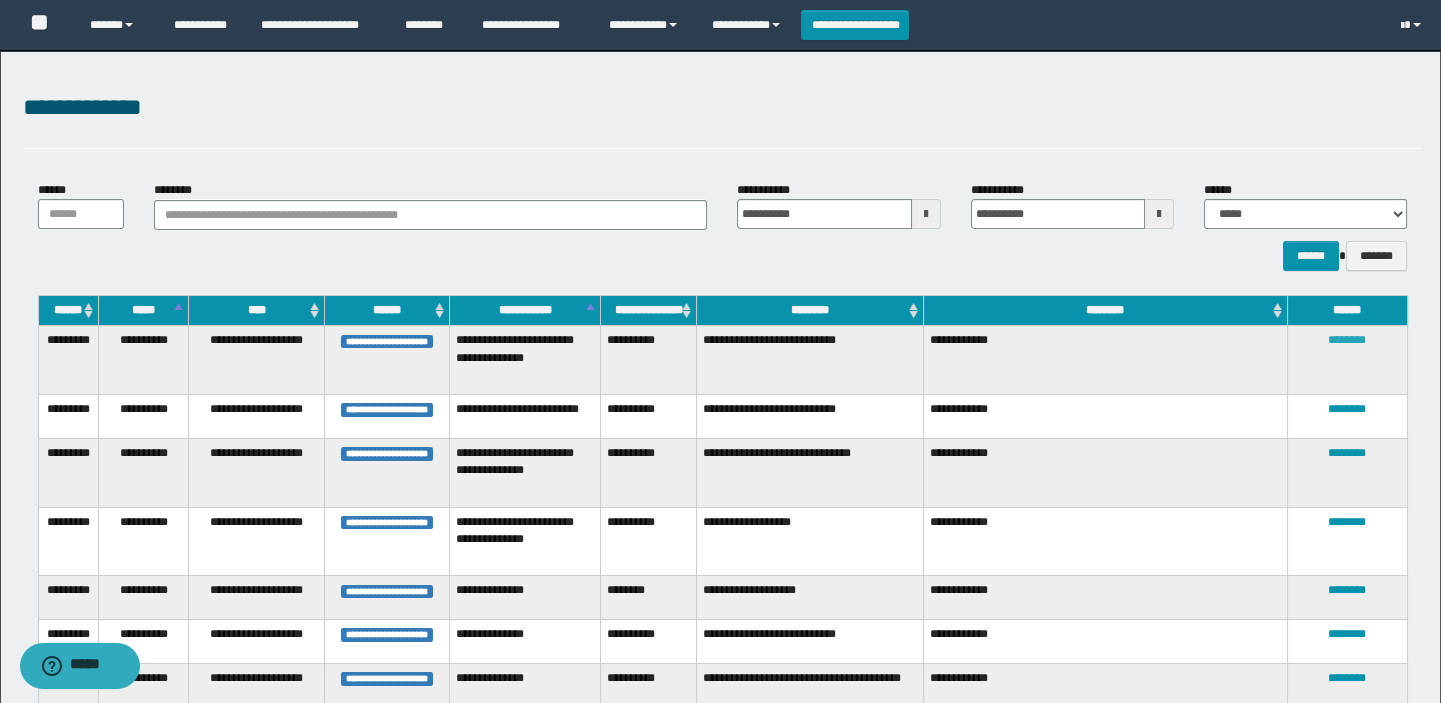click on "********" at bounding box center [1347, 340] 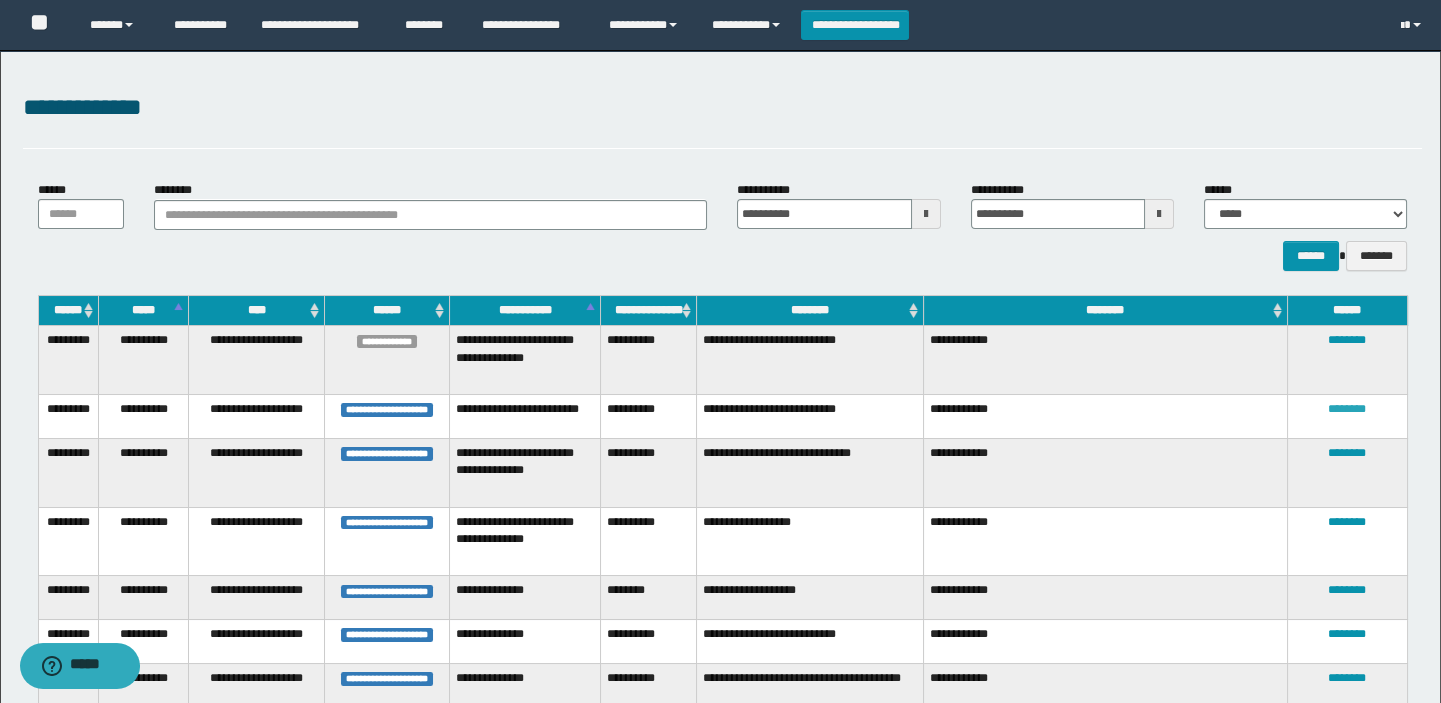 click on "********" at bounding box center (1347, 409) 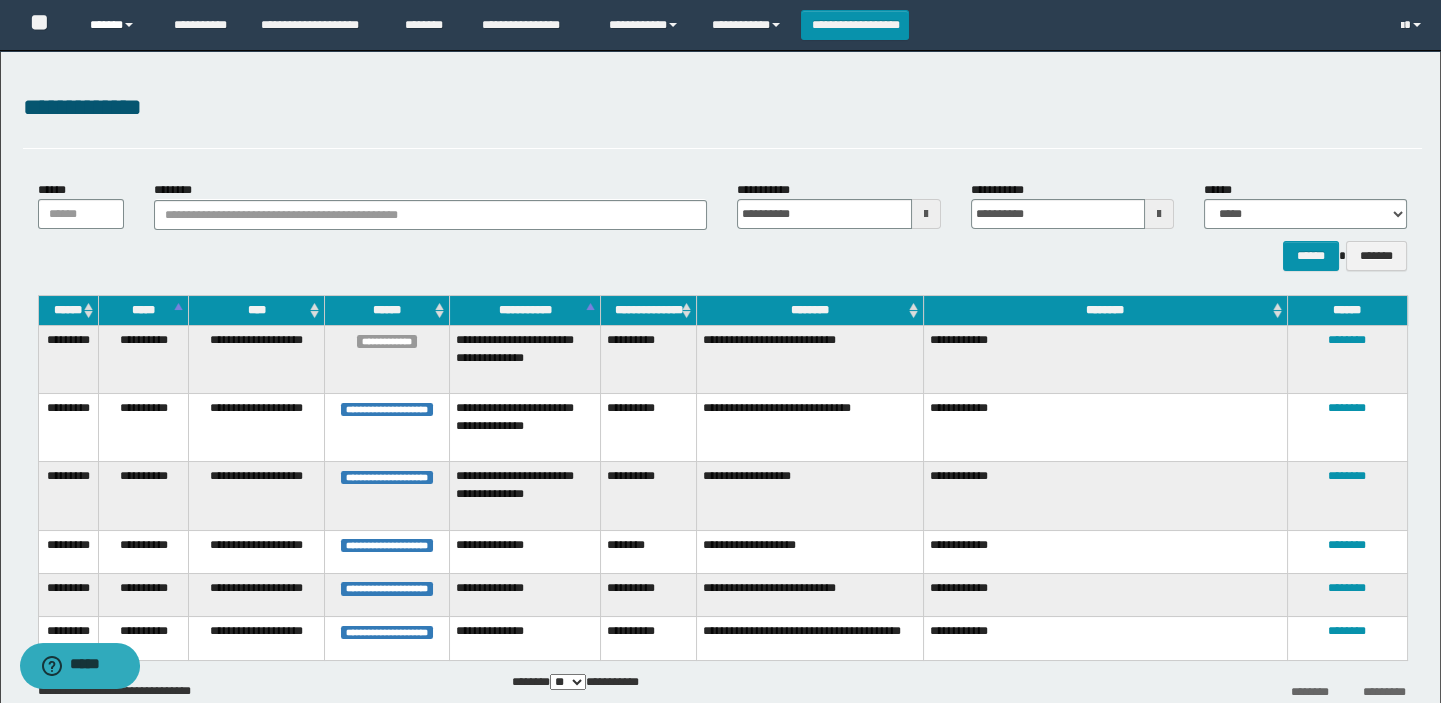 click on "******" at bounding box center (117, 25) 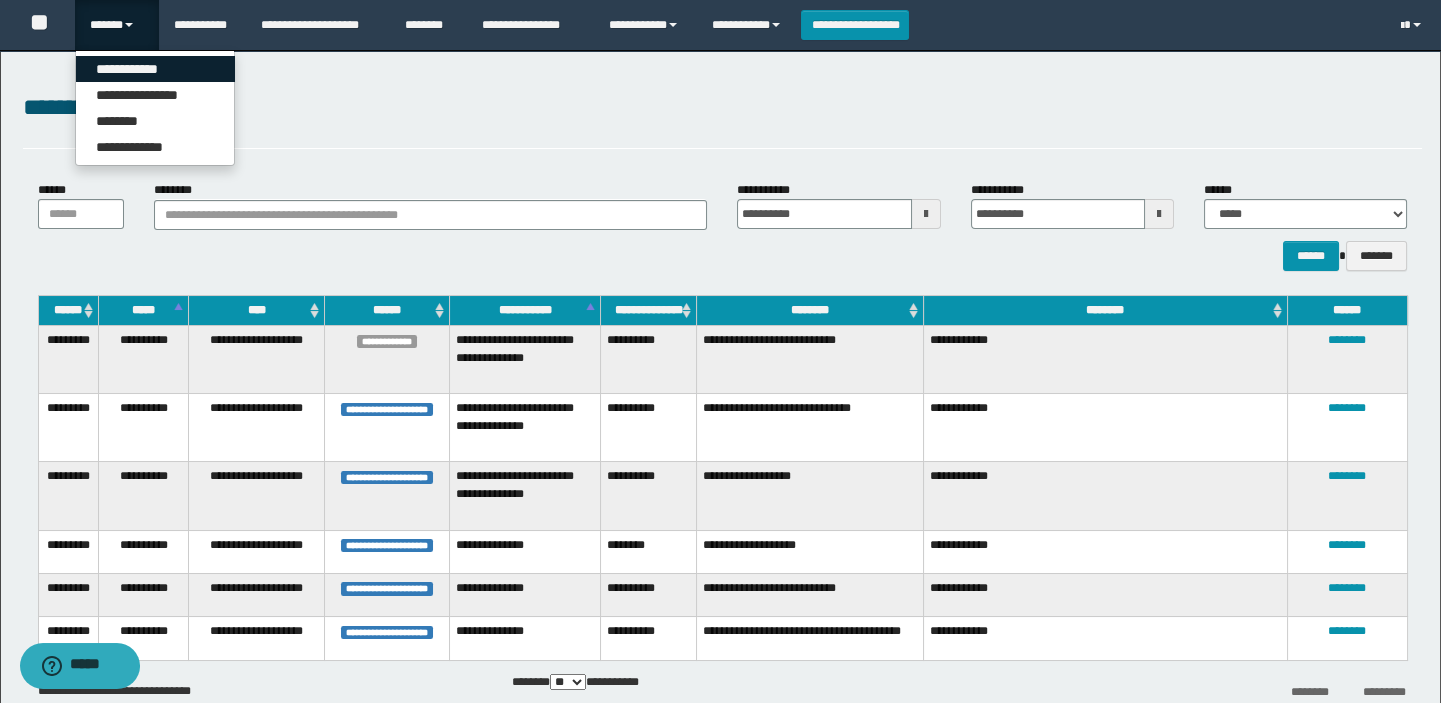 click on "**********" at bounding box center (155, 69) 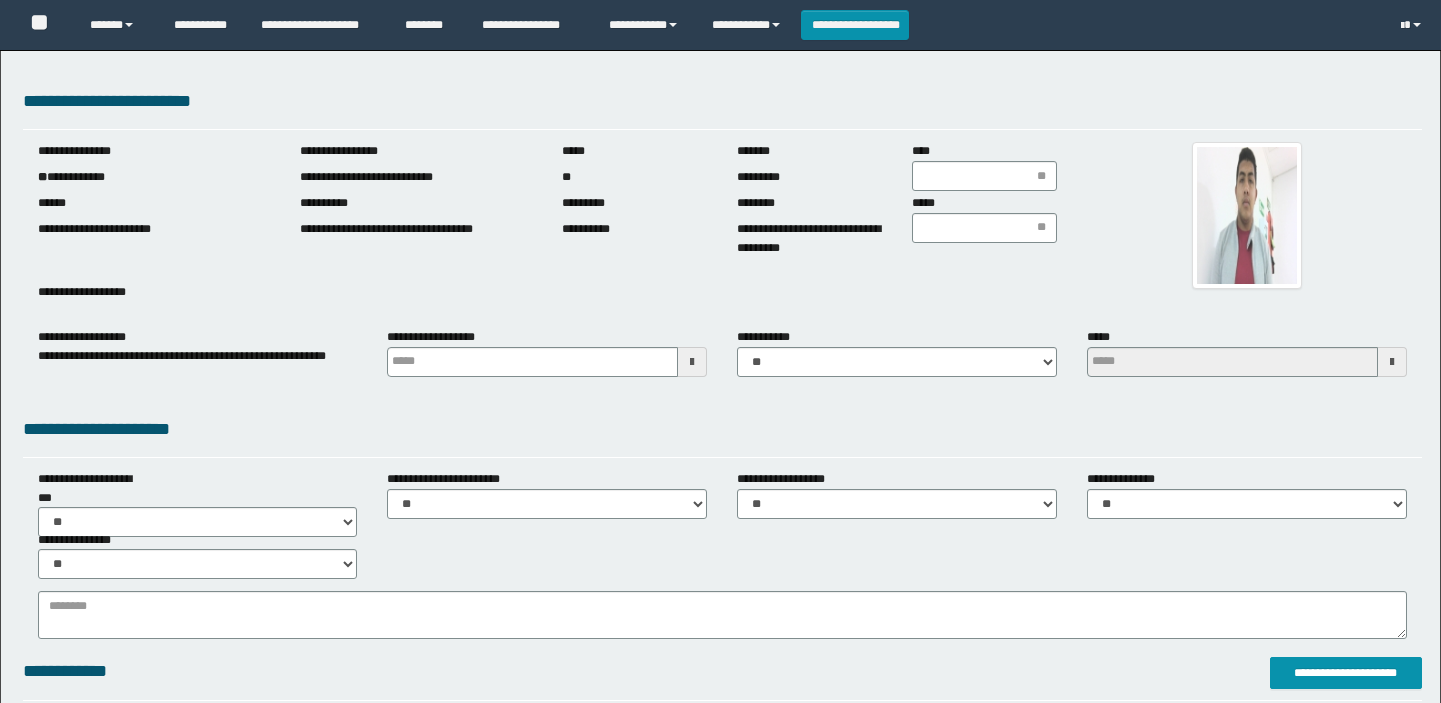 scroll, scrollTop: 0, scrollLeft: 0, axis: both 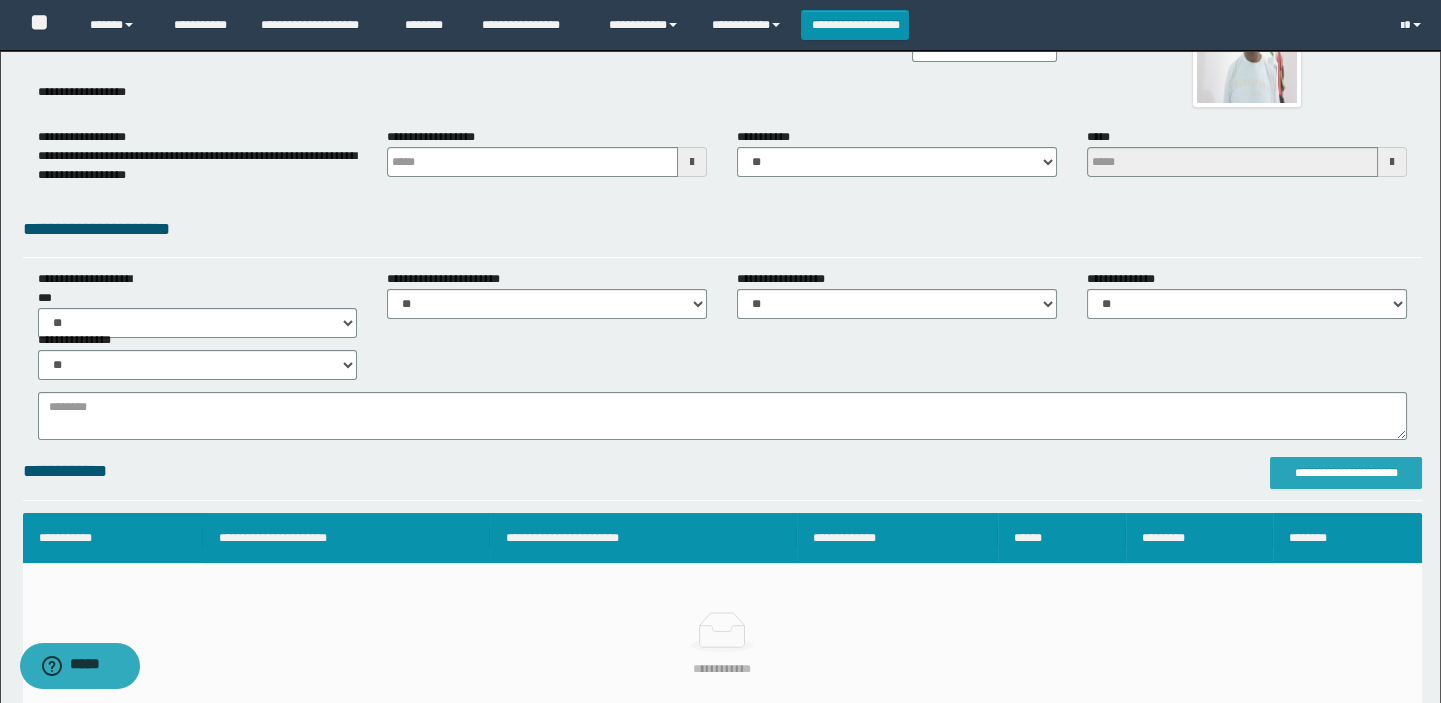 click on "**********" at bounding box center (1346, 473) 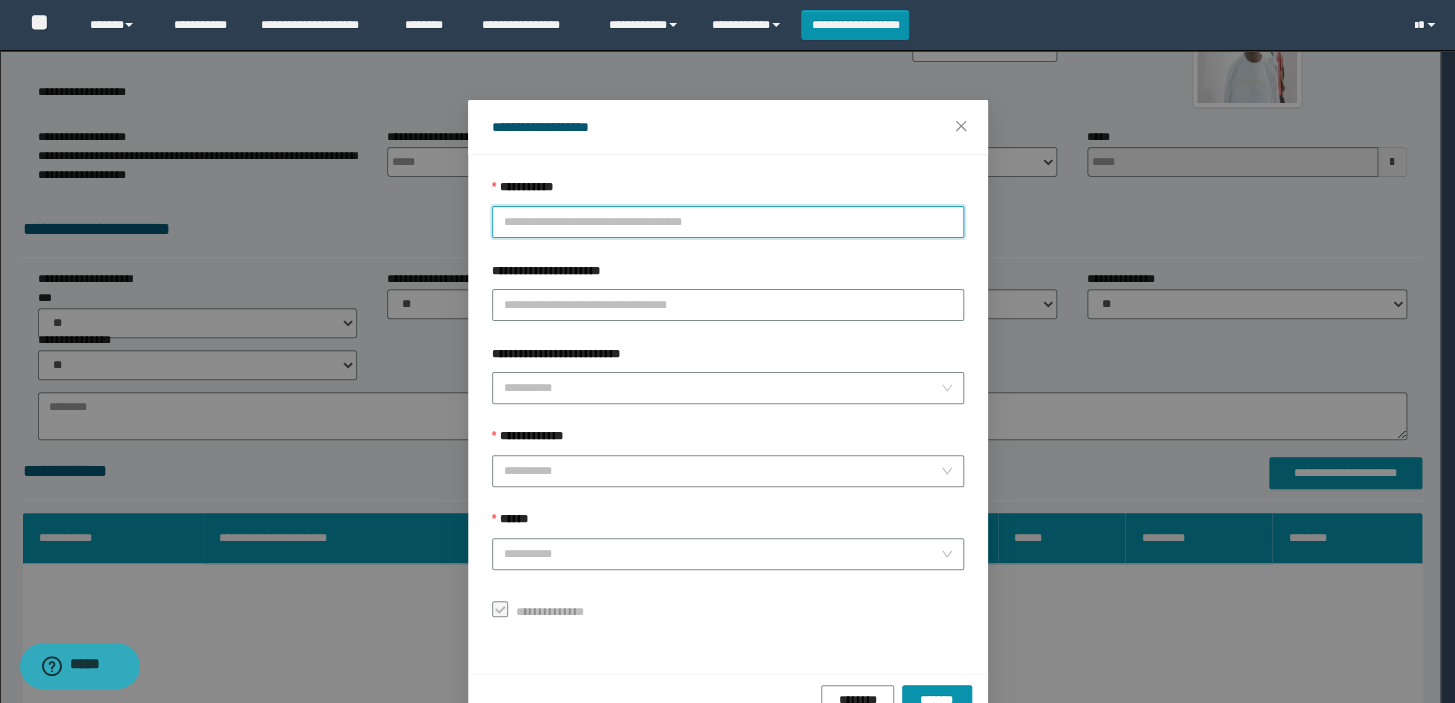 click on "**********" at bounding box center (728, 222) 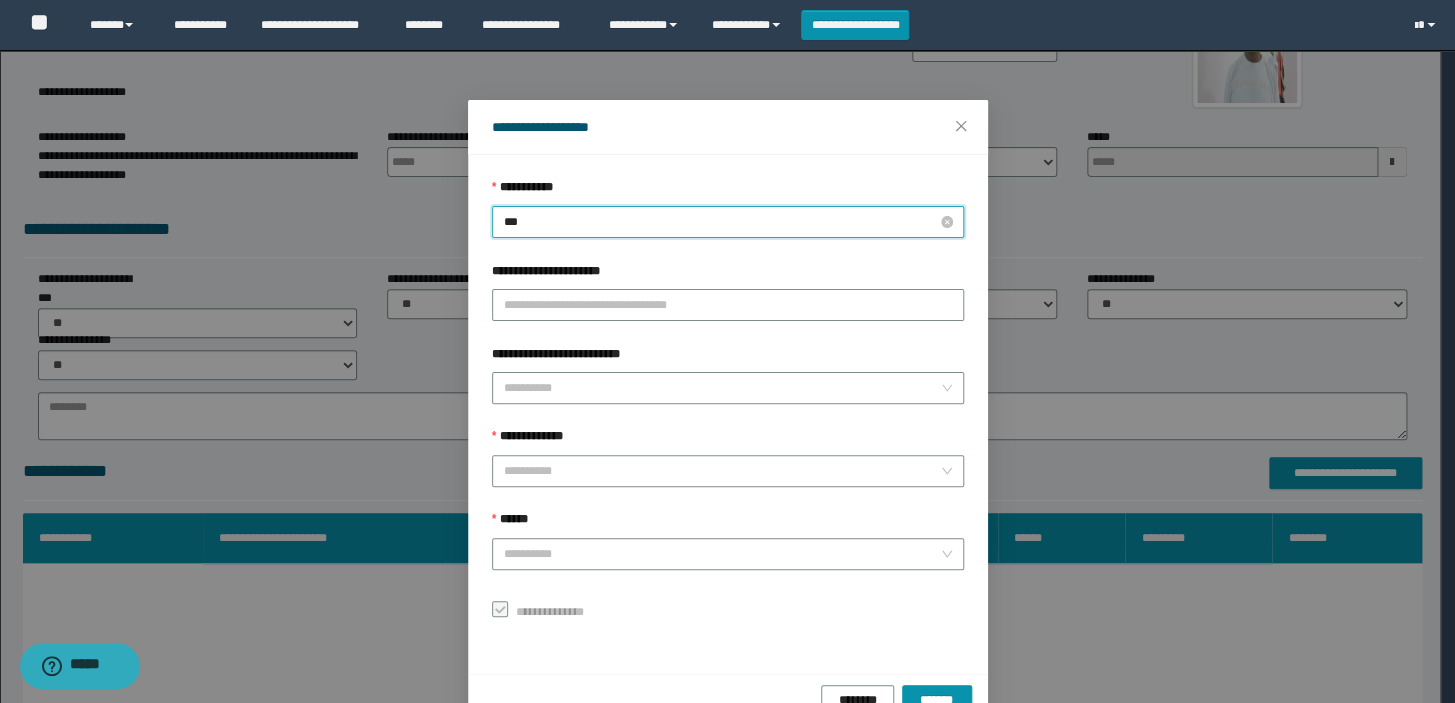 type on "****" 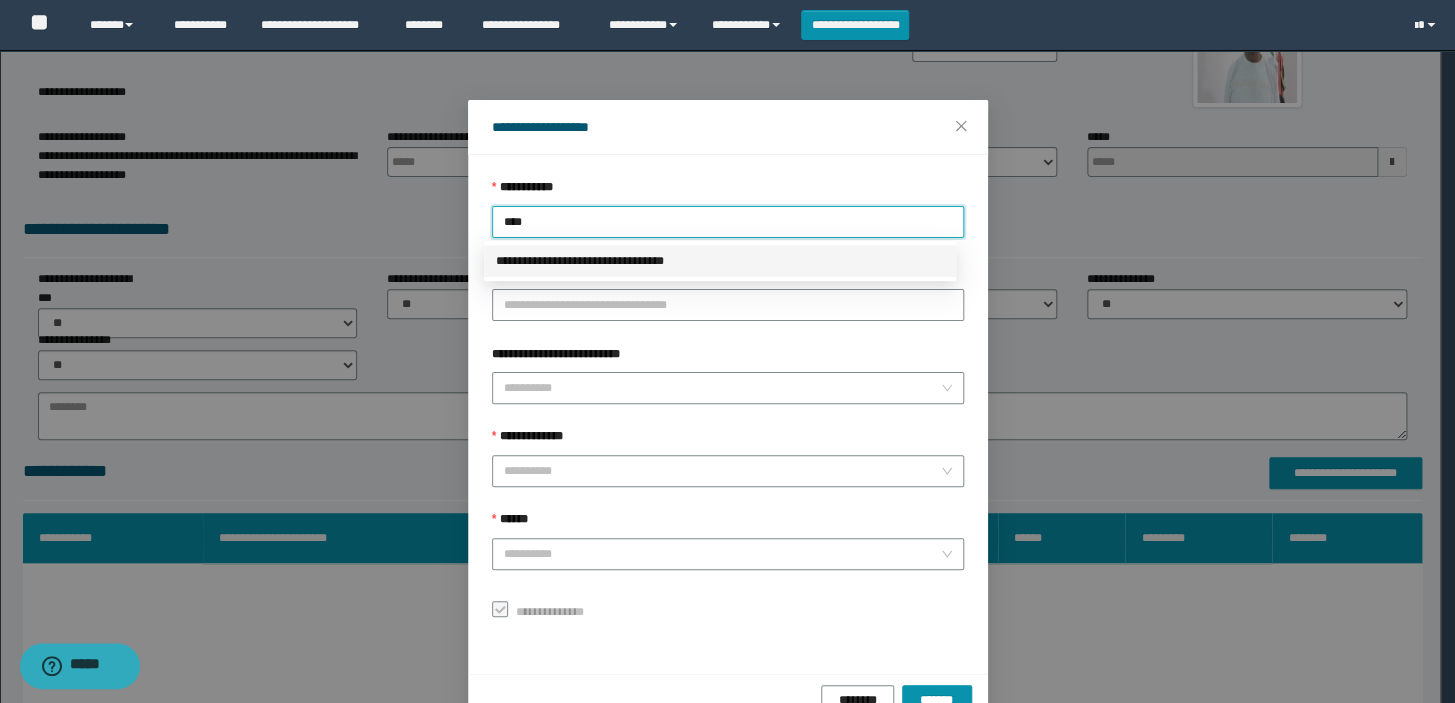 click on "**********" at bounding box center [720, 261] 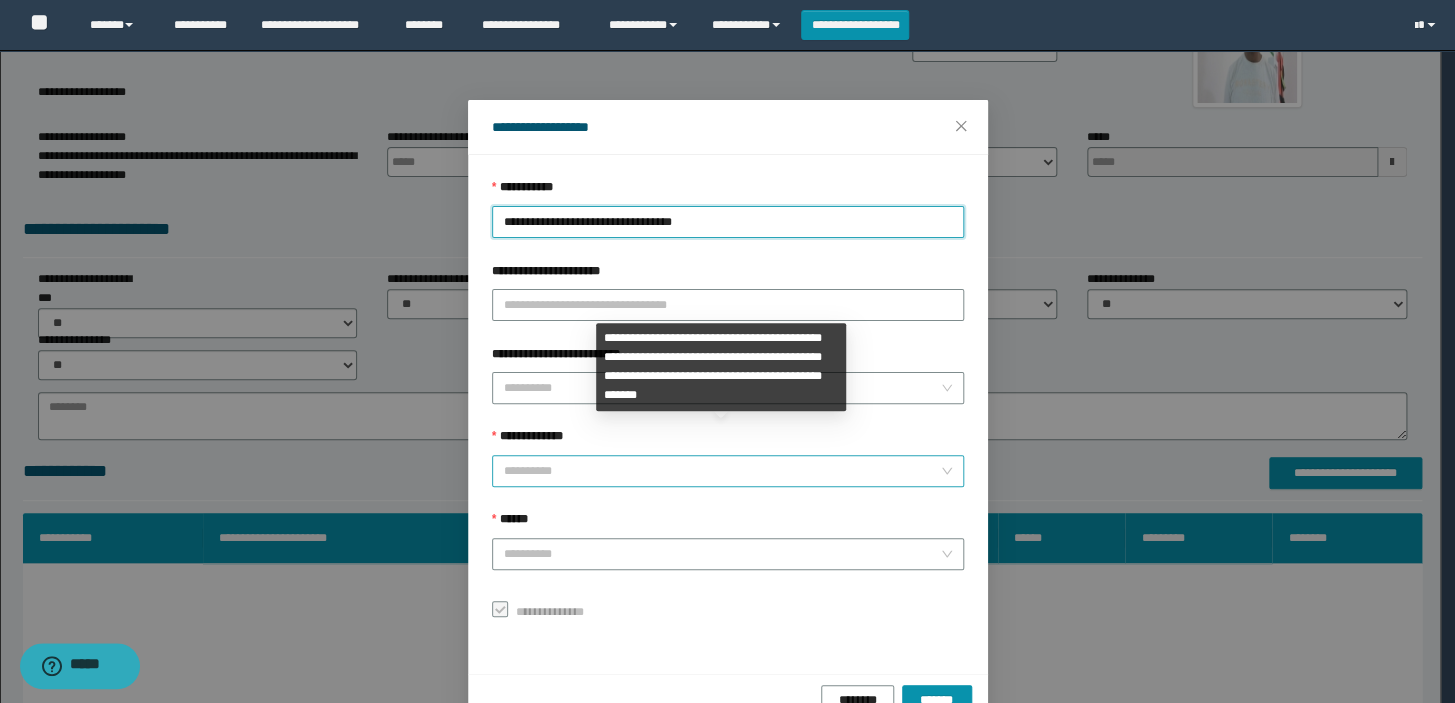 click on "**********" at bounding box center (722, 471) 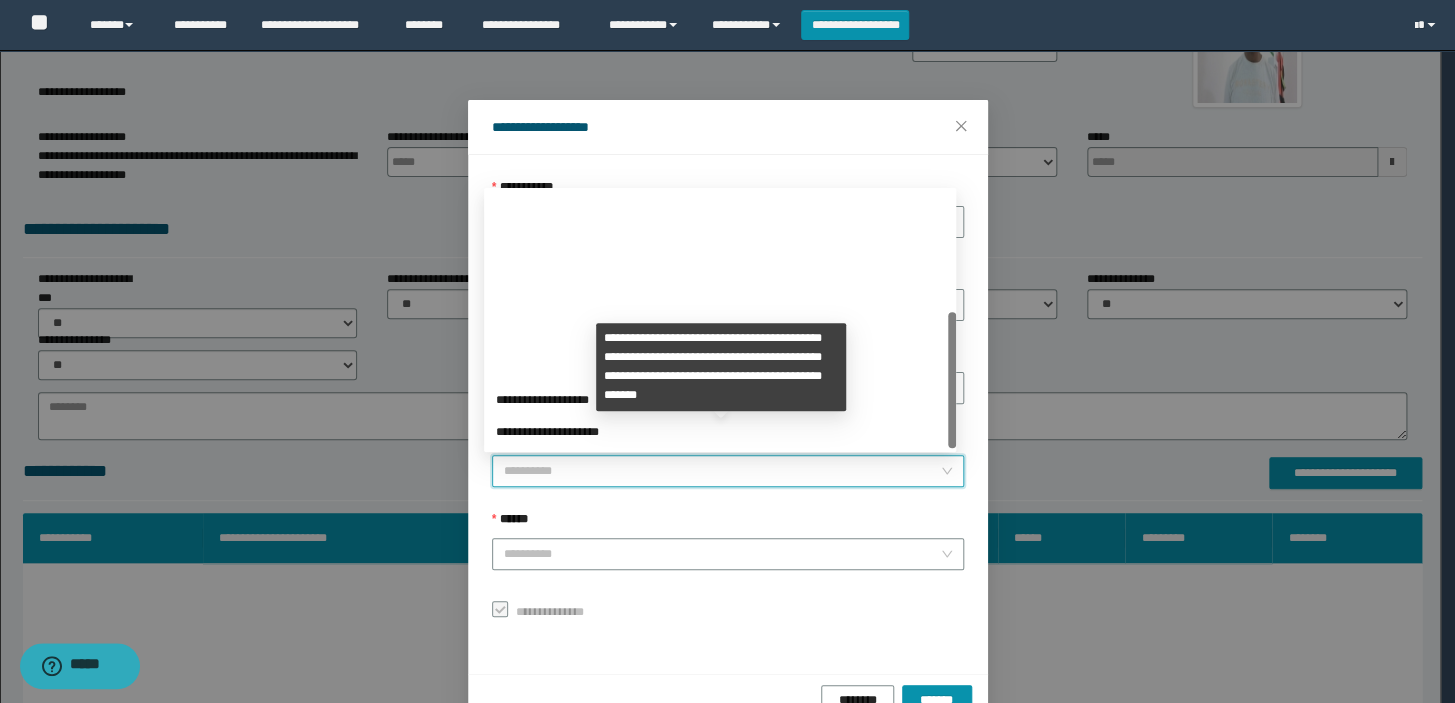 scroll, scrollTop: 223, scrollLeft: 0, axis: vertical 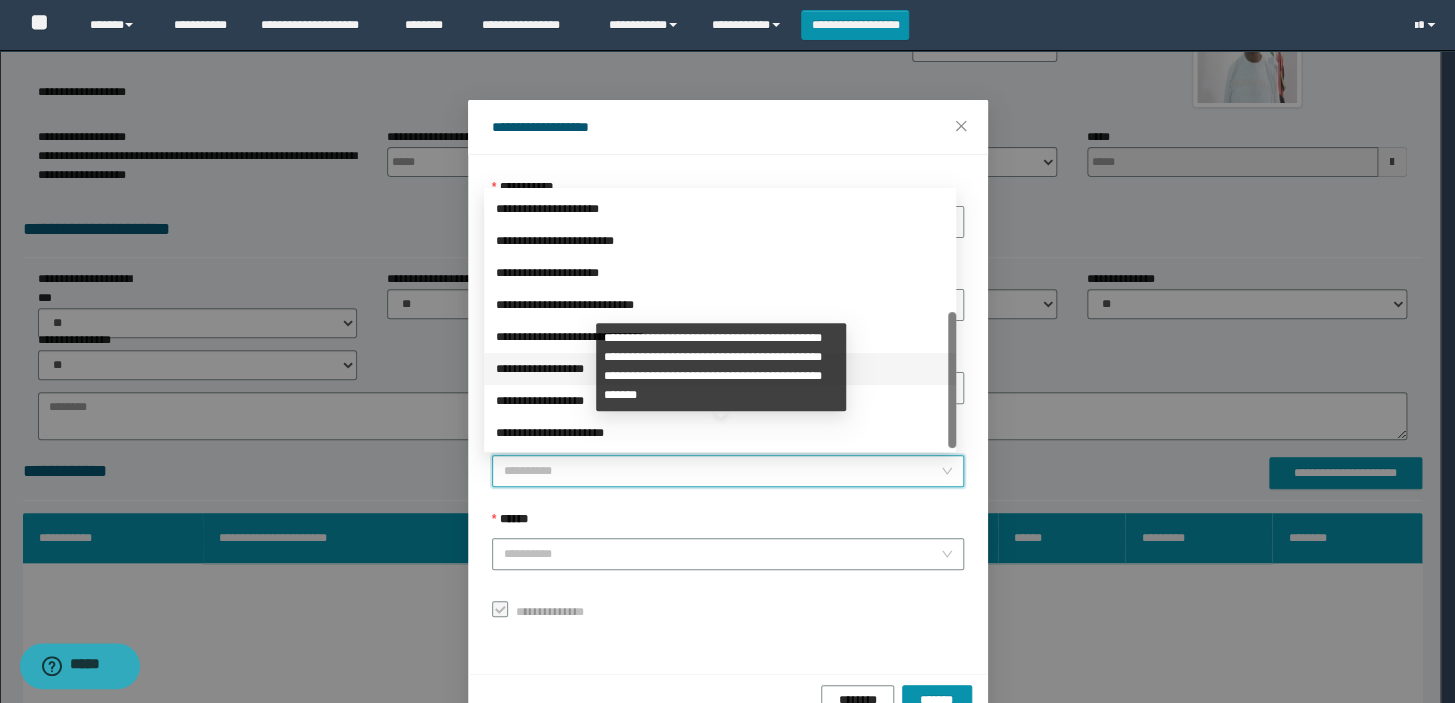 click on "**********" at bounding box center [720, 369] 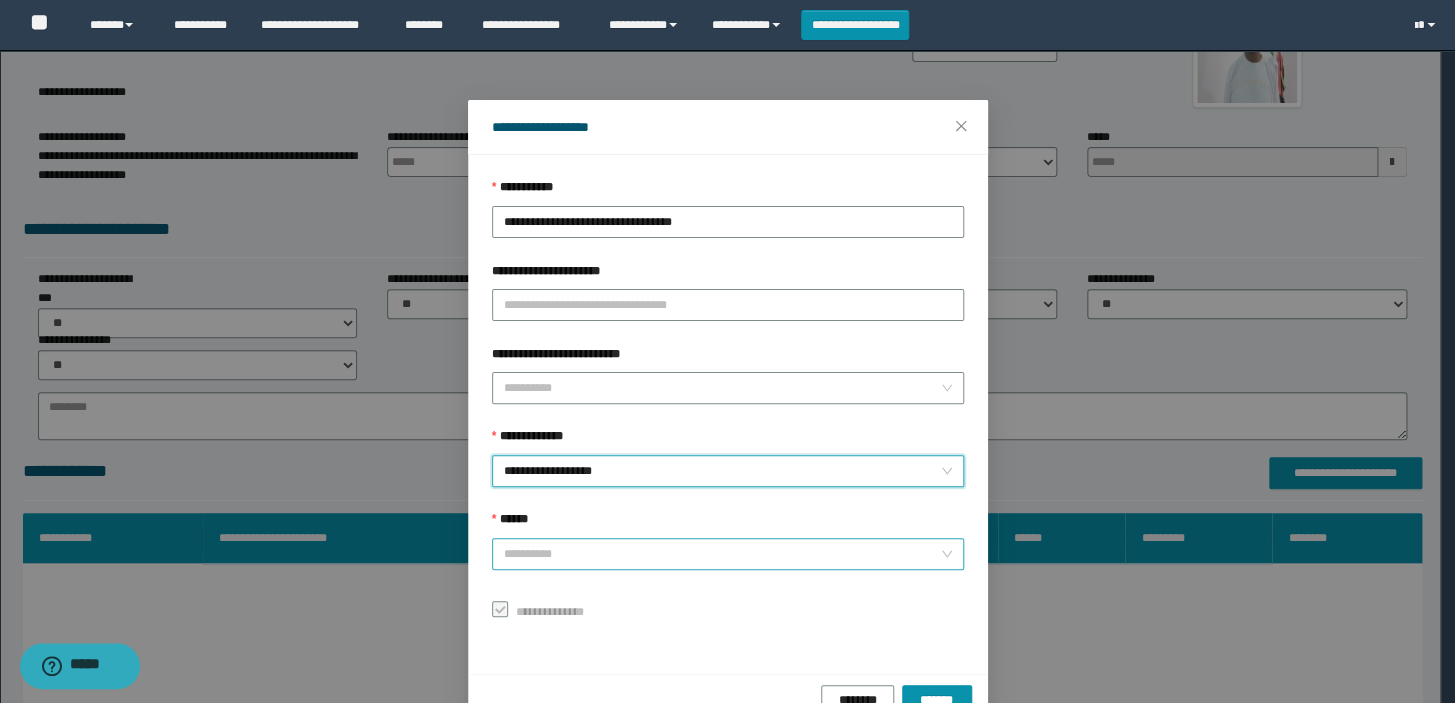 click on "******" at bounding box center [722, 554] 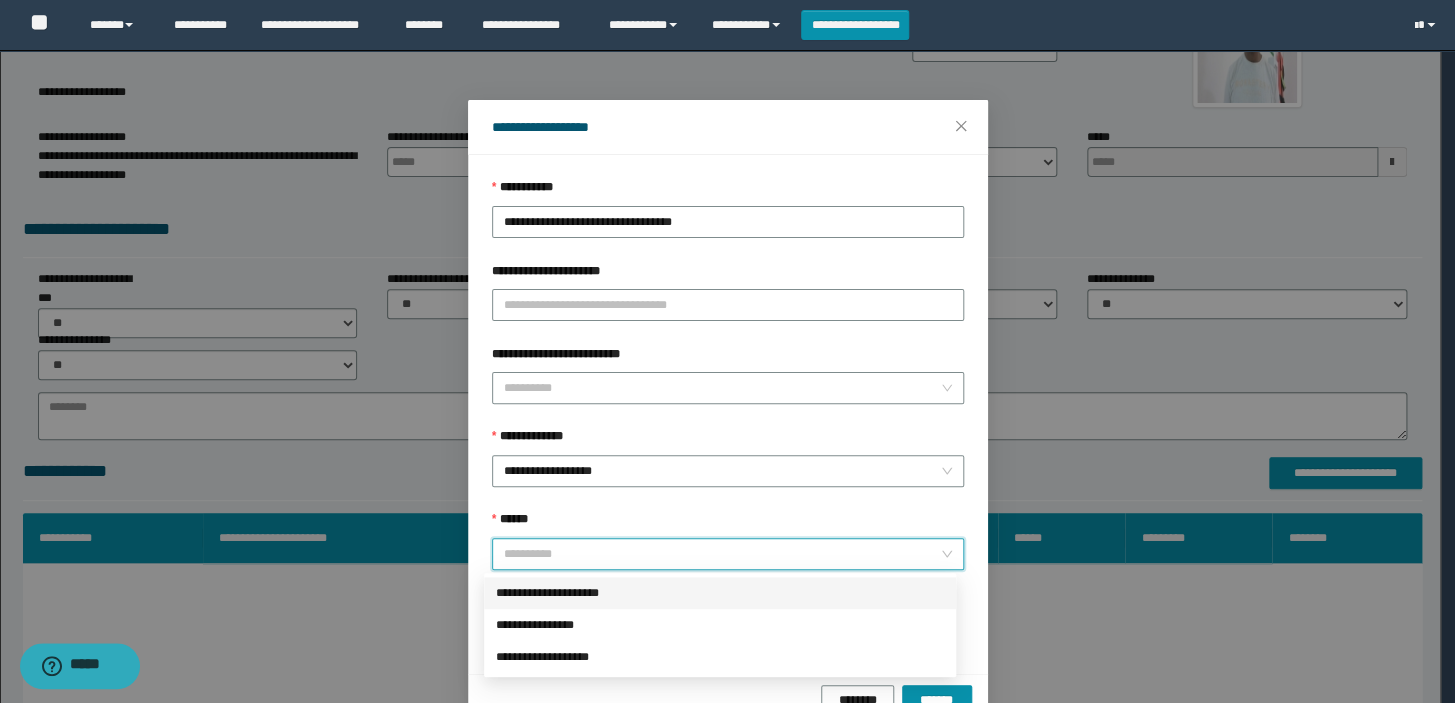 click on "**********" at bounding box center [720, 593] 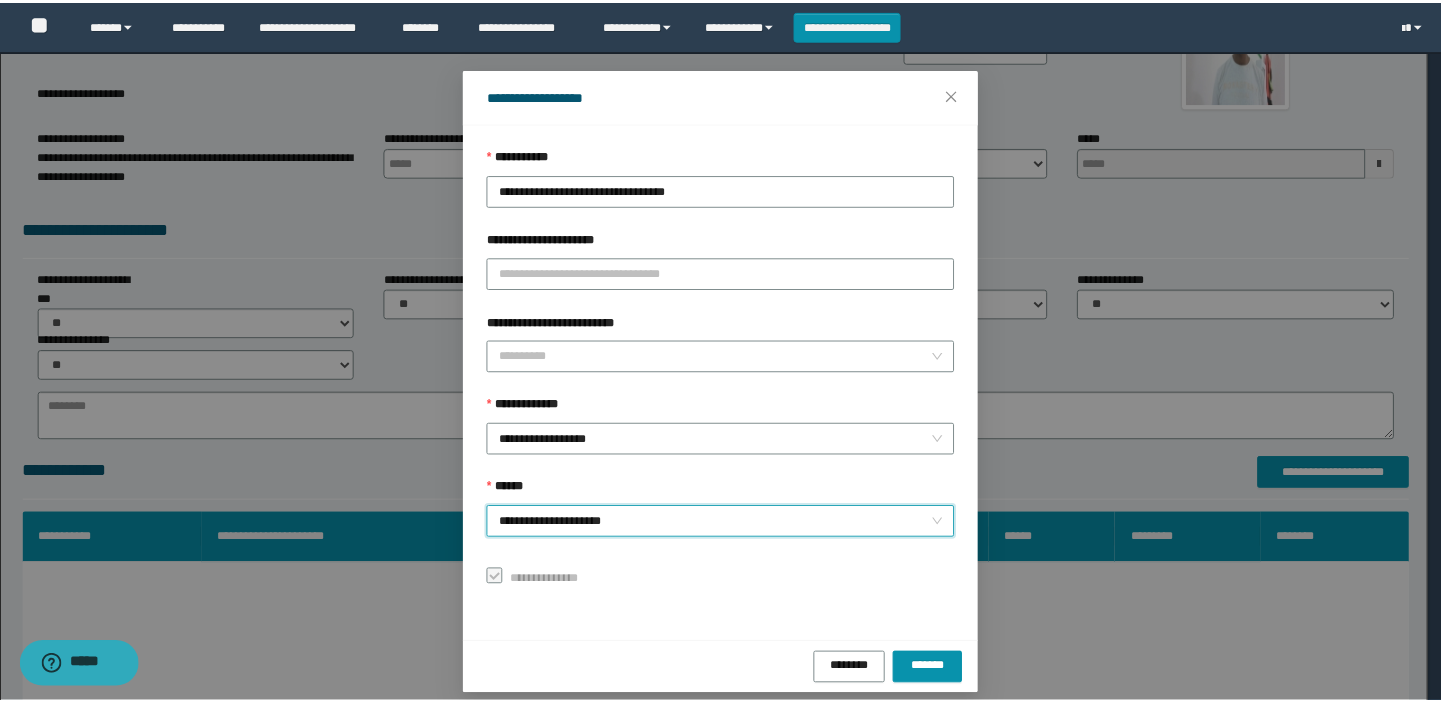scroll, scrollTop: 48, scrollLeft: 0, axis: vertical 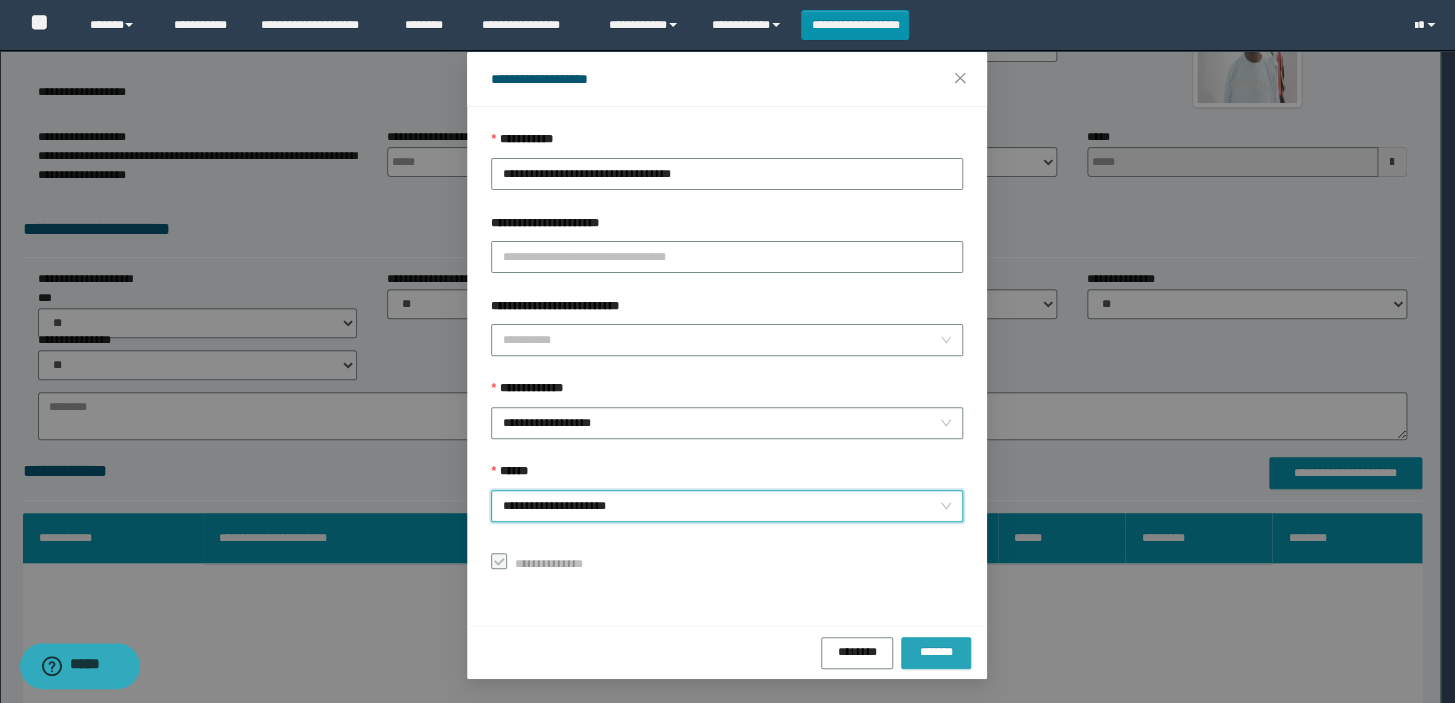 click on "*******" at bounding box center (936, 651) 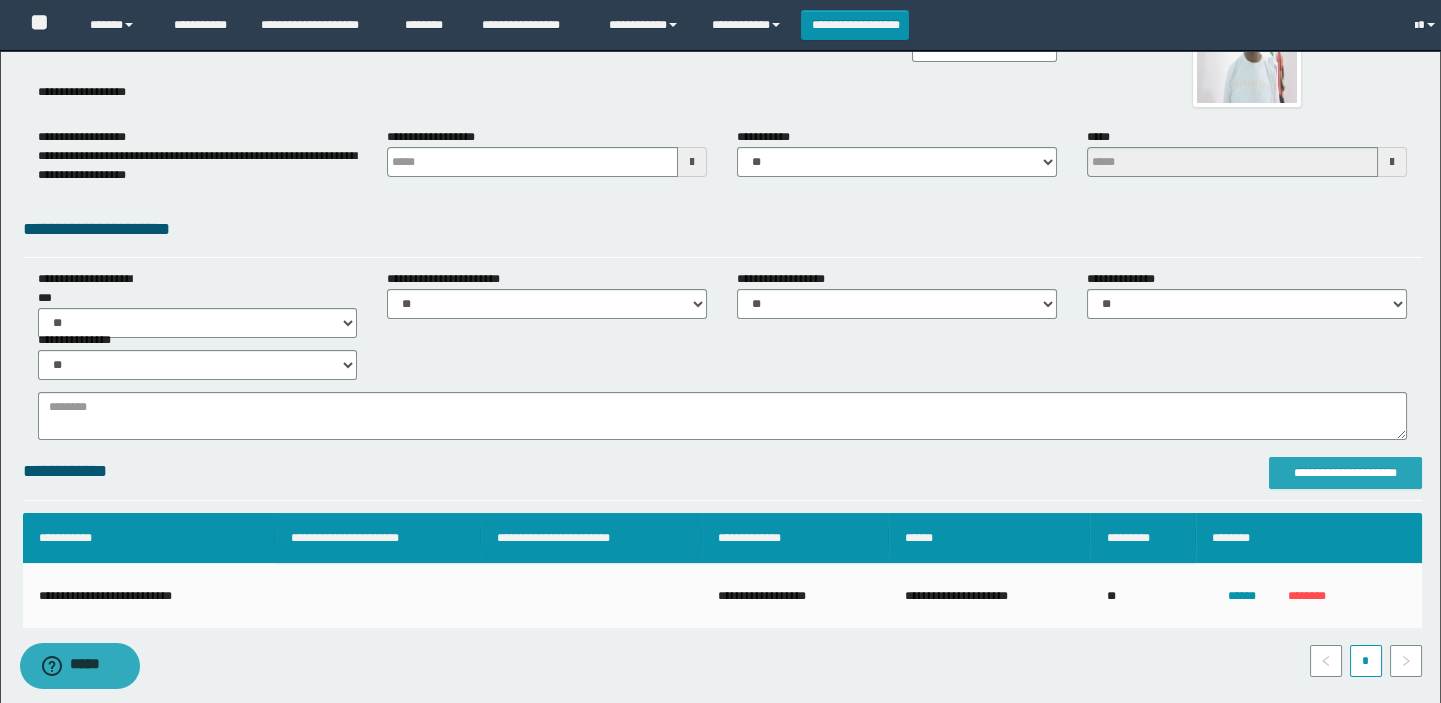 scroll, scrollTop: 0, scrollLeft: 0, axis: both 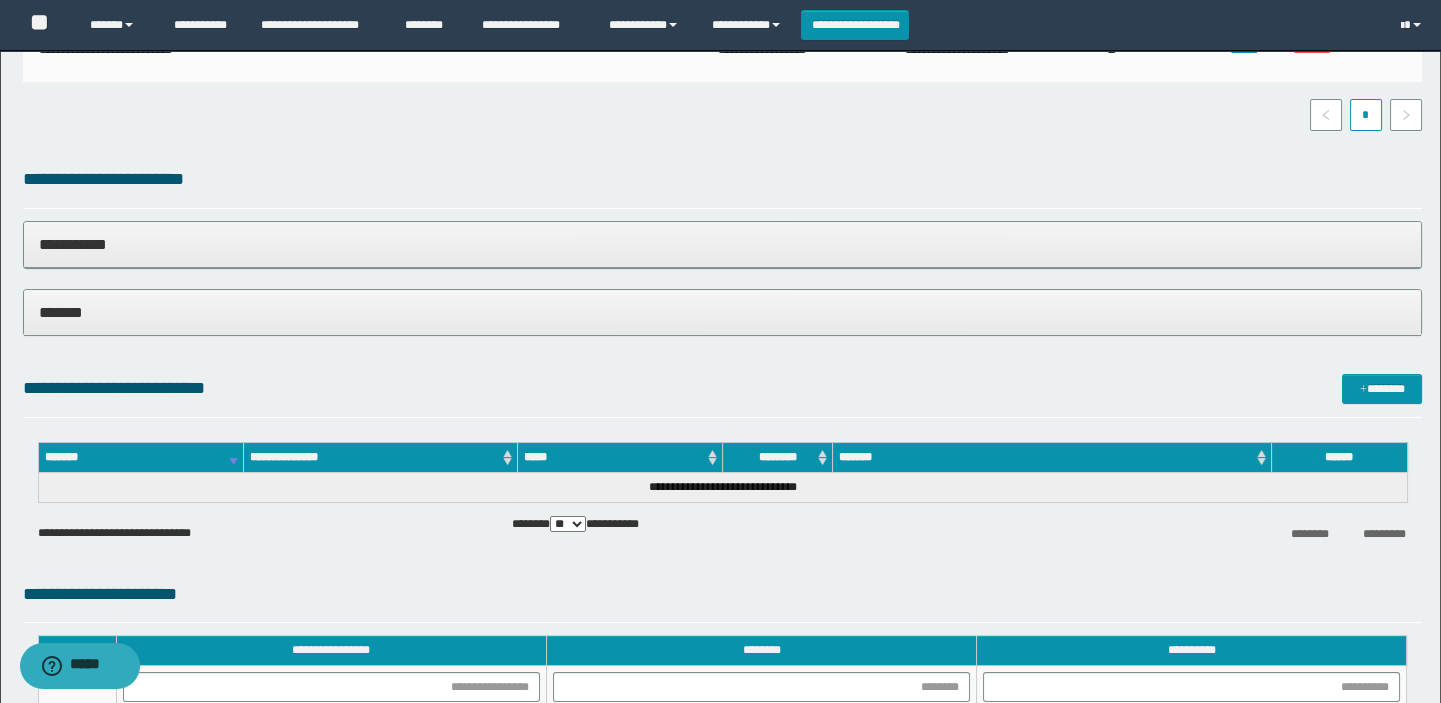 click on "**********" at bounding box center [723, 244] 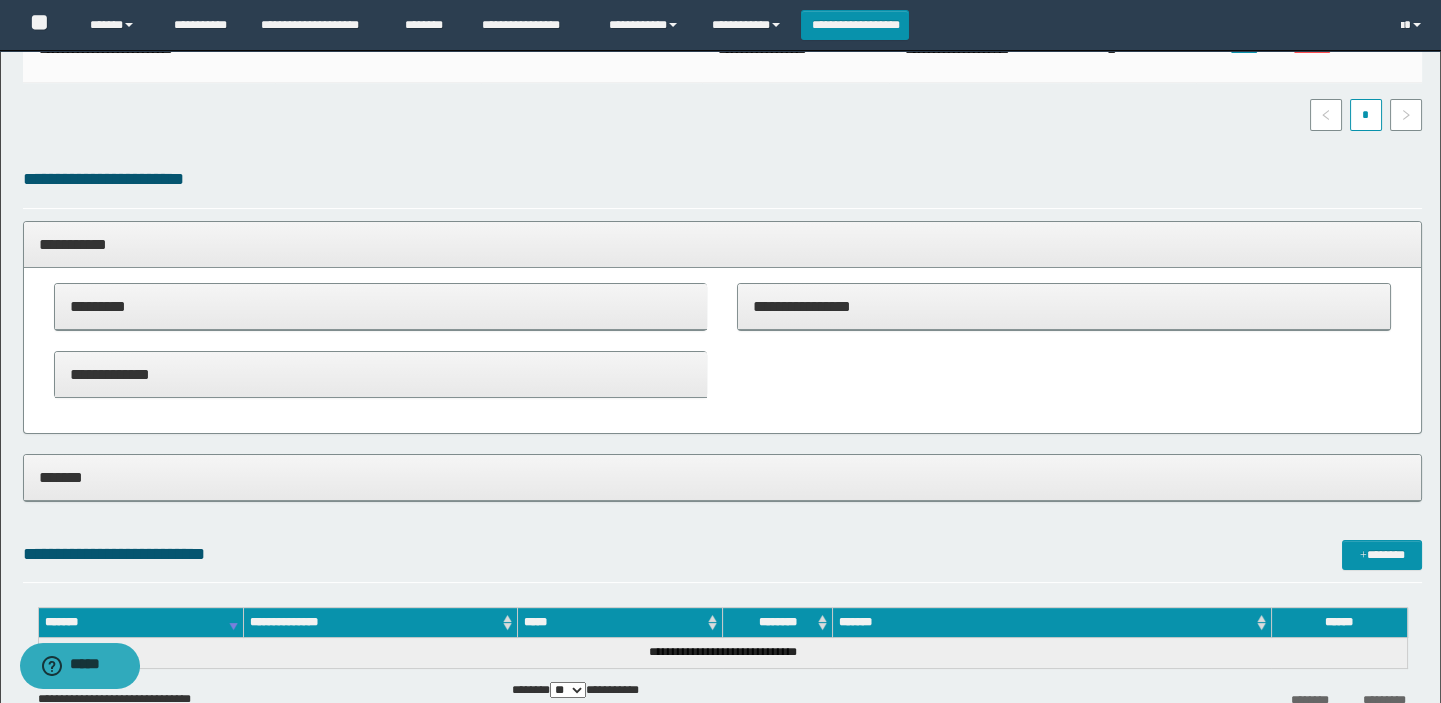 click on "*********" at bounding box center (381, 307) 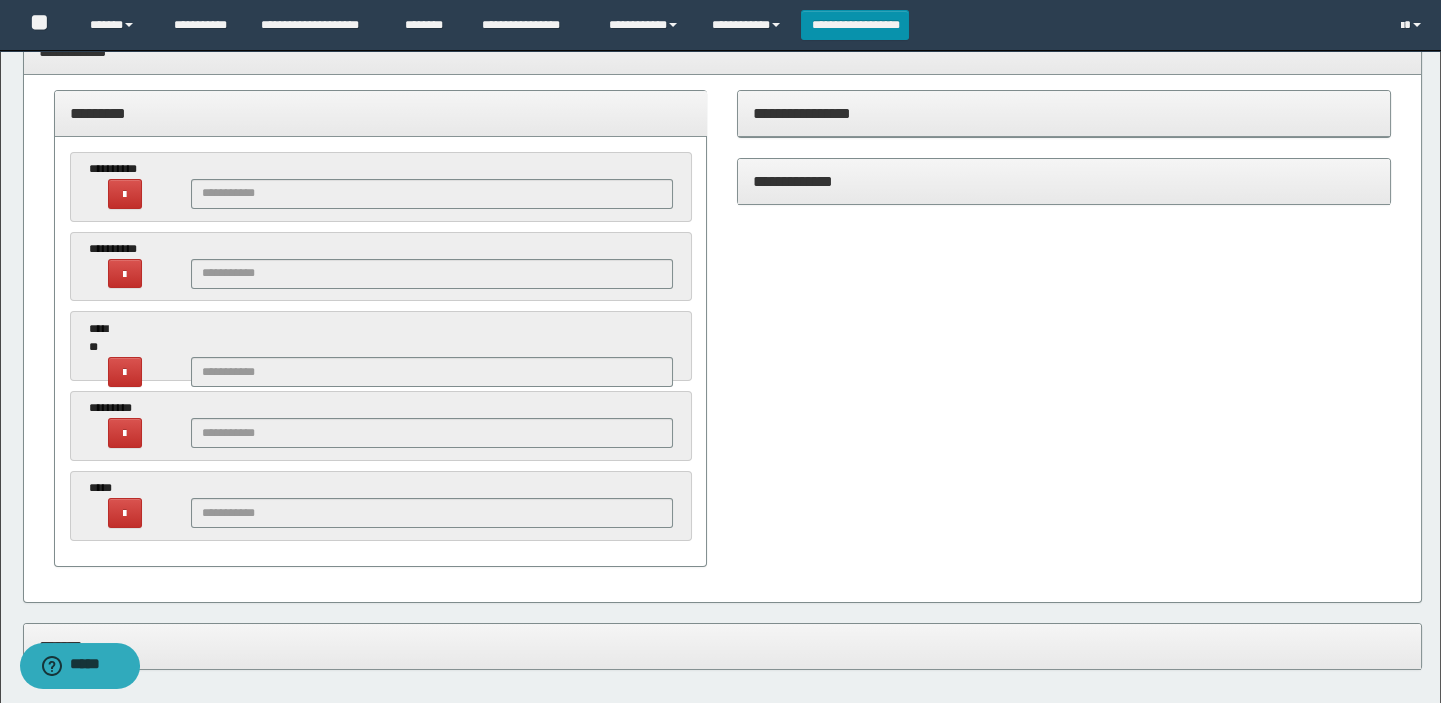 scroll, scrollTop: 1090, scrollLeft: 0, axis: vertical 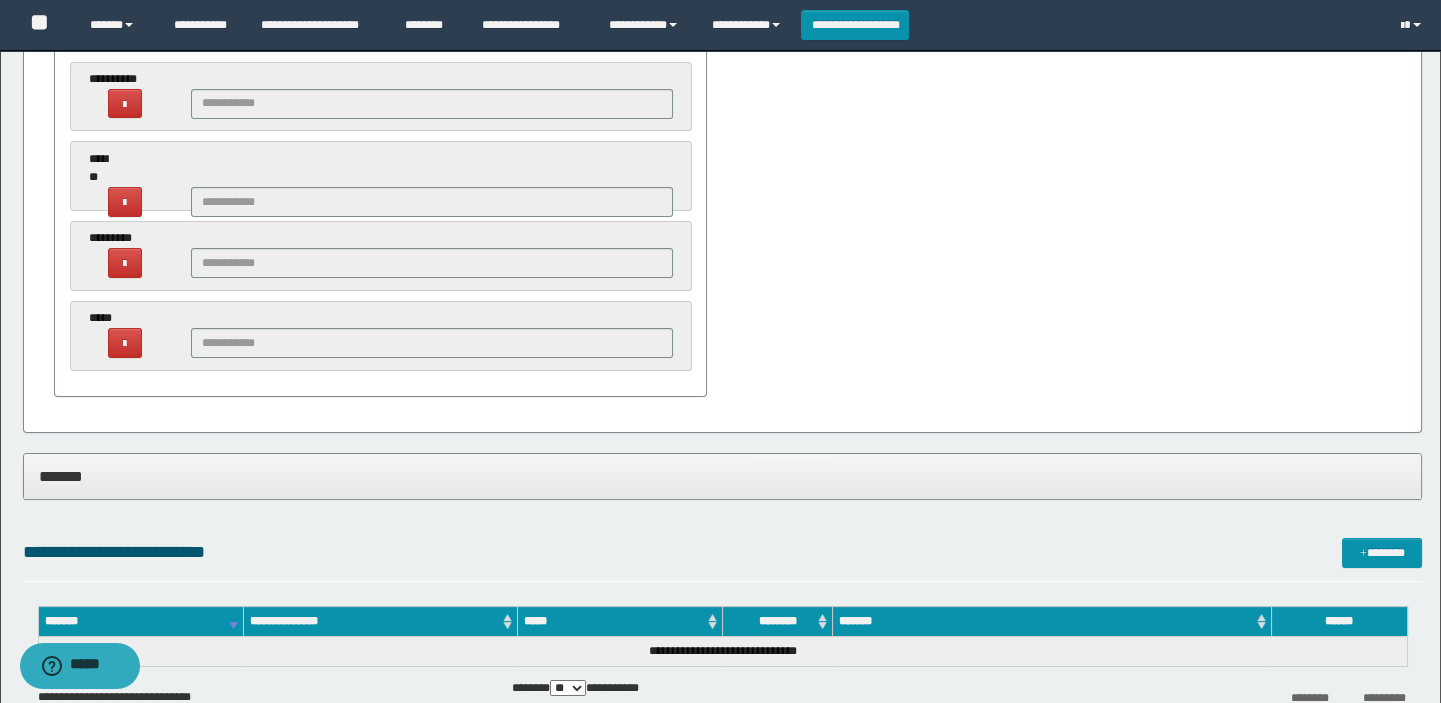 click on "*******" at bounding box center (723, 476) 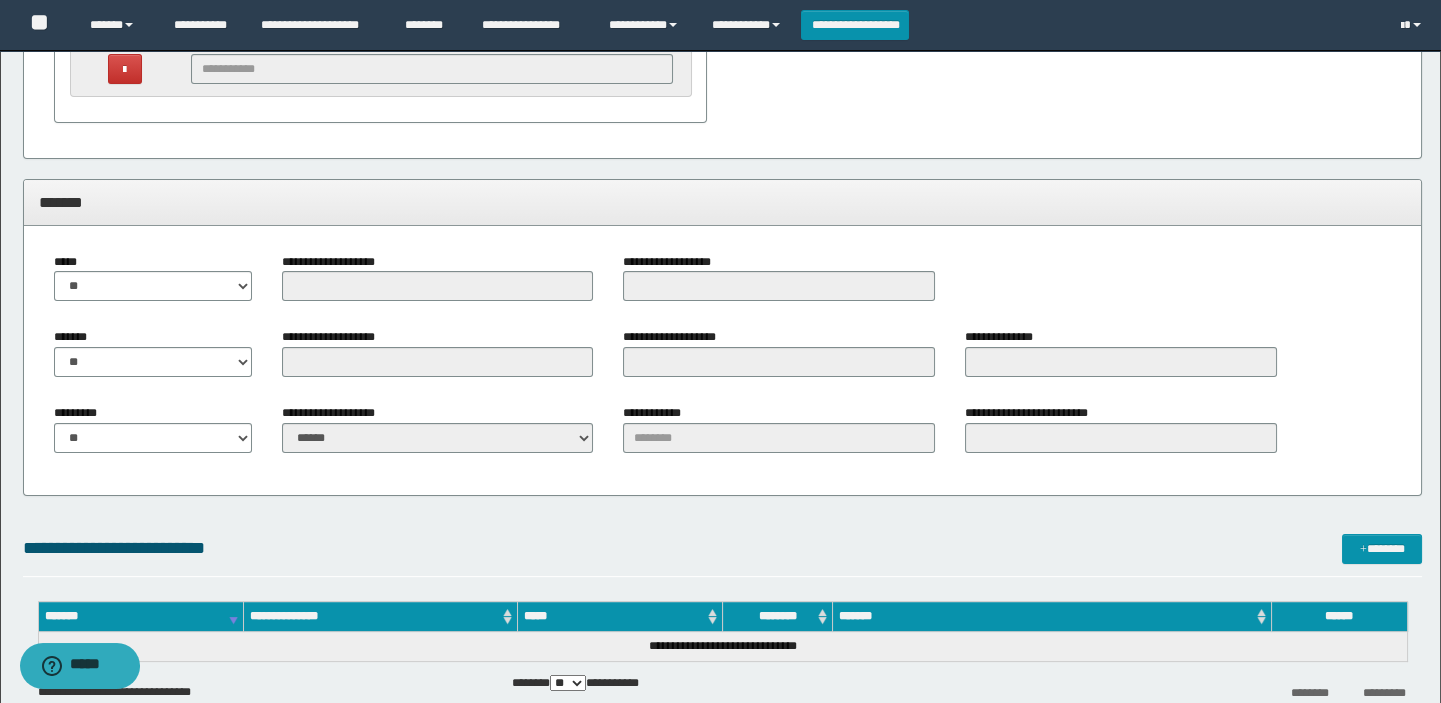 scroll, scrollTop: 1363, scrollLeft: 0, axis: vertical 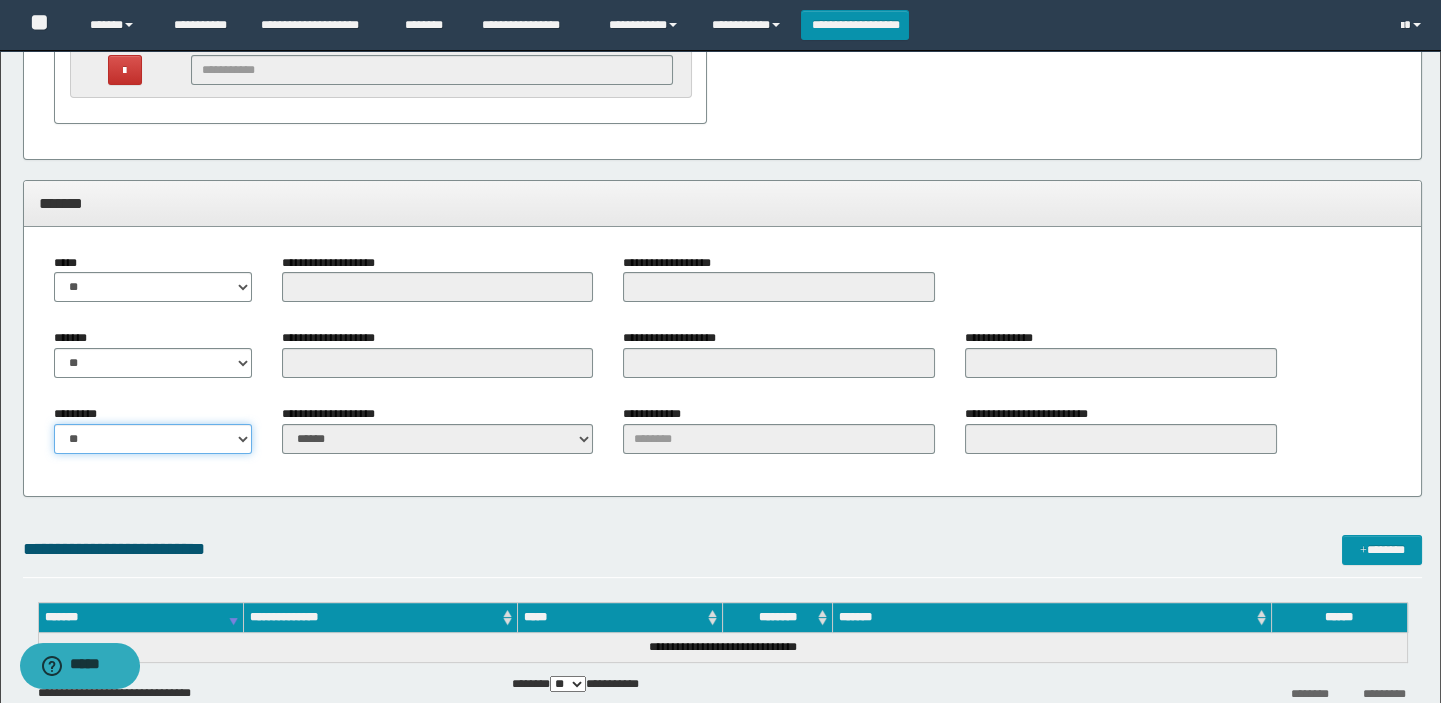 drag, startPoint x: 108, startPoint y: 435, endPoint x: 107, endPoint y: 449, distance: 14.035668 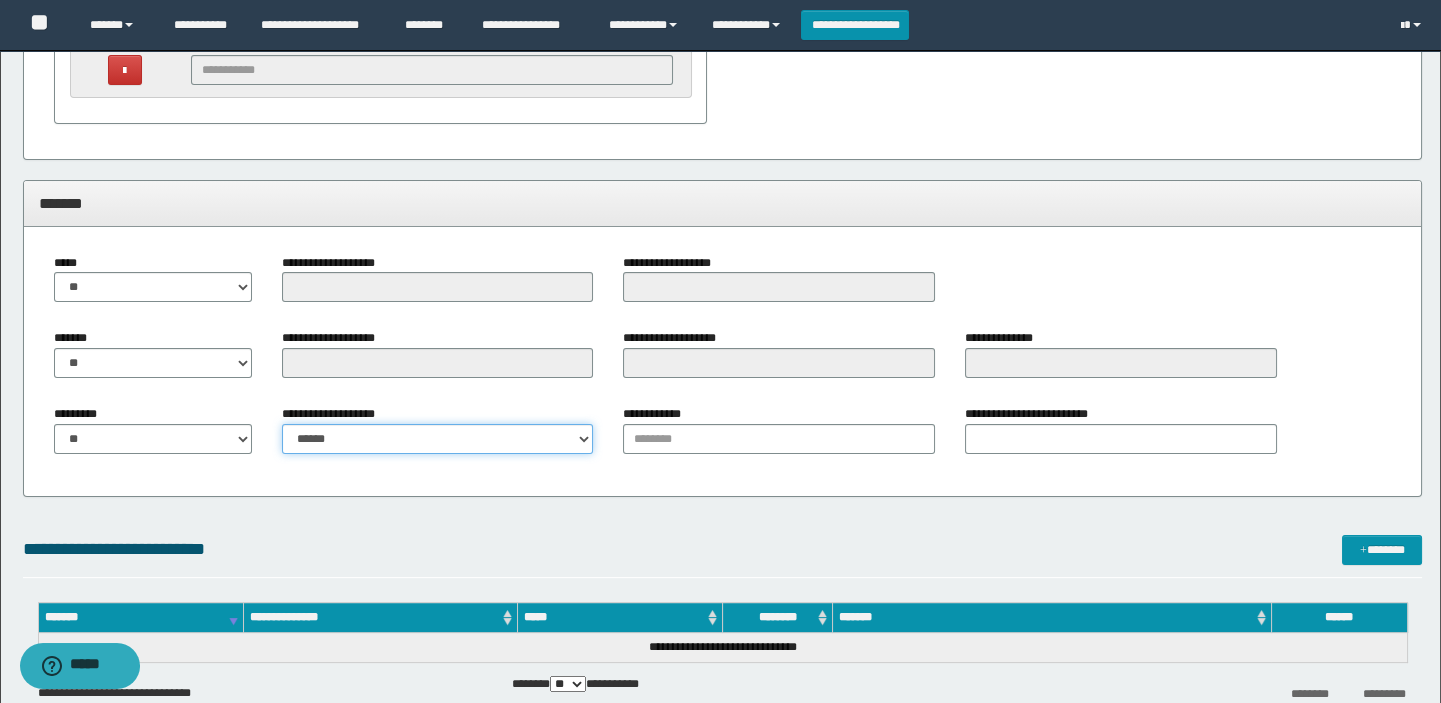 click on "**********" at bounding box center [438, 439] 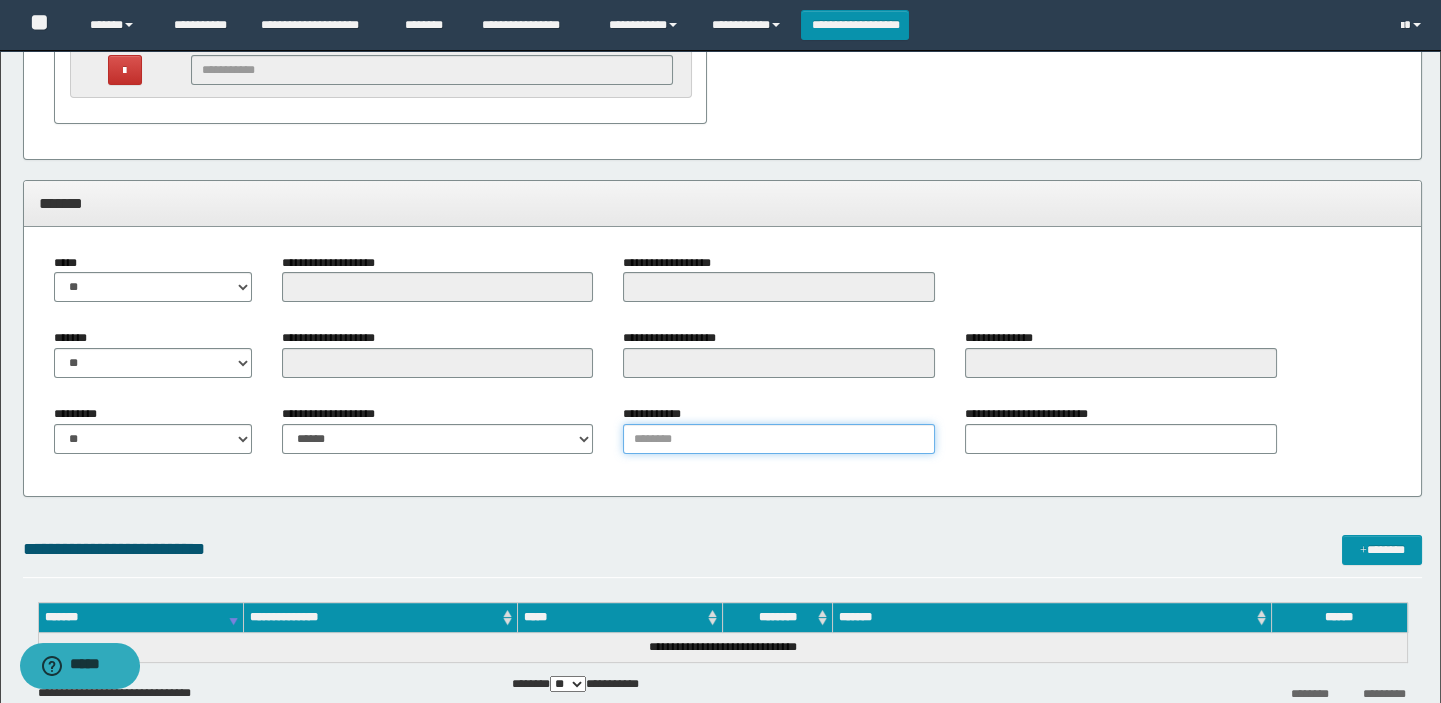 click on "**********" at bounding box center [779, 439] 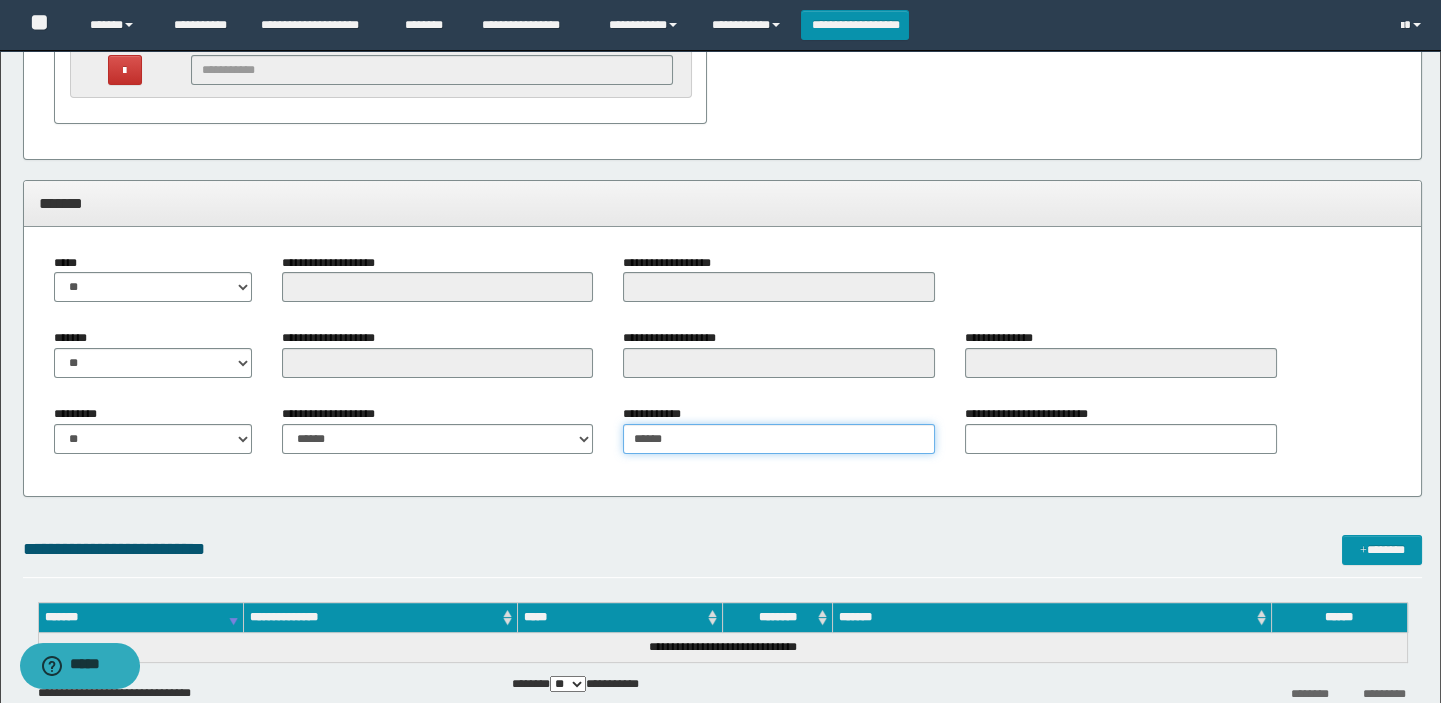 type on "******" 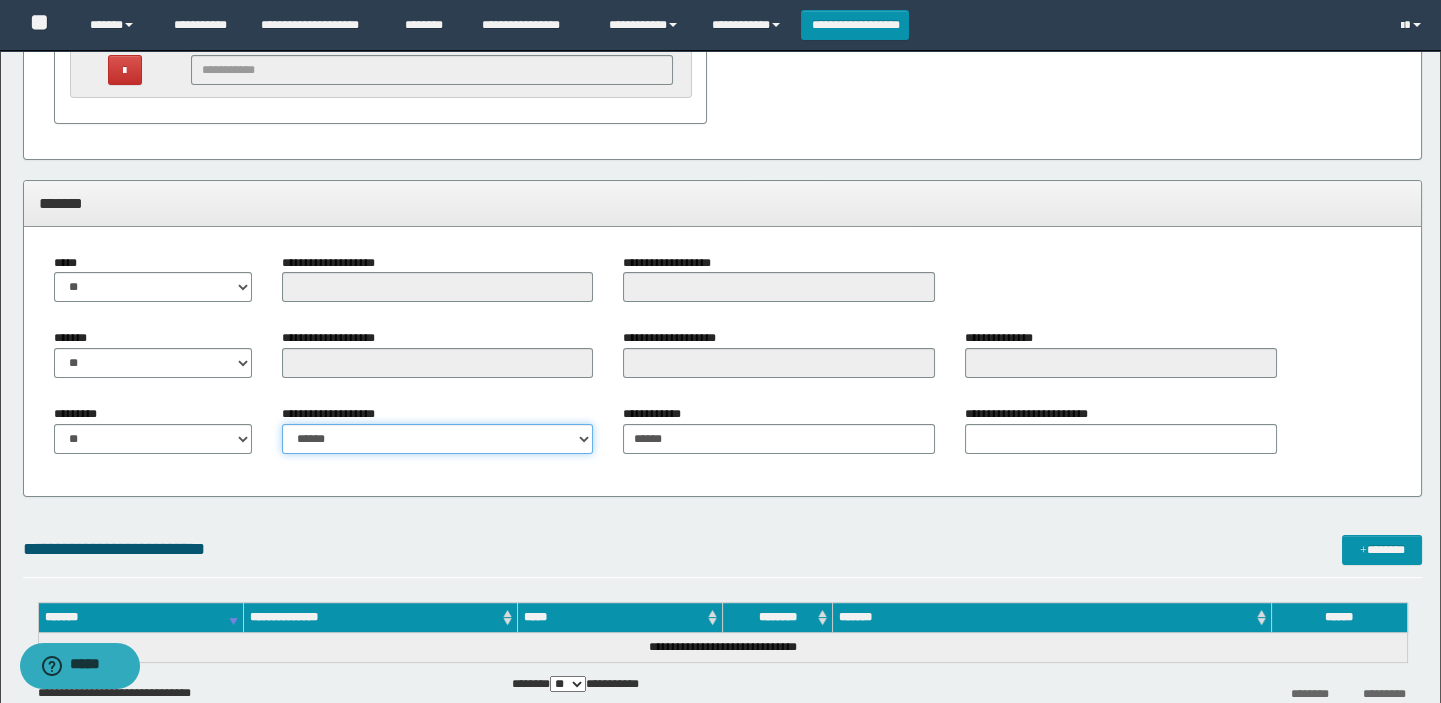 click on "**********" at bounding box center [438, 439] 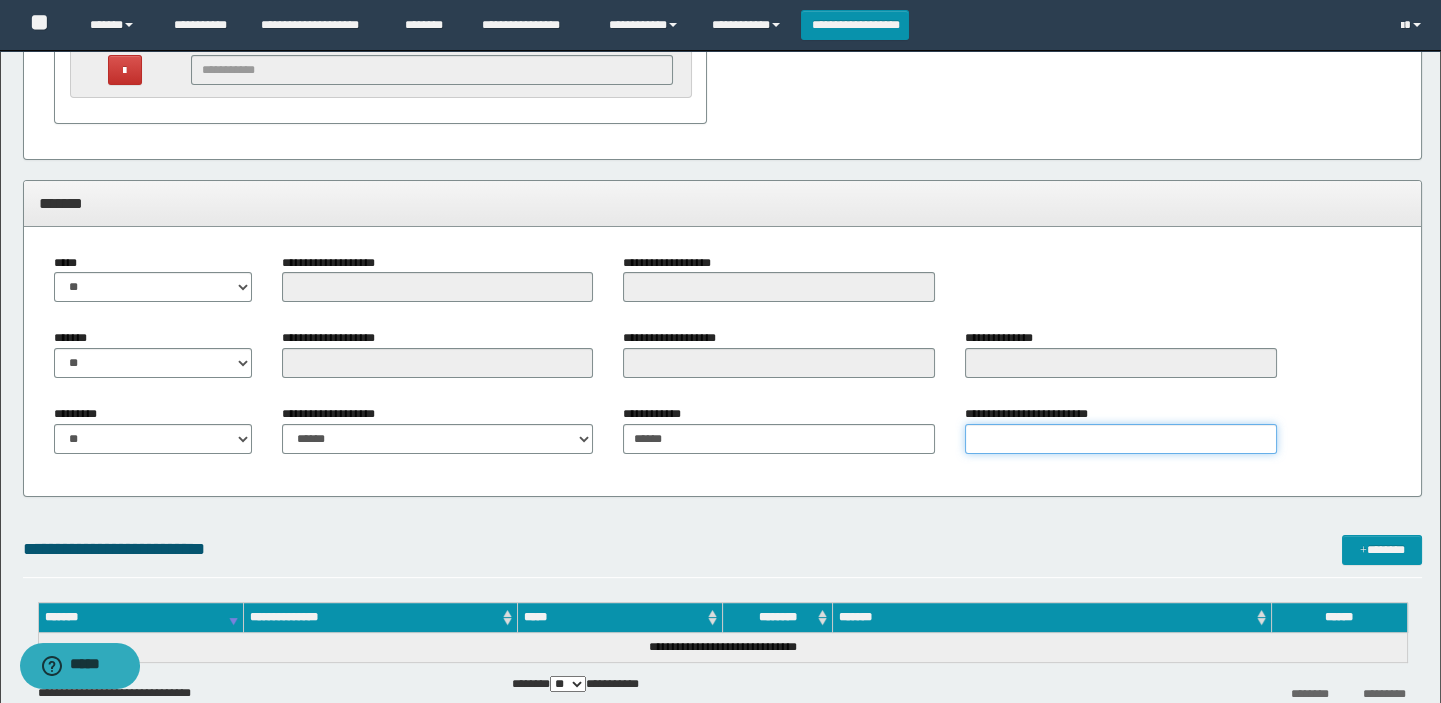 click on "**********" at bounding box center [1121, 439] 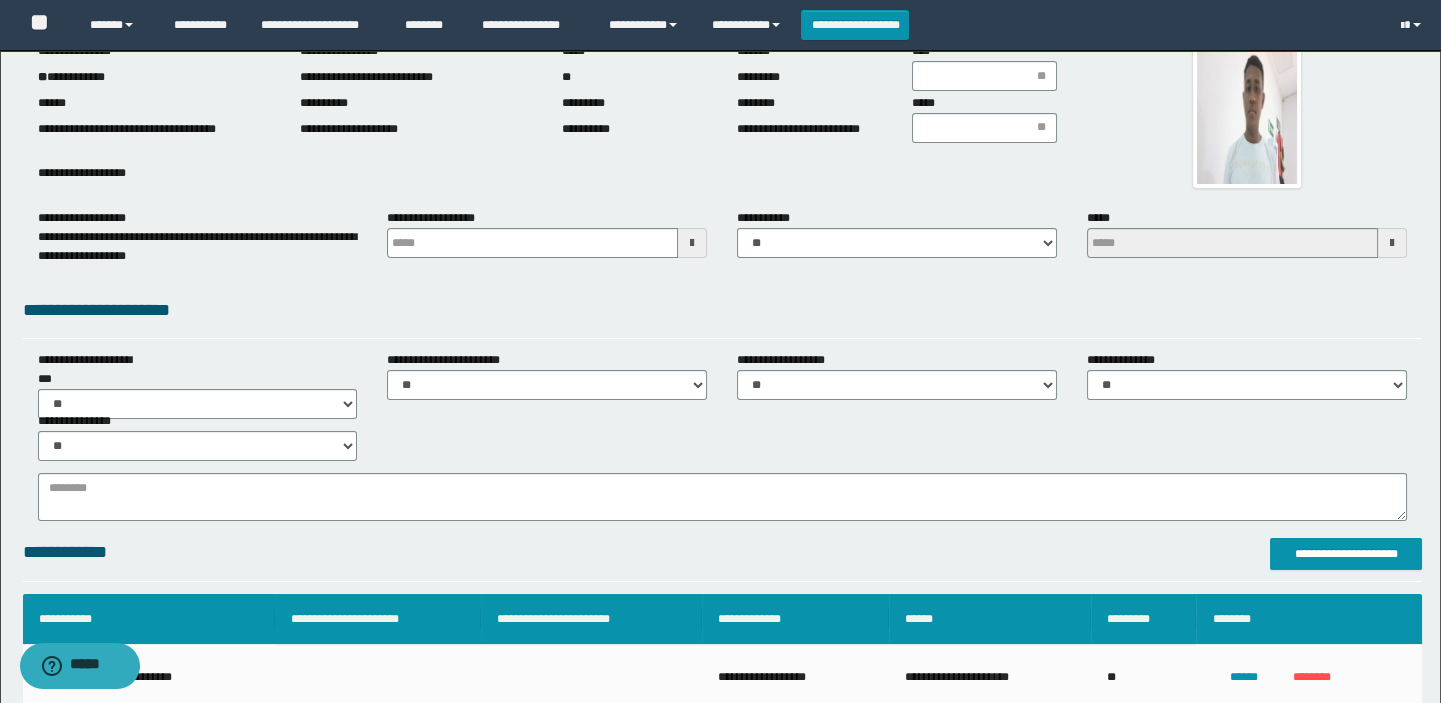 scroll, scrollTop: 0, scrollLeft: 0, axis: both 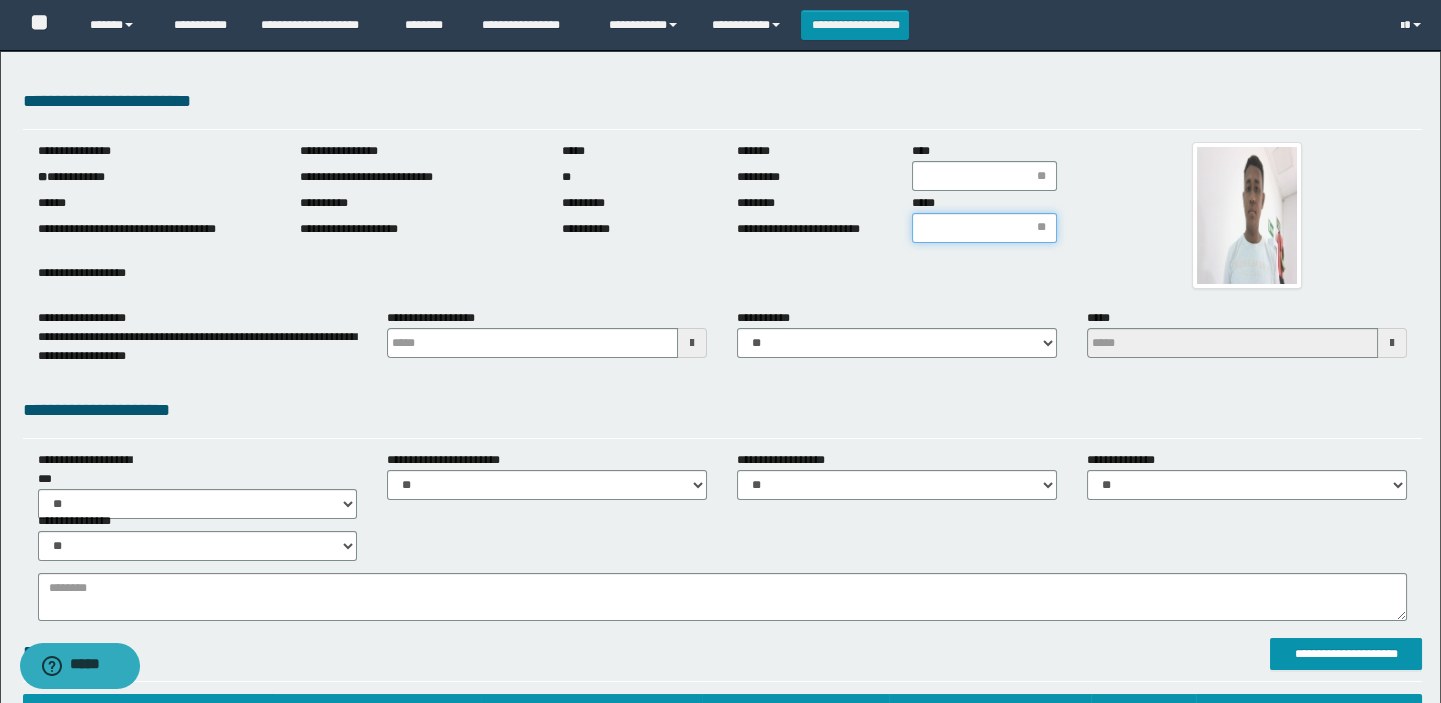 click on "*****" at bounding box center (984, 228) 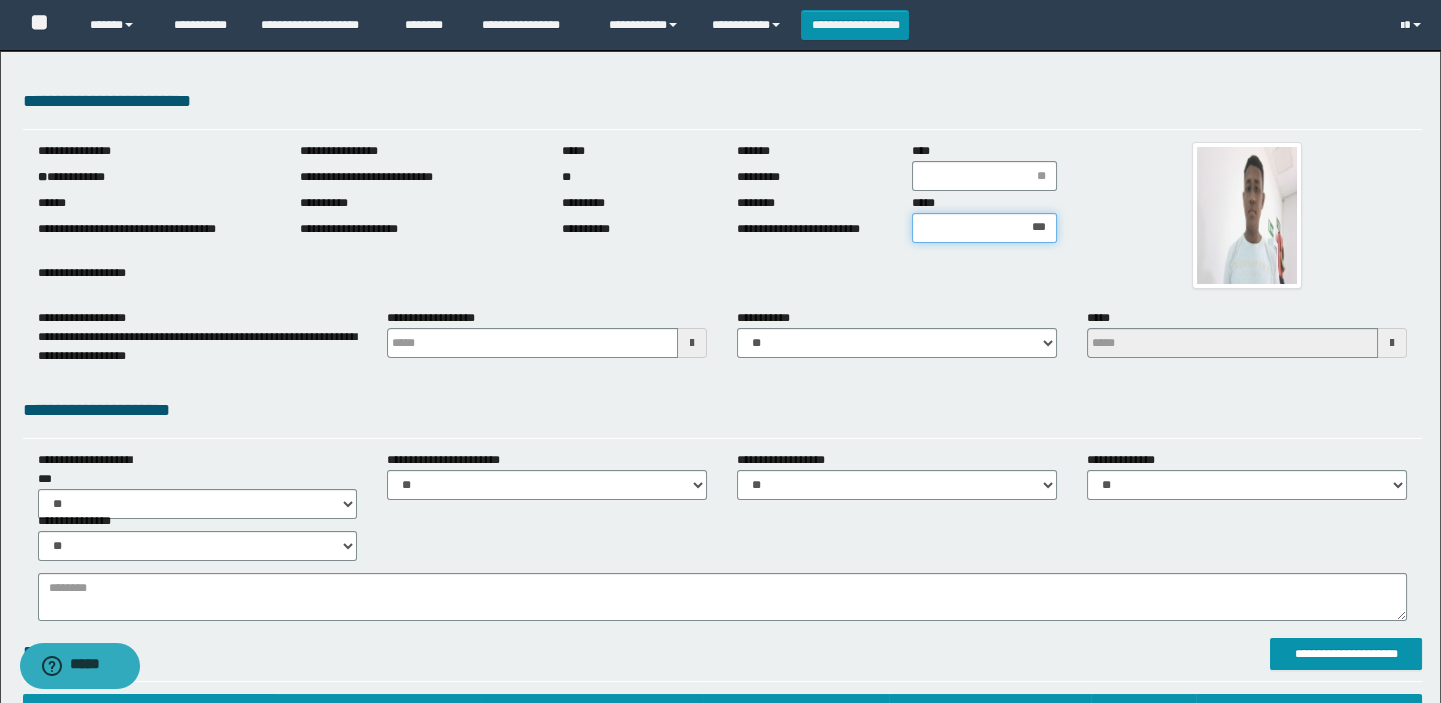 type on "****" 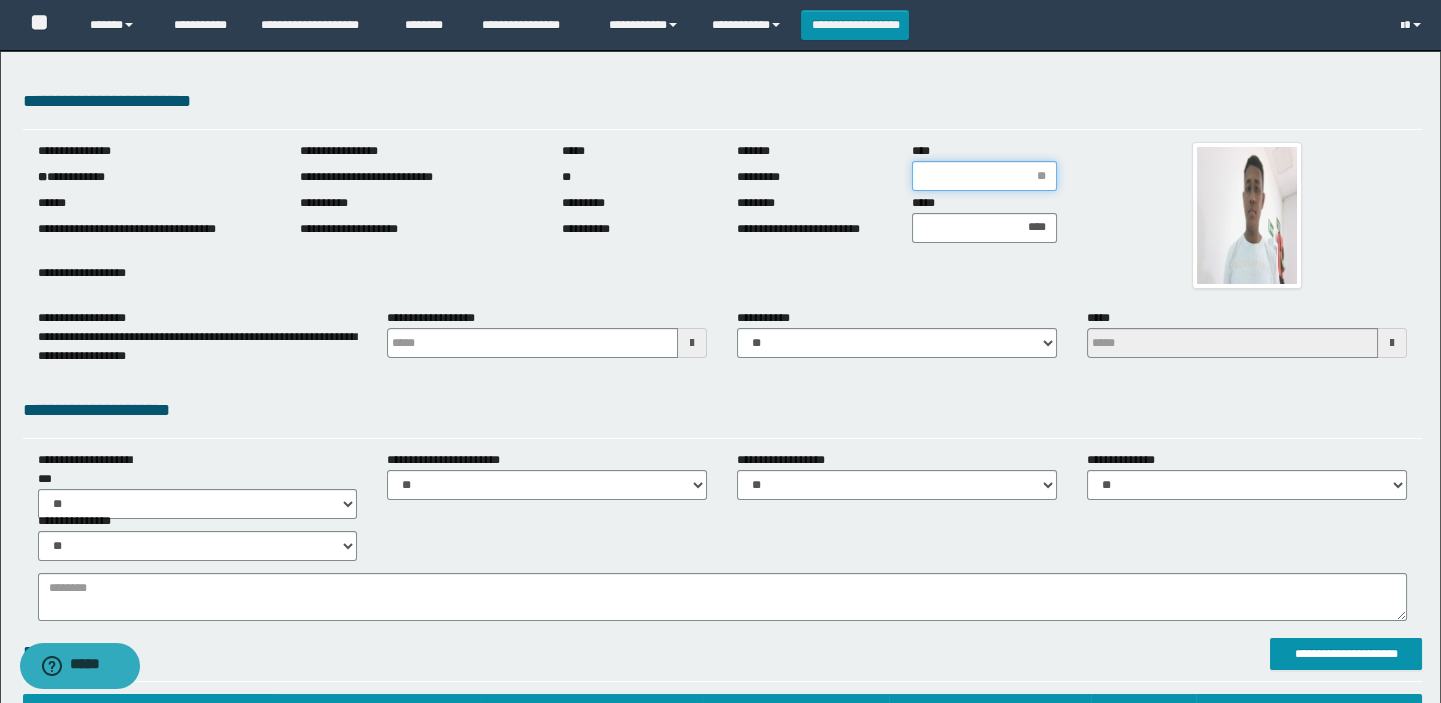 click on "****" at bounding box center (984, 176) 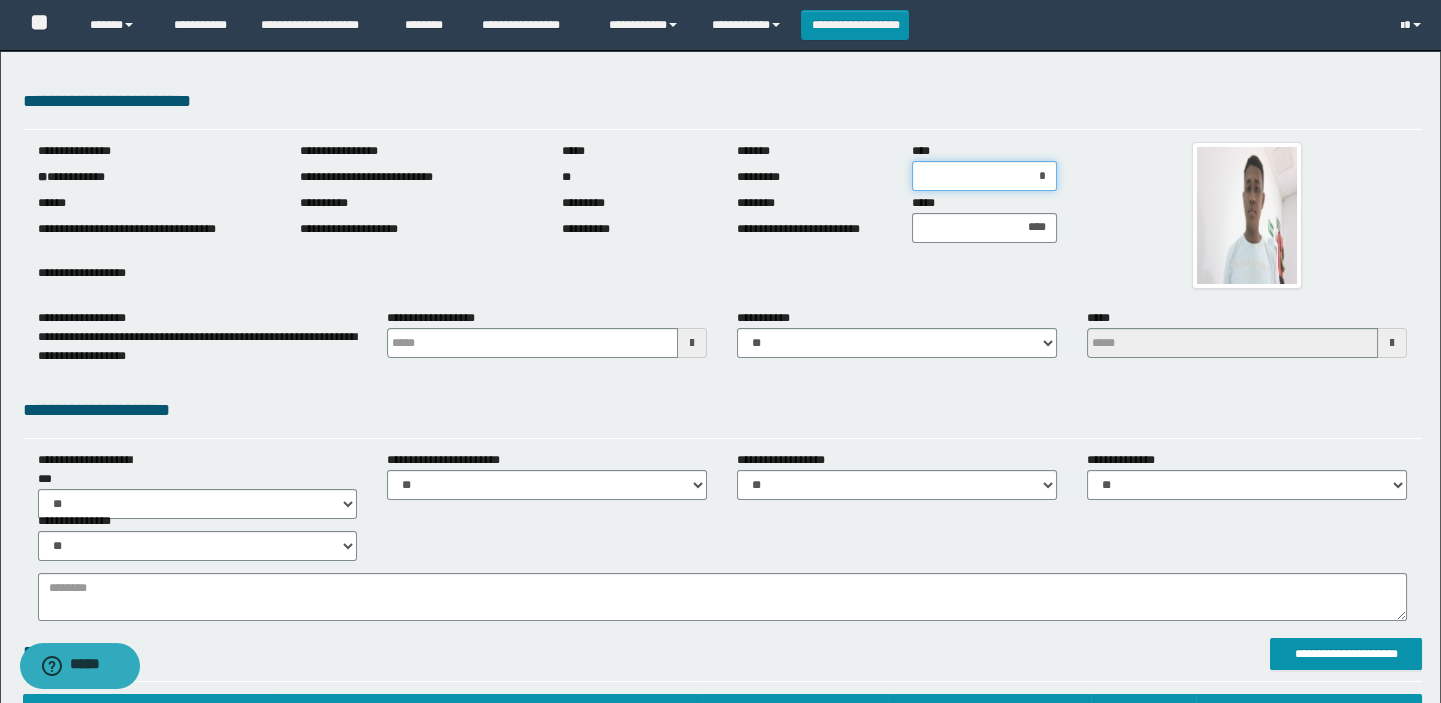 type on "**" 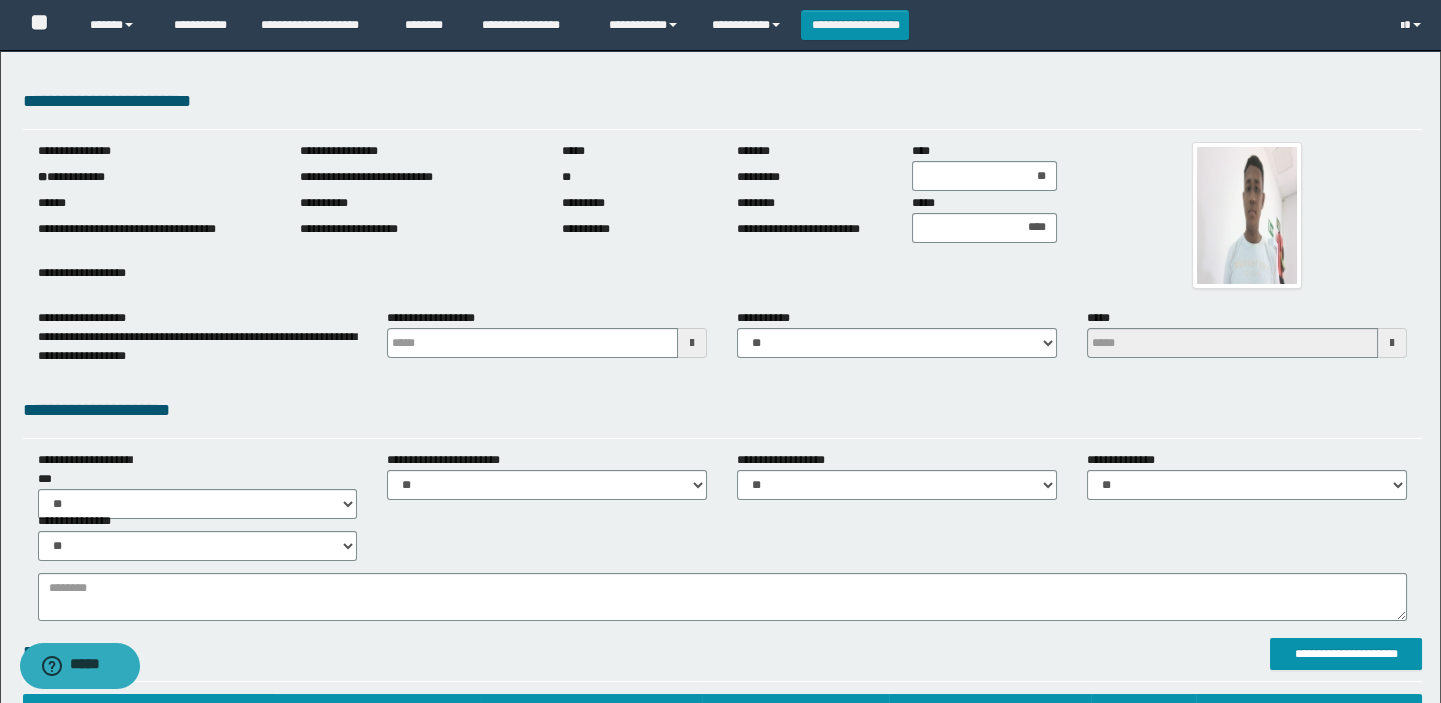 click on "**********" at bounding box center (723, 410) 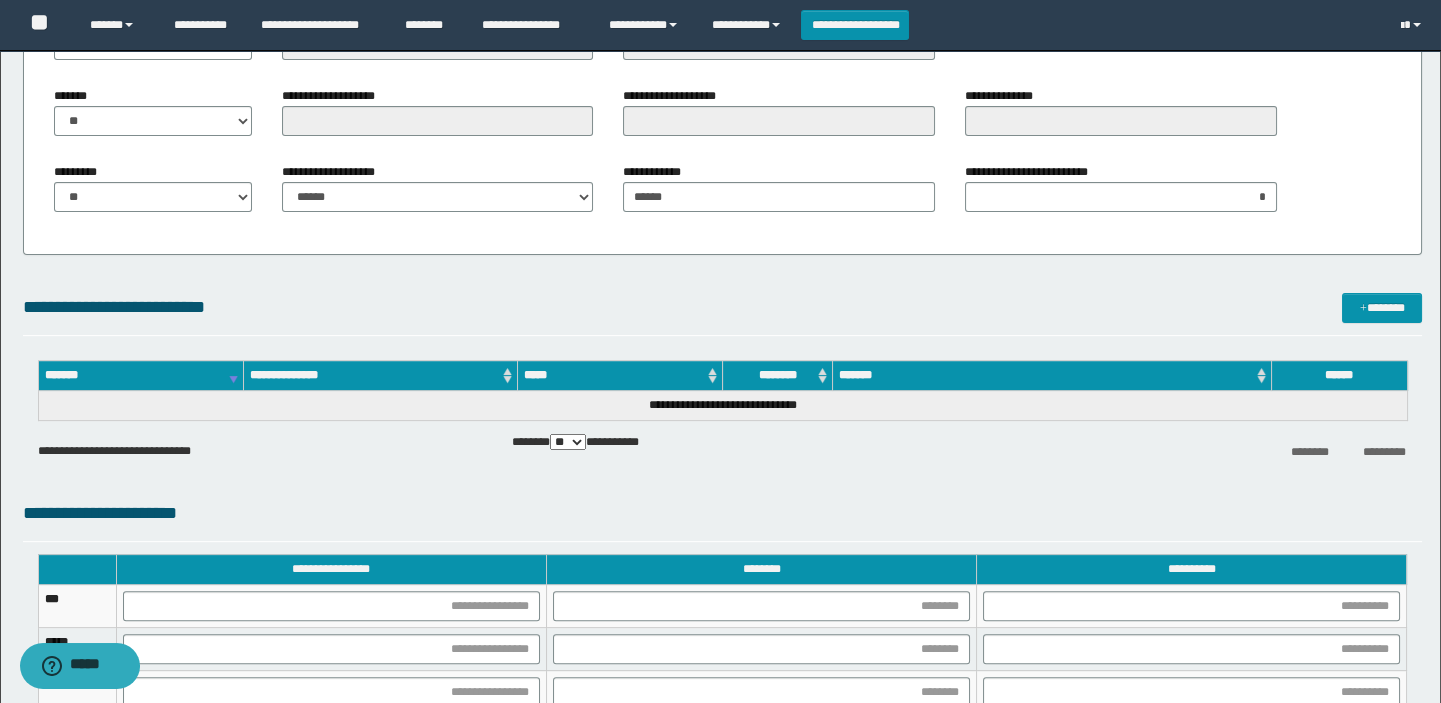 scroll, scrollTop: 1727, scrollLeft: 0, axis: vertical 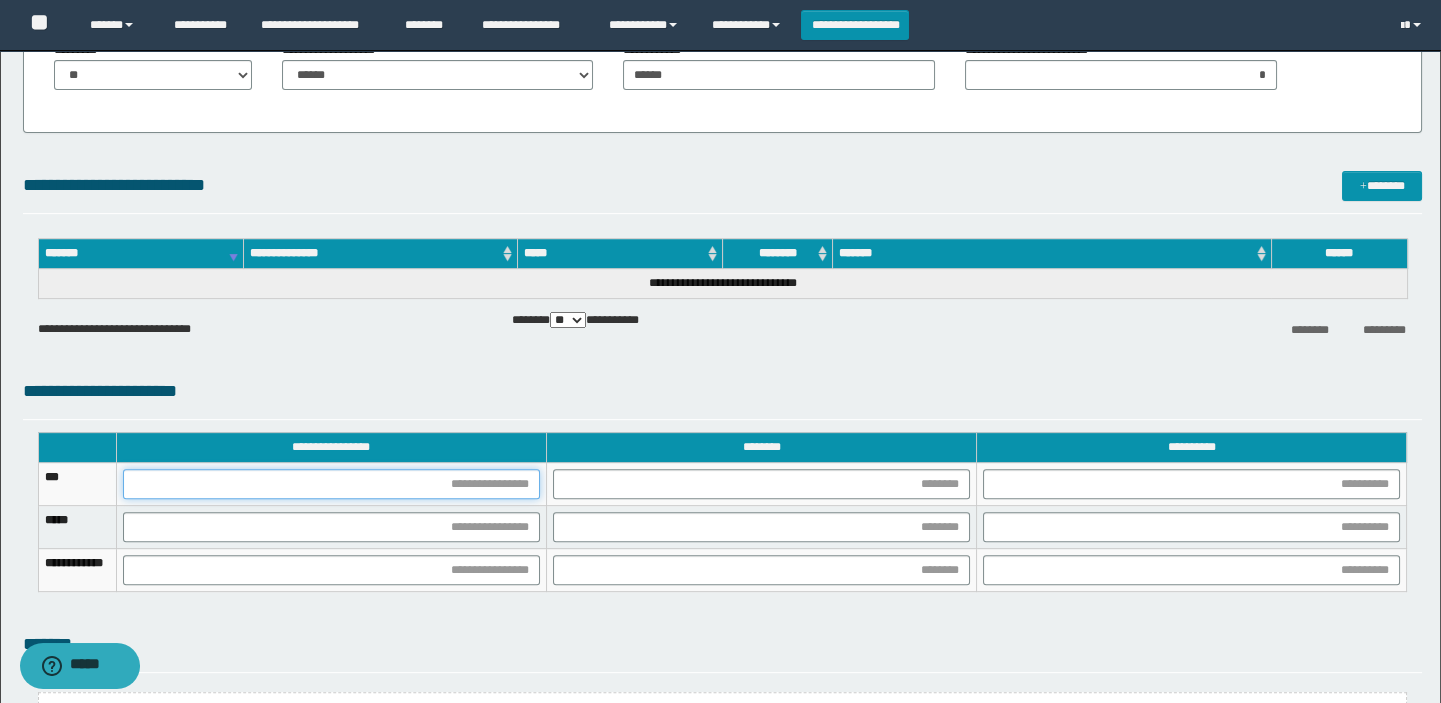 click at bounding box center (331, 484) 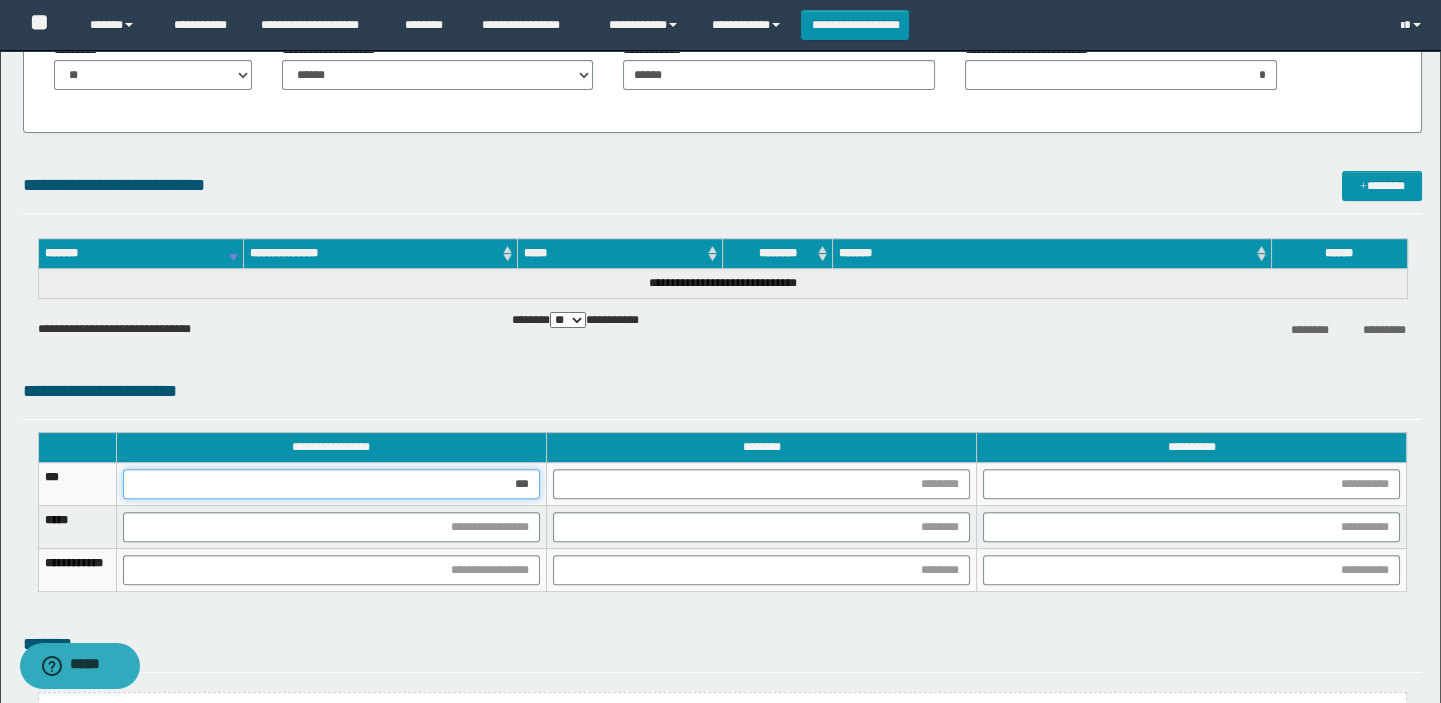 type on "****" 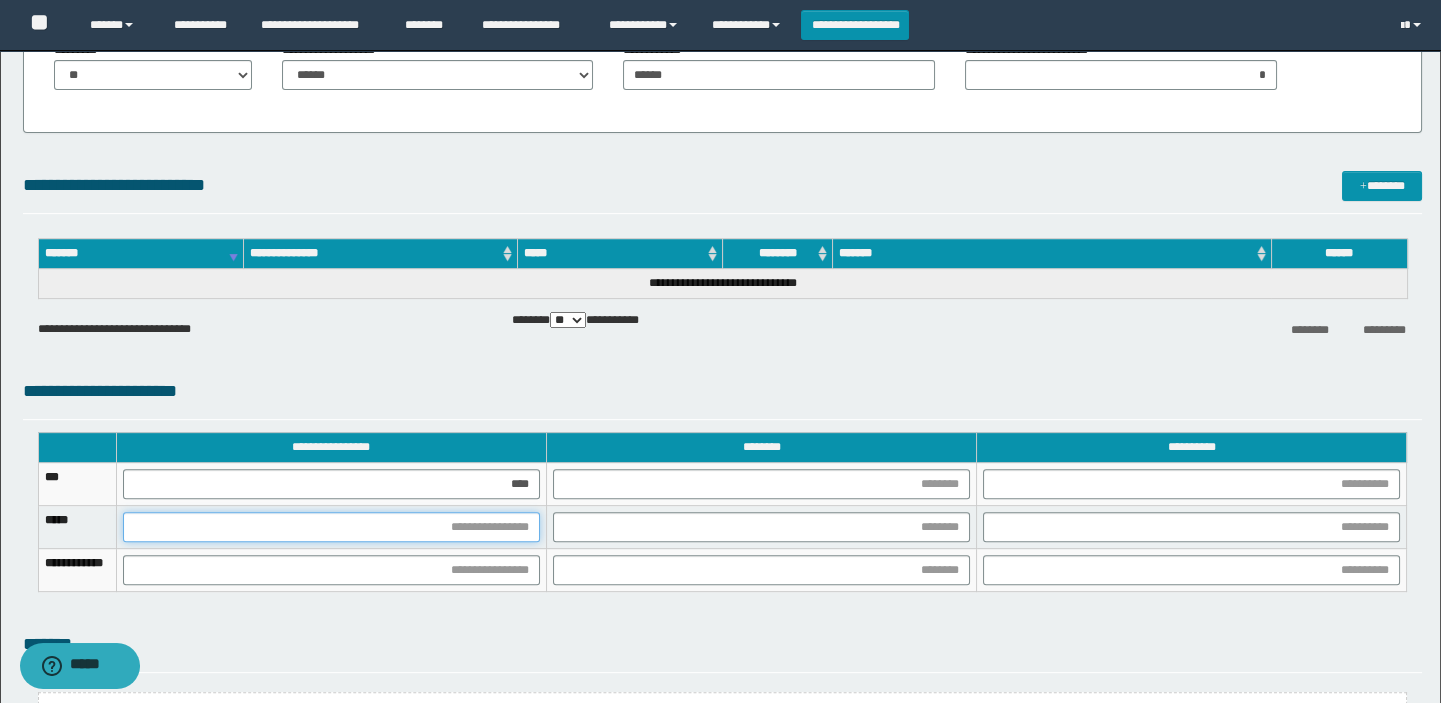 click at bounding box center [331, 527] 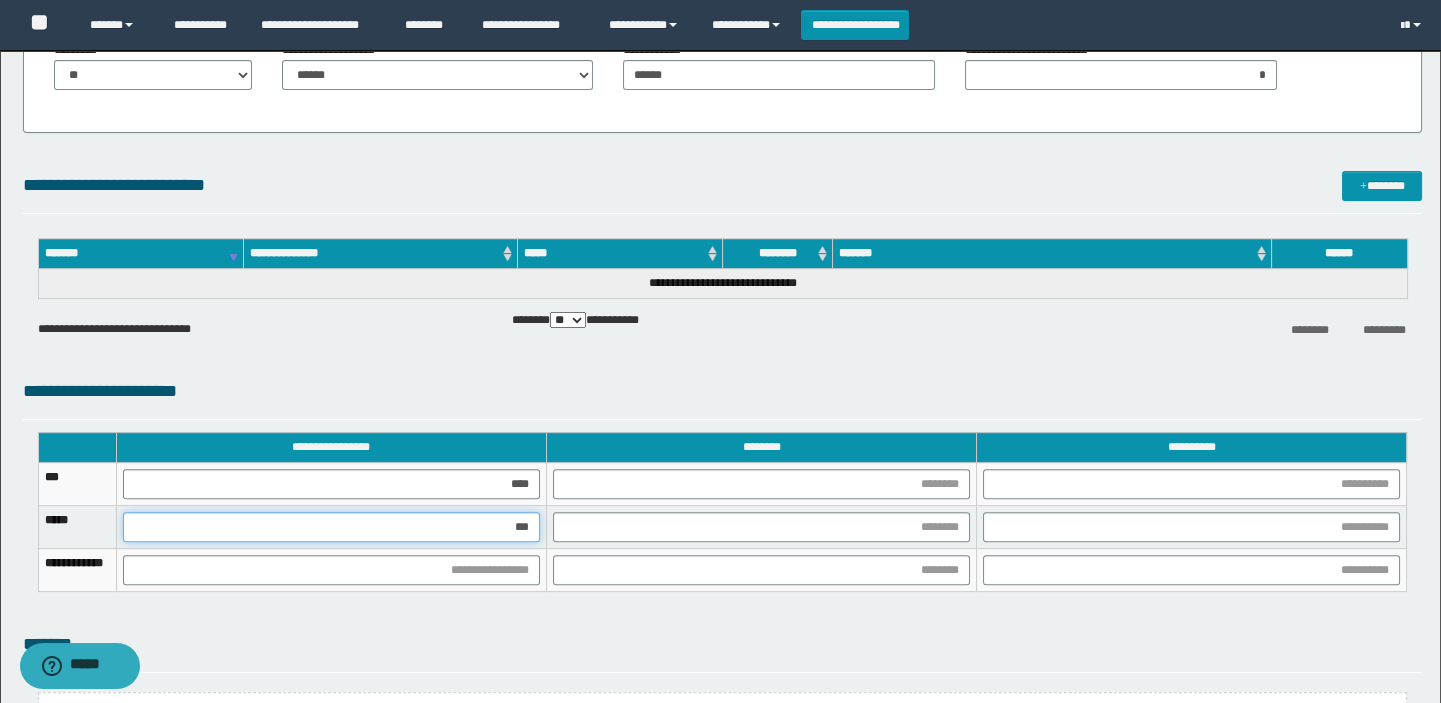 type on "****" 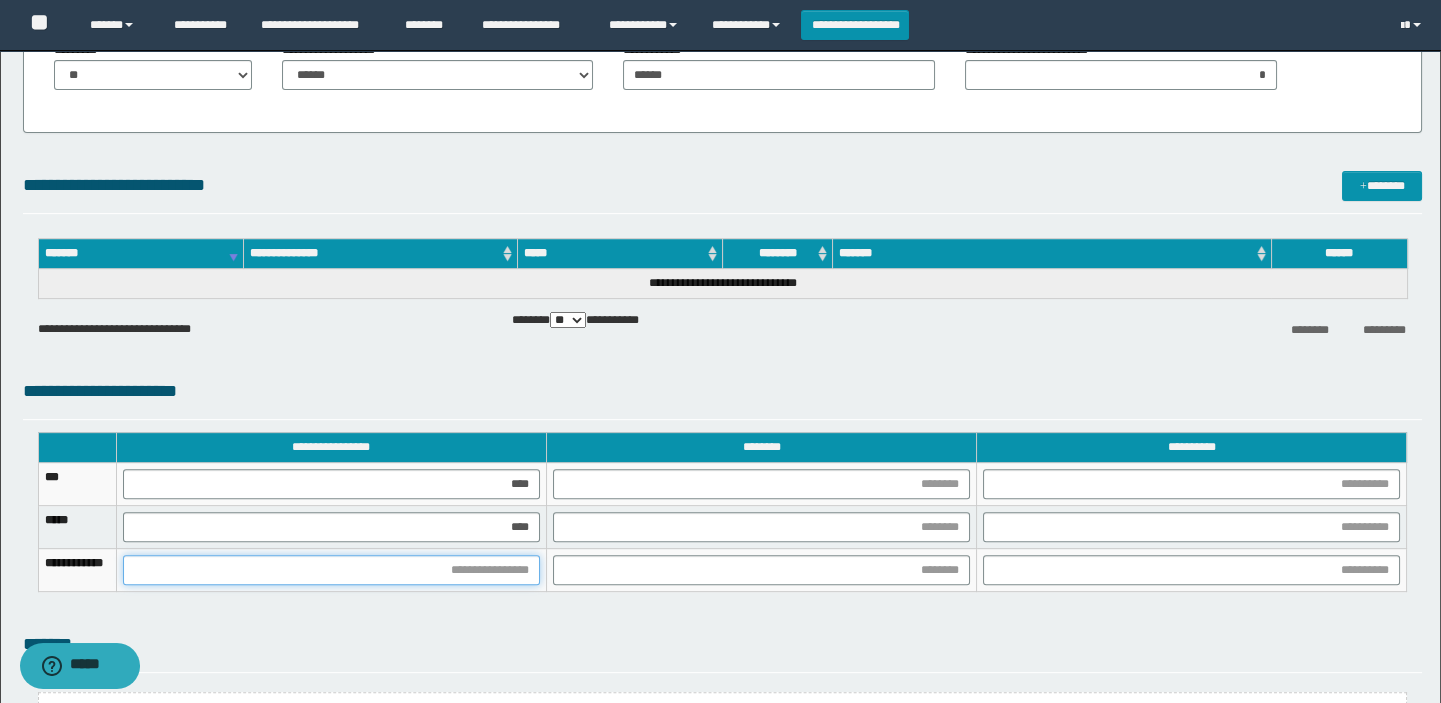 click at bounding box center (331, 570) 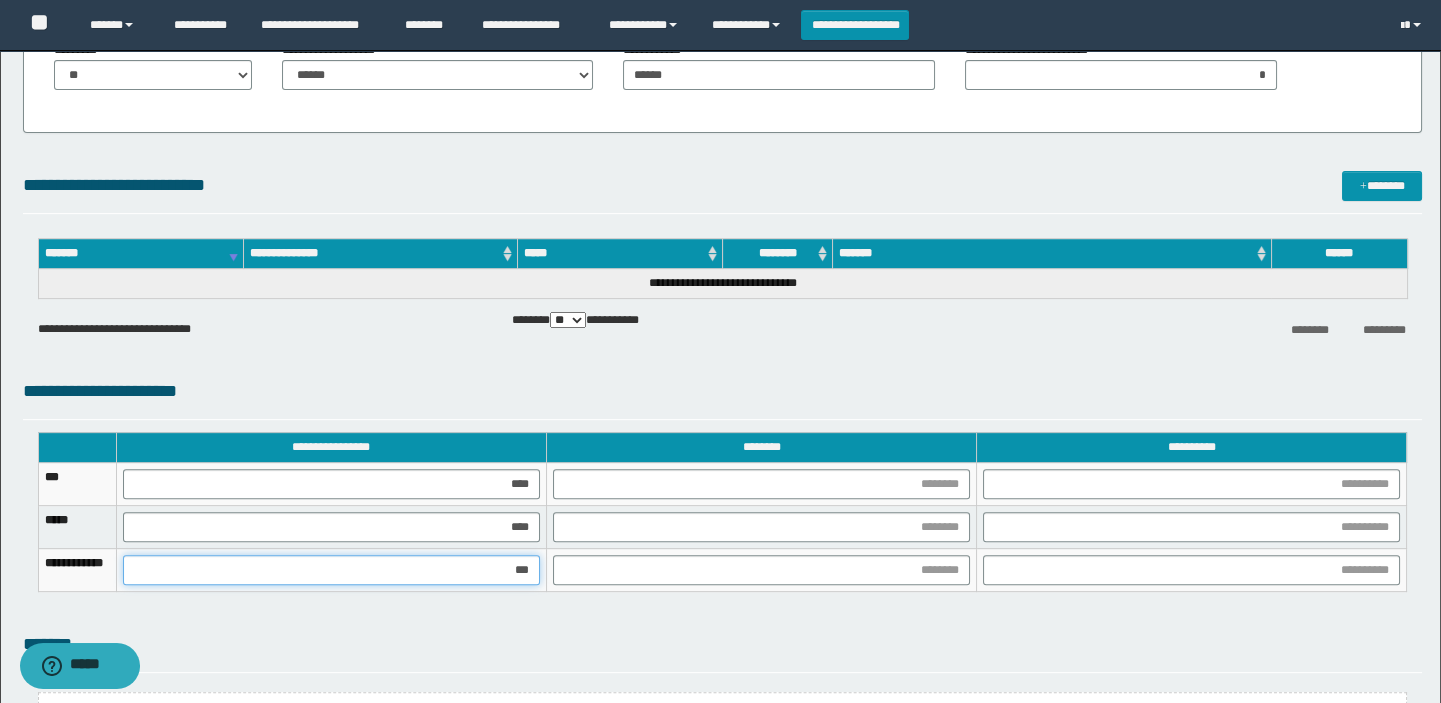 type on "****" 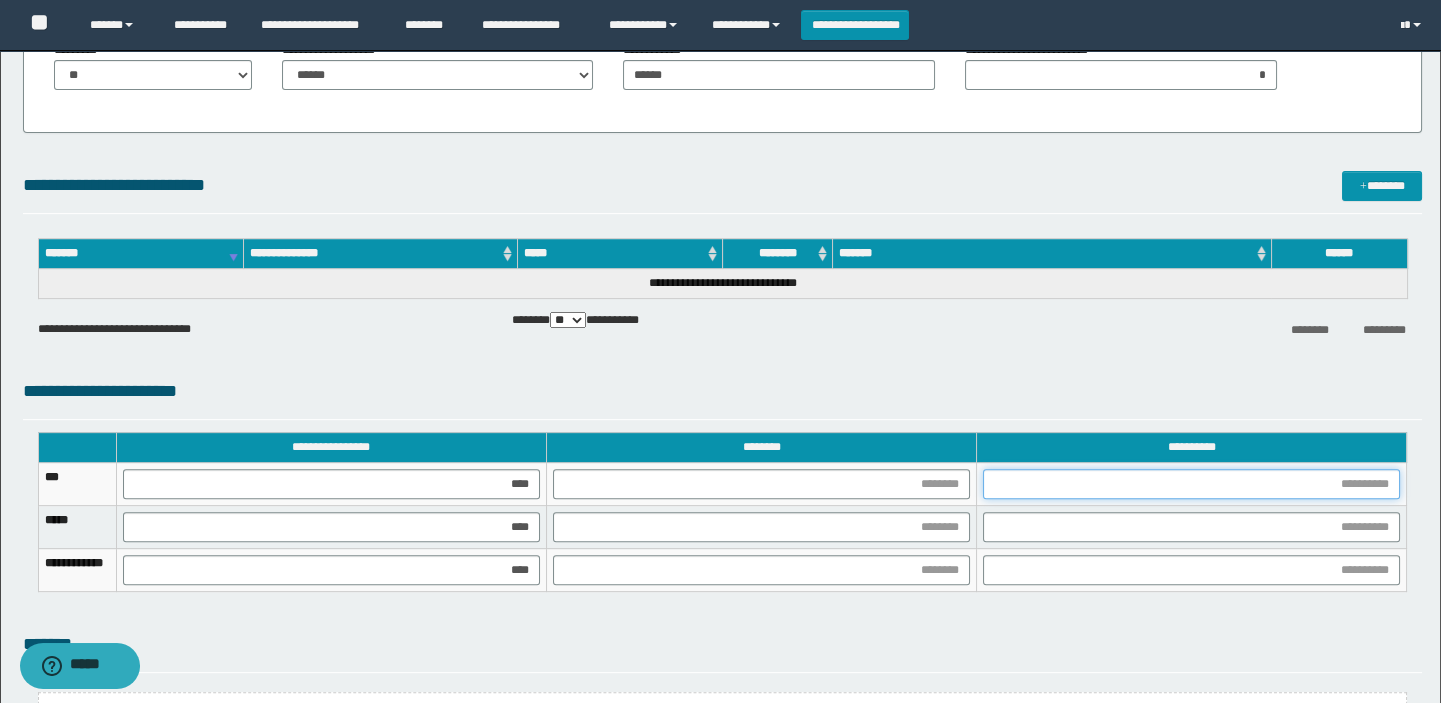 click at bounding box center [1191, 484] 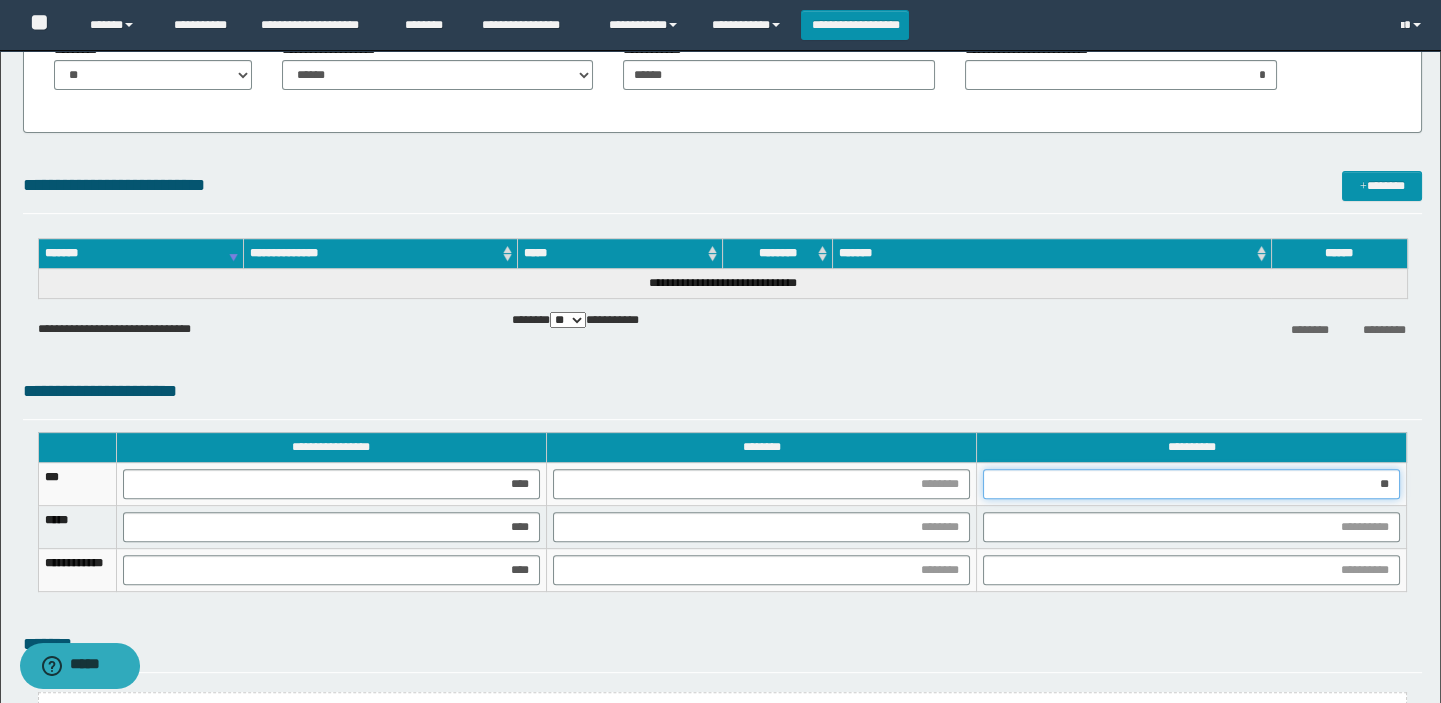type on "***" 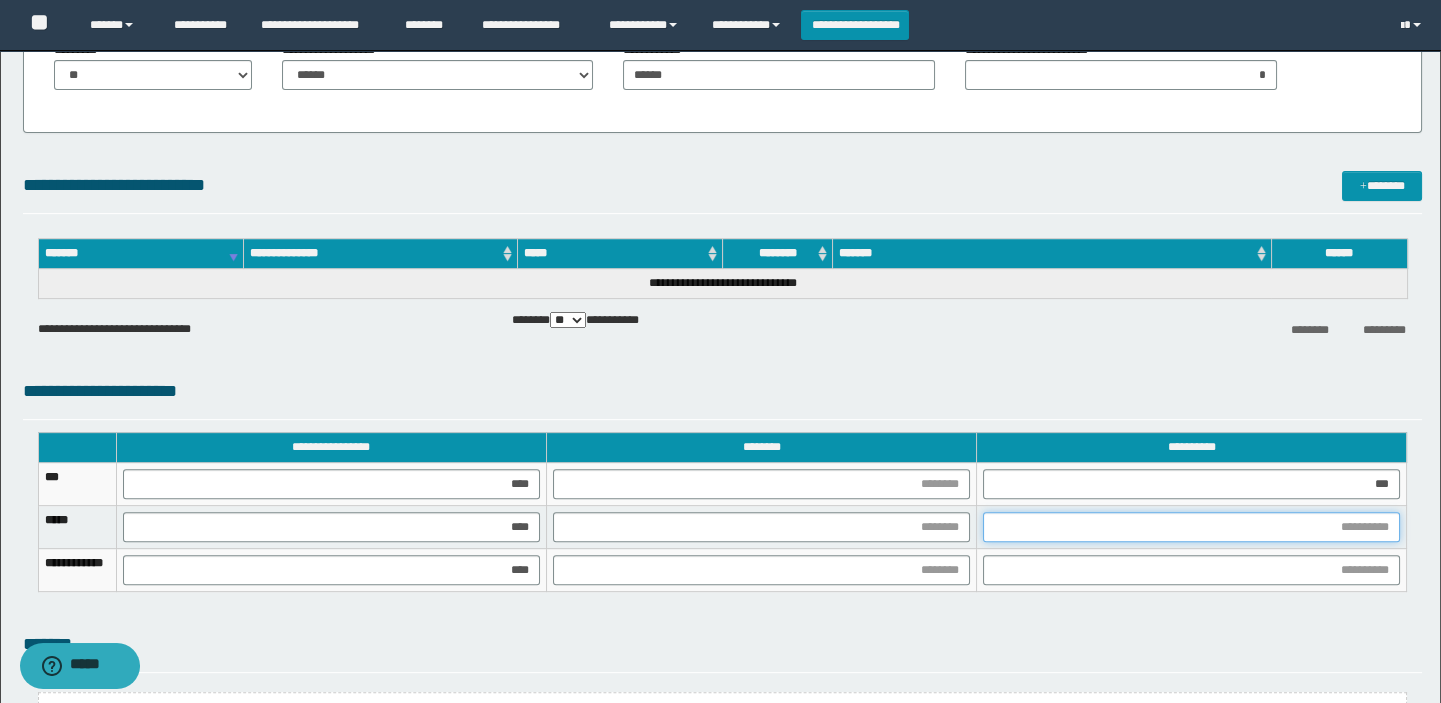 click at bounding box center [1191, 527] 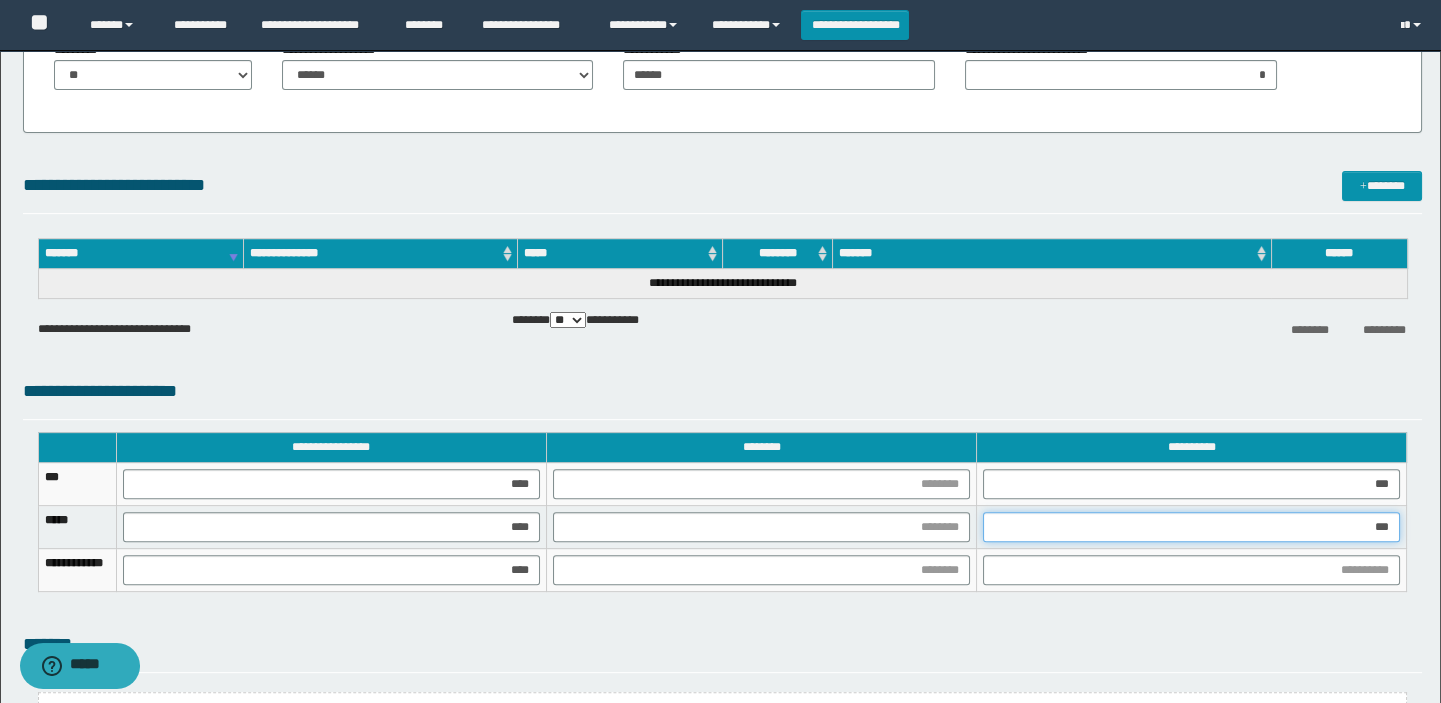 type on "****" 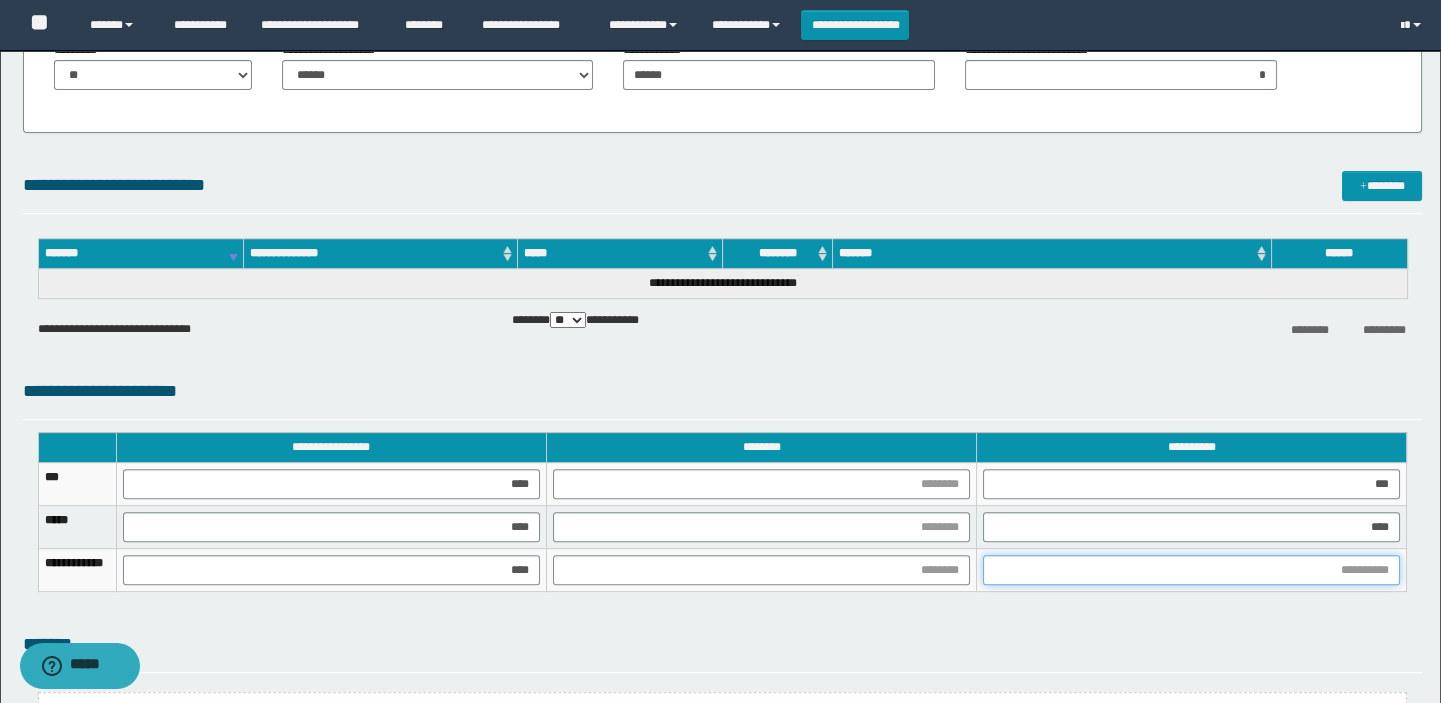 click at bounding box center [1191, 570] 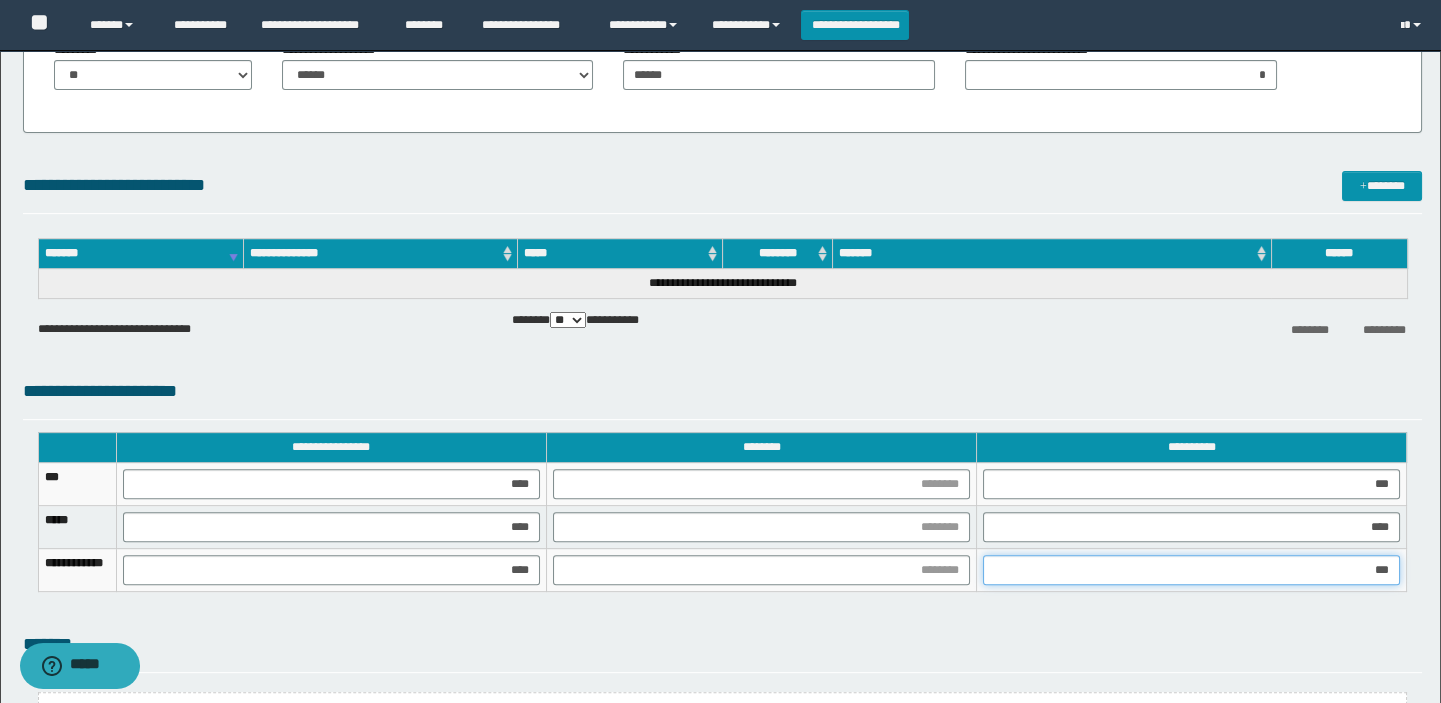 type on "****" 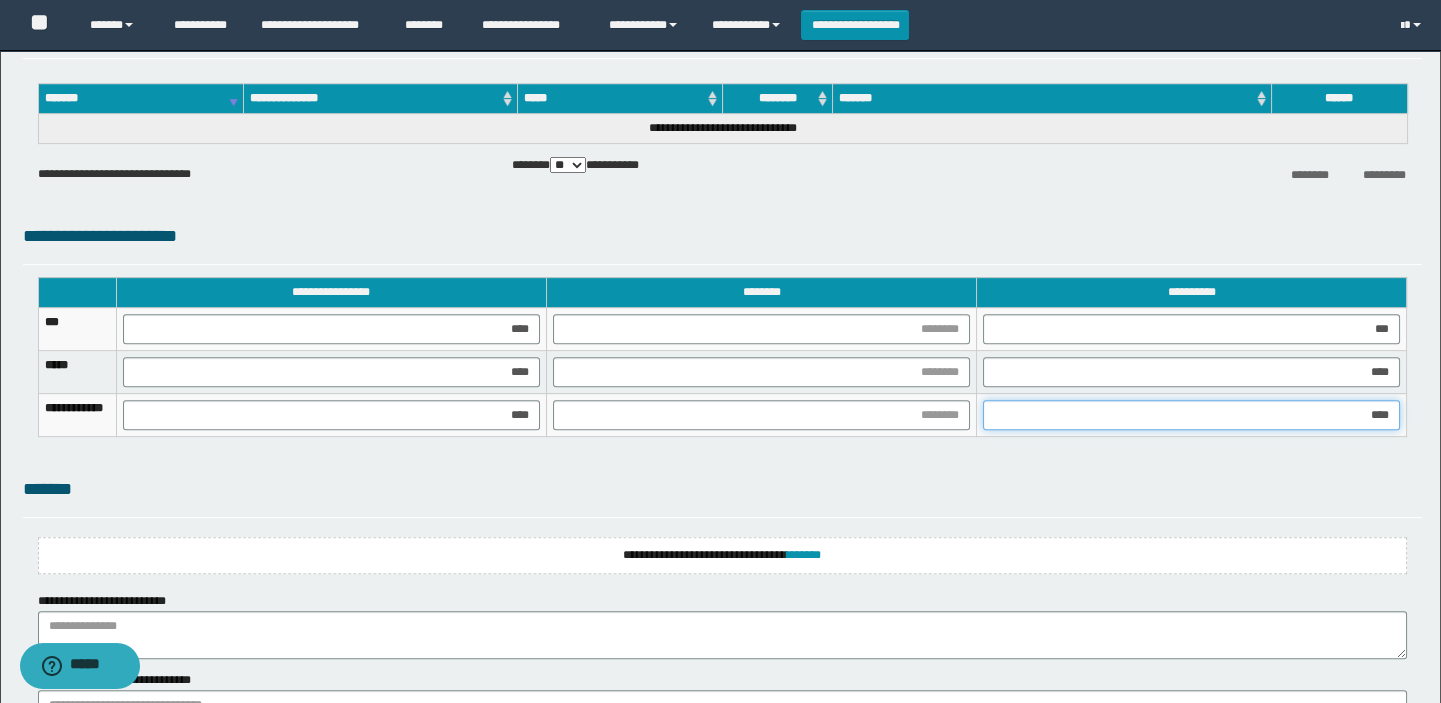 scroll, scrollTop: 2066, scrollLeft: 0, axis: vertical 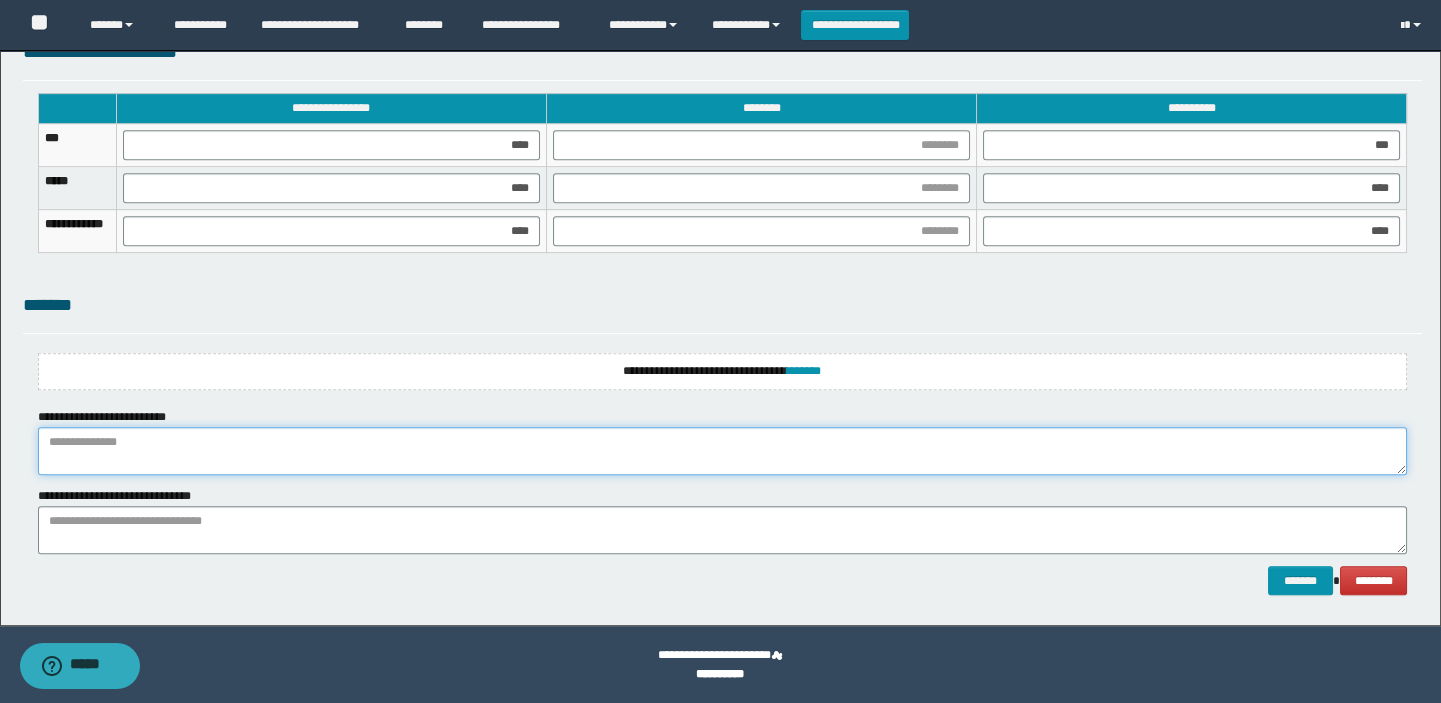 click at bounding box center [723, 451] 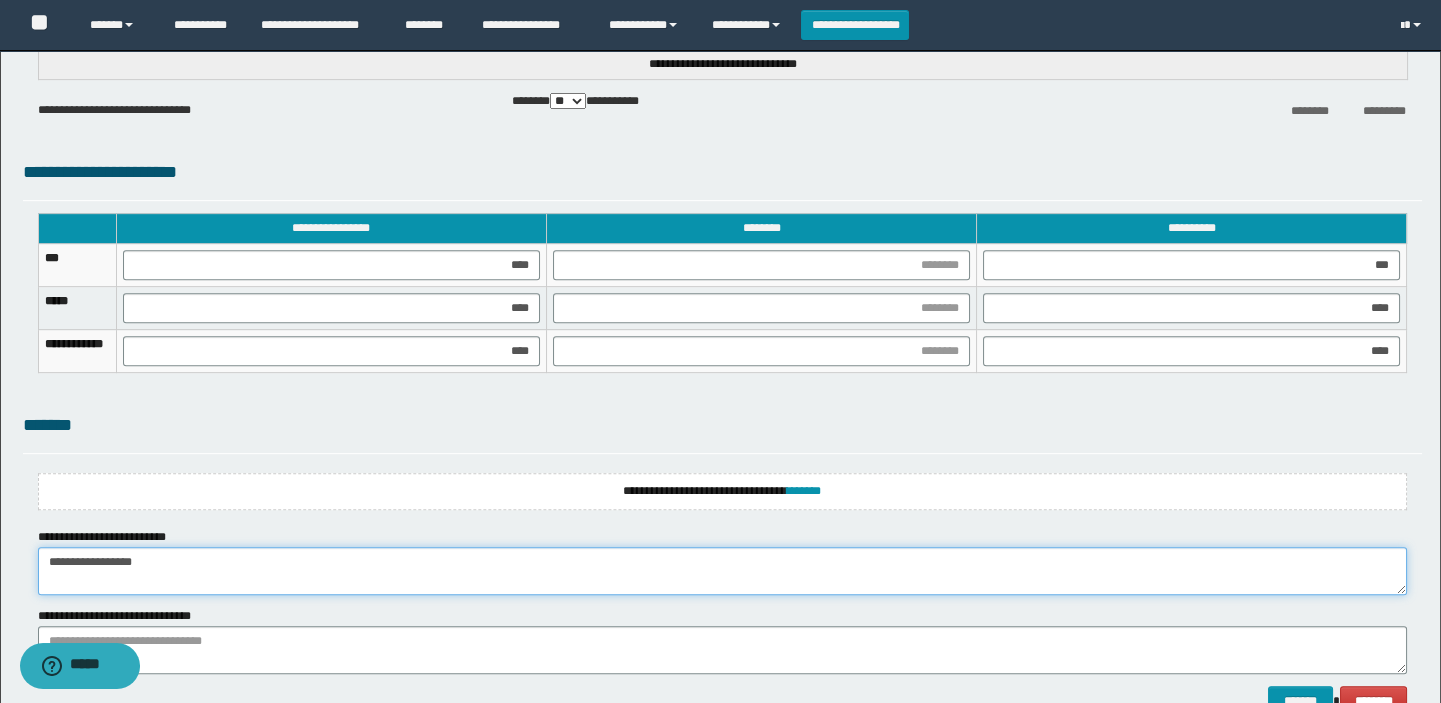 scroll, scrollTop: 2066, scrollLeft: 0, axis: vertical 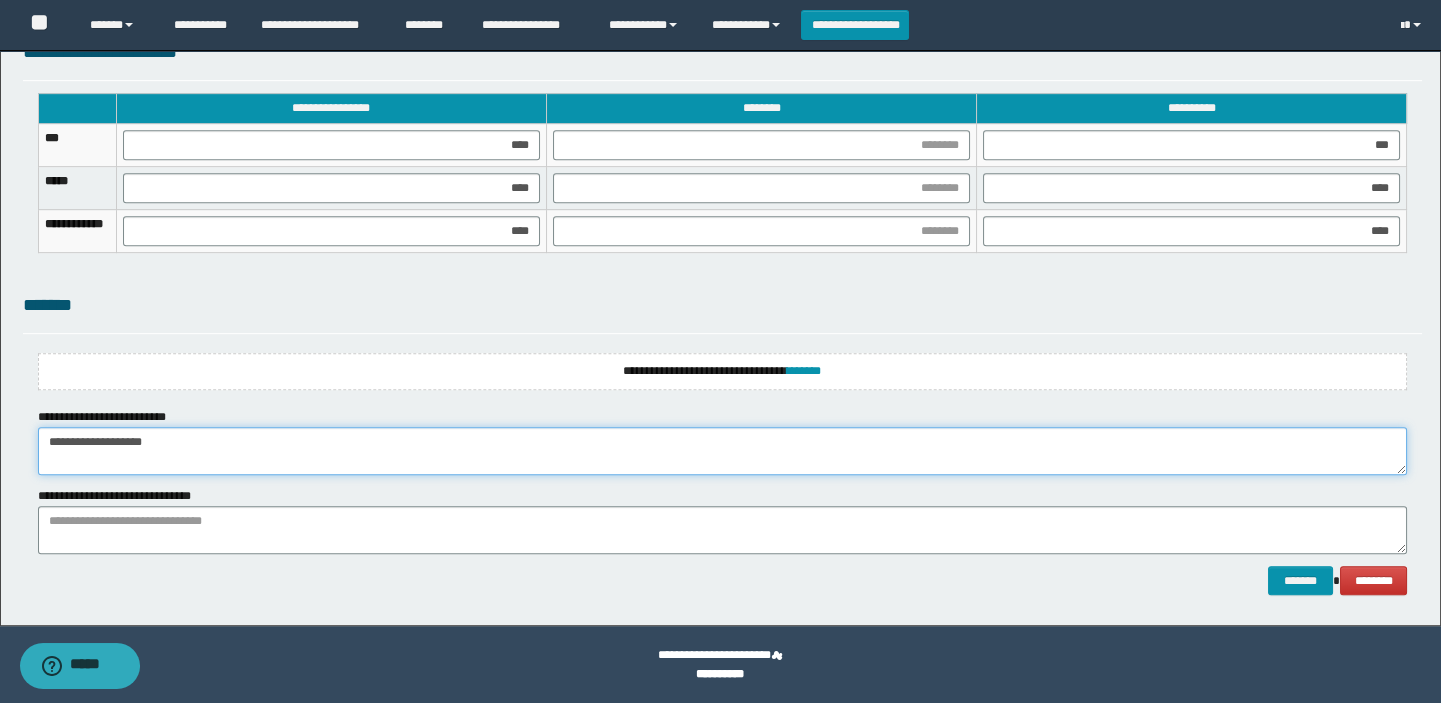 type on "**********" 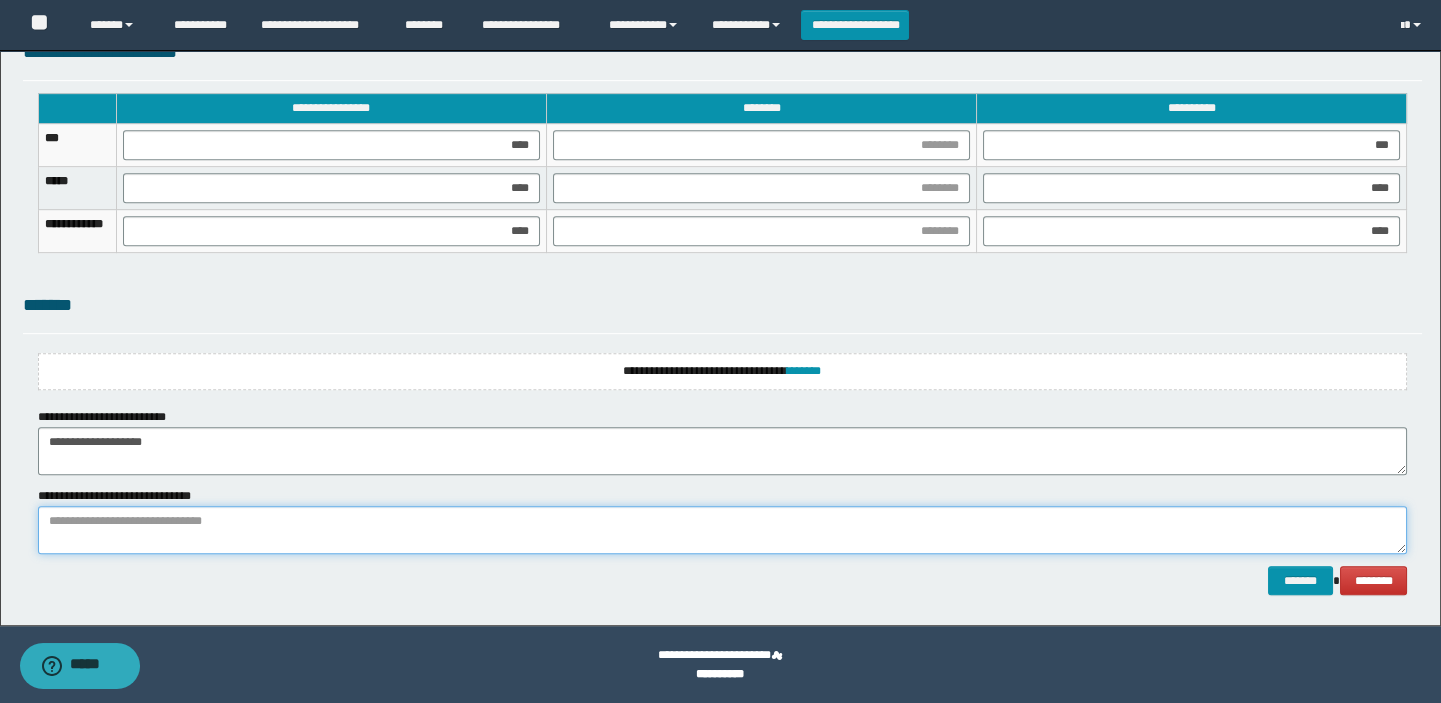click at bounding box center (723, 530) 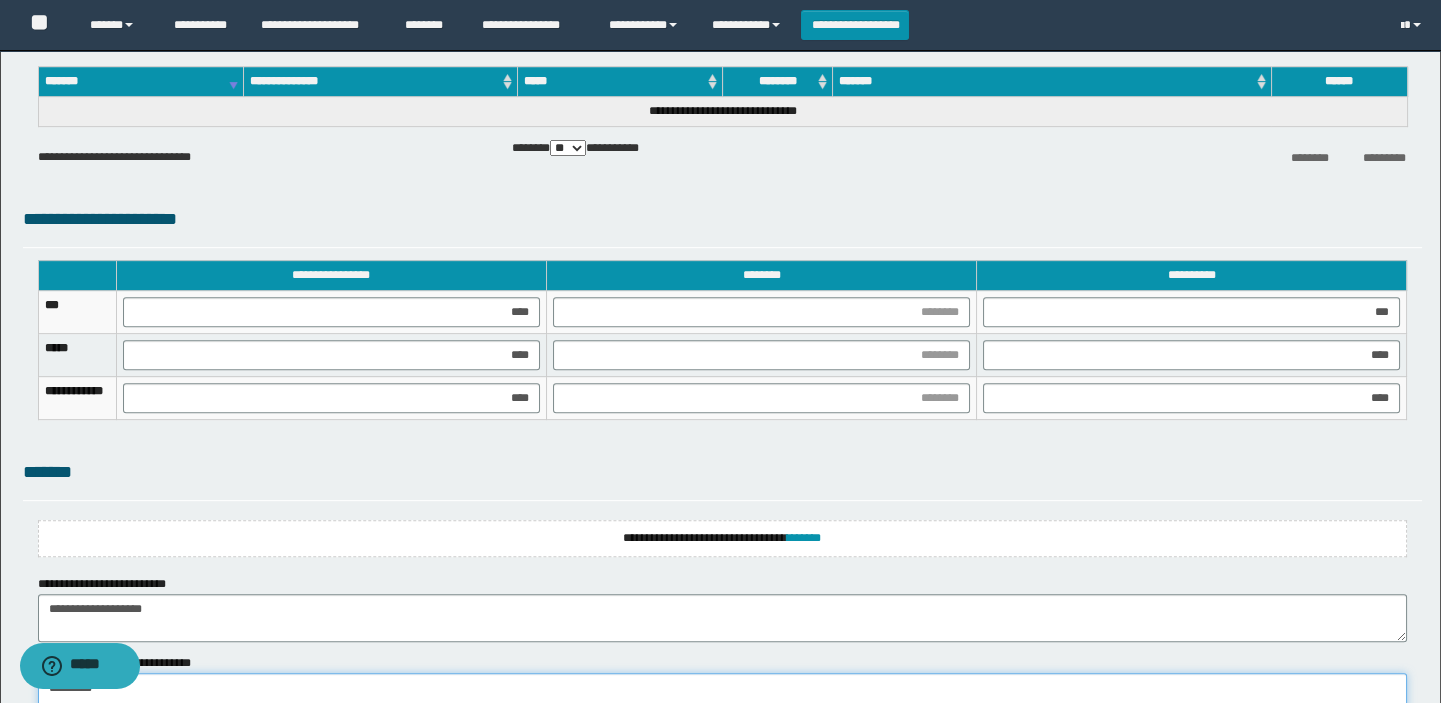 scroll, scrollTop: 2066, scrollLeft: 0, axis: vertical 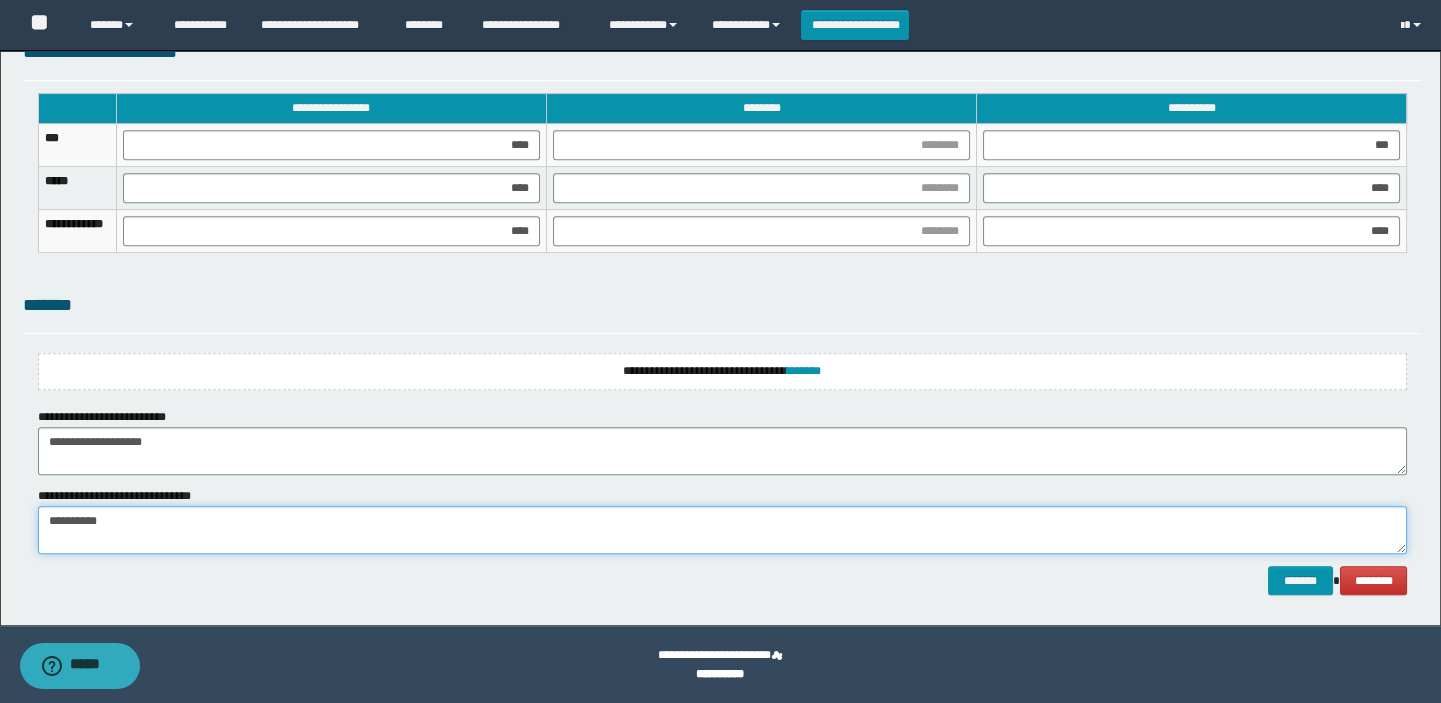 click on "**********" at bounding box center [723, 530] 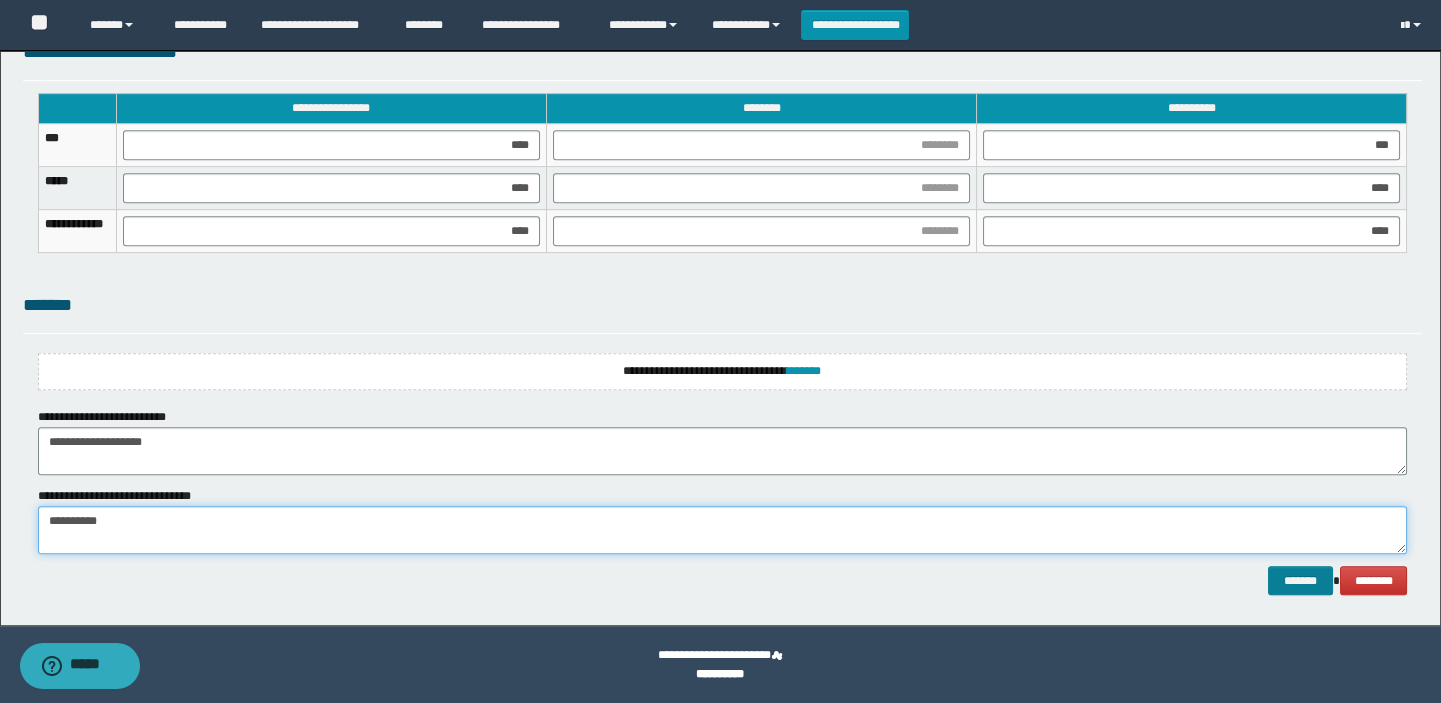 type on "**********" 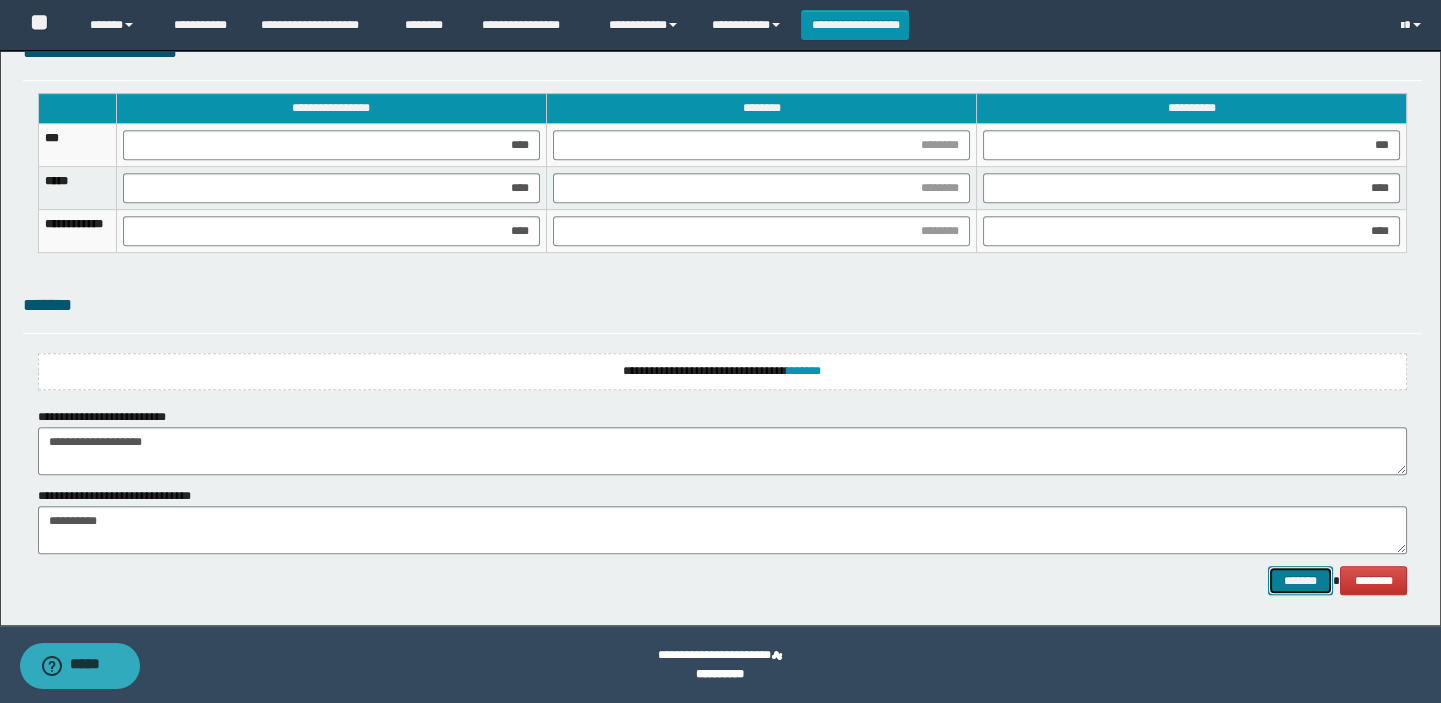 click on "*******" at bounding box center (1300, 581) 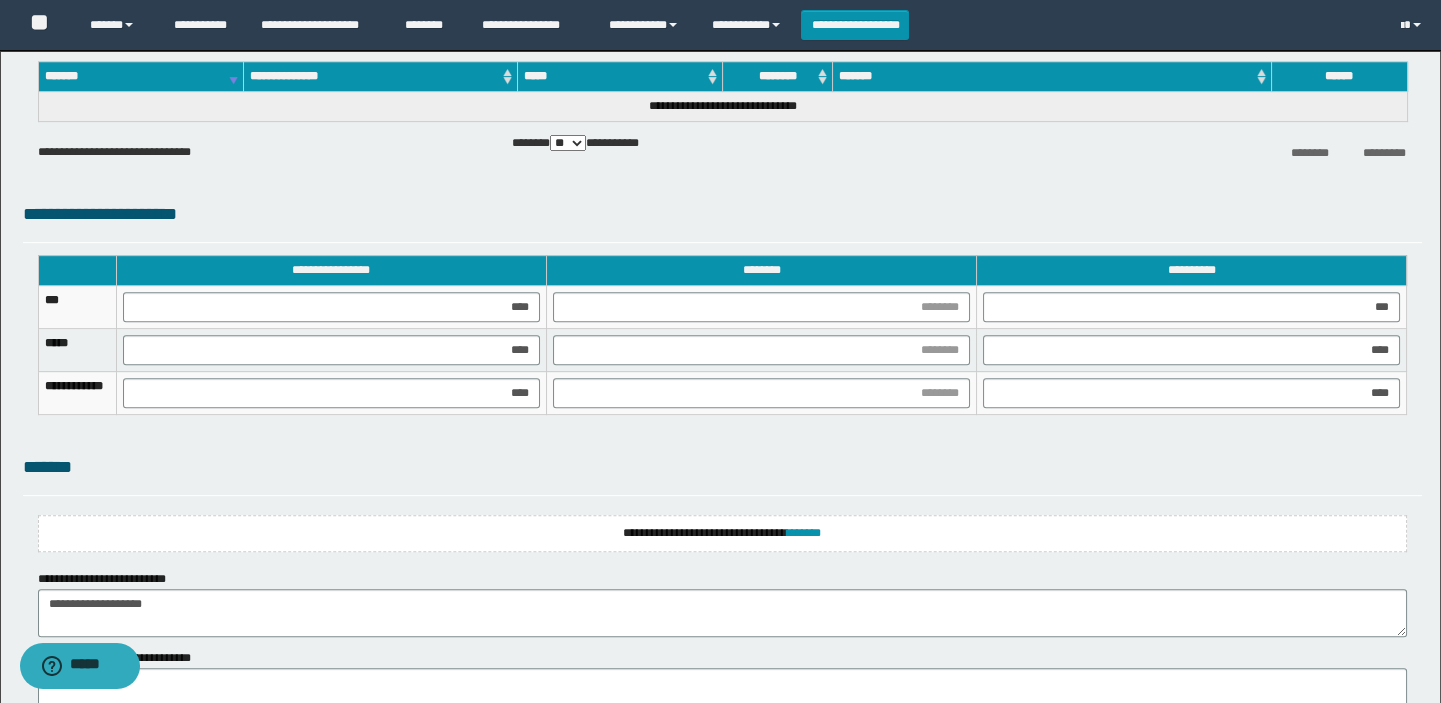 scroll, scrollTop: 2066, scrollLeft: 0, axis: vertical 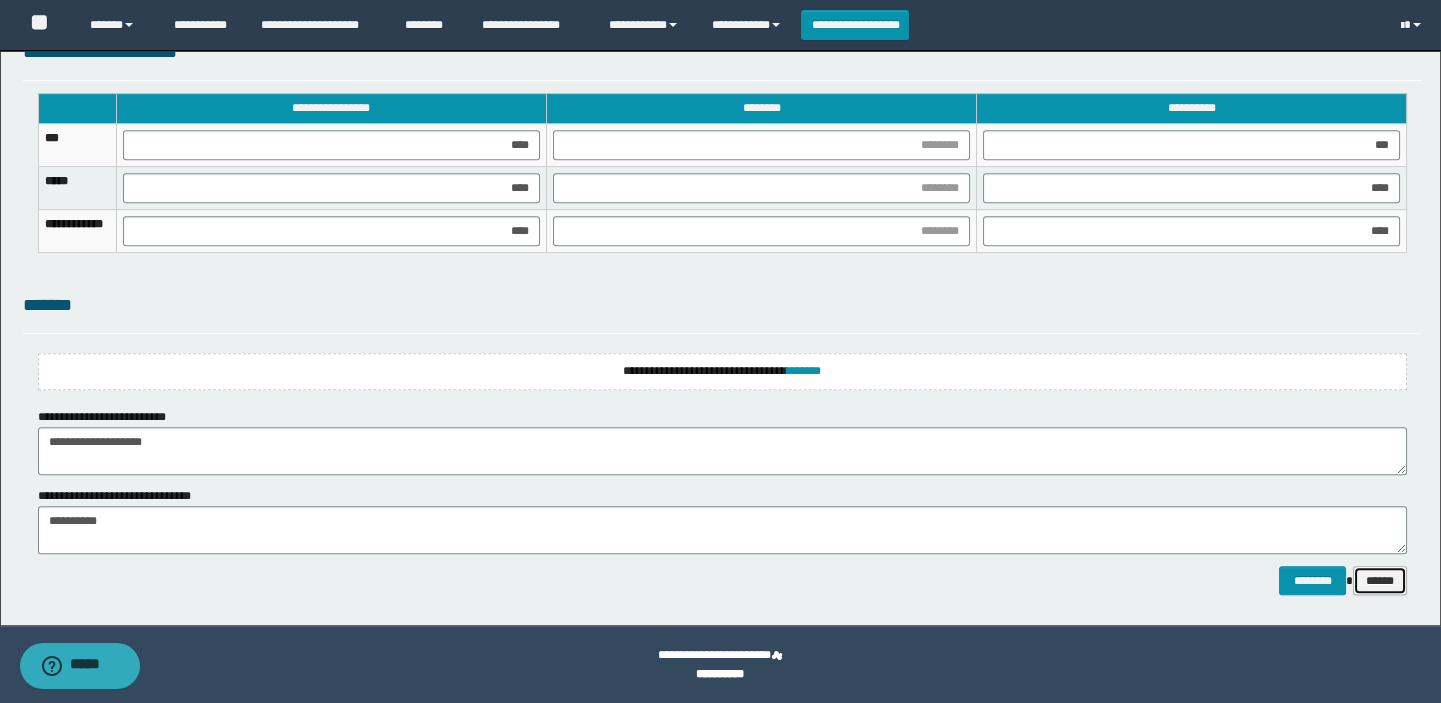 click on "******" at bounding box center [1380, 581] 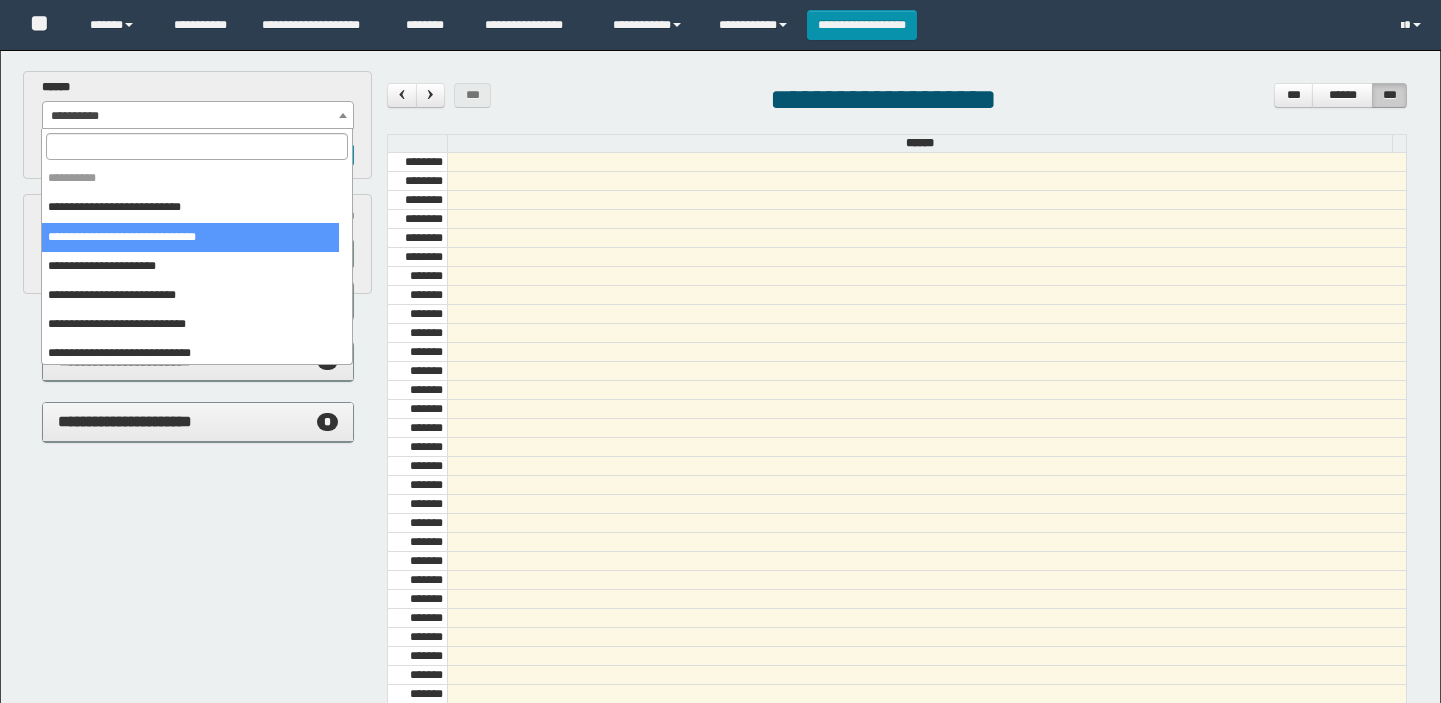 scroll, scrollTop: 0, scrollLeft: 0, axis: both 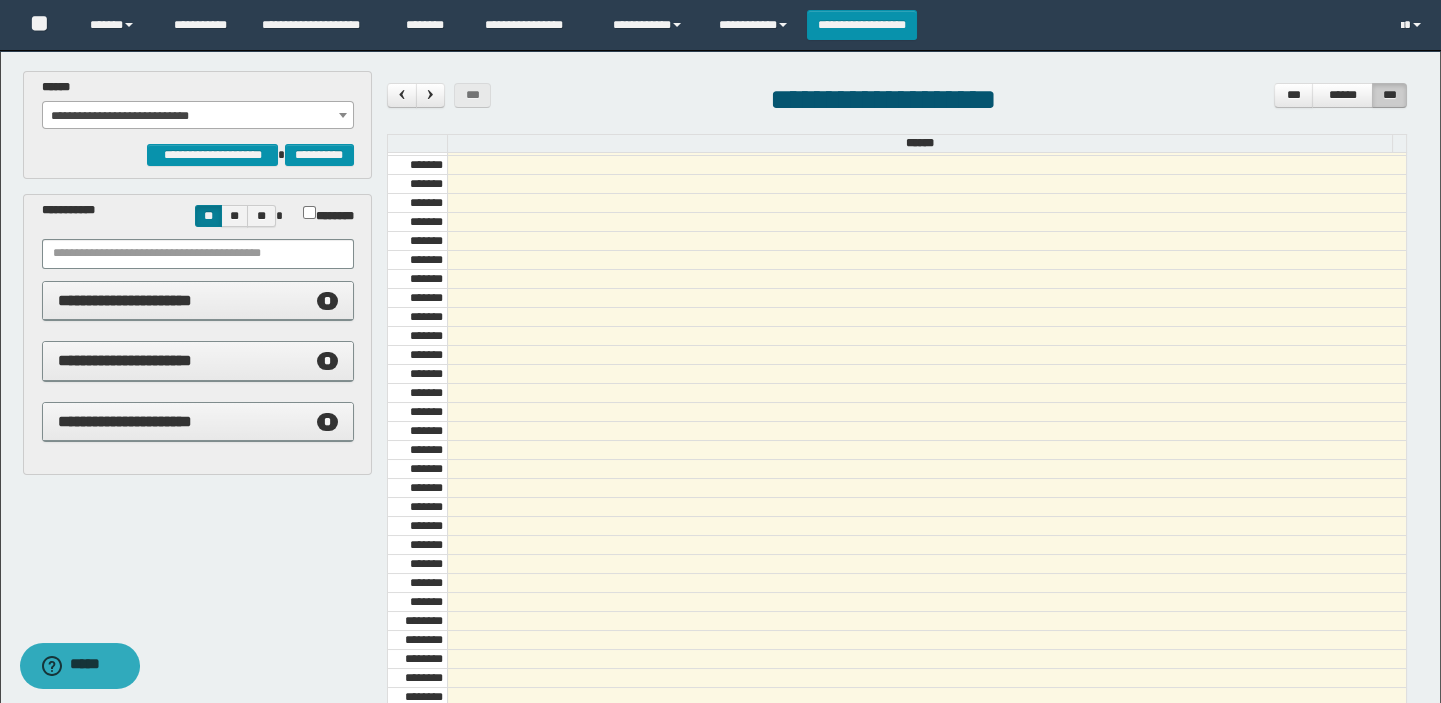 select on "******" 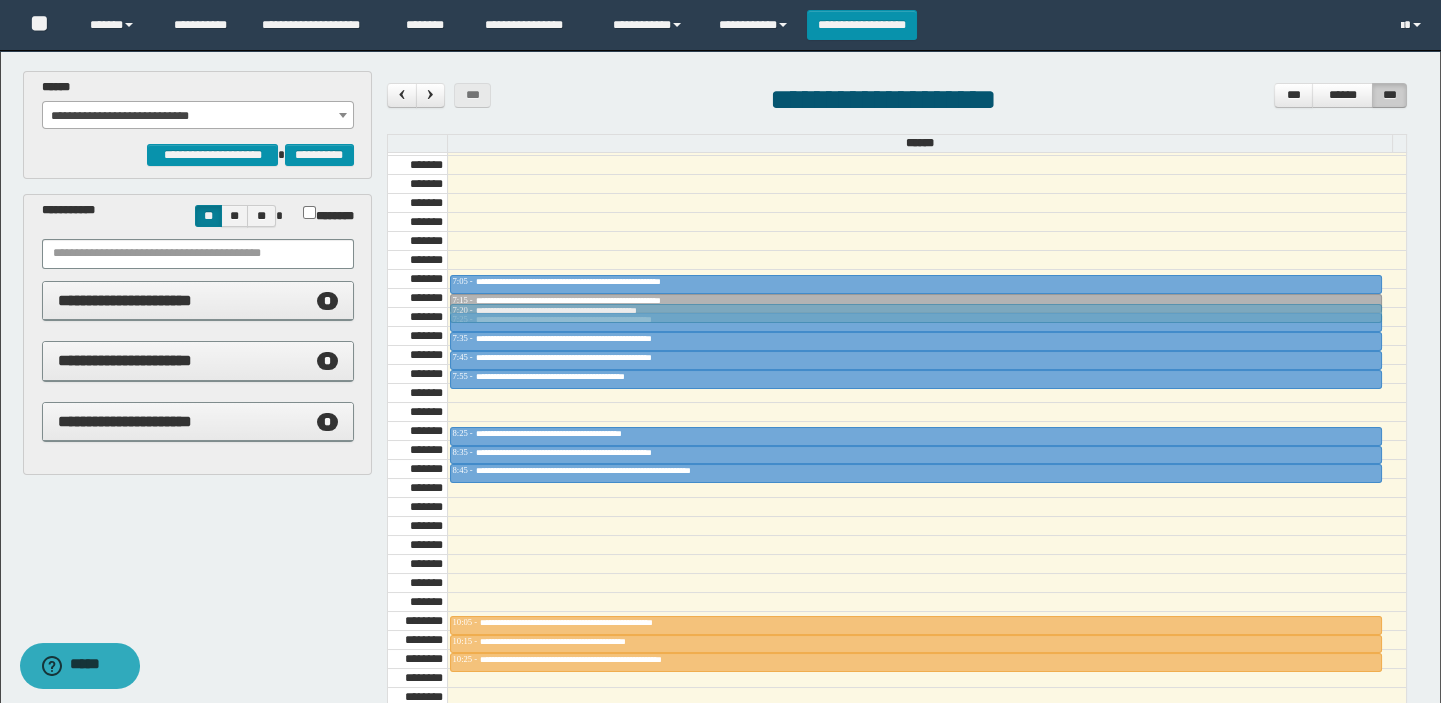 drag, startPoint x: 548, startPoint y: 401, endPoint x: 550, endPoint y: 314, distance: 87.02299 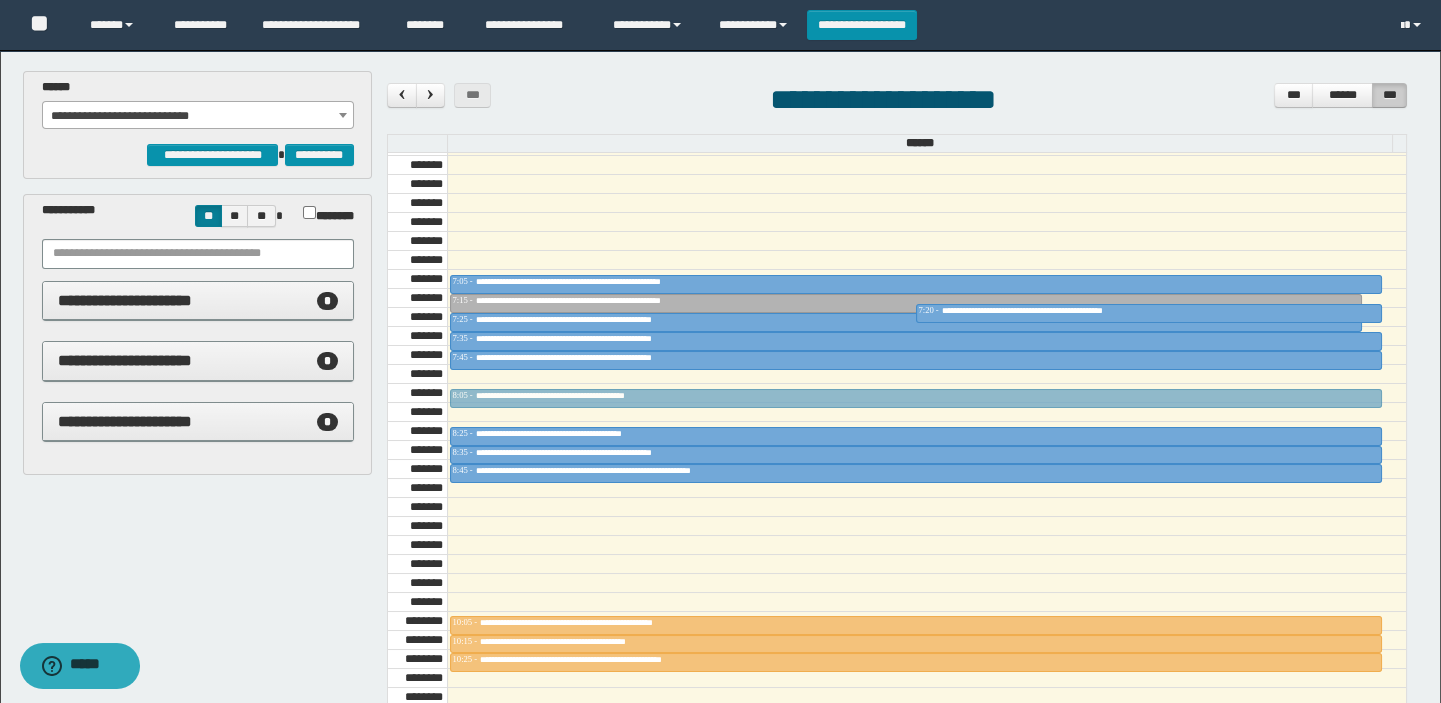 drag, startPoint x: 539, startPoint y: 371, endPoint x: 532, endPoint y: 390, distance: 20.248457 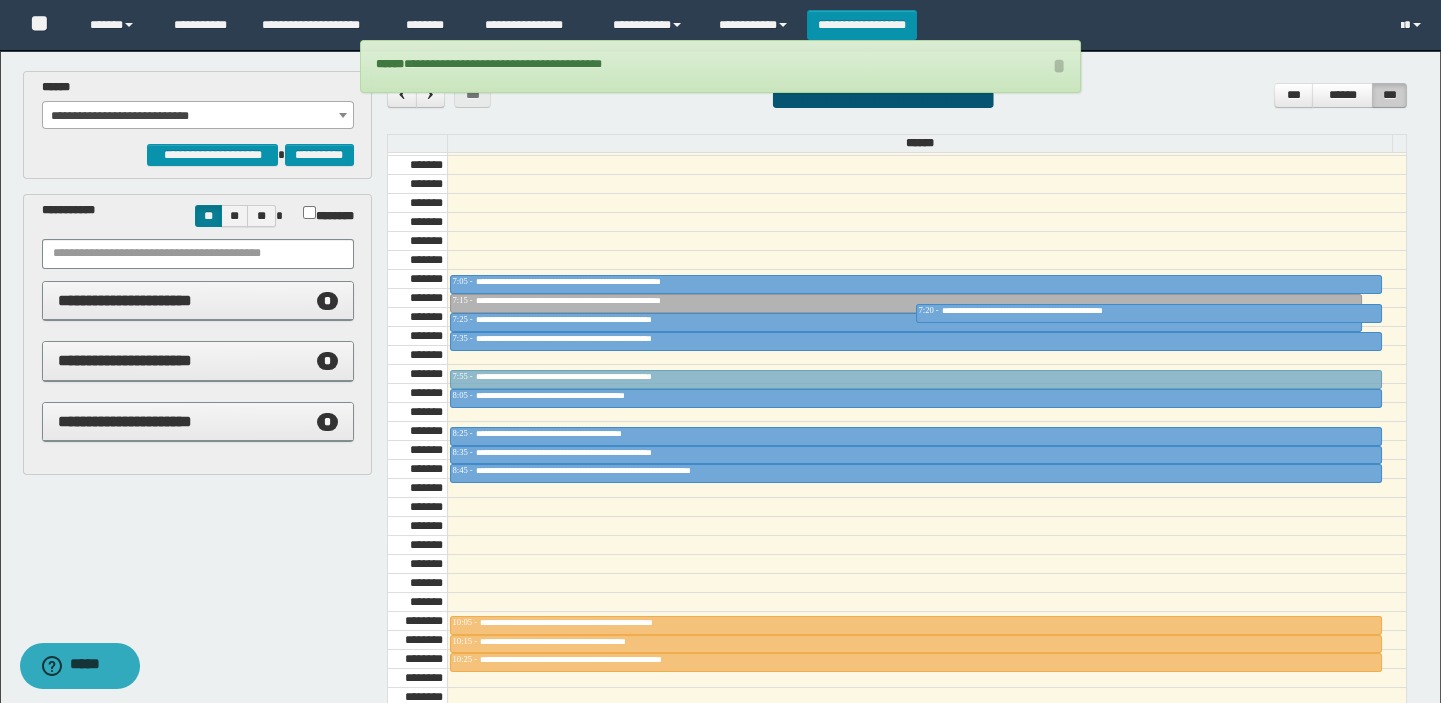 drag, startPoint x: 532, startPoint y: 390, endPoint x: 531, endPoint y: 368, distance: 22.022715 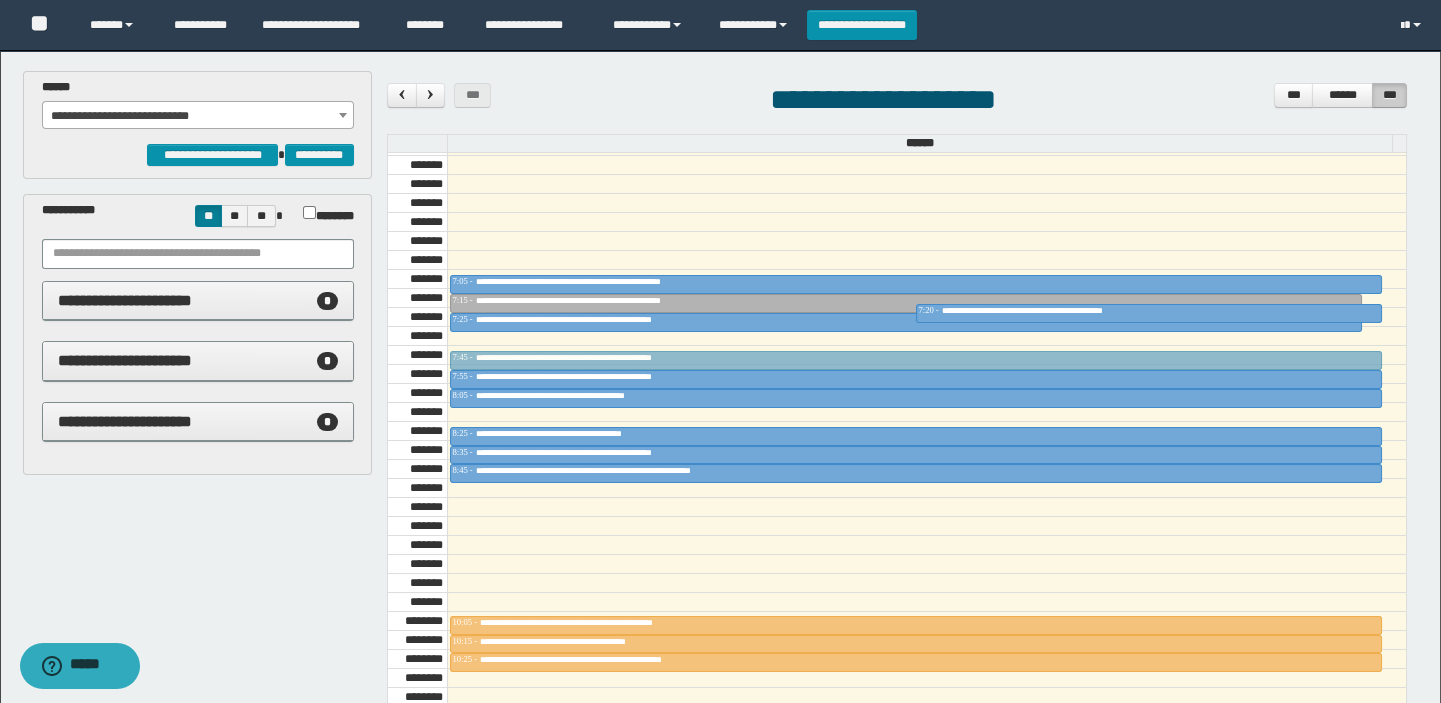 drag, startPoint x: 531, startPoint y: 333, endPoint x: 531, endPoint y: 349, distance: 16 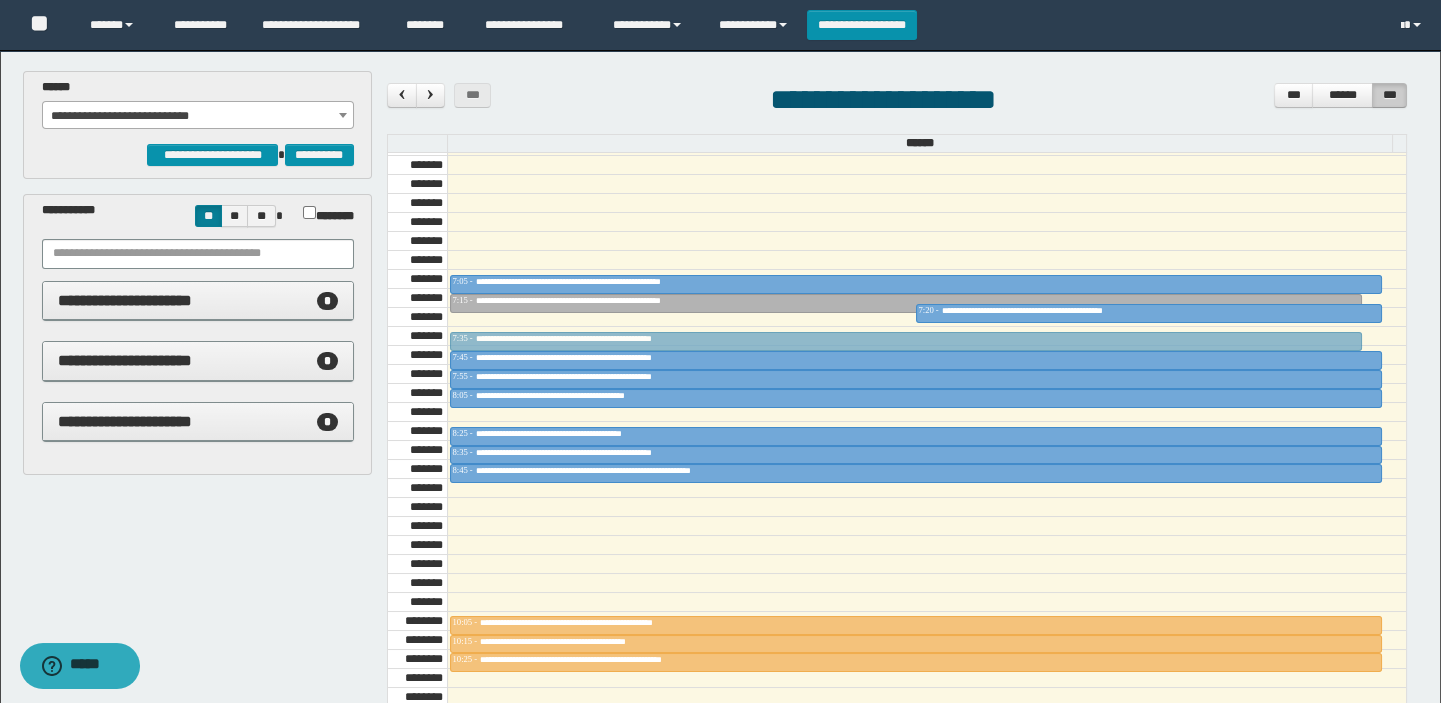 drag, startPoint x: 550, startPoint y: 317, endPoint x: 550, endPoint y: 332, distance: 15 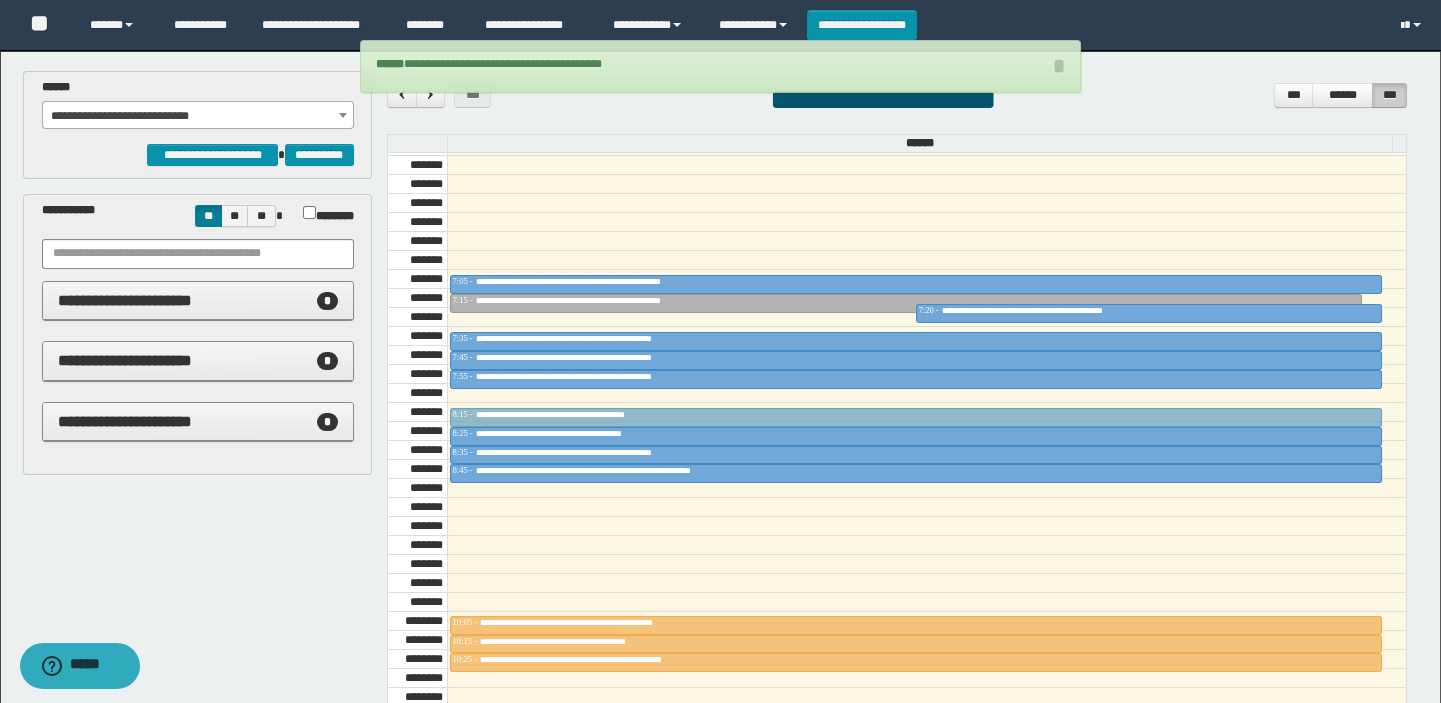 drag, startPoint x: 531, startPoint y: 394, endPoint x: 532, endPoint y: 404, distance: 10.049875 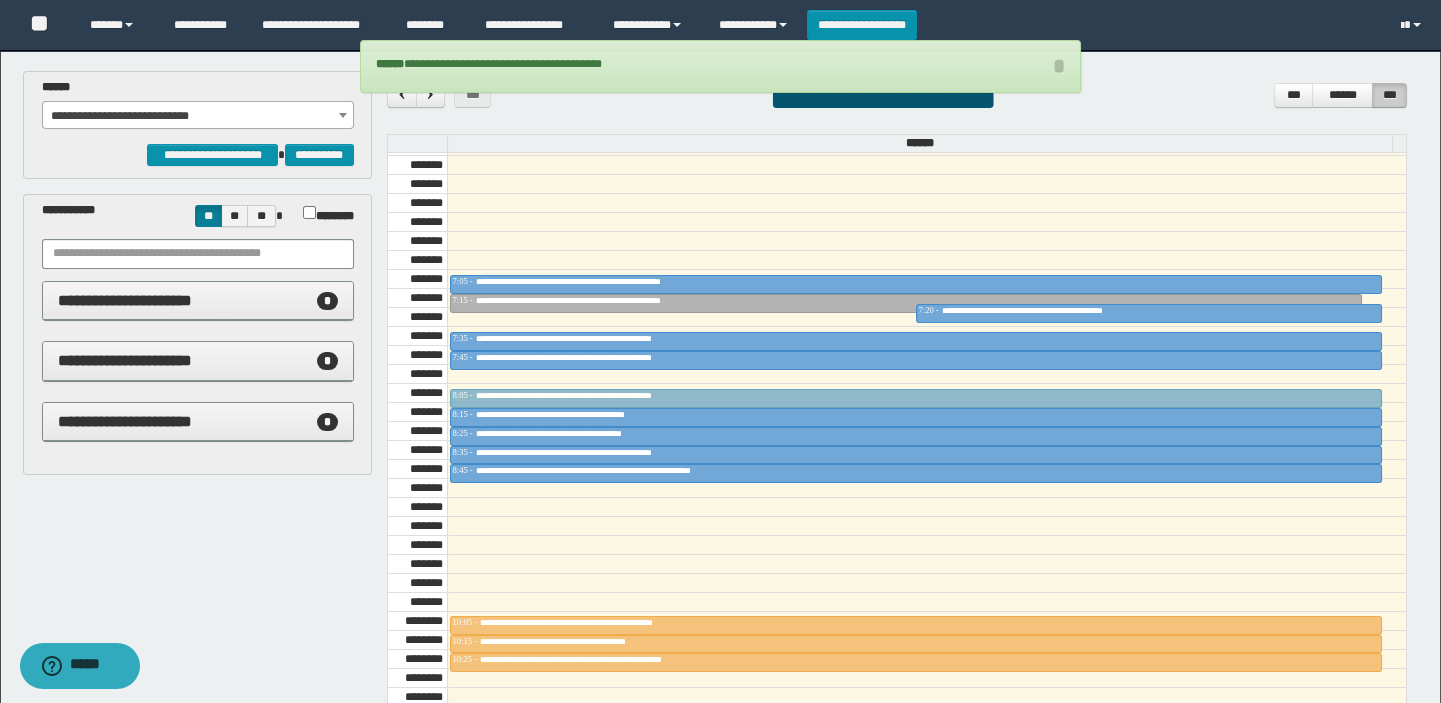 drag, startPoint x: 545, startPoint y: 374, endPoint x: 544, endPoint y: 385, distance: 11.045361 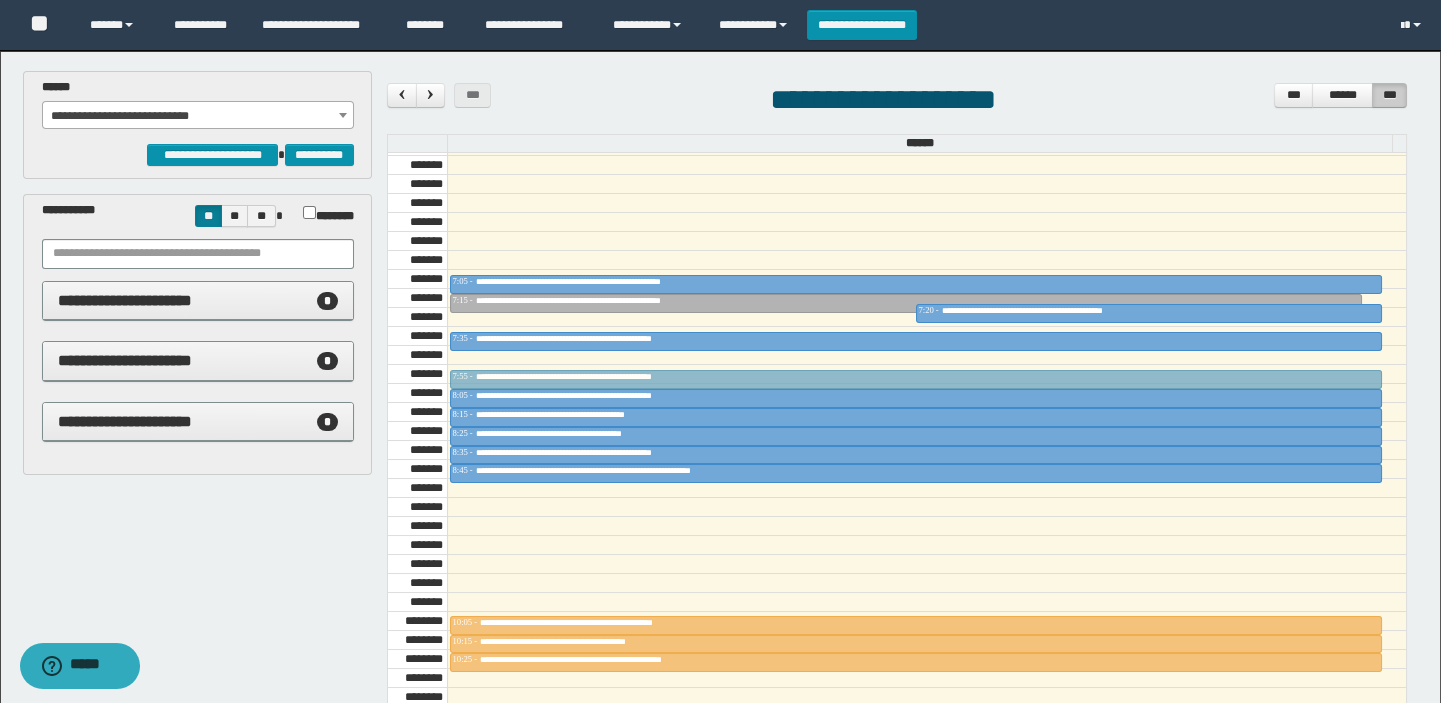 drag, startPoint x: 547, startPoint y: 352, endPoint x: 547, endPoint y: 363, distance: 11 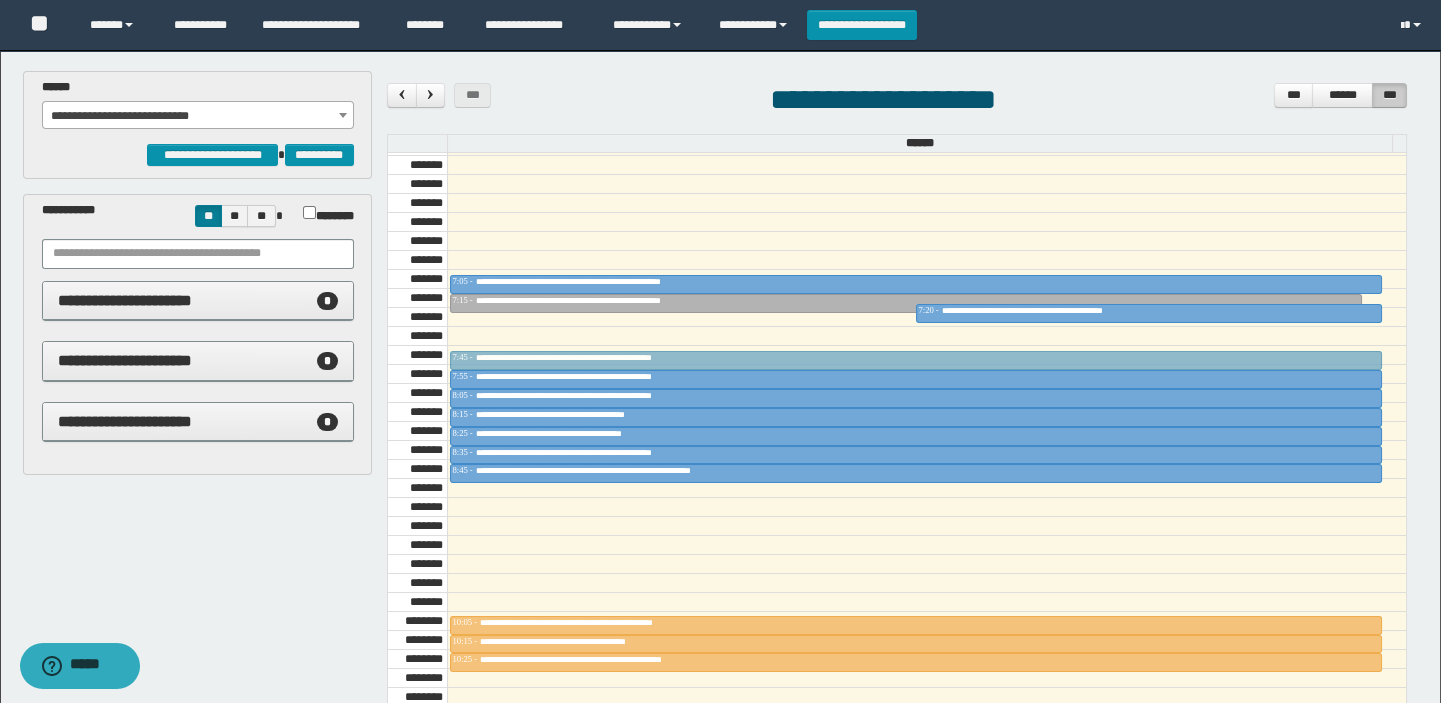 drag, startPoint x: 575, startPoint y: 337, endPoint x: 575, endPoint y: 350, distance: 13 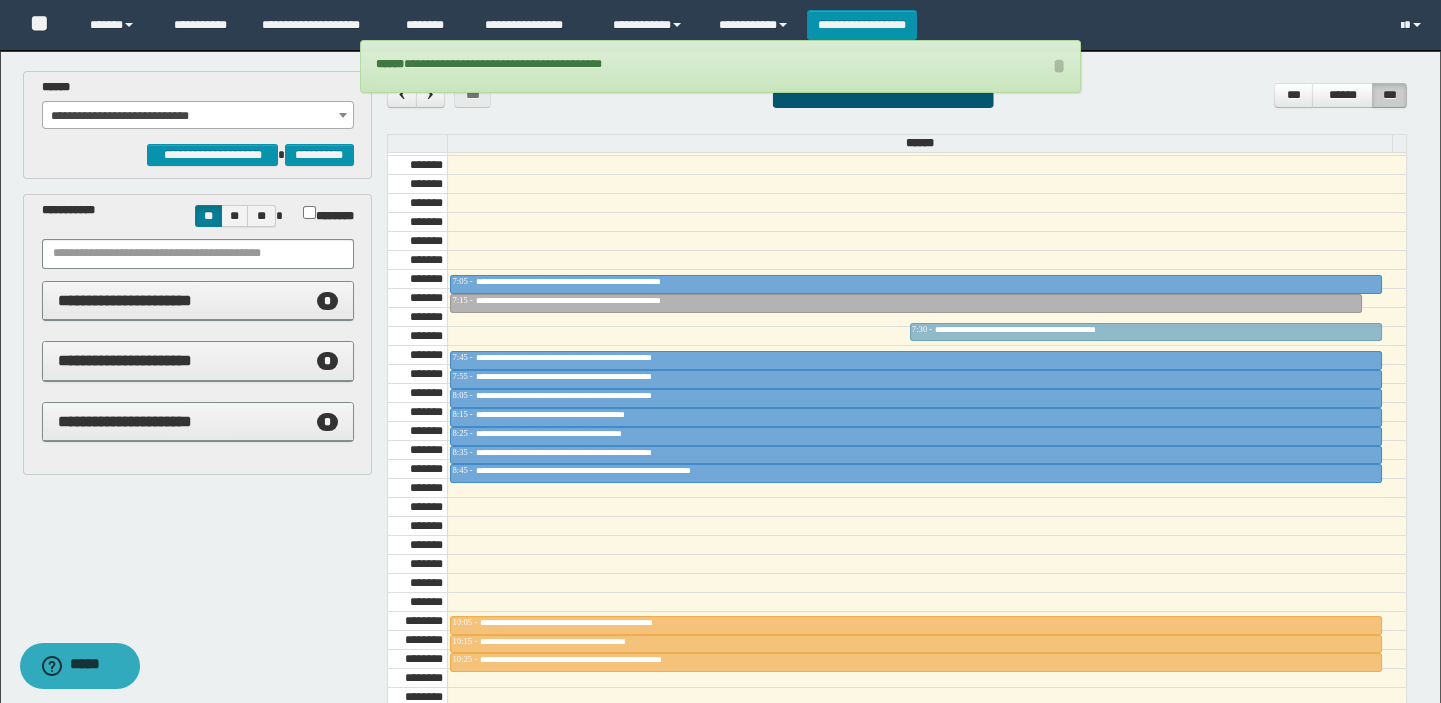 drag, startPoint x: 1040, startPoint y: 305, endPoint x: 1040, endPoint y: 316, distance: 11 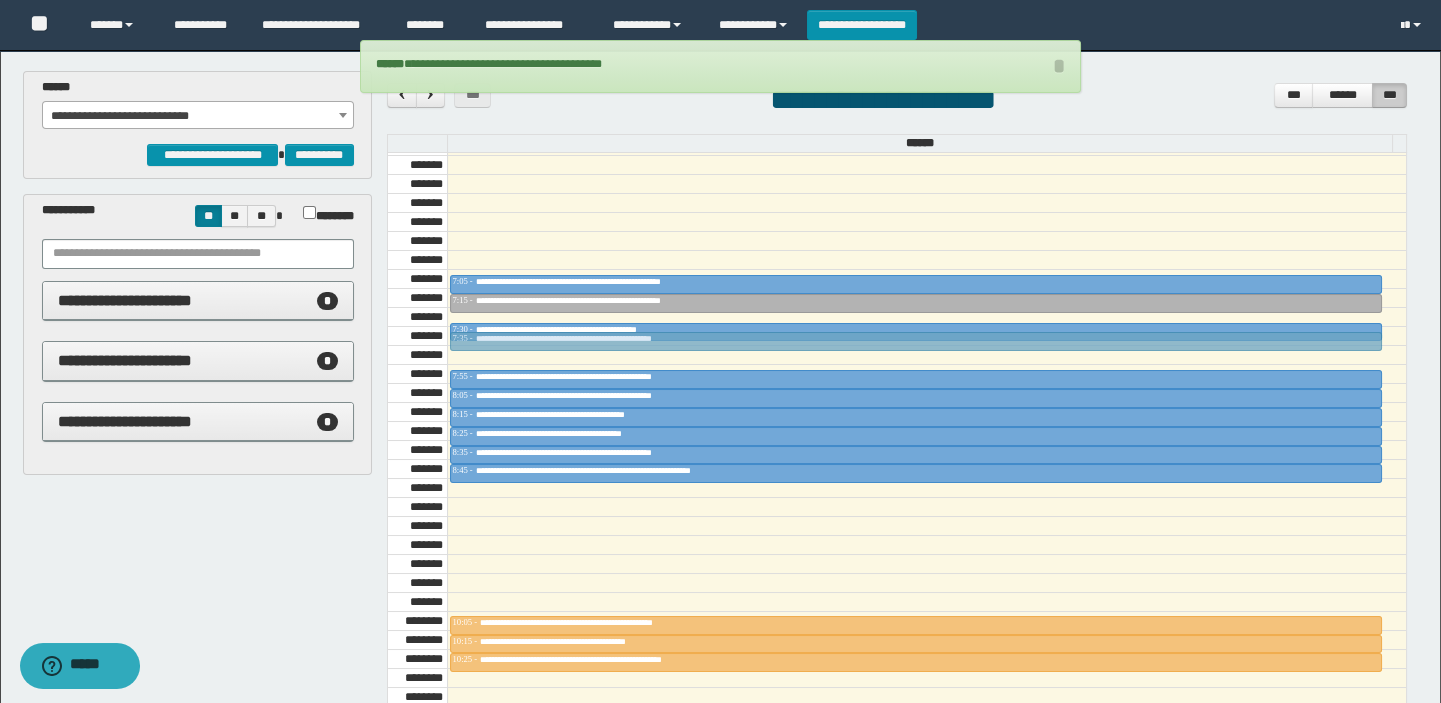 drag, startPoint x: 552, startPoint y: 355, endPoint x: 562, endPoint y: 322, distance: 34.48188 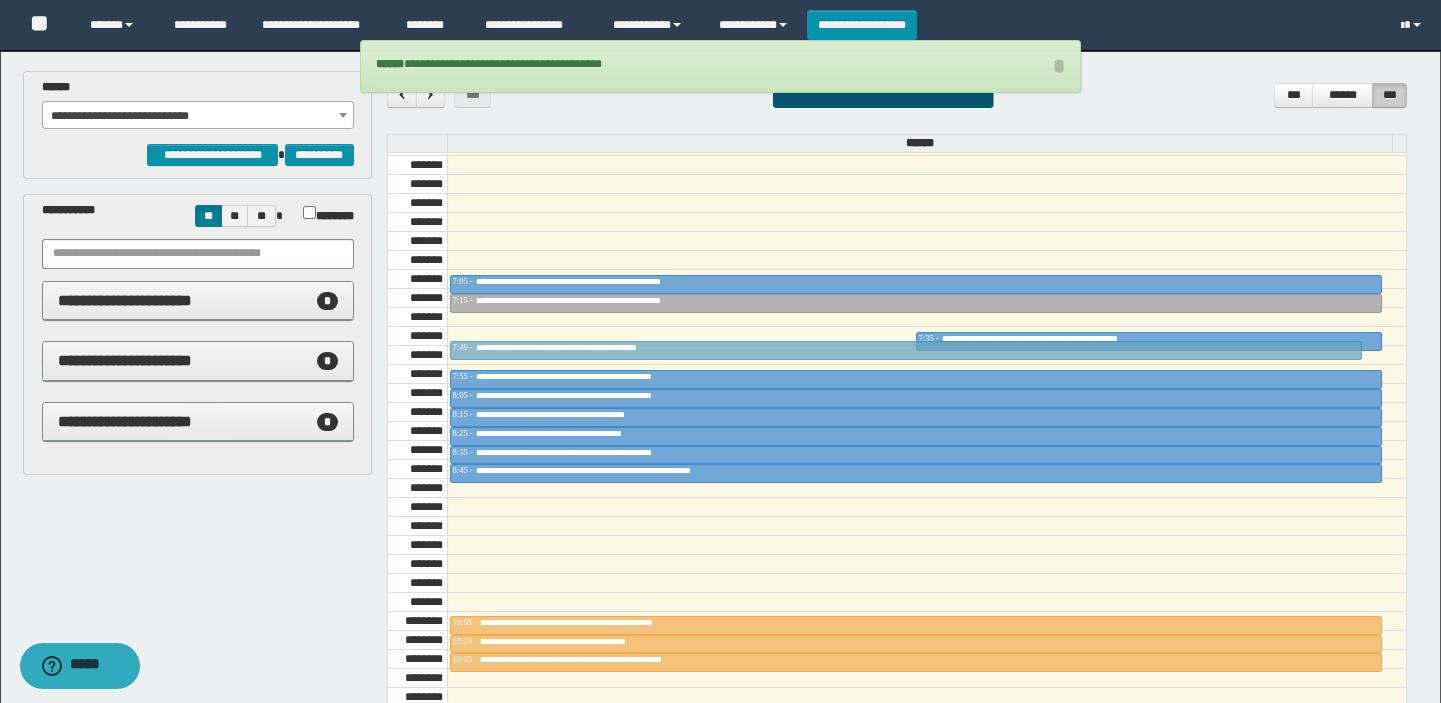 drag, startPoint x: 524, startPoint y: 324, endPoint x: 522, endPoint y: 348, distance: 24.083189 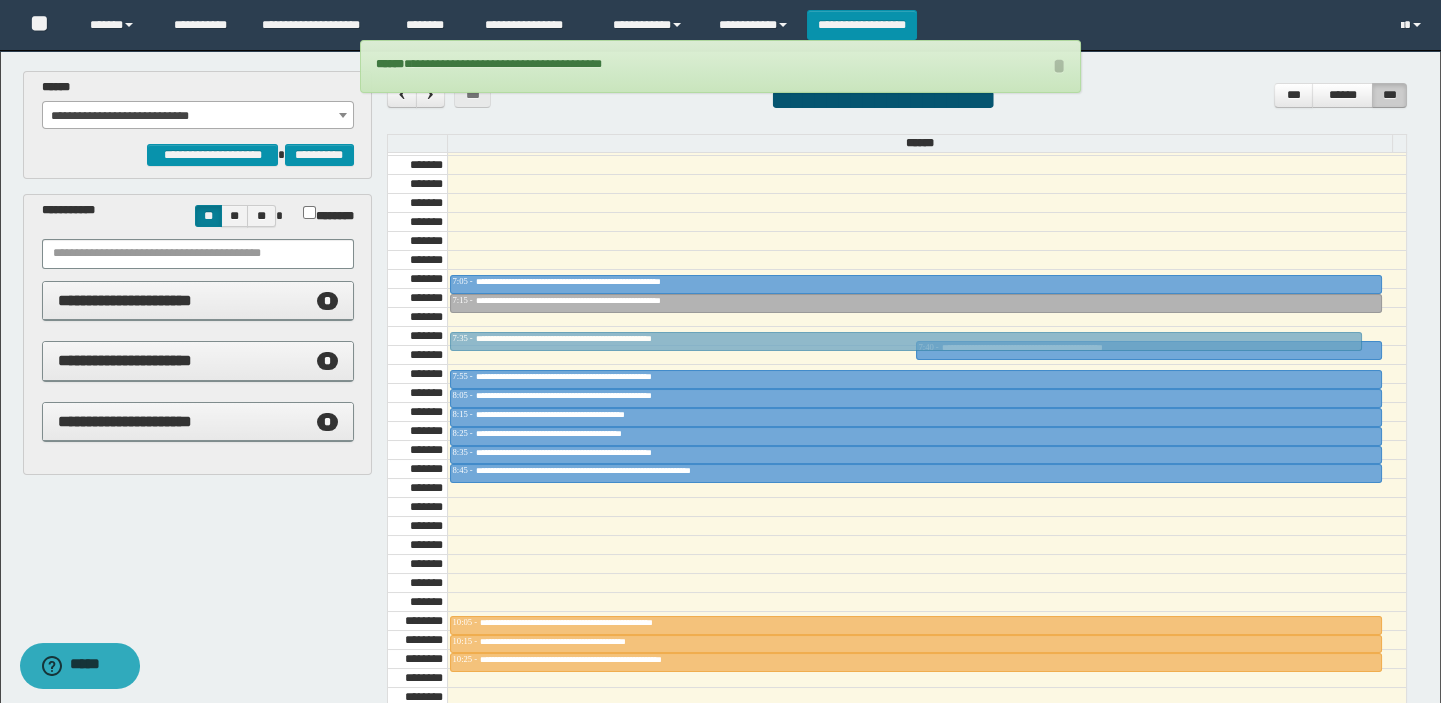 drag, startPoint x: 600, startPoint y: 333, endPoint x: 609, endPoint y: 319, distance: 16.643316 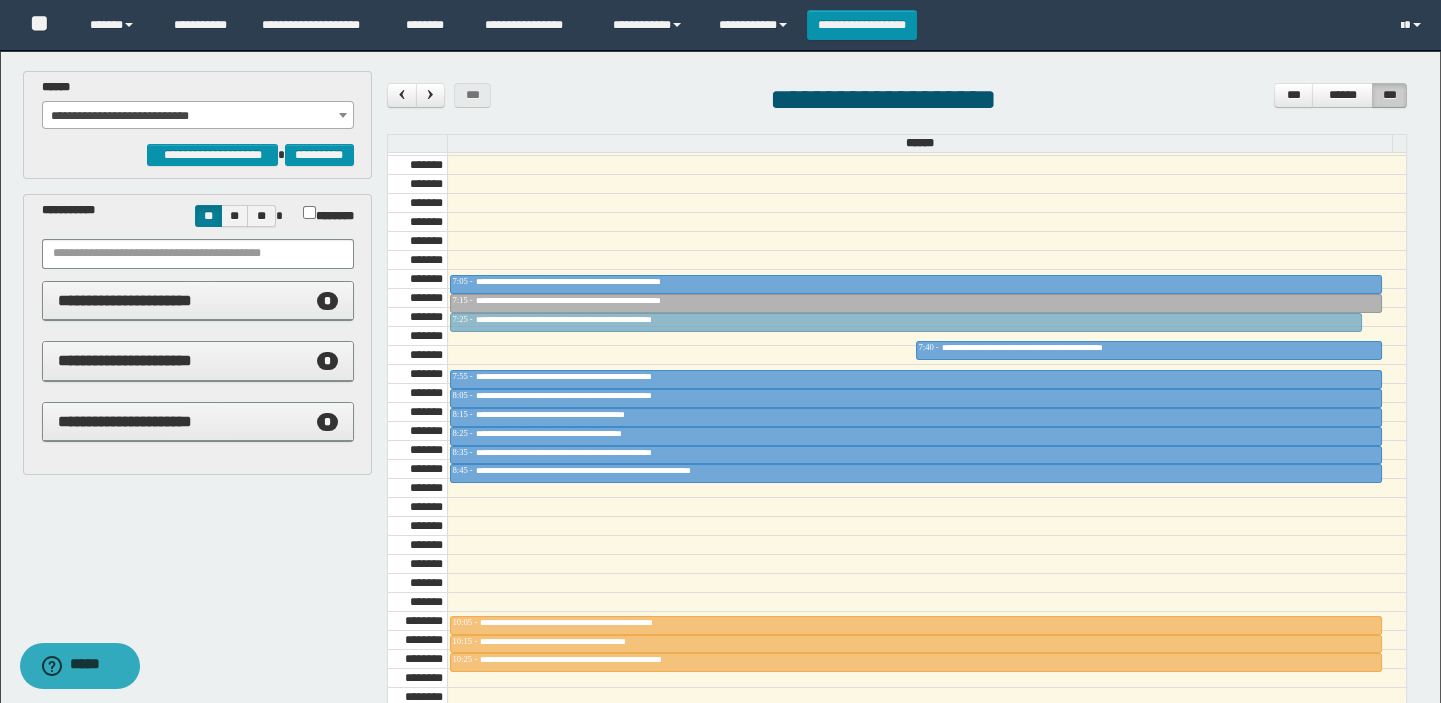 drag, startPoint x: 545, startPoint y: 334, endPoint x: 560, endPoint y: 316, distance: 23.43075 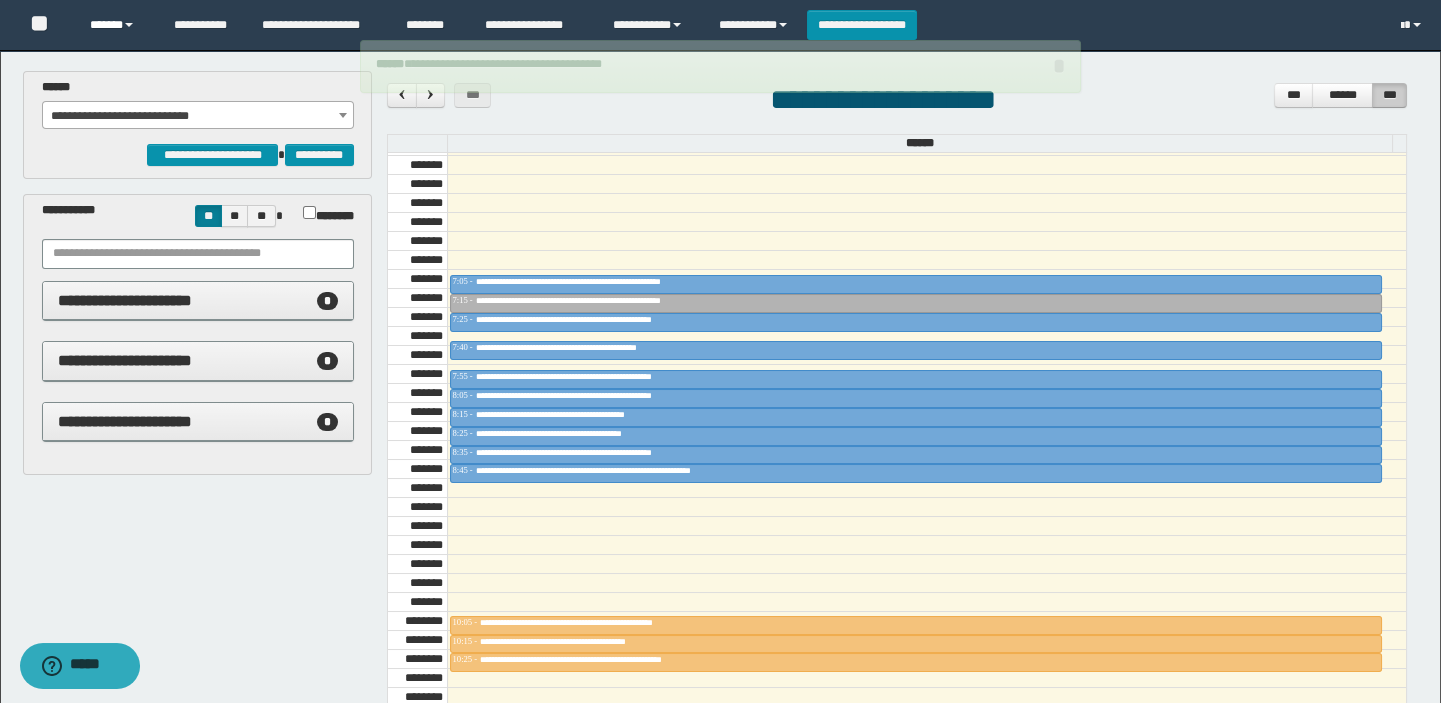 click on "******" at bounding box center [117, 25] 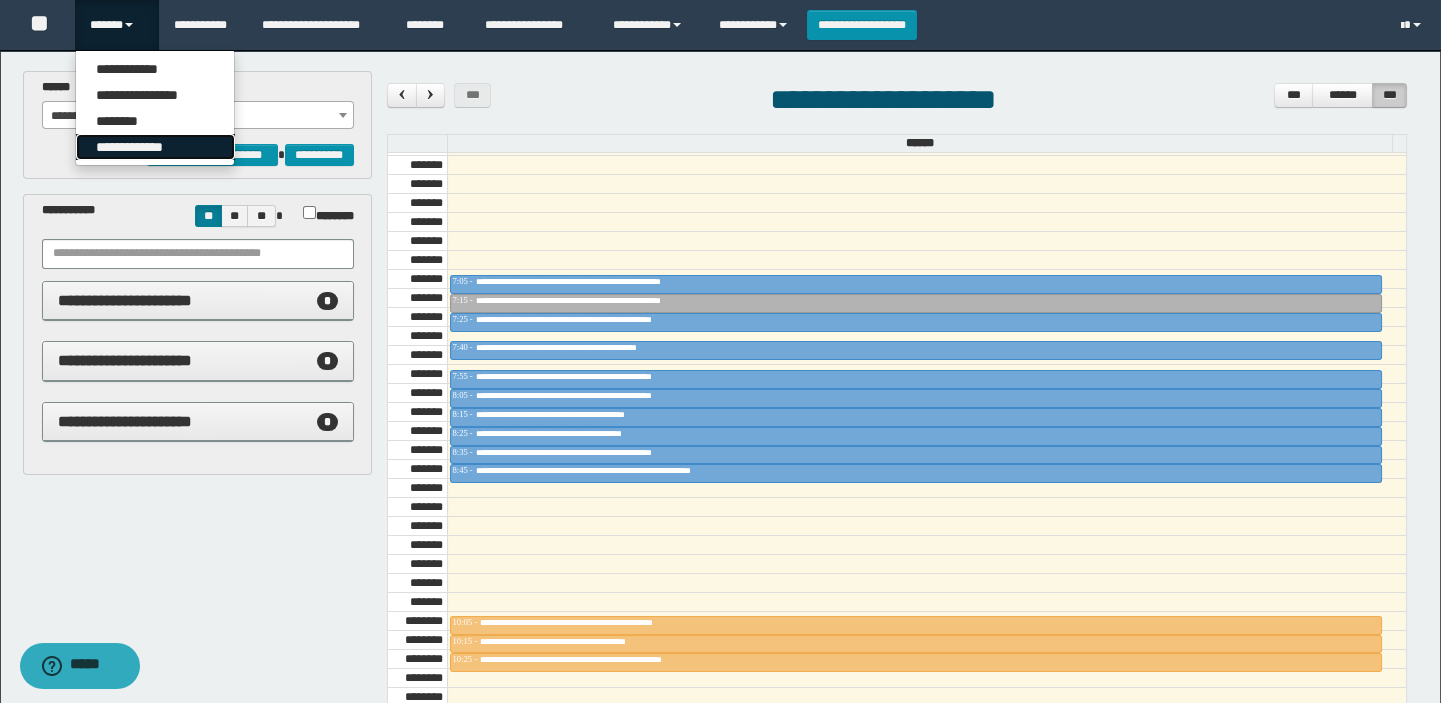 click on "**********" at bounding box center (155, 147) 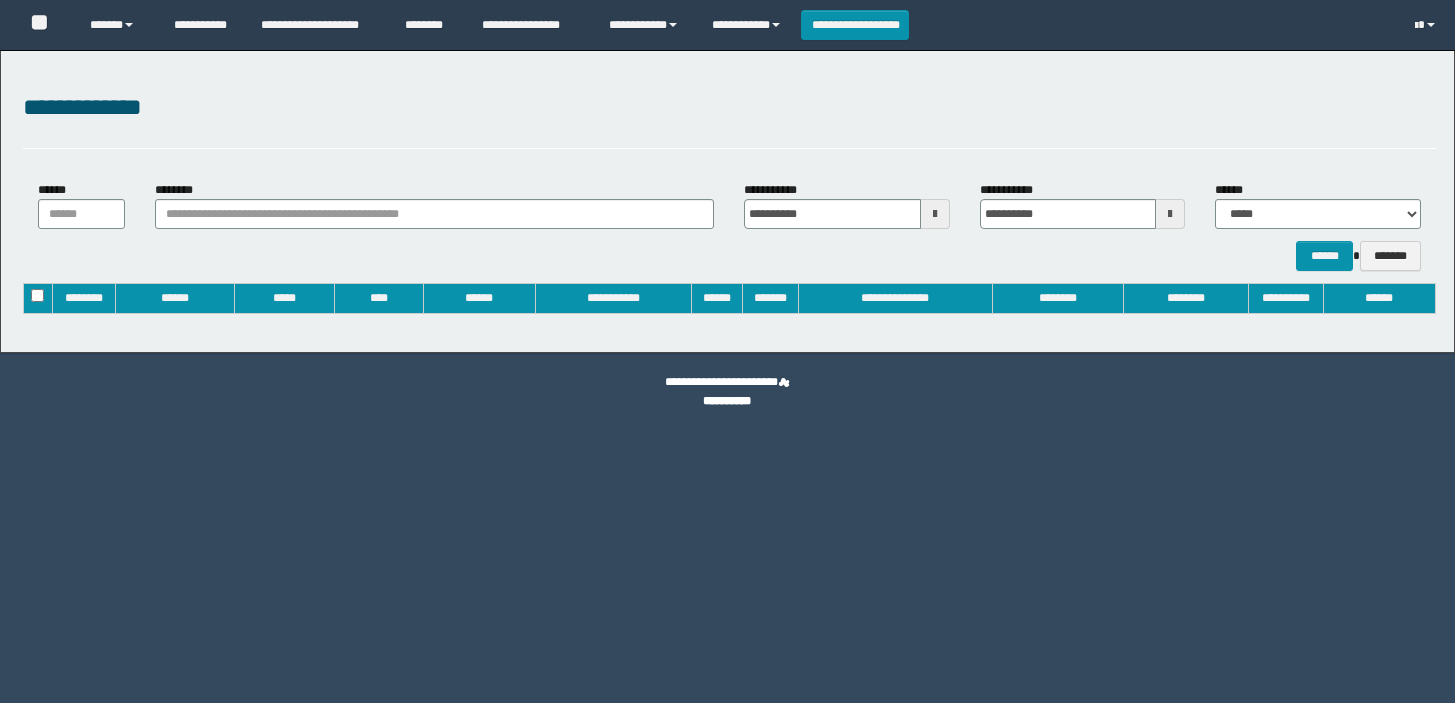 type on "**********" 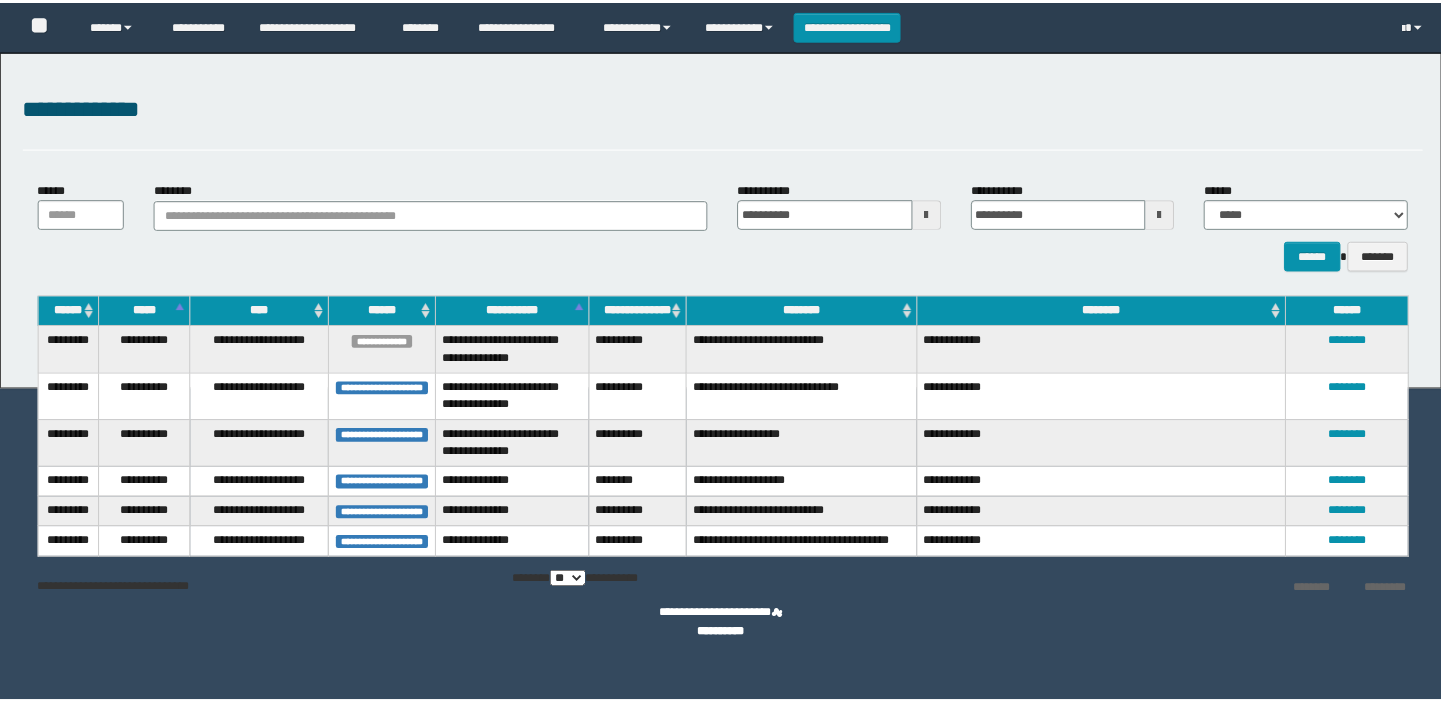 scroll, scrollTop: 0, scrollLeft: 0, axis: both 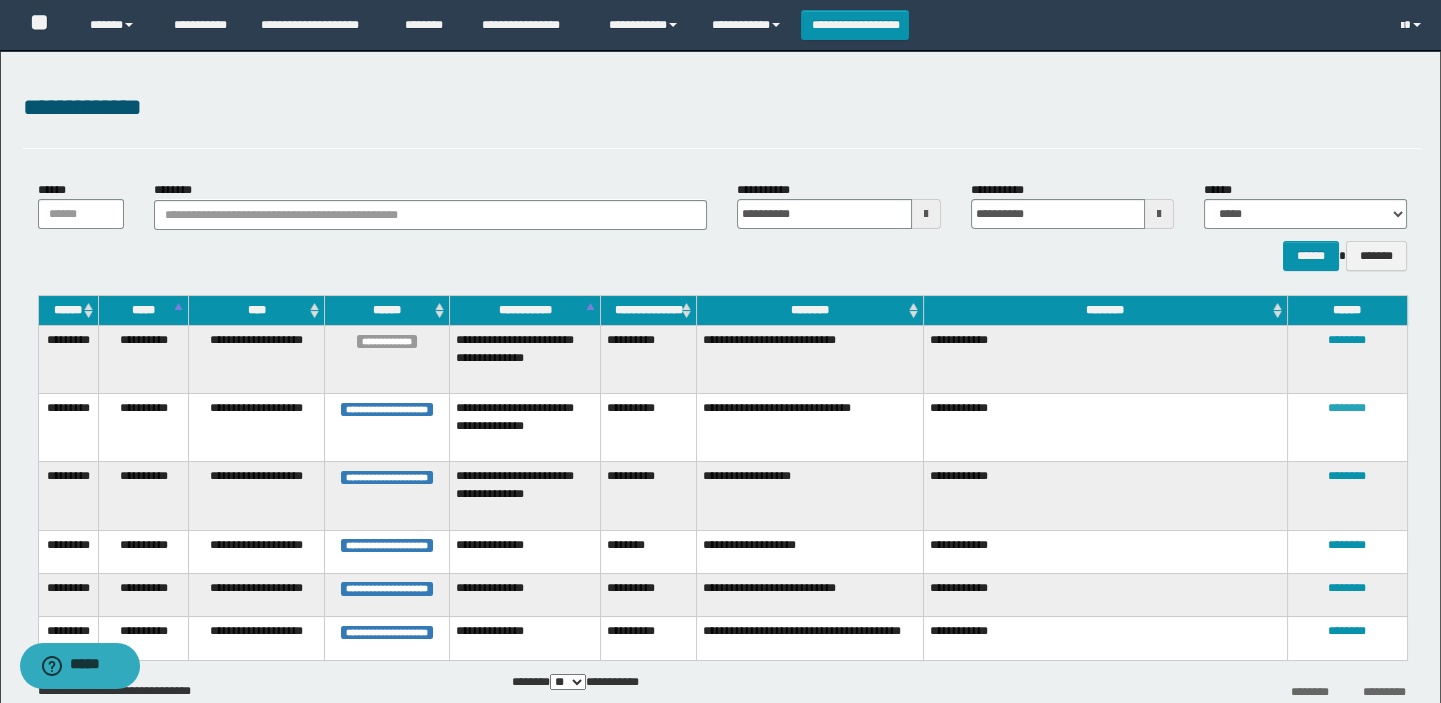 click on "********" at bounding box center (1347, 408) 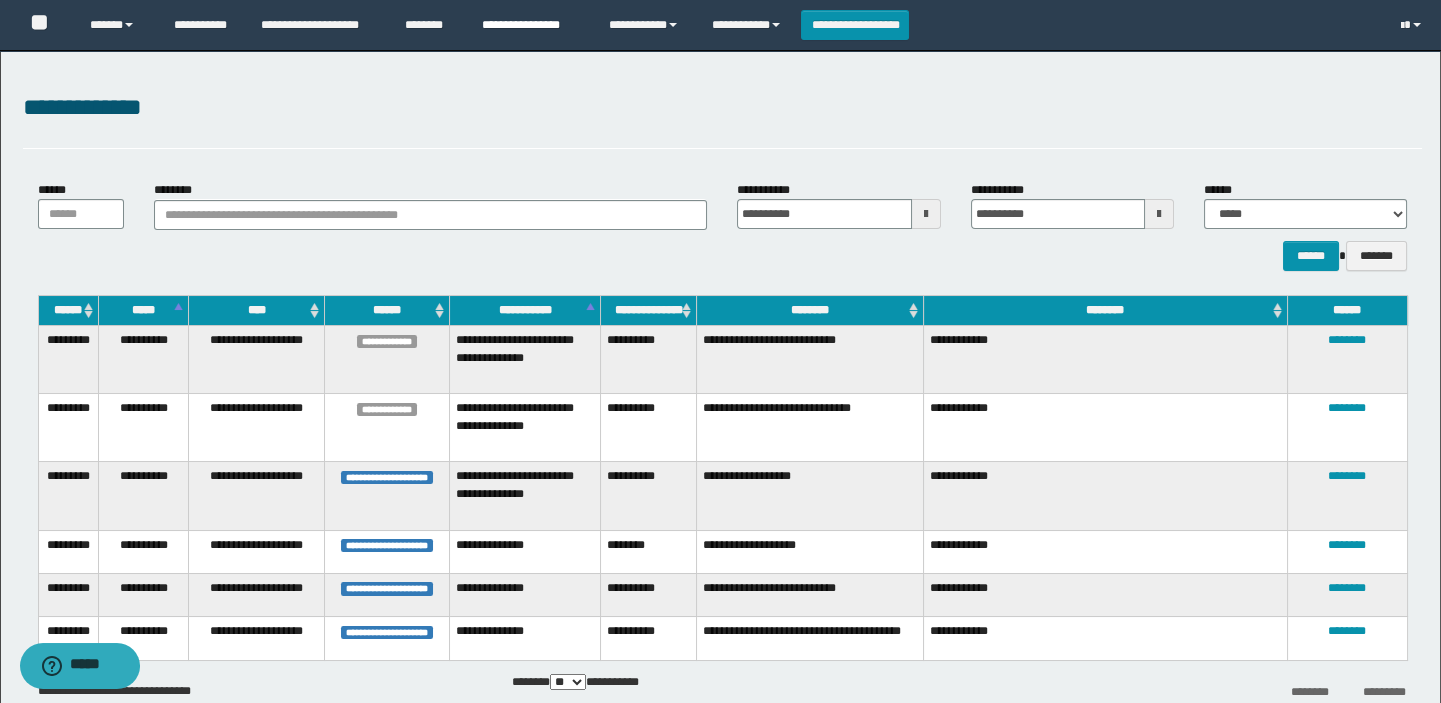 click on "**********" at bounding box center (530, 25) 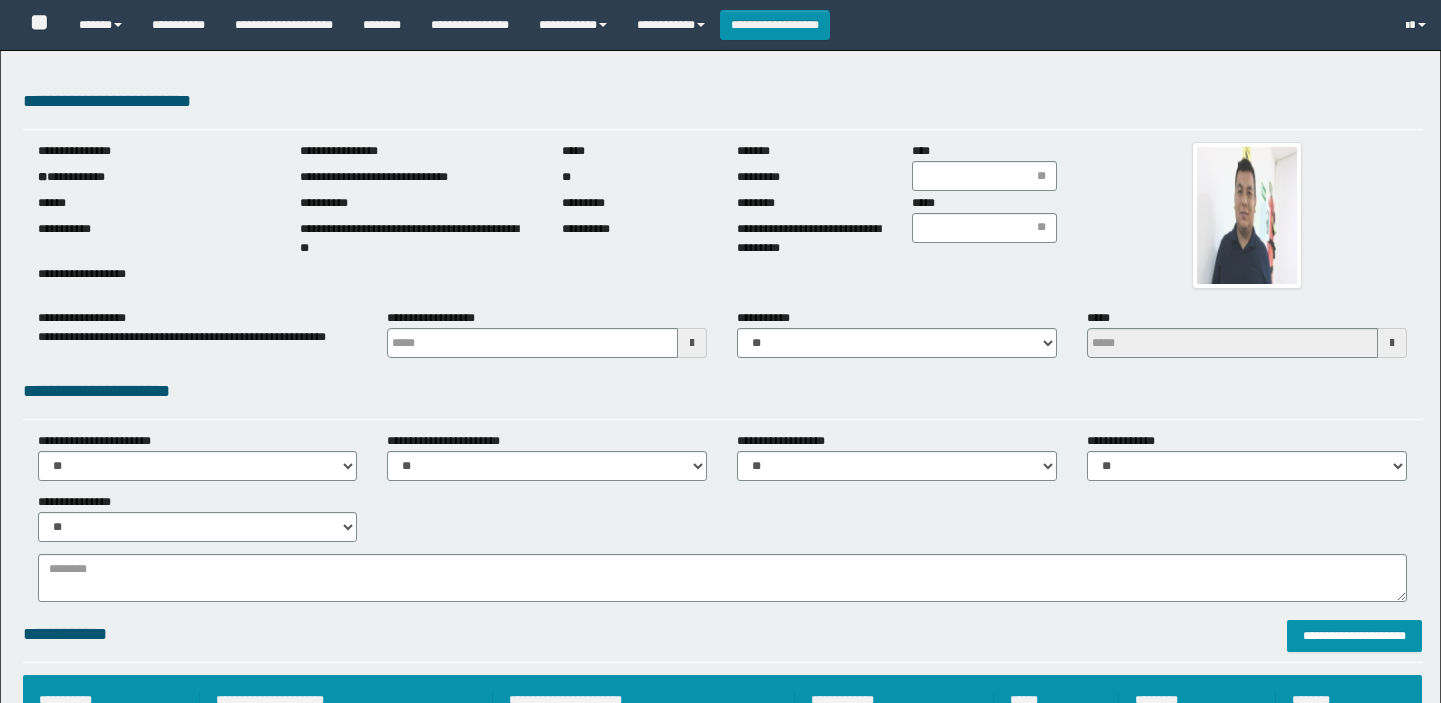 click on "**********" at bounding box center [154, 177] 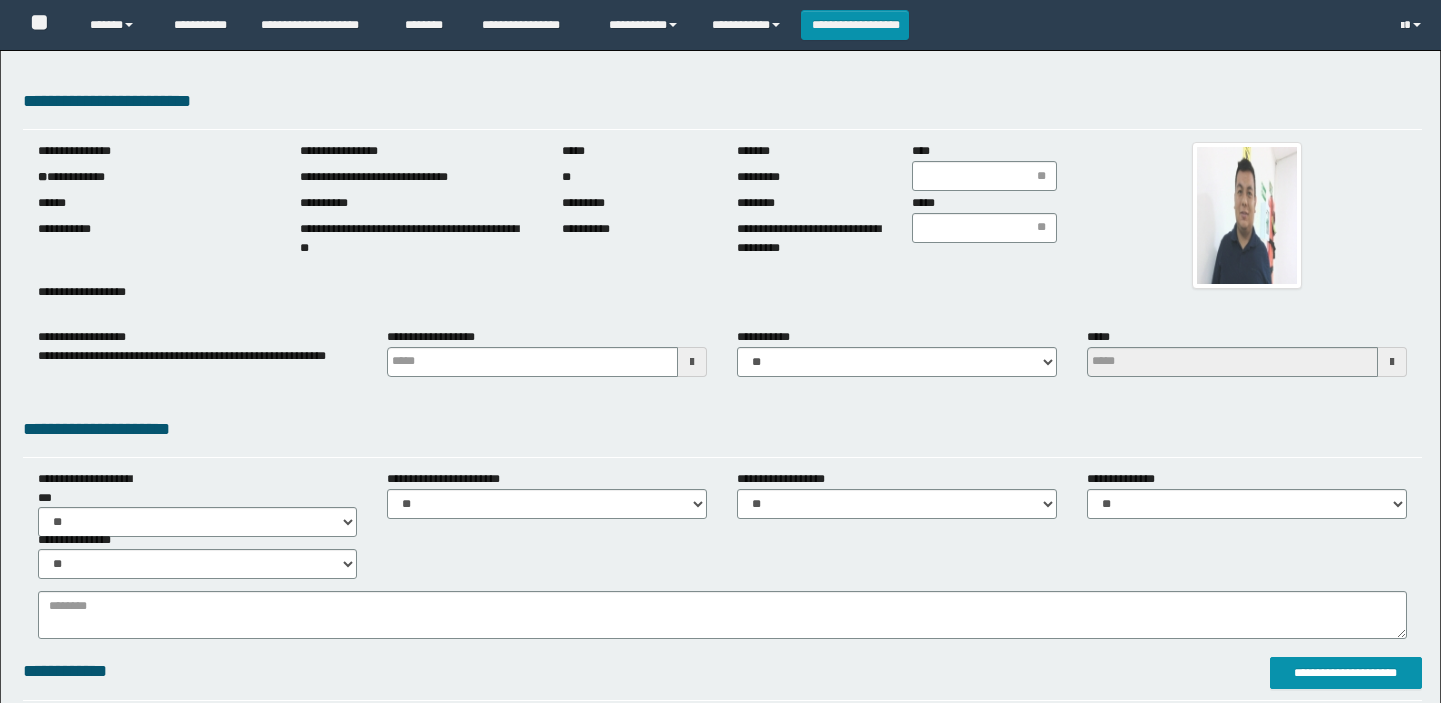 click on "**********" at bounding box center (154, 177) 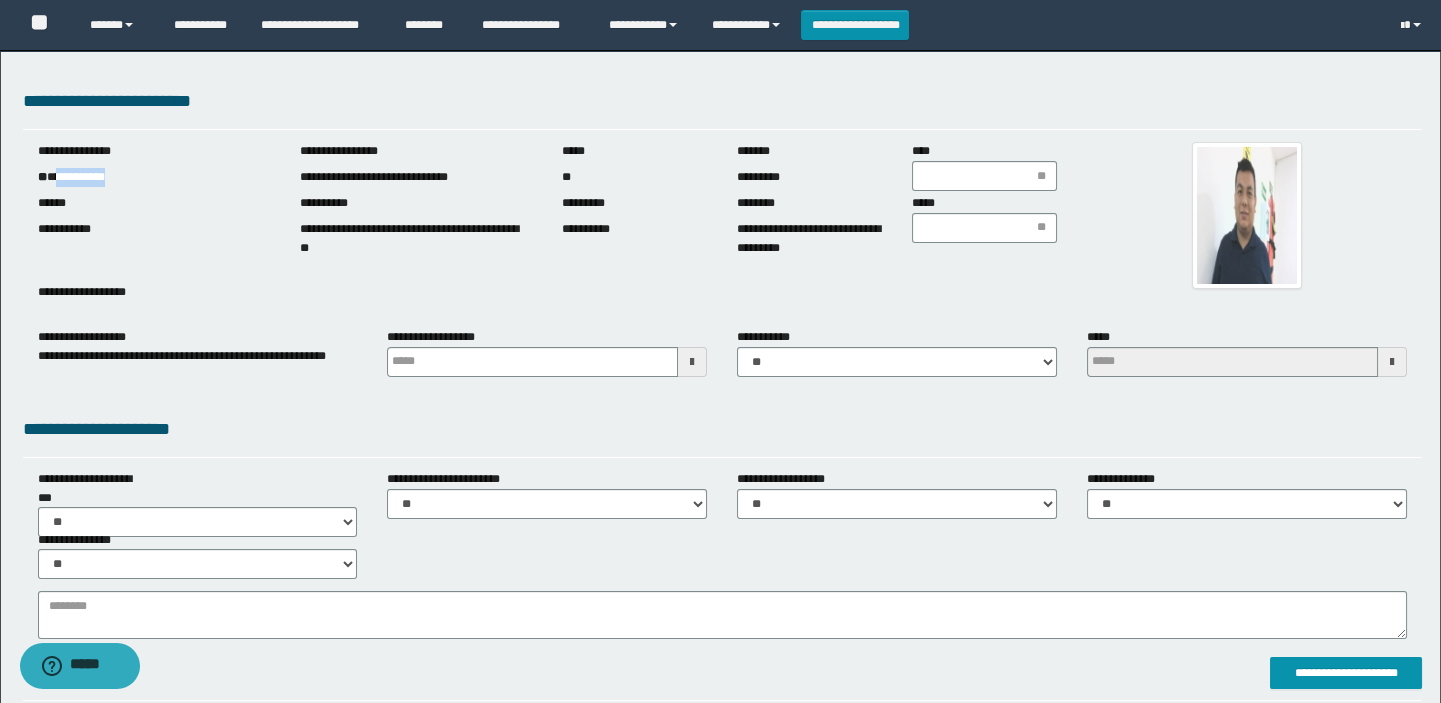scroll, scrollTop: 0, scrollLeft: 0, axis: both 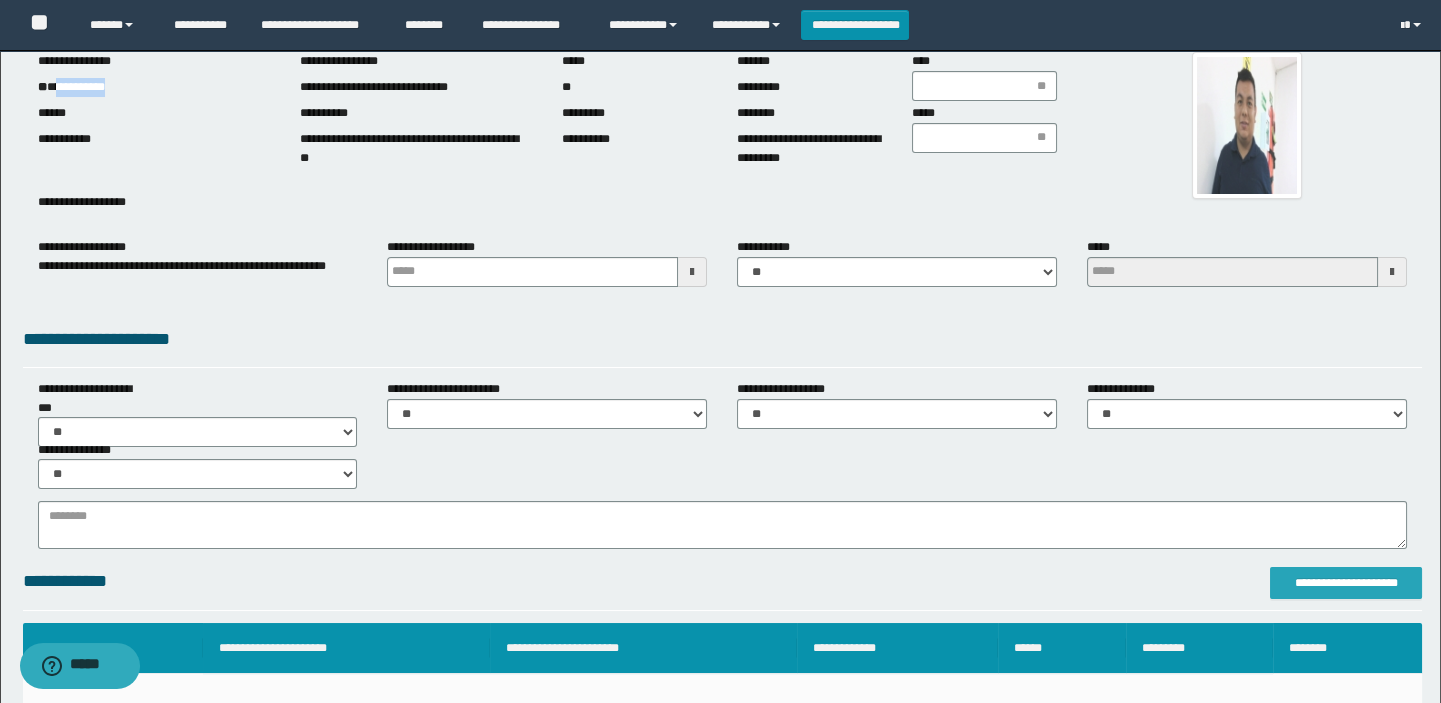 click on "**********" at bounding box center (1346, 583) 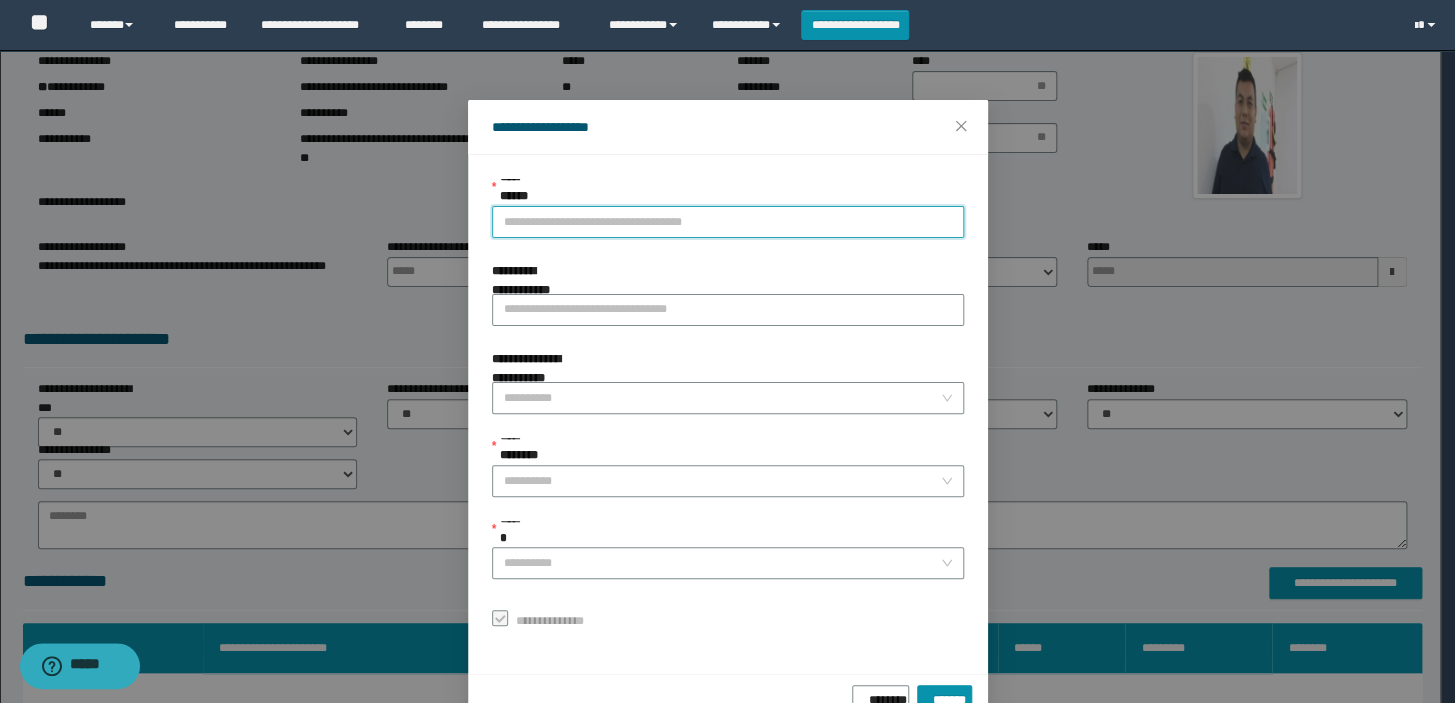 click on "**********" at bounding box center (728, 222) 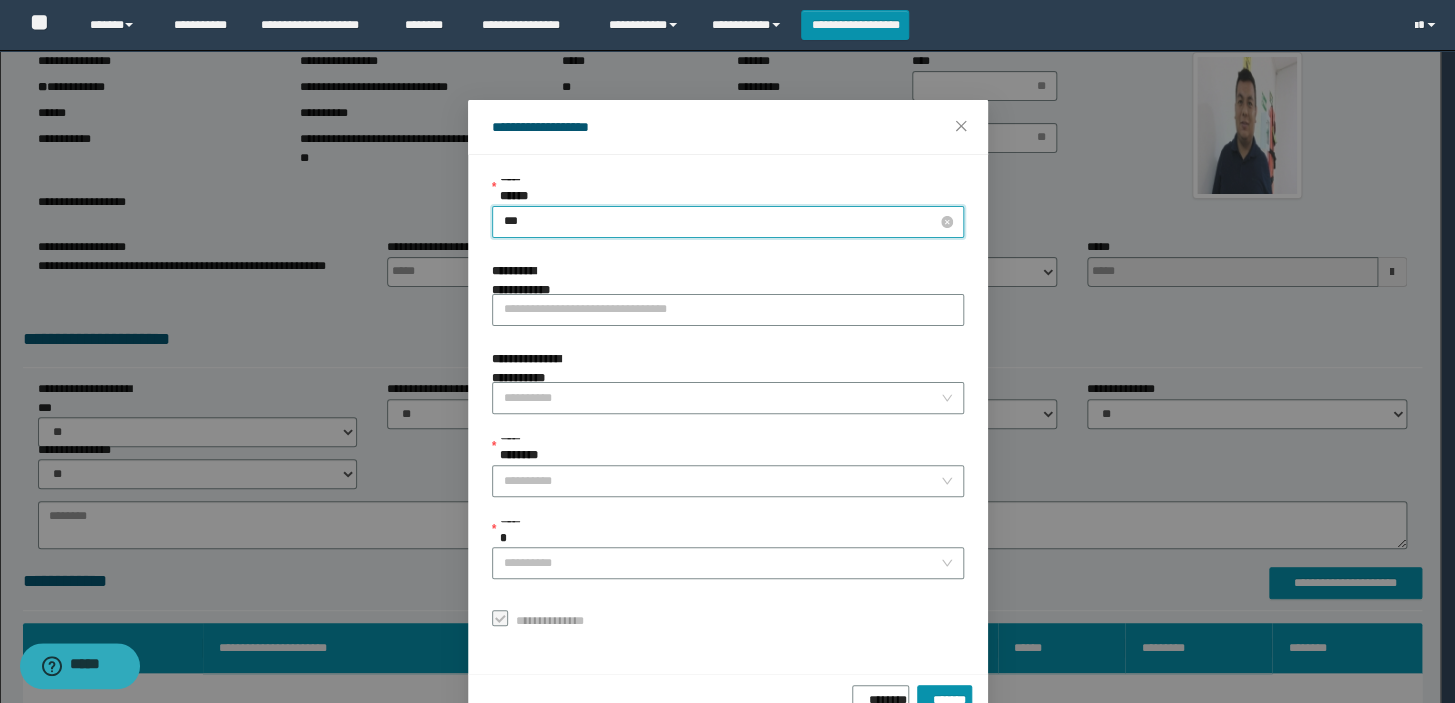 type on "****" 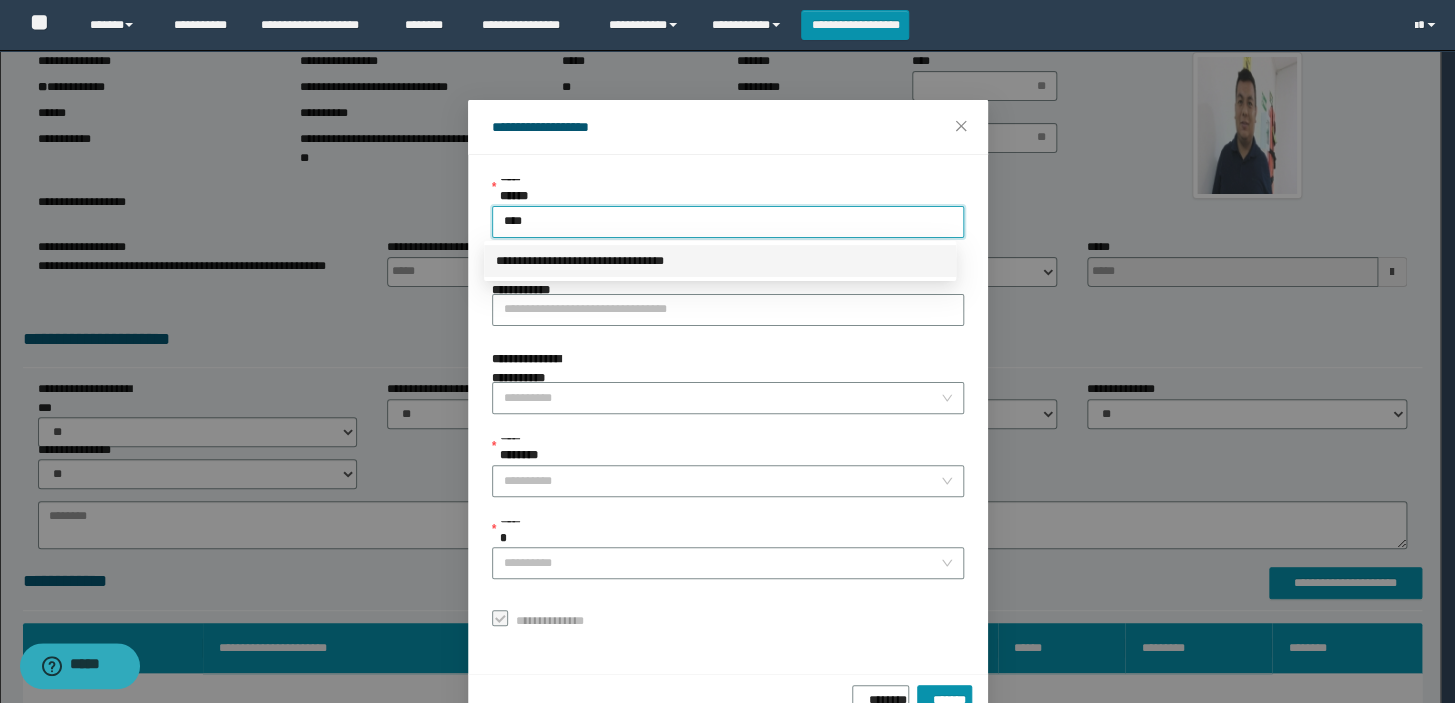 click on "**********" at bounding box center (720, 261) 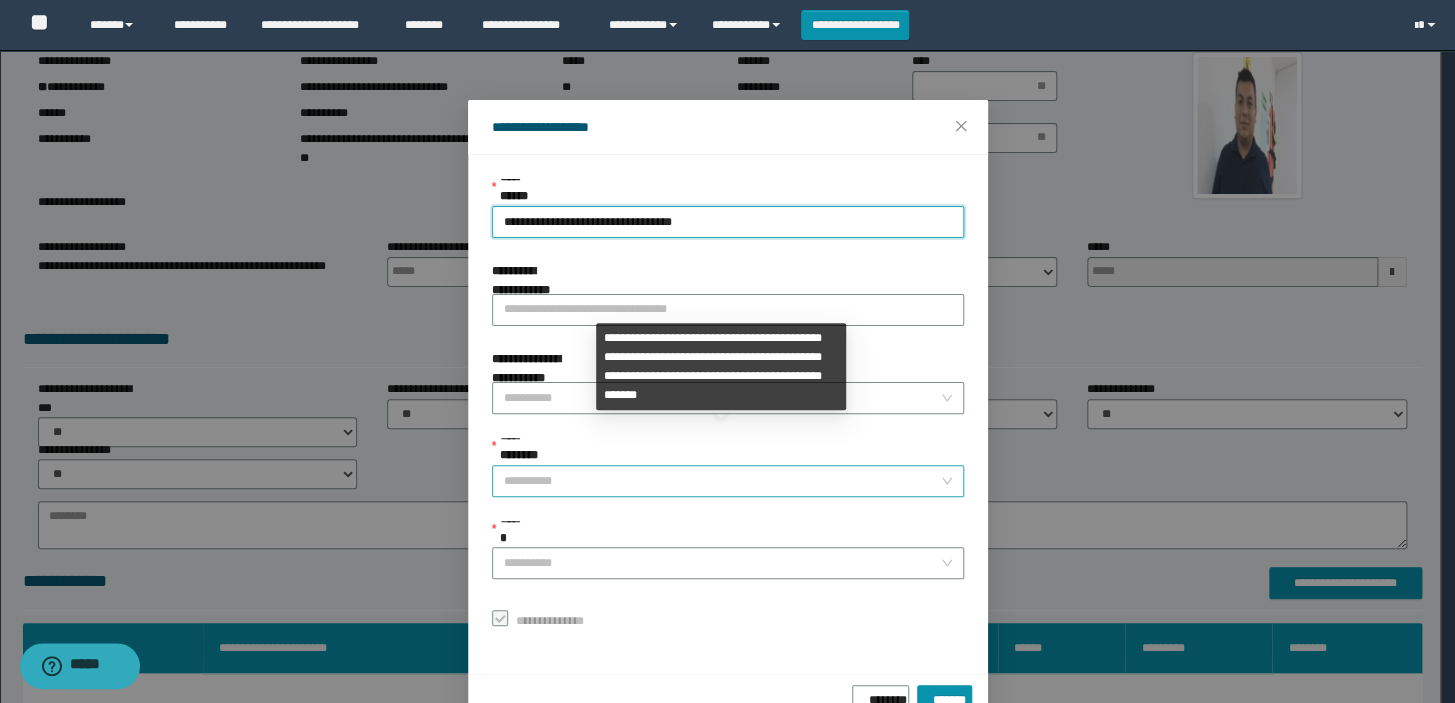 click on "**********" at bounding box center [722, 481] 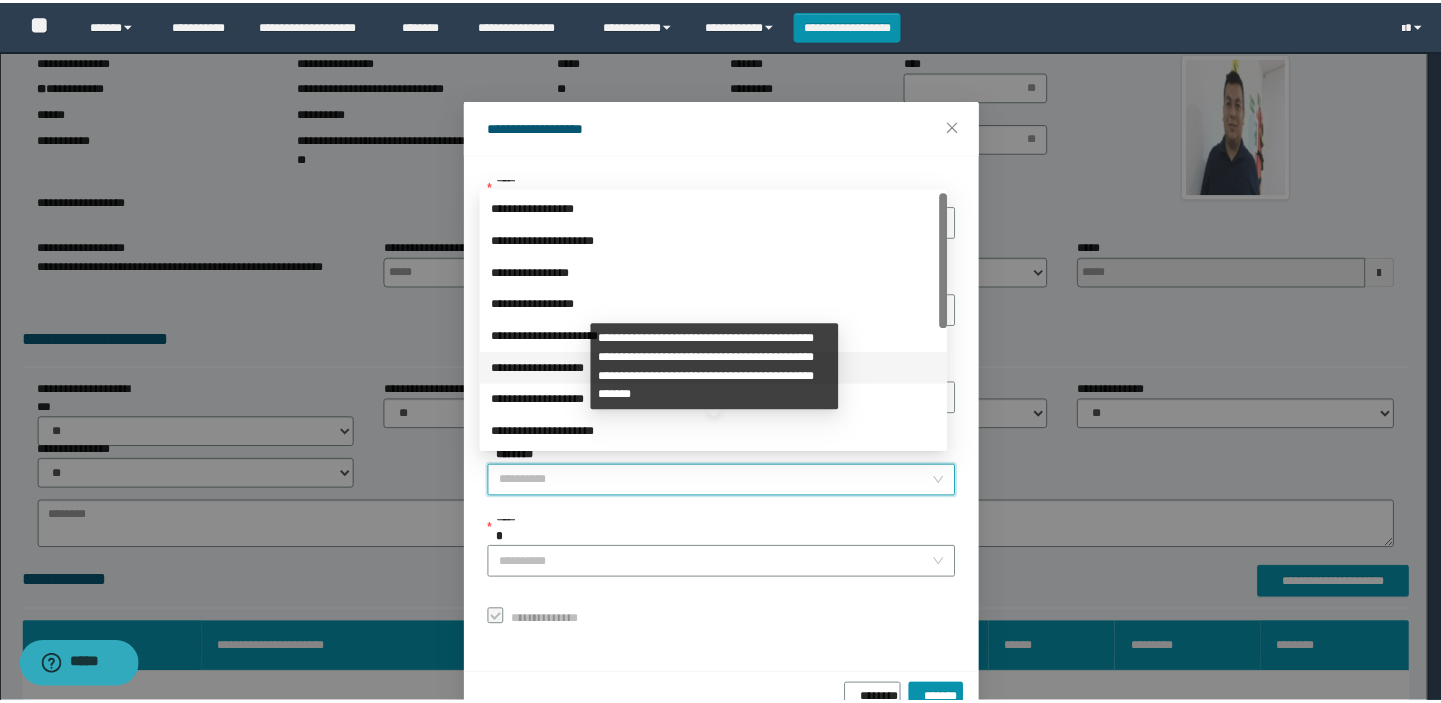 scroll, scrollTop: 223, scrollLeft: 0, axis: vertical 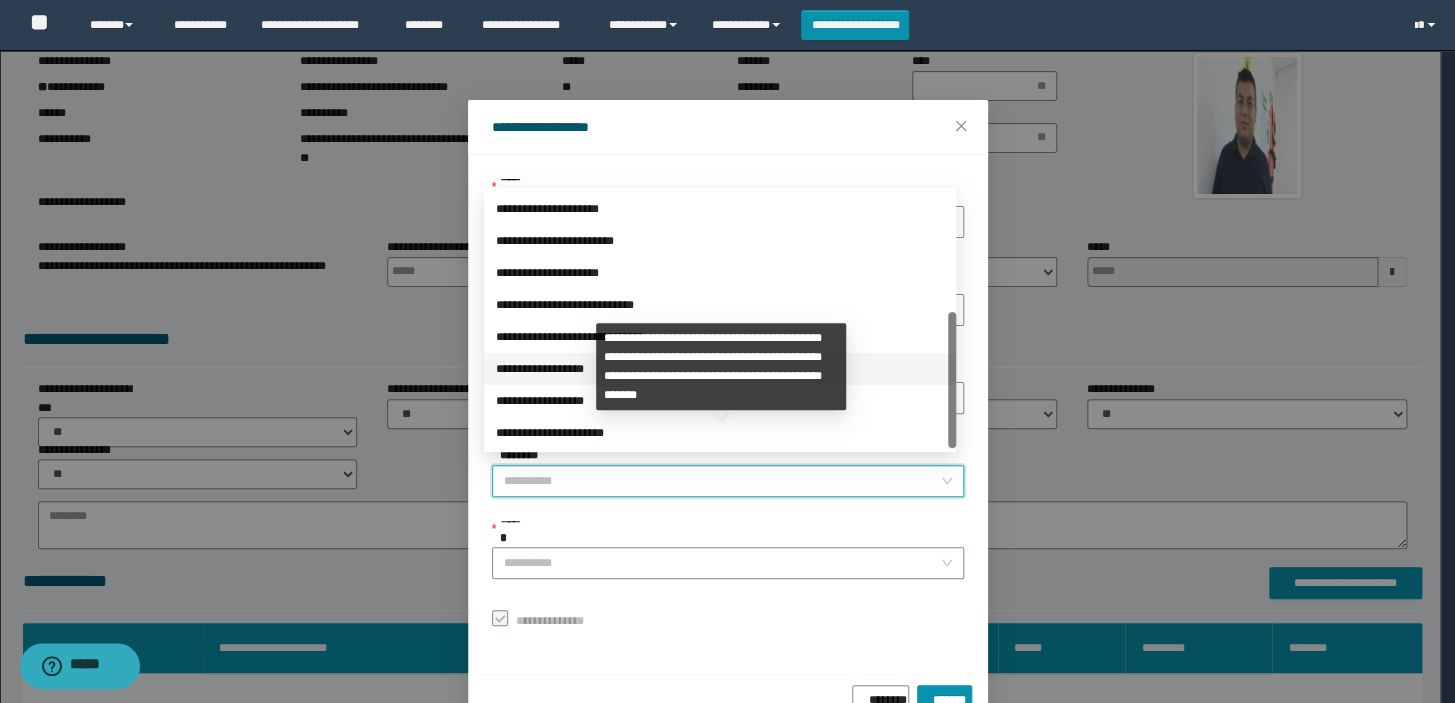click on "**********" at bounding box center (720, 369) 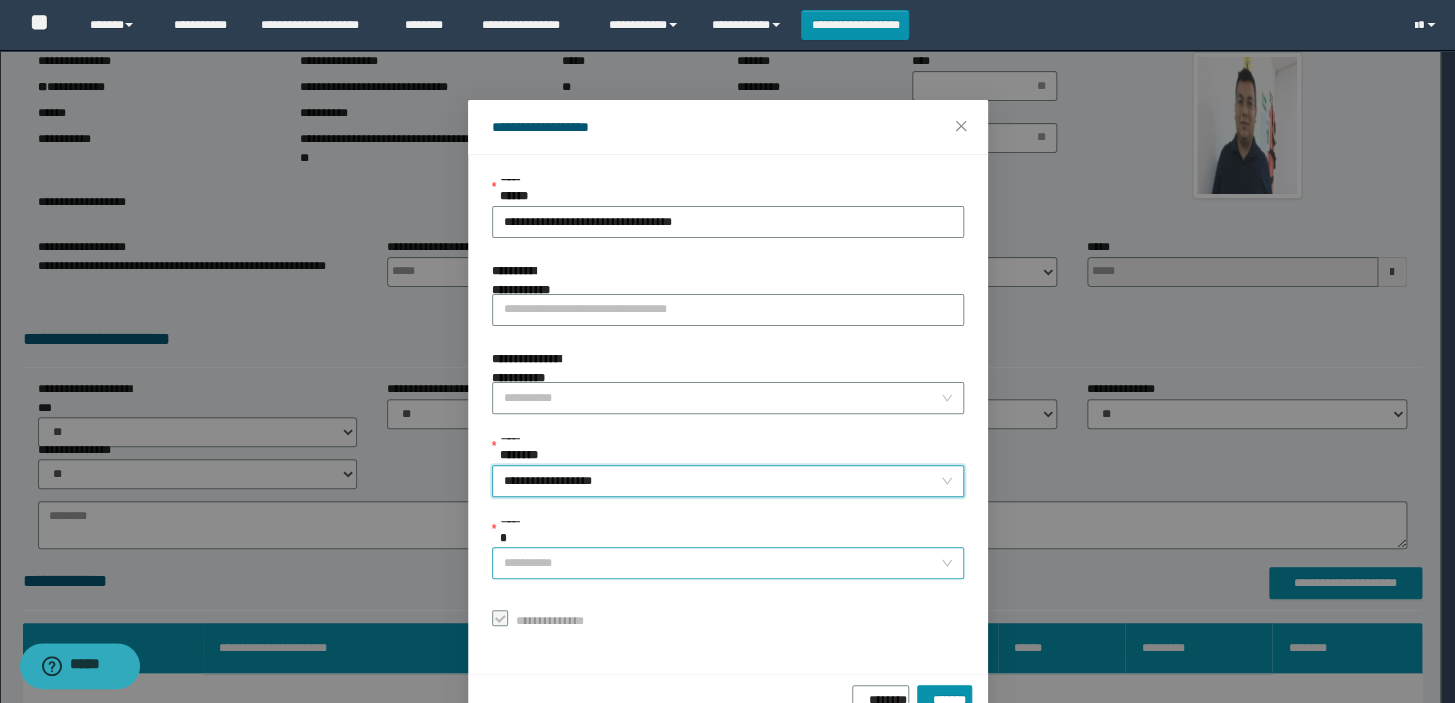 click on "******" at bounding box center (722, 563) 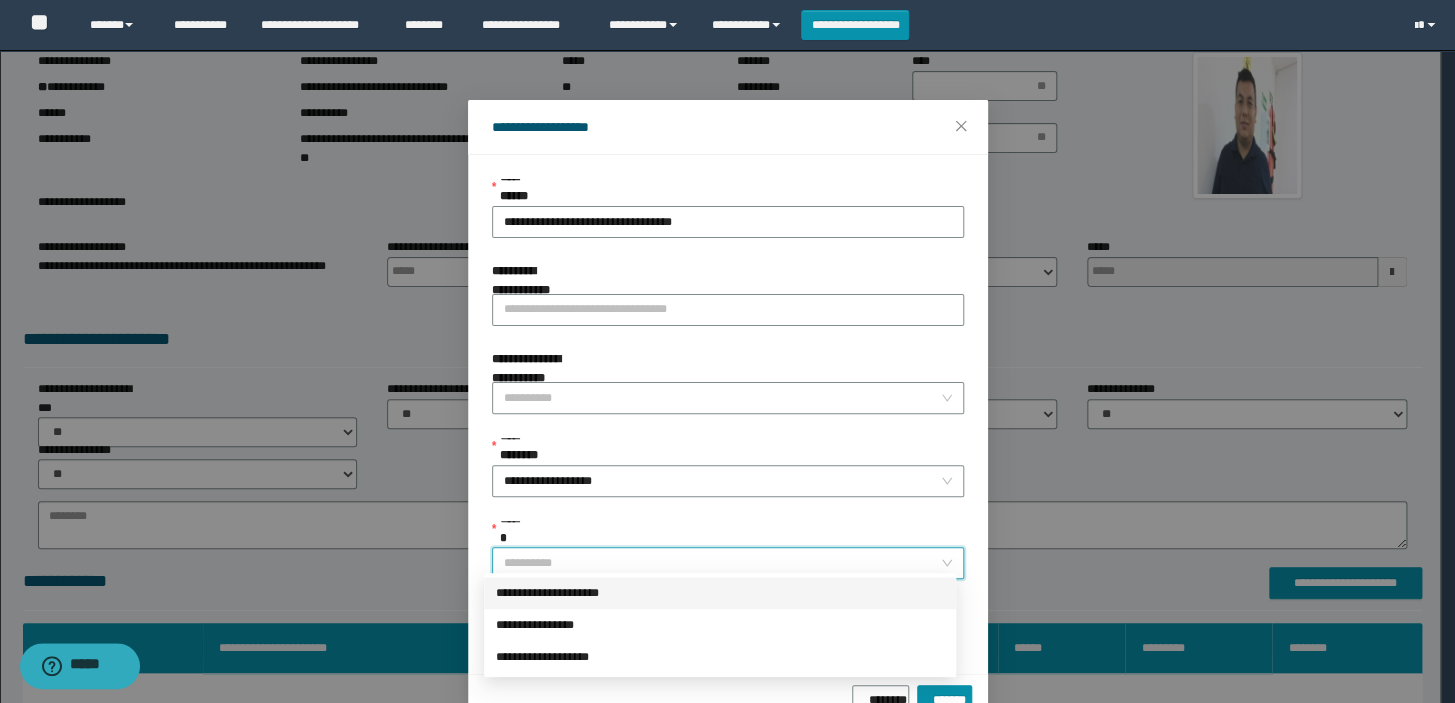 click on "**********" at bounding box center [720, 593] 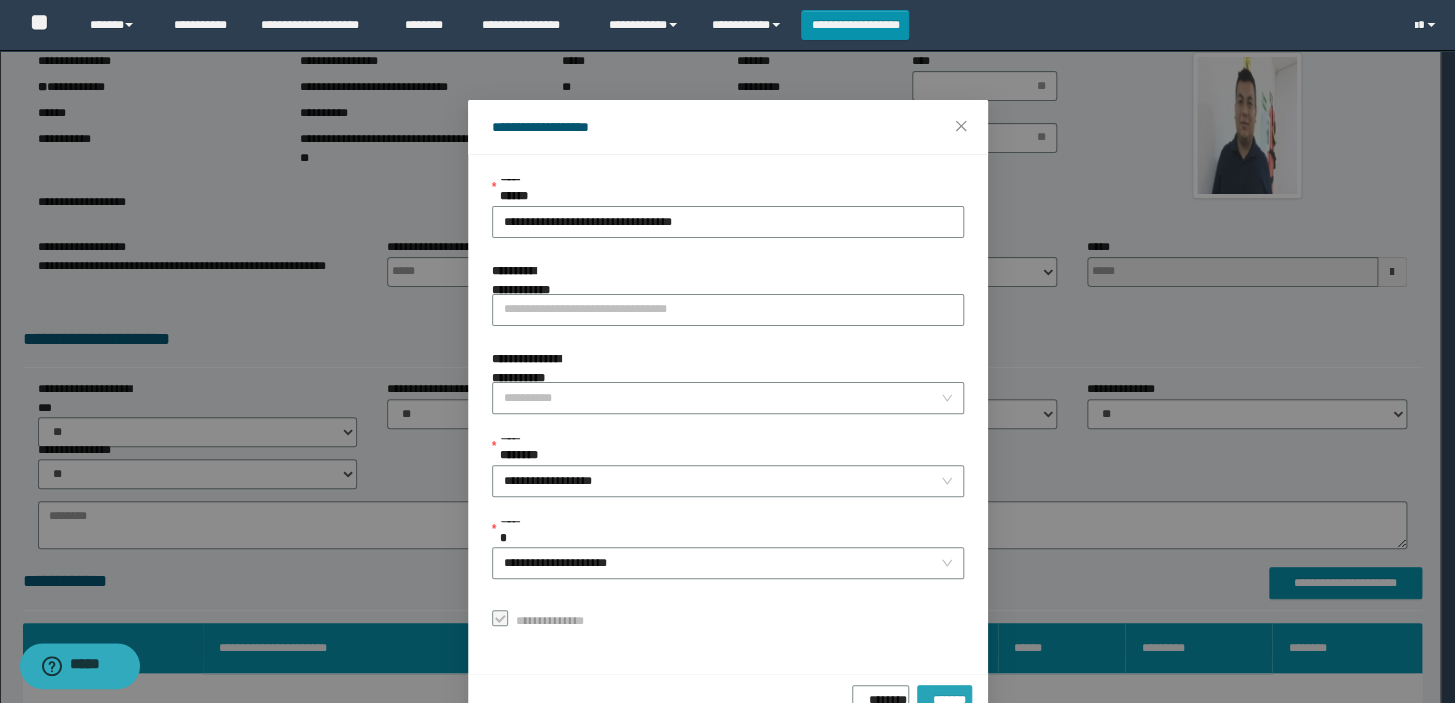 click on "*******" at bounding box center (944, 701) 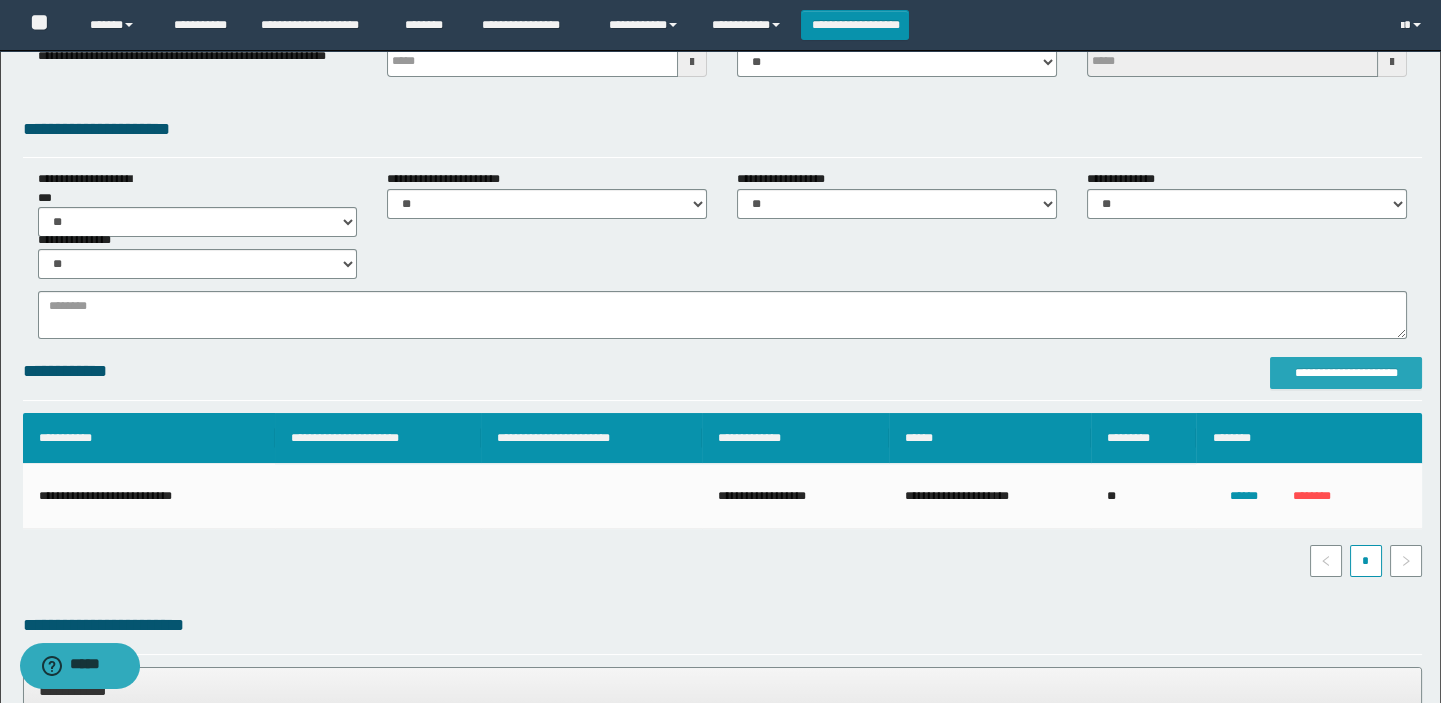 scroll, scrollTop: 0, scrollLeft: 0, axis: both 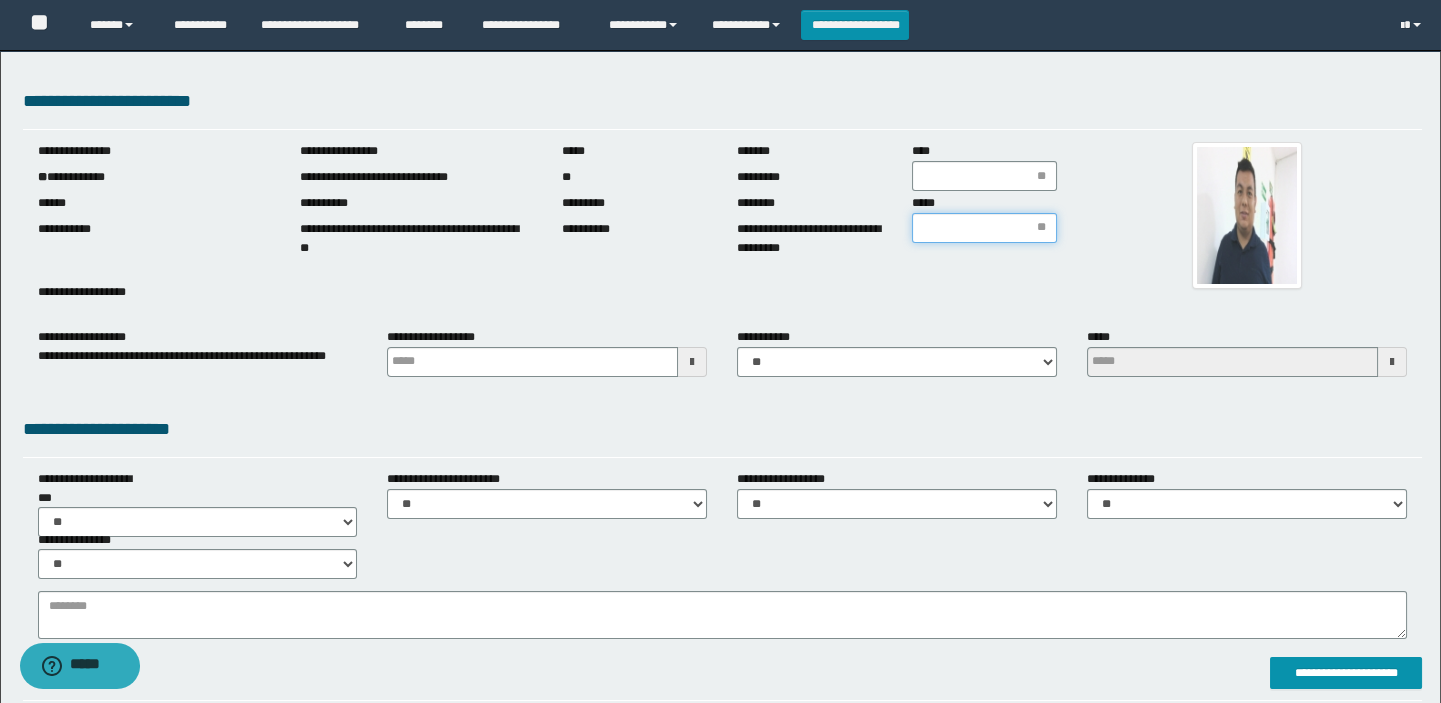 click on "*****" at bounding box center (984, 228) 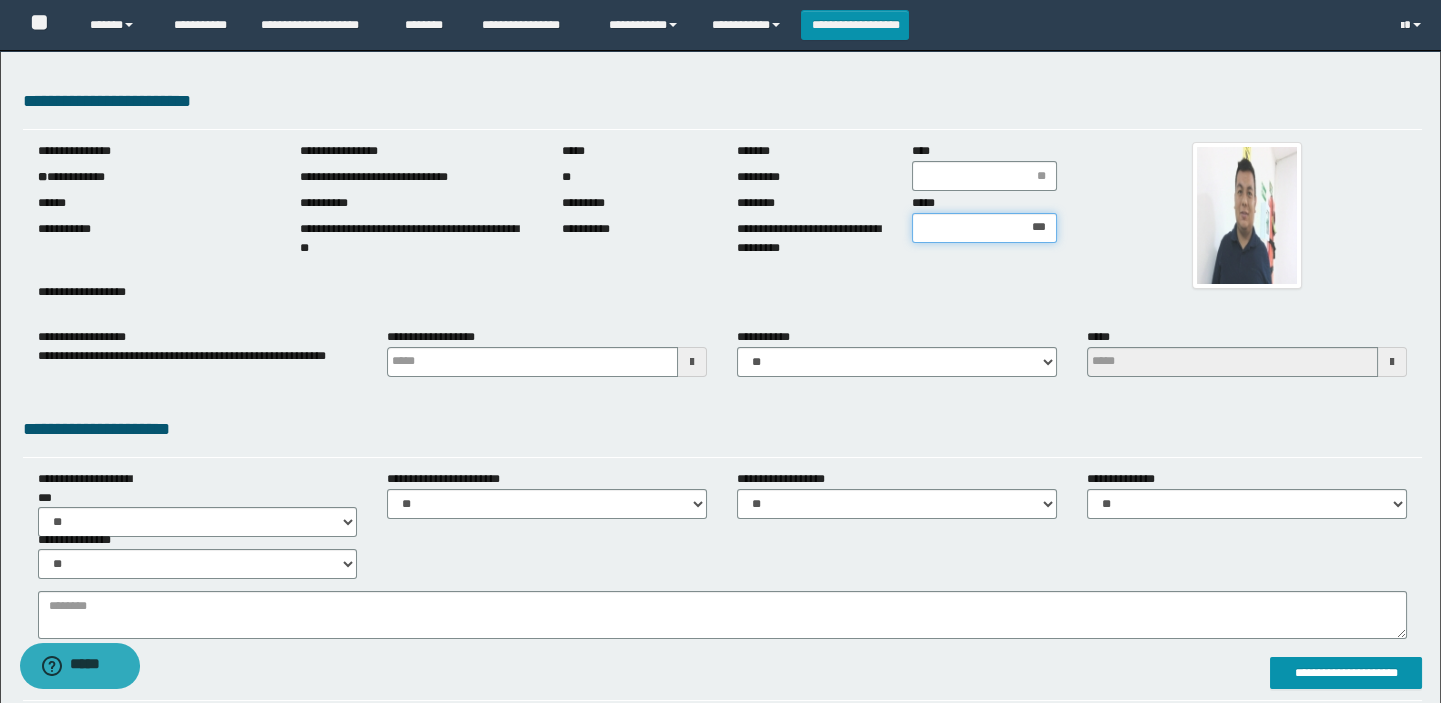 type on "****" 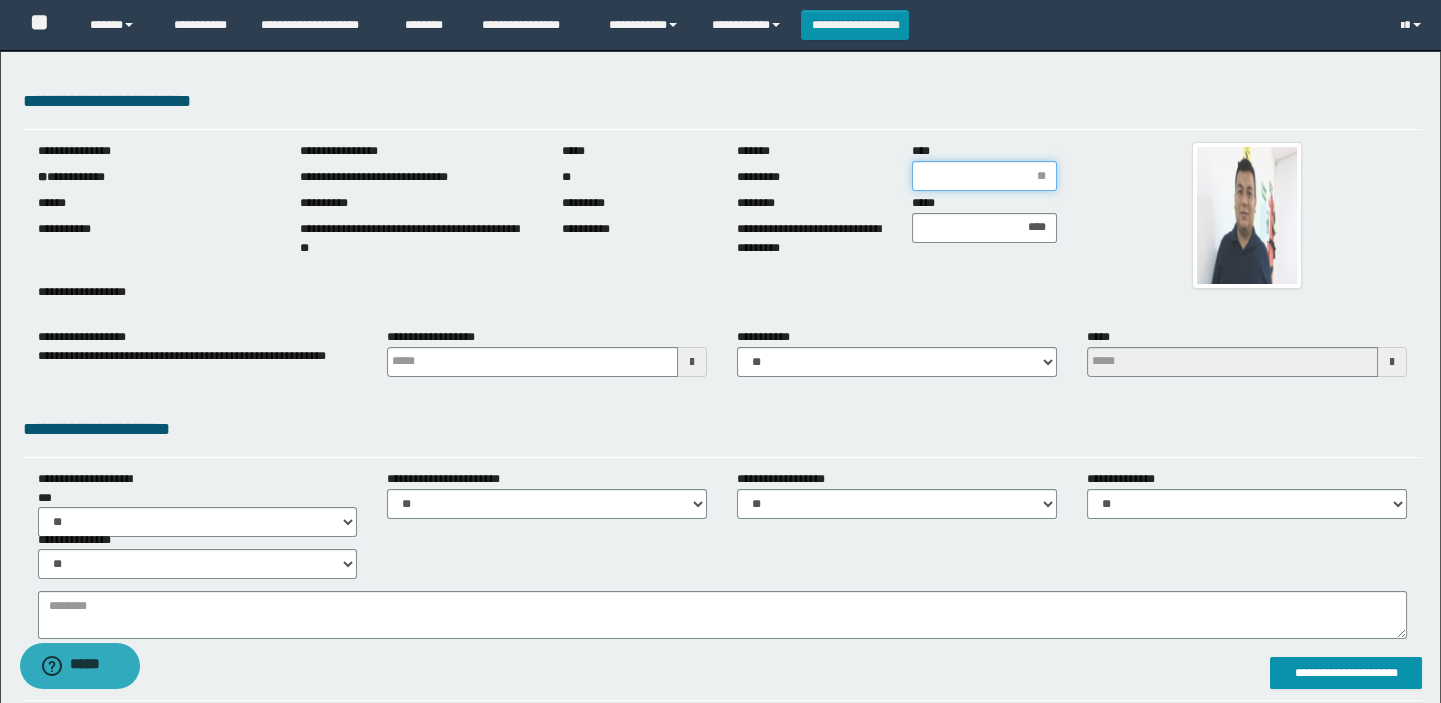click on "****" at bounding box center (984, 176) 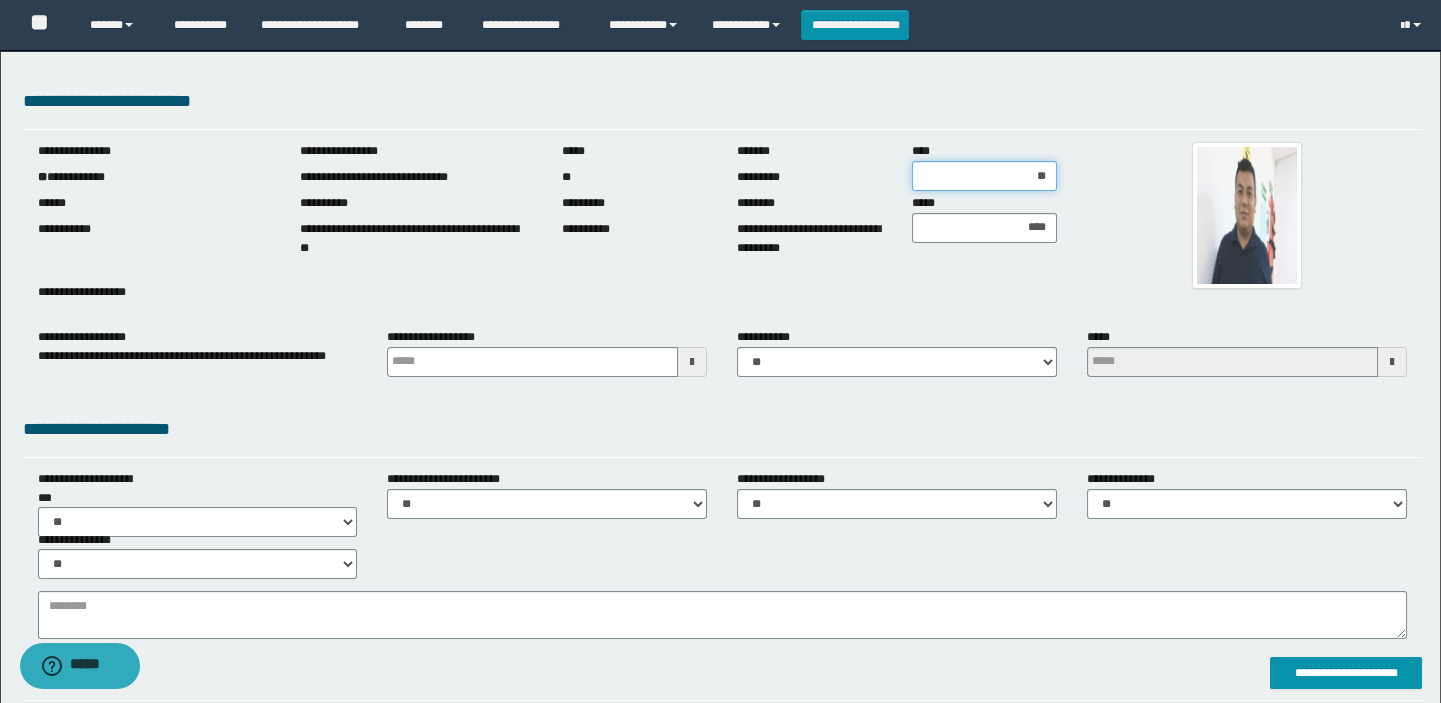 type on "***" 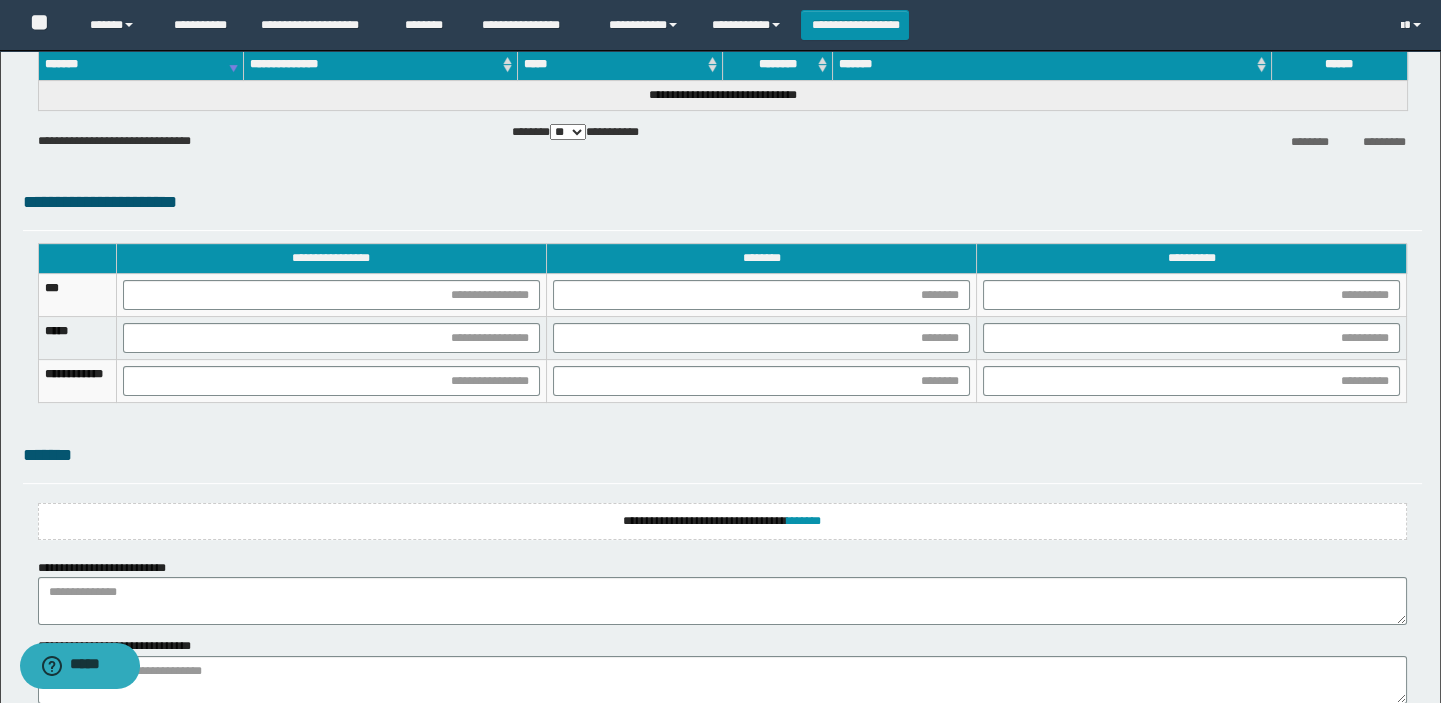 scroll, scrollTop: 1289, scrollLeft: 0, axis: vertical 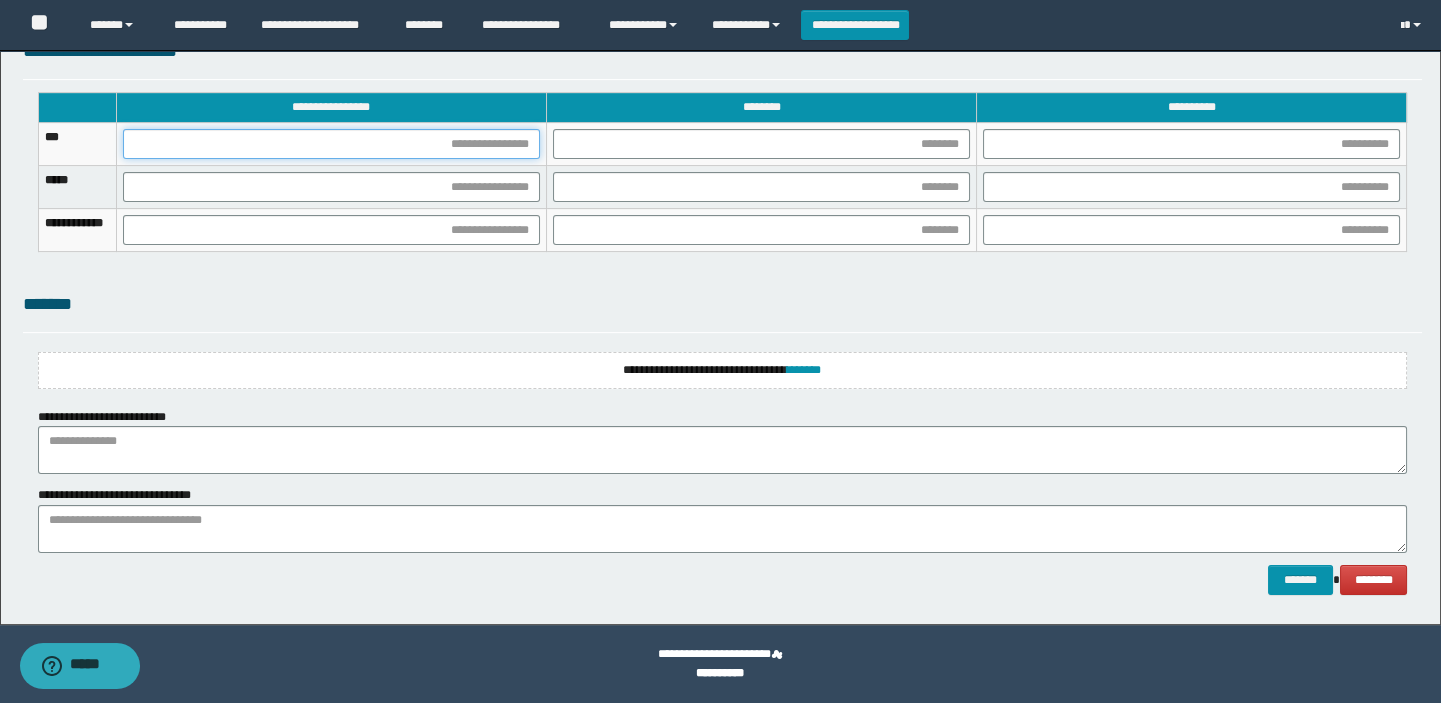 click at bounding box center [331, 144] 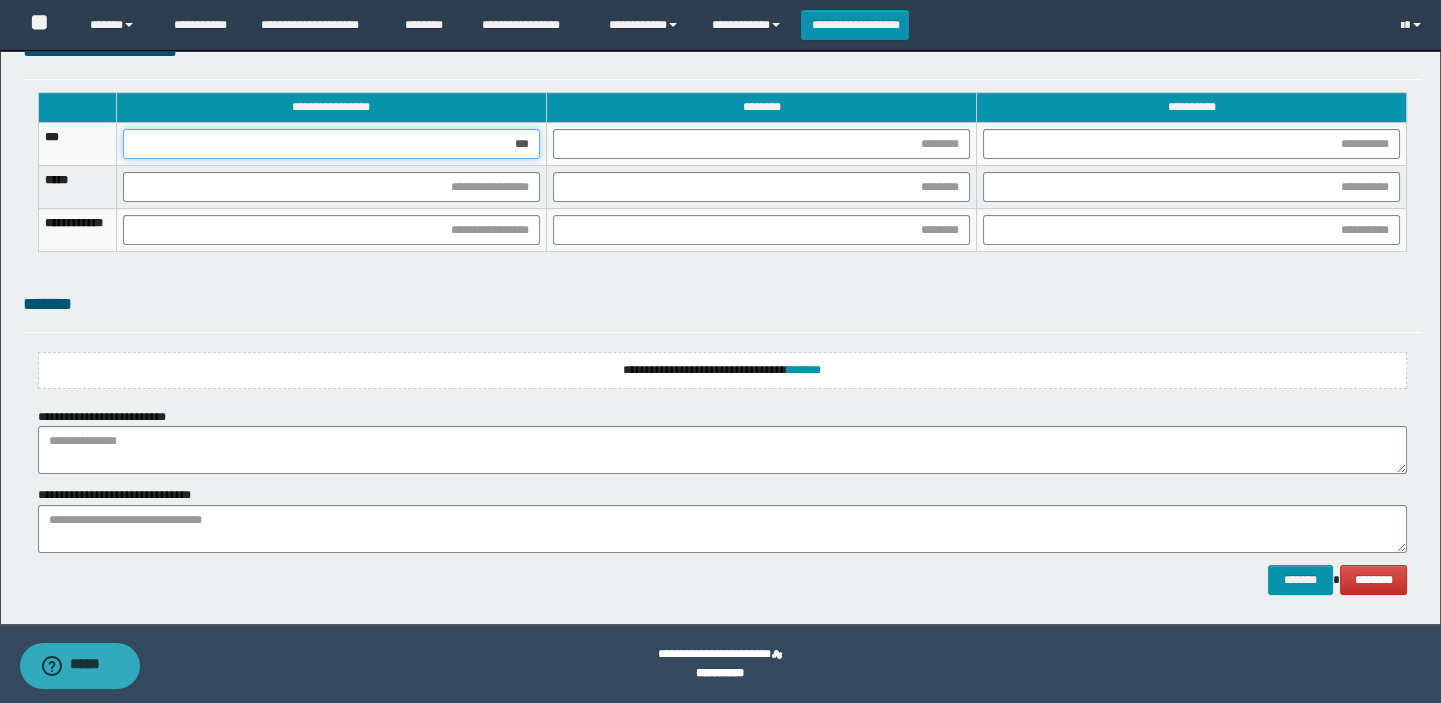 type on "****" 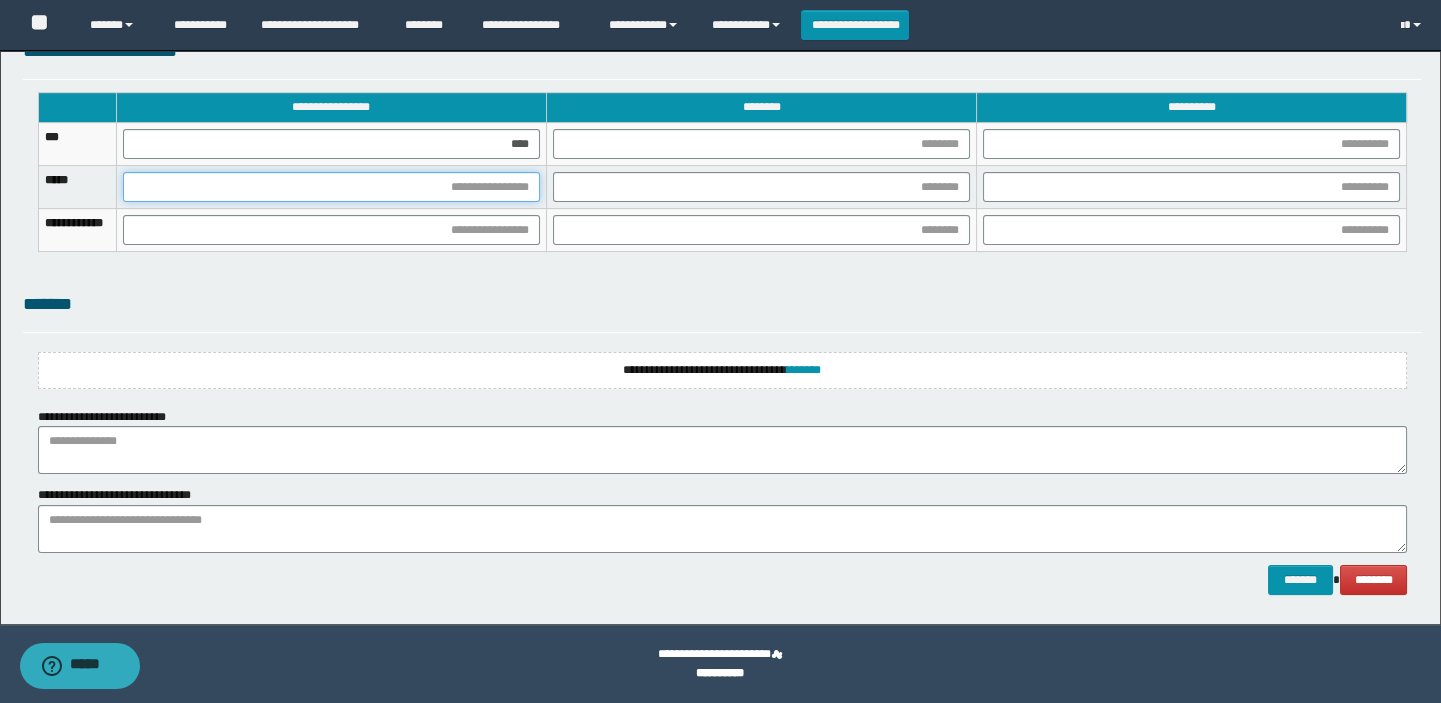 click at bounding box center [331, 187] 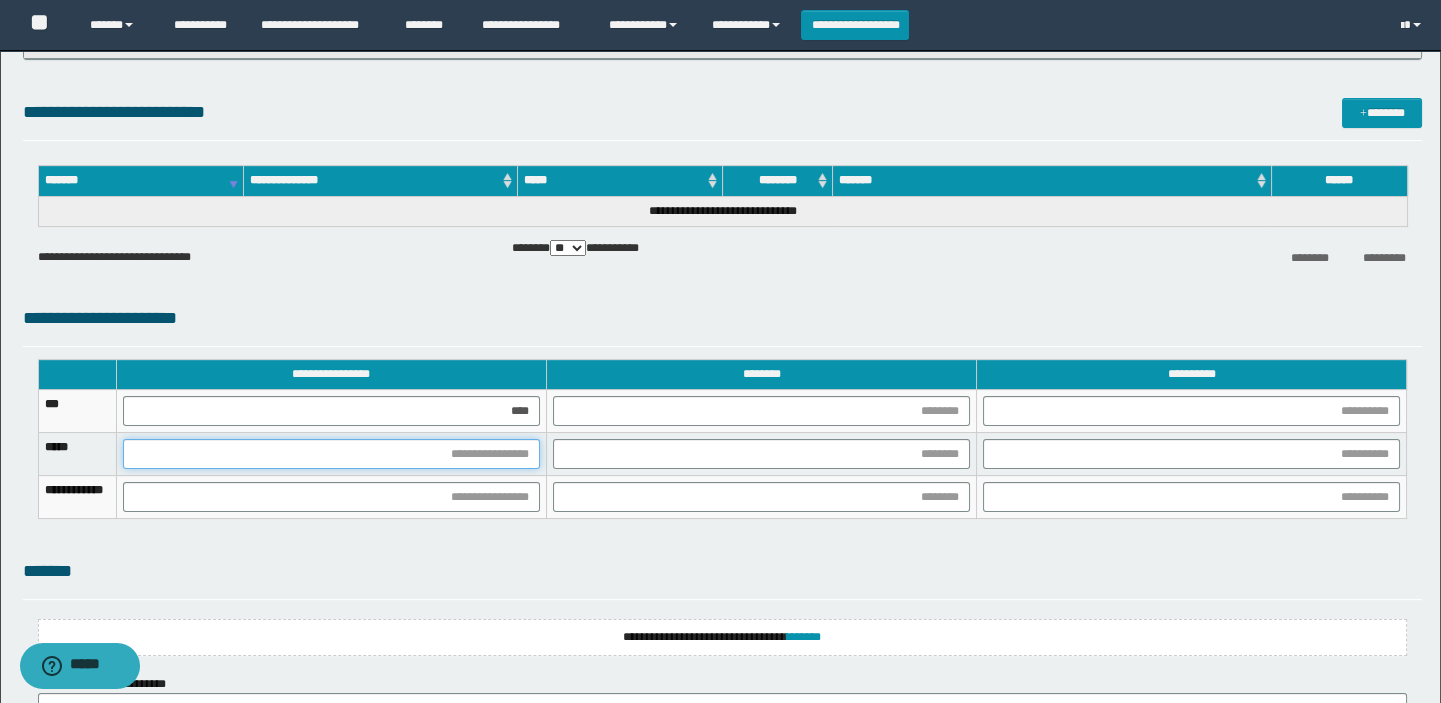 scroll, scrollTop: 1198, scrollLeft: 0, axis: vertical 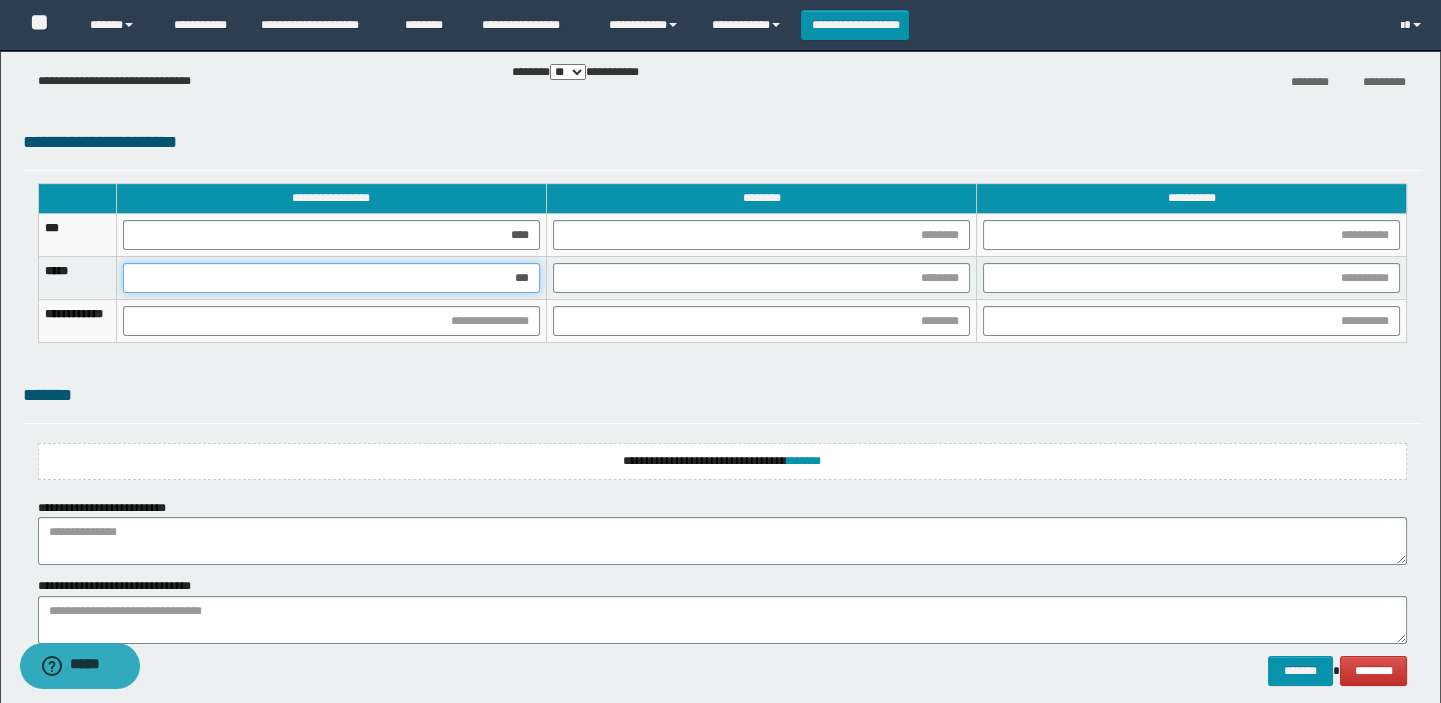 type on "****" 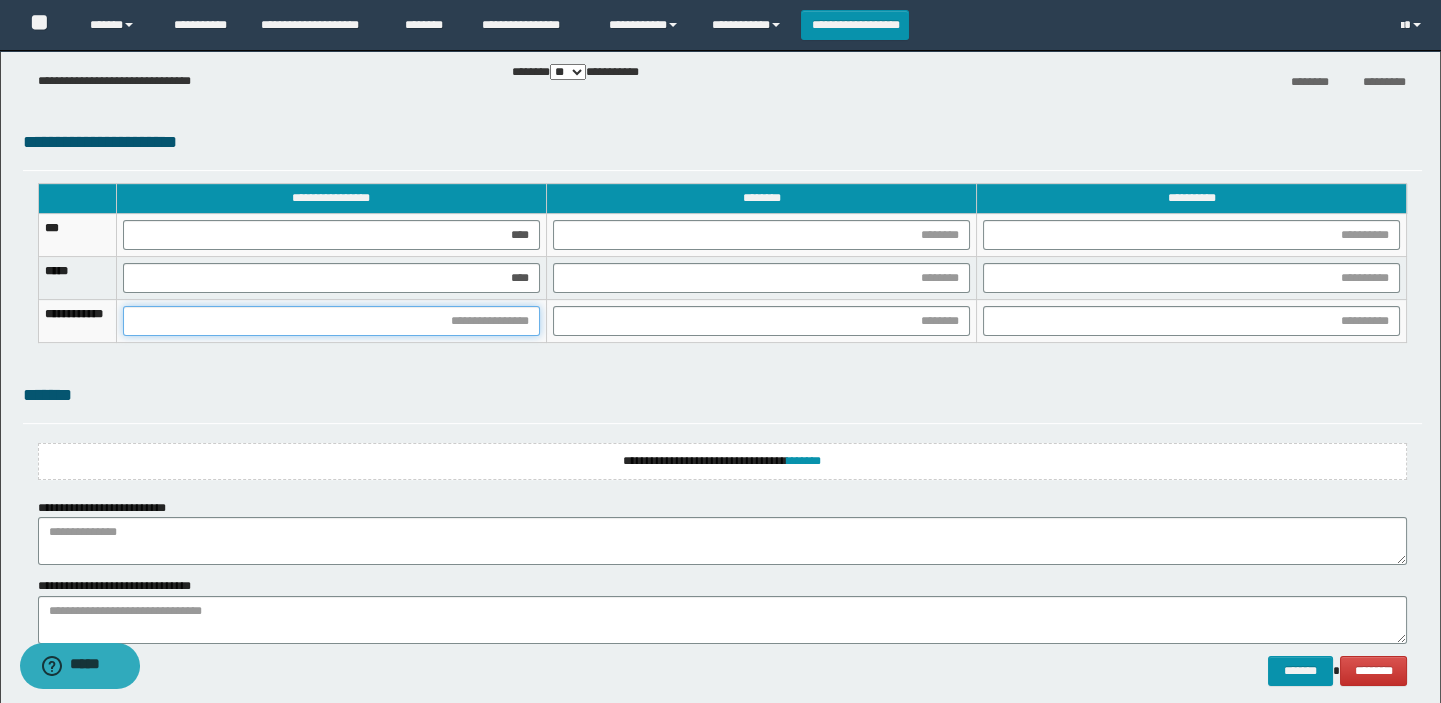 click at bounding box center (331, 321) 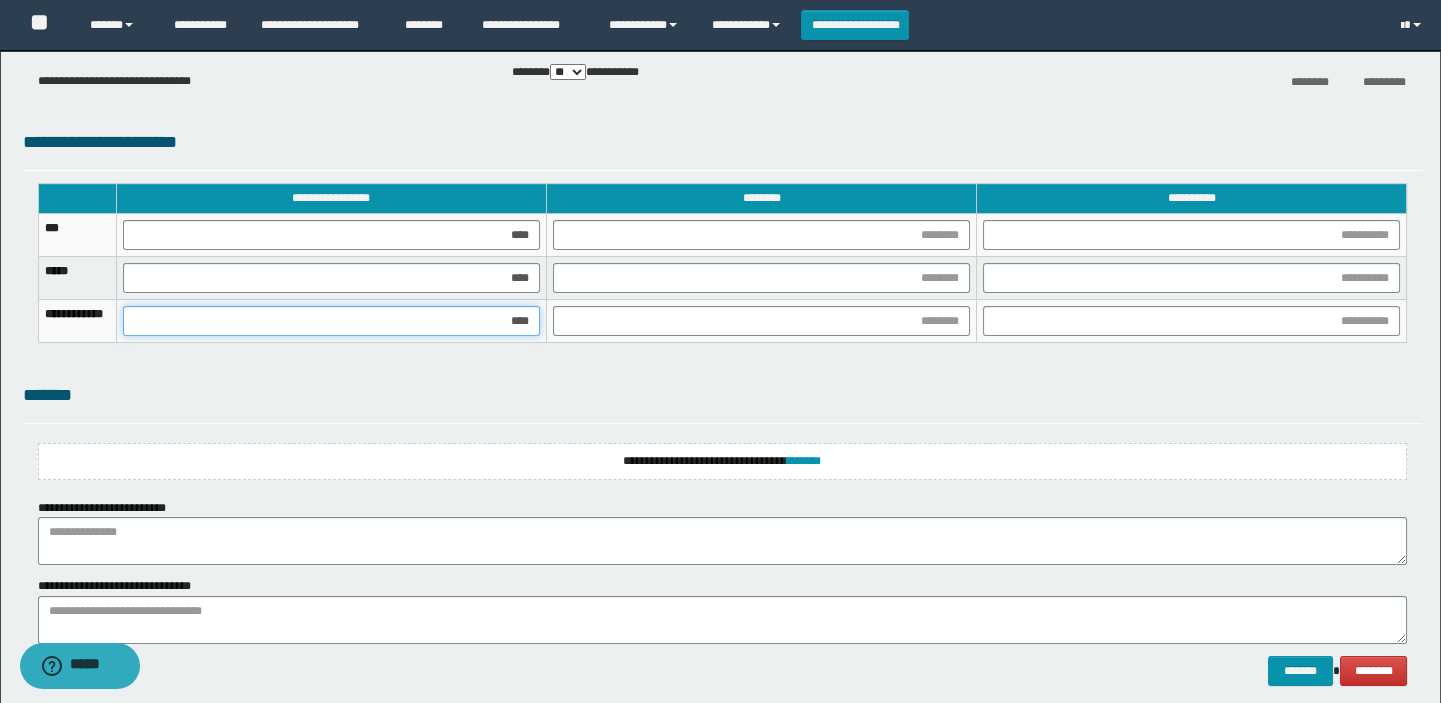 type on "*****" 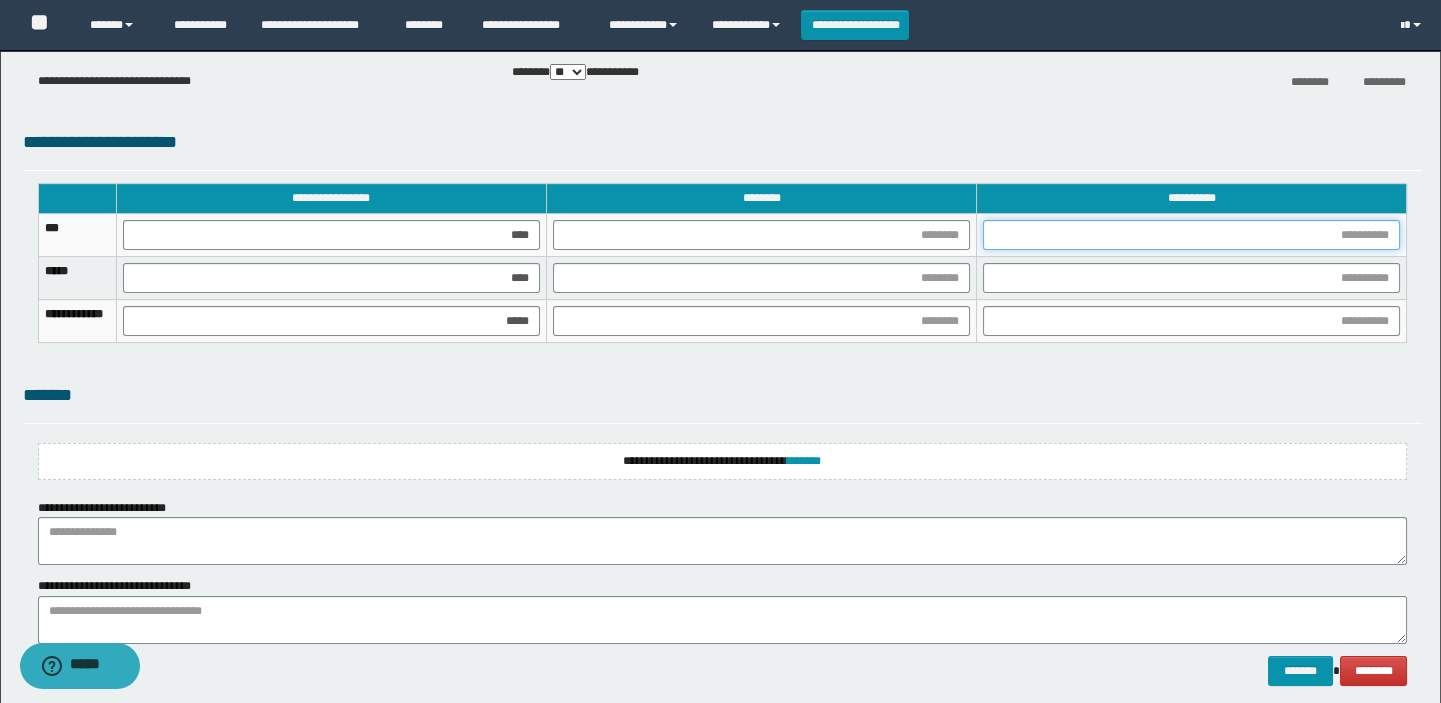 click at bounding box center [1191, 235] 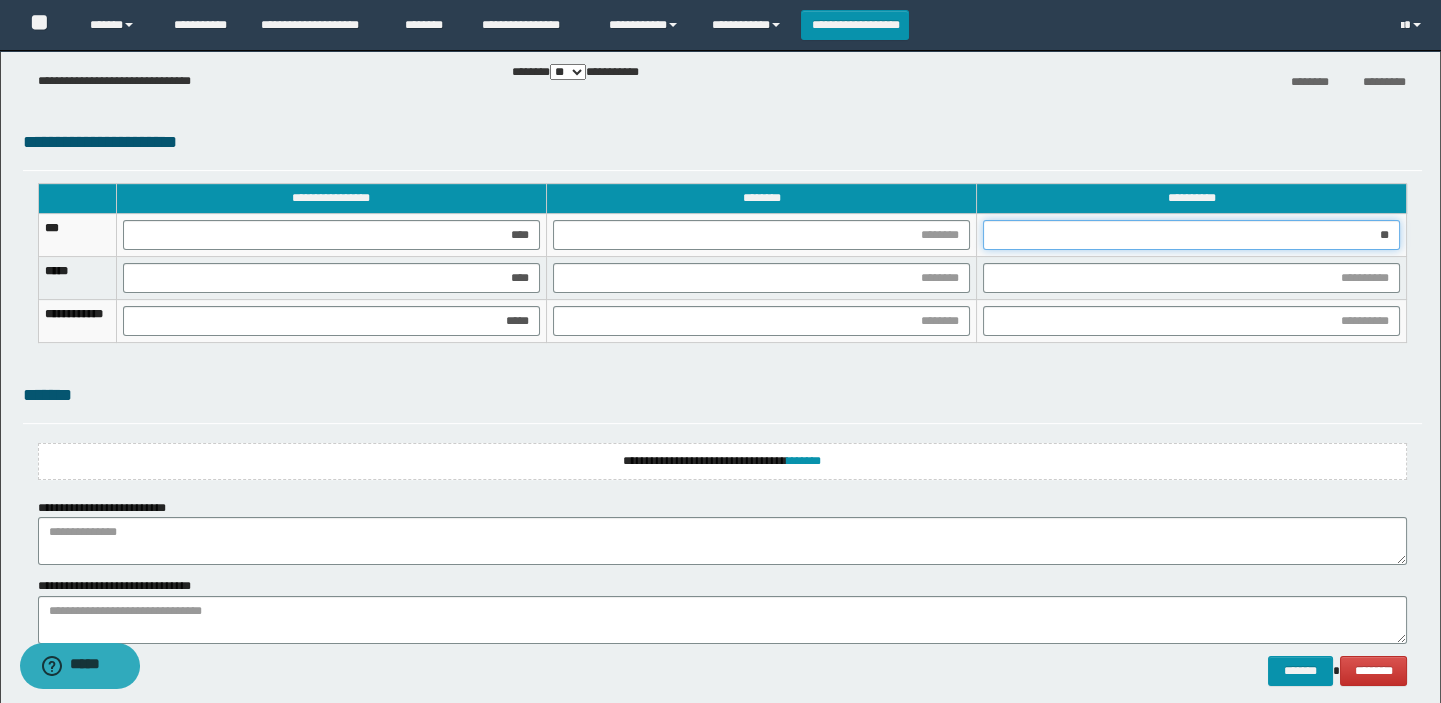 type on "***" 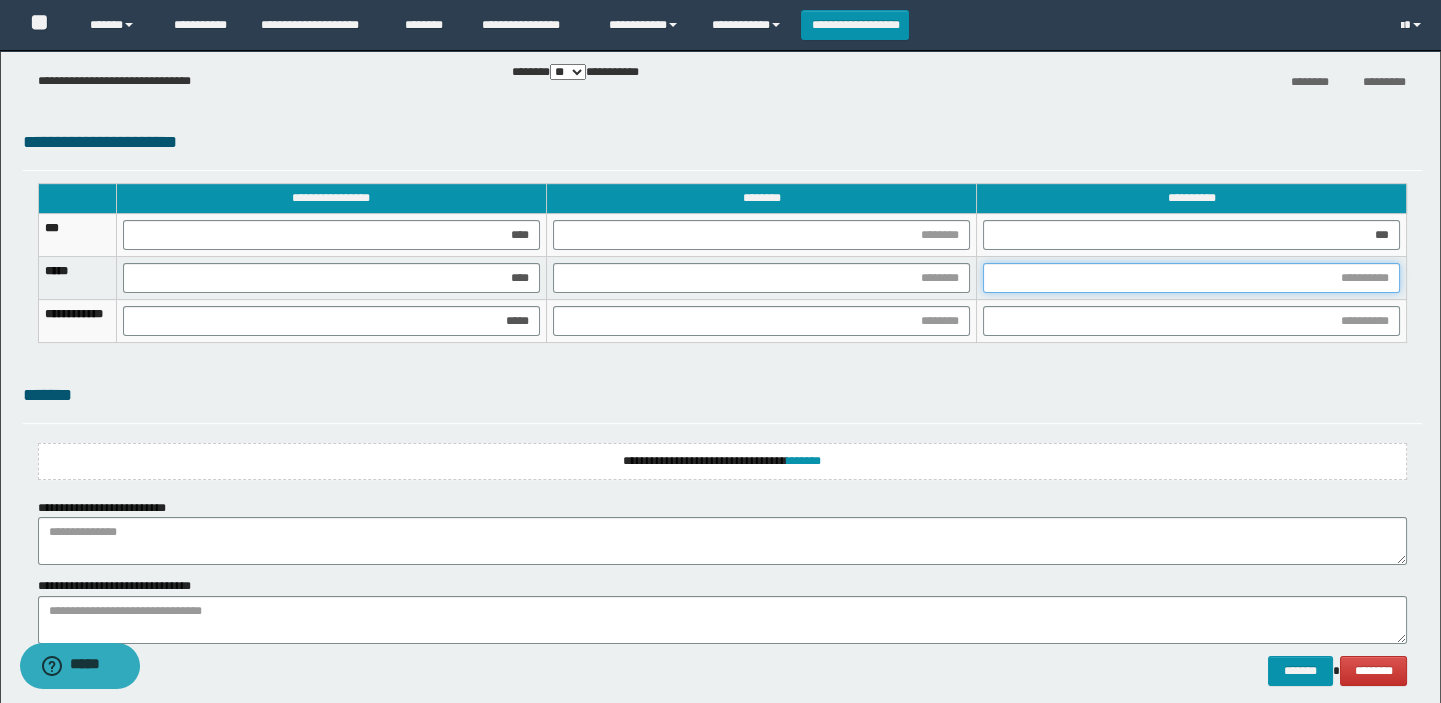 click at bounding box center [1191, 278] 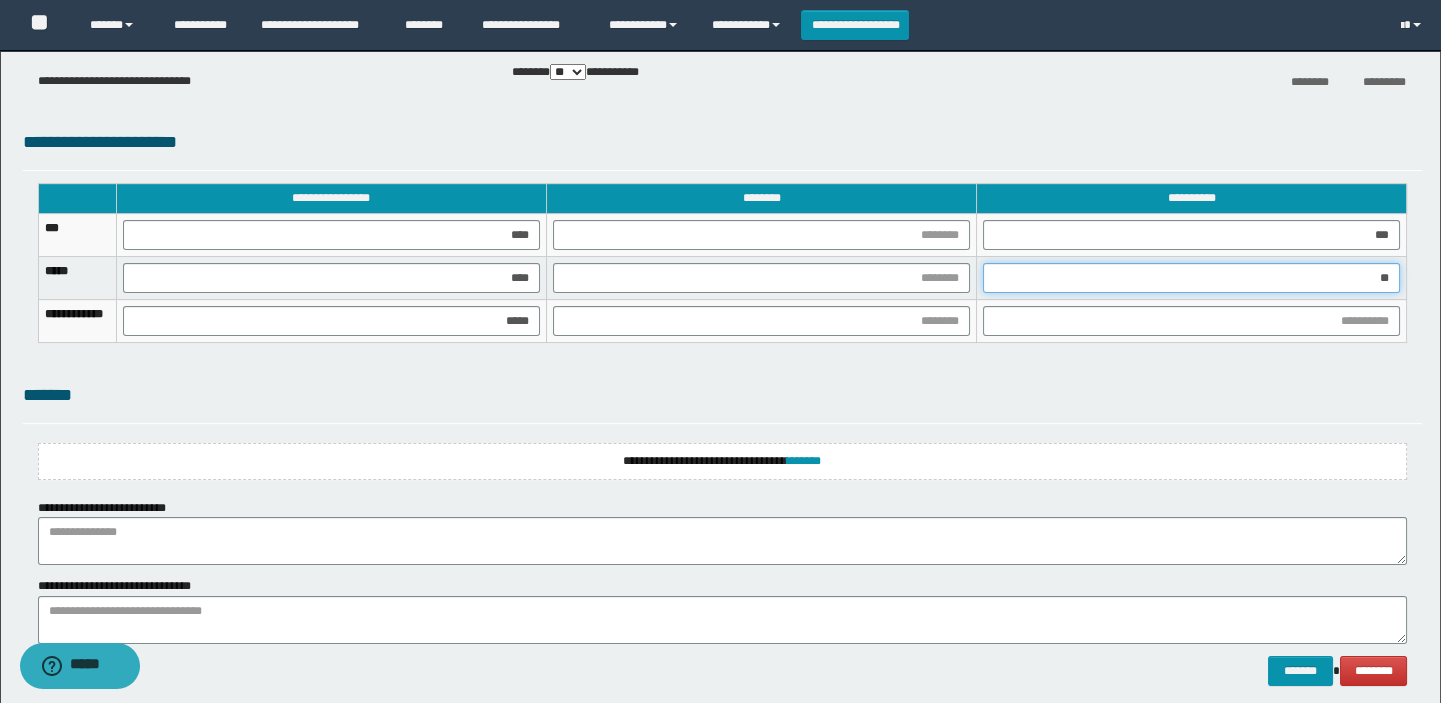 type on "***" 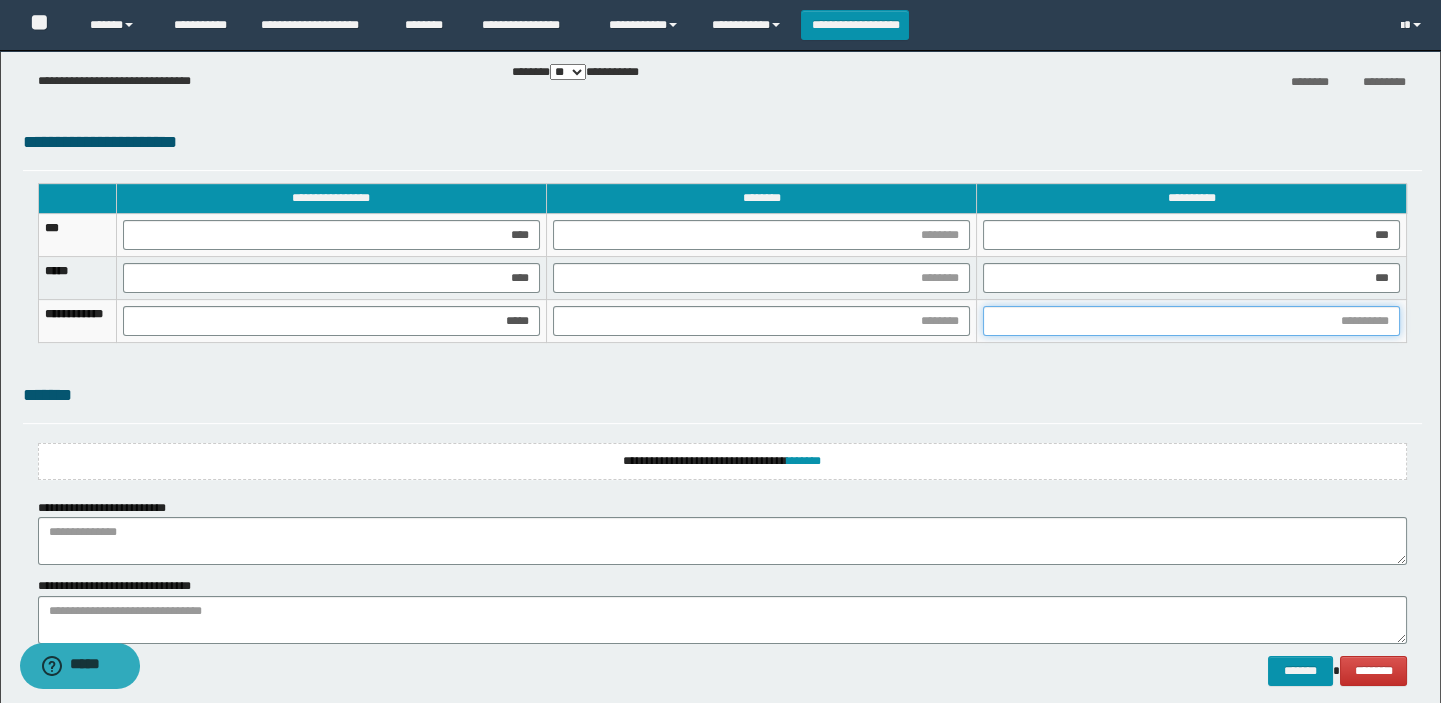 click at bounding box center (1191, 321) 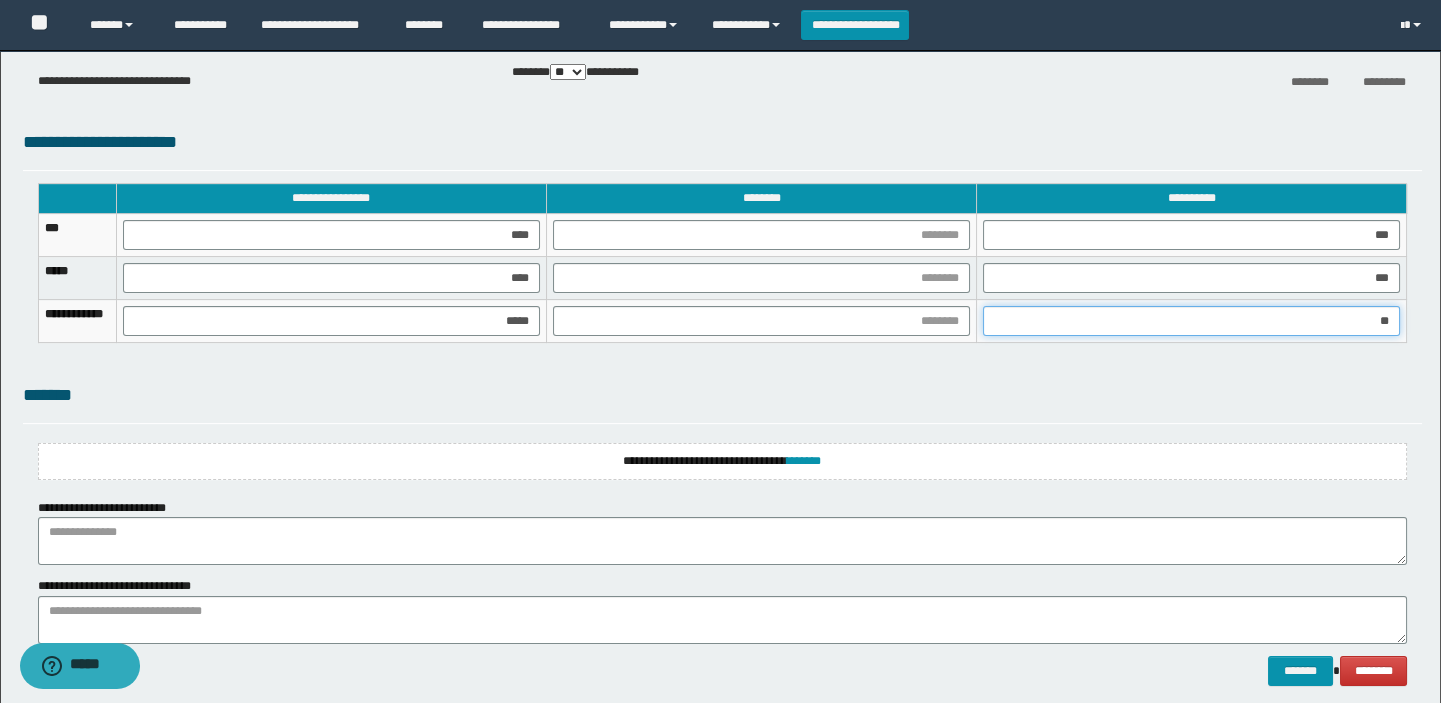 type on "***" 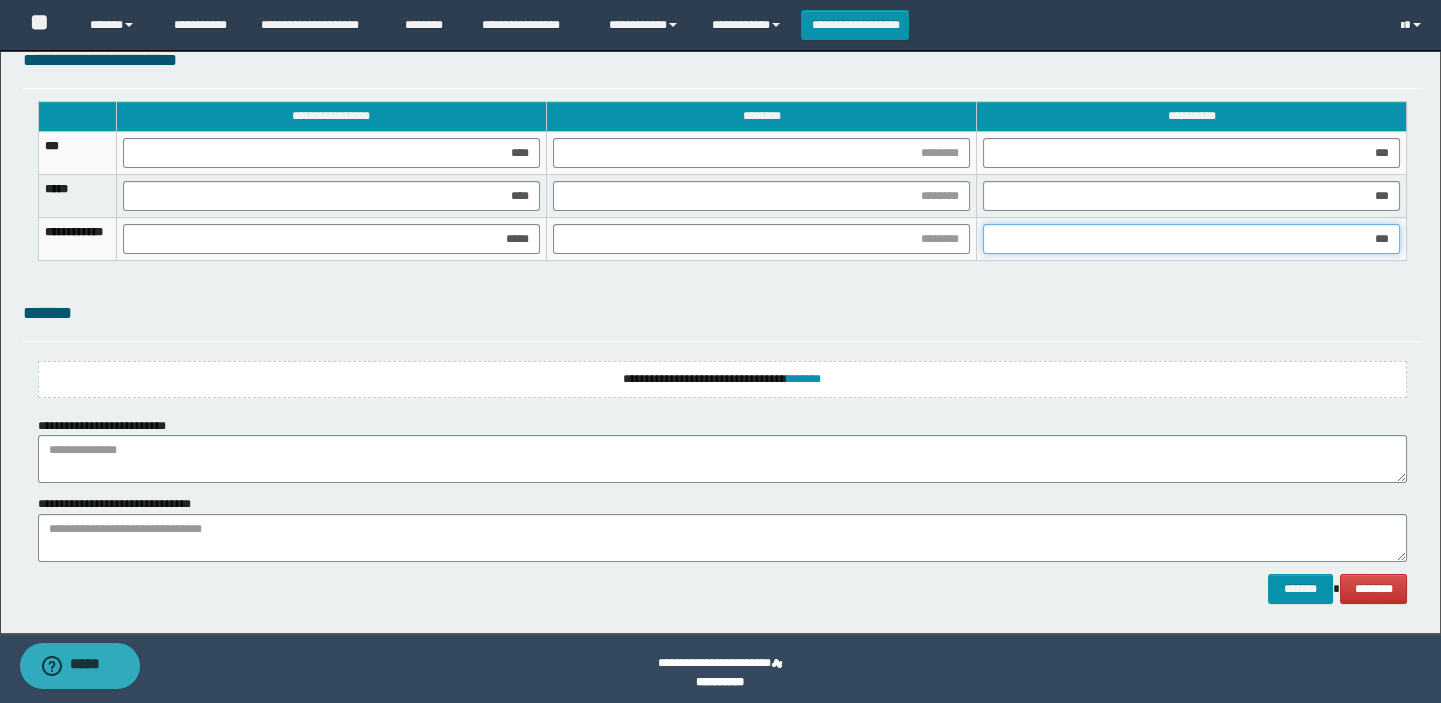 scroll, scrollTop: 1289, scrollLeft: 0, axis: vertical 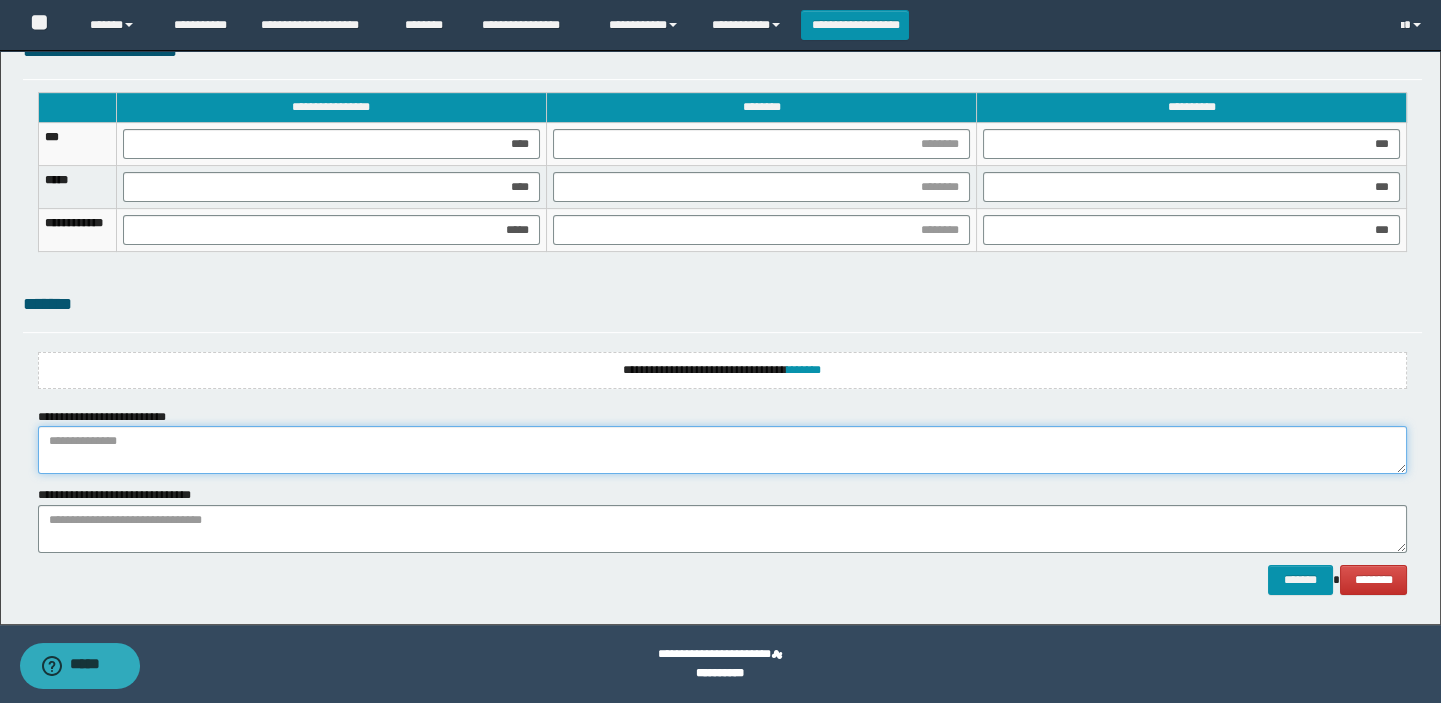 click at bounding box center [723, 450] 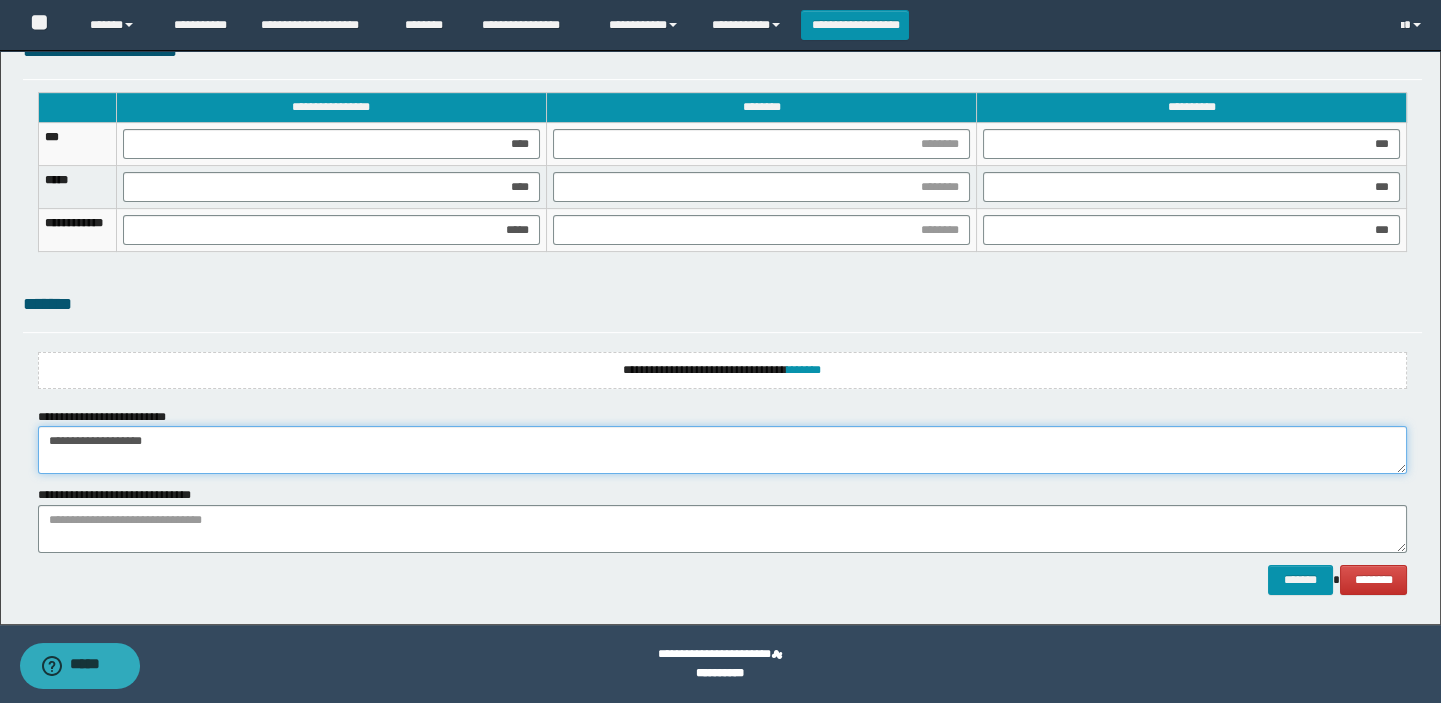 type on "**********" 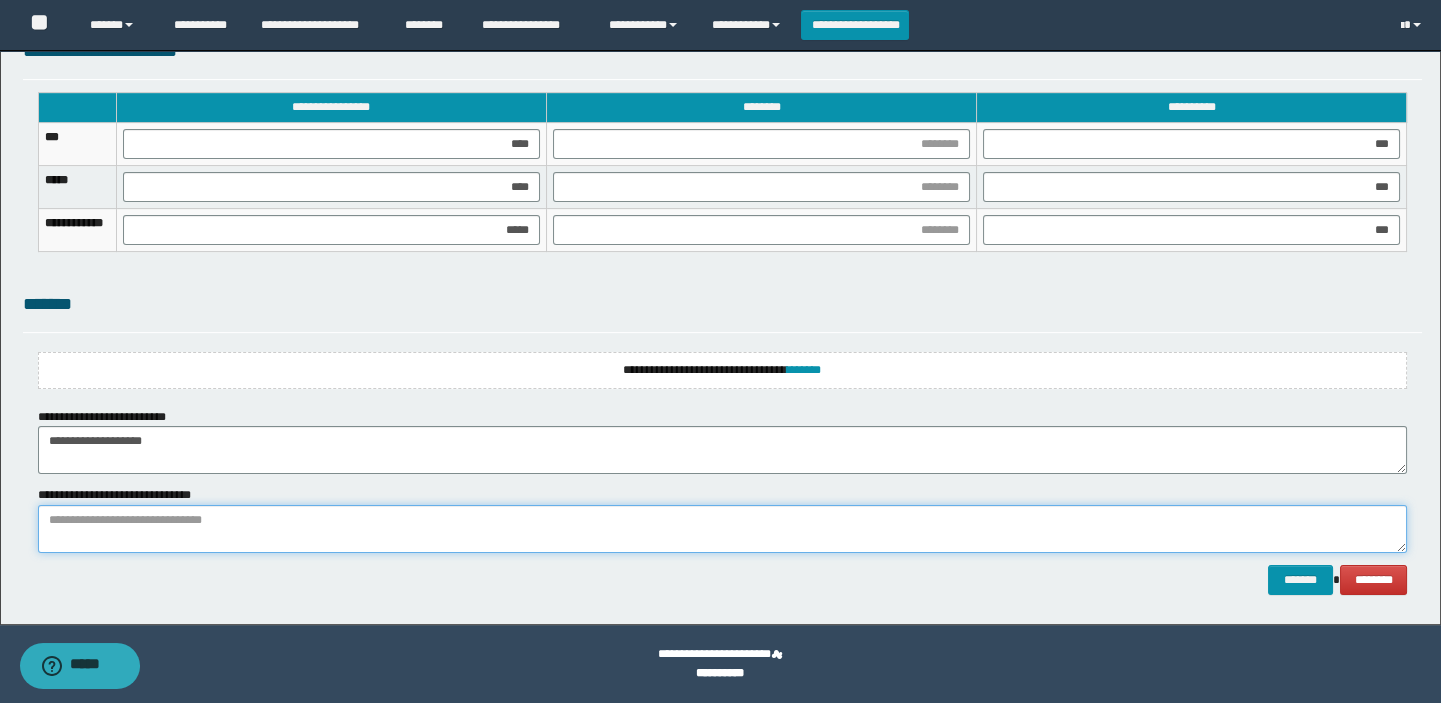 click at bounding box center [723, 529] 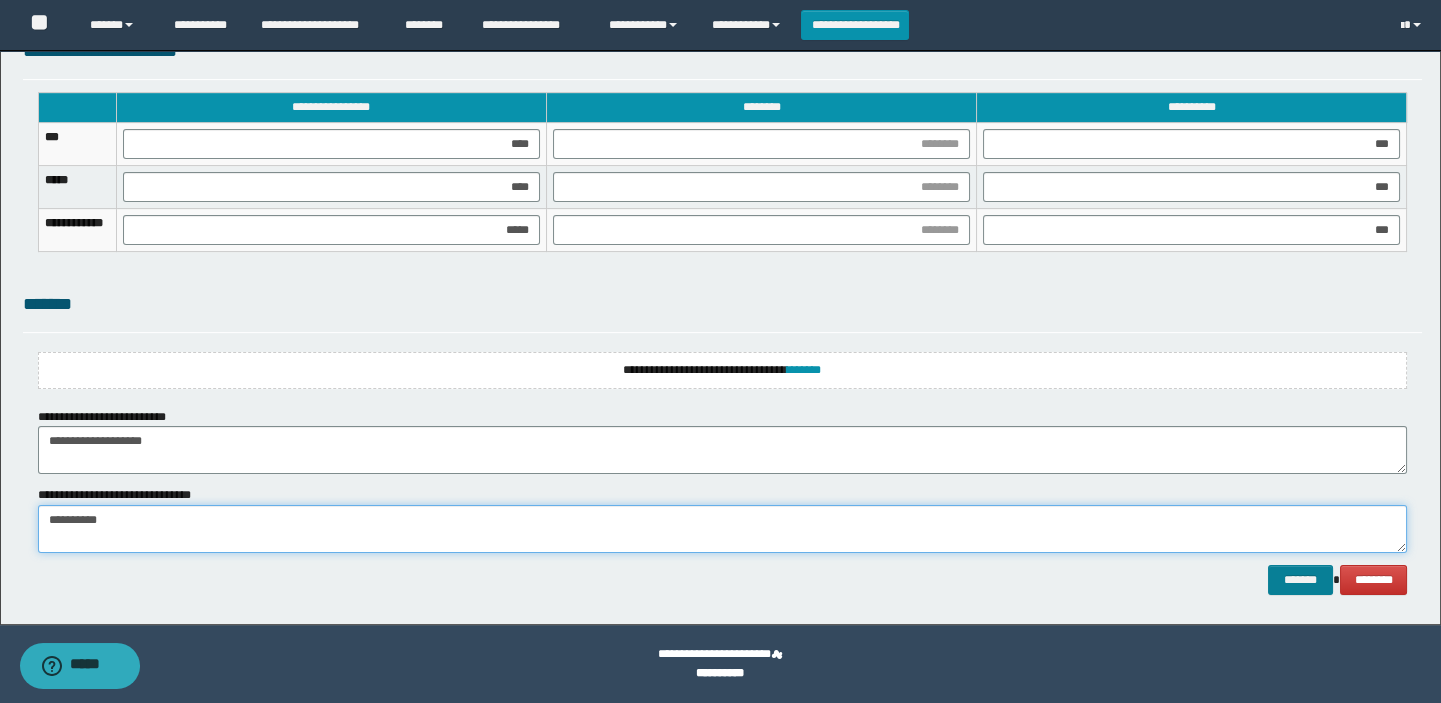 type on "**********" 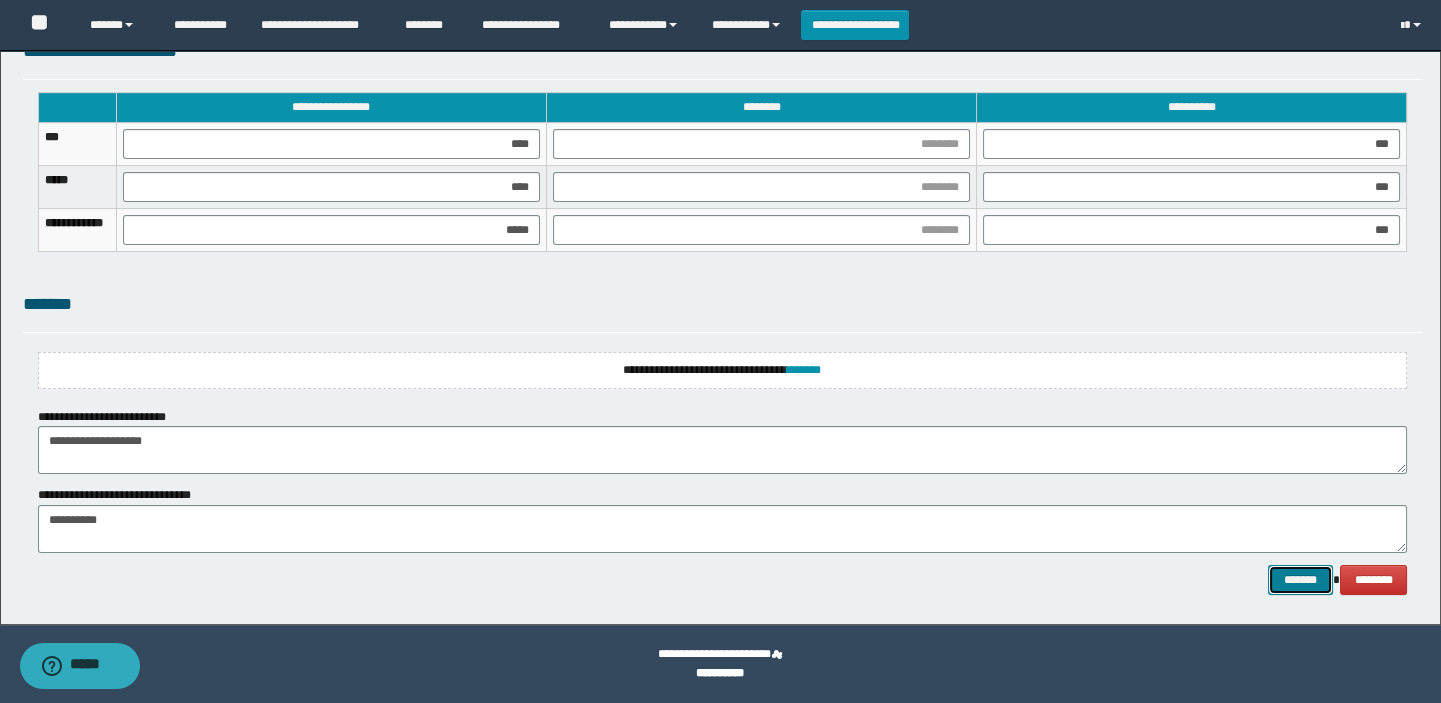 click on "*******" at bounding box center (1300, 580) 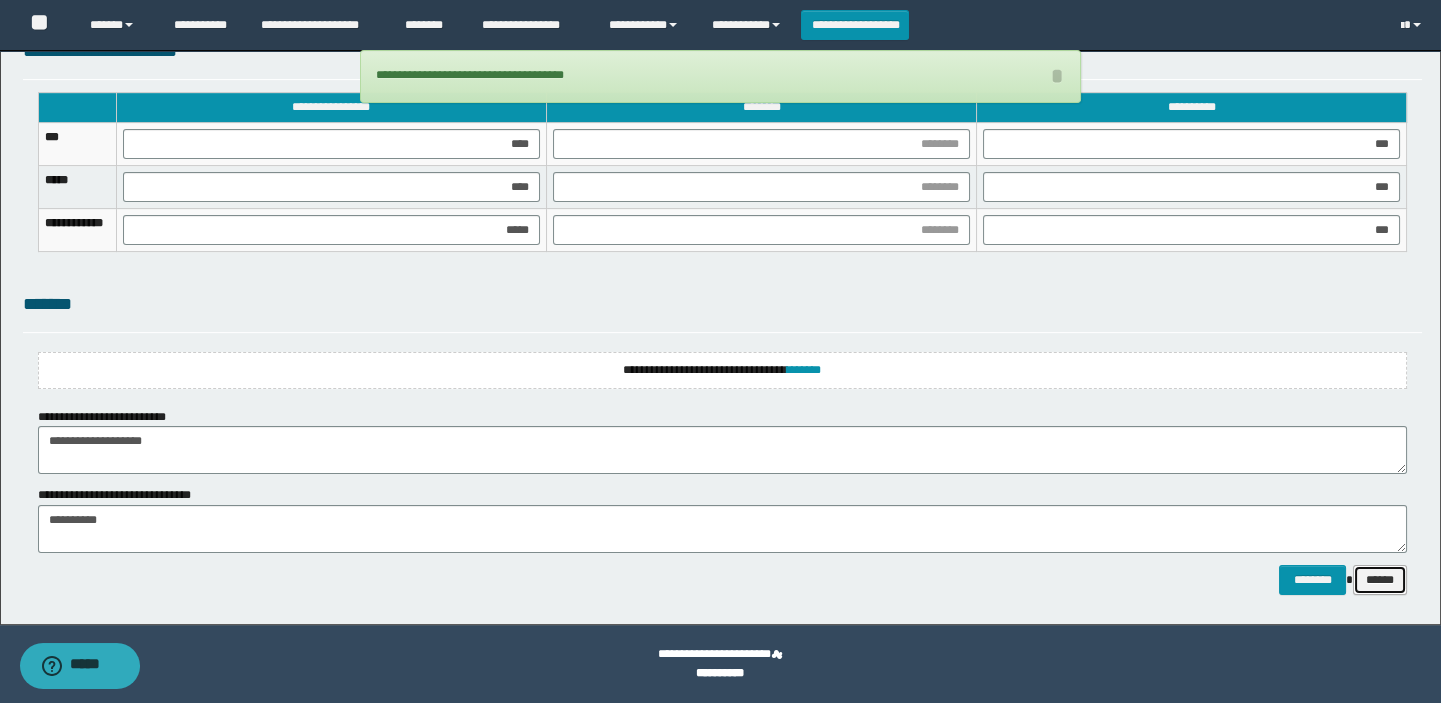 click on "******" at bounding box center [1380, 580] 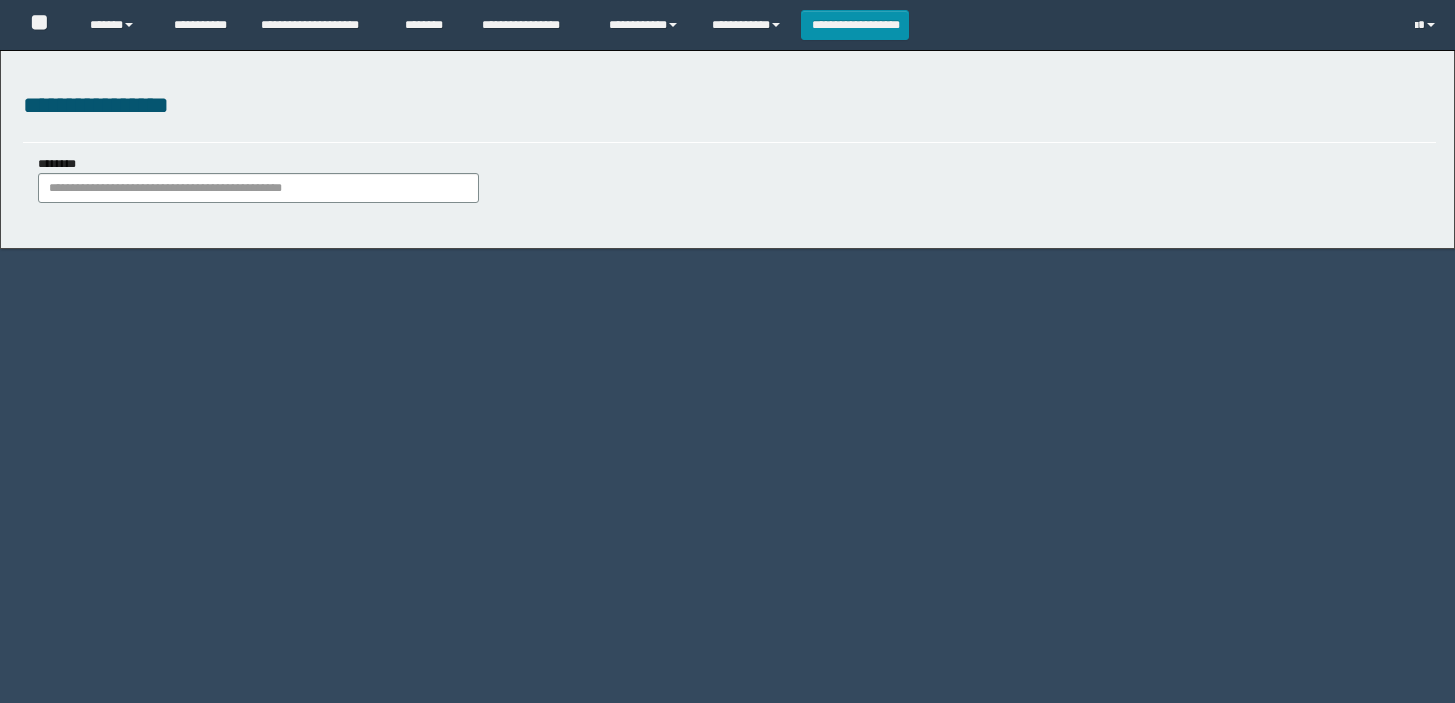 scroll, scrollTop: 0, scrollLeft: 0, axis: both 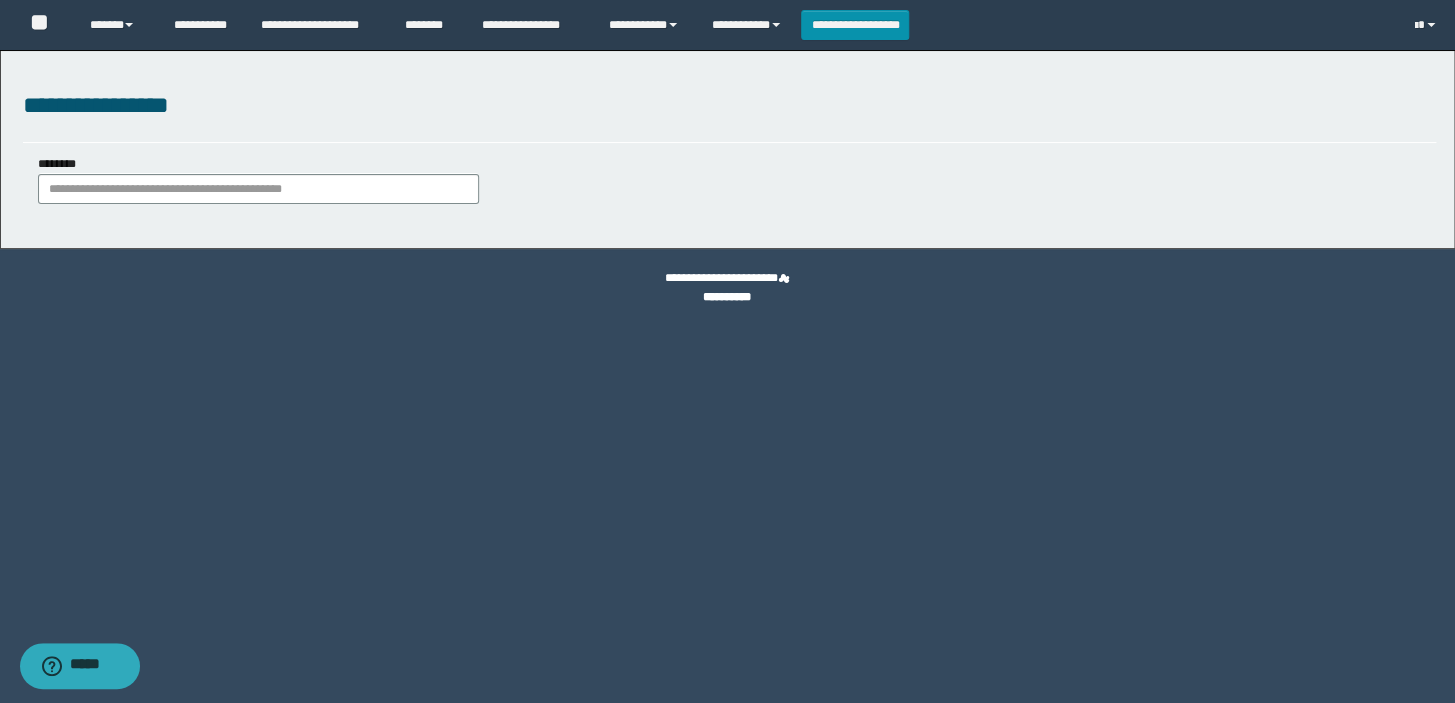 type on "**********" 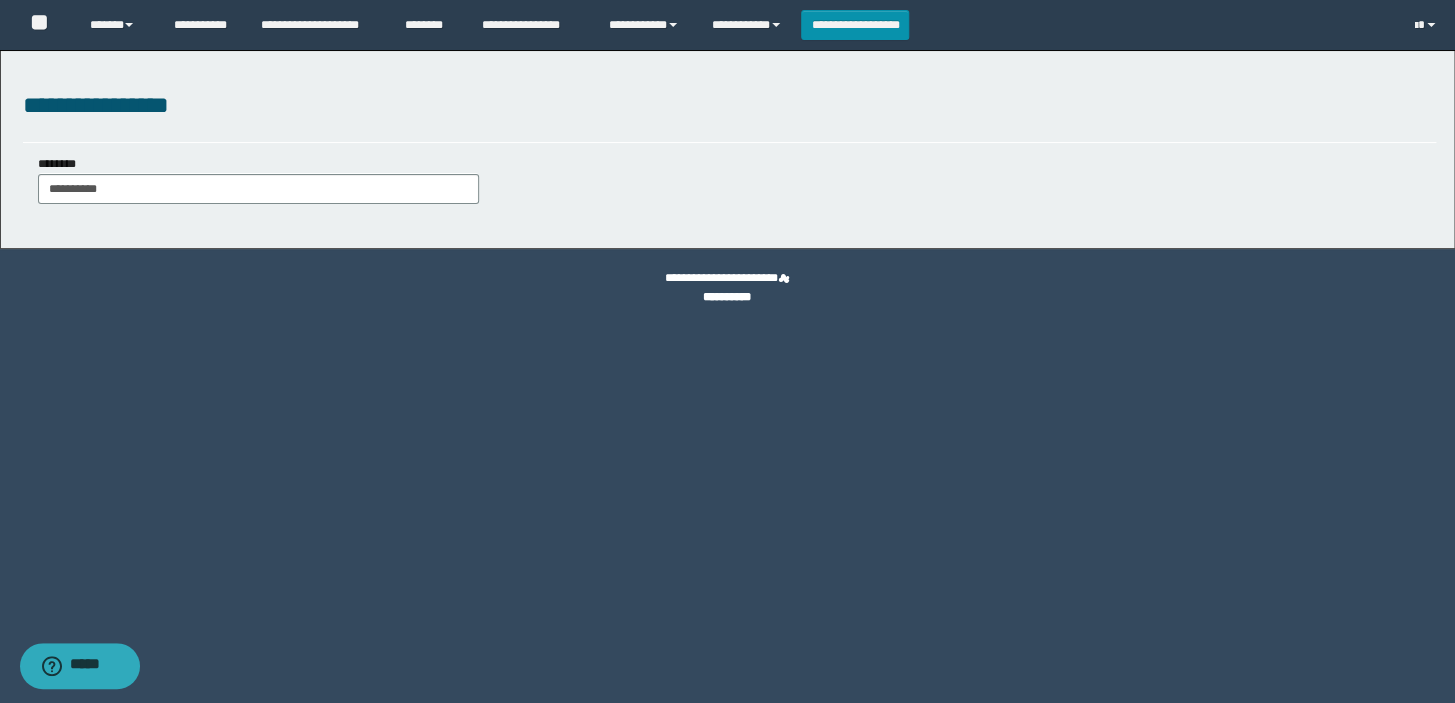 type on "**********" 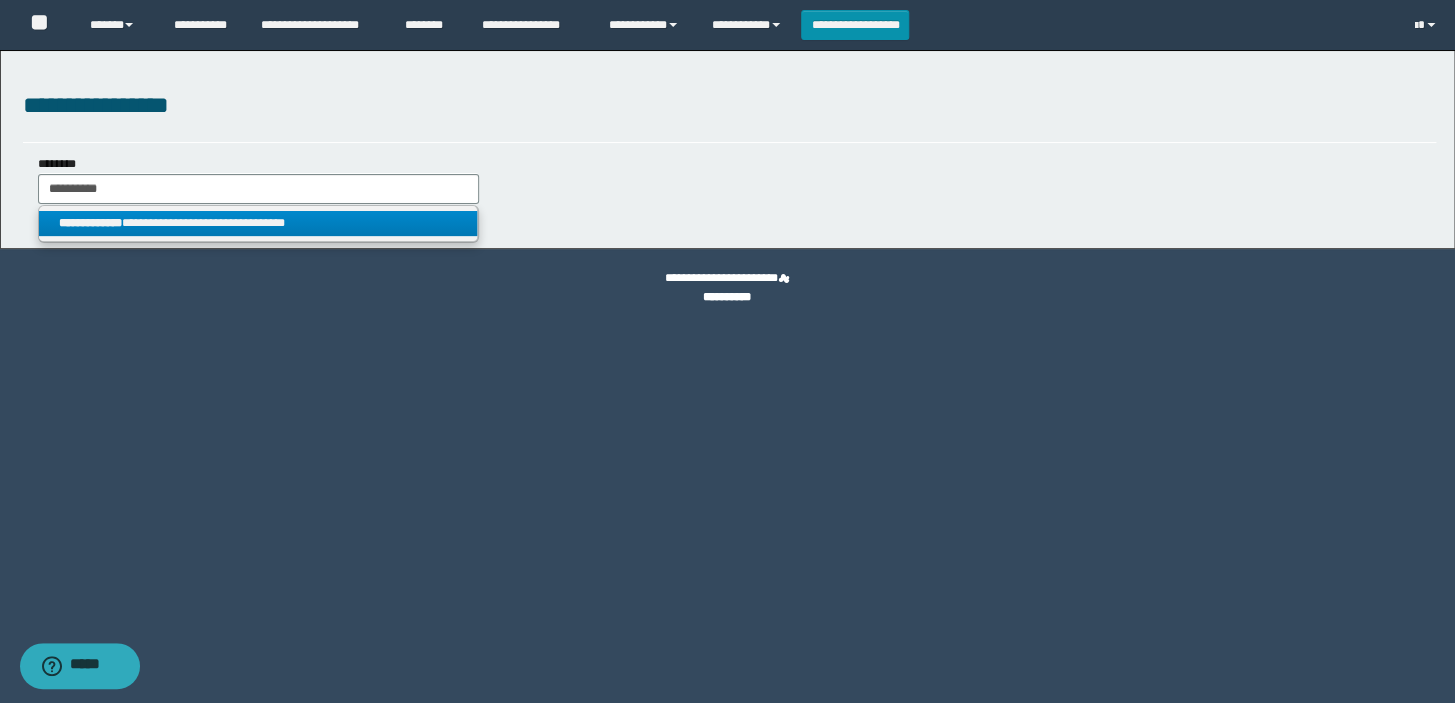 type on "**********" 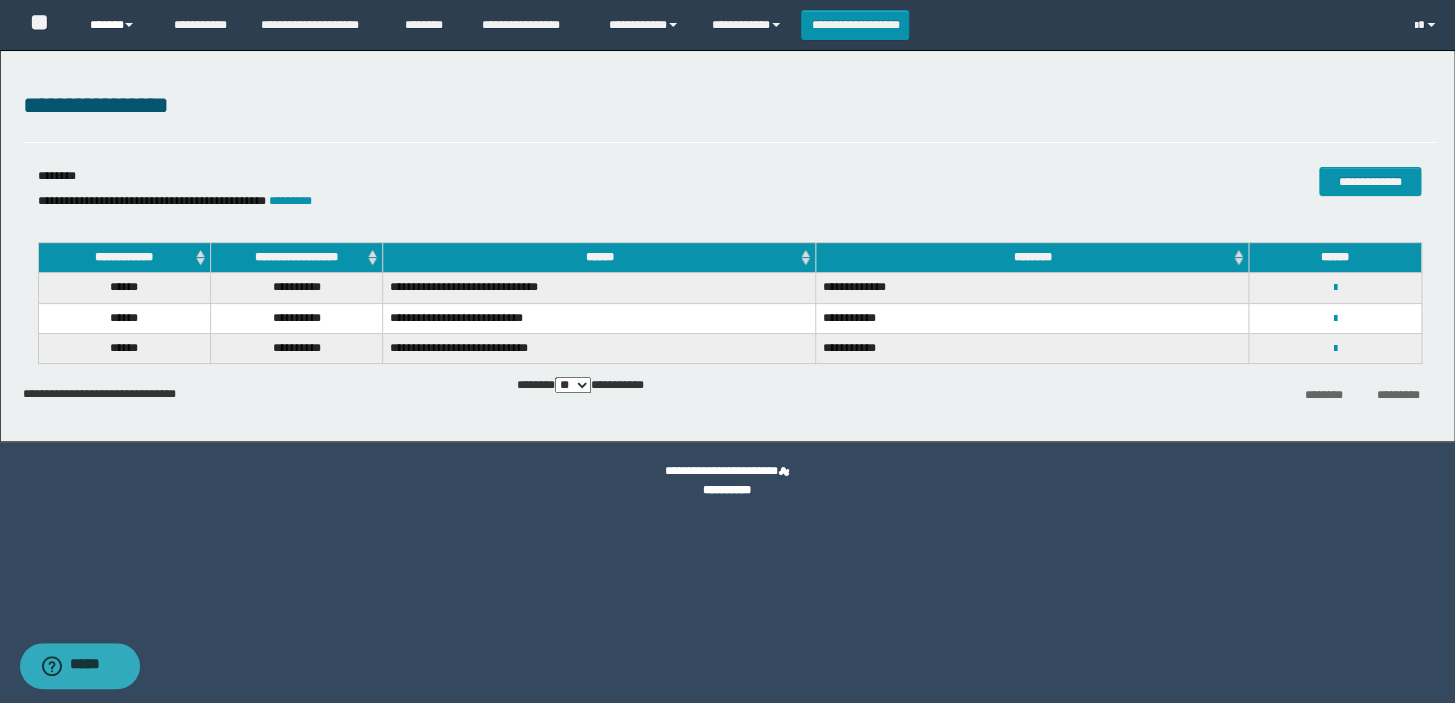 click on "******" at bounding box center [117, 25] 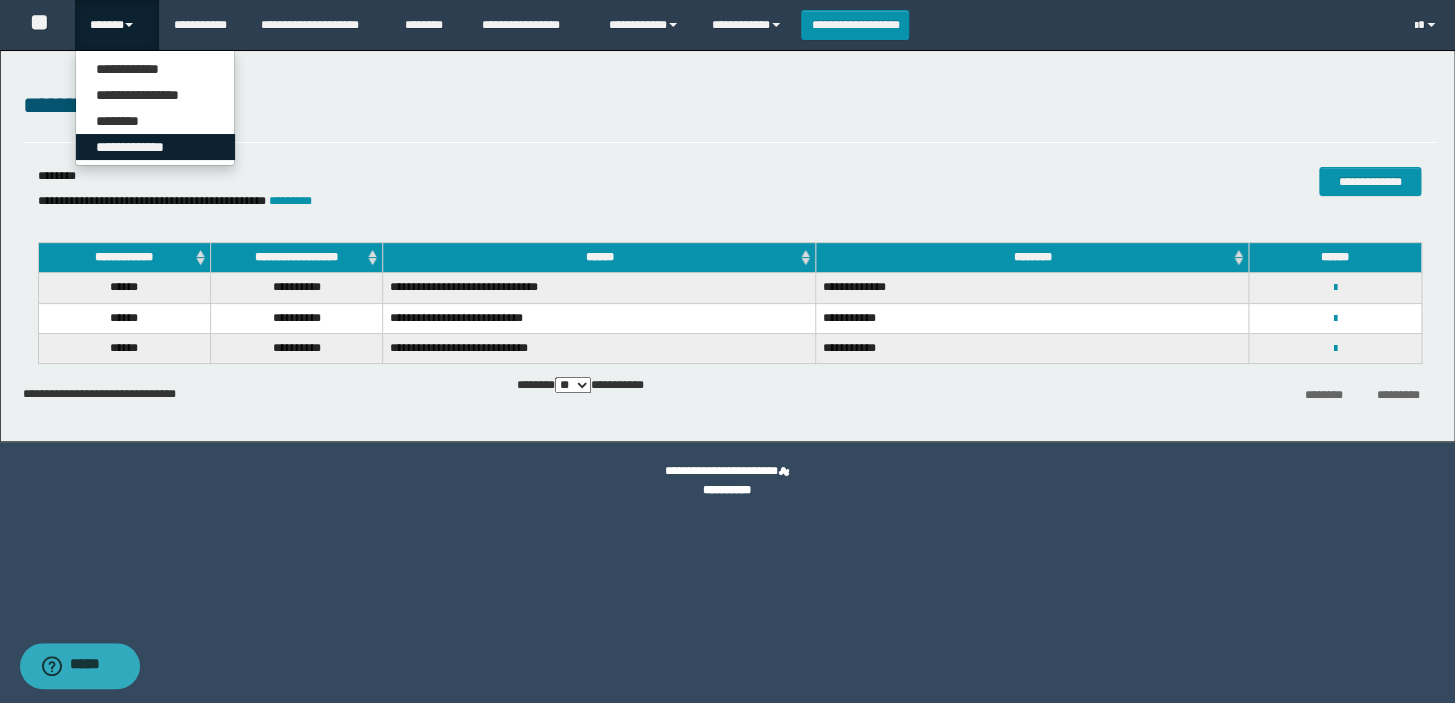 click on "**********" at bounding box center [155, 147] 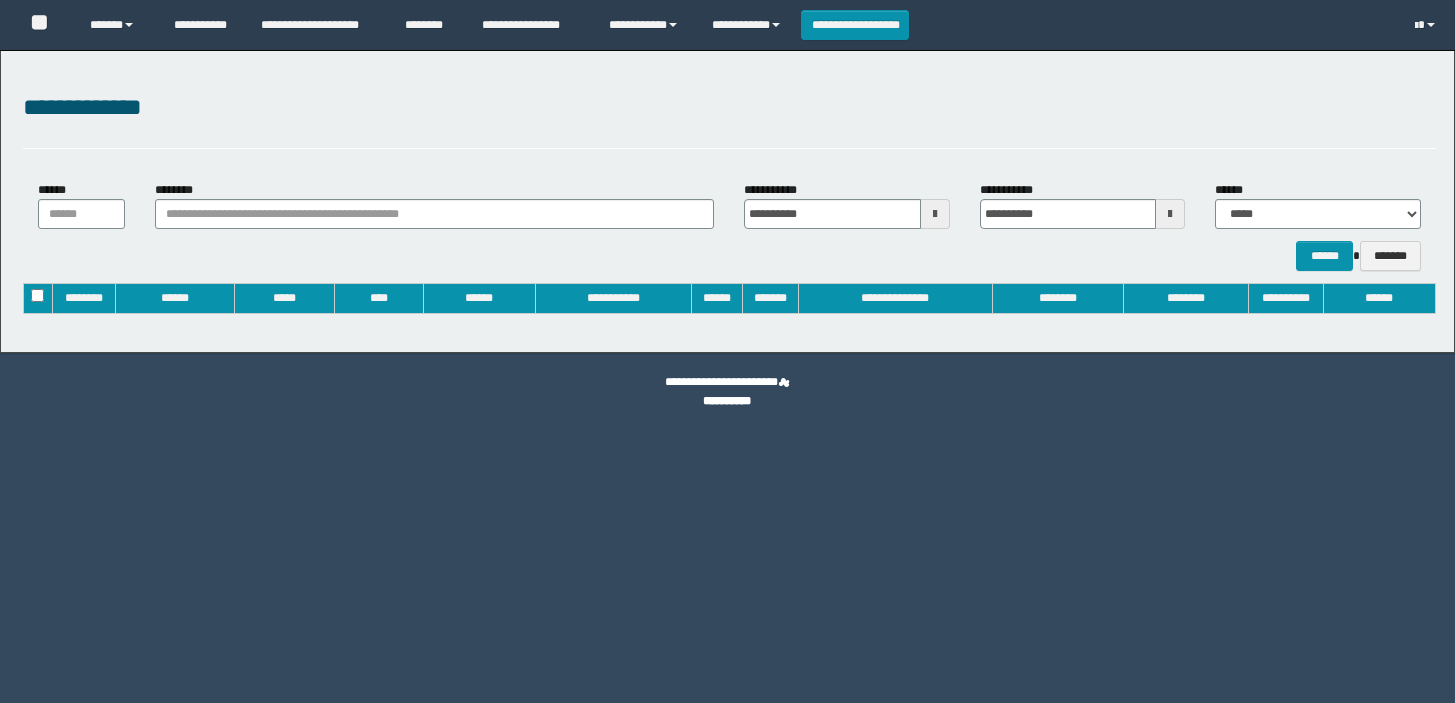 type on "**********" 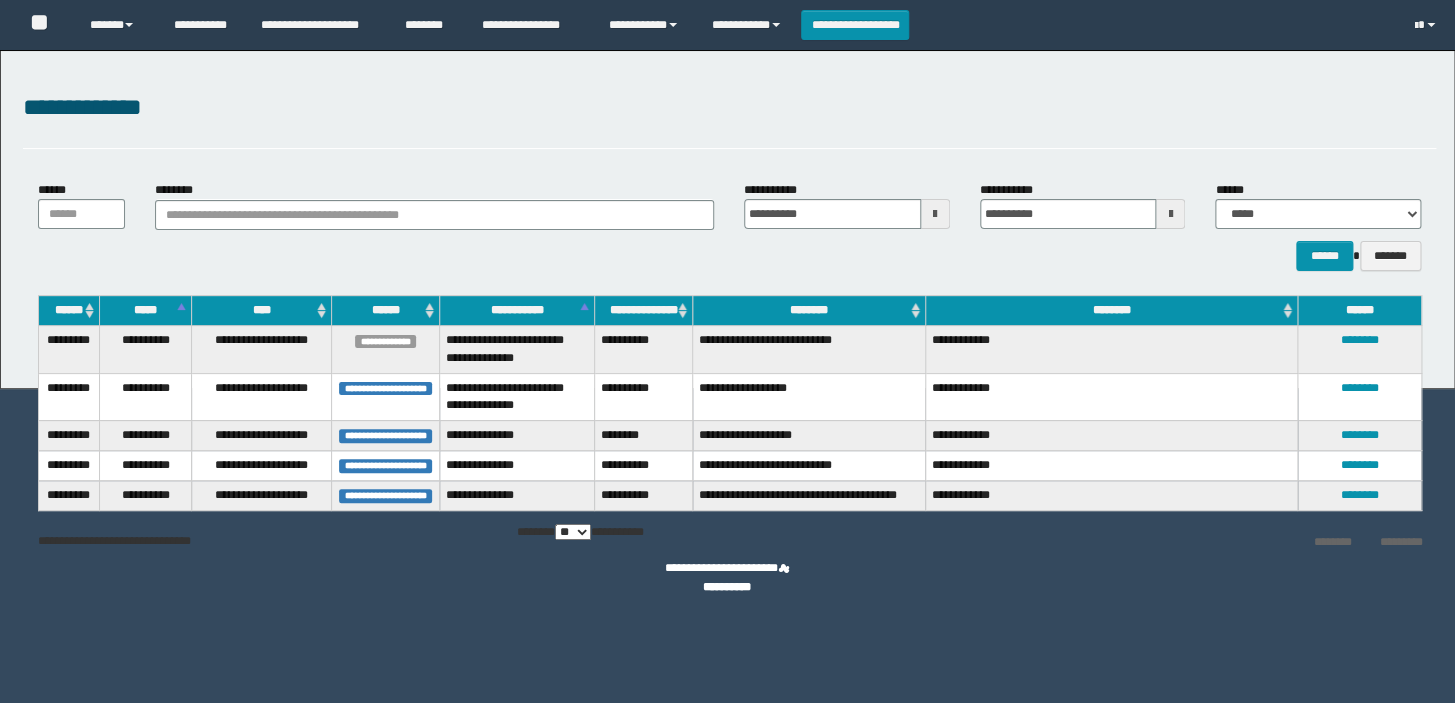 scroll, scrollTop: 0, scrollLeft: 0, axis: both 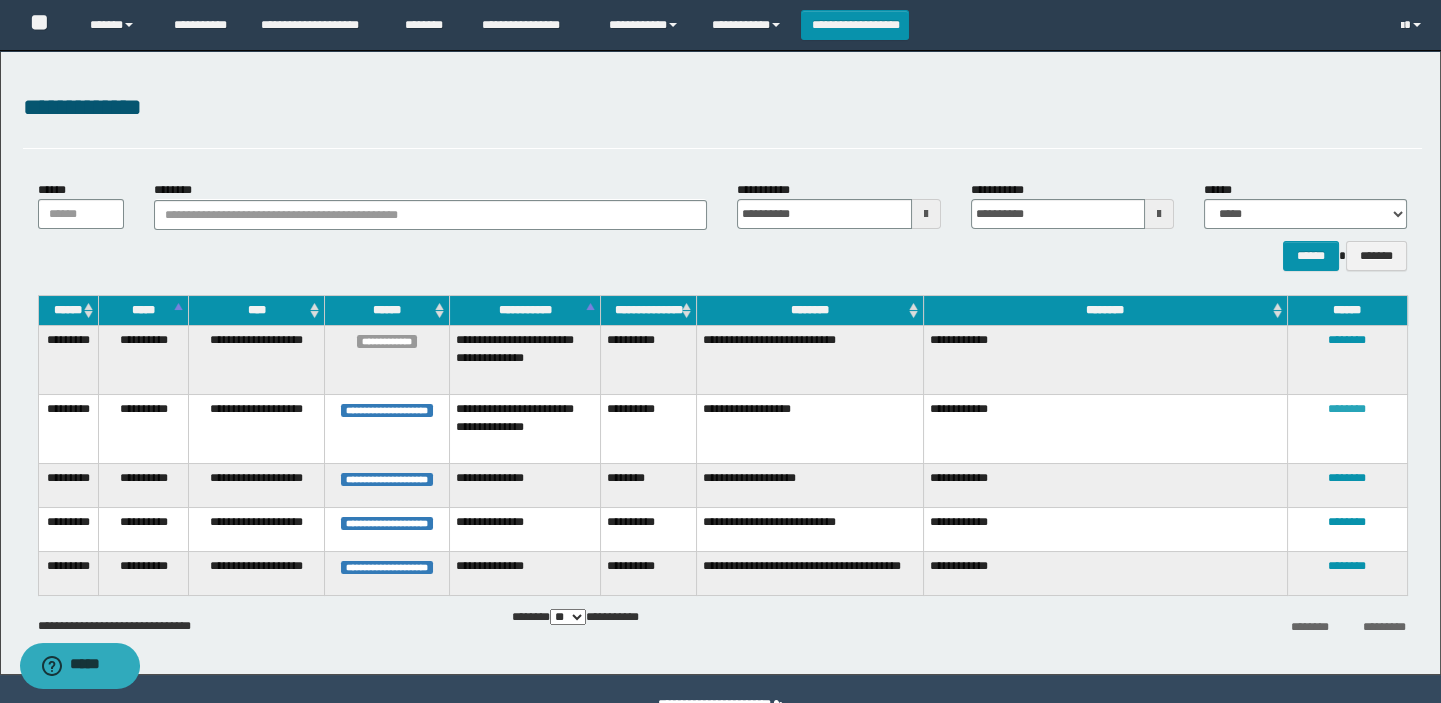 click on "********" at bounding box center [1347, 409] 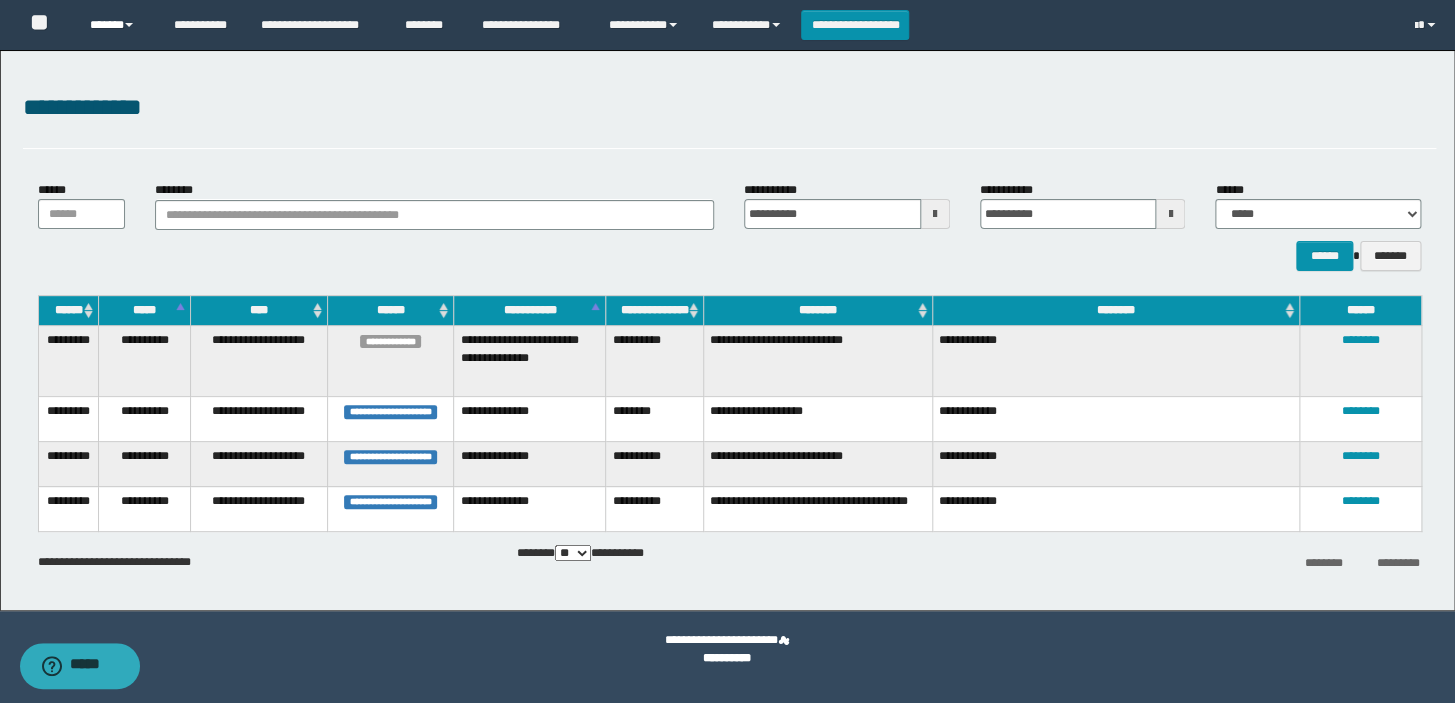 click on "******" at bounding box center [117, 25] 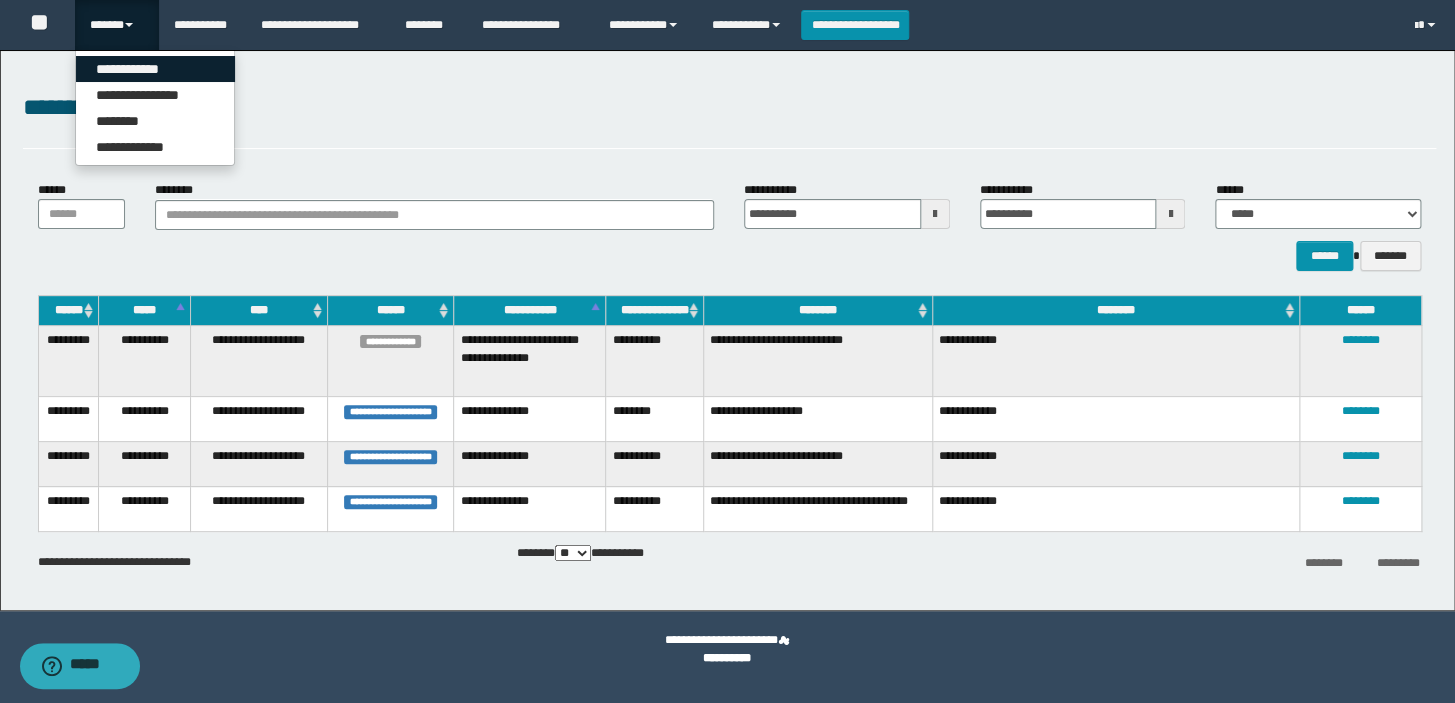 click on "**********" at bounding box center (155, 69) 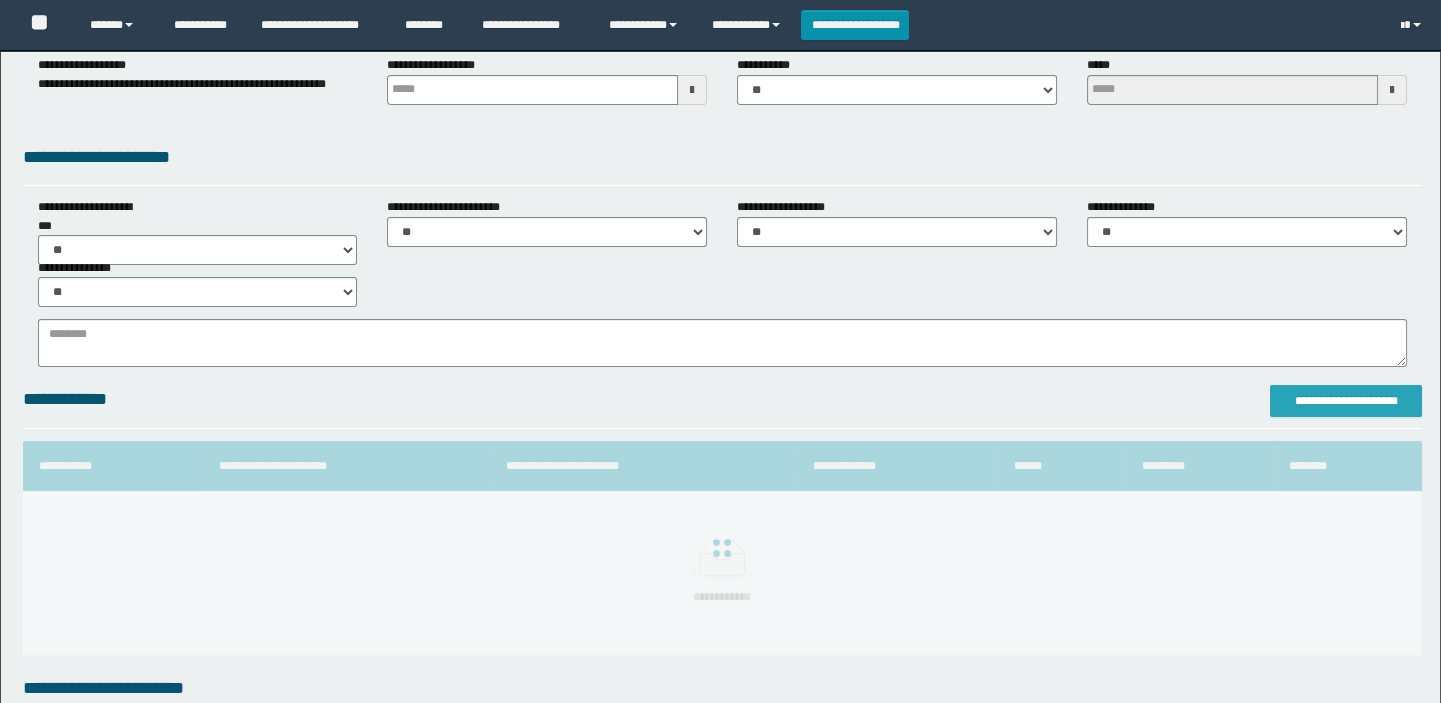click on "**********" at bounding box center (1346, 401) 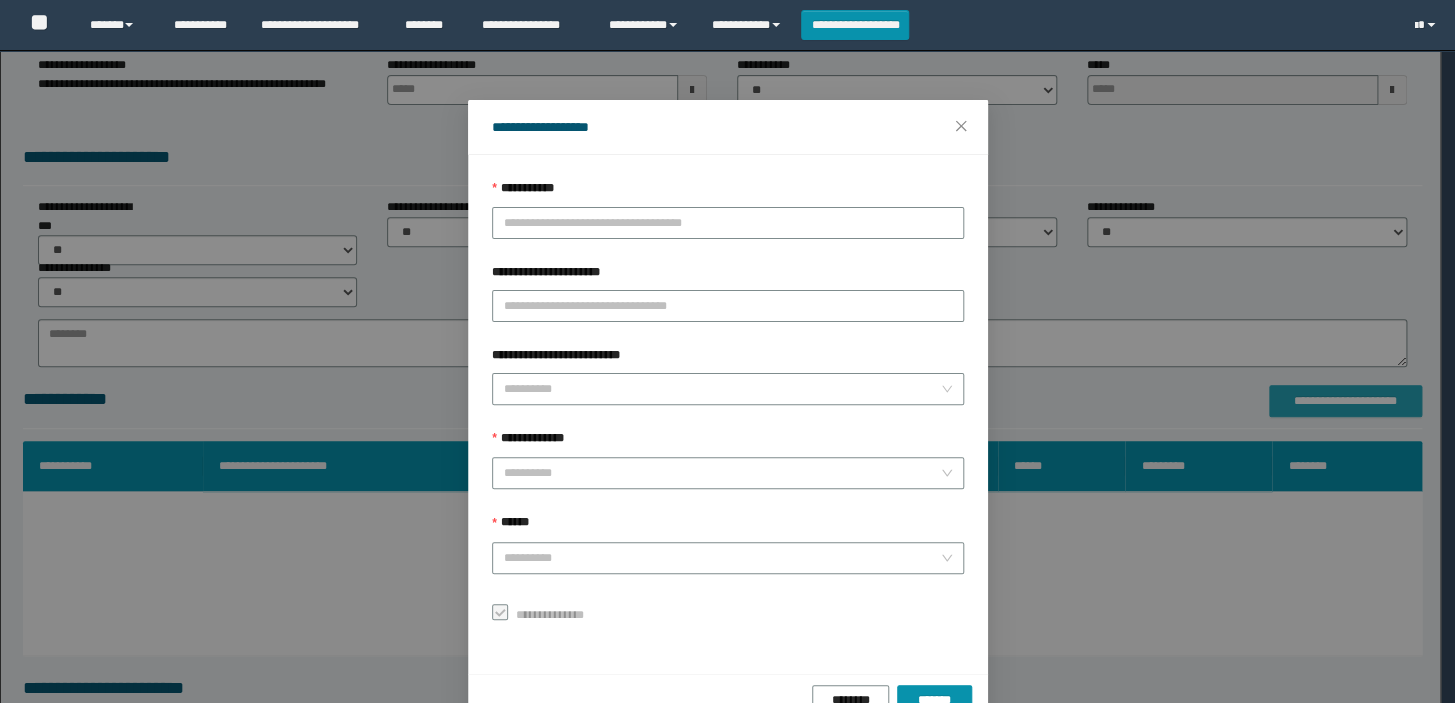 scroll, scrollTop: 272, scrollLeft: 0, axis: vertical 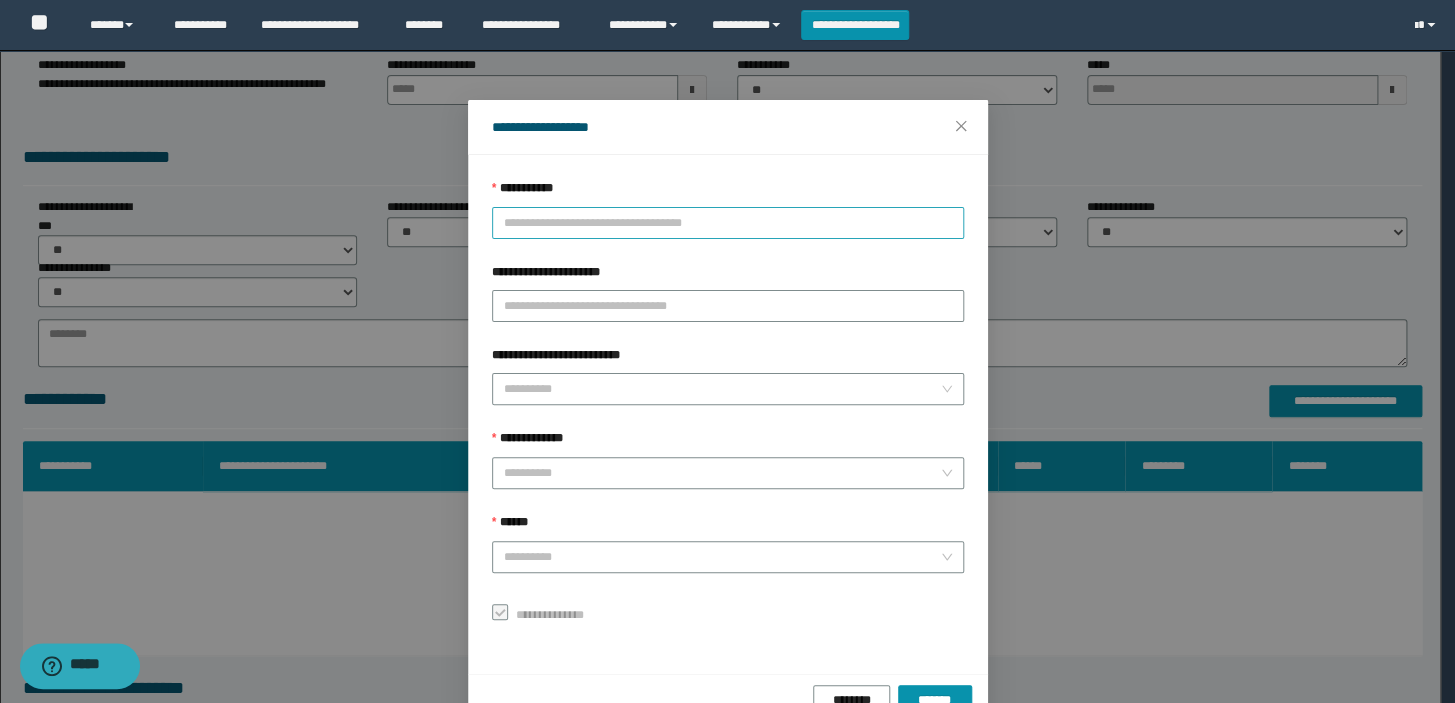 click on "**********" at bounding box center (728, 223) 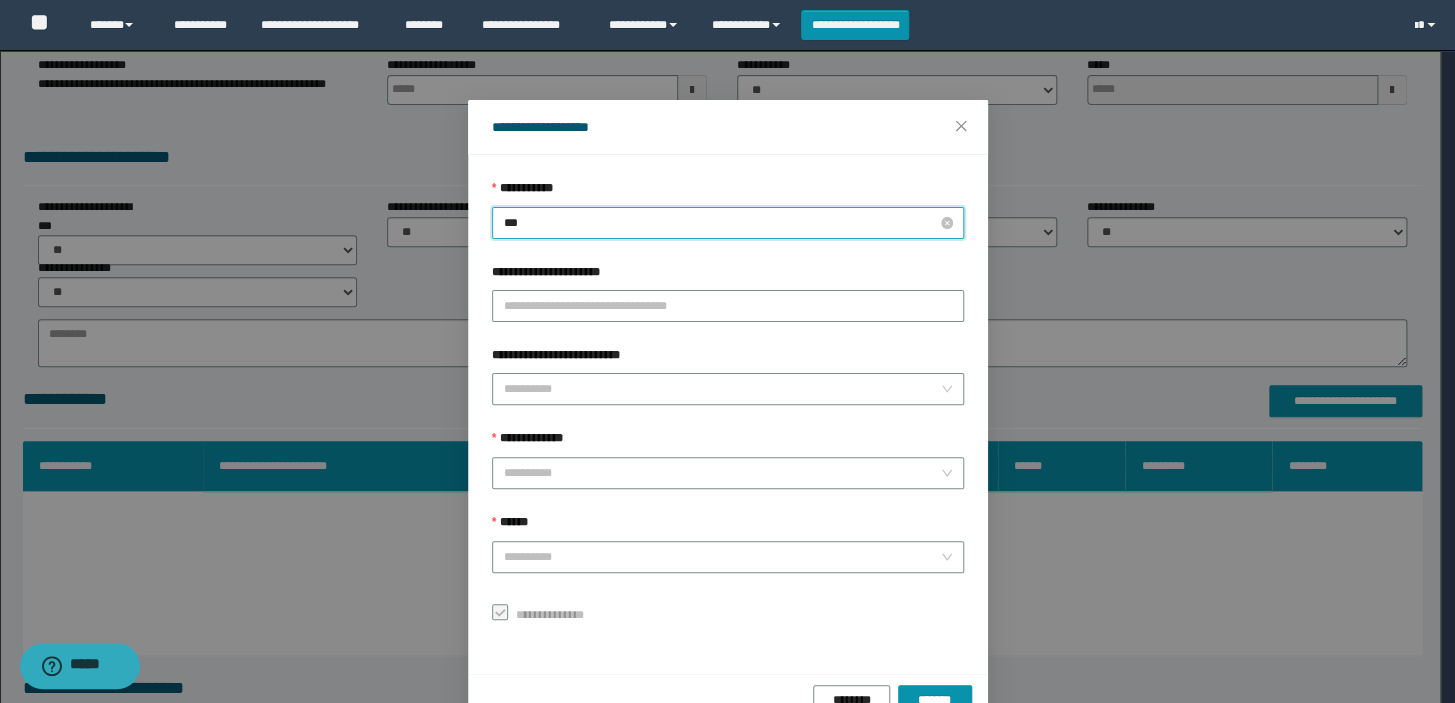 type on "****" 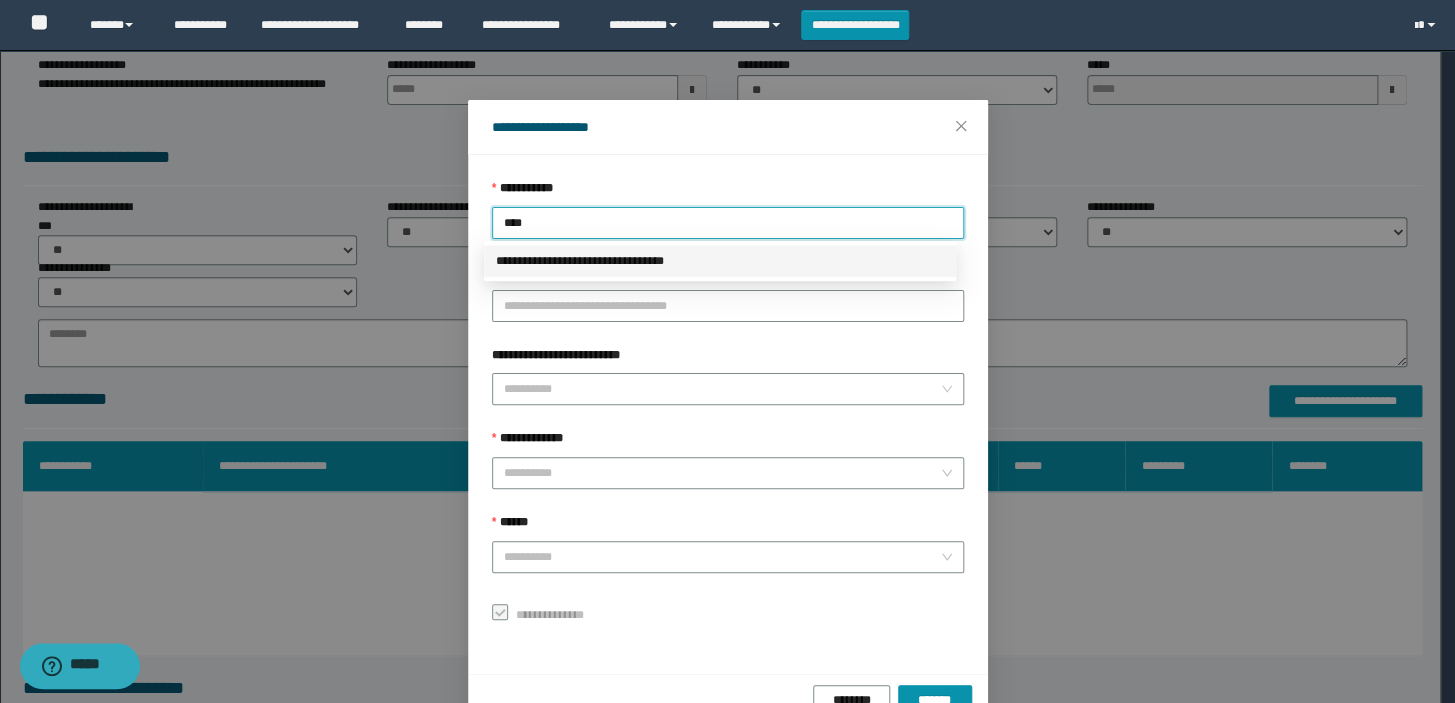 click on "**********" at bounding box center (720, 261) 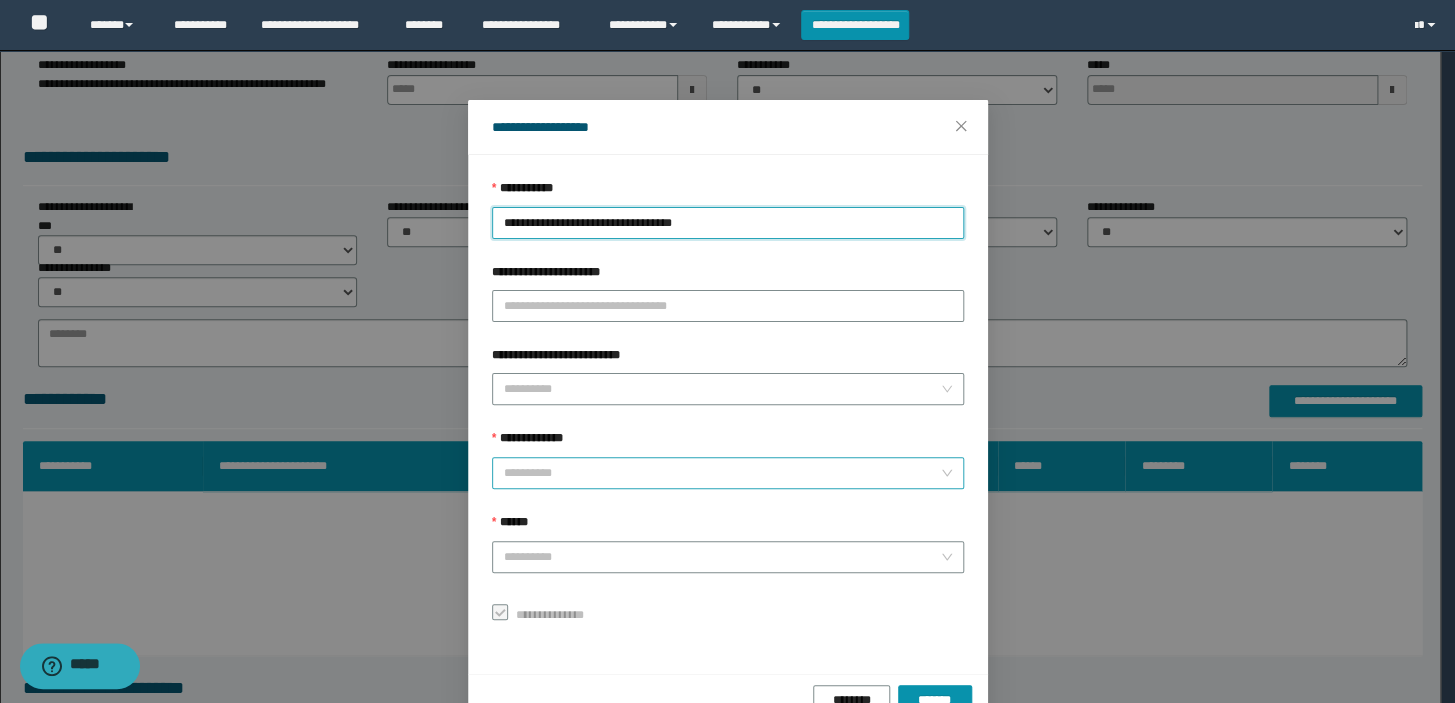 click on "**********" at bounding box center (722, 473) 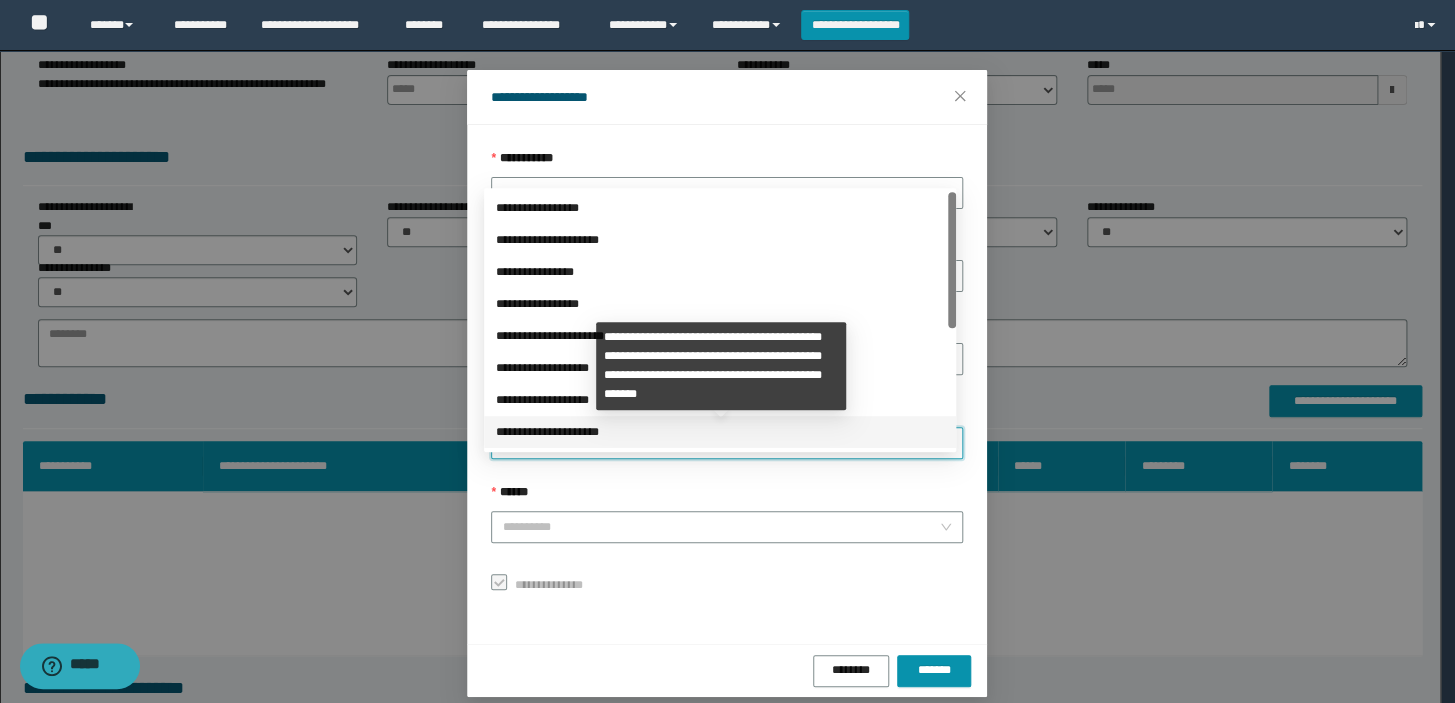 scroll, scrollTop: 48, scrollLeft: 0, axis: vertical 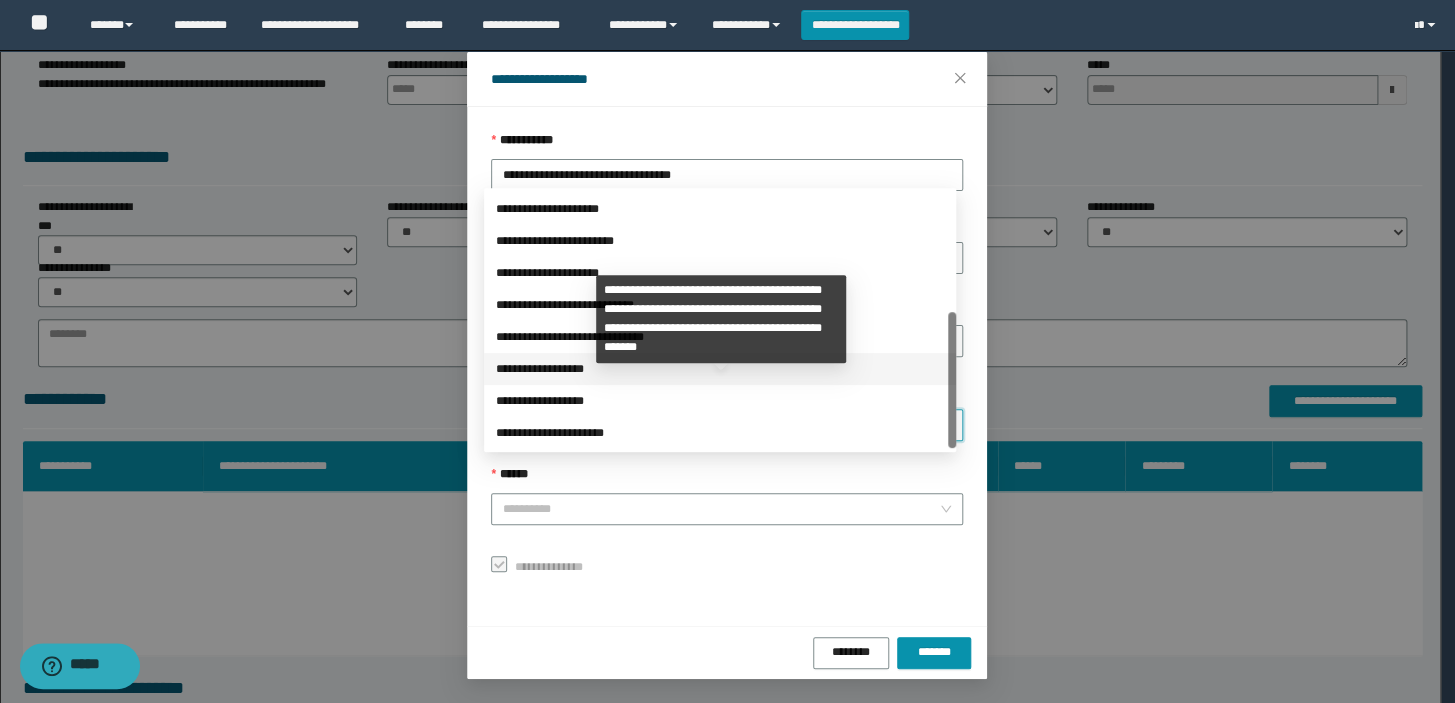click on "**********" at bounding box center (720, 369) 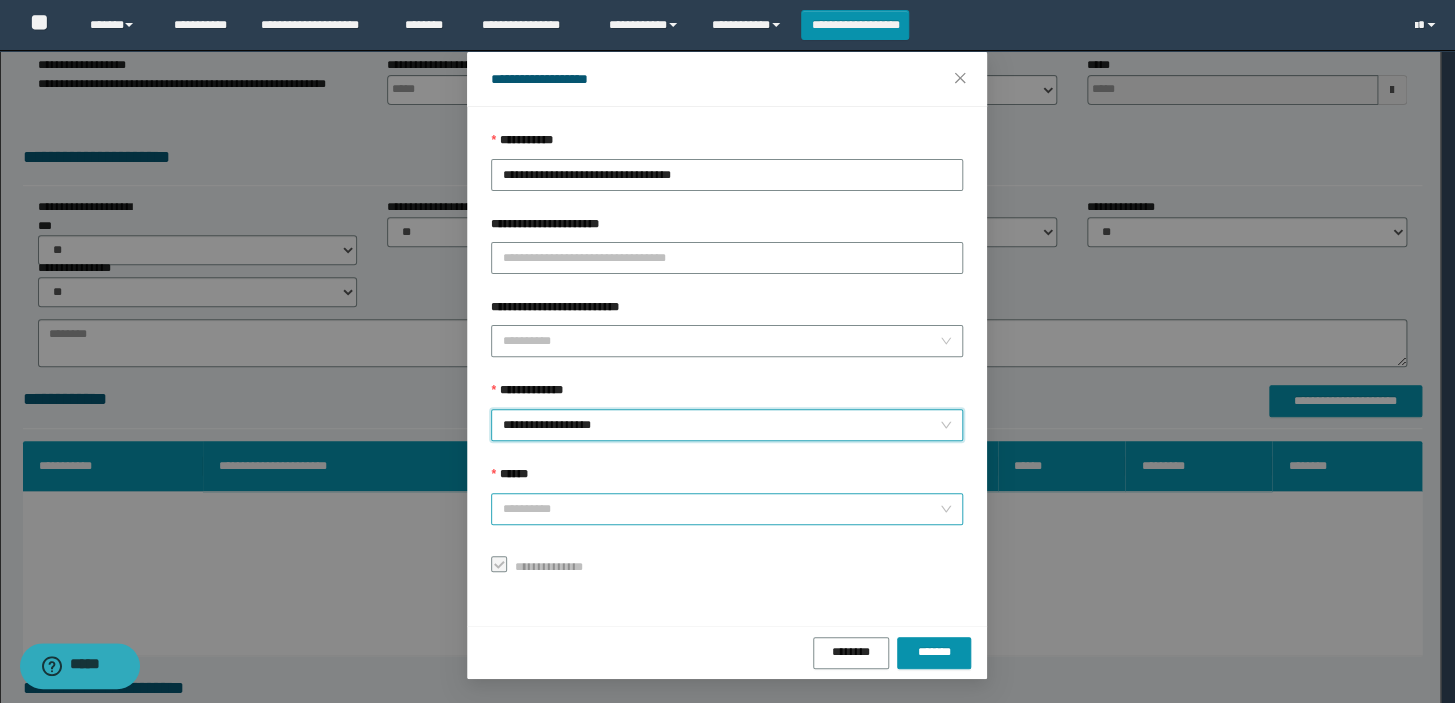 click on "******" at bounding box center [721, 509] 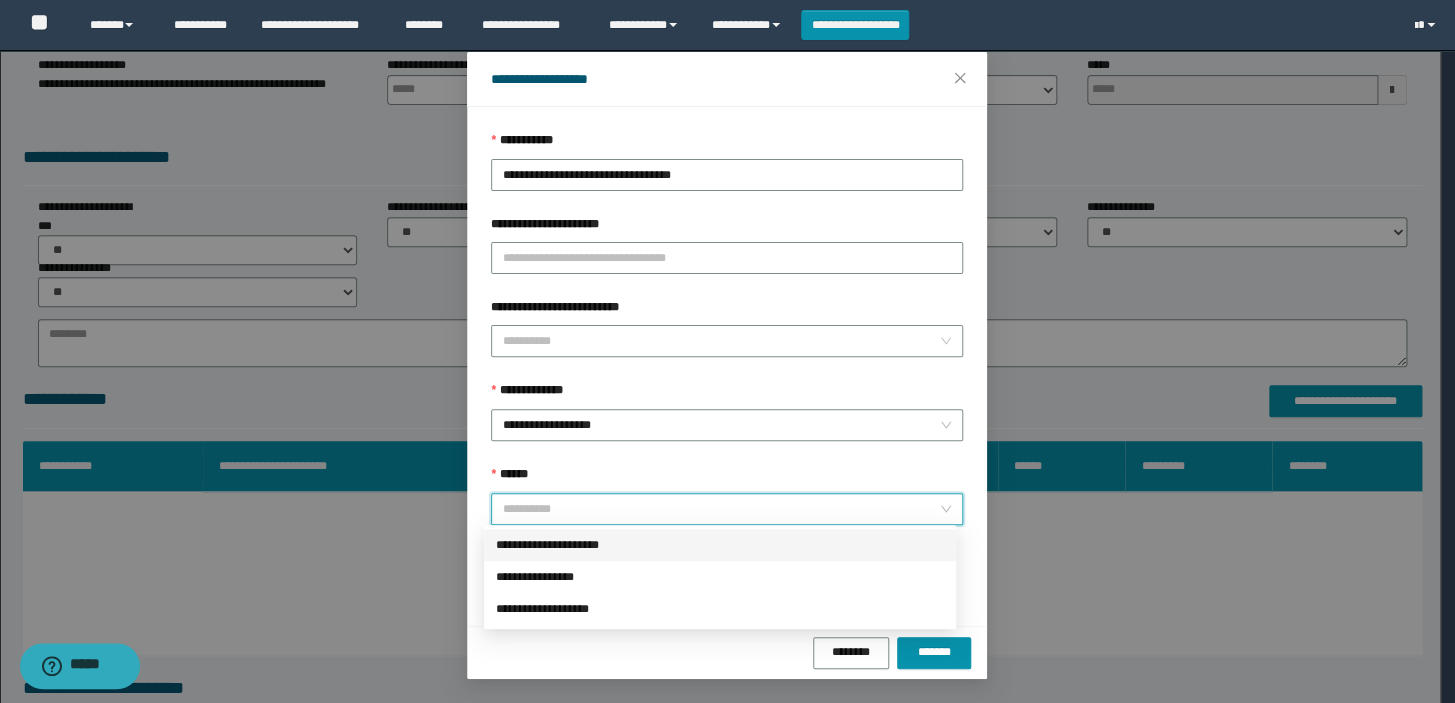click on "**********" at bounding box center [720, 545] 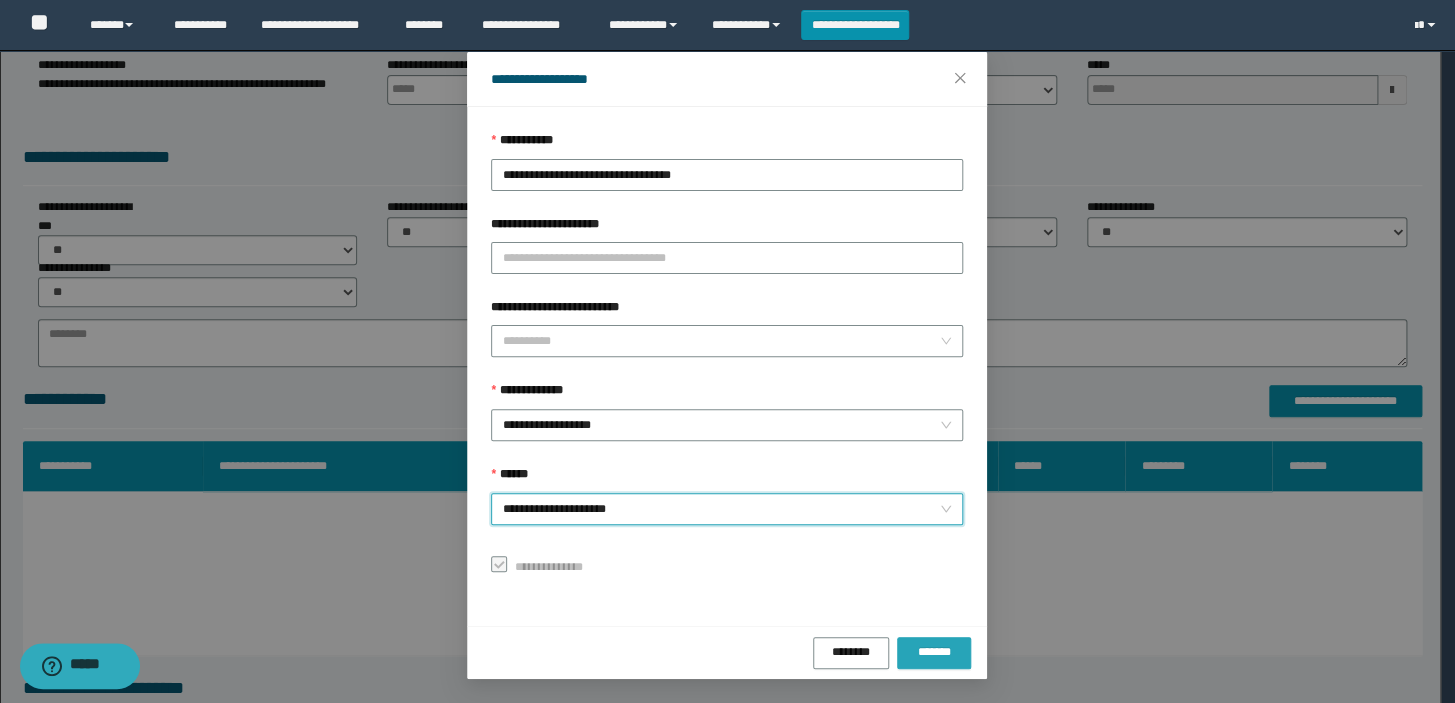 click on "*******" at bounding box center [934, 652] 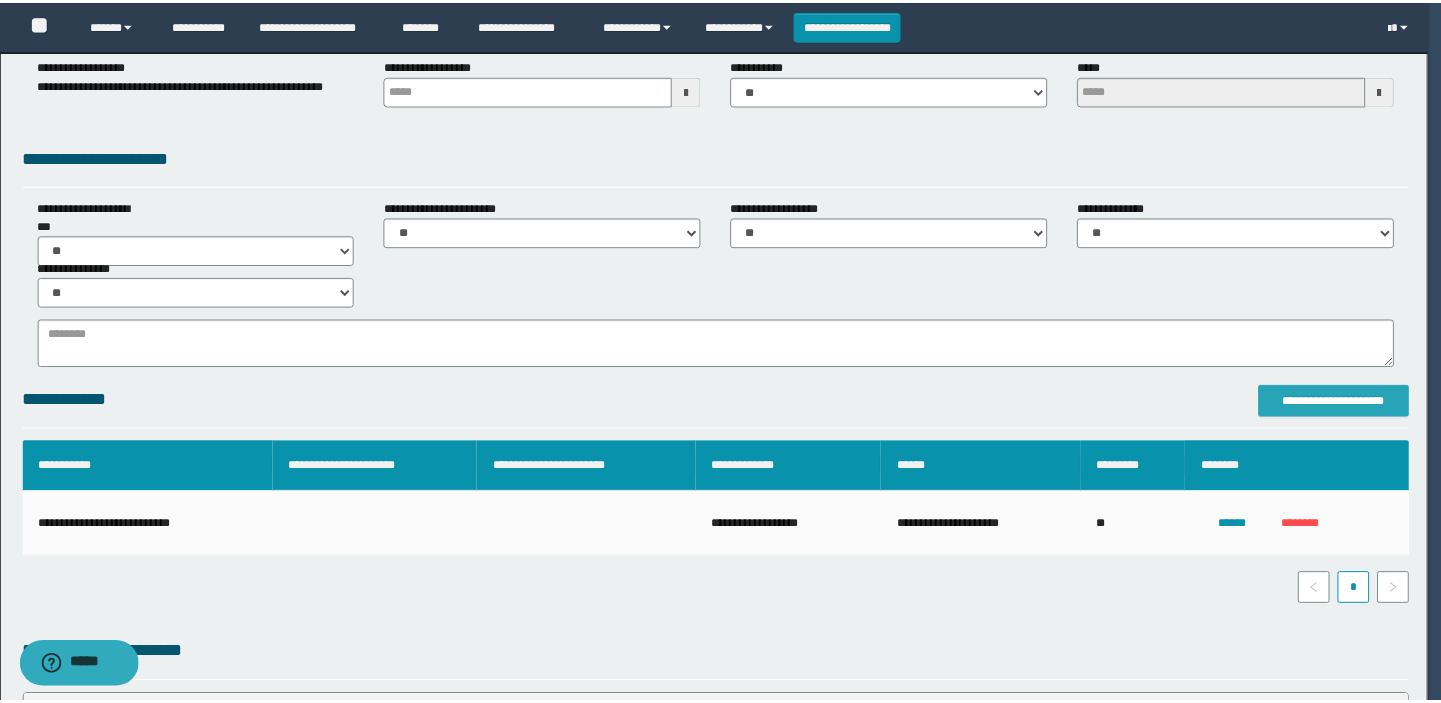 scroll, scrollTop: 0, scrollLeft: 0, axis: both 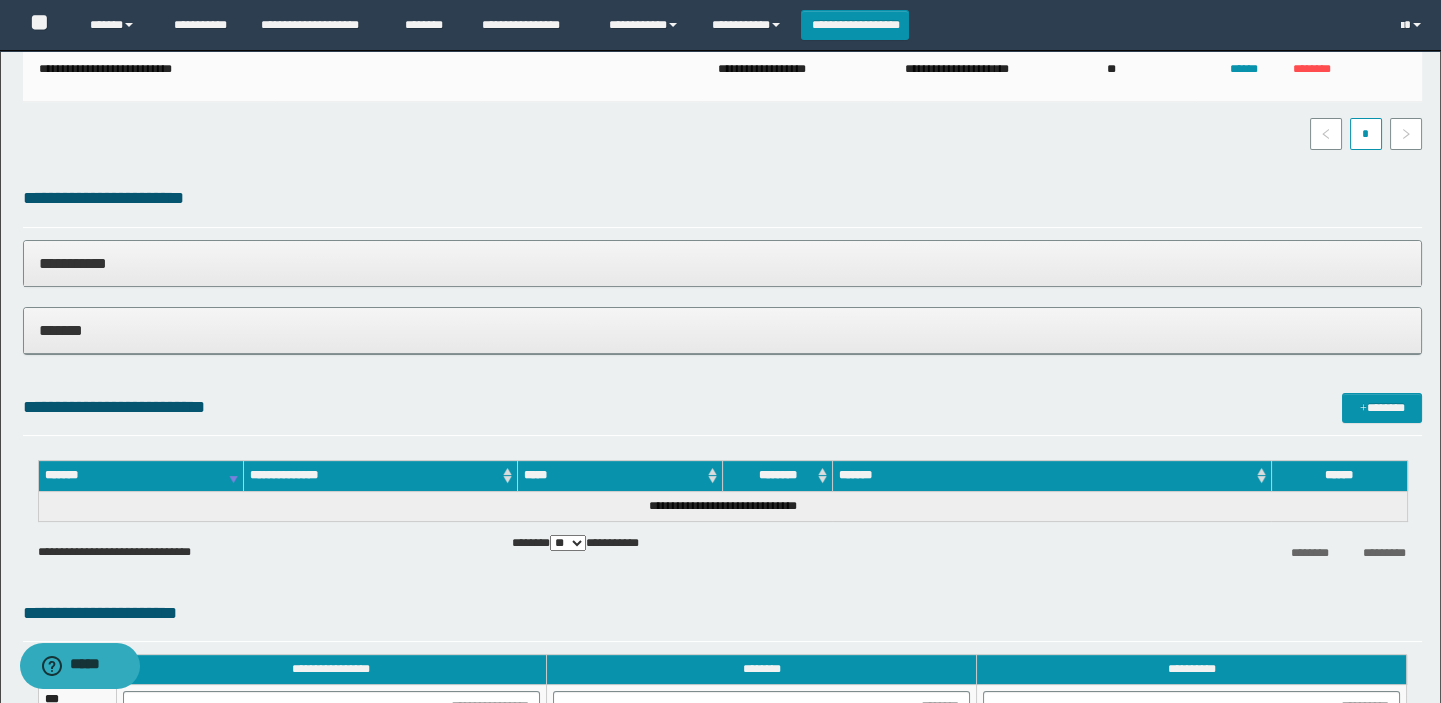 click on "*******" at bounding box center (723, 330) 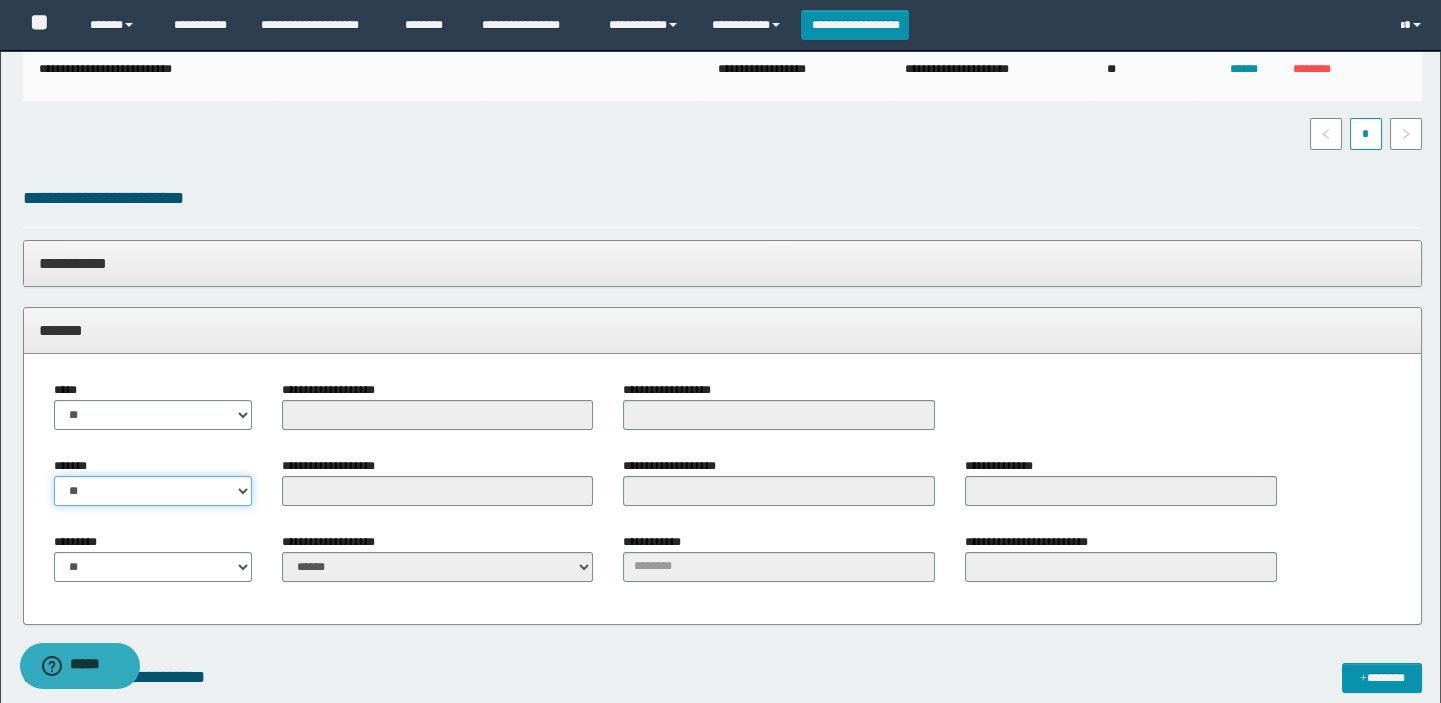 click on "**
**" at bounding box center (153, 491) 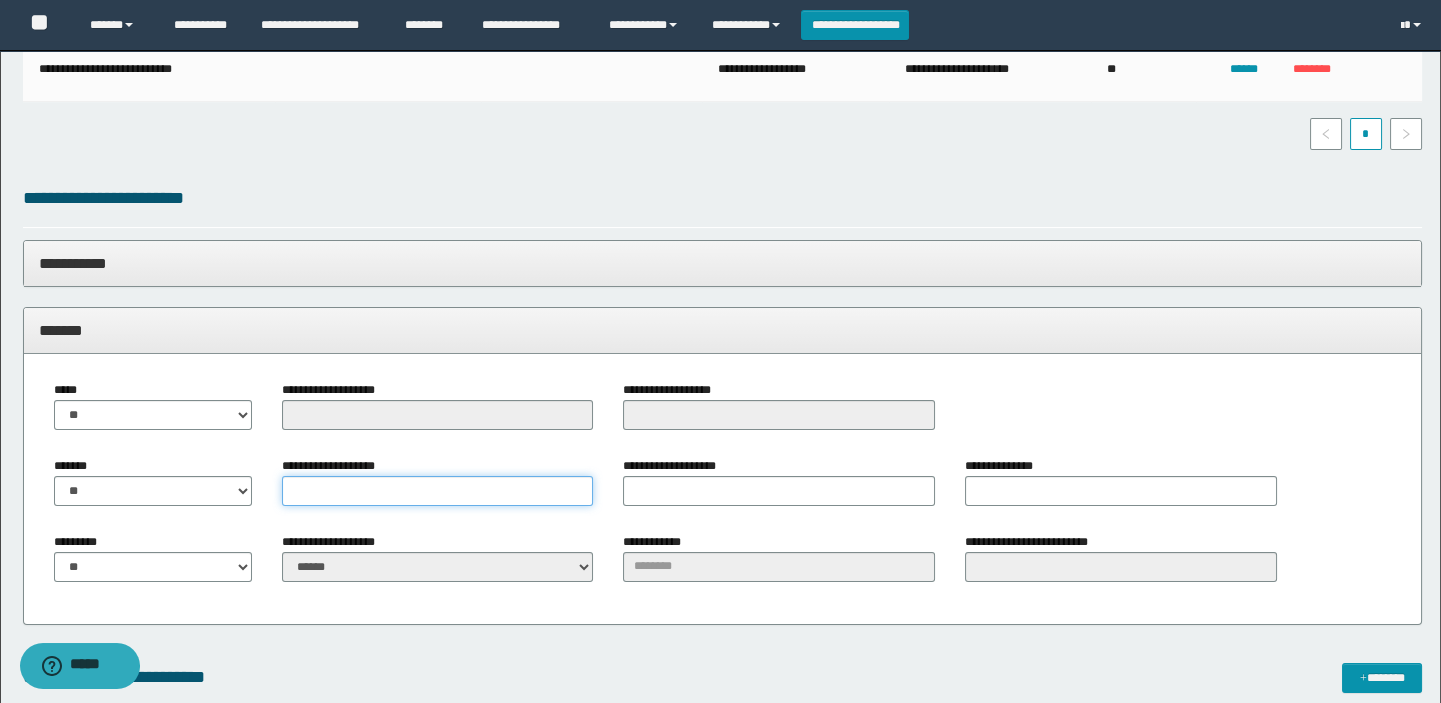 click on "**********" at bounding box center (438, 491) 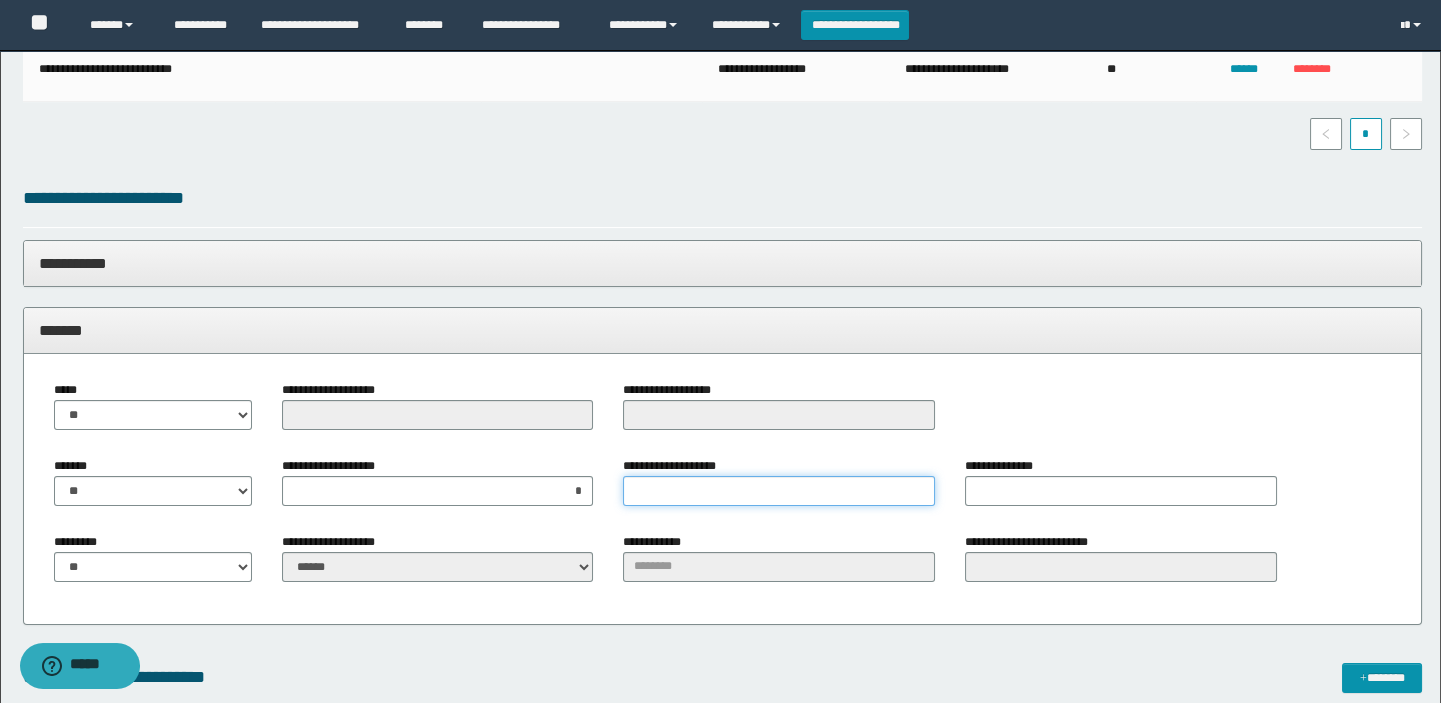 click on "**********" at bounding box center (779, 491) 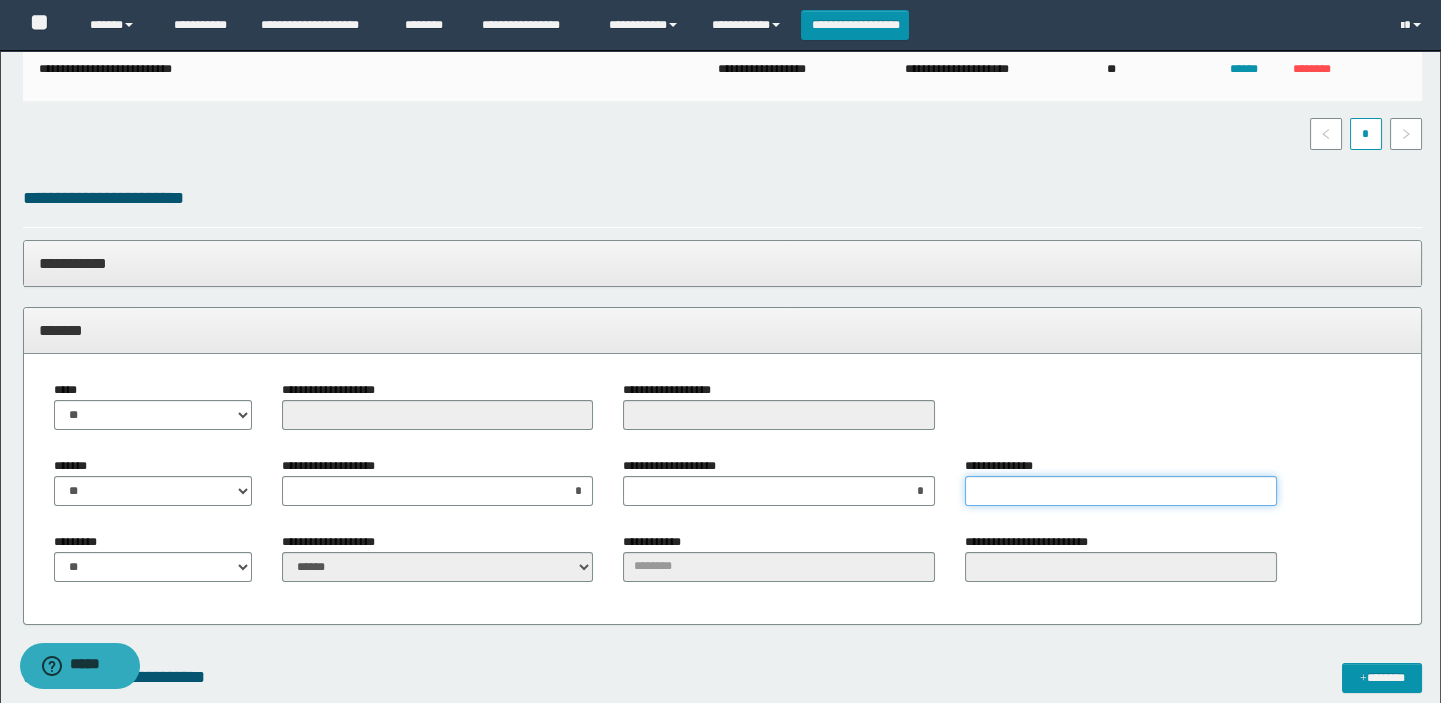 click on "**********" at bounding box center [1121, 491] 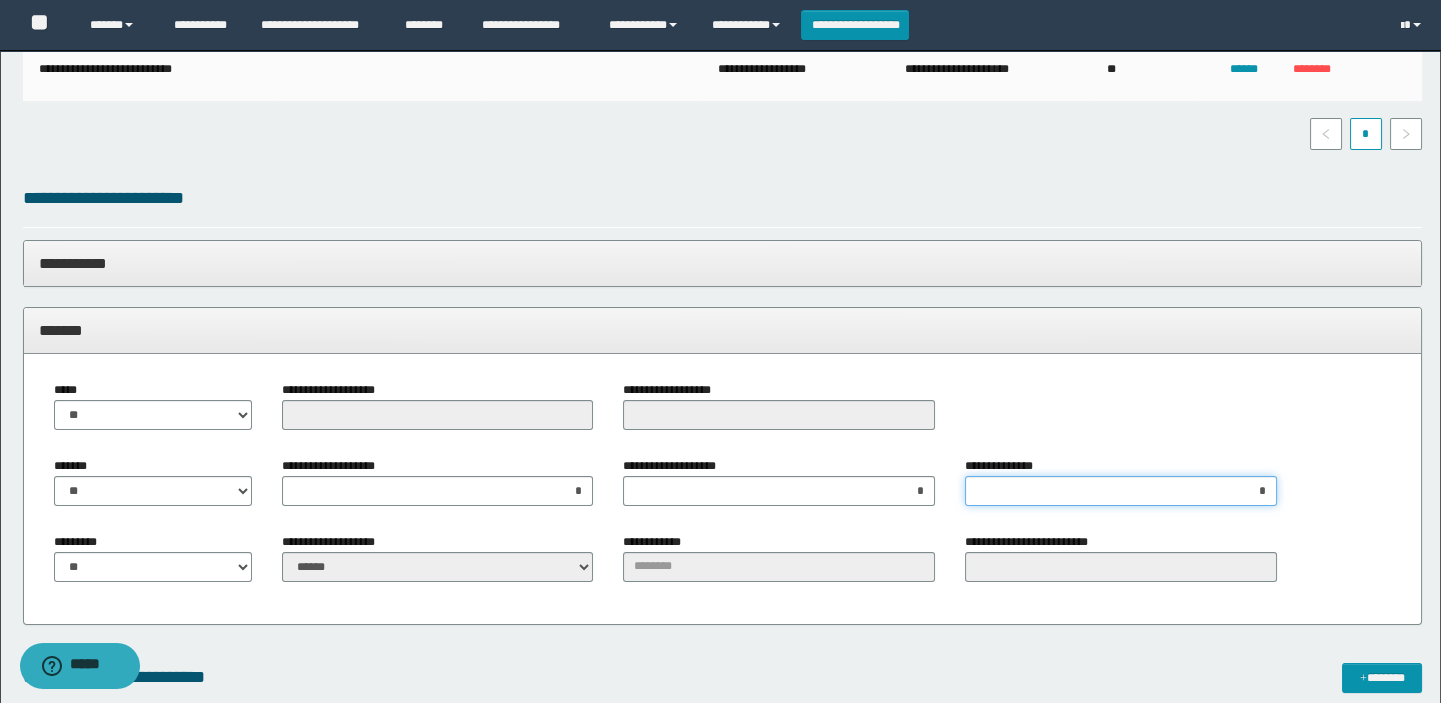 scroll, scrollTop: 1000, scrollLeft: 0, axis: vertical 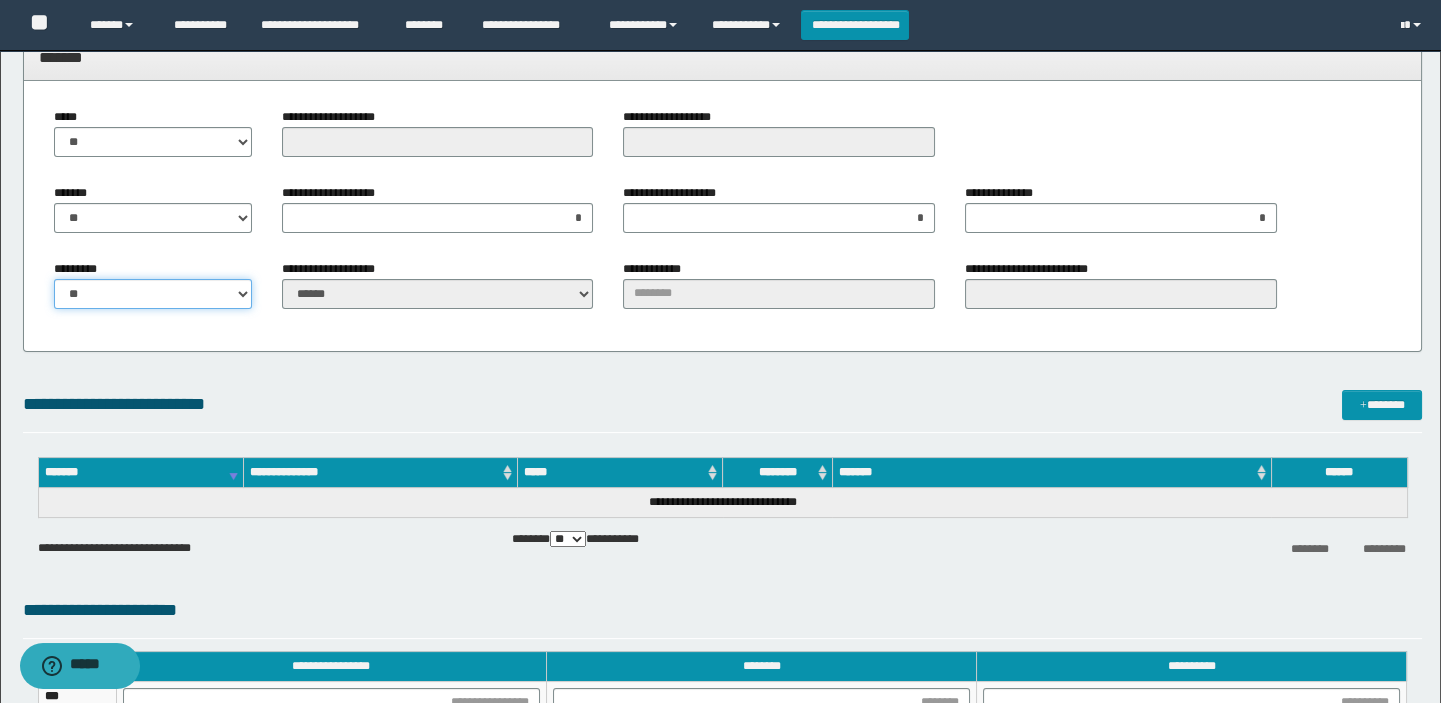 click on "**
**" at bounding box center [153, 294] 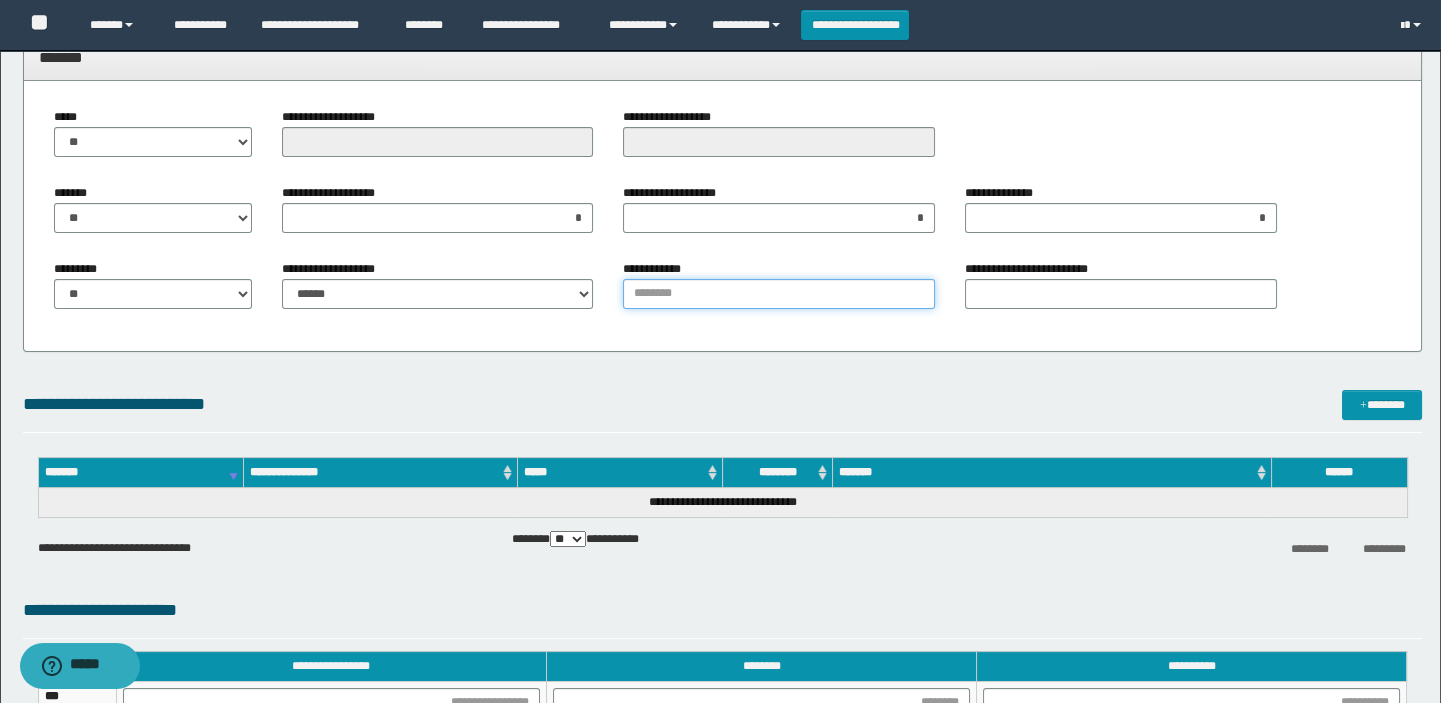 click on "**********" at bounding box center (779, 294) 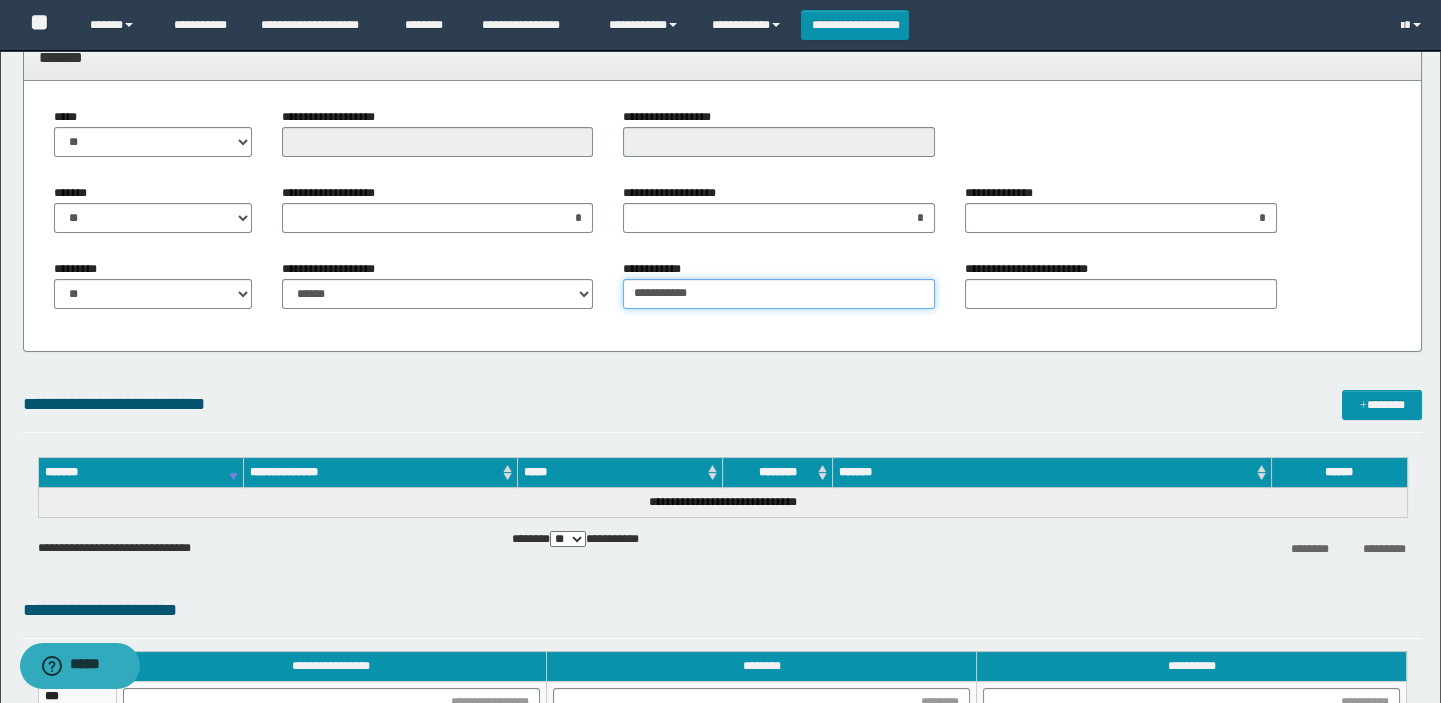 type on "**********" 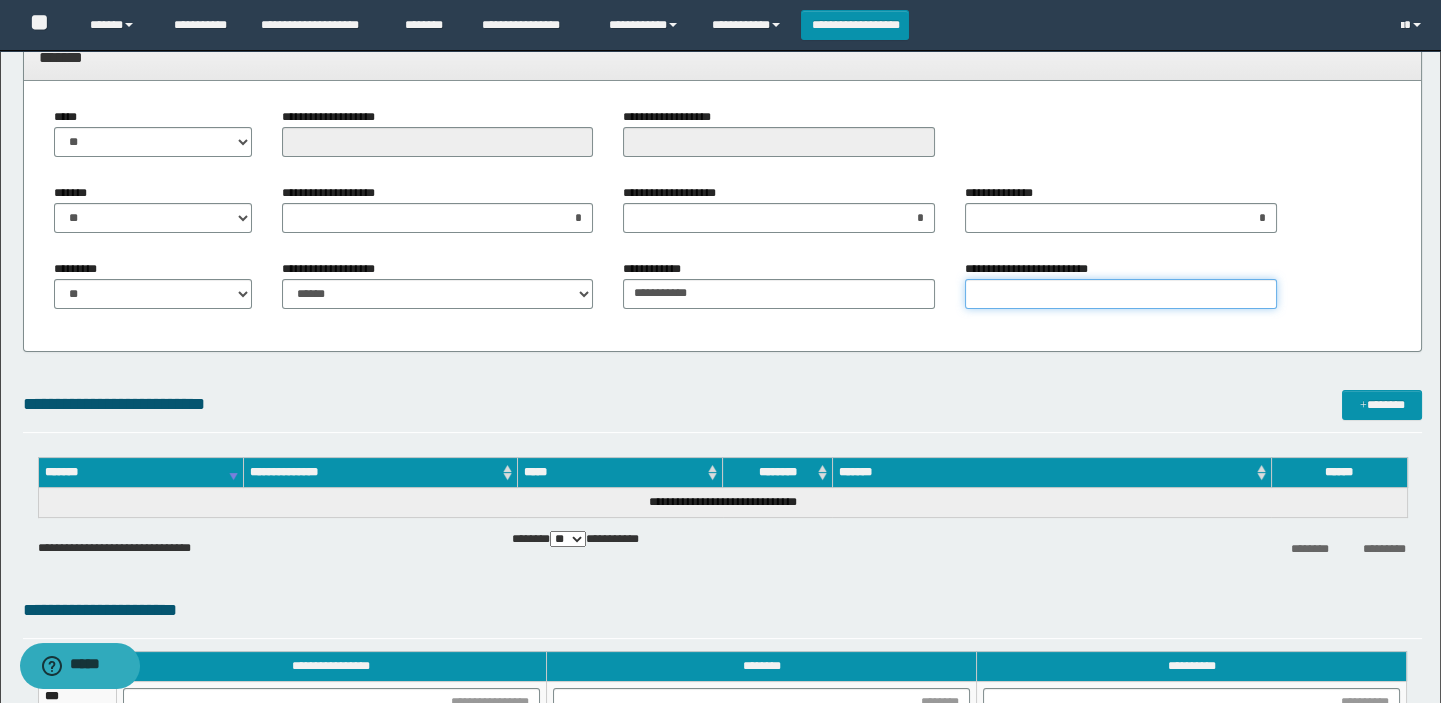 click on "**********" at bounding box center [1121, 294] 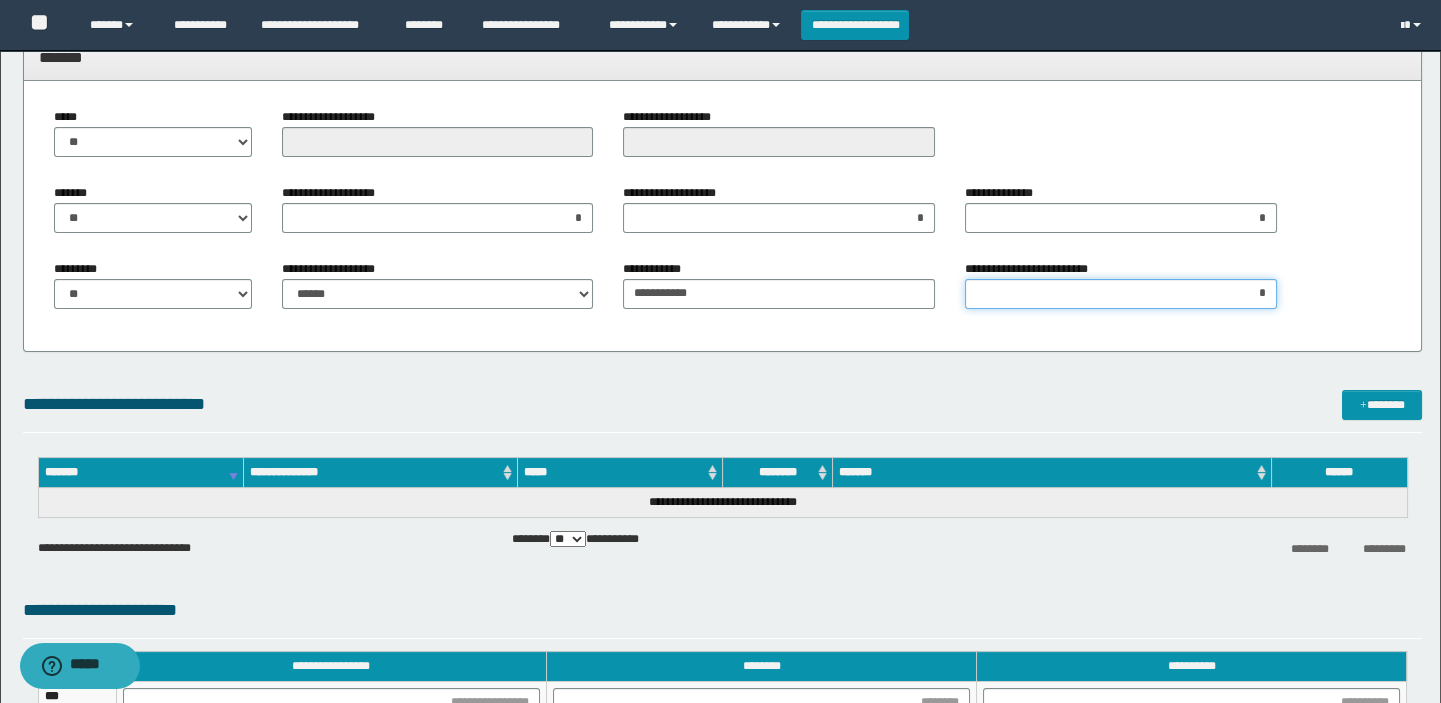 scroll, scrollTop: 1090, scrollLeft: 0, axis: vertical 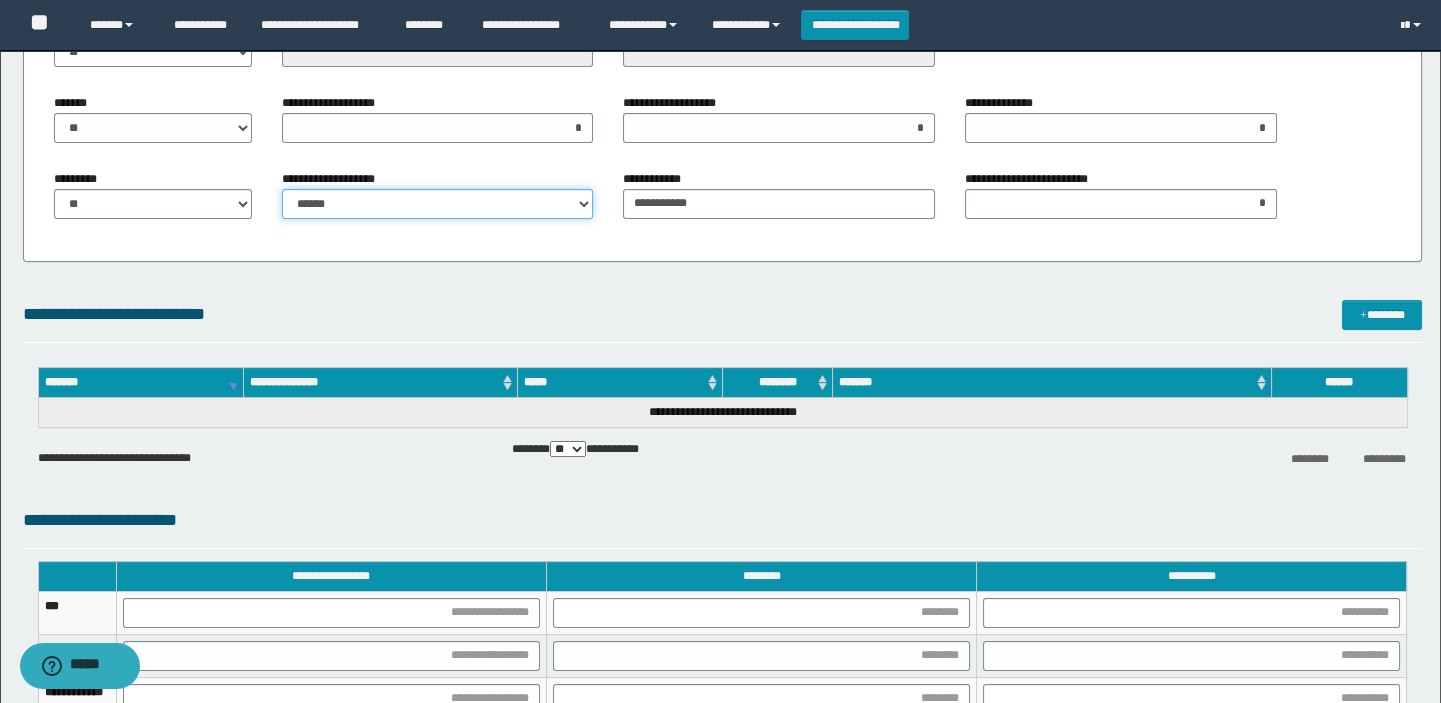 click on "**********" at bounding box center [438, 204] 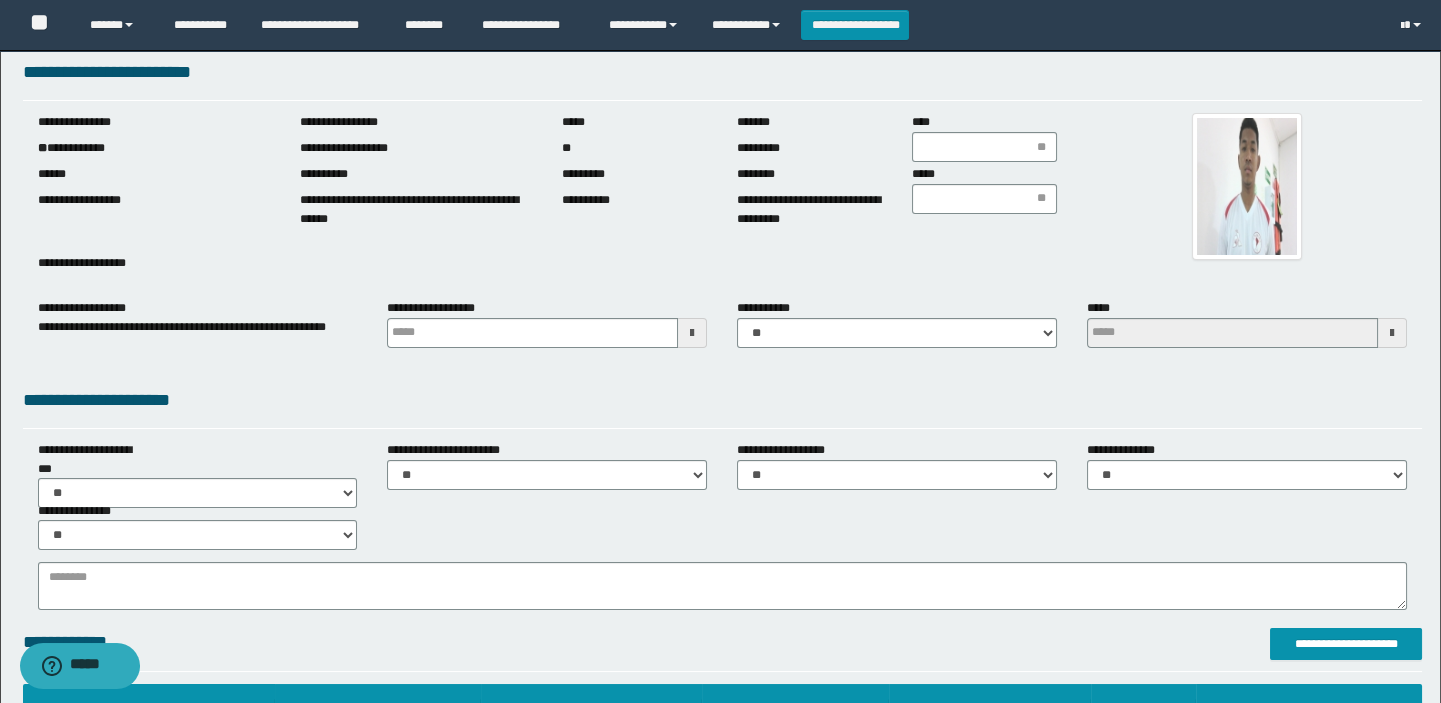 scroll, scrollTop: 0, scrollLeft: 0, axis: both 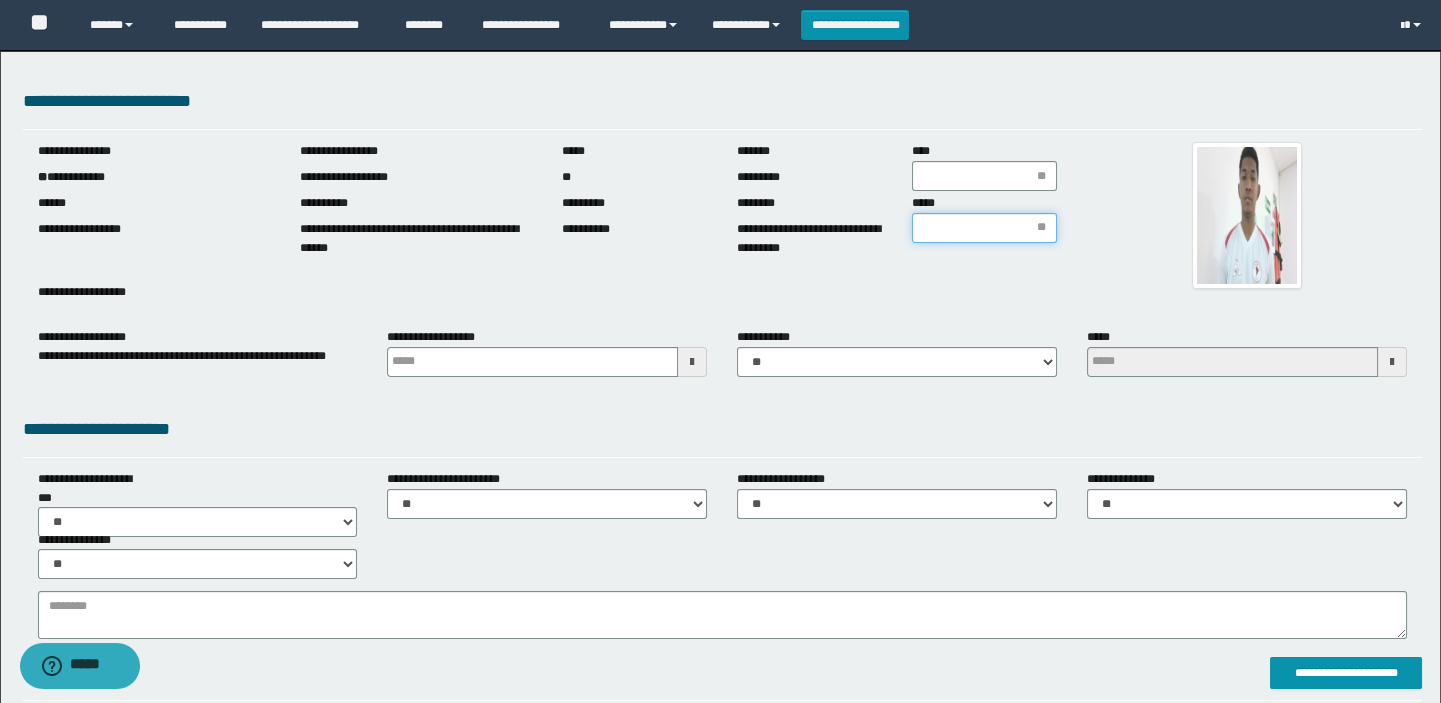 click on "*****" at bounding box center [984, 228] 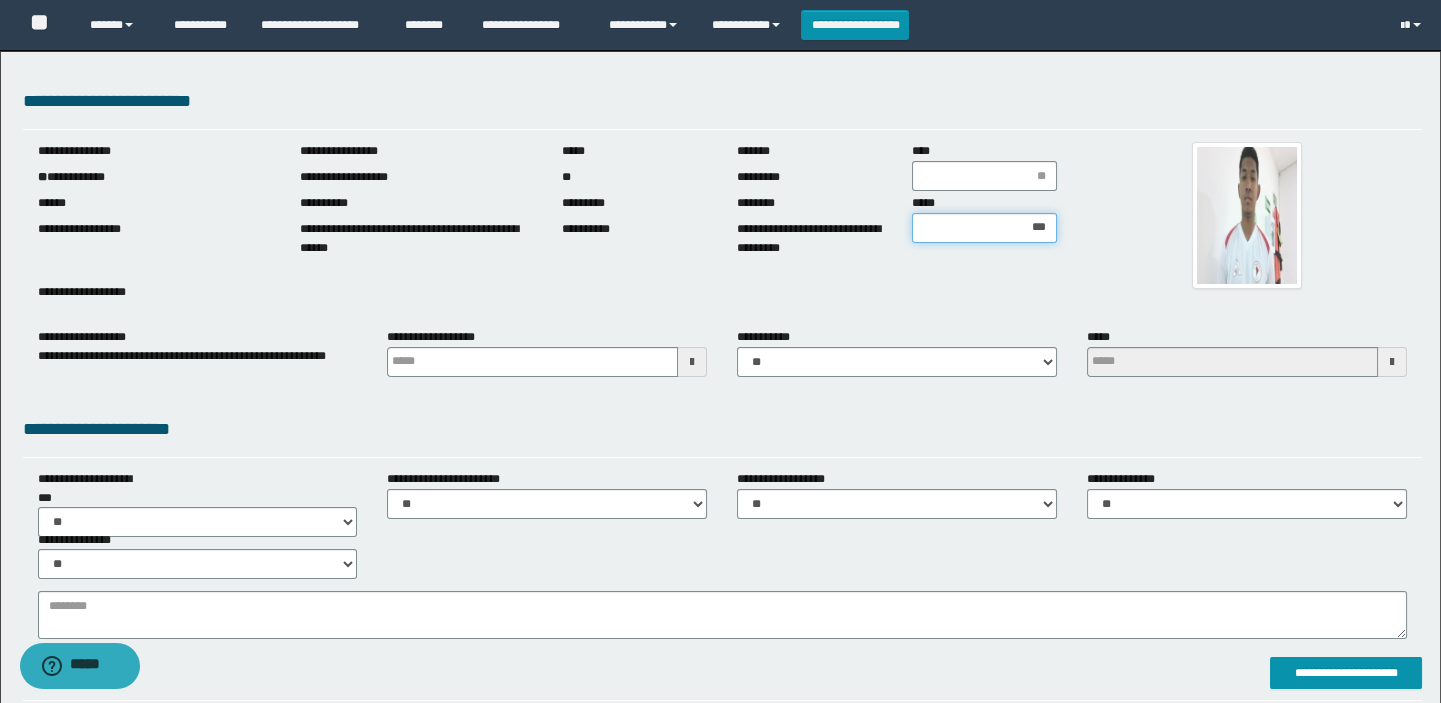 type on "****" 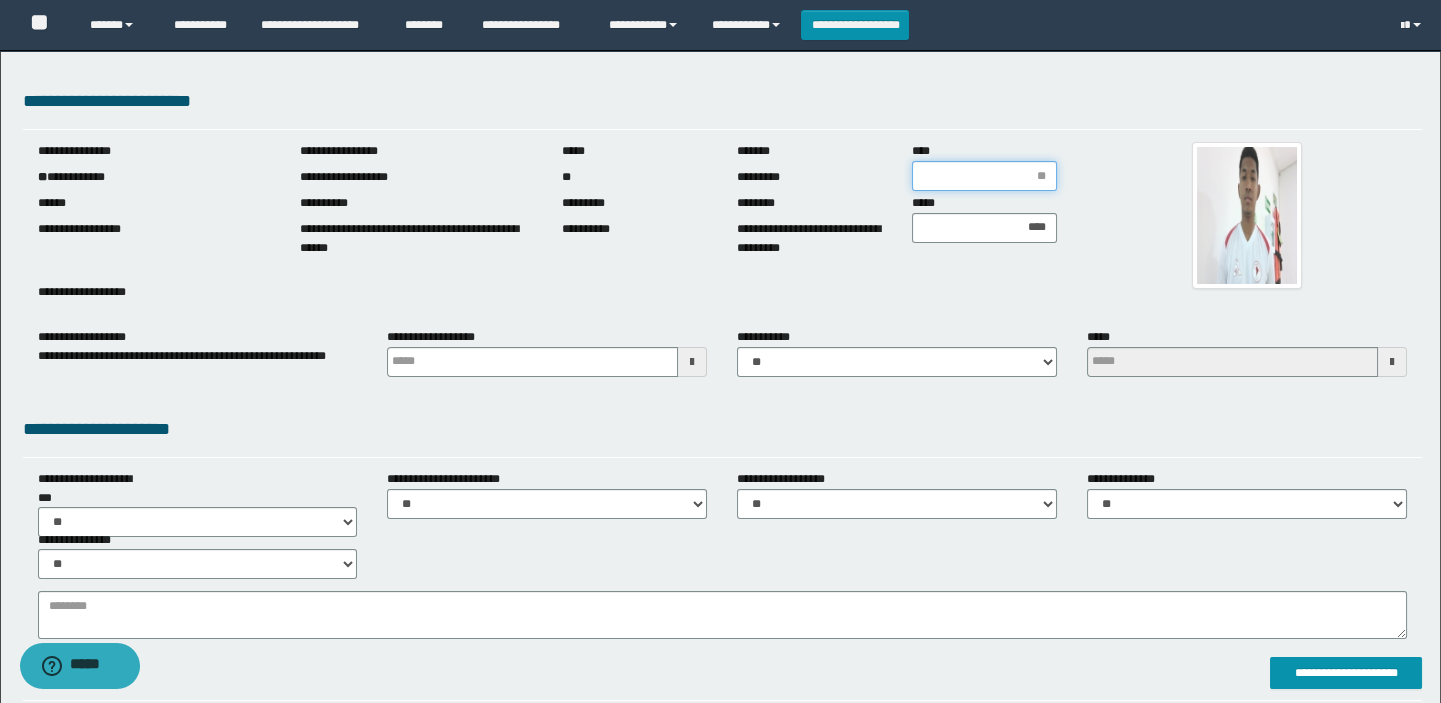 click on "****" at bounding box center (984, 176) 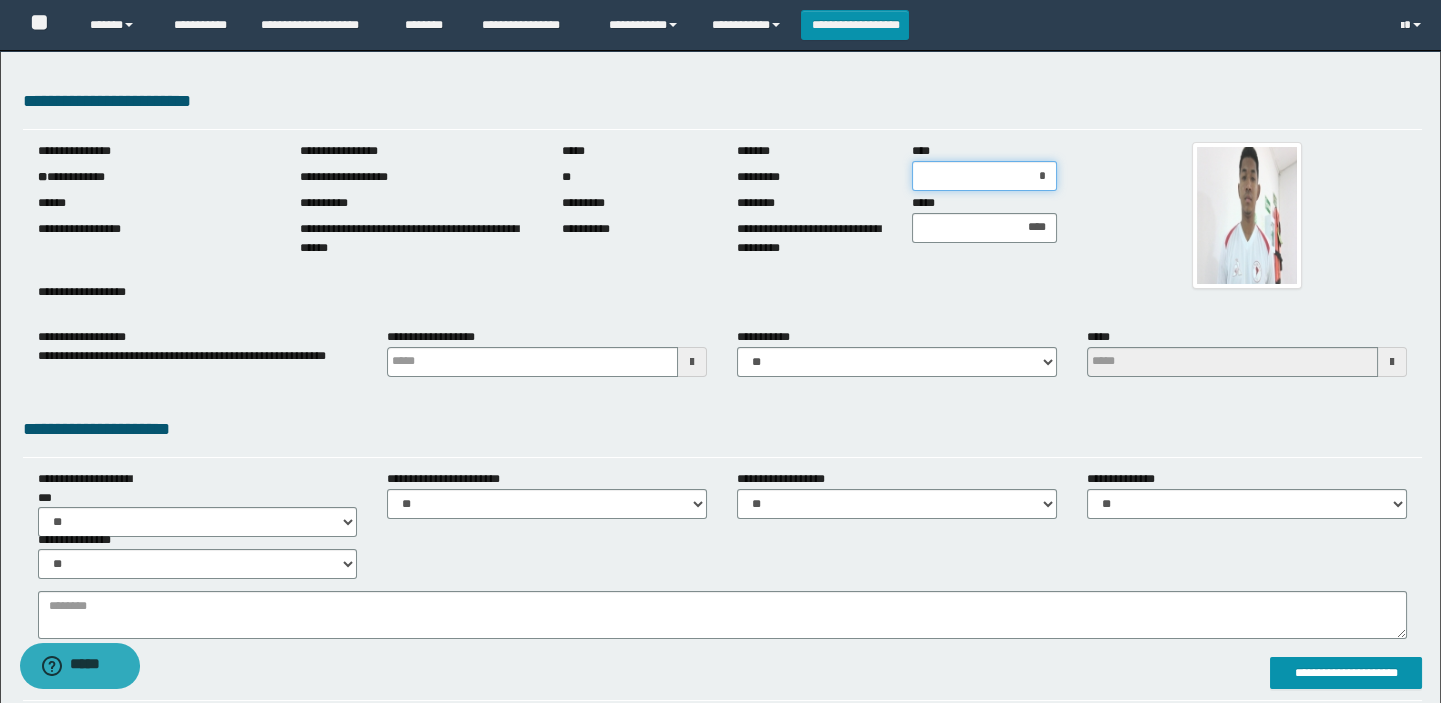 type on "**" 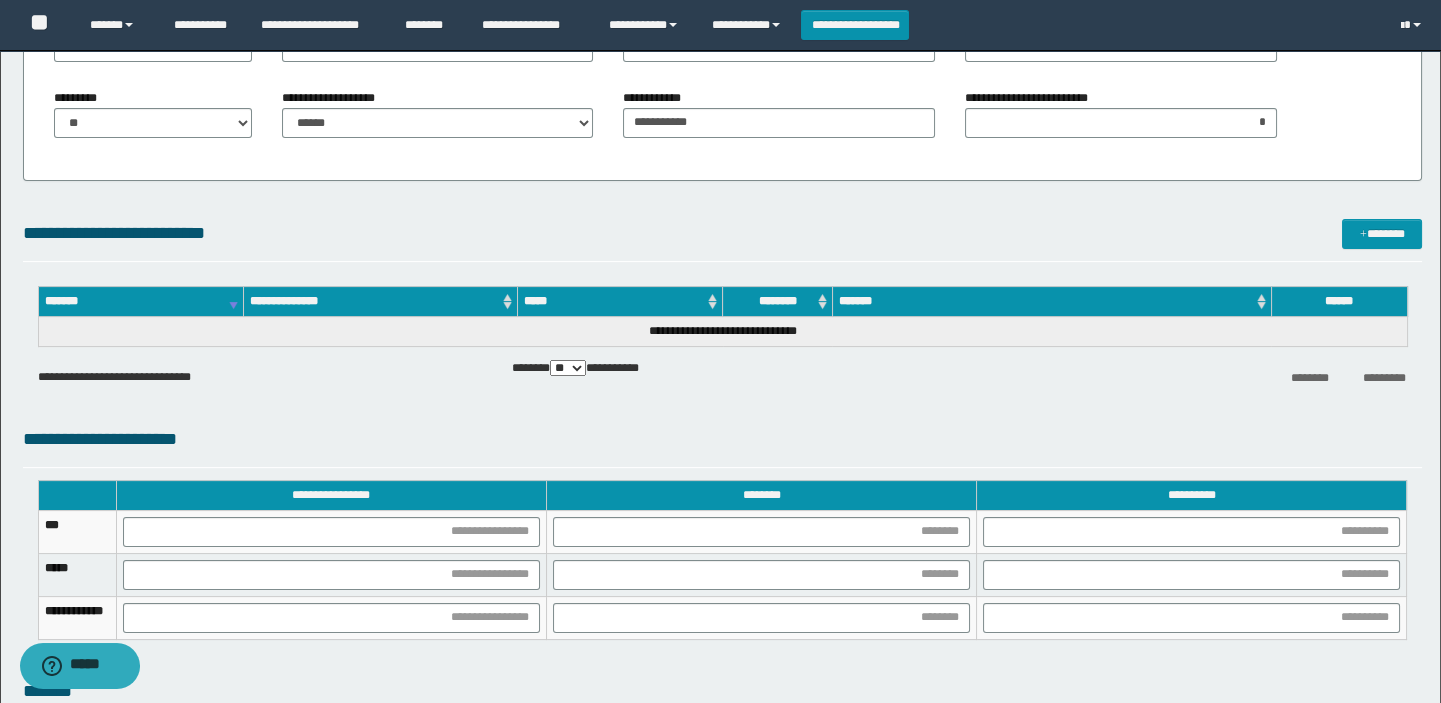 scroll, scrollTop: 1363, scrollLeft: 0, axis: vertical 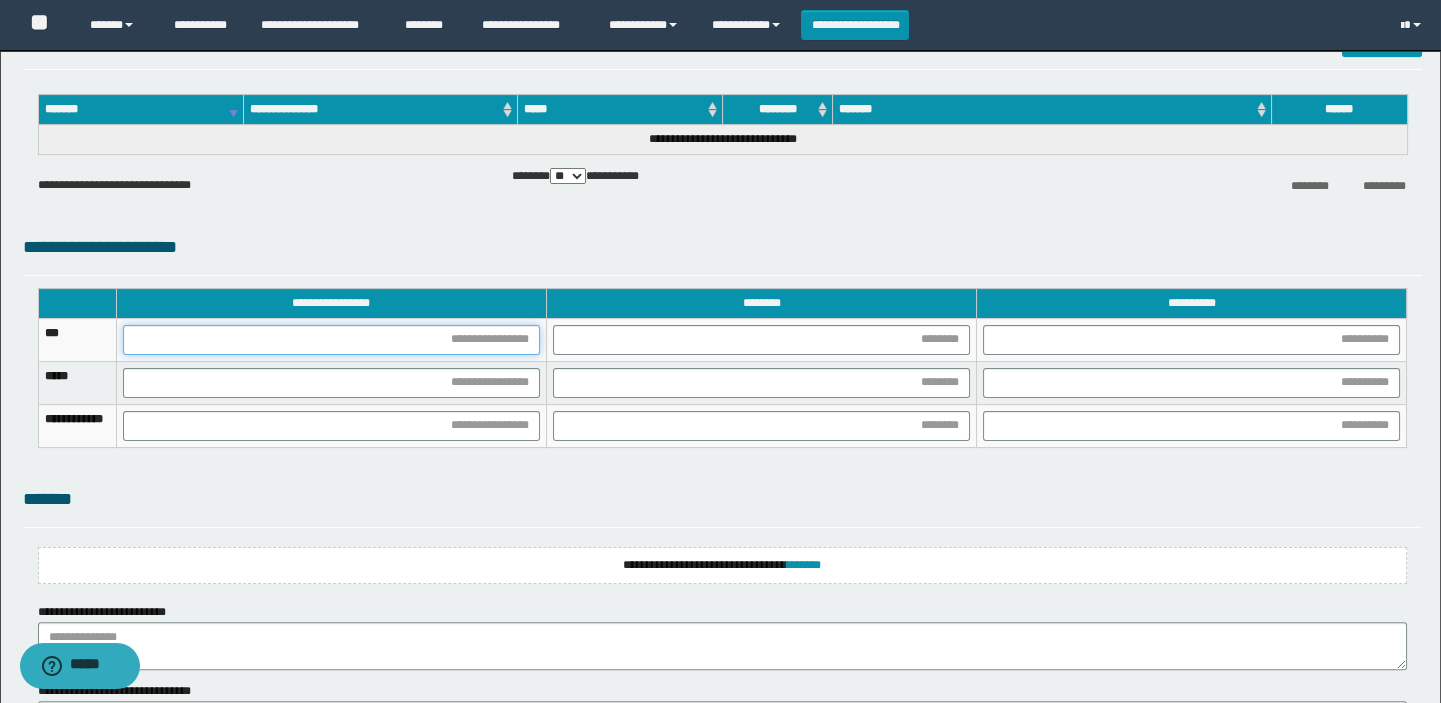 drag, startPoint x: 539, startPoint y: 337, endPoint x: 546, endPoint y: 349, distance: 13.892444 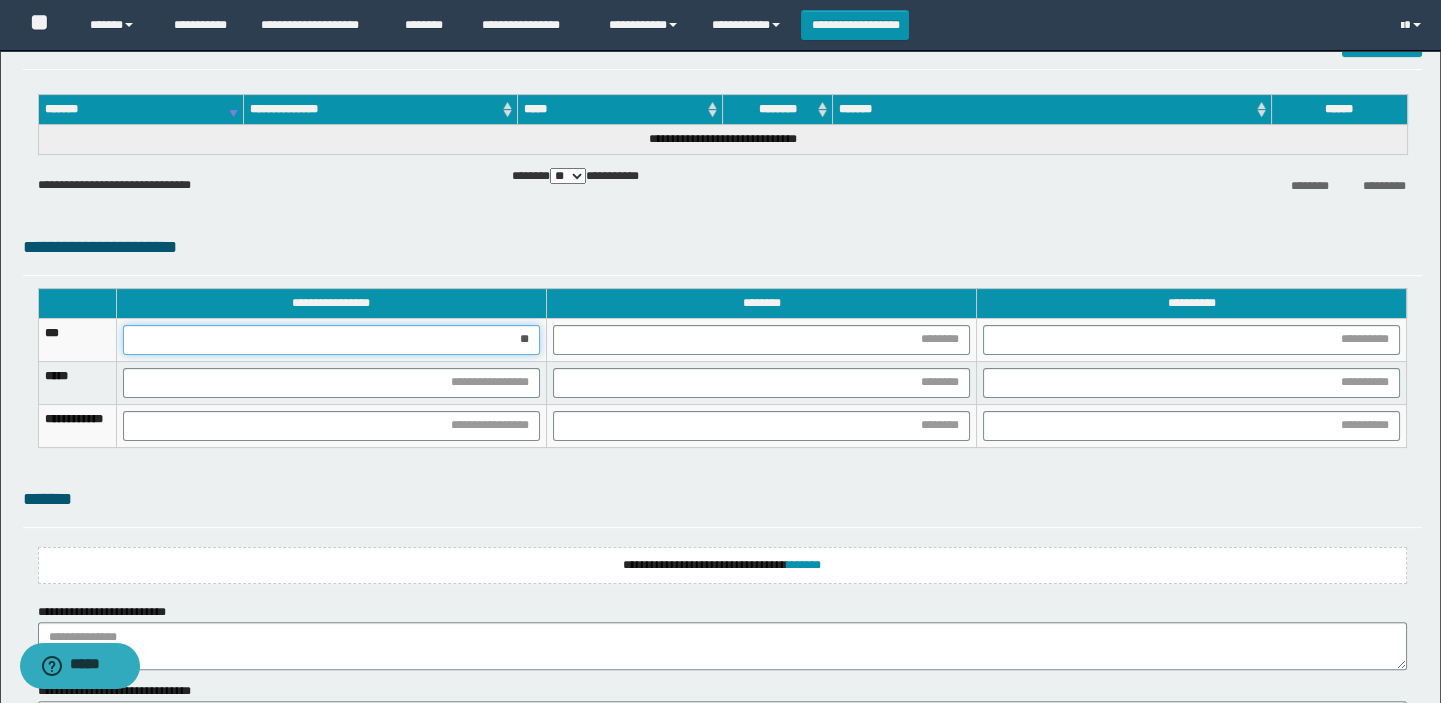 type on "*" 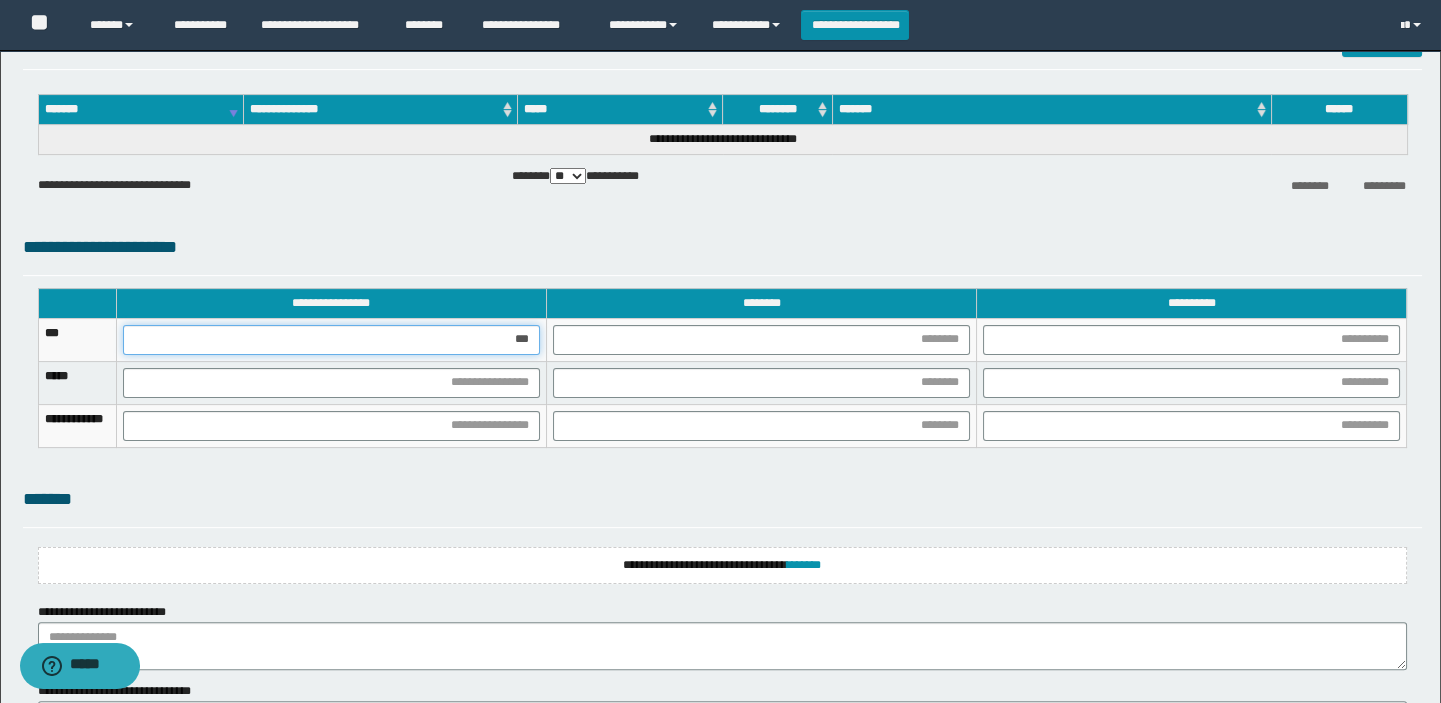 type on "****" 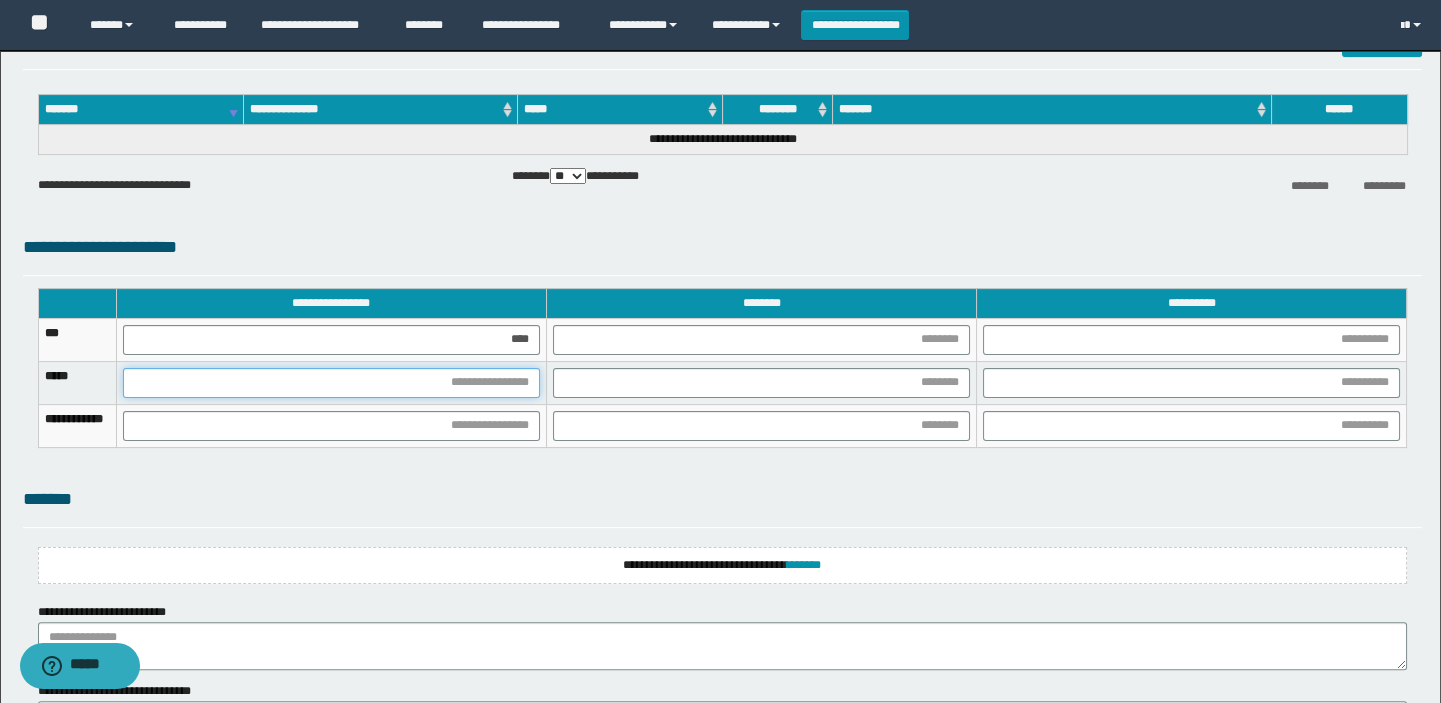 click at bounding box center (331, 383) 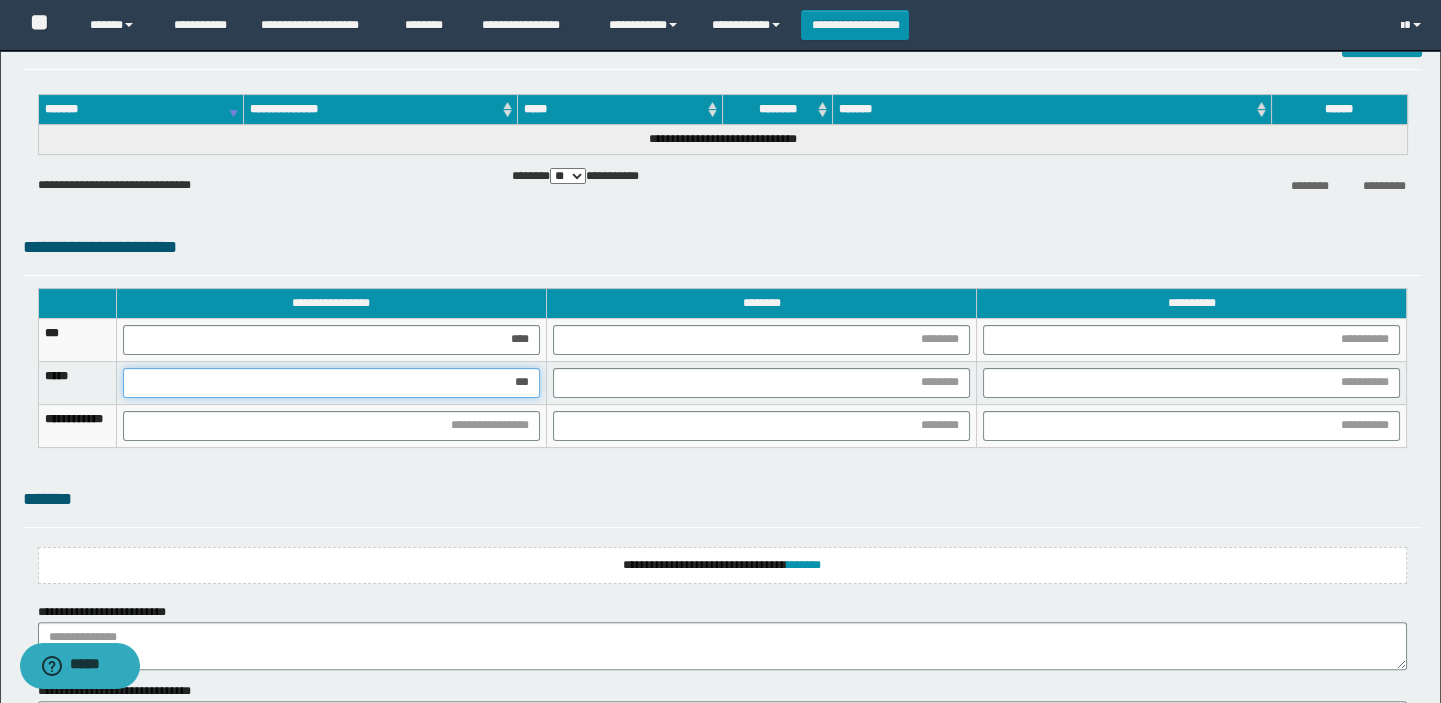 type on "****" 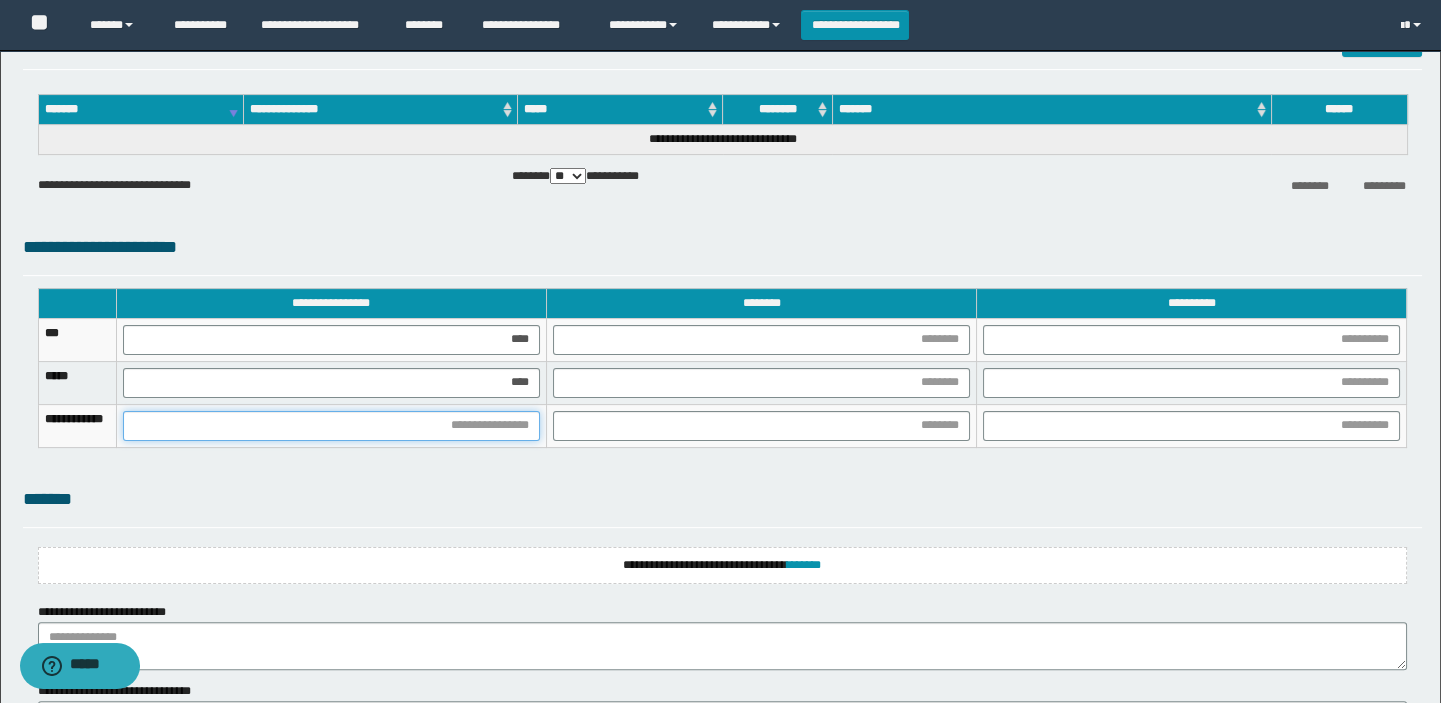 click at bounding box center (331, 426) 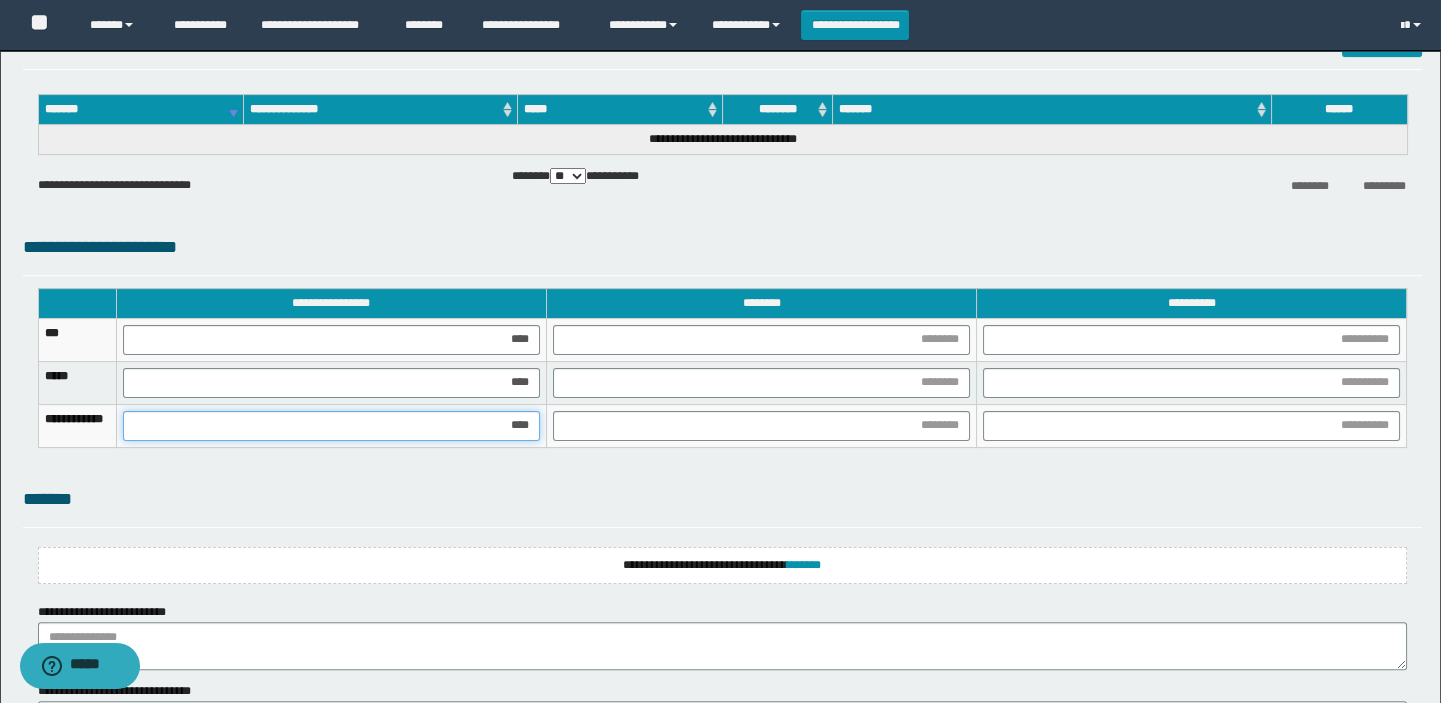 type on "*****" 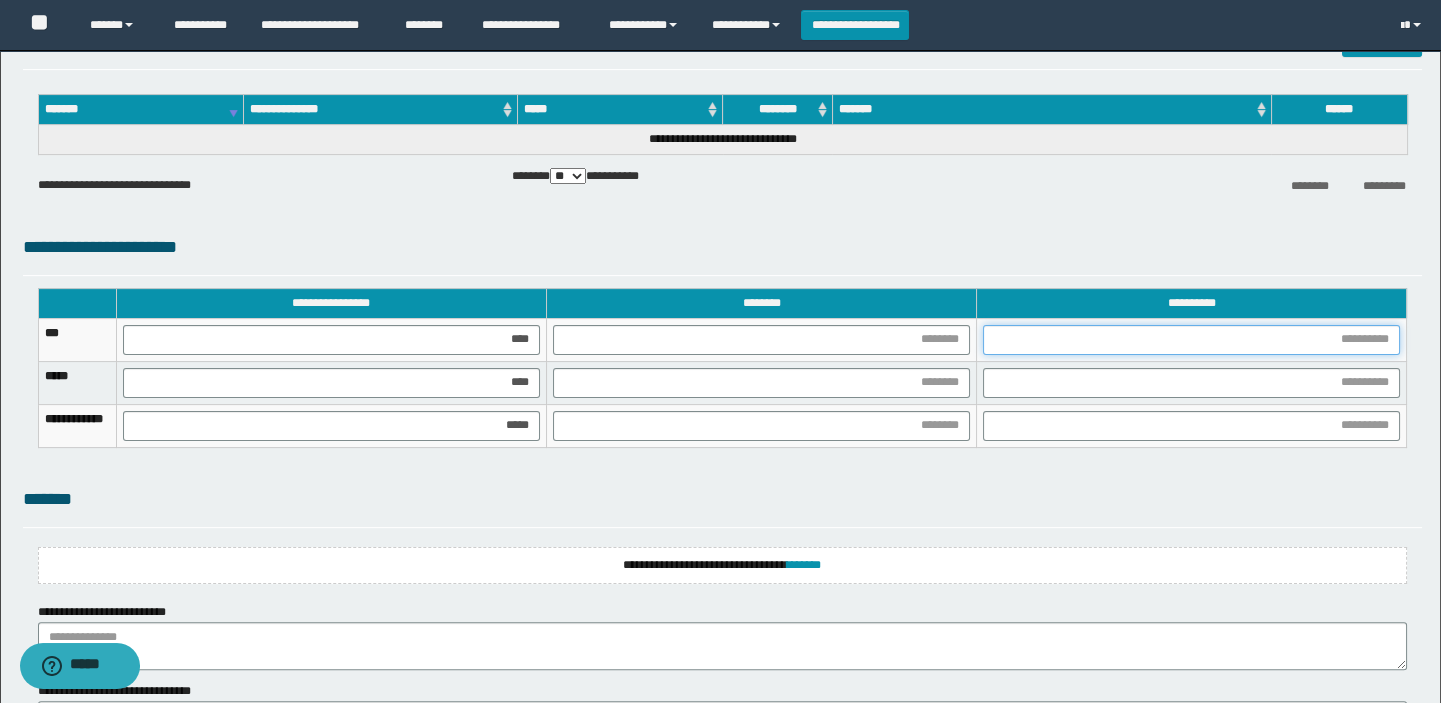 click at bounding box center [1191, 340] 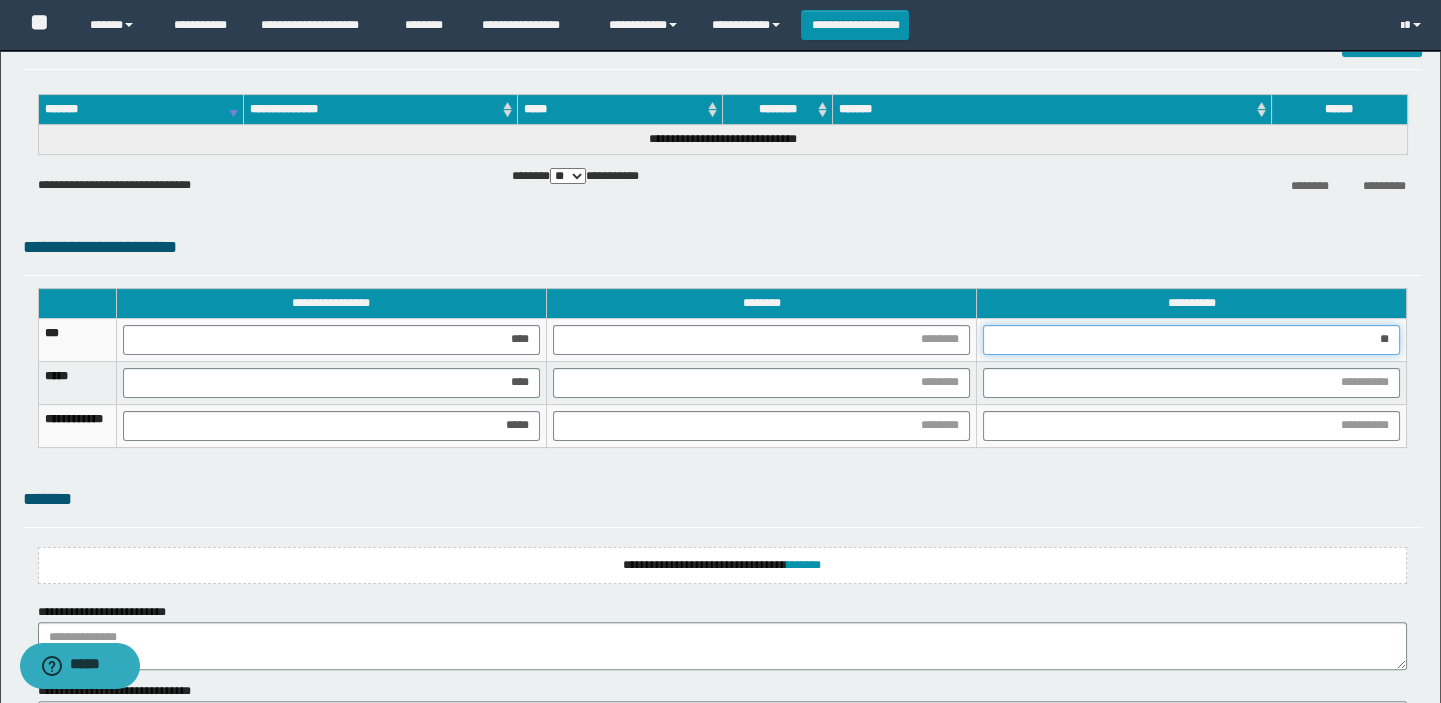 type on "***" 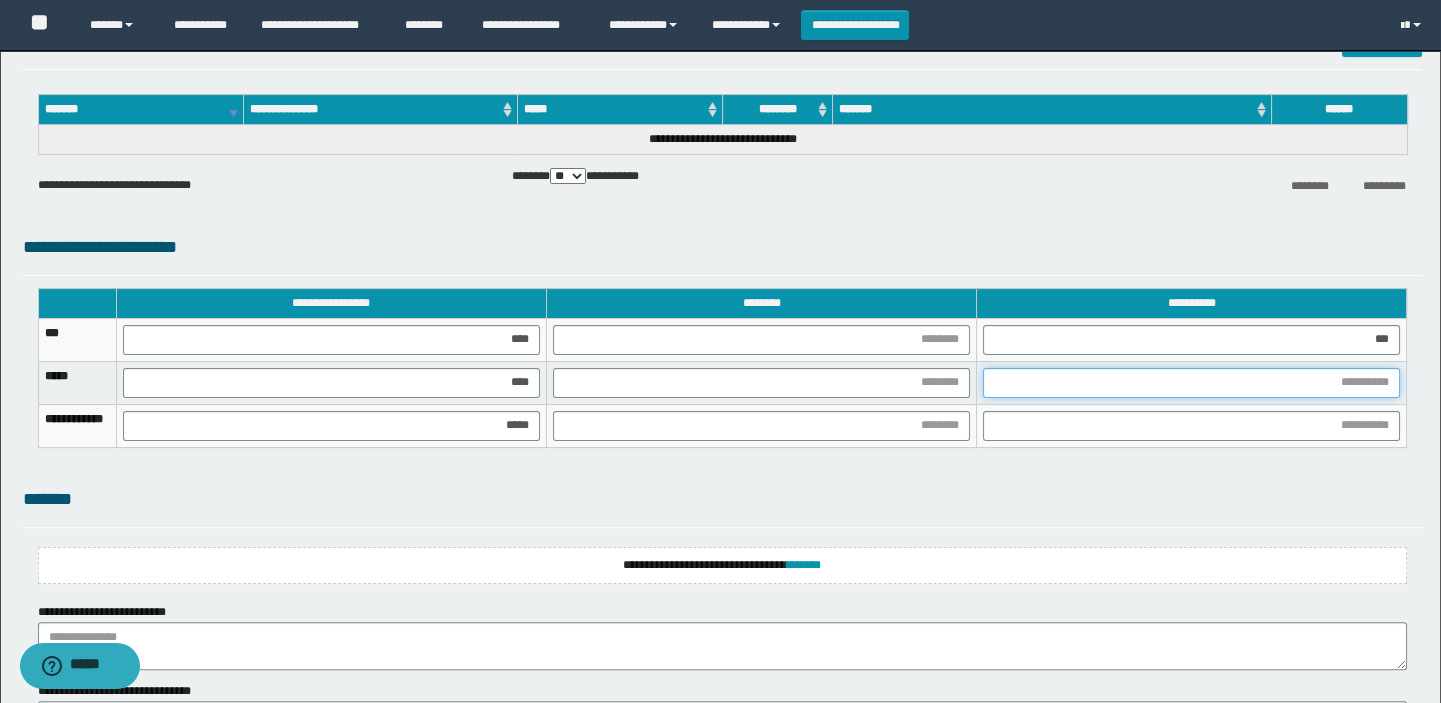 click at bounding box center (1191, 383) 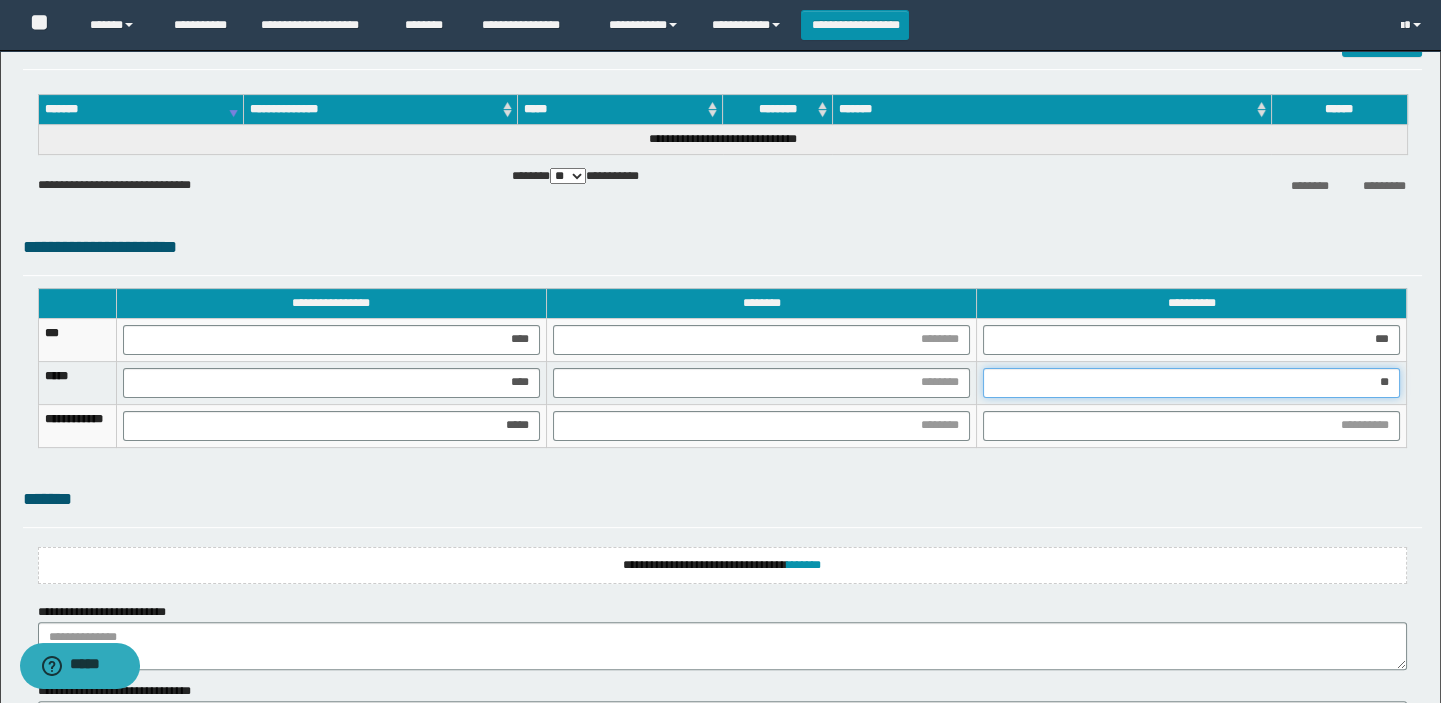 type on "***" 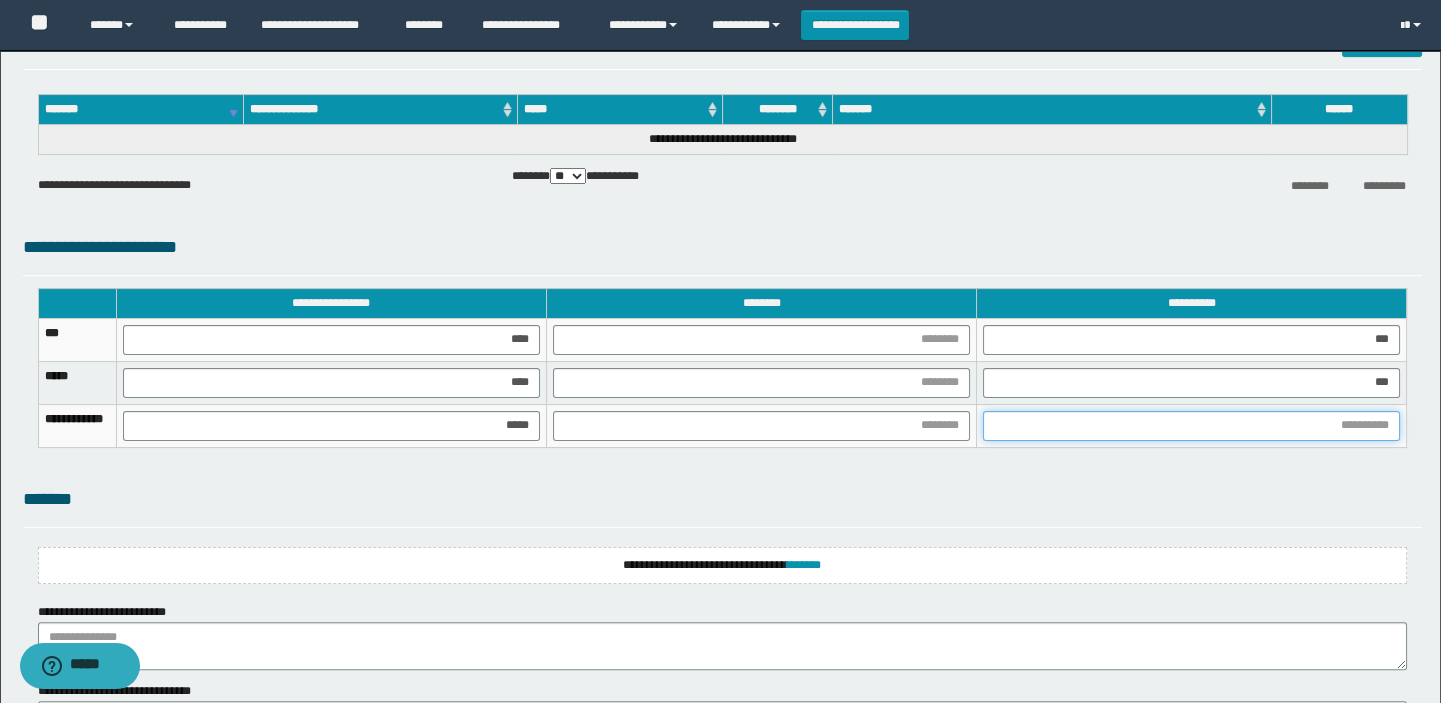 click at bounding box center [1191, 426] 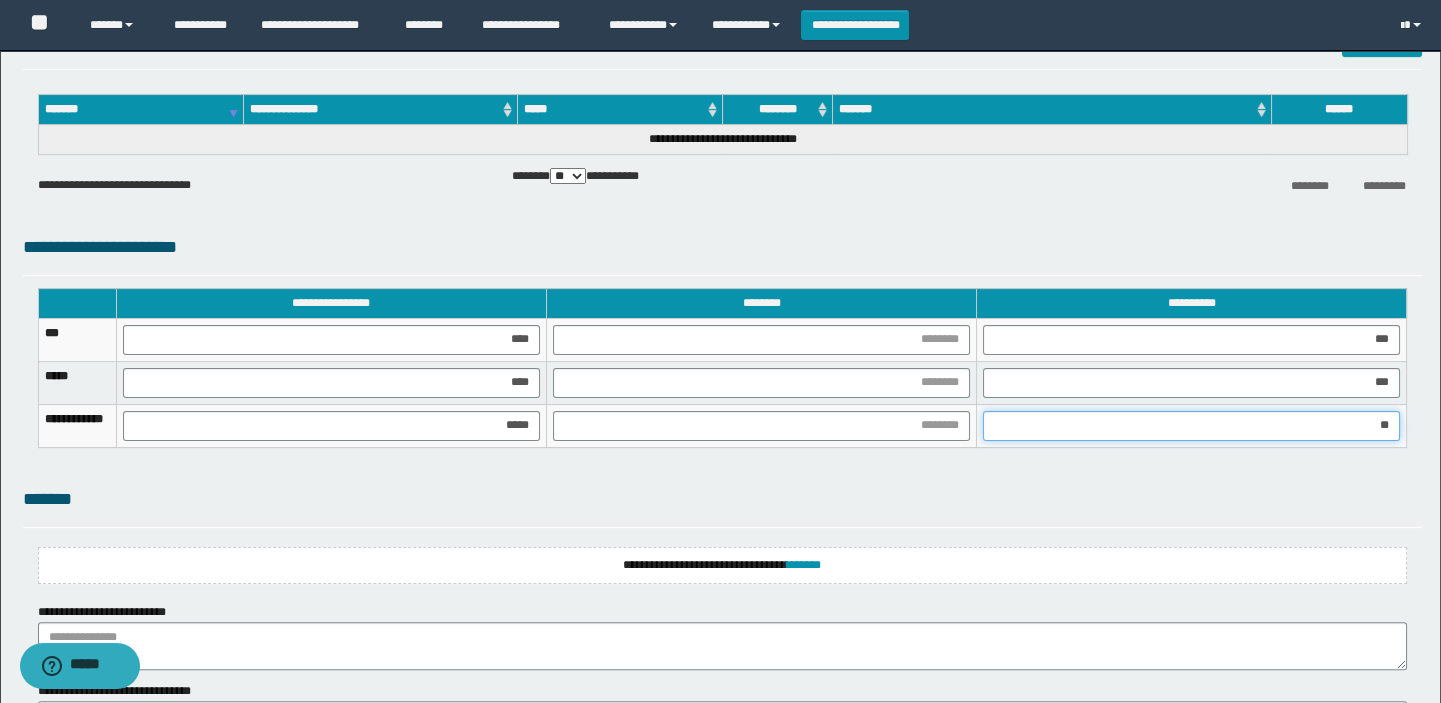 type on "***" 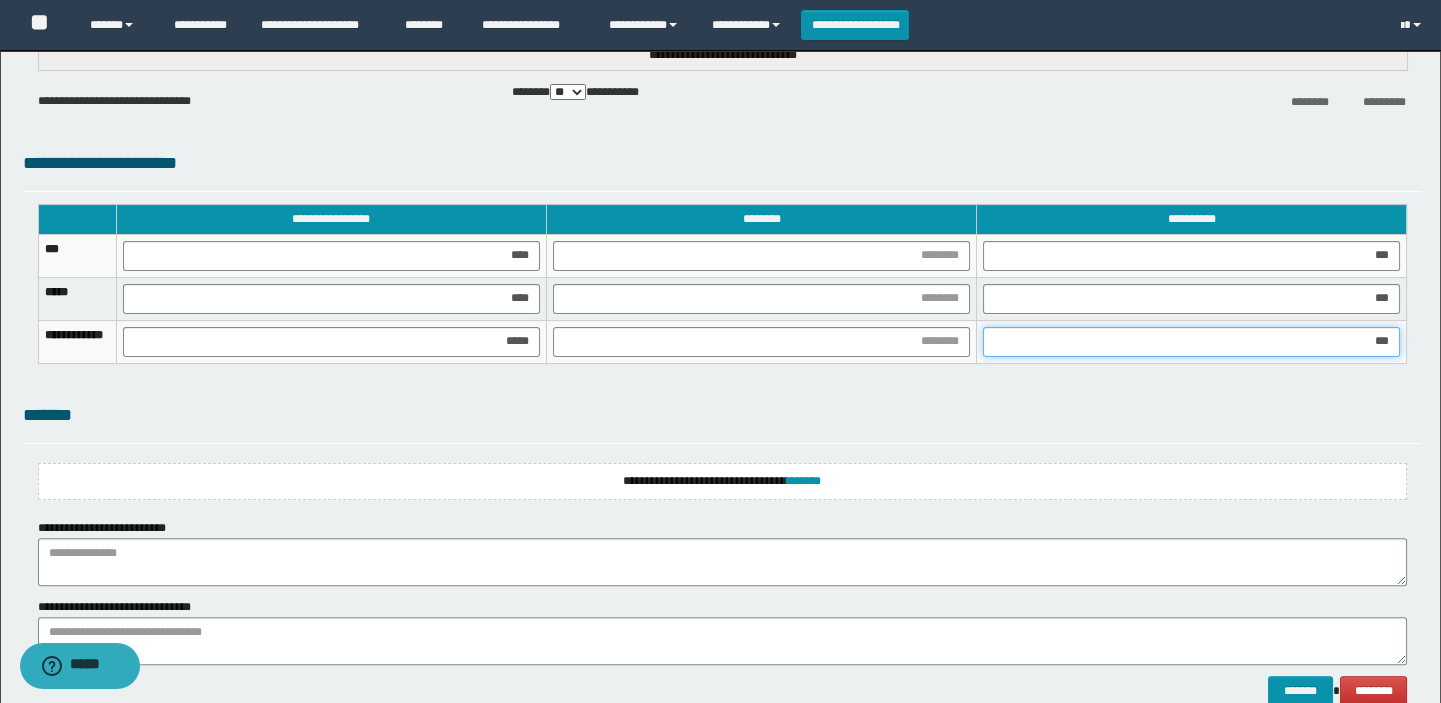 scroll, scrollTop: 1558, scrollLeft: 0, axis: vertical 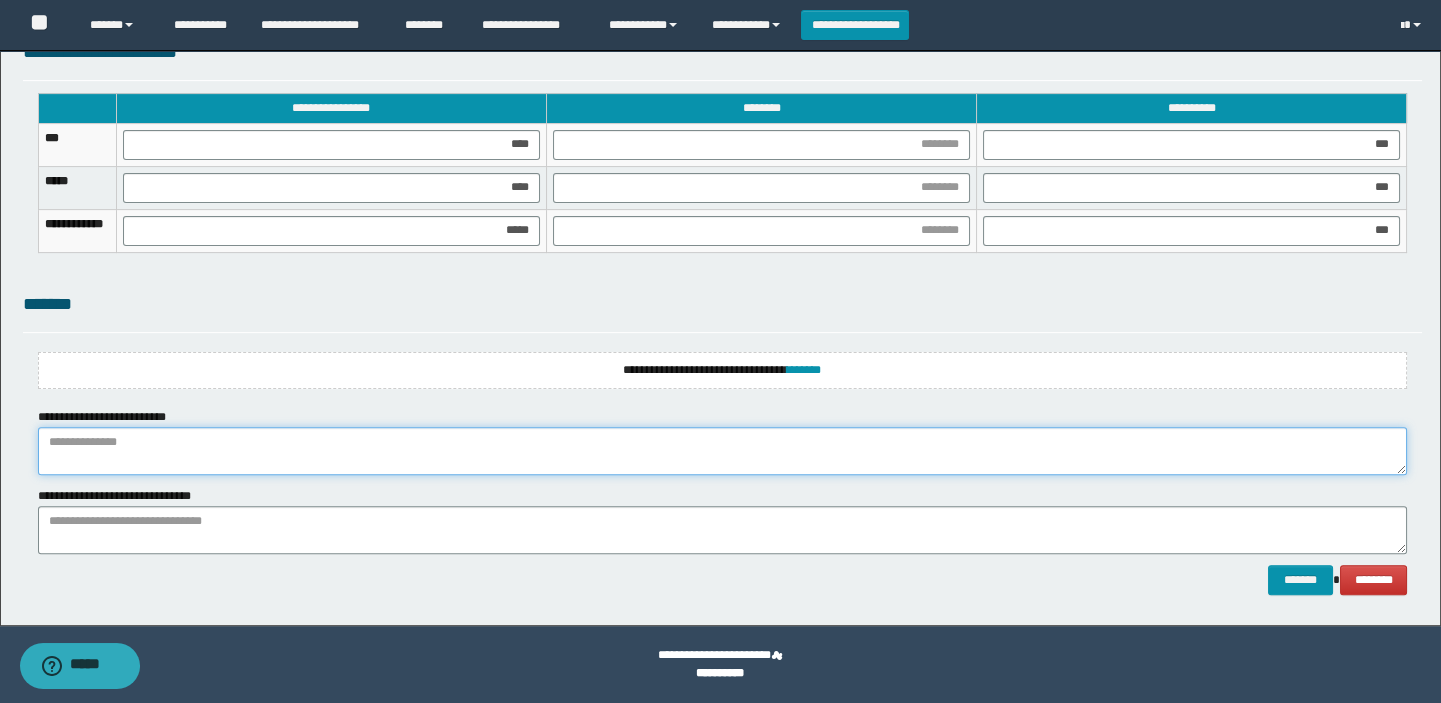 click at bounding box center [723, 451] 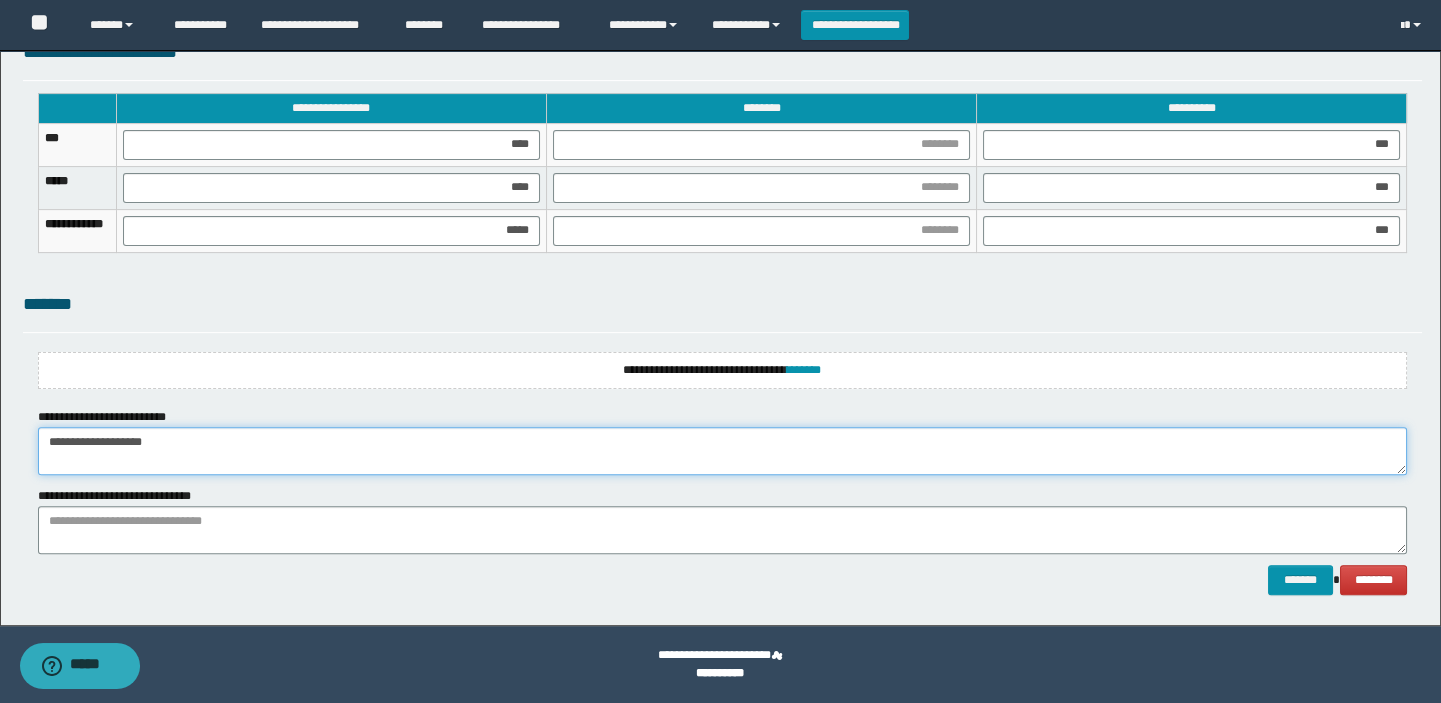 type on "**********" 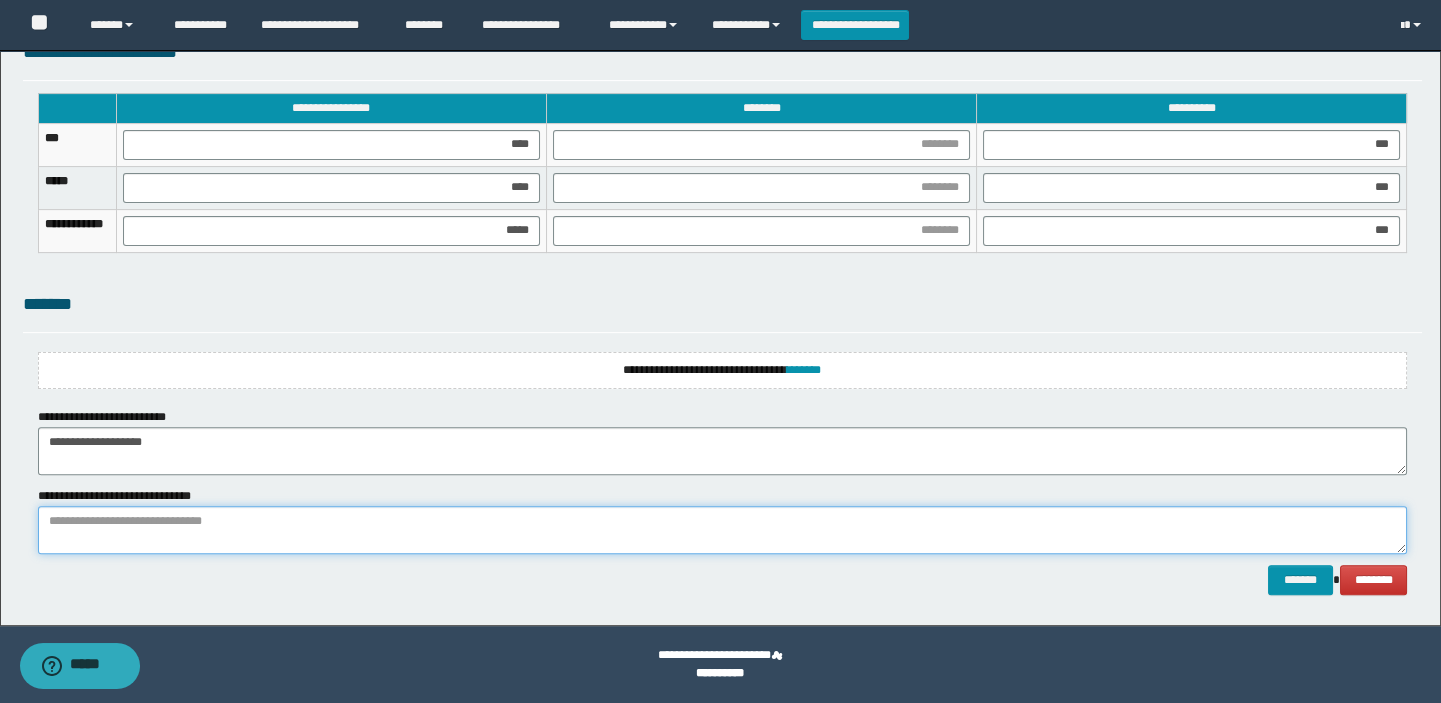 click at bounding box center (723, 530) 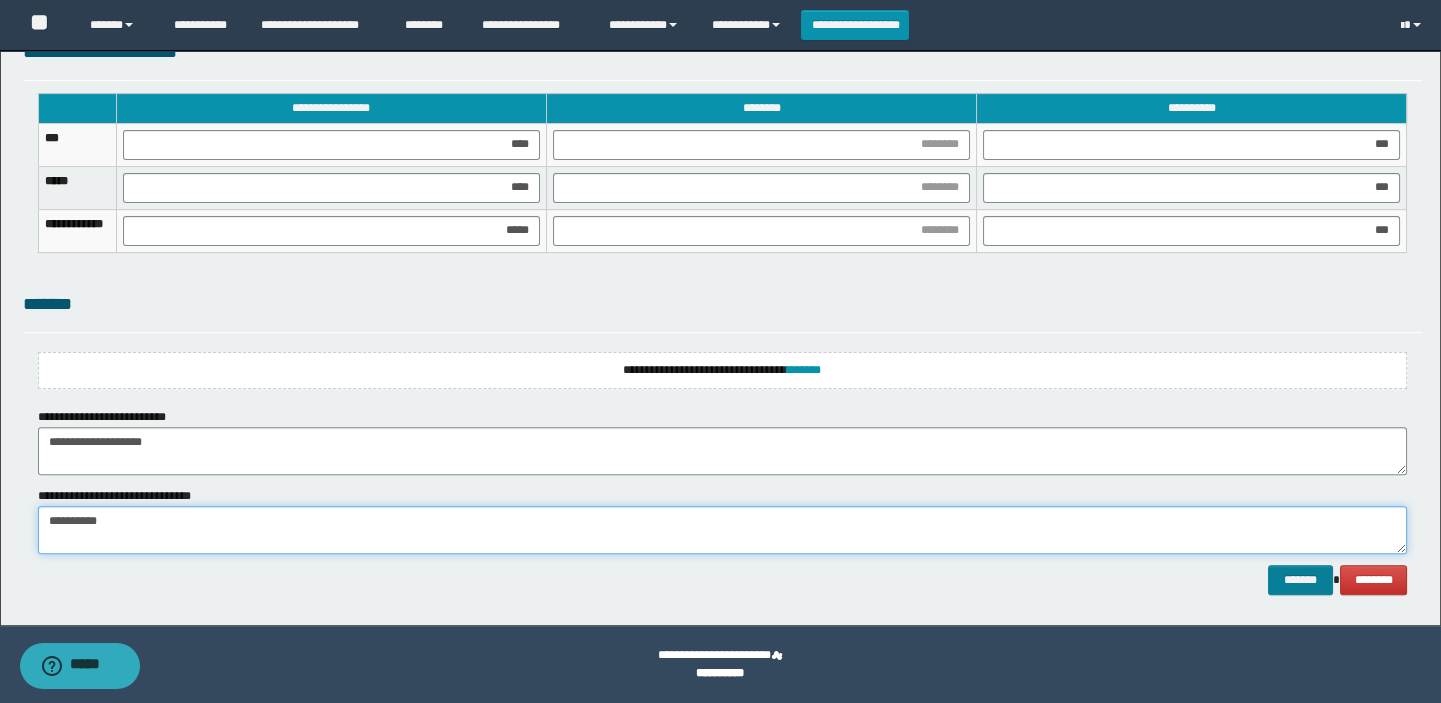 type on "**********" 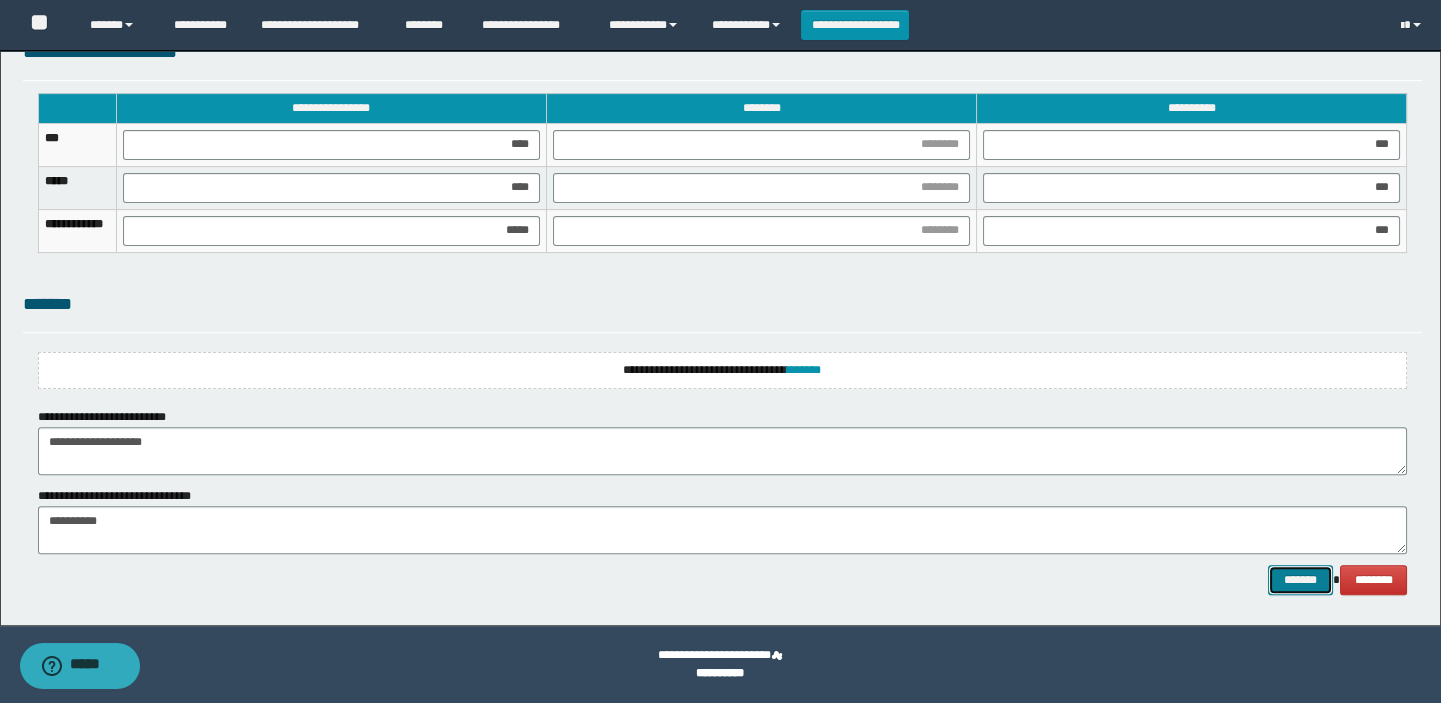 click on "*******" at bounding box center (1300, 580) 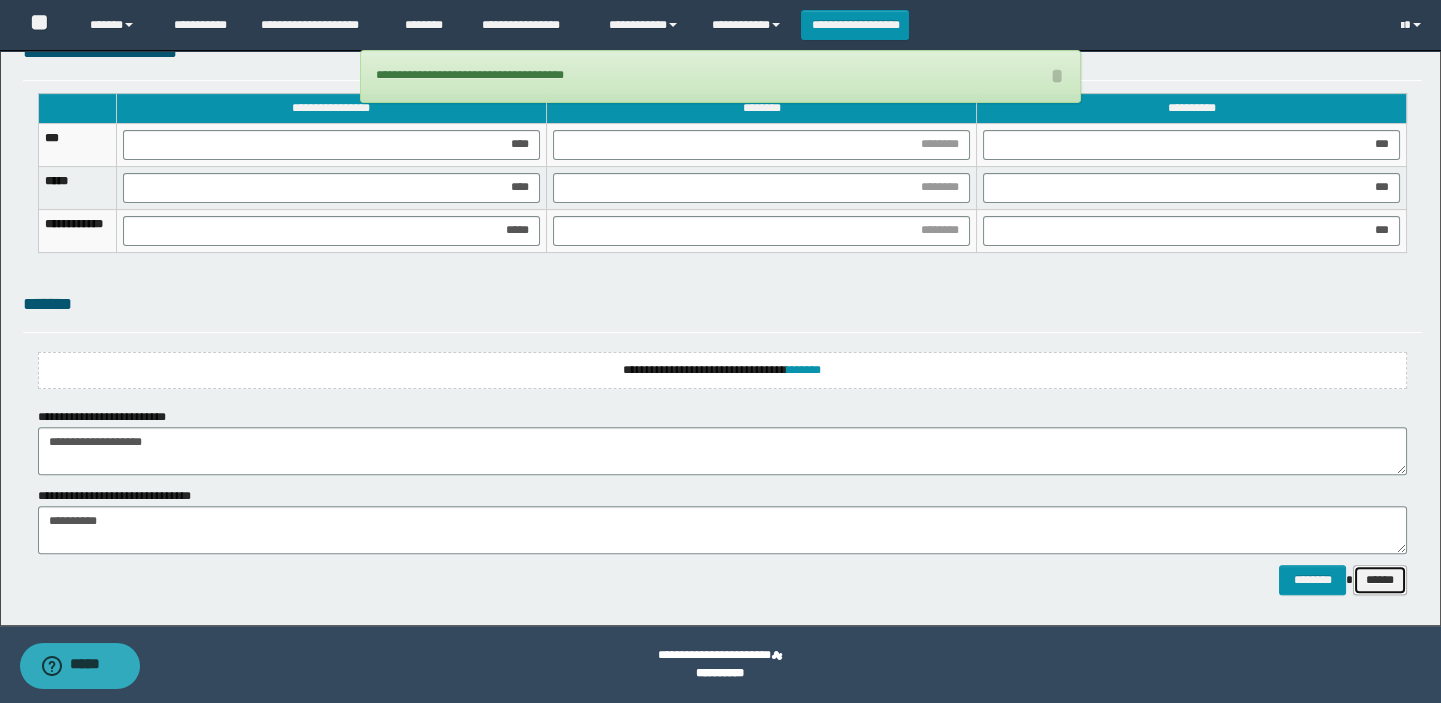click on "******" at bounding box center (1380, 580) 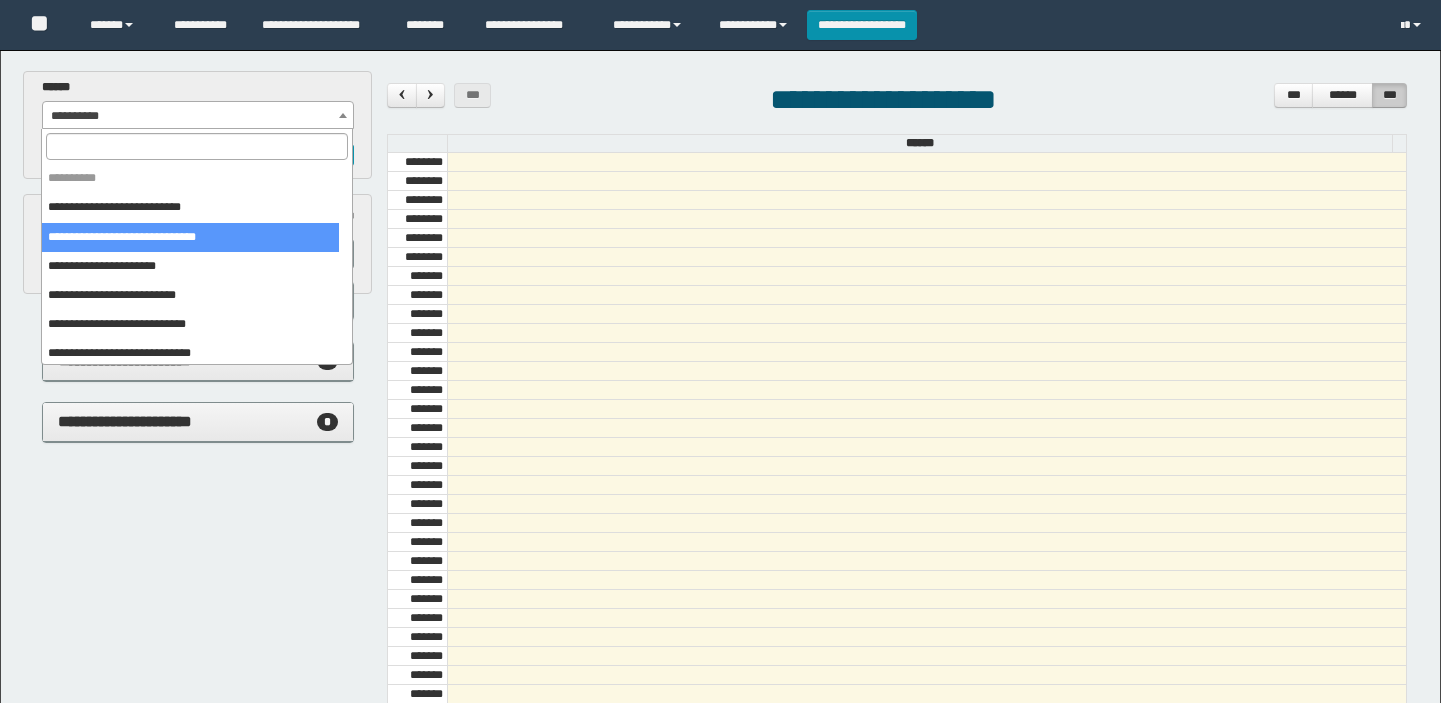 scroll, scrollTop: 0, scrollLeft: 0, axis: both 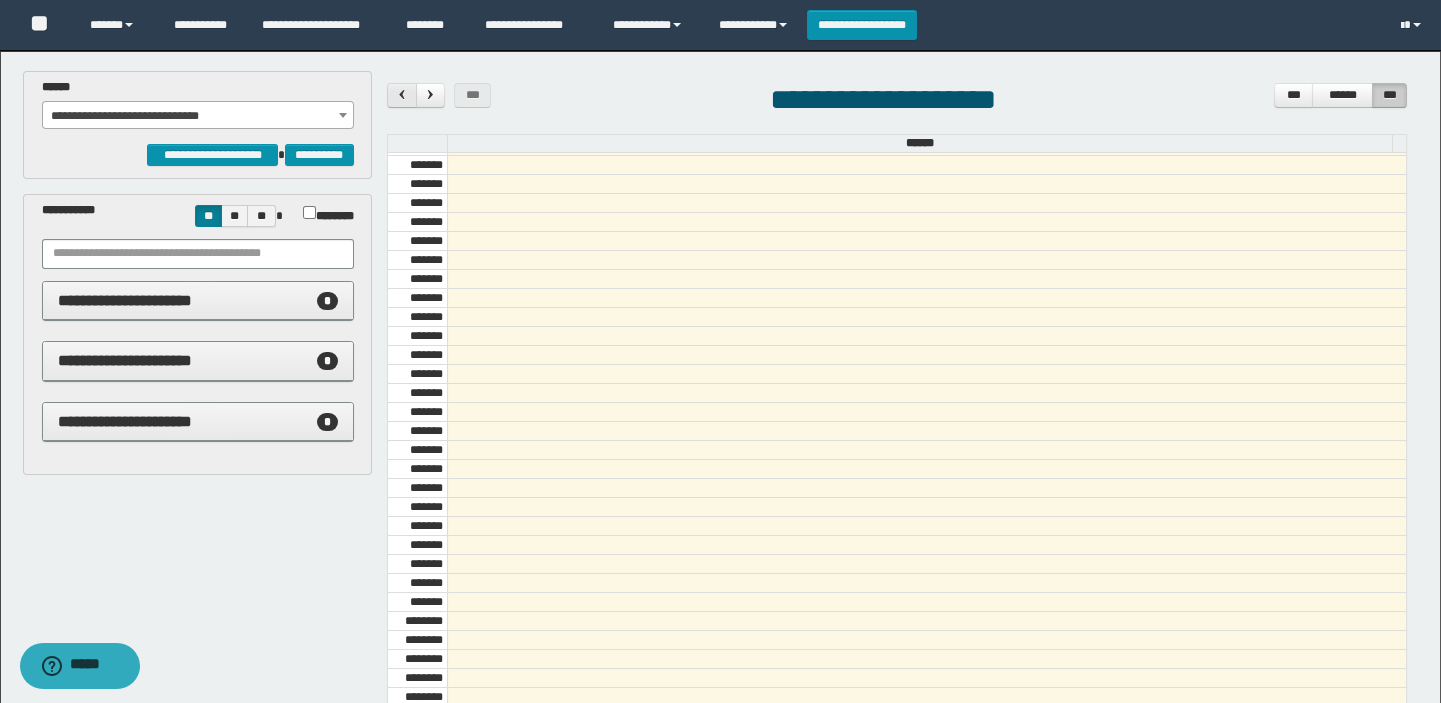 click at bounding box center [402, 94] 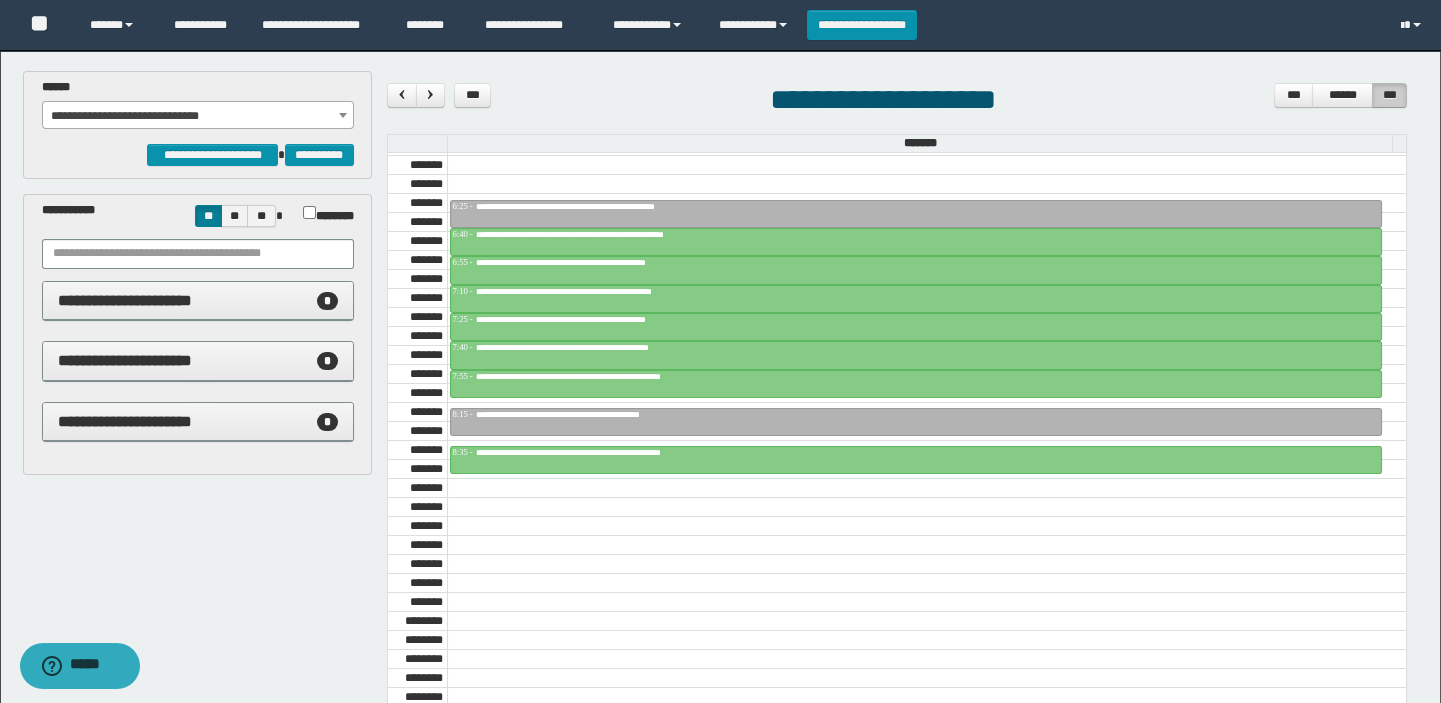 click on "**********" at bounding box center (198, 116) 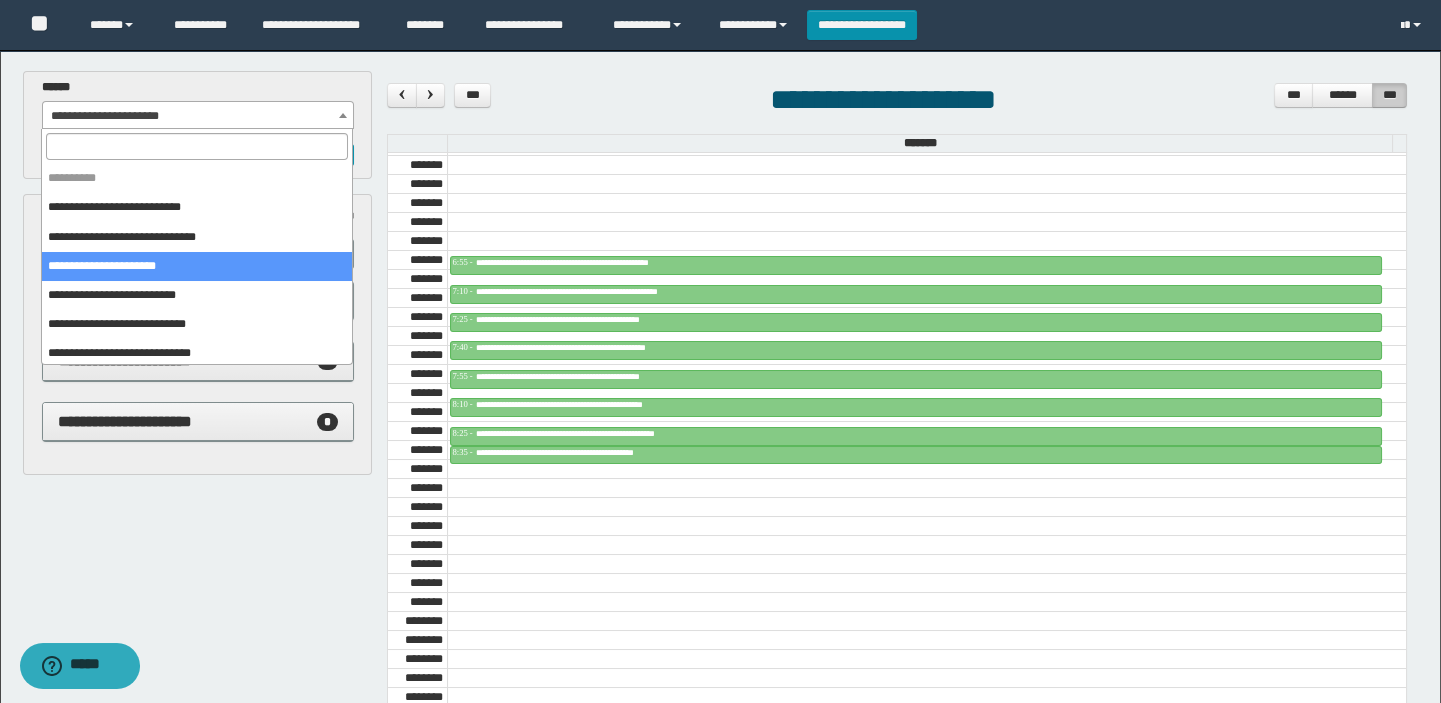 click on "**********" at bounding box center (198, 116) 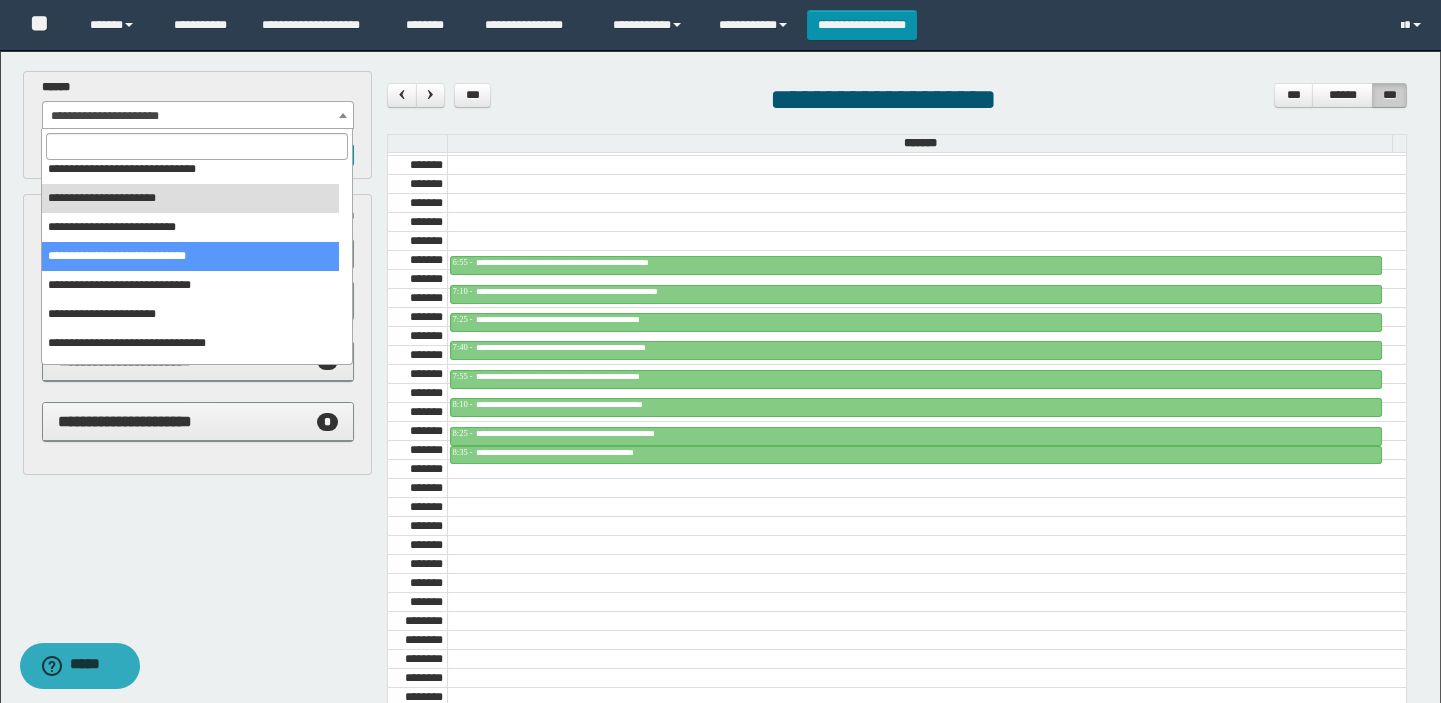 scroll, scrollTop: 150, scrollLeft: 0, axis: vertical 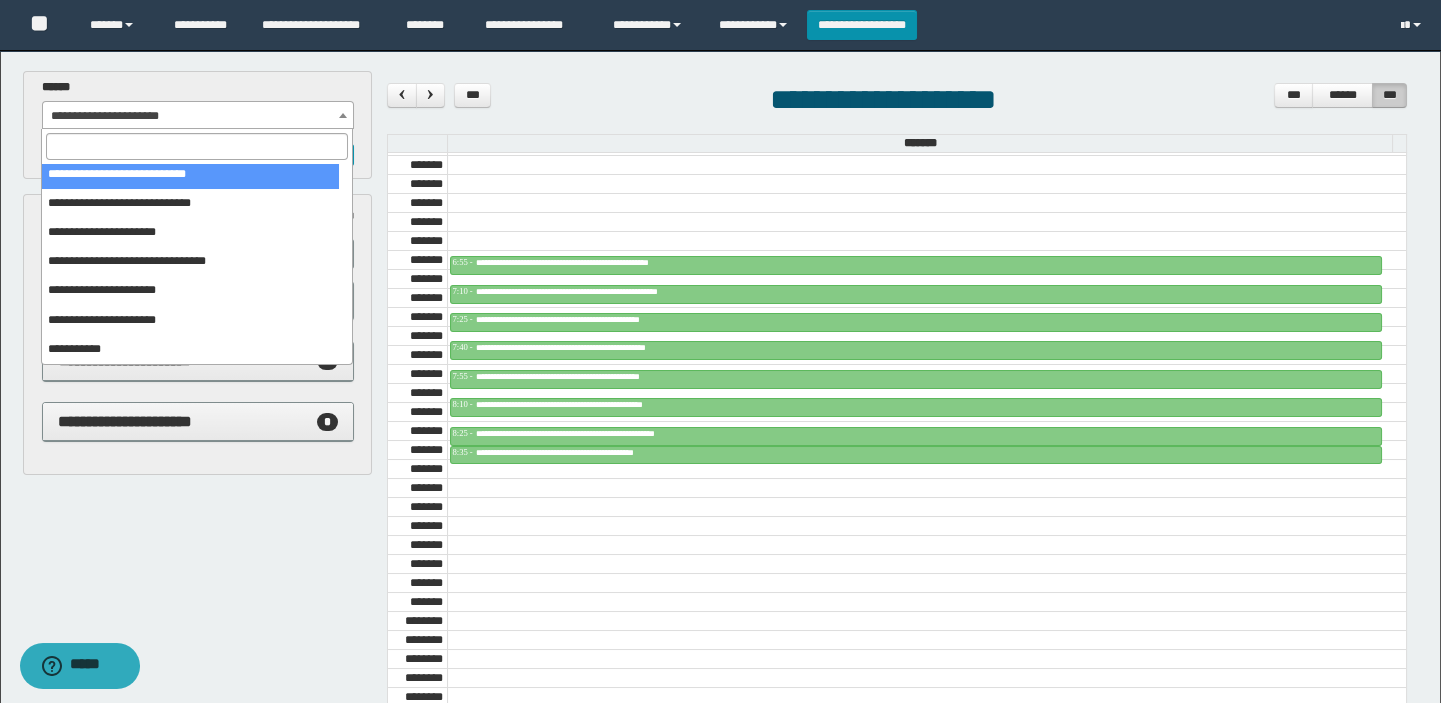 select on "******" 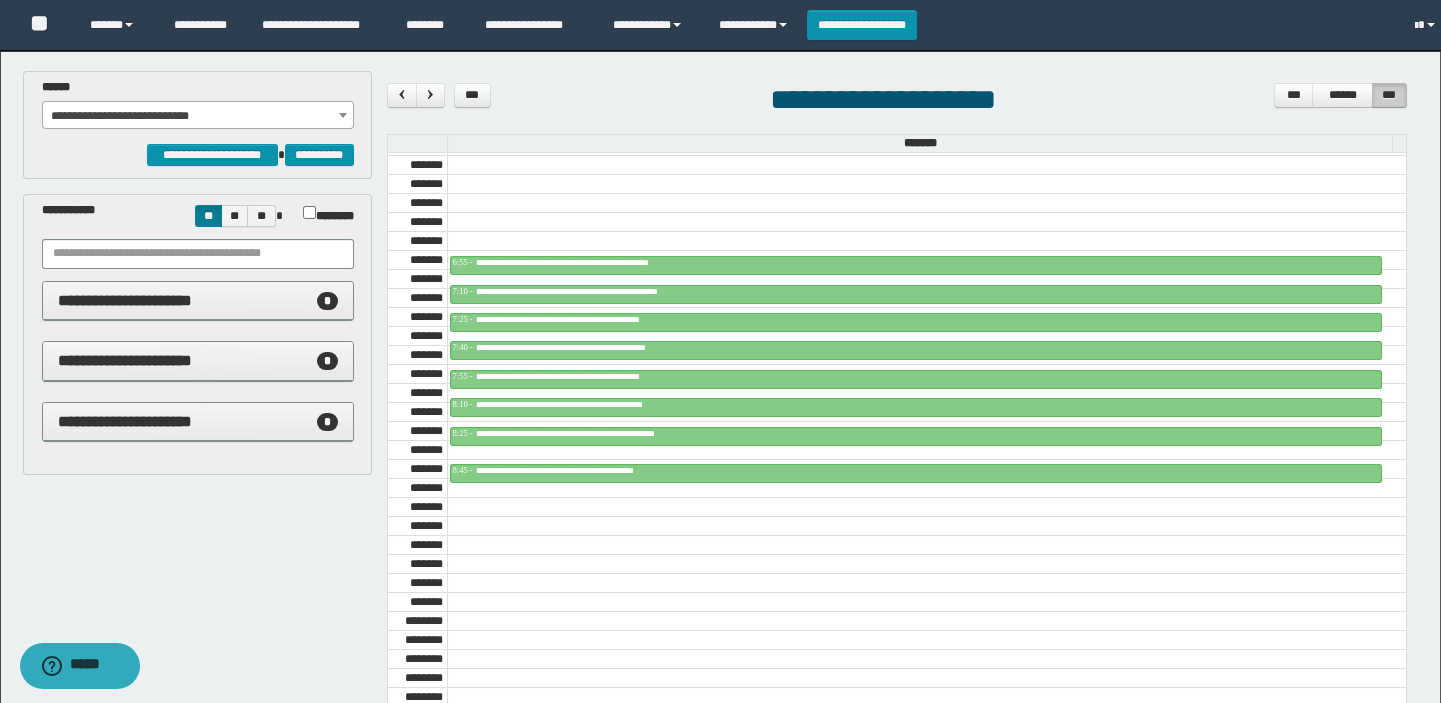 click on "**********" at bounding box center [198, 116] 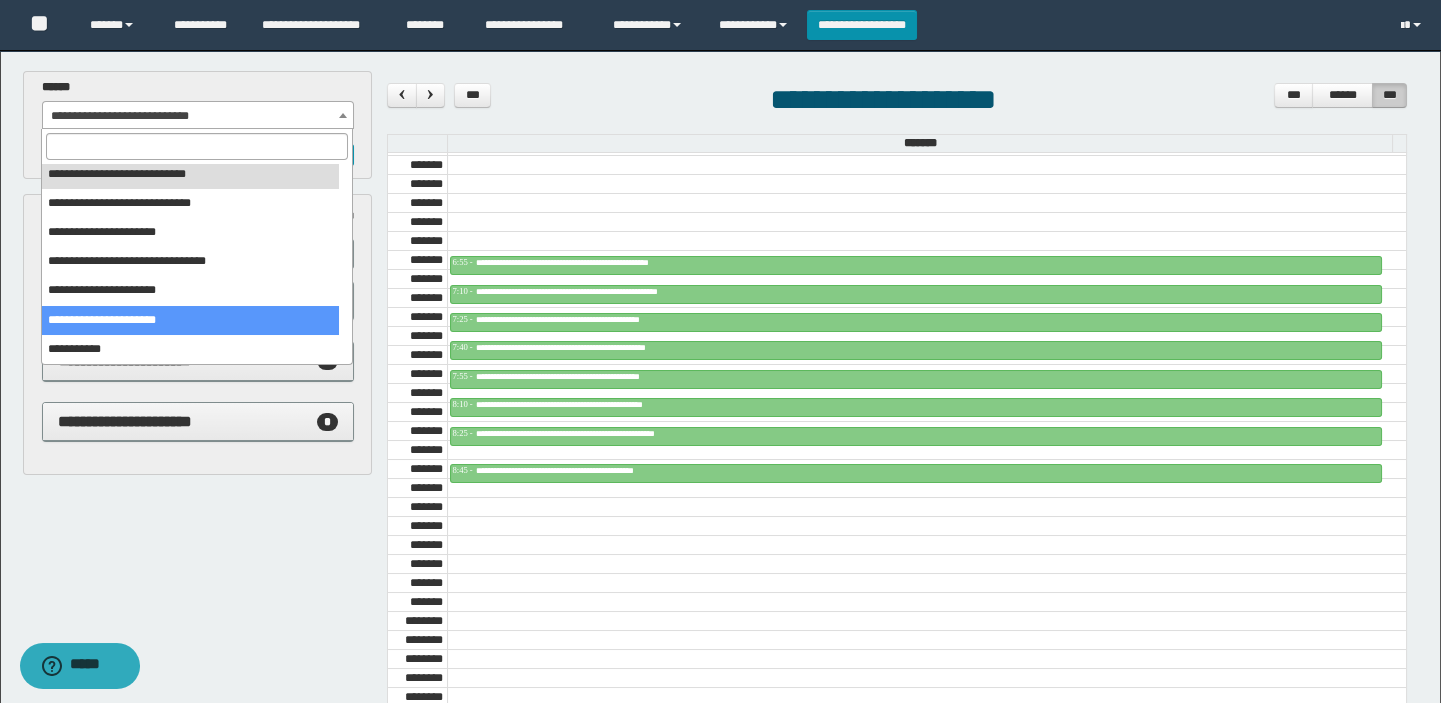 scroll, scrollTop: 59, scrollLeft: 0, axis: vertical 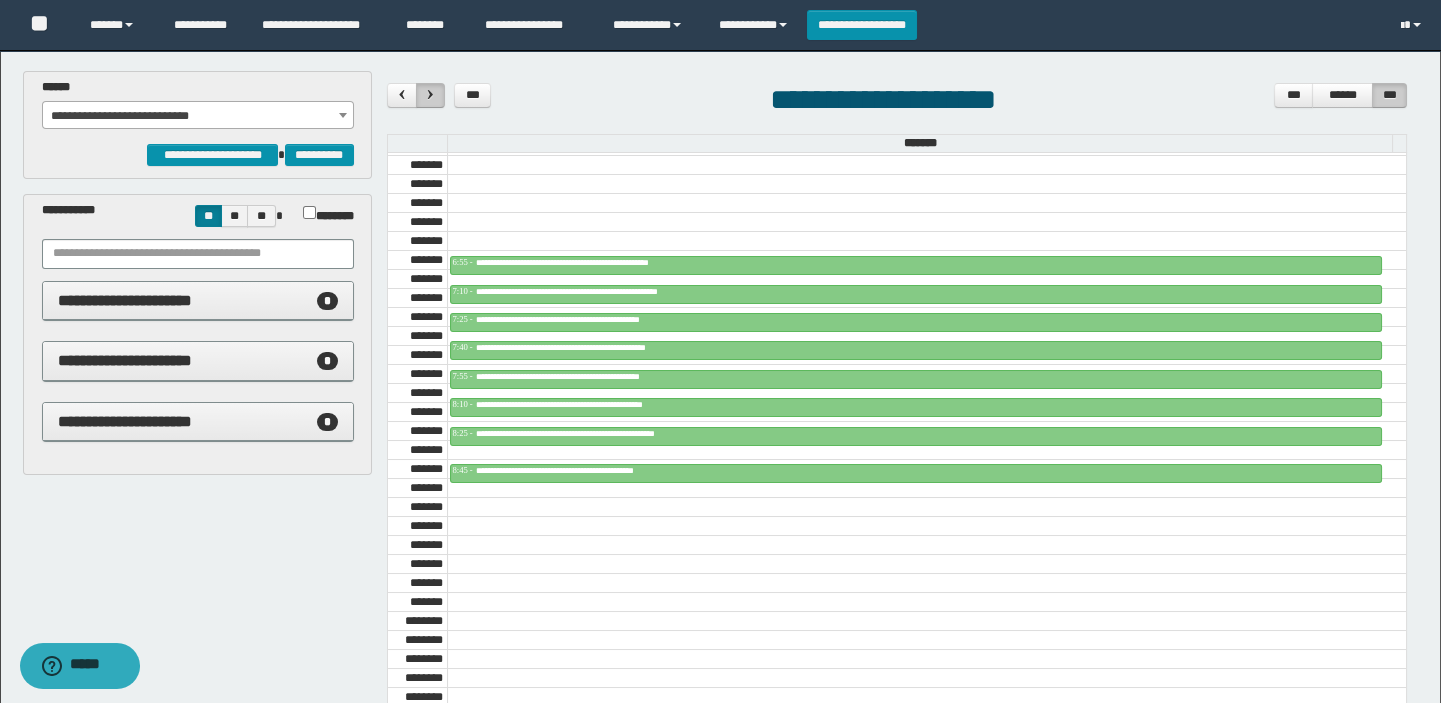 click at bounding box center (430, 94) 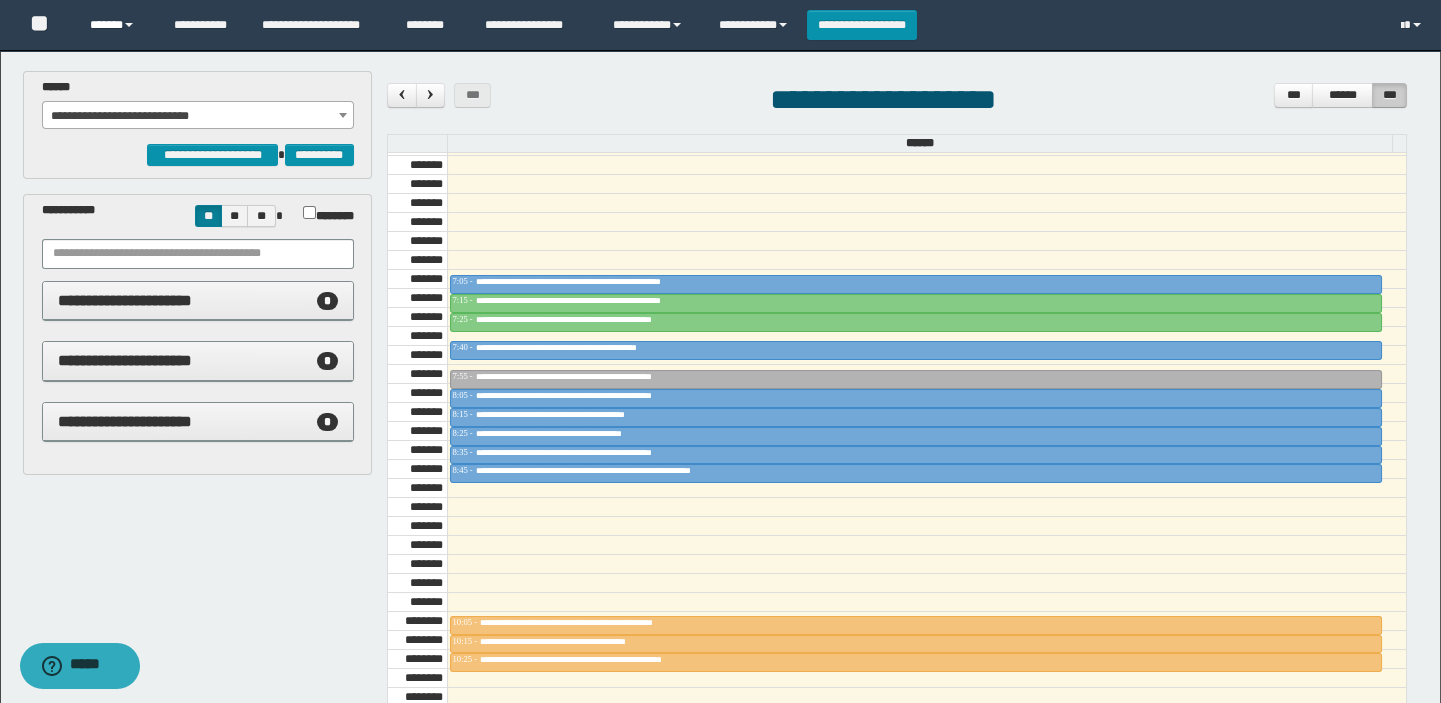 click on "******" at bounding box center (117, 25) 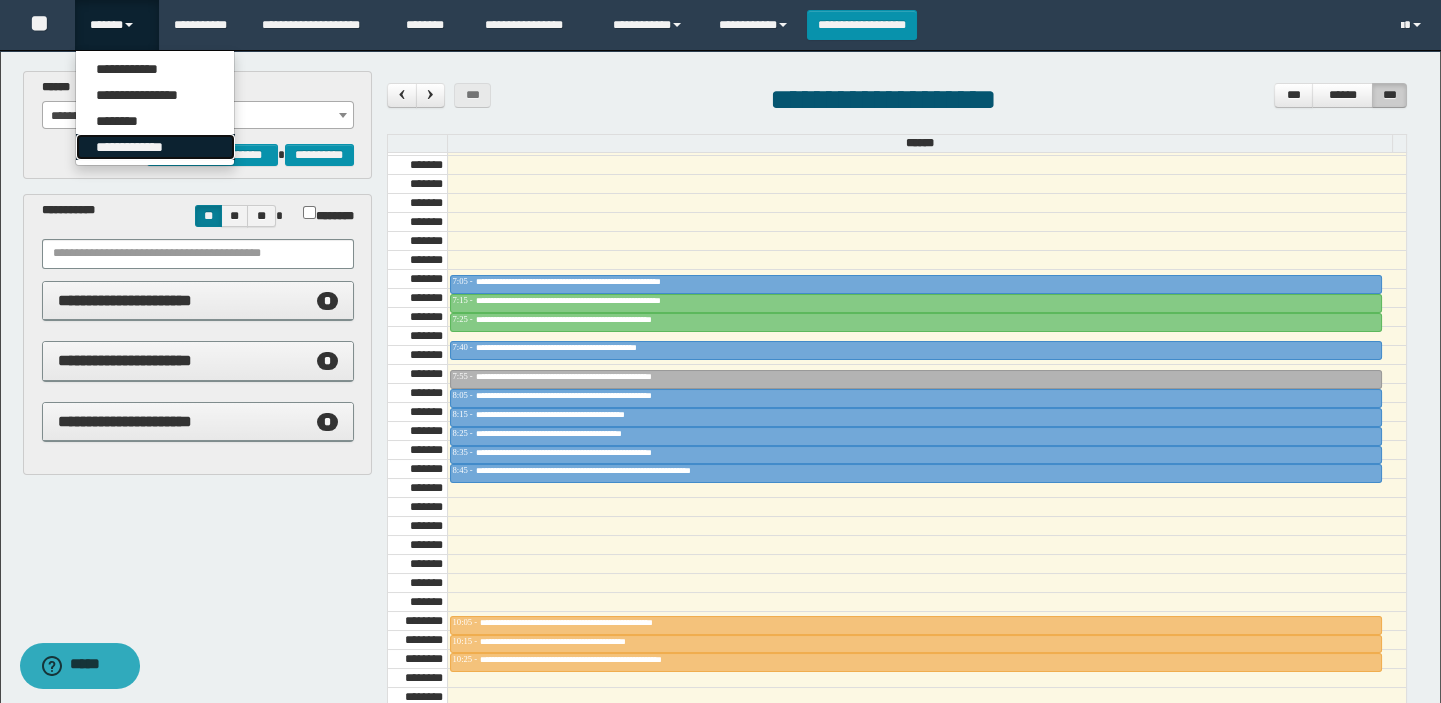 click on "**********" at bounding box center [155, 147] 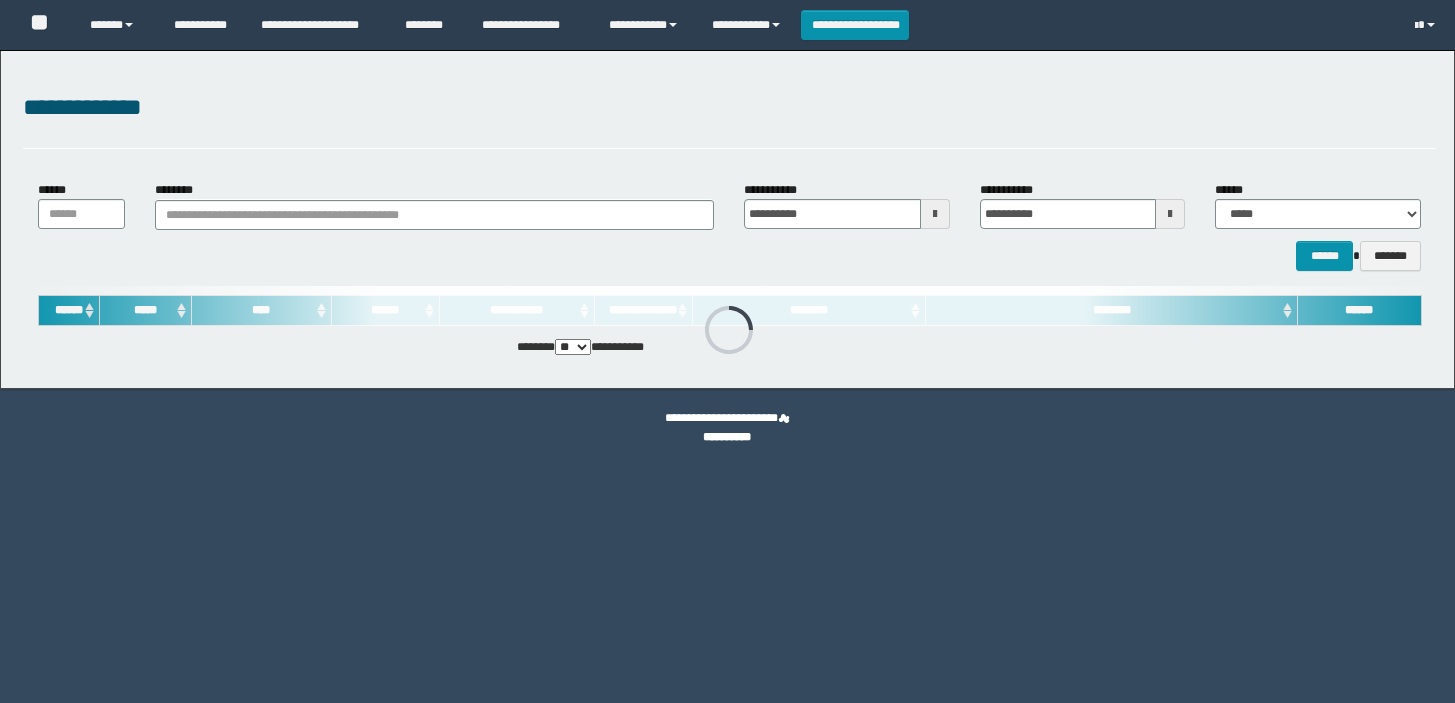 scroll, scrollTop: 0, scrollLeft: 0, axis: both 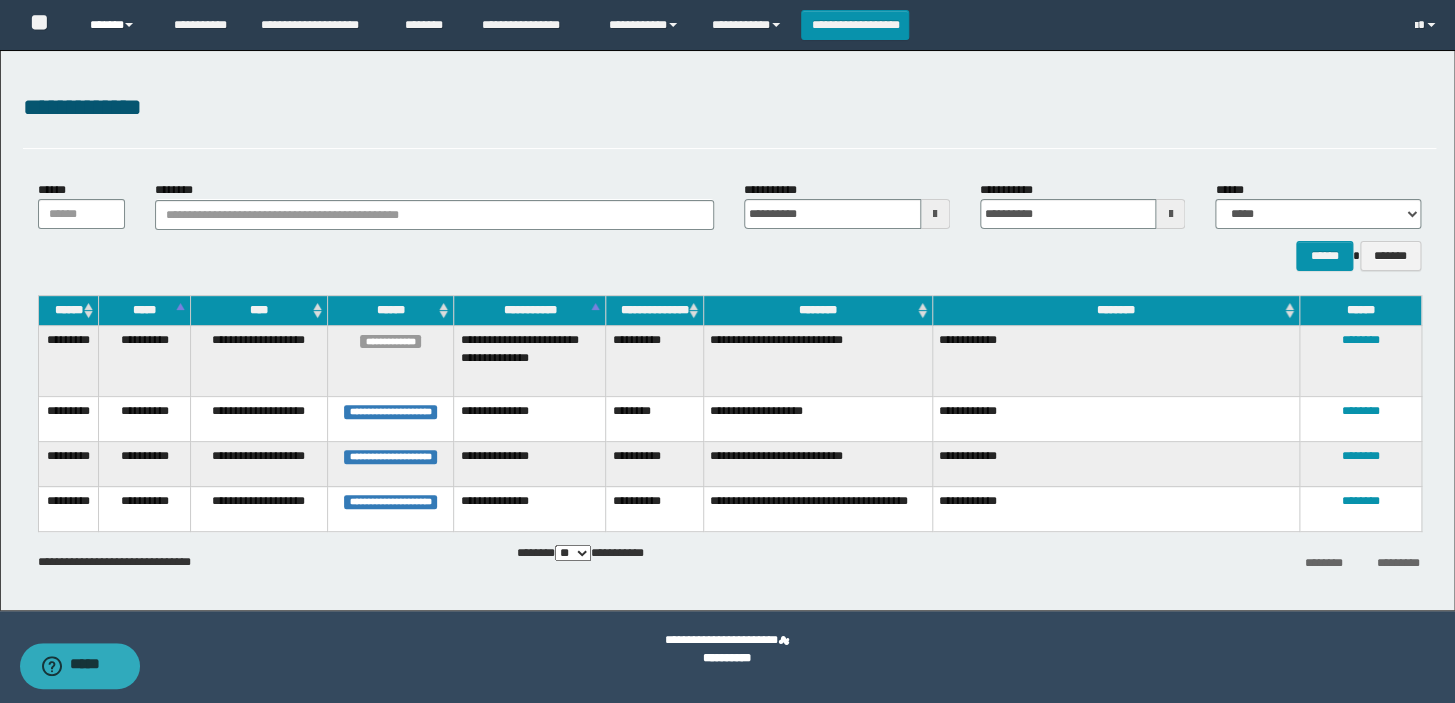 click on "******" at bounding box center (117, 25) 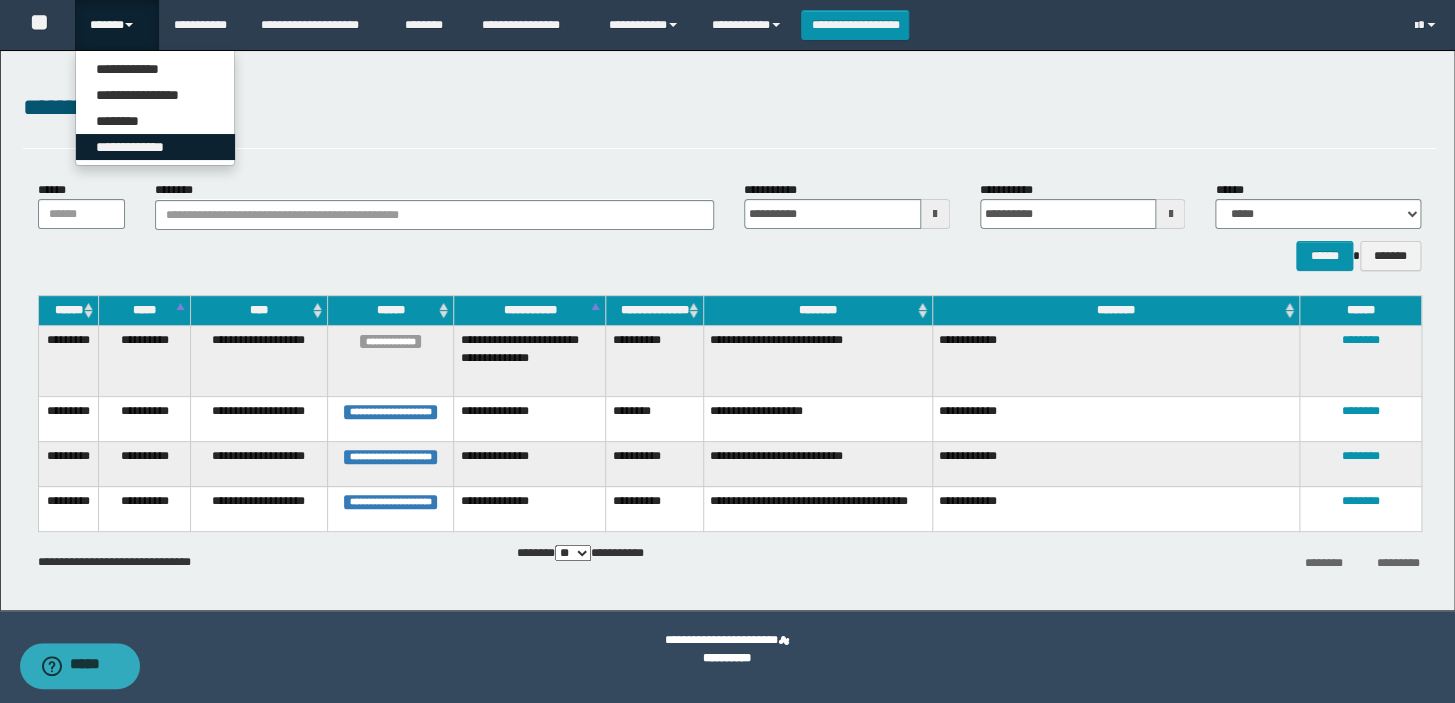 click on "**********" at bounding box center (155, 147) 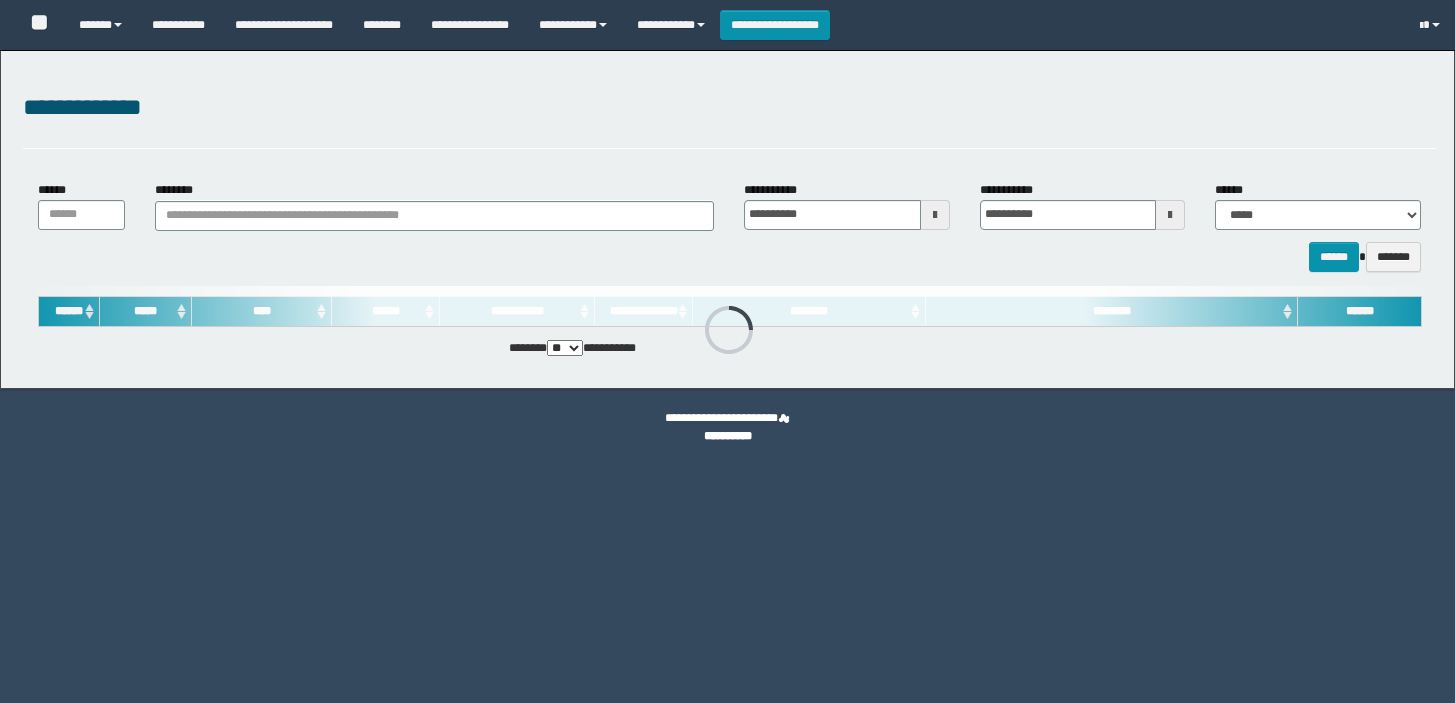 scroll, scrollTop: 0, scrollLeft: 0, axis: both 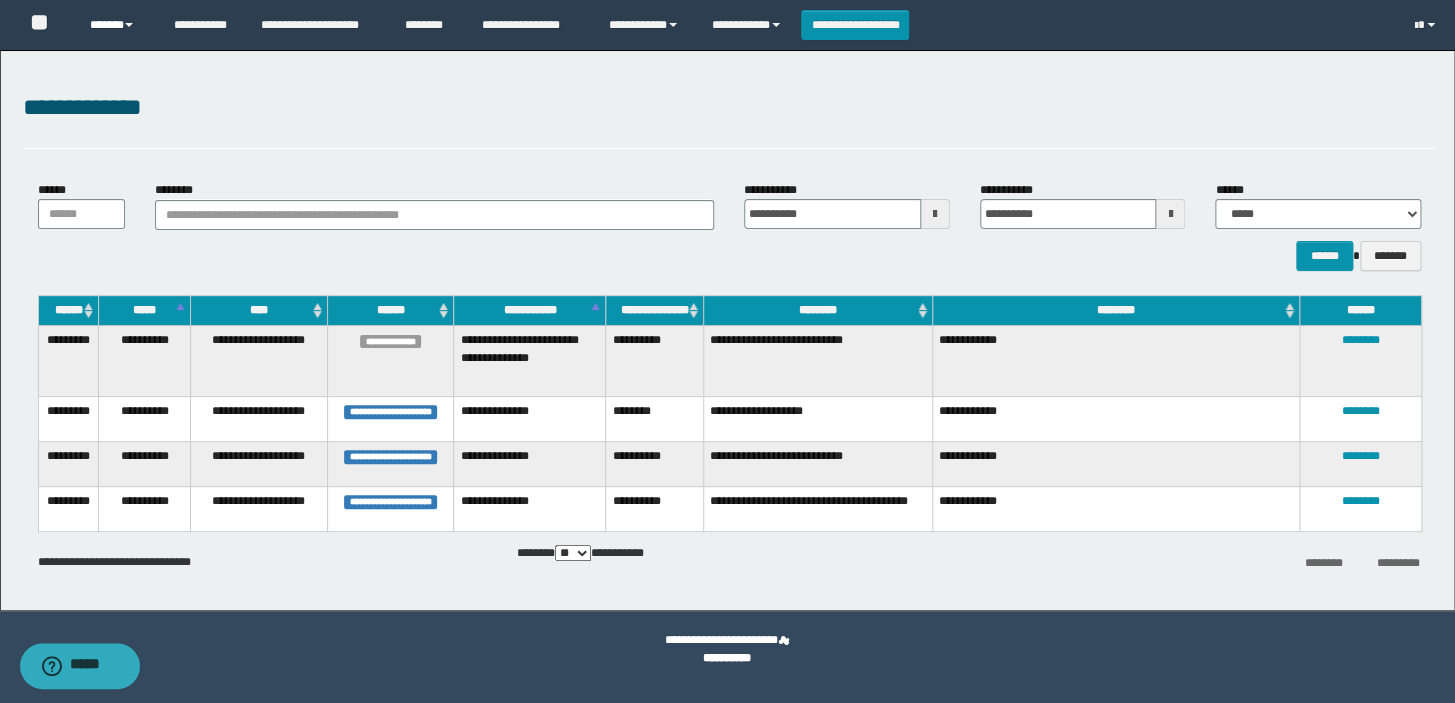click on "******" at bounding box center [117, 25] 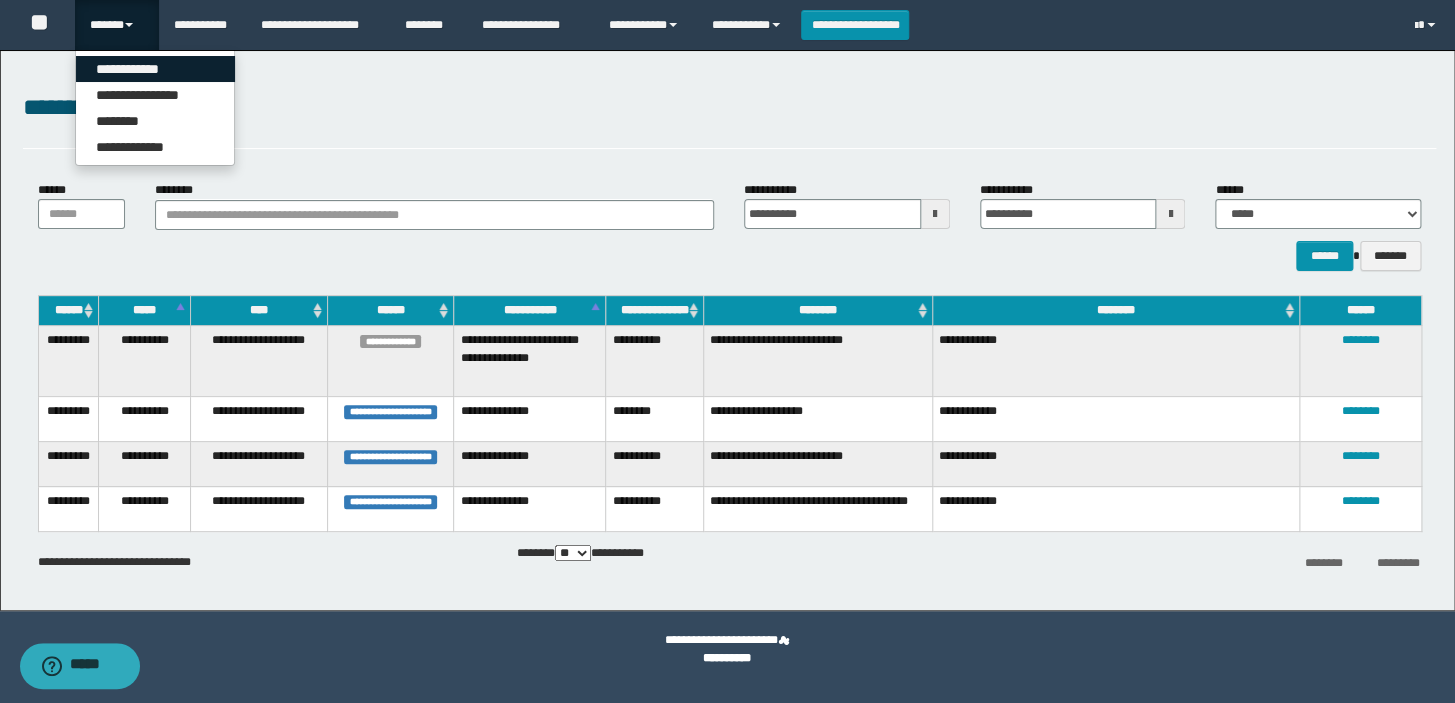 click on "**********" at bounding box center (155, 69) 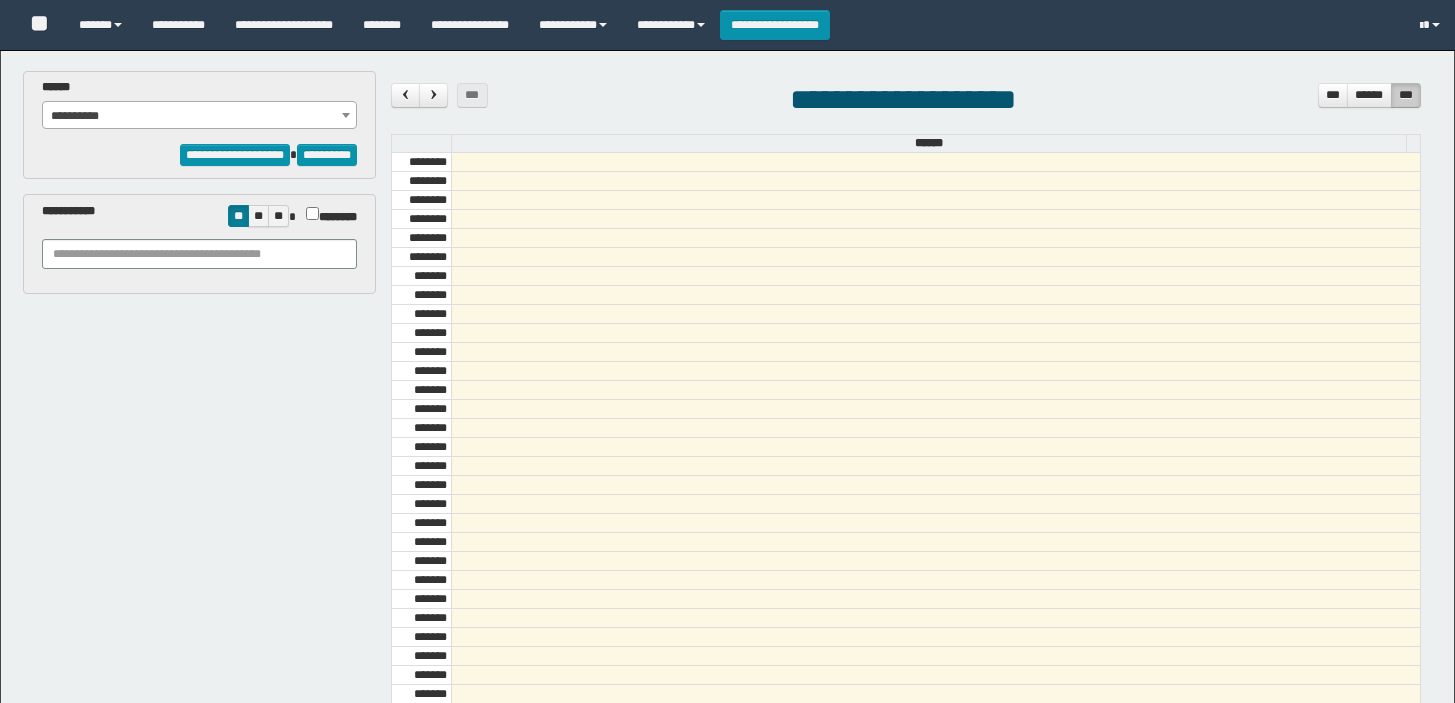 click on "**********" at bounding box center [199, 116] 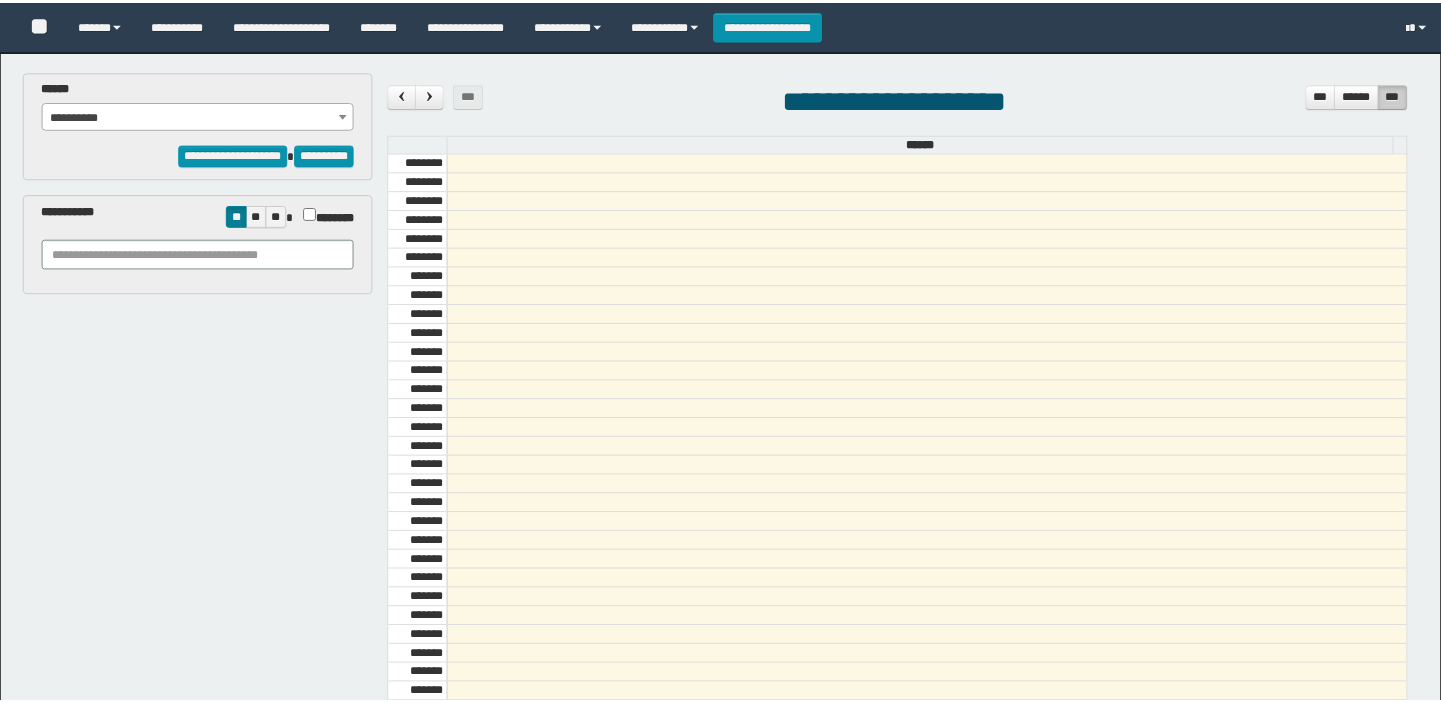 scroll, scrollTop: 0, scrollLeft: 0, axis: both 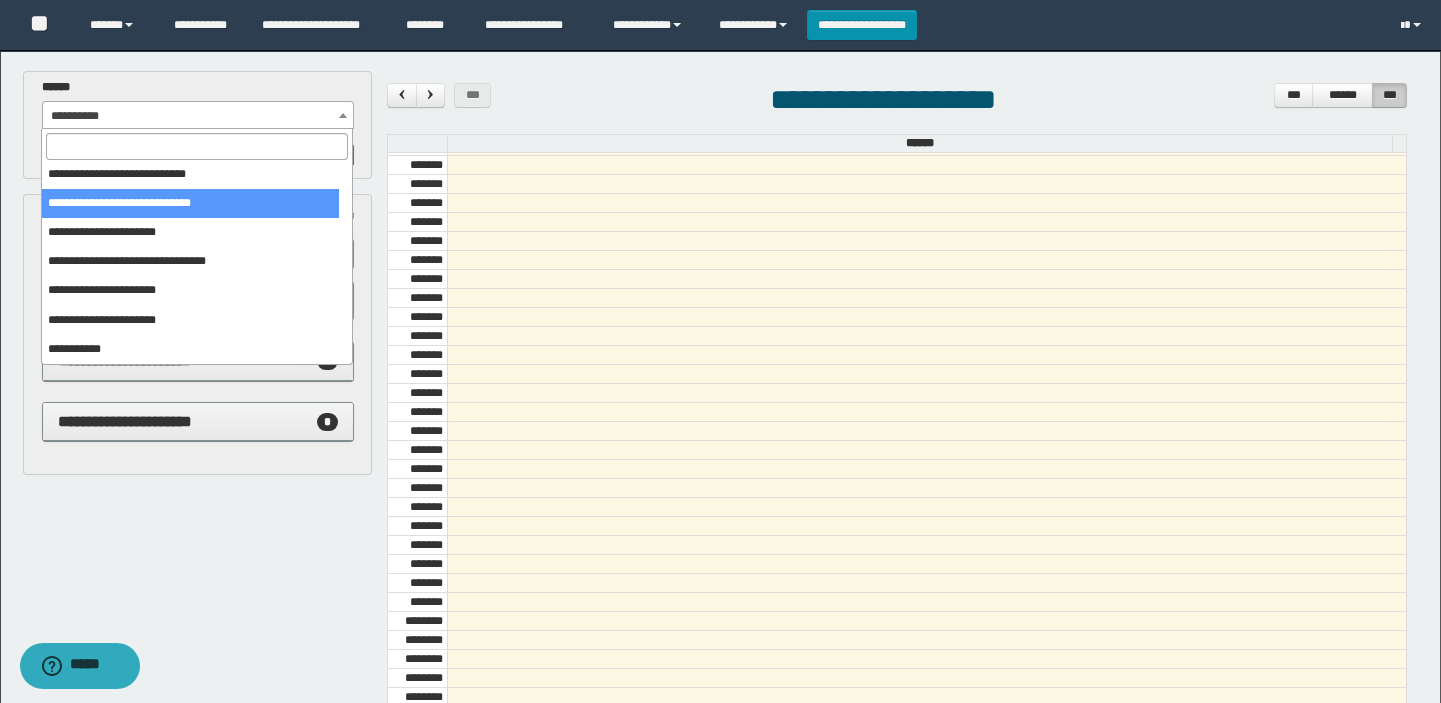 select on "******" 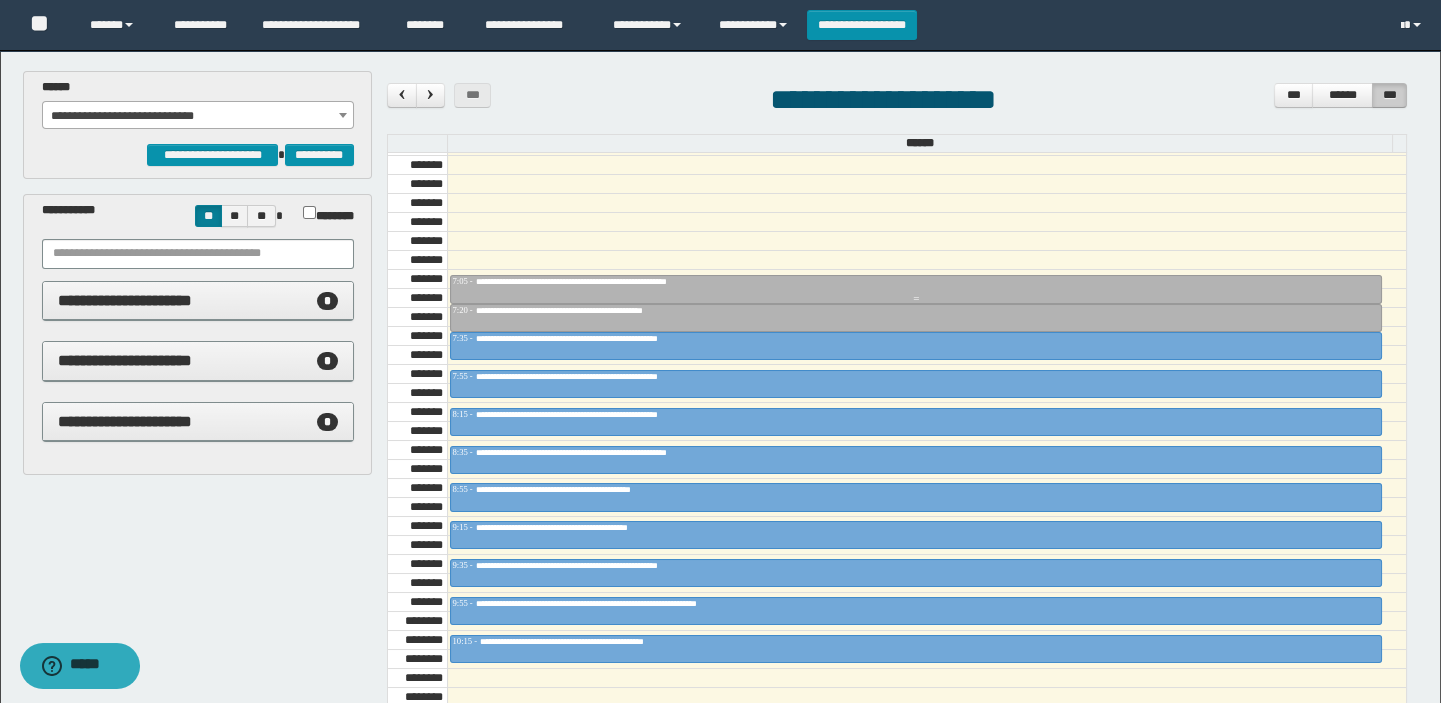 click on "**********" at bounding box center [916, 282] 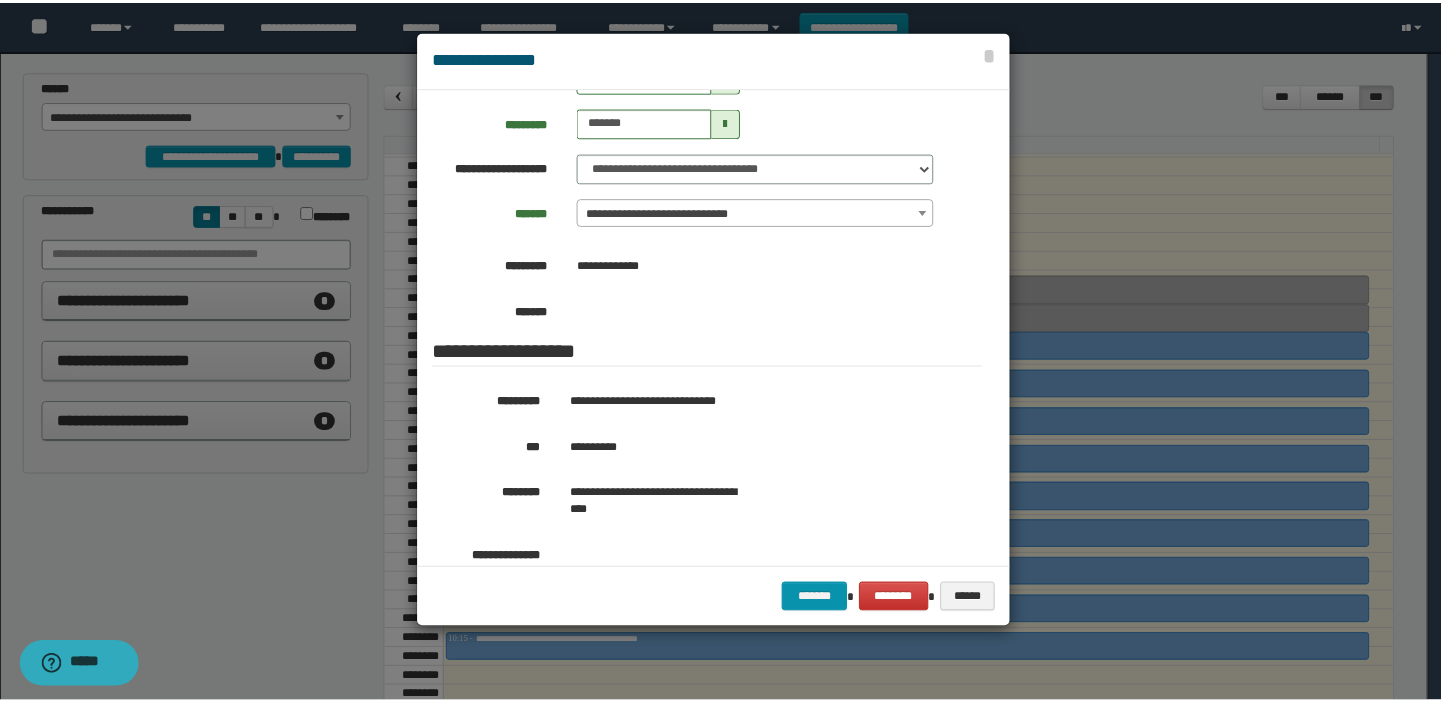 scroll, scrollTop: 272, scrollLeft: 0, axis: vertical 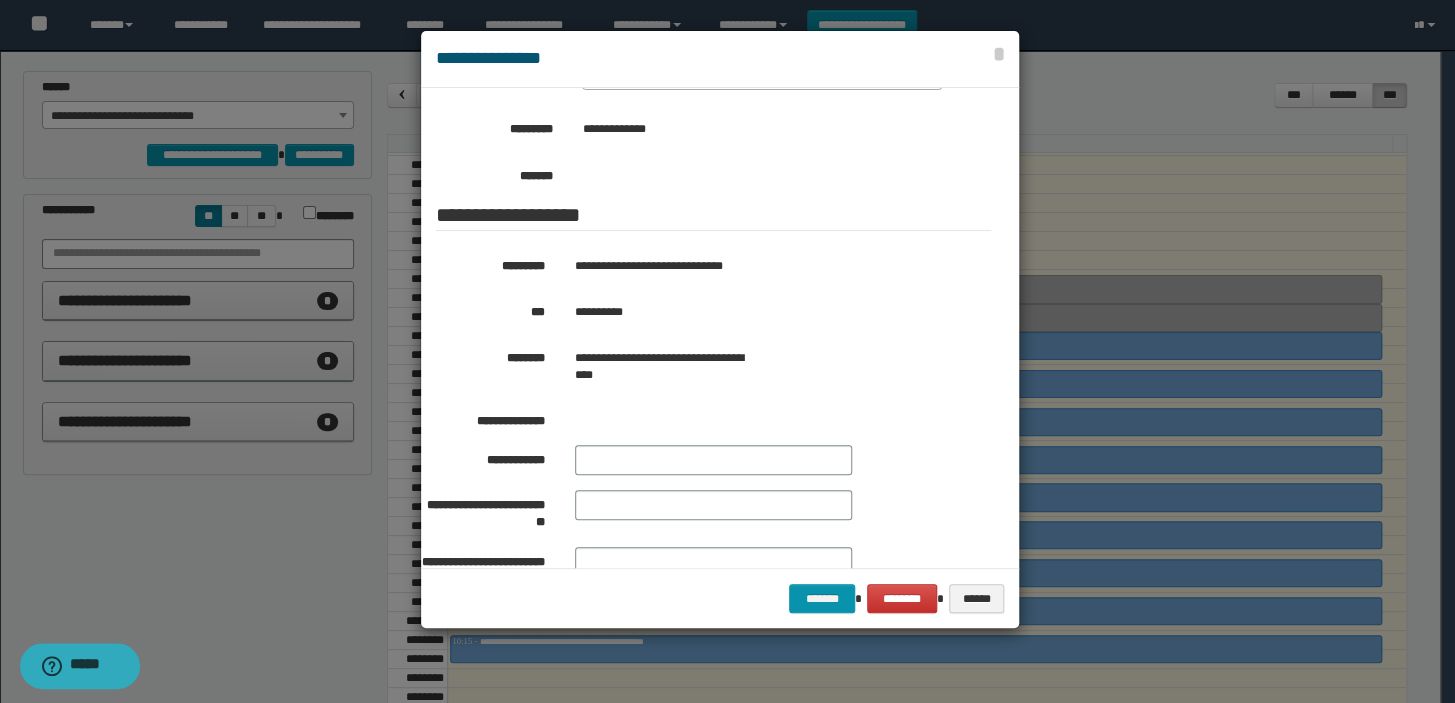 click at bounding box center [727, 351] 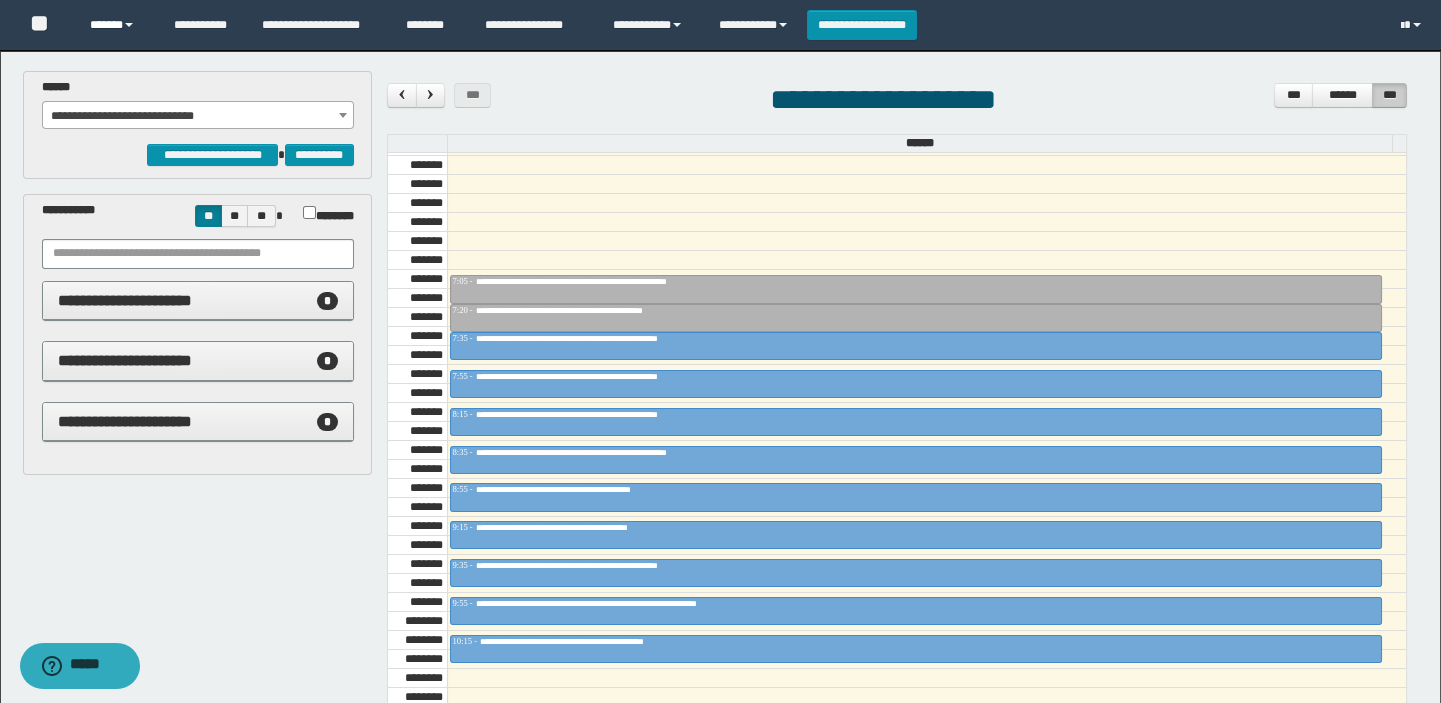 click on "******" at bounding box center [117, 25] 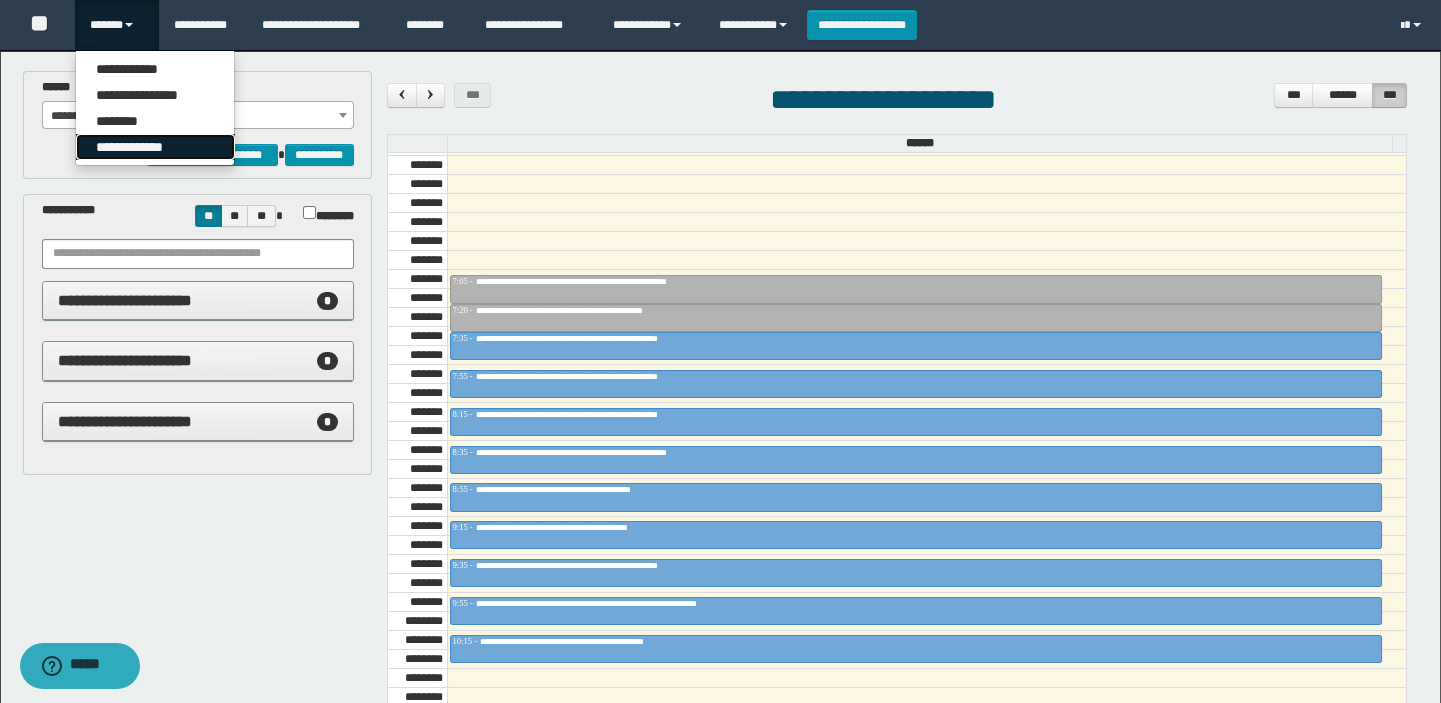 click on "**********" at bounding box center [155, 147] 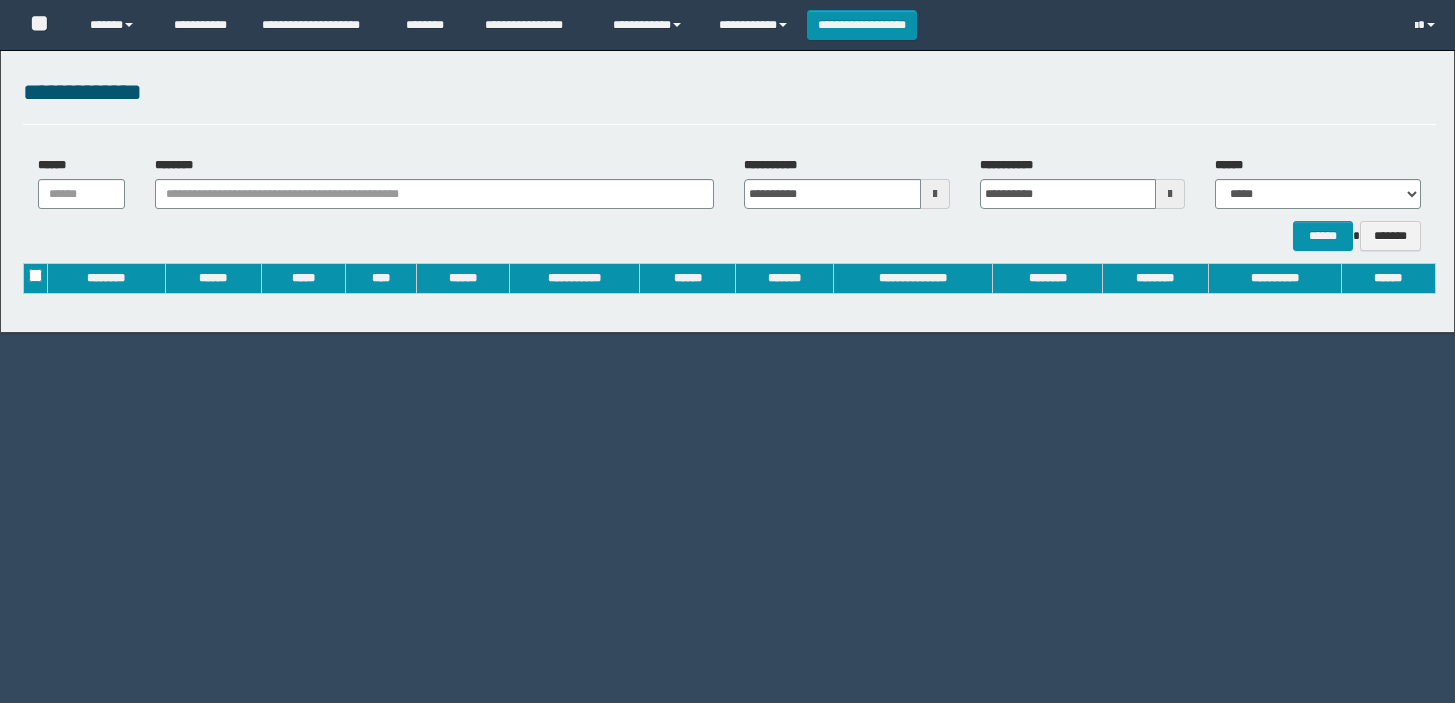 scroll, scrollTop: 0, scrollLeft: 0, axis: both 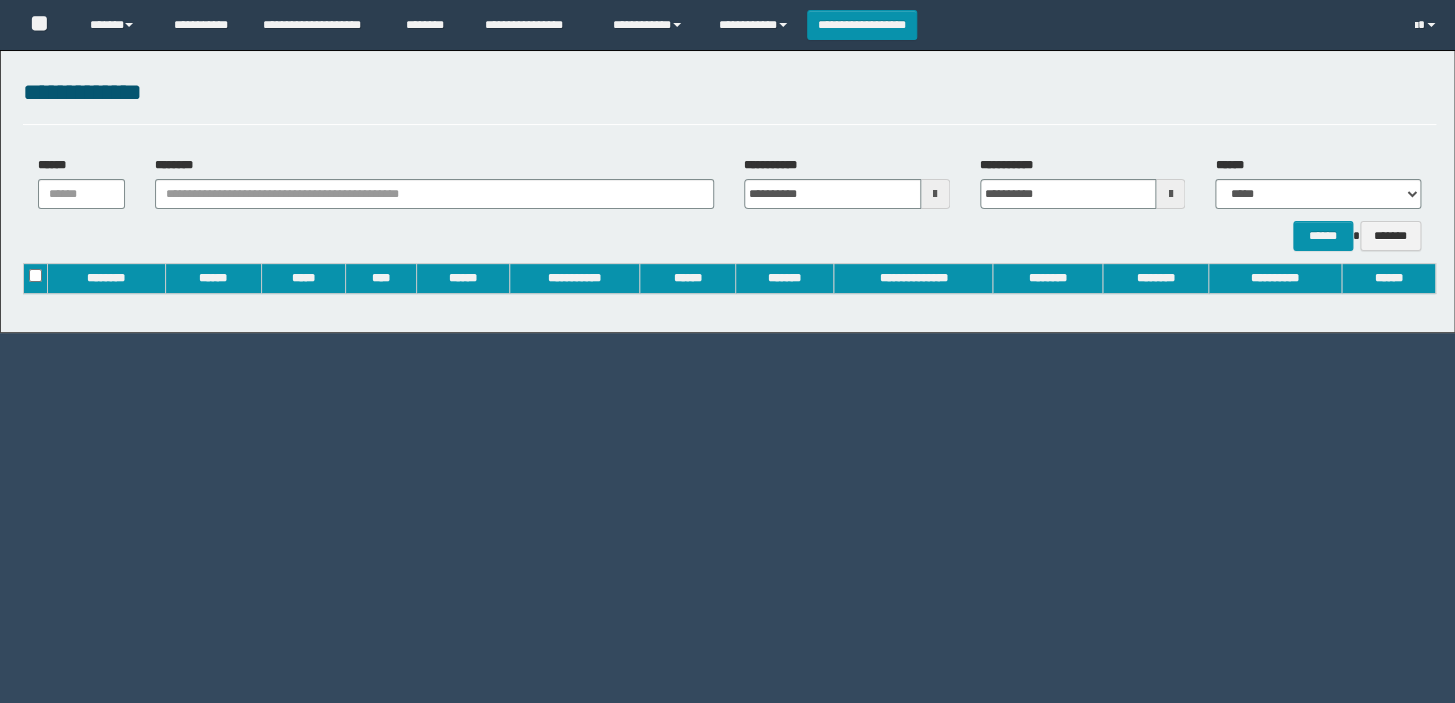 type on "**********" 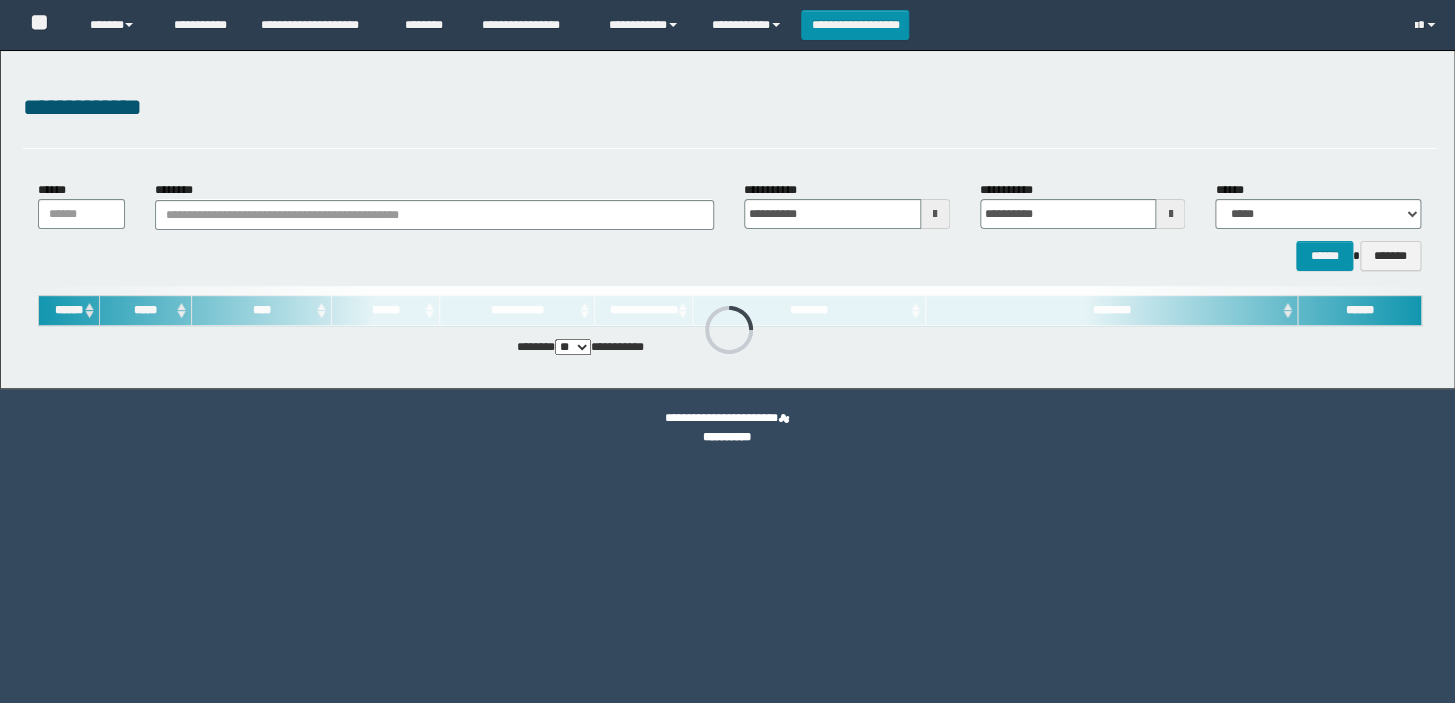 scroll, scrollTop: 0, scrollLeft: 0, axis: both 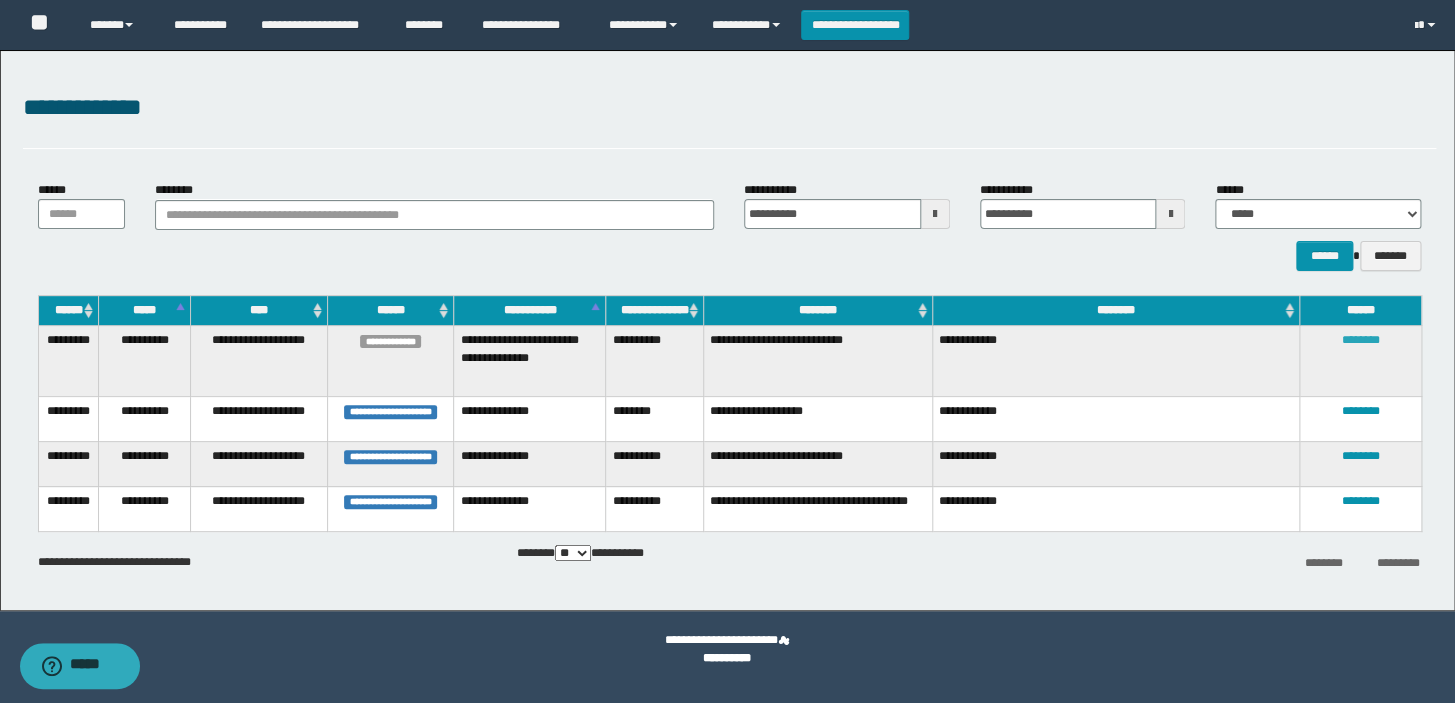 click on "********" at bounding box center (1360, 340) 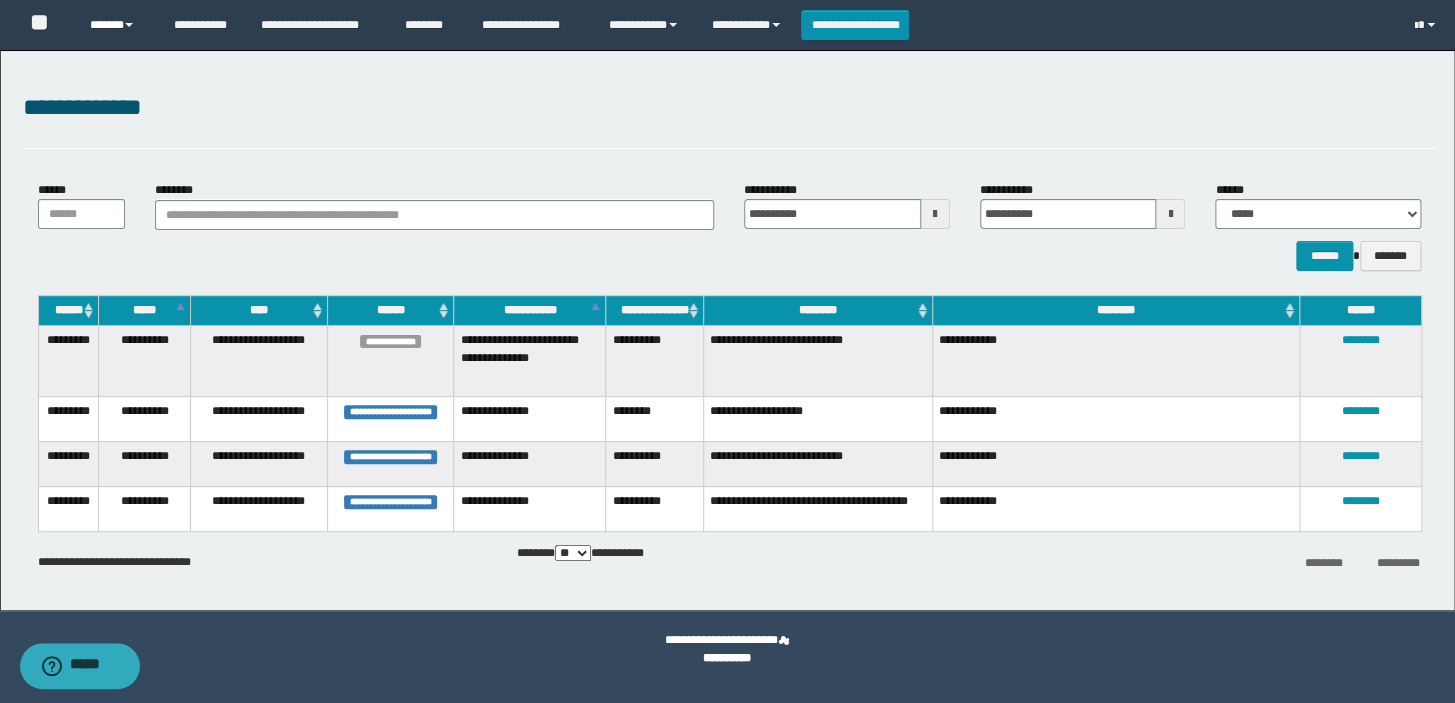 click on "******" at bounding box center [117, 25] 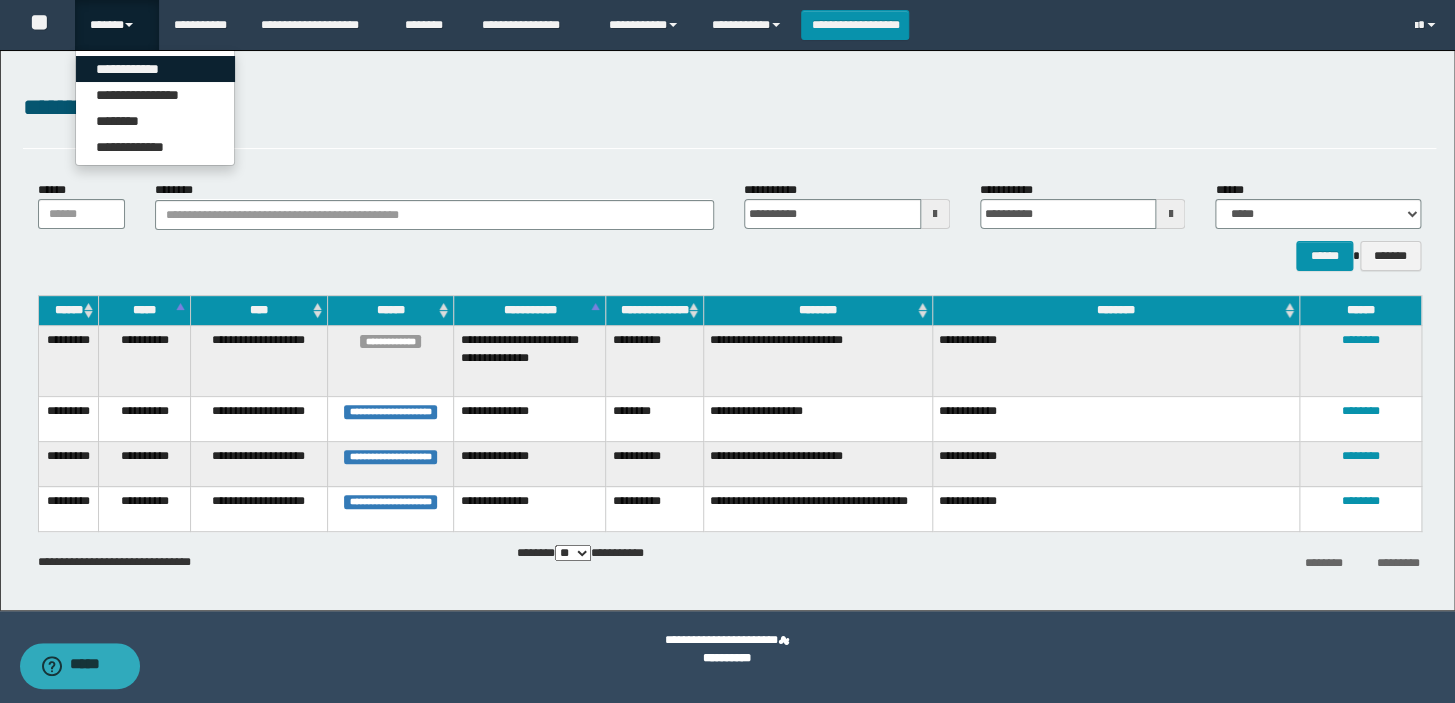 click on "**********" at bounding box center [155, 69] 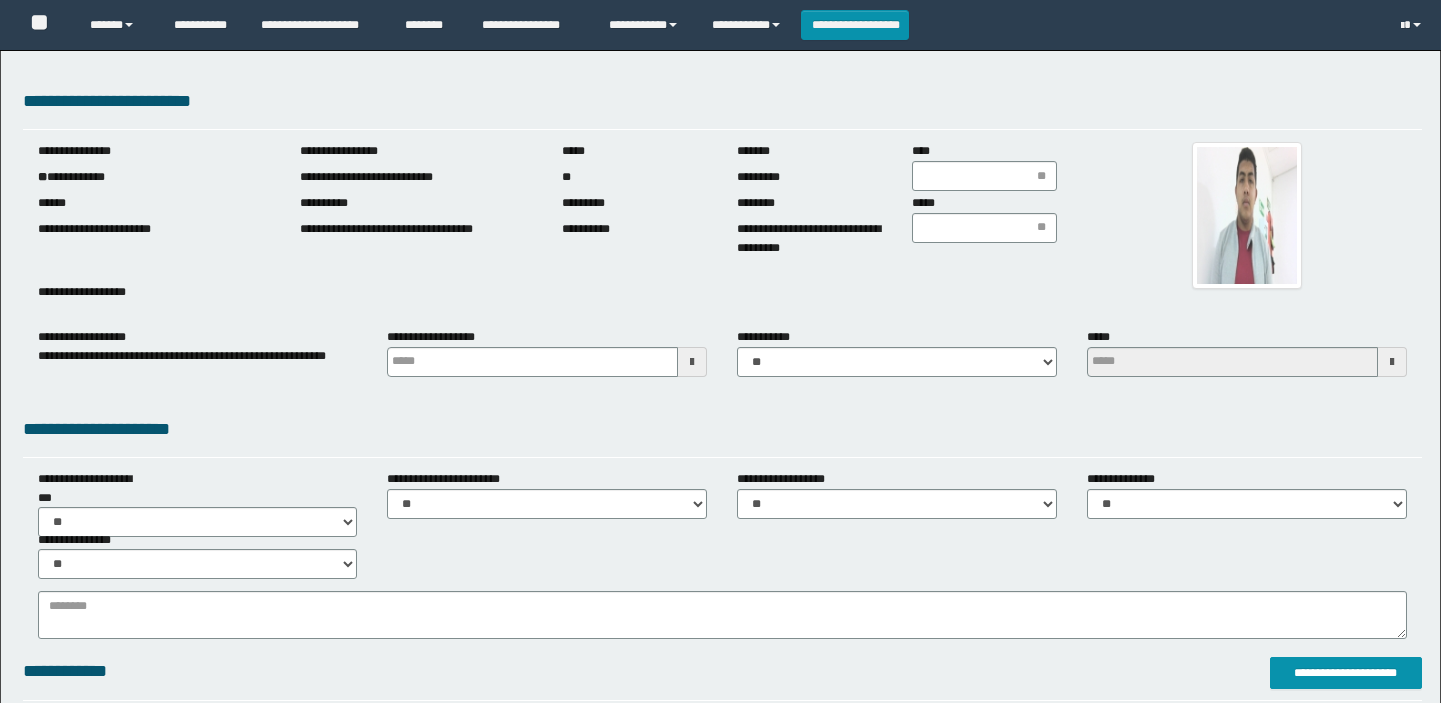 scroll, scrollTop: 0, scrollLeft: 0, axis: both 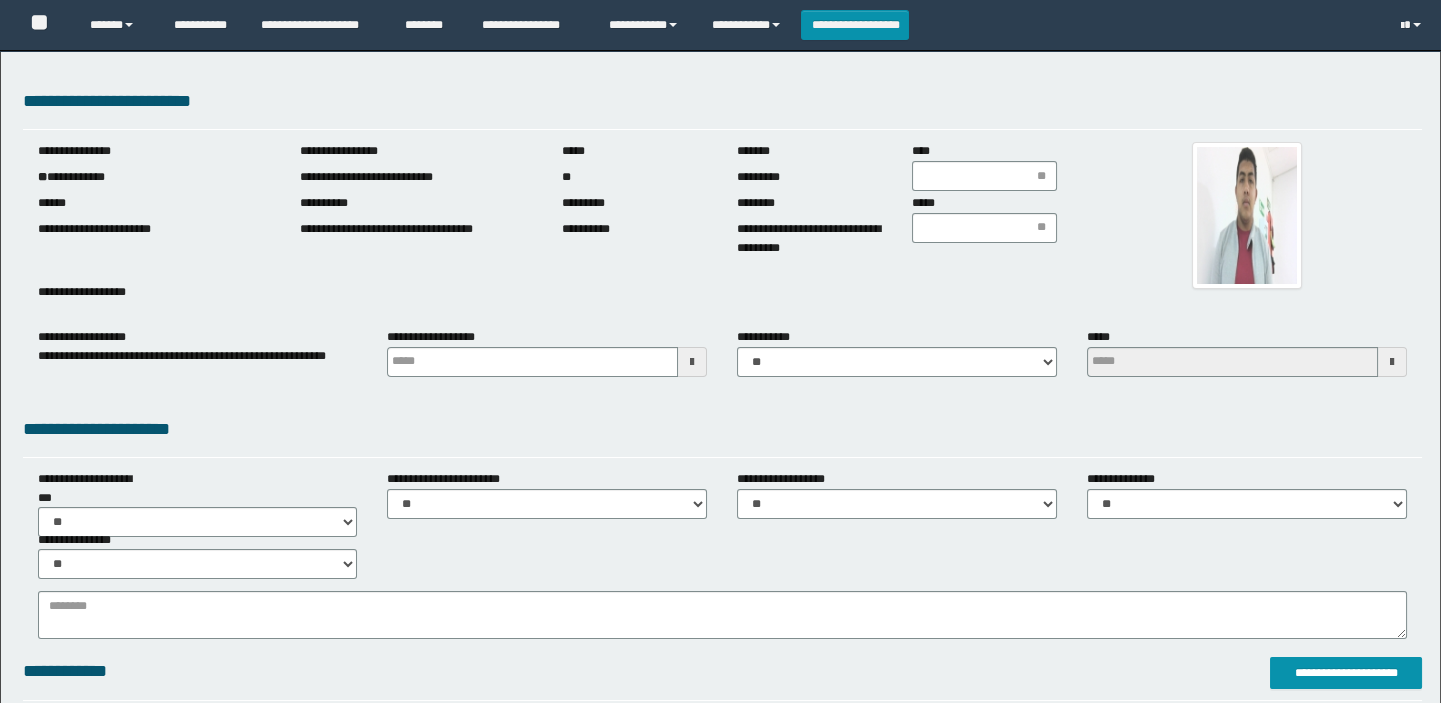 click on "**********" at bounding box center (154, 177) 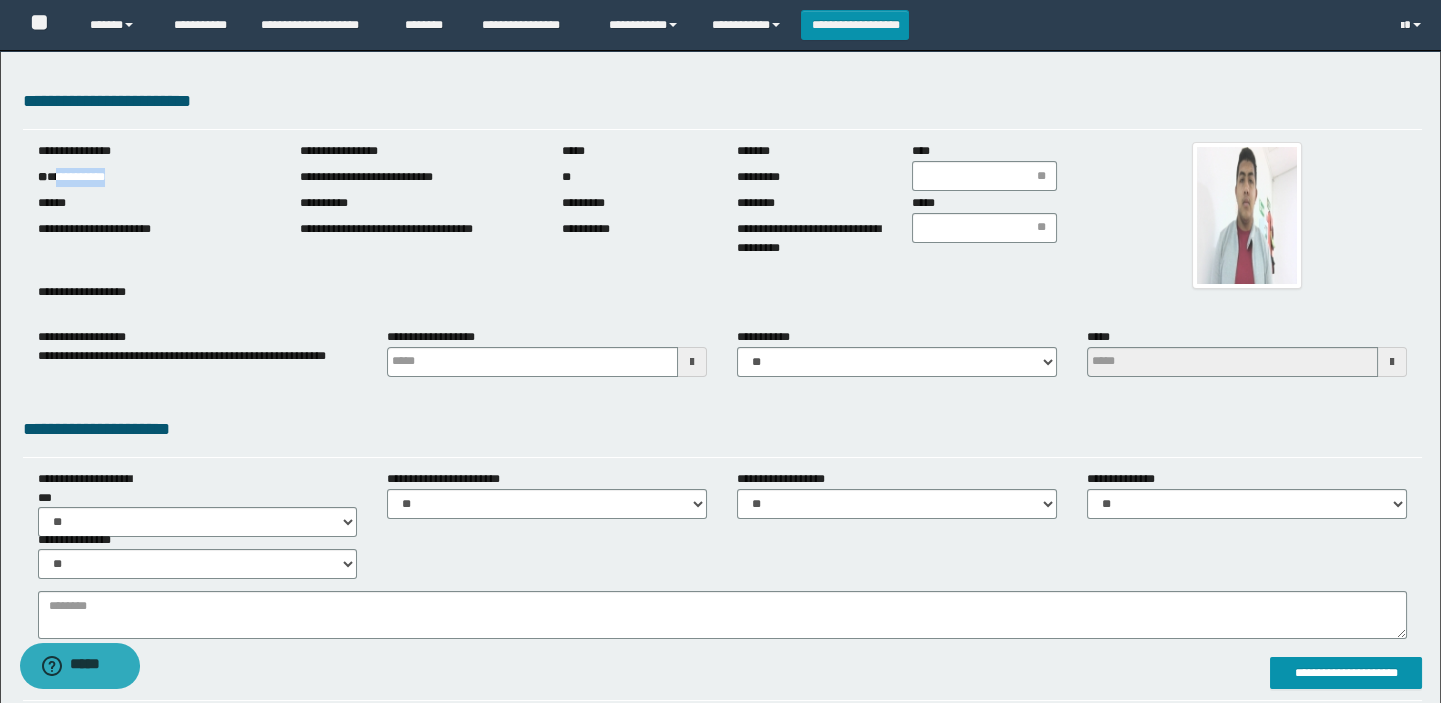 scroll, scrollTop: 0, scrollLeft: 0, axis: both 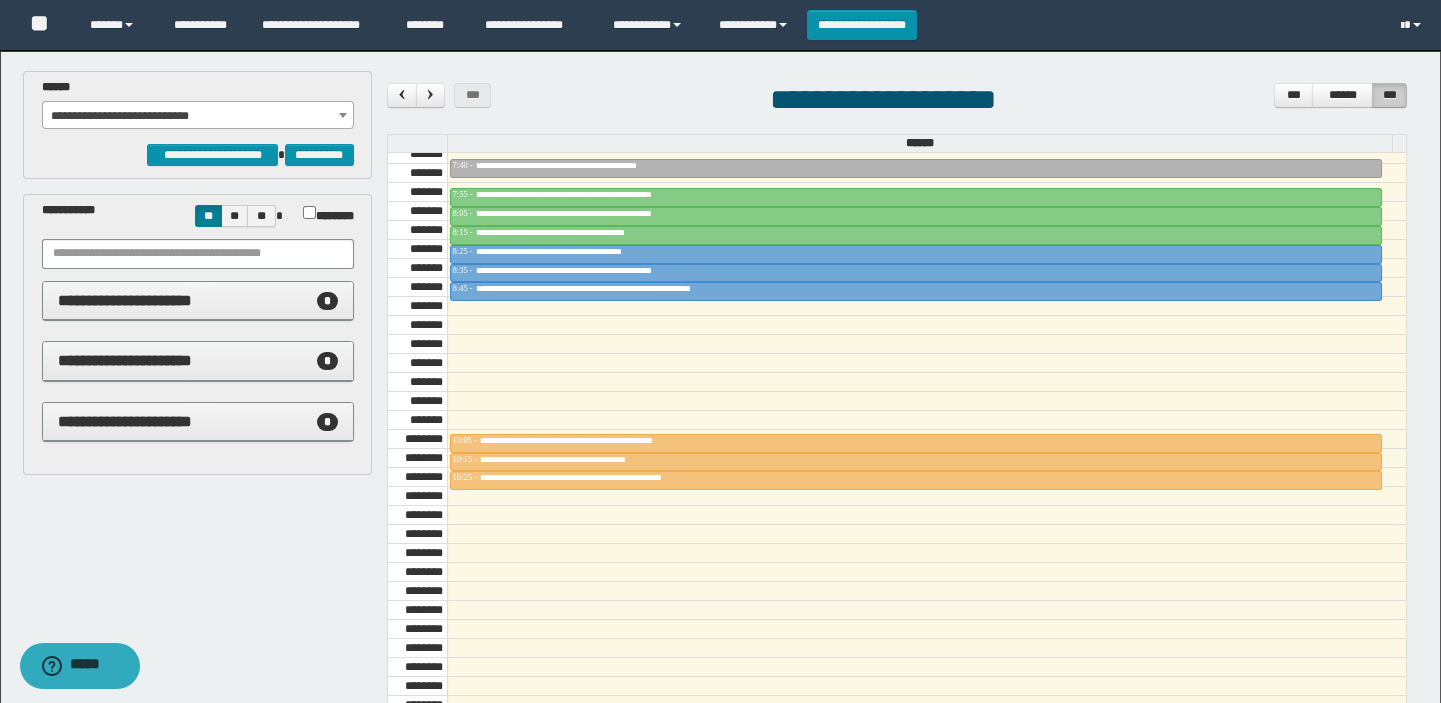 click on "**********" at bounding box center [198, 116] 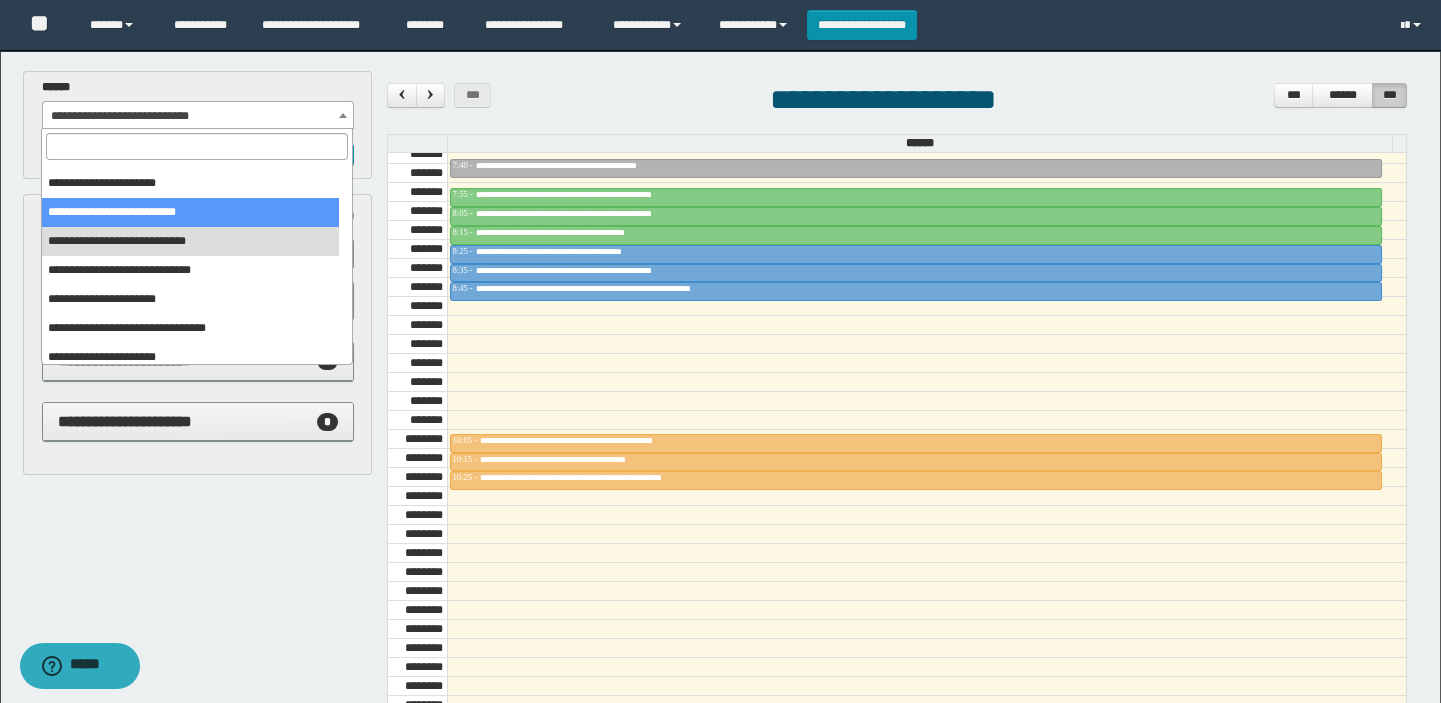 scroll, scrollTop: 150, scrollLeft: 0, axis: vertical 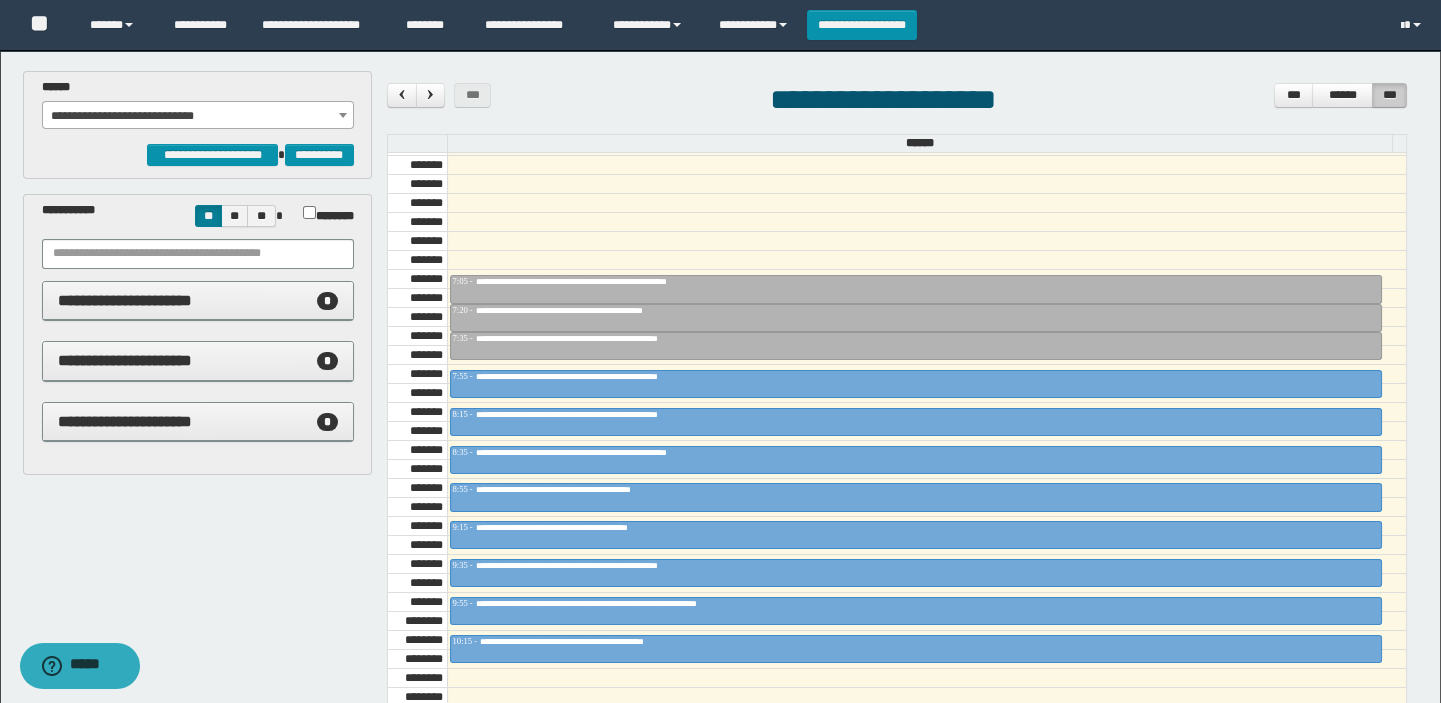 click on "**********" at bounding box center (198, 116) 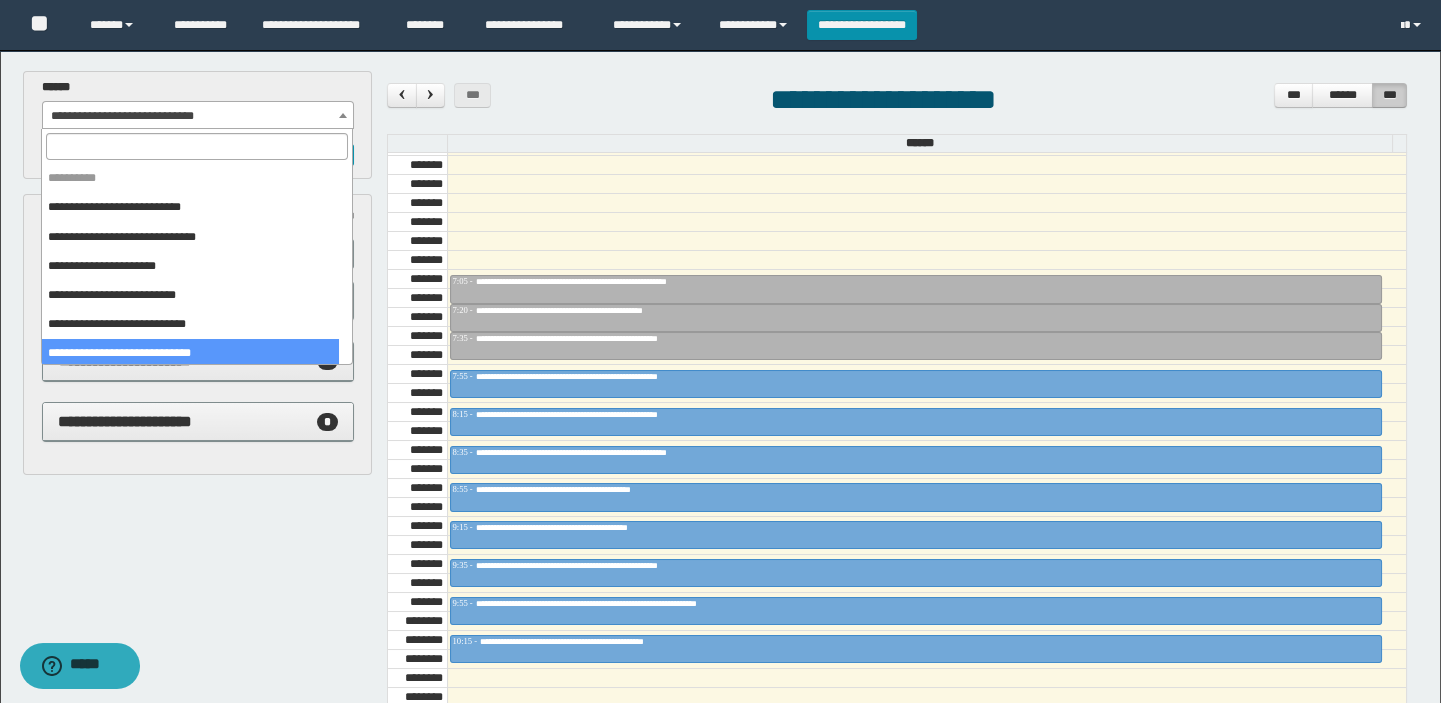 scroll, scrollTop: 145, scrollLeft: 0, axis: vertical 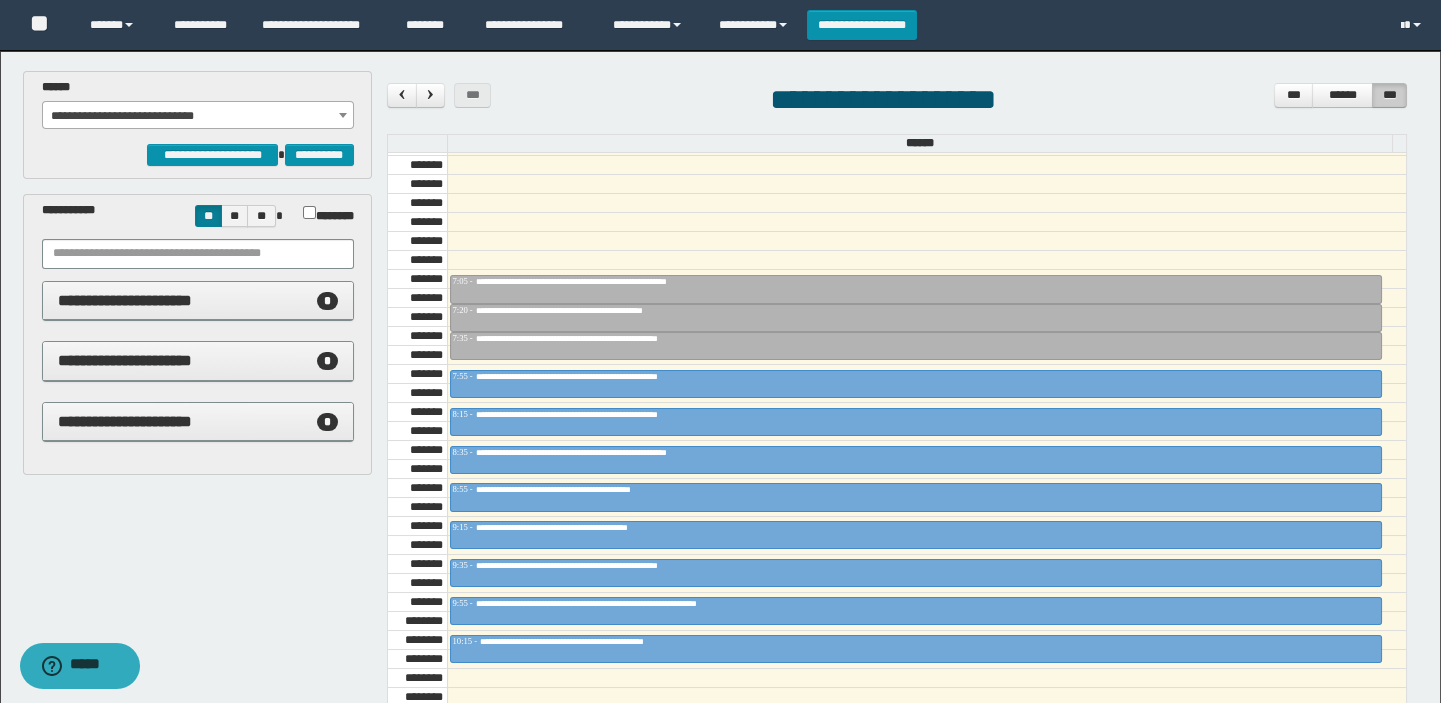 click on "**********" at bounding box center (198, 116) 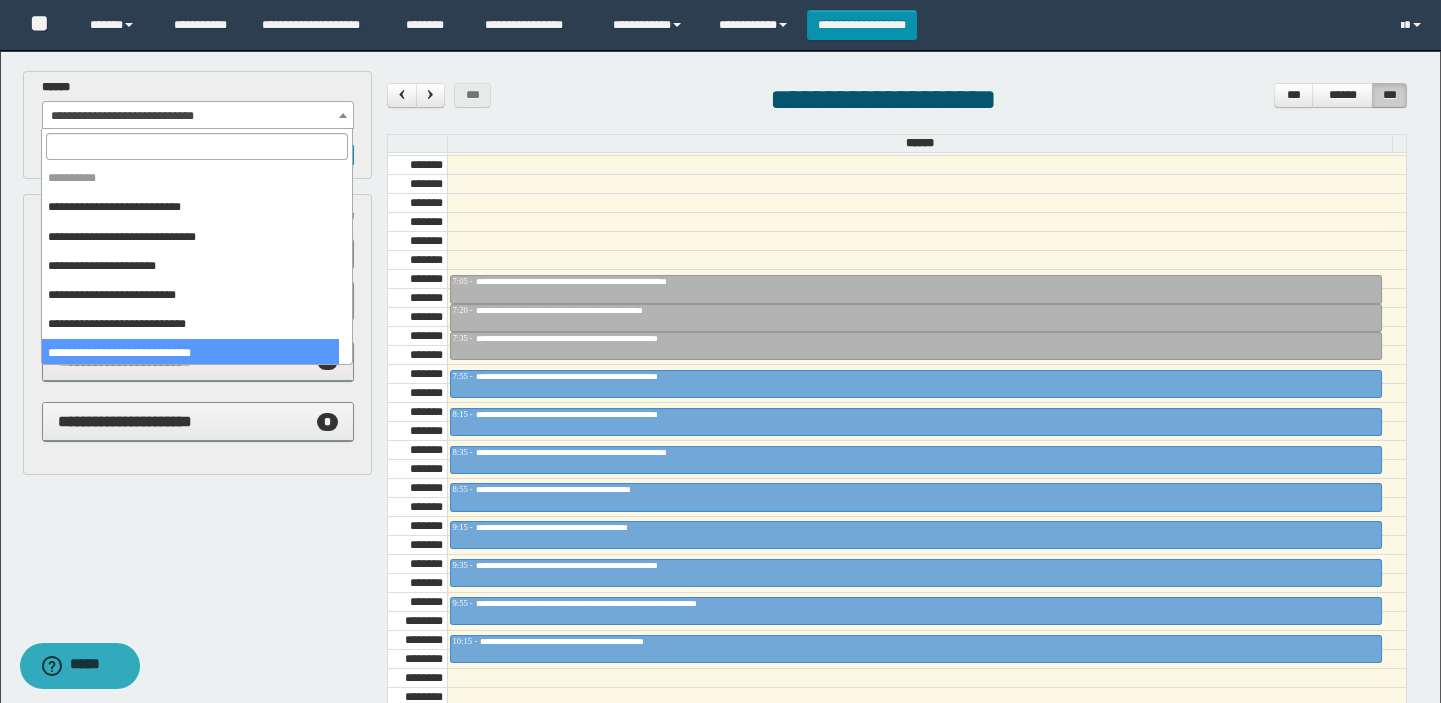 scroll, scrollTop: 145, scrollLeft: 0, axis: vertical 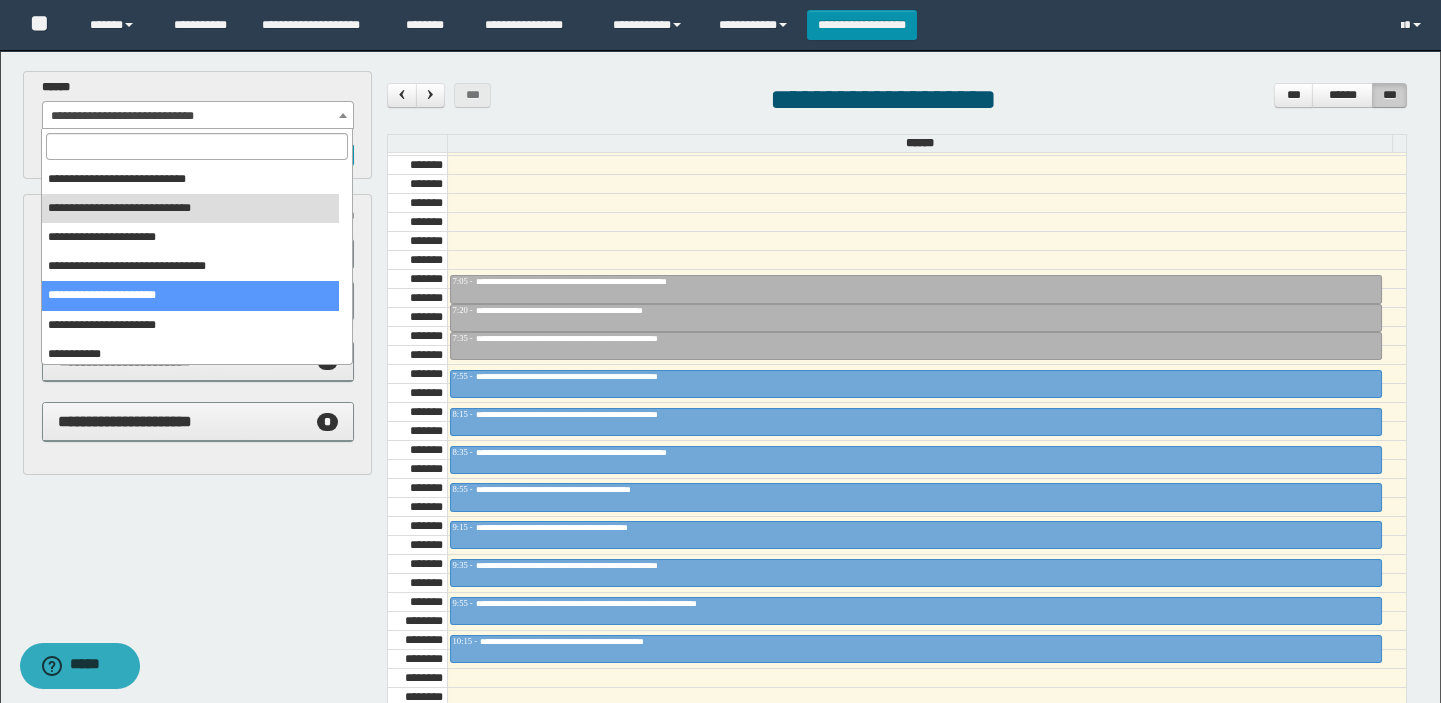 select on "******" 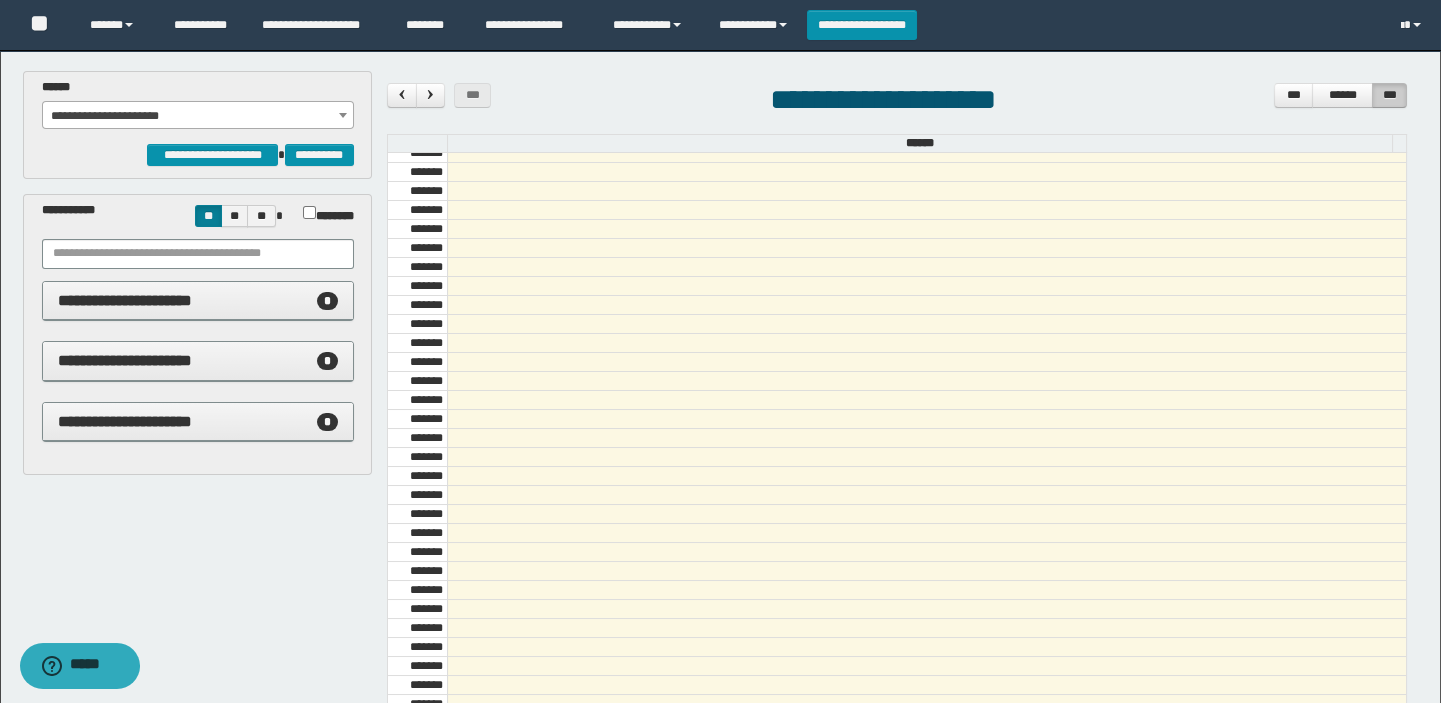 scroll, scrollTop: 0, scrollLeft: 0, axis: both 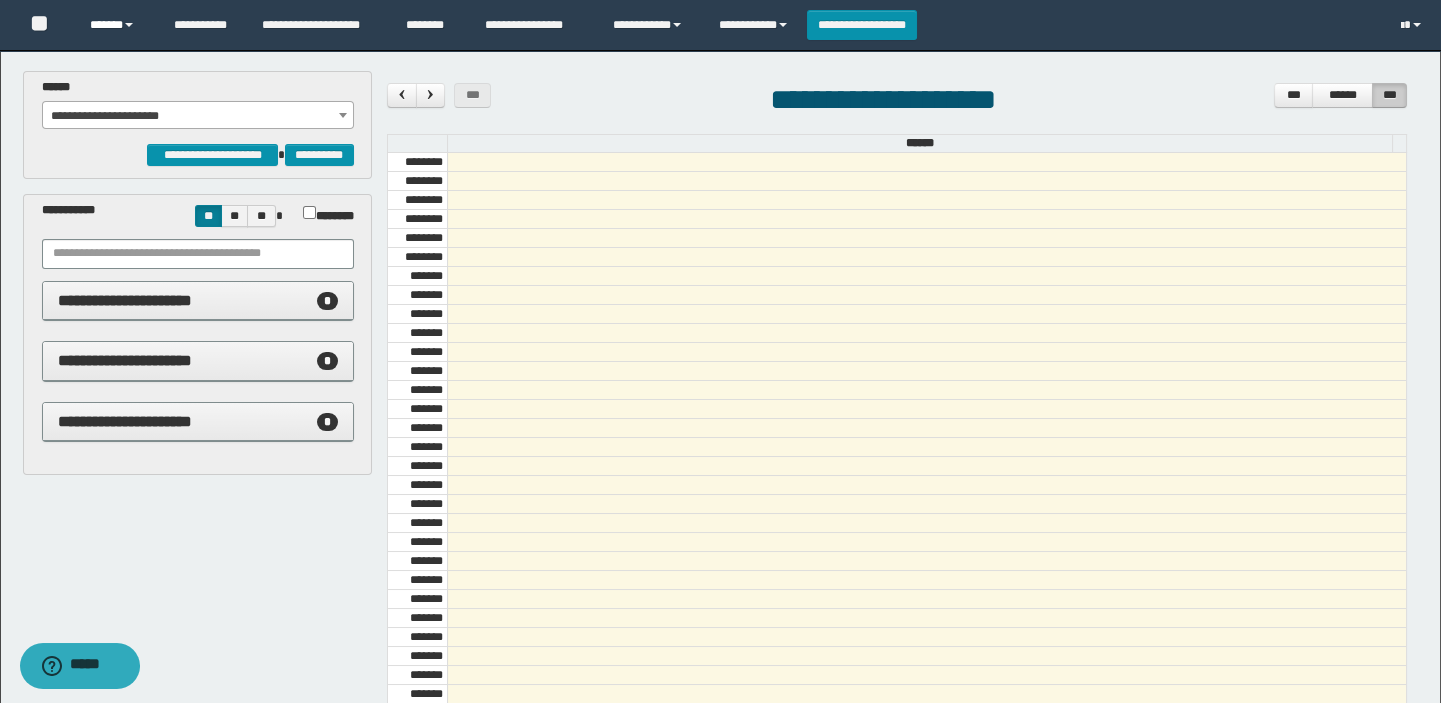 click on "******" at bounding box center [117, 25] 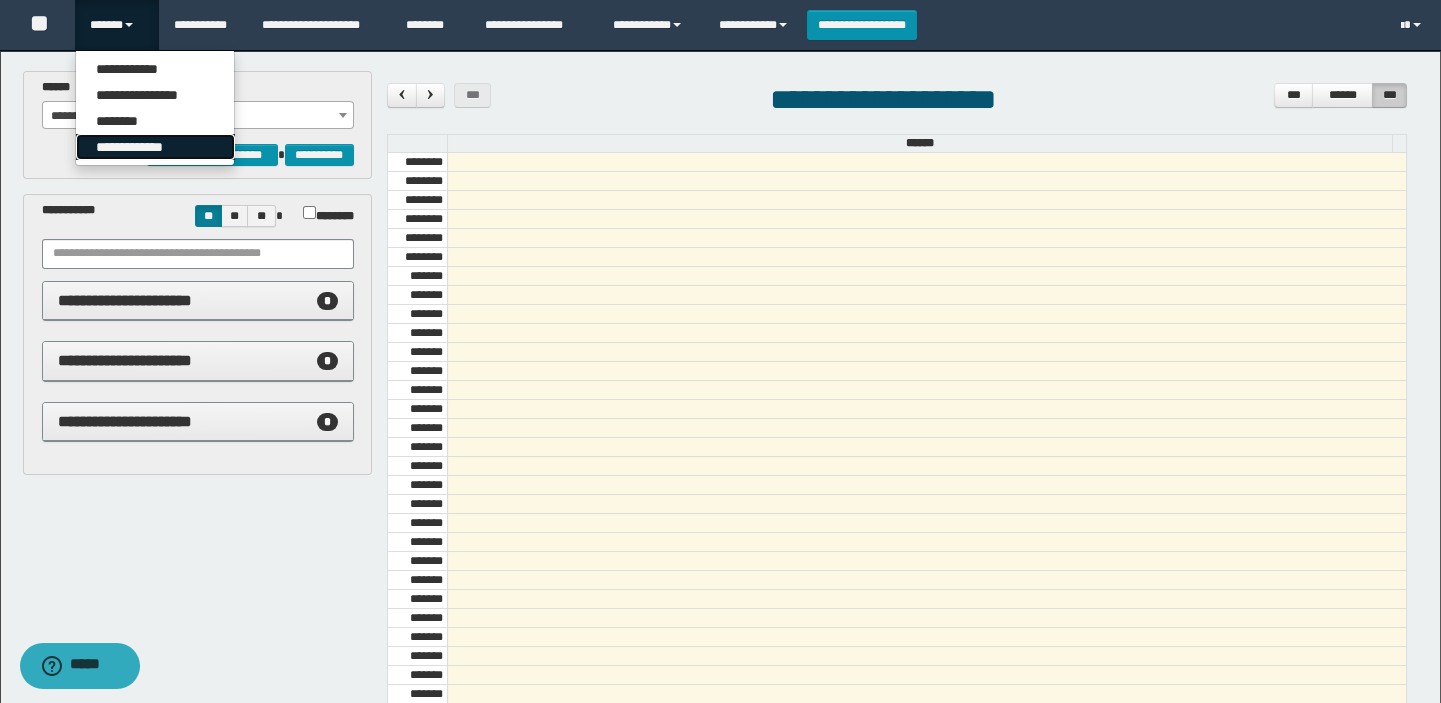 click on "**********" at bounding box center (155, 147) 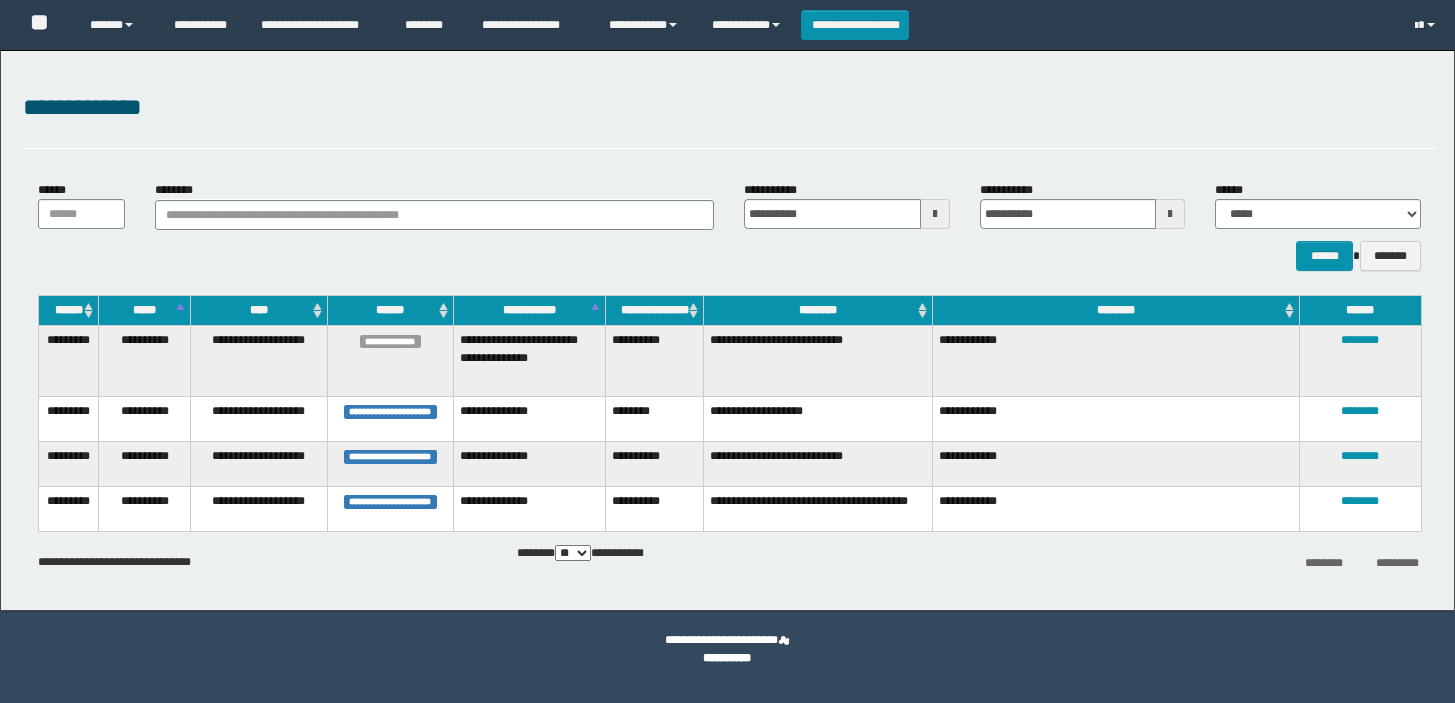 scroll, scrollTop: 0, scrollLeft: 0, axis: both 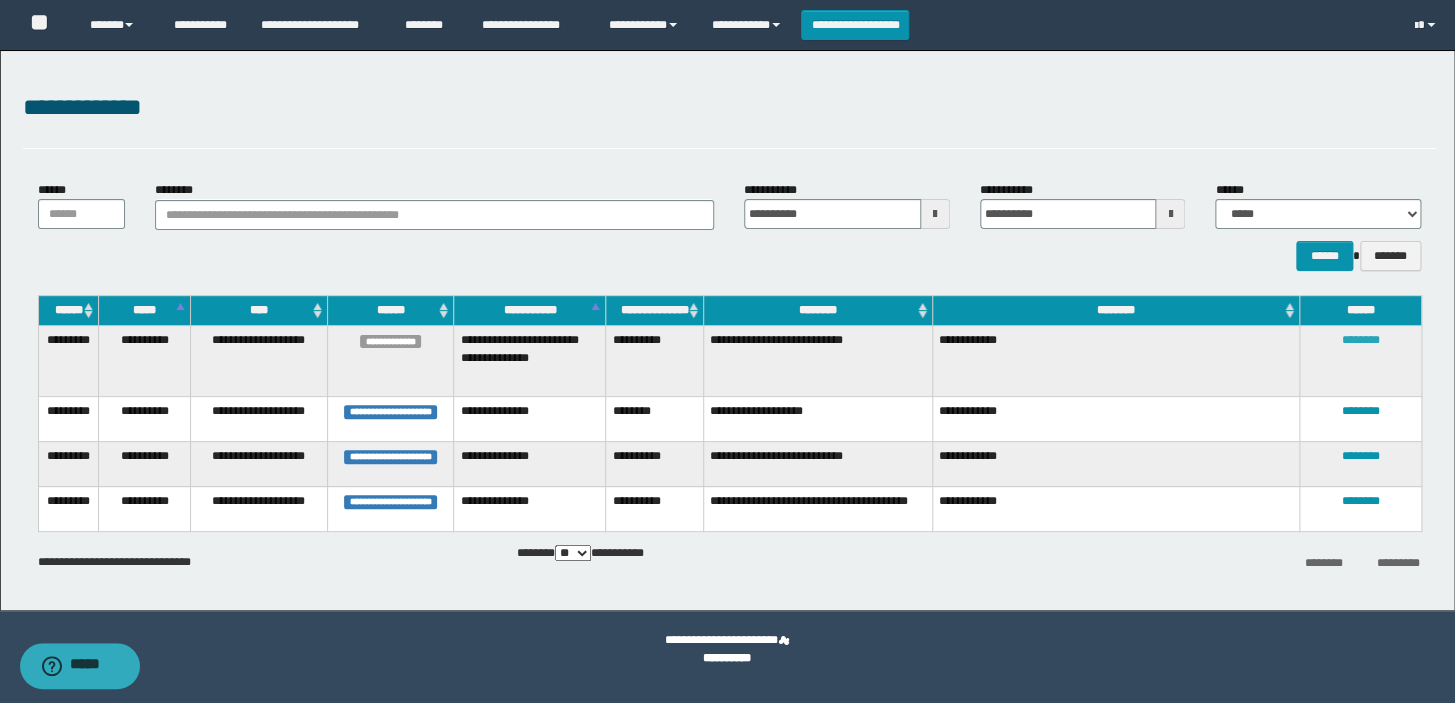 click on "********" at bounding box center (1360, 340) 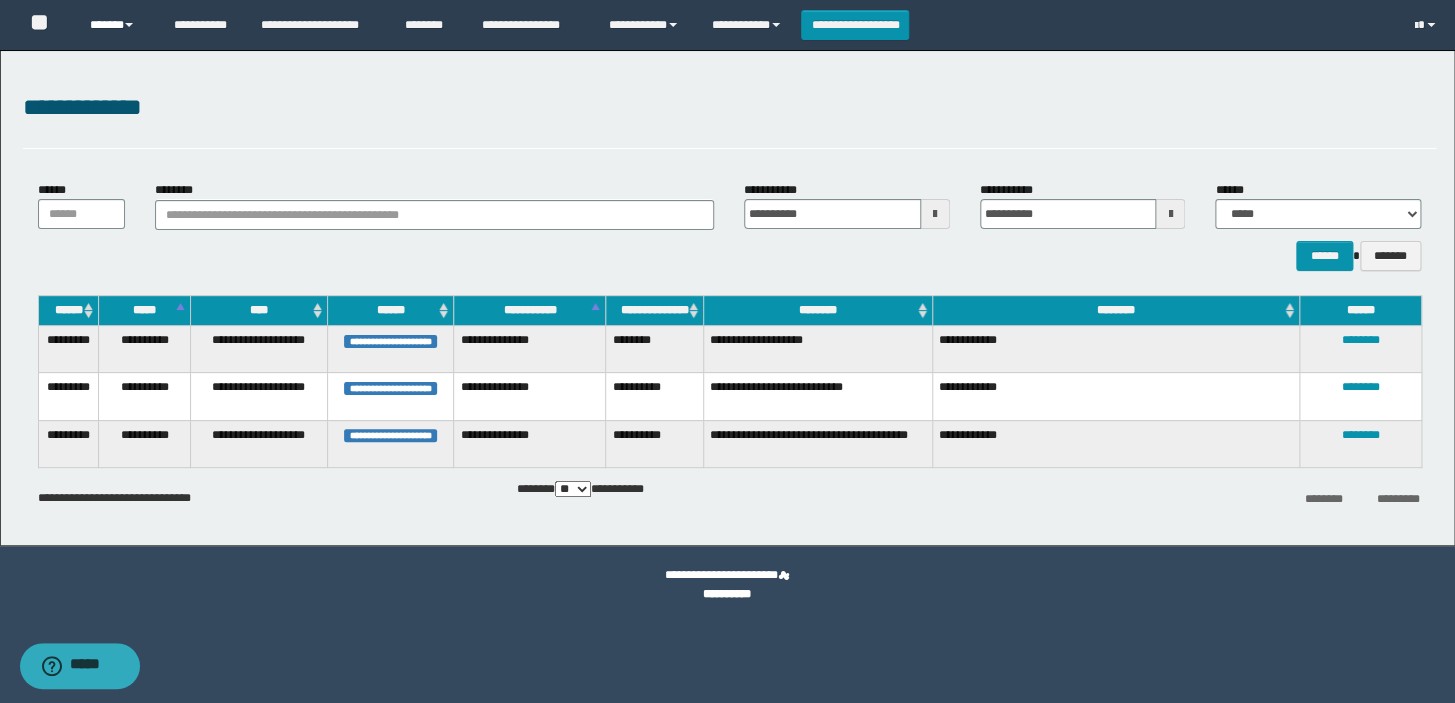 click on "******" at bounding box center (117, 25) 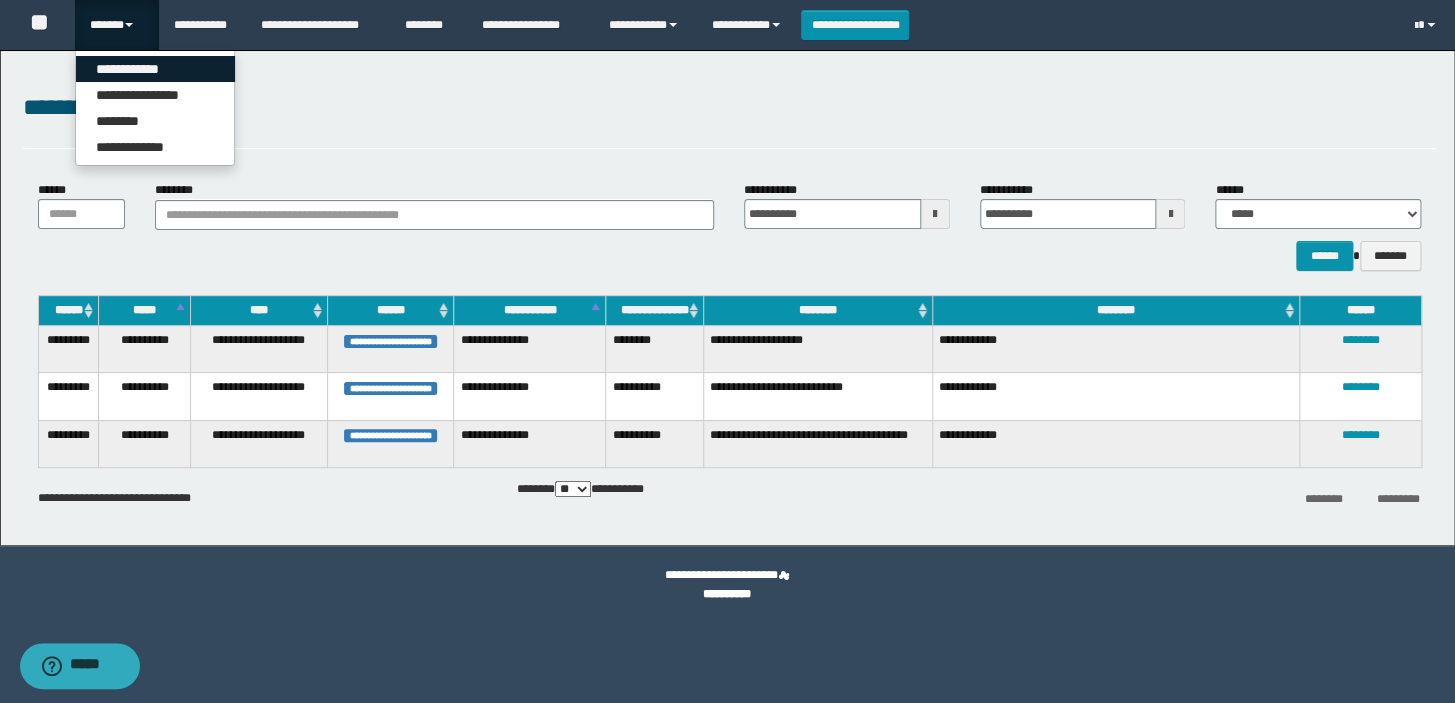 click on "**********" at bounding box center [155, 69] 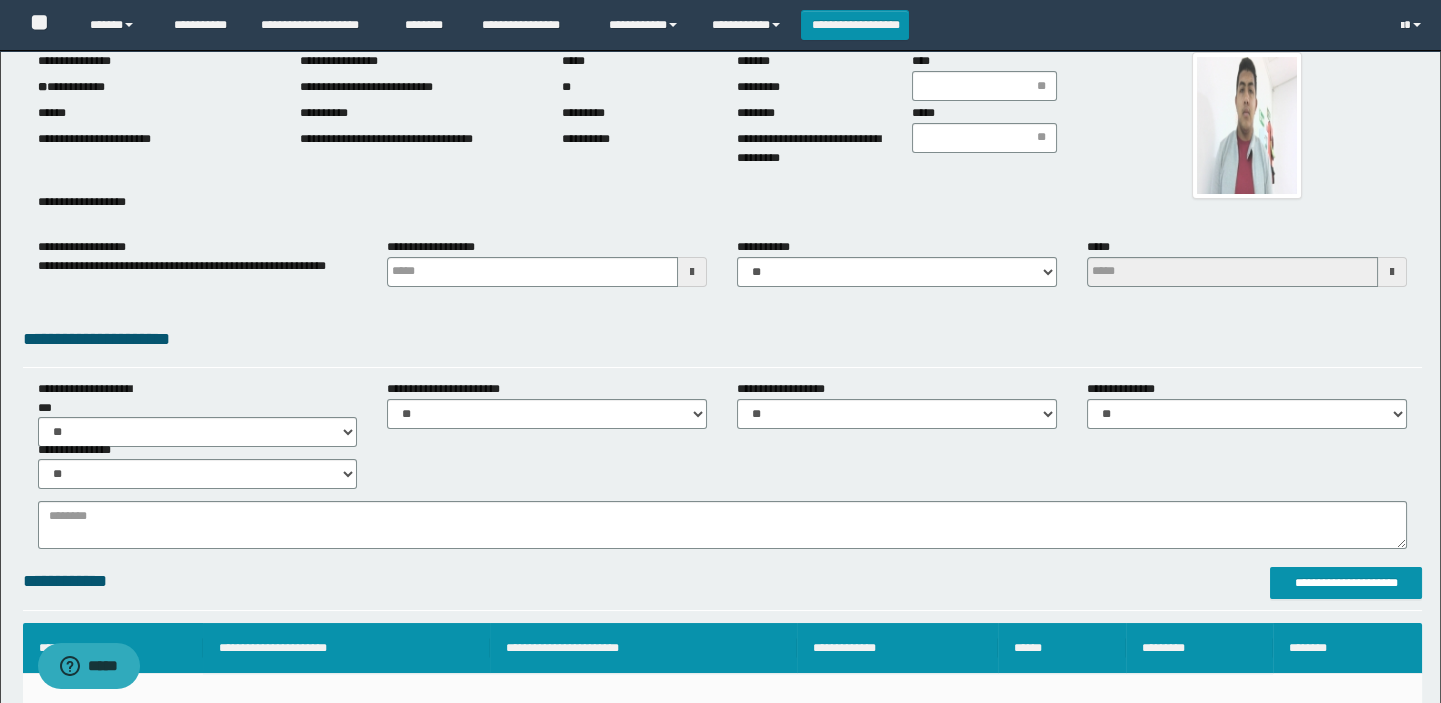 scroll, scrollTop: 90, scrollLeft: 0, axis: vertical 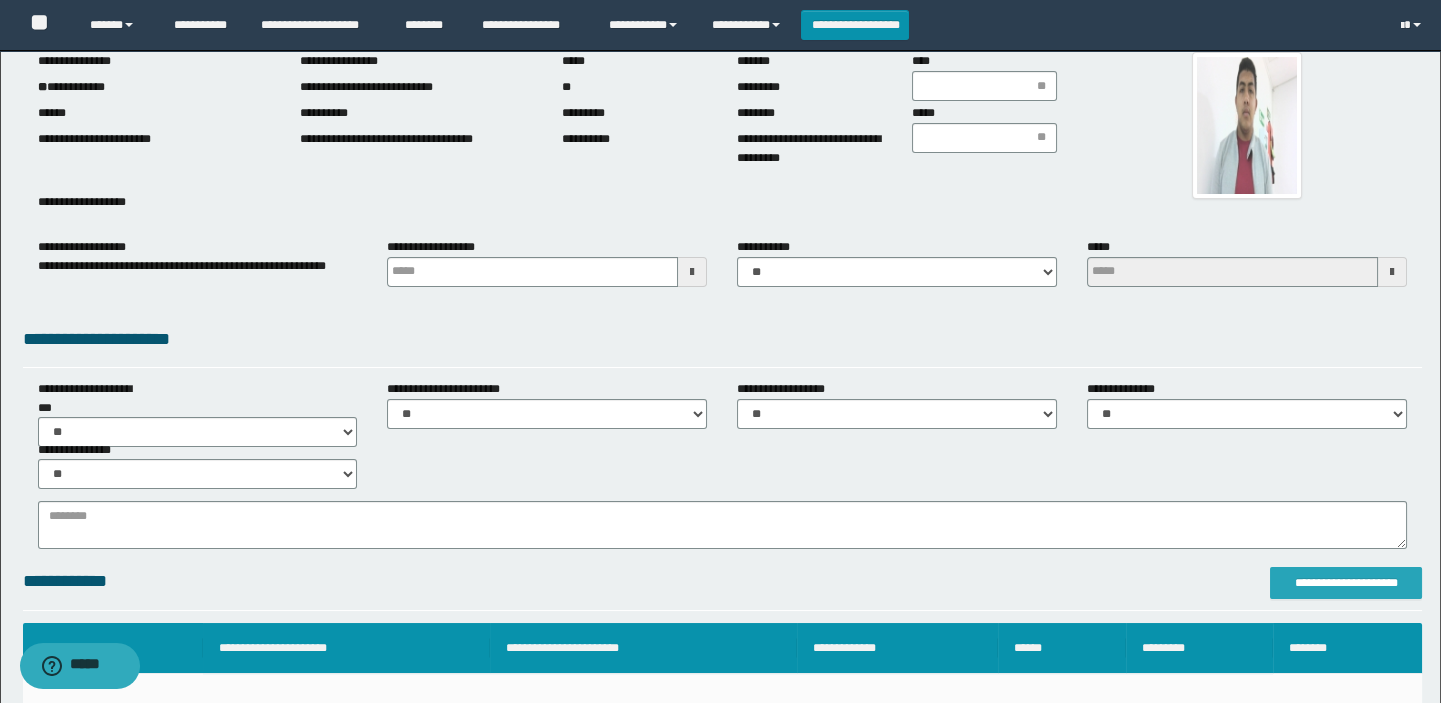 click on "**********" at bounding box center [1346, 583] 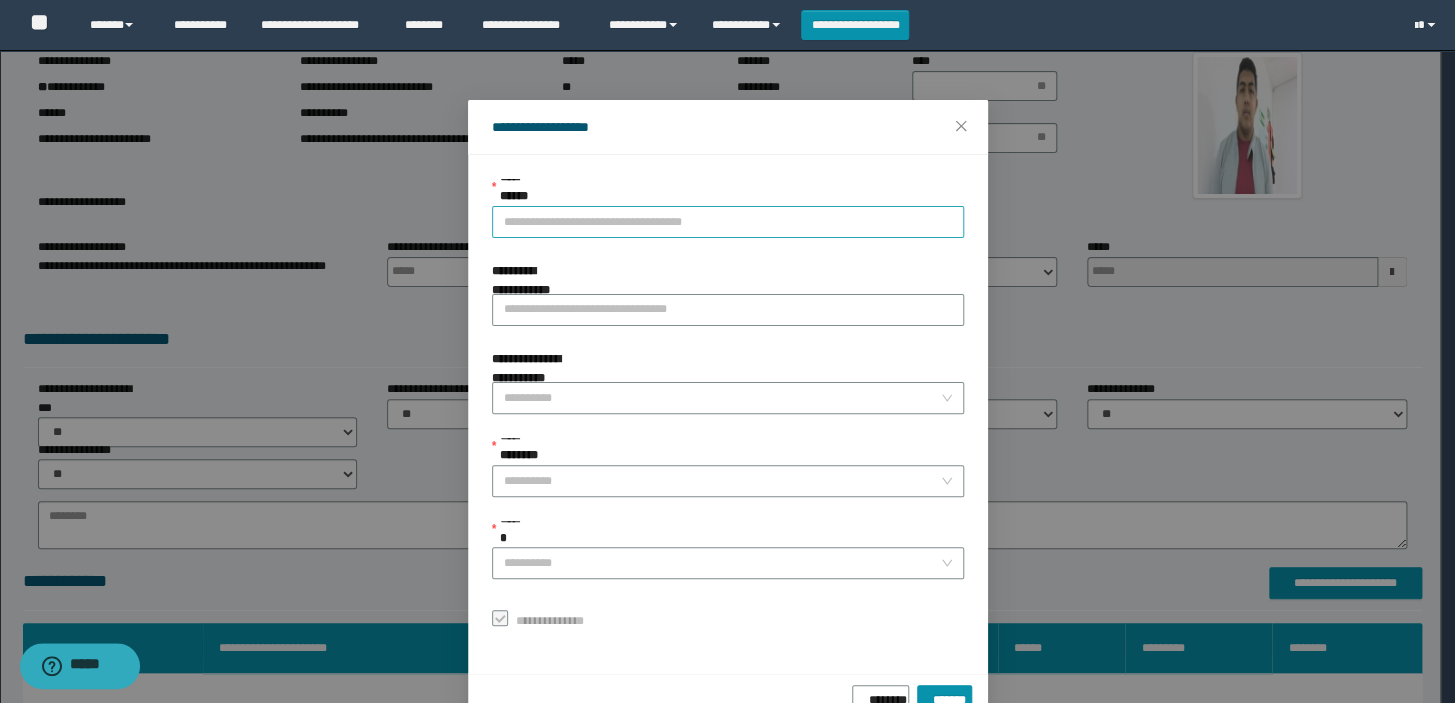 click on "**********" at bounding box center (728, 222) 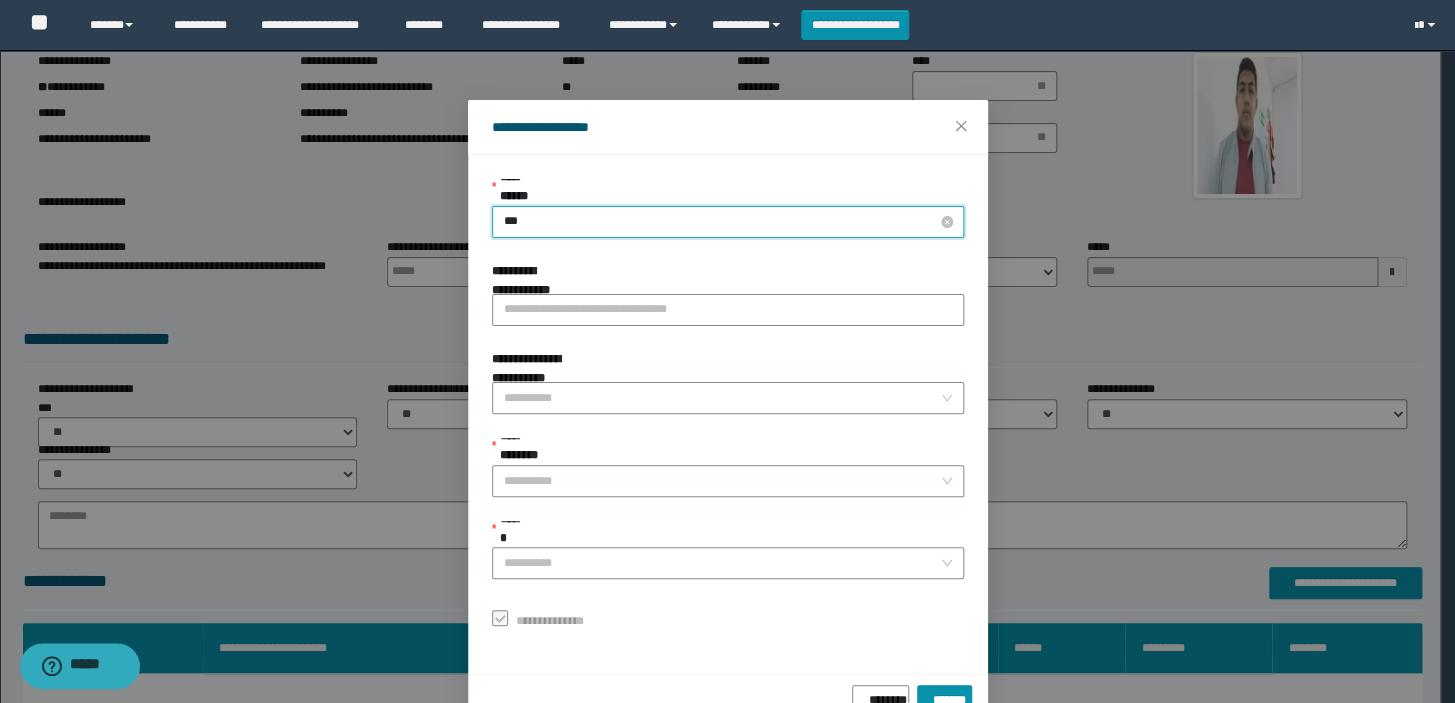 type on "****" 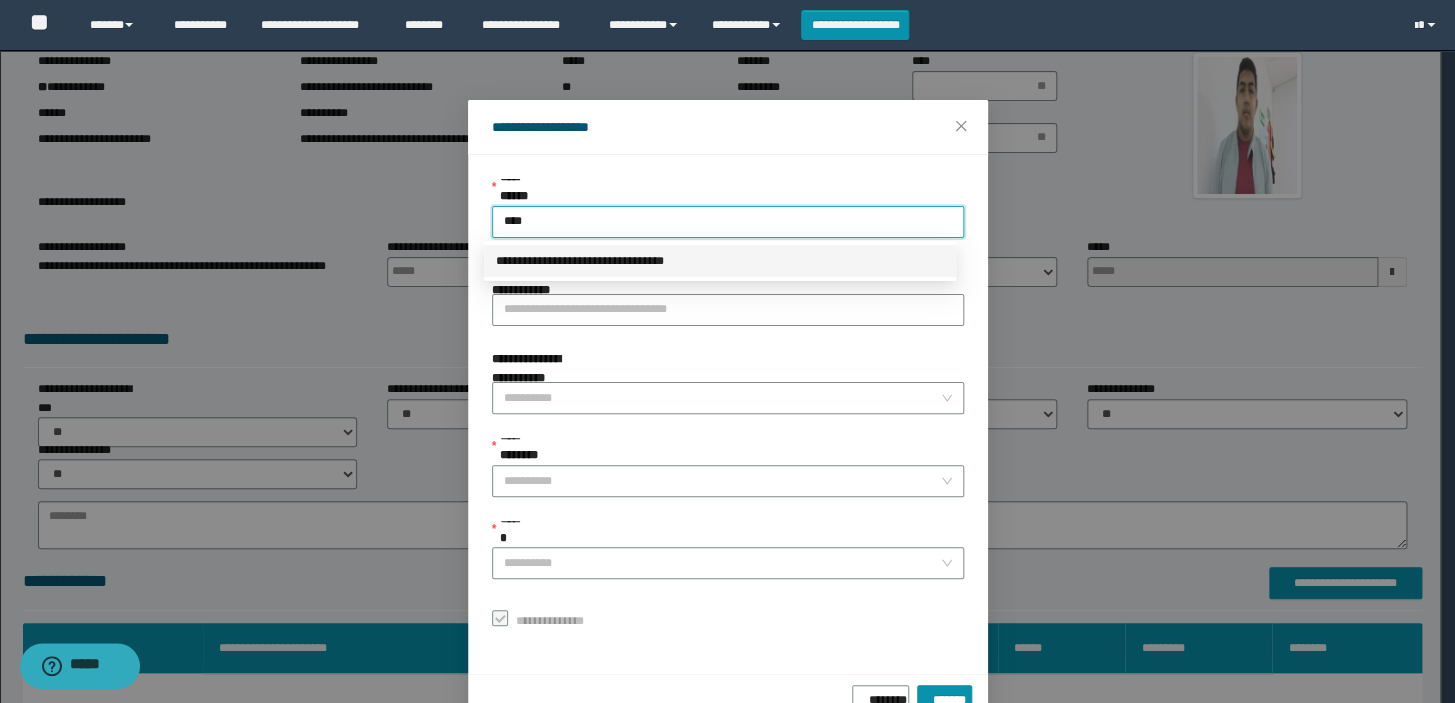 click on "**********" at bounding box center [720, 261] 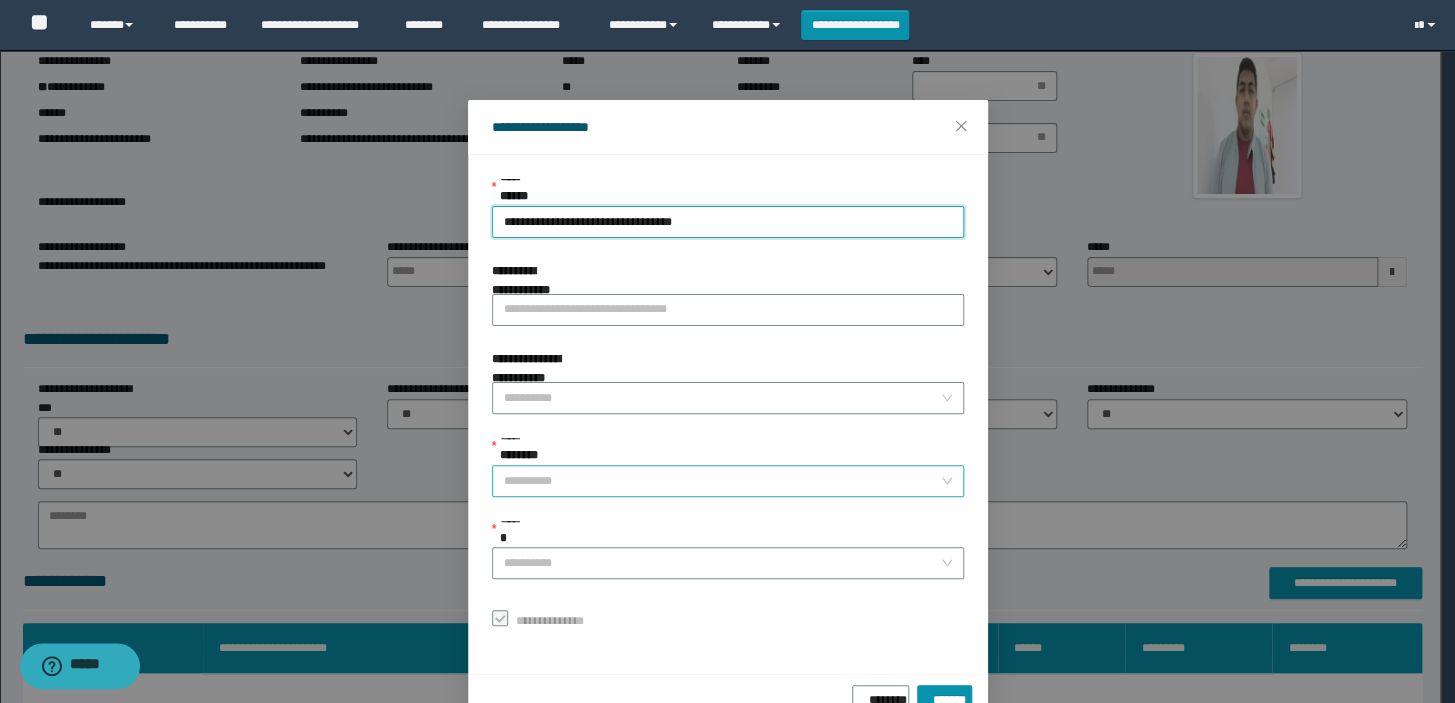click on "**********" at bounding box center [722, 481] 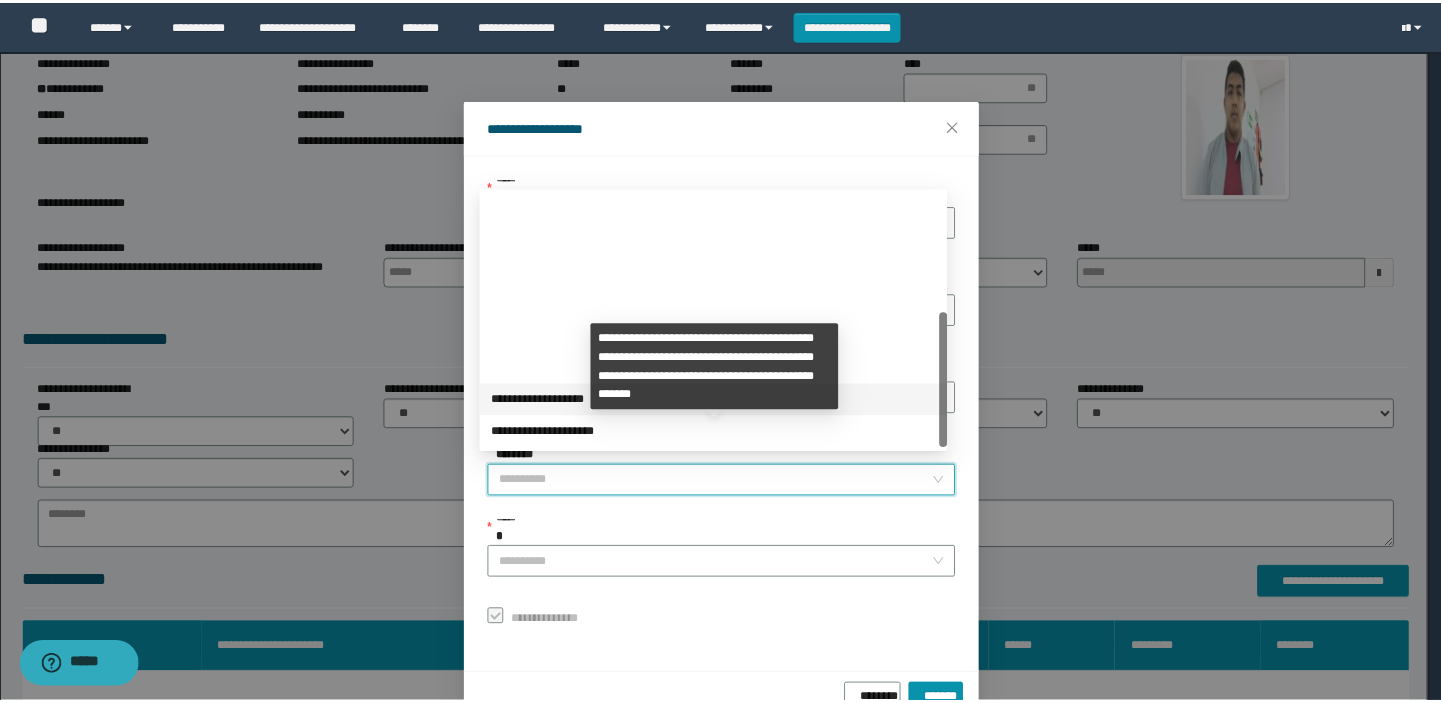 scroll, scrollTop: 223, scrollLeft: 0, axis: vertical 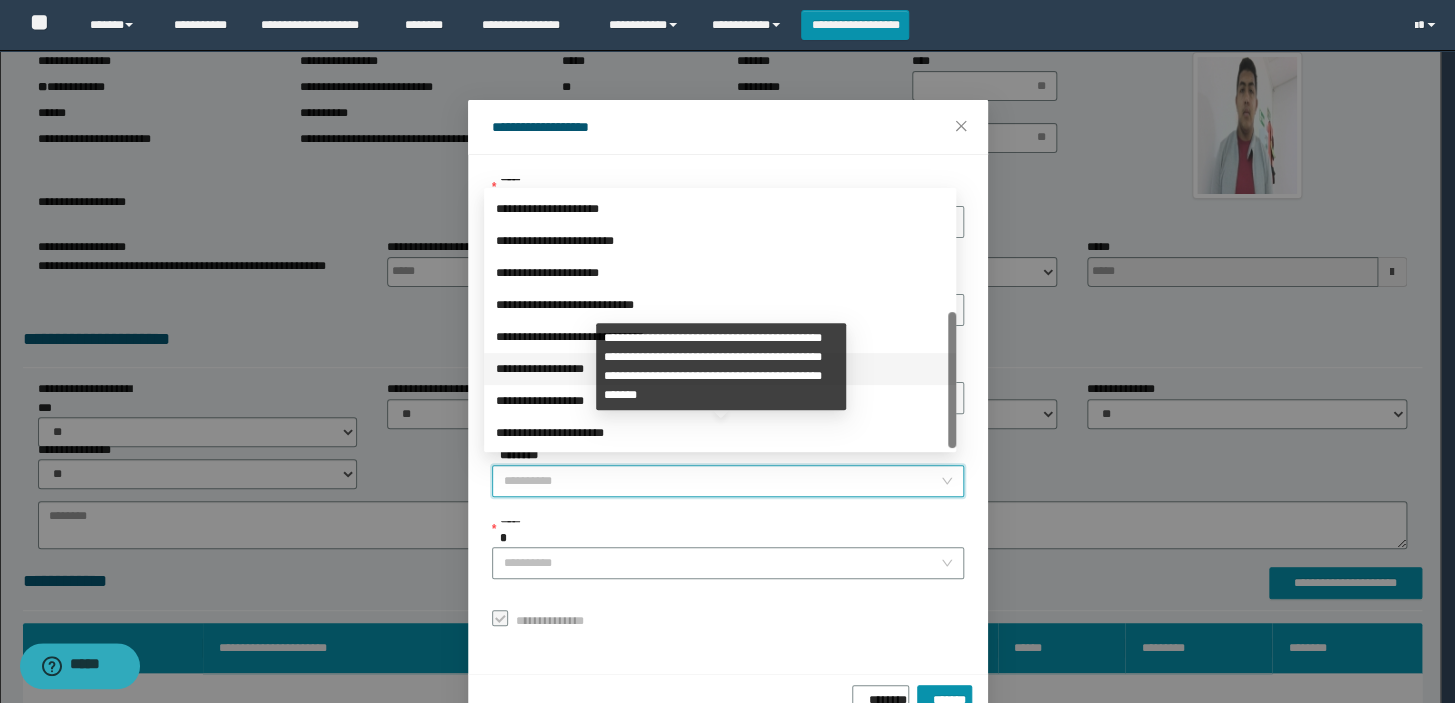 click on "**********" at bounding box center [720, 369] 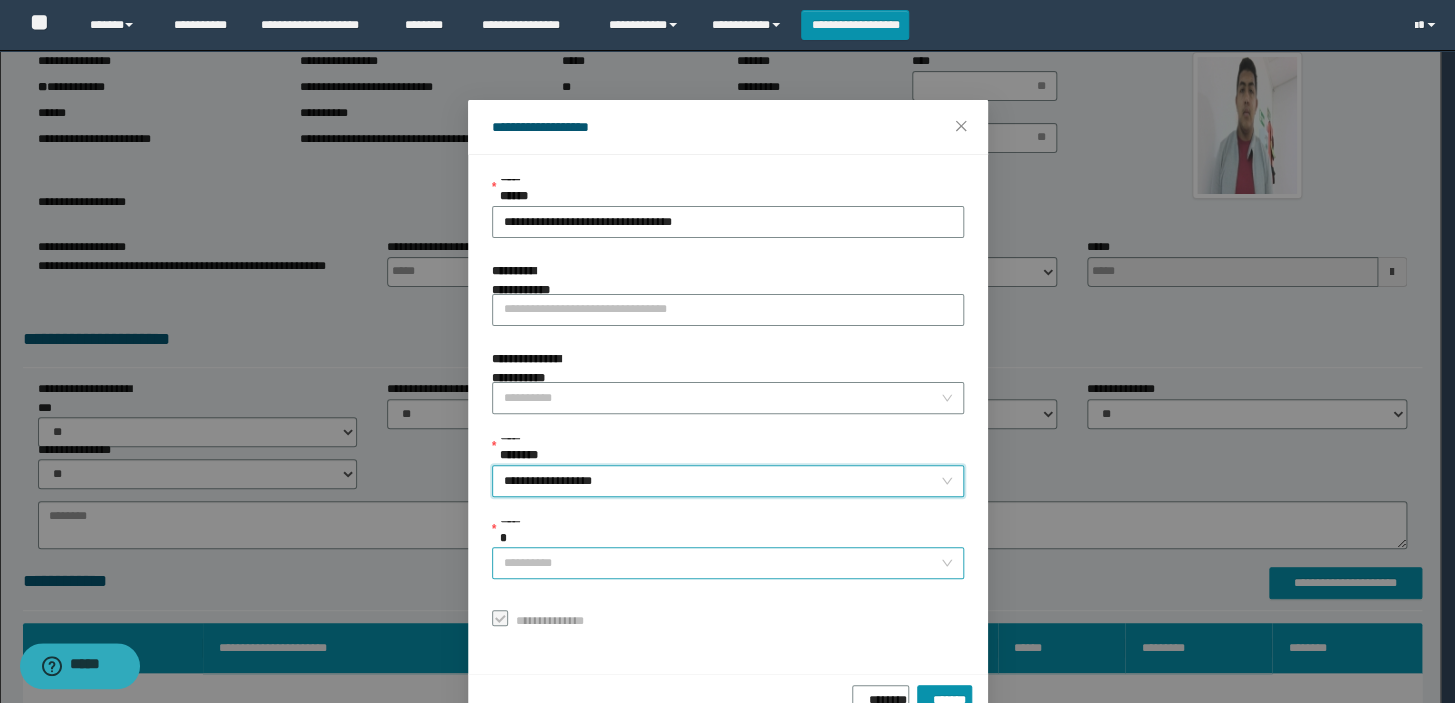 click on "******" at bounding box center (722, 563) 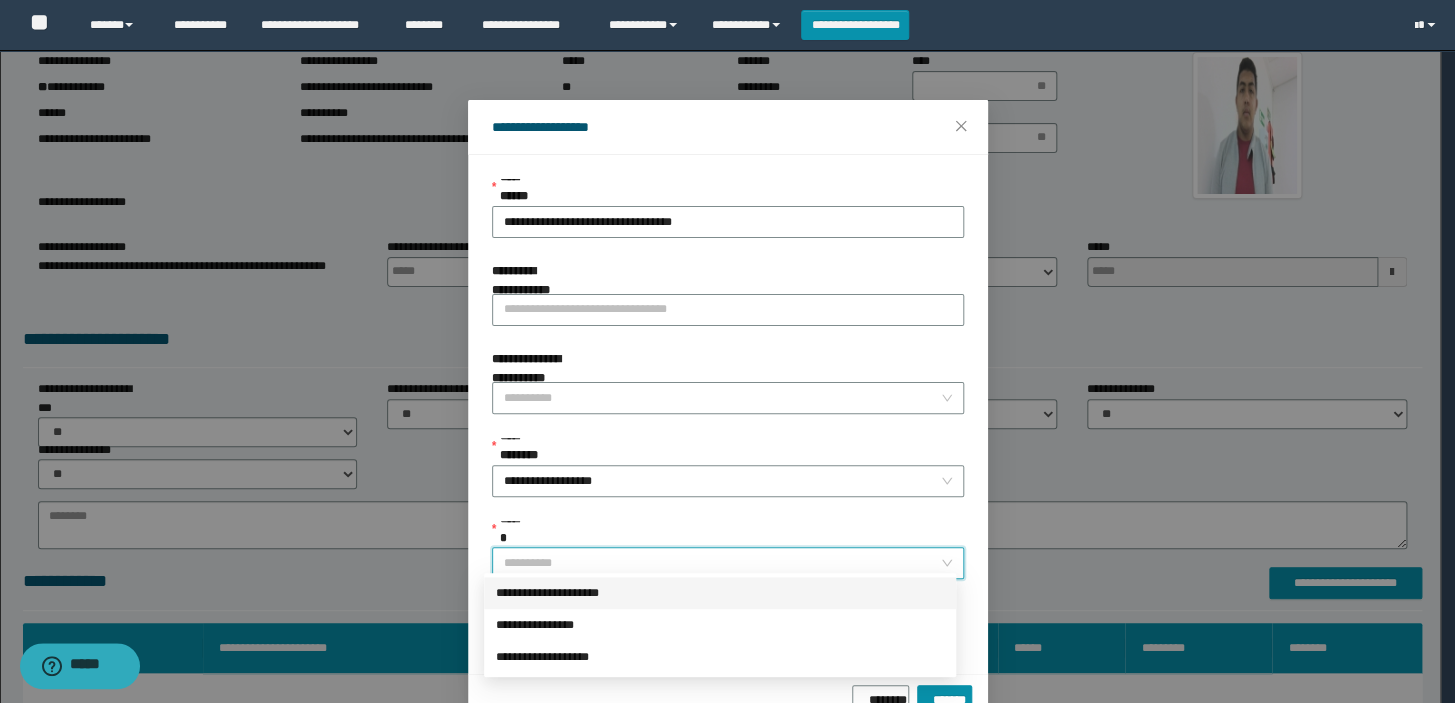 click on "**********" at bounding box center [720, 593] 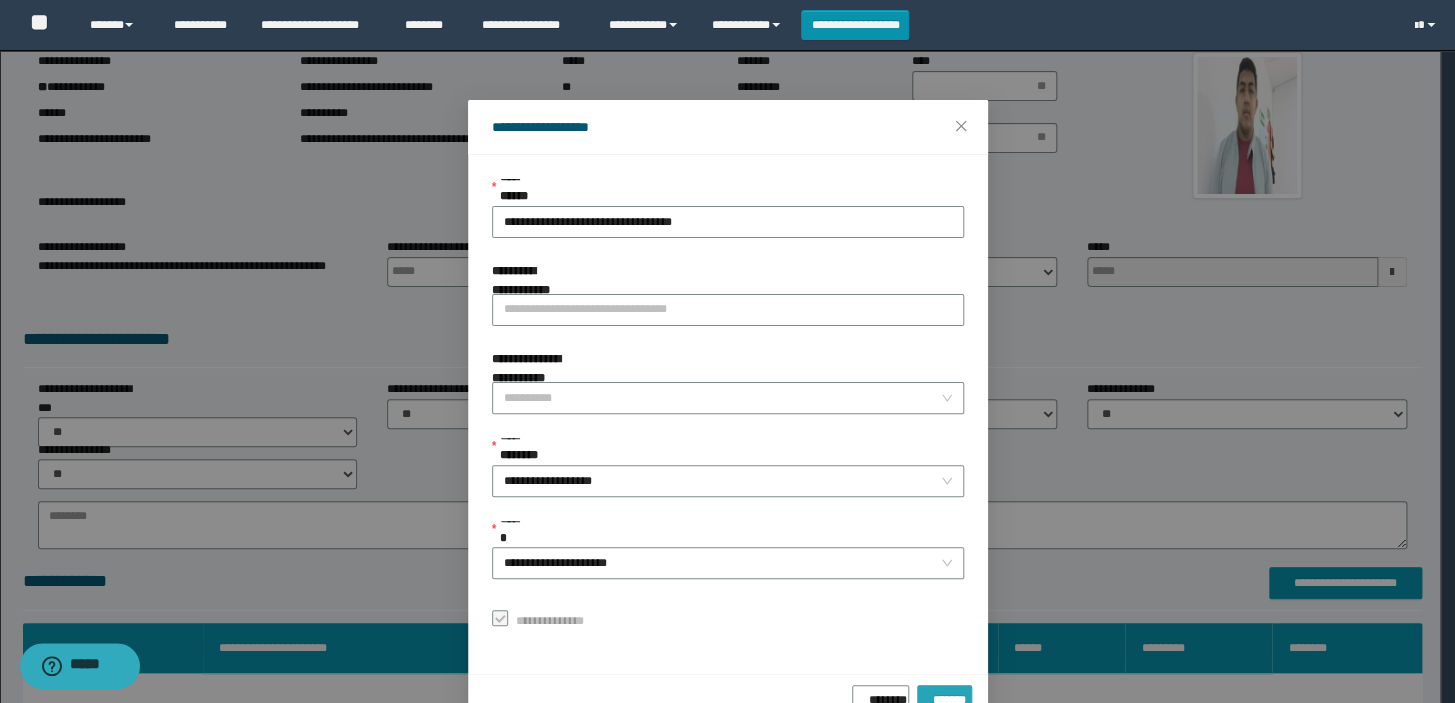 click on "*******" at bounding box center (944, 696) 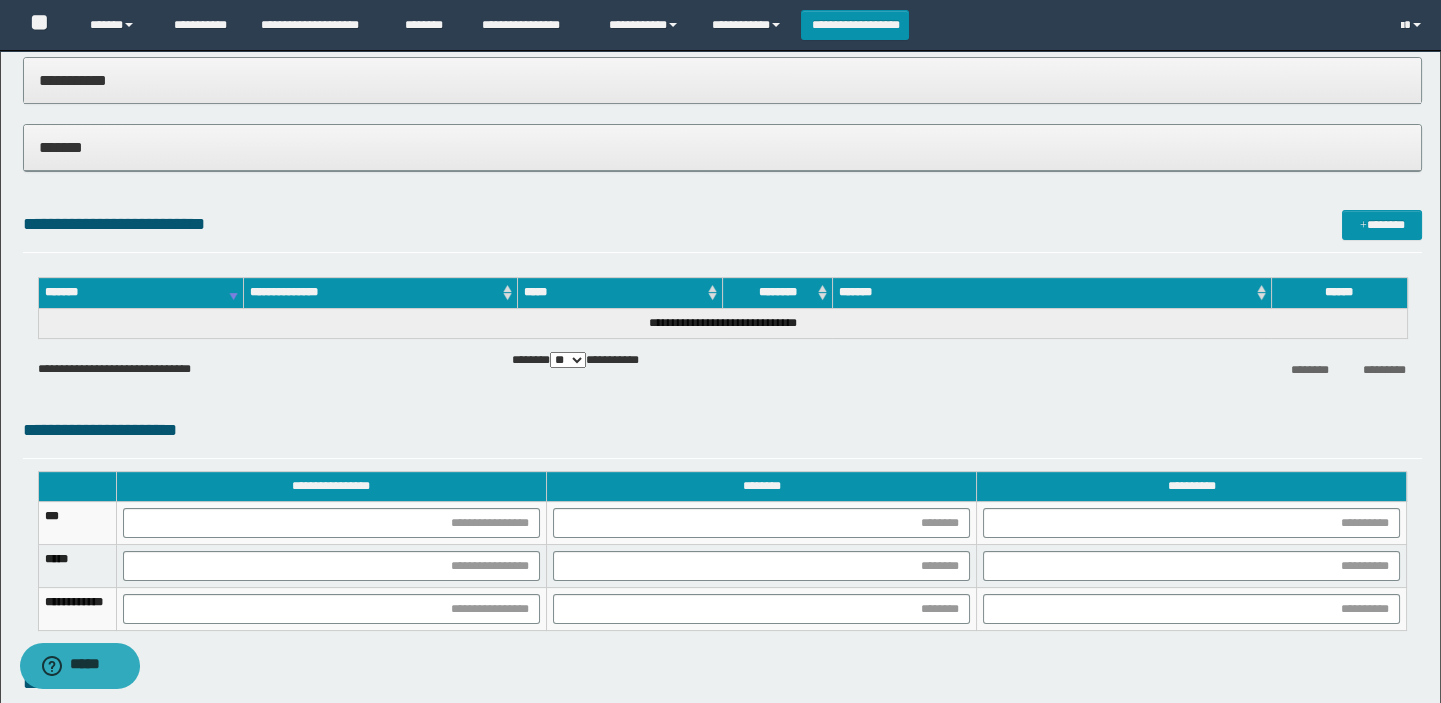 scroll, scrollTop: 909, scrollLeft: 0, axis: vertical 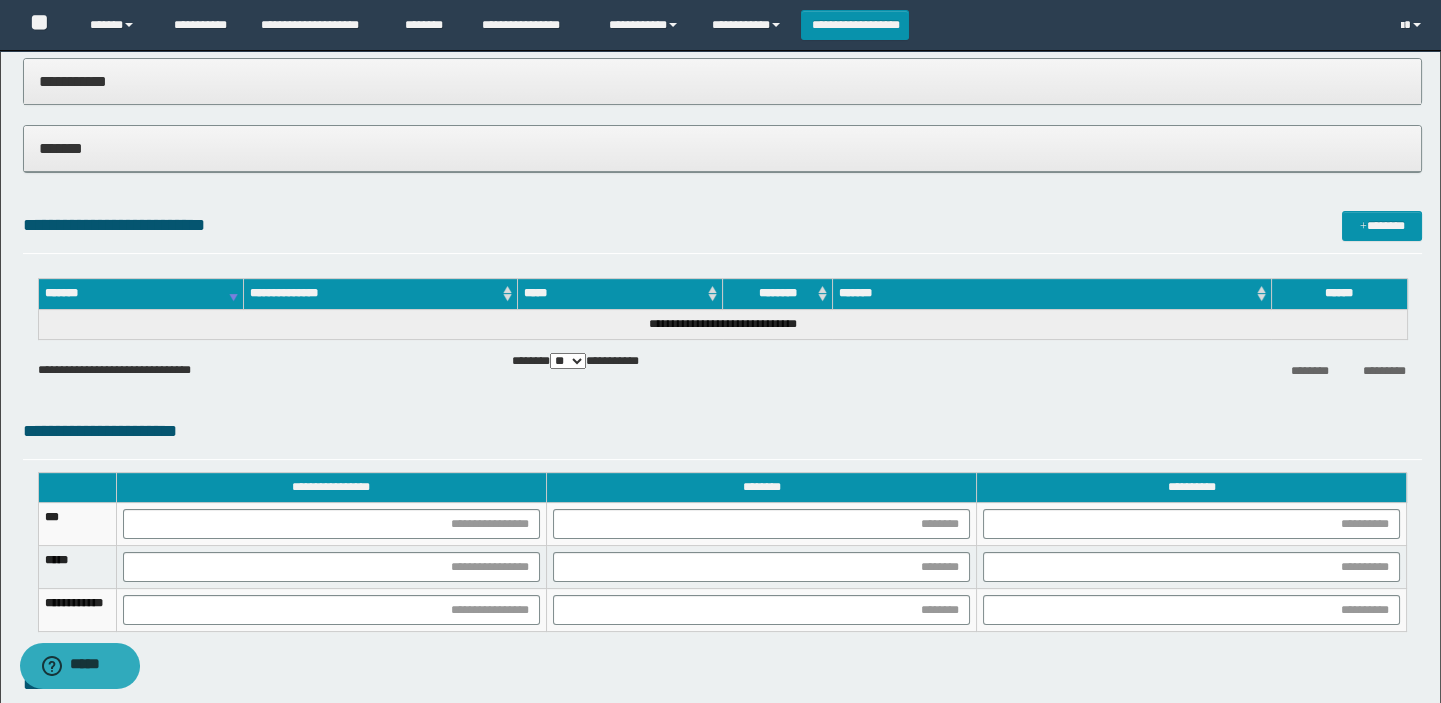 click on "*******" at bounding box center (723, 148) 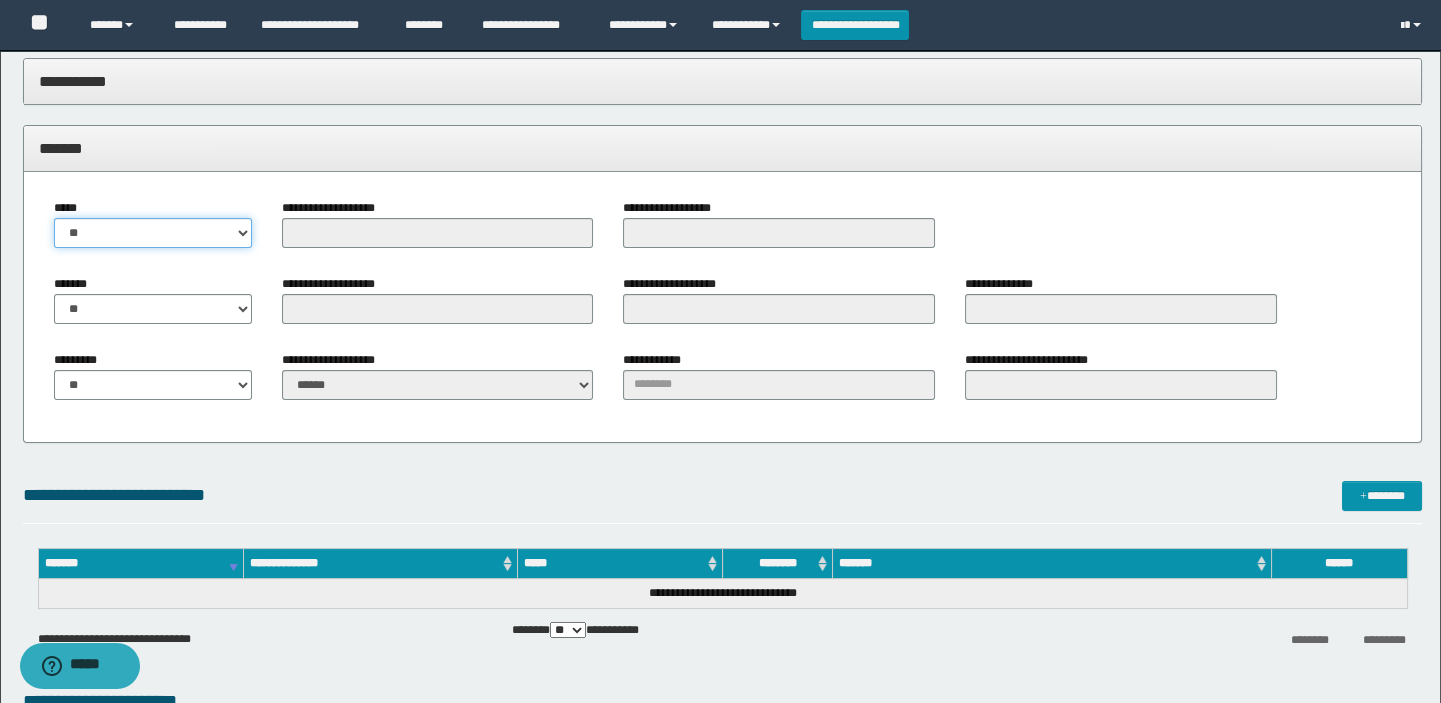 drag, startPoint x: 210, startPoint y: 229, endPoint x: 193, endPoint y: 245, distance: 23.345236 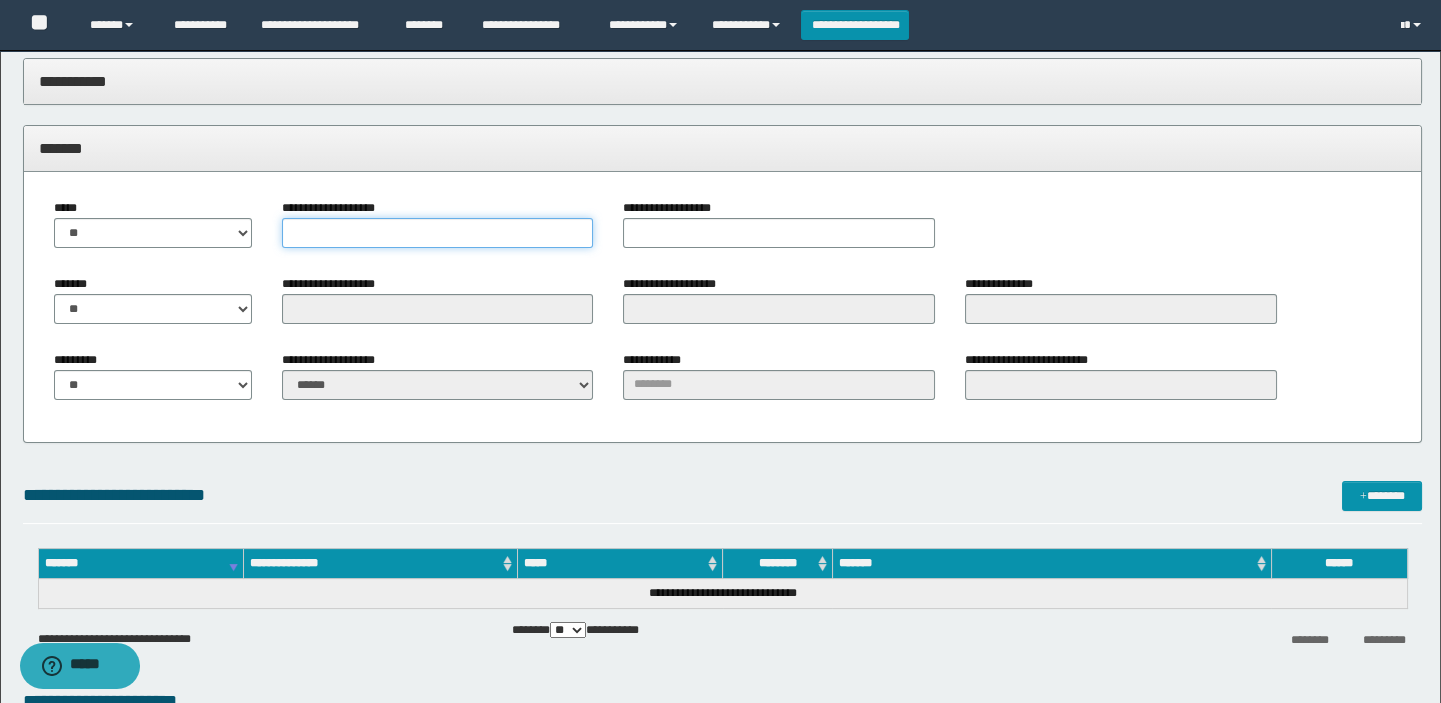 click on "**********" at bounding box center (438, 233) 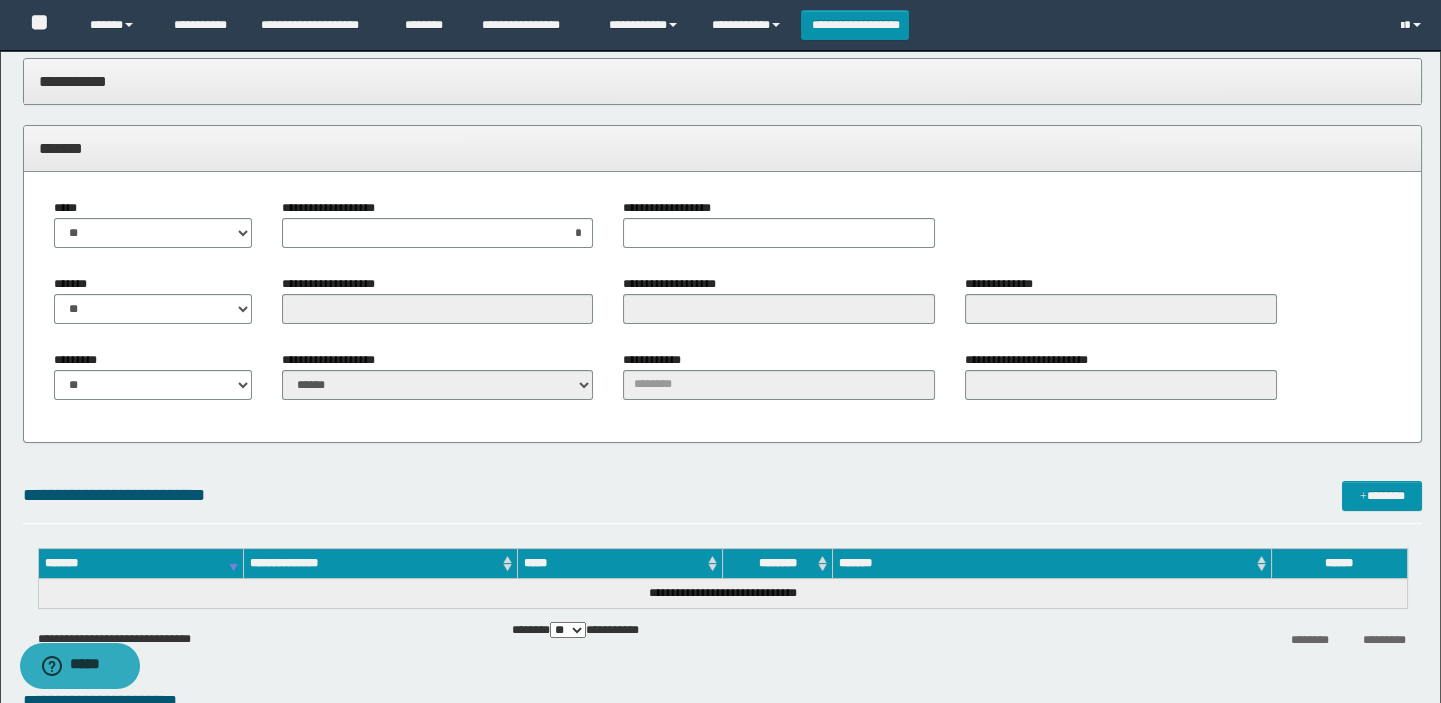 click on "**********" at bounding box center [779, 223] 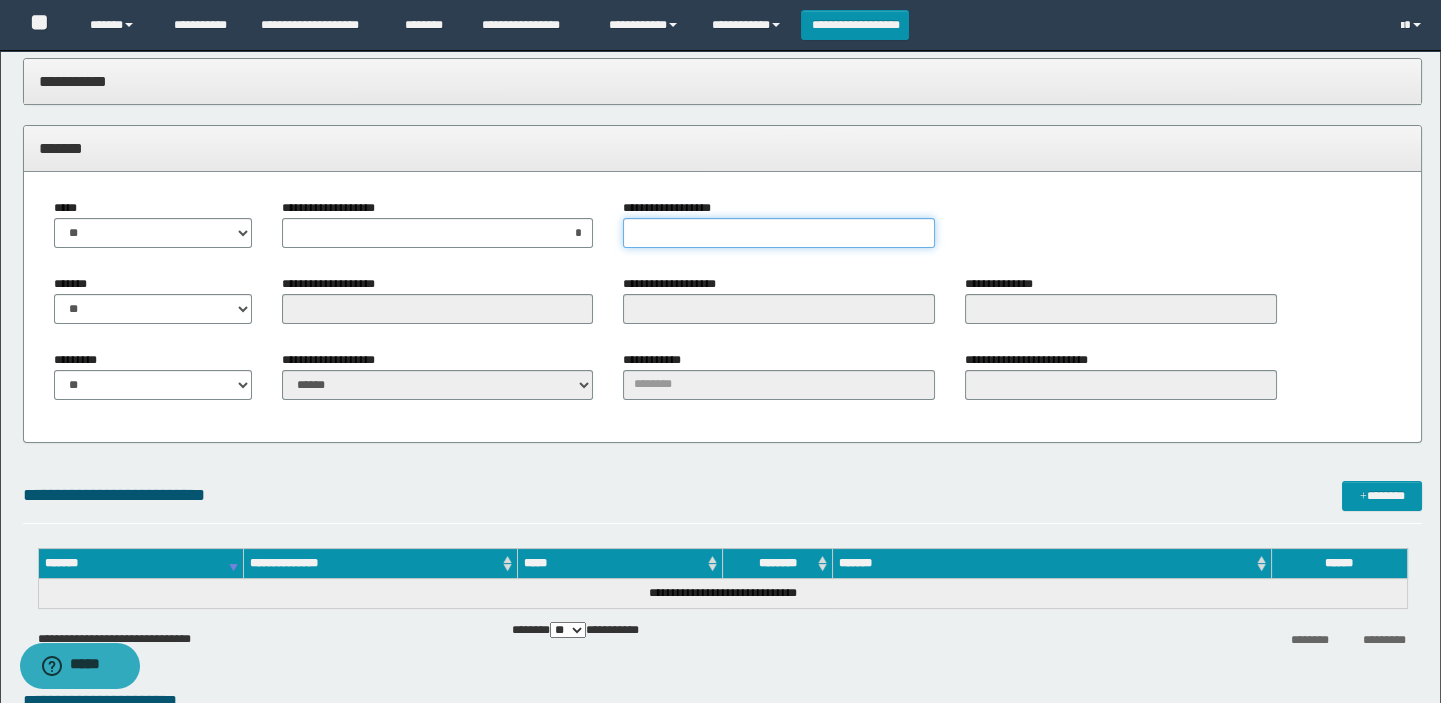 click on "**********" at bounding box center (779, 233) 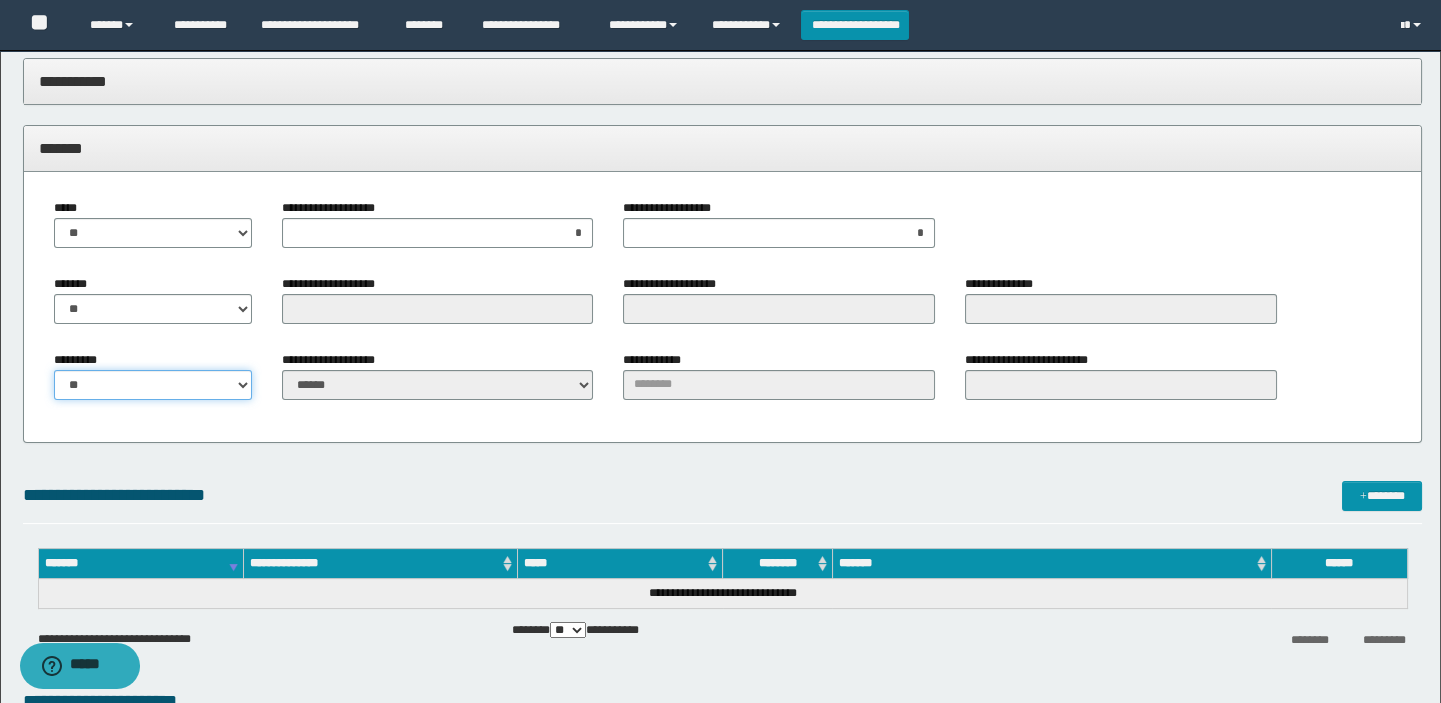 click on "**
**" at bounding box center [153, 385] 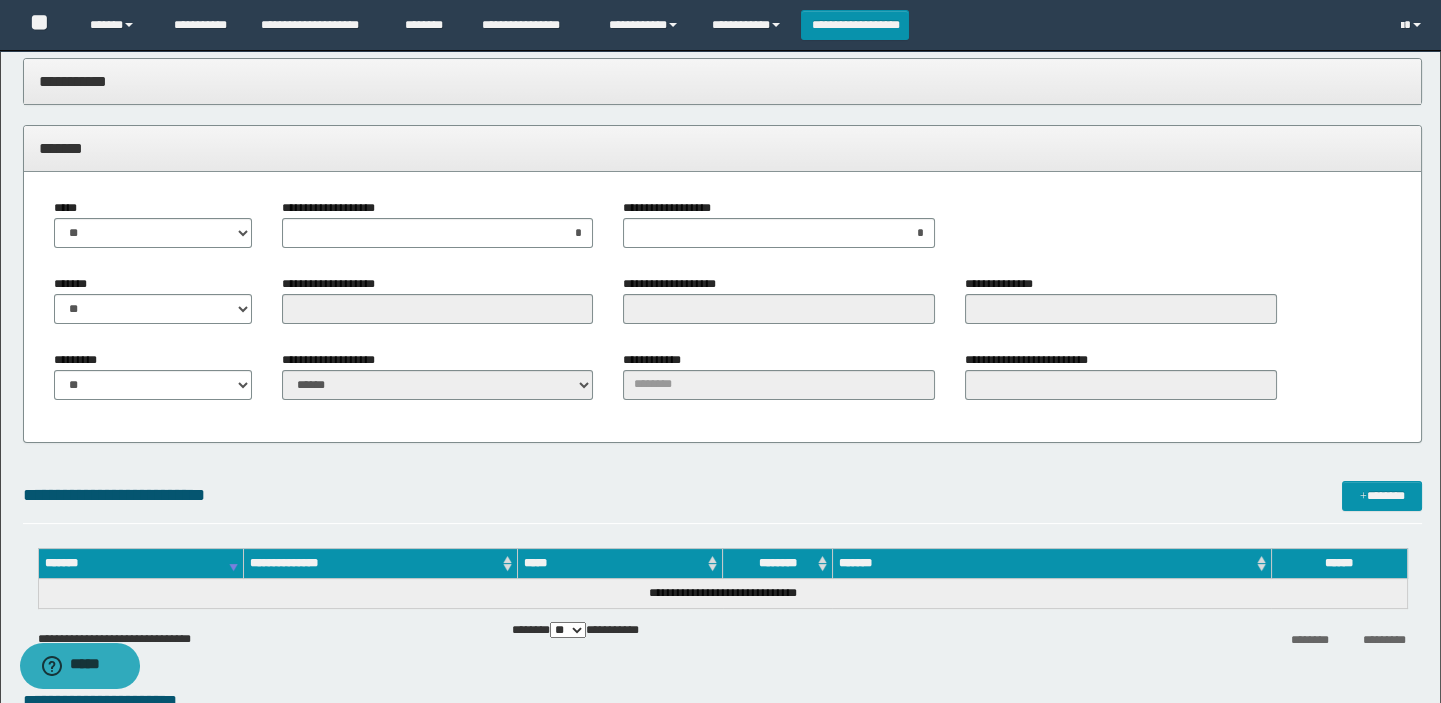 drag, startPoint x: 110, startPoint y: 447, endPoint x: 289, endPoint y: 449, distance: 179.01117 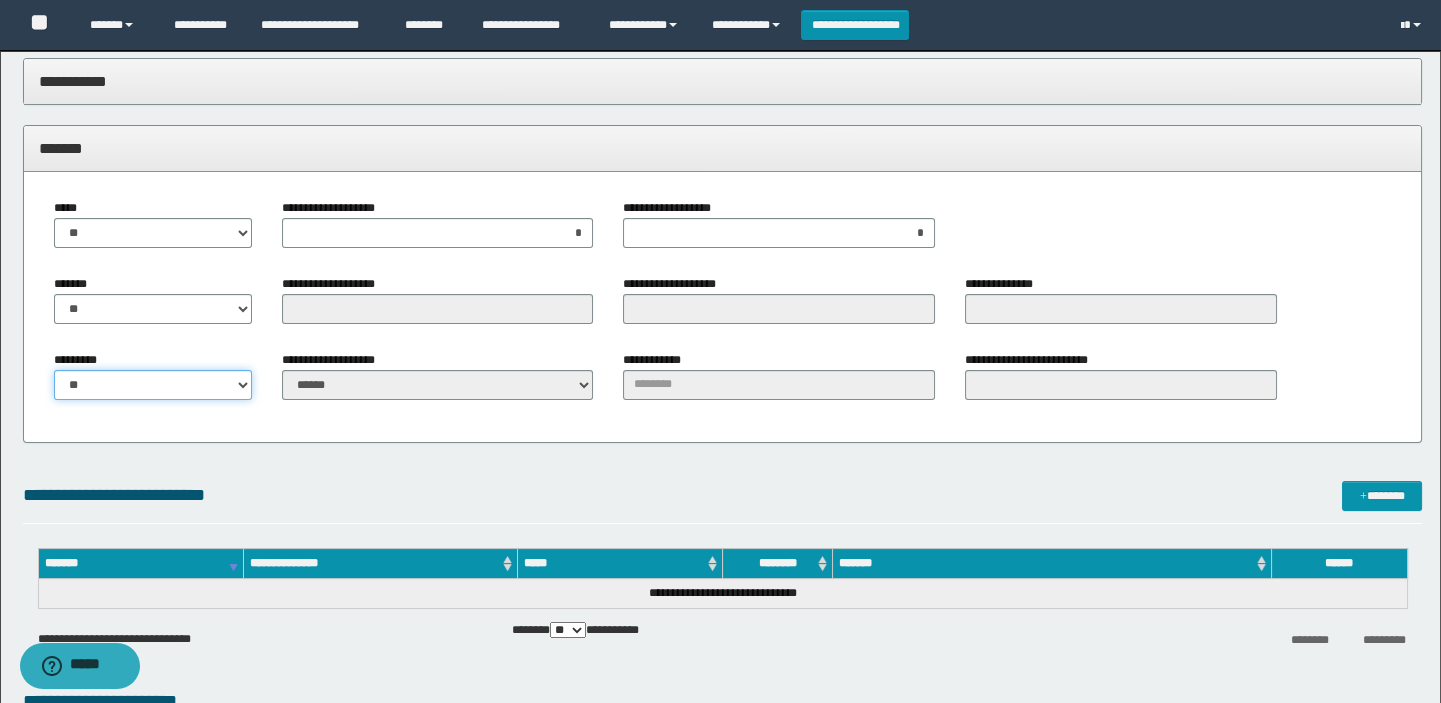 drag, startPoint x: 151, startPoint y: 387, endPoint x: 135, endPoint y: 394, distance: 17.464249 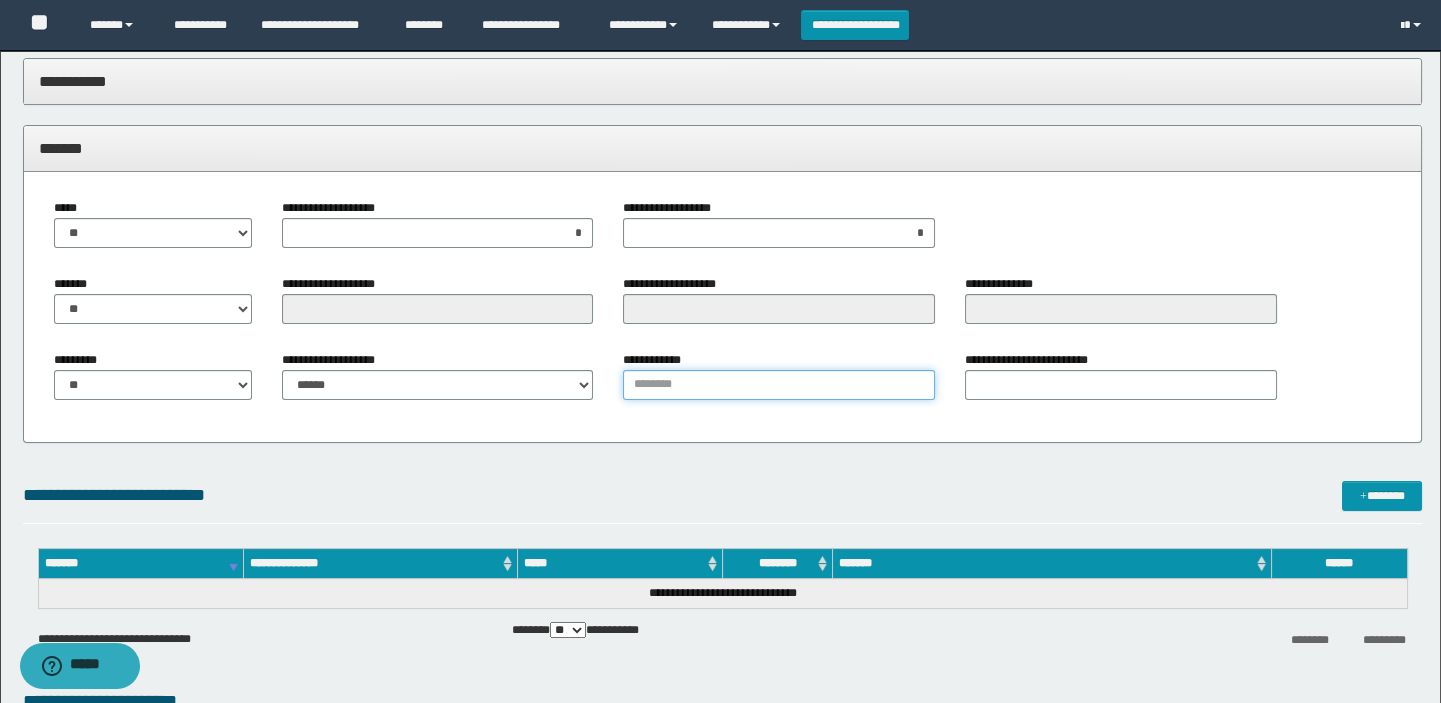 click on "**********" at bounding box center [779, 385] 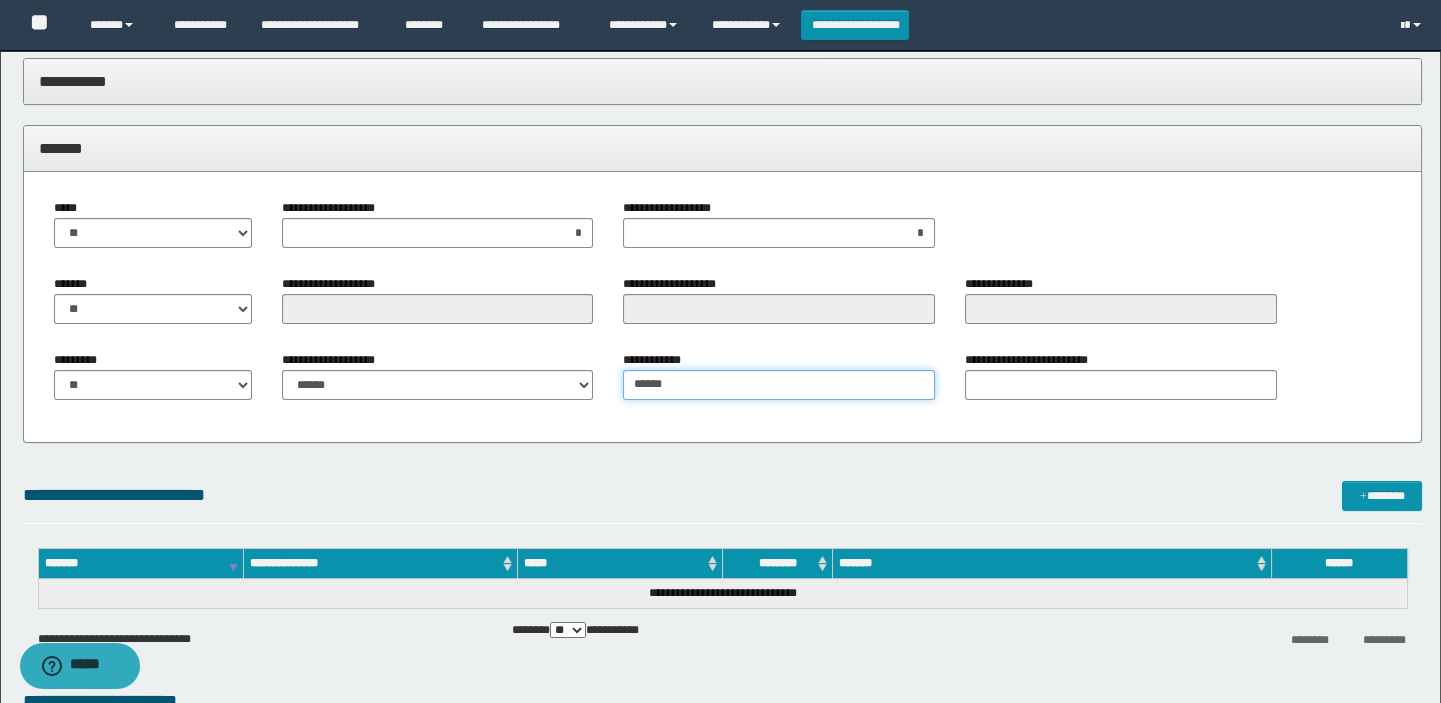 type on "******" 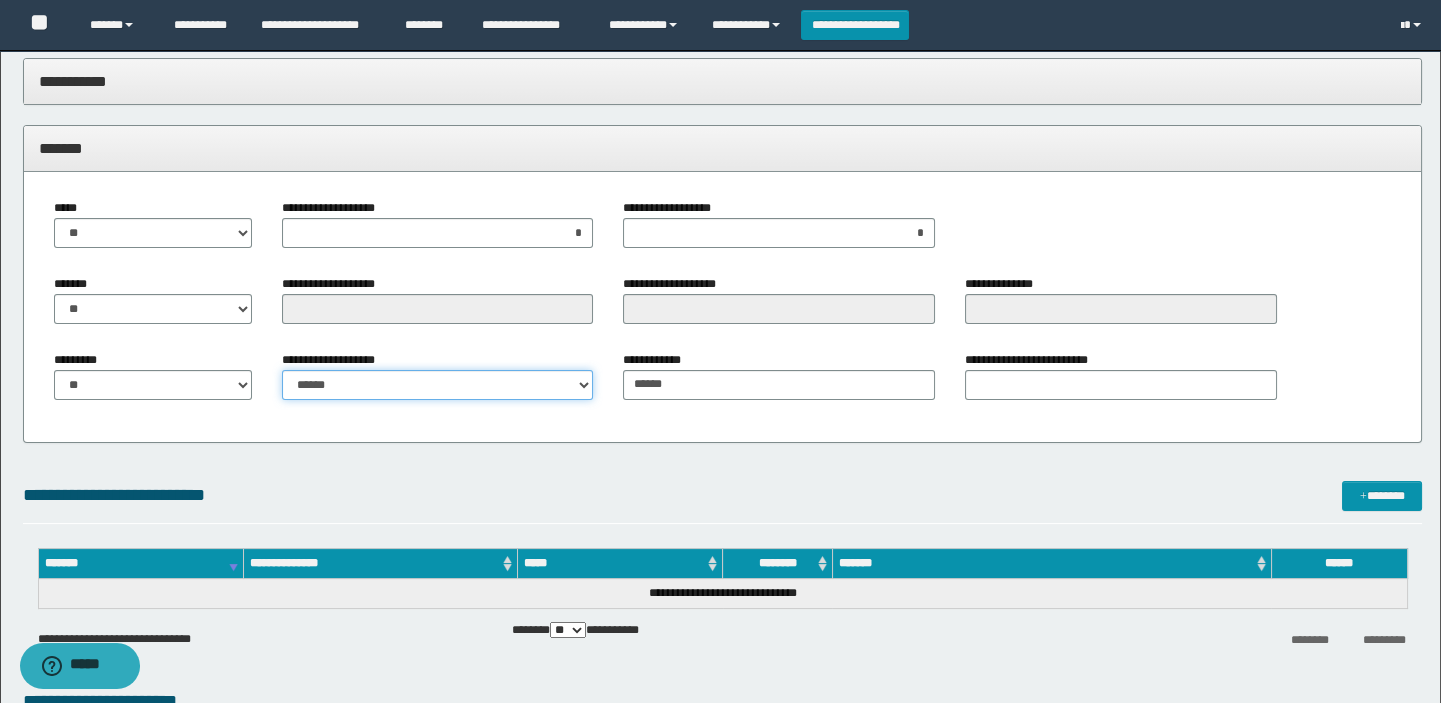 drag, startPoint x: 330, startPoint y: 373, endPoint x: 320, endPoint y: 391, distance: 20.59126 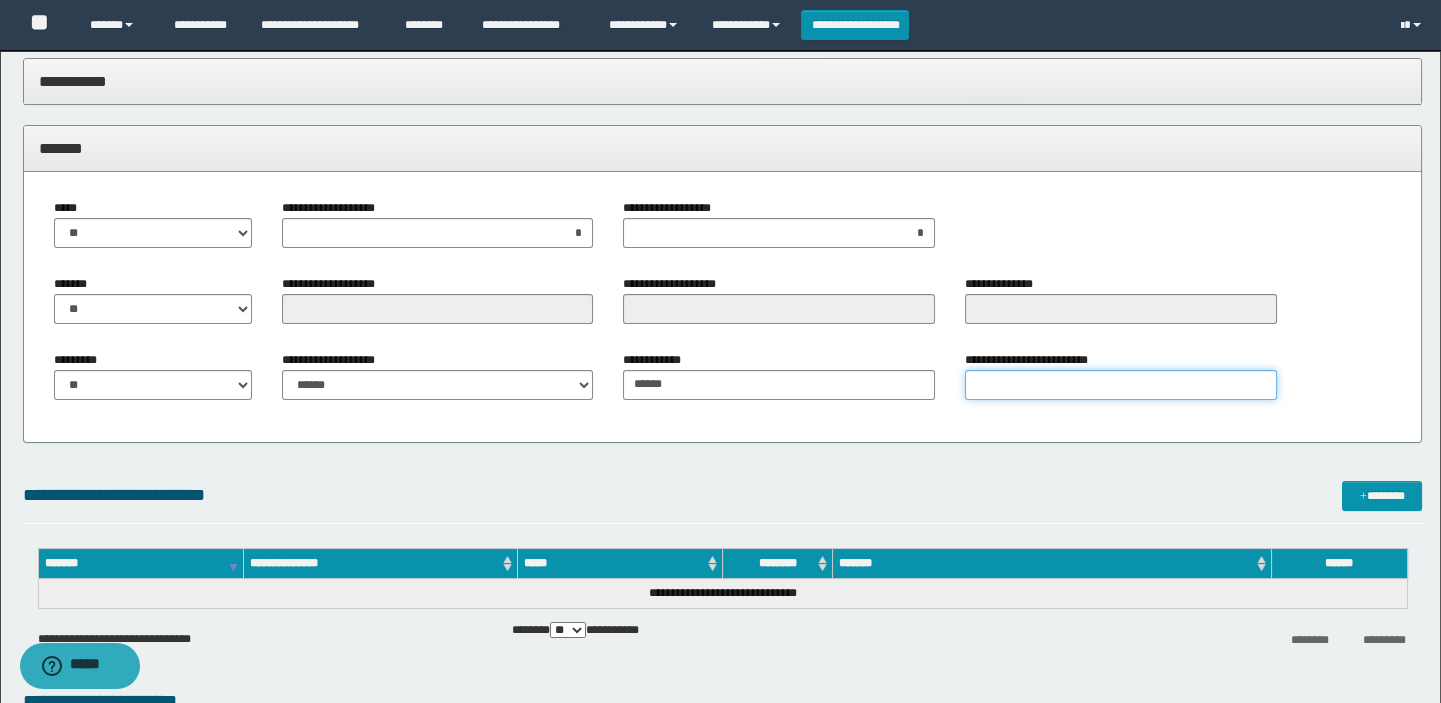 click on "**********" at bounding box center [1121, 385] 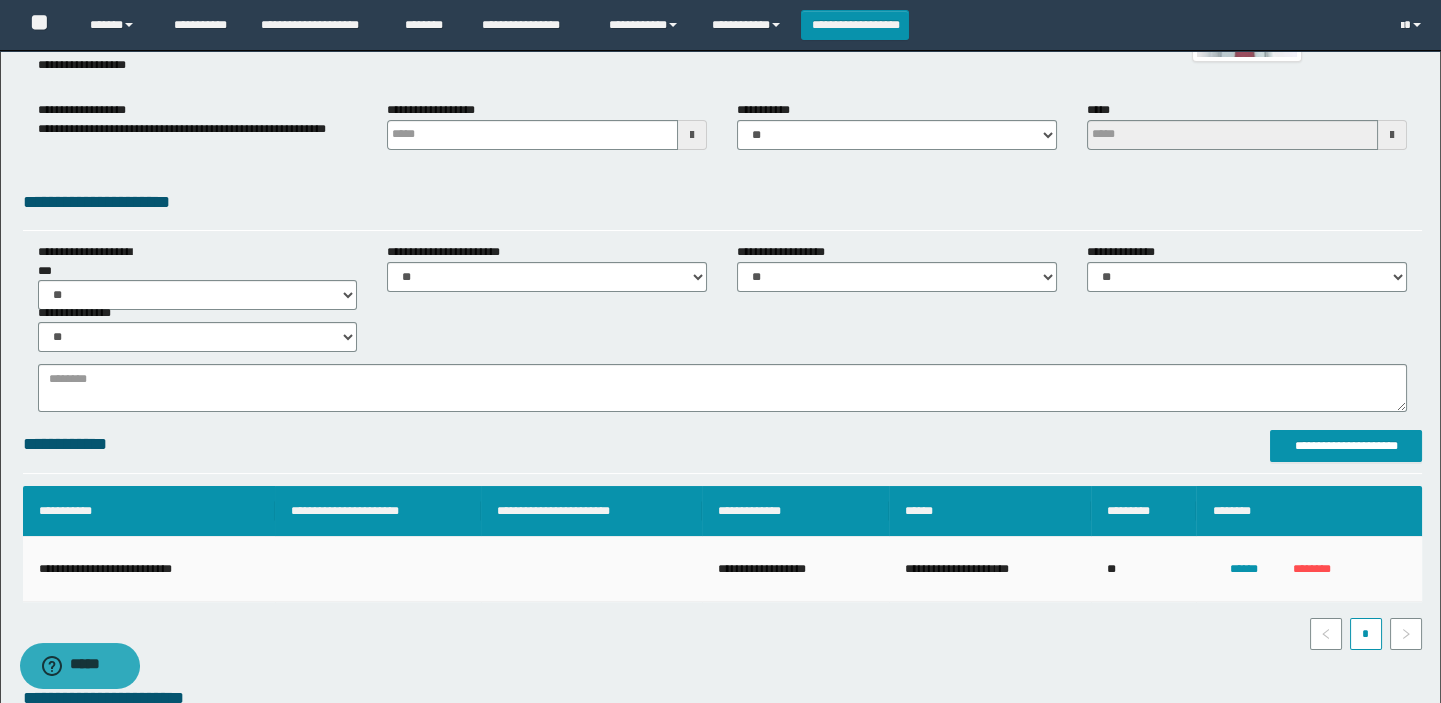 scroll, scrollTop: 0, scrollLeft: 0, axis: both 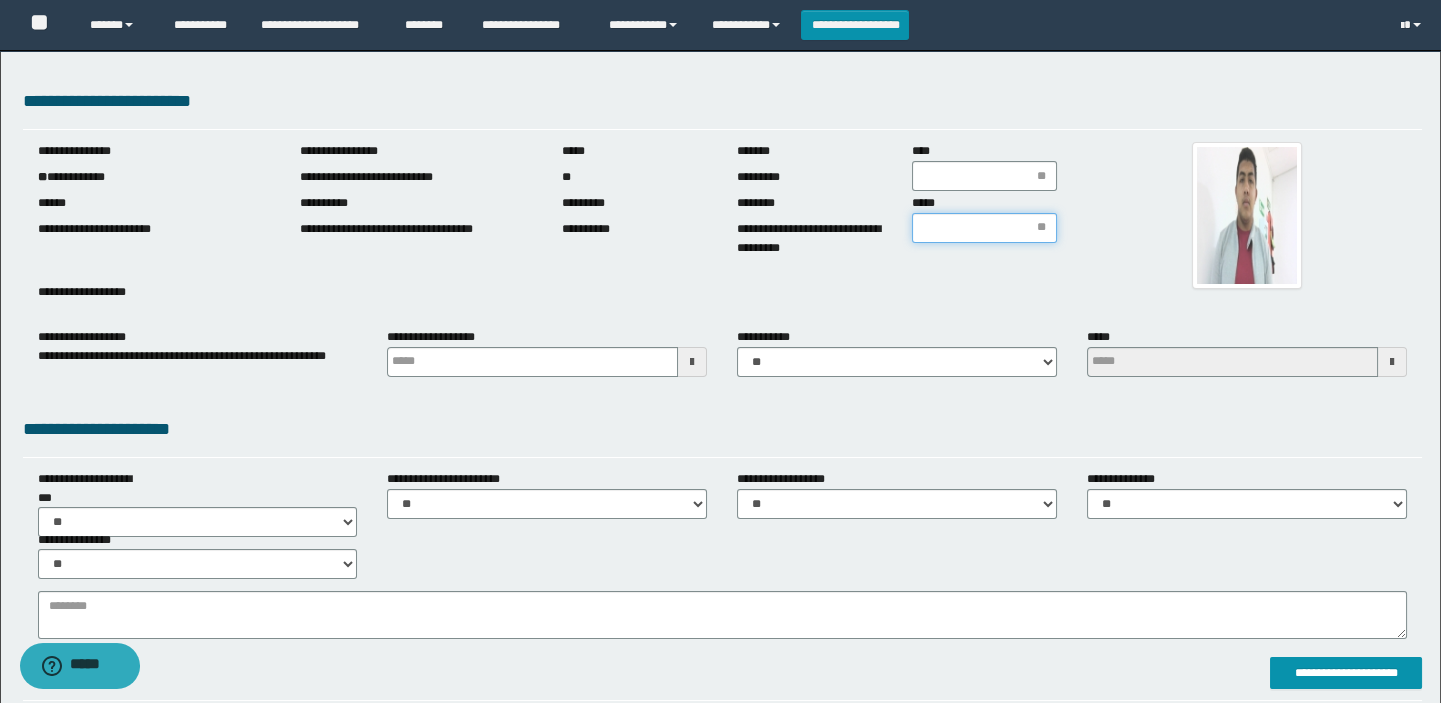click on "*****" at bounding box center (984, 228) 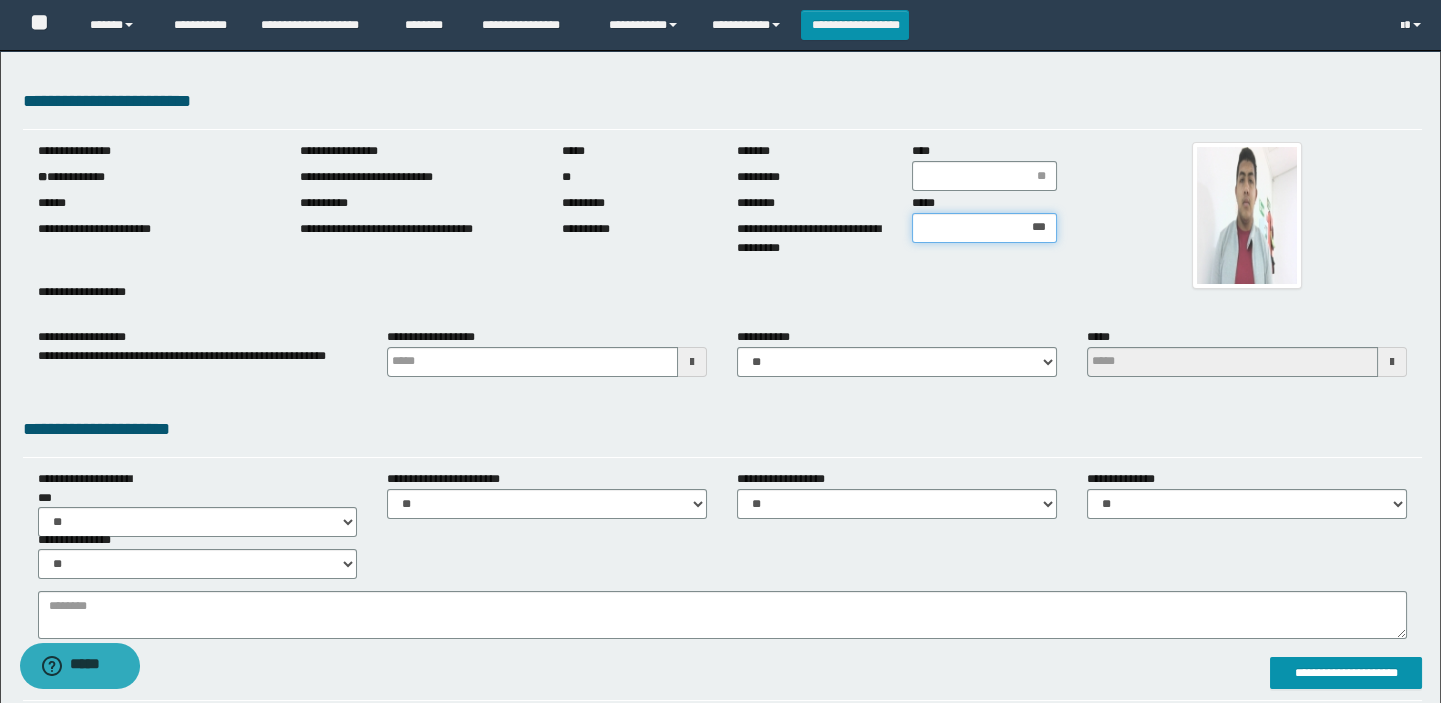 type on "****" 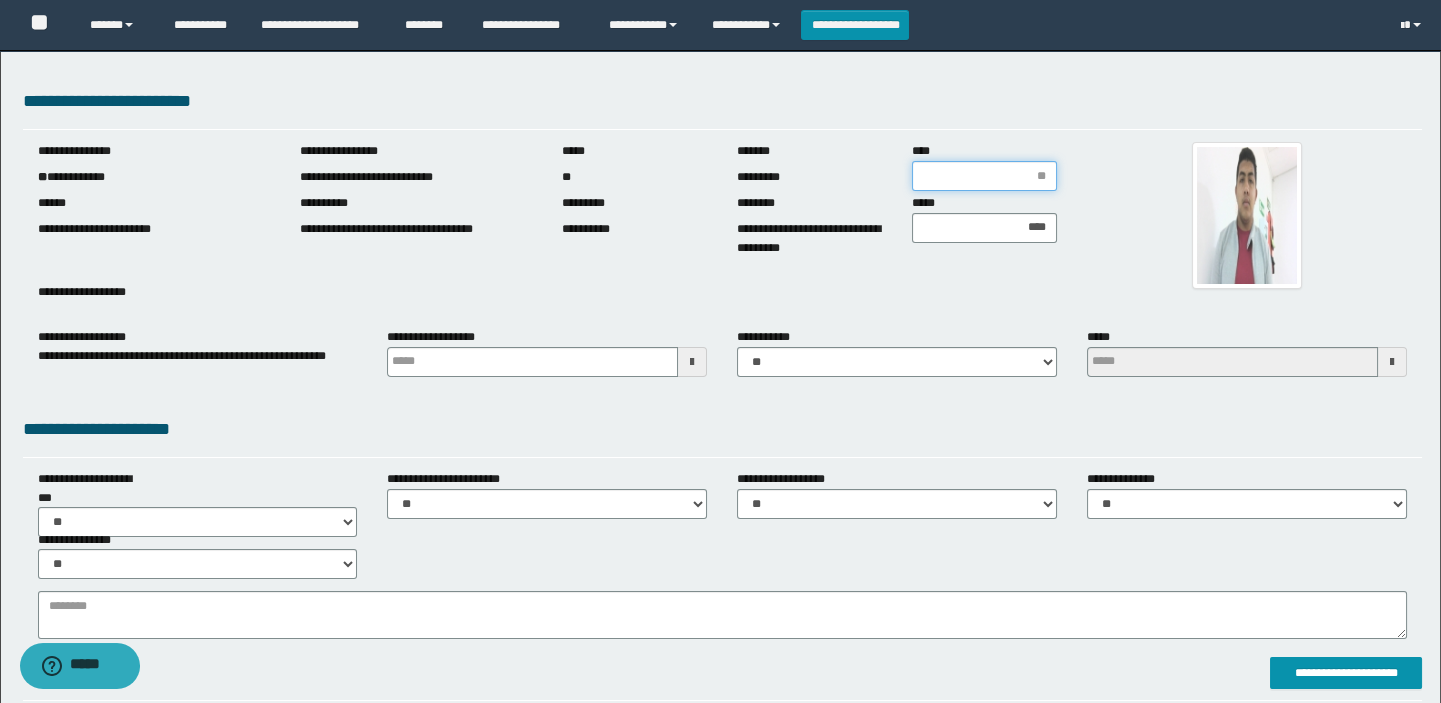 click on "****" at bounding box center [984, 176] 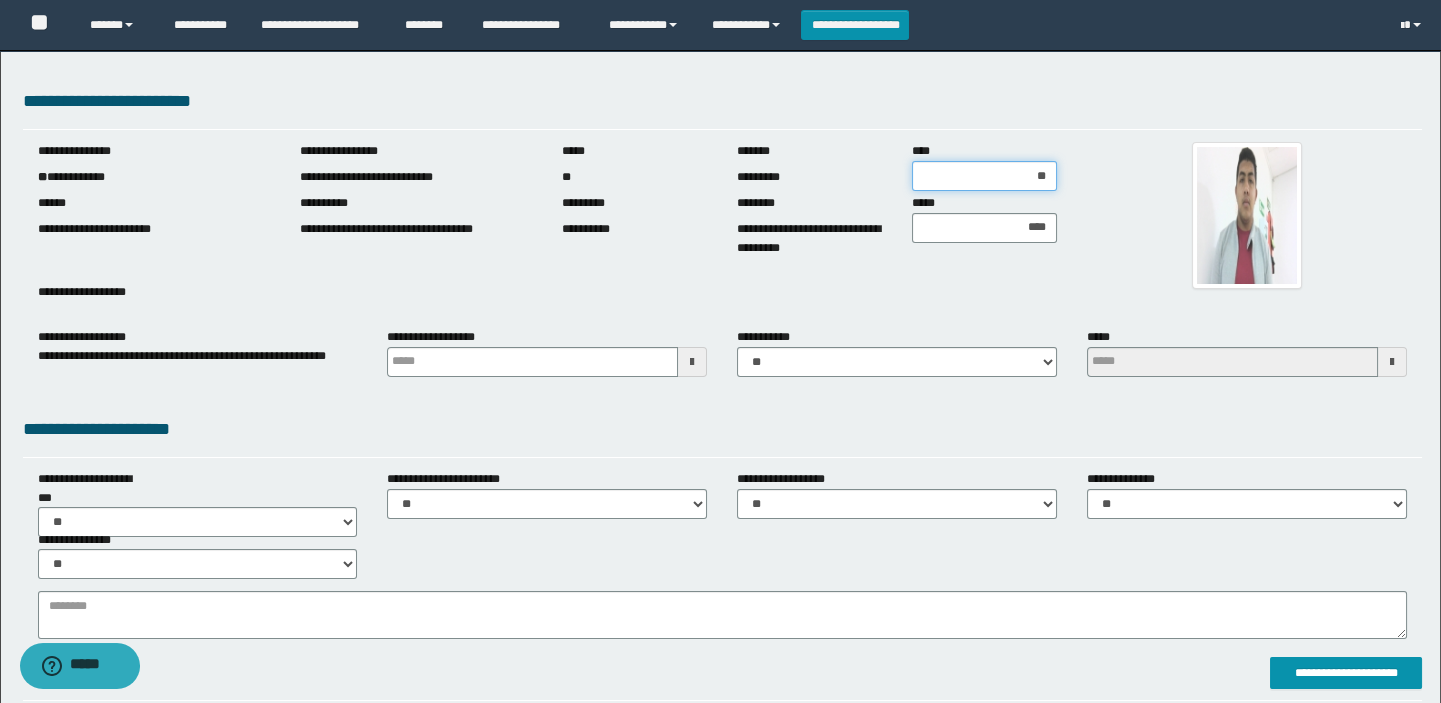 type on "***" 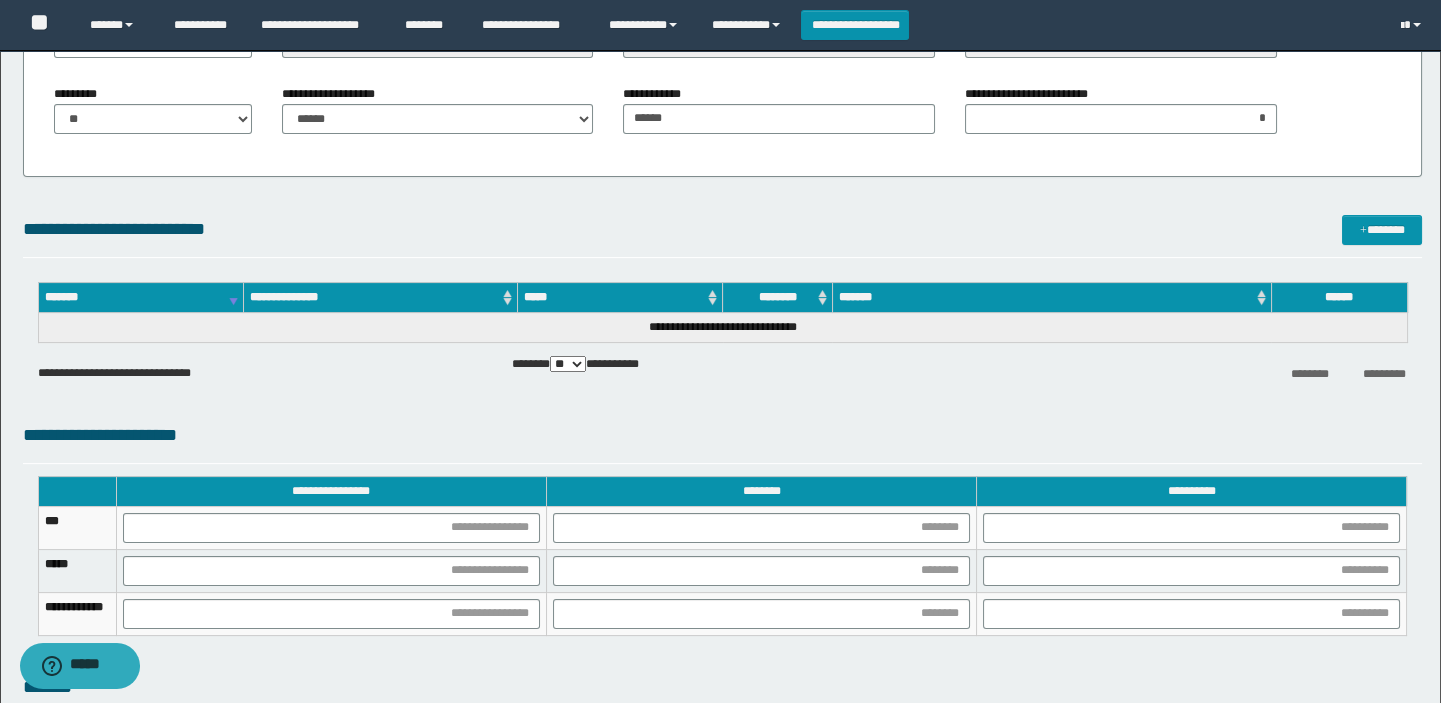 scroll, scrollTop: 1181, scrollLeft: 0, axis: vertical 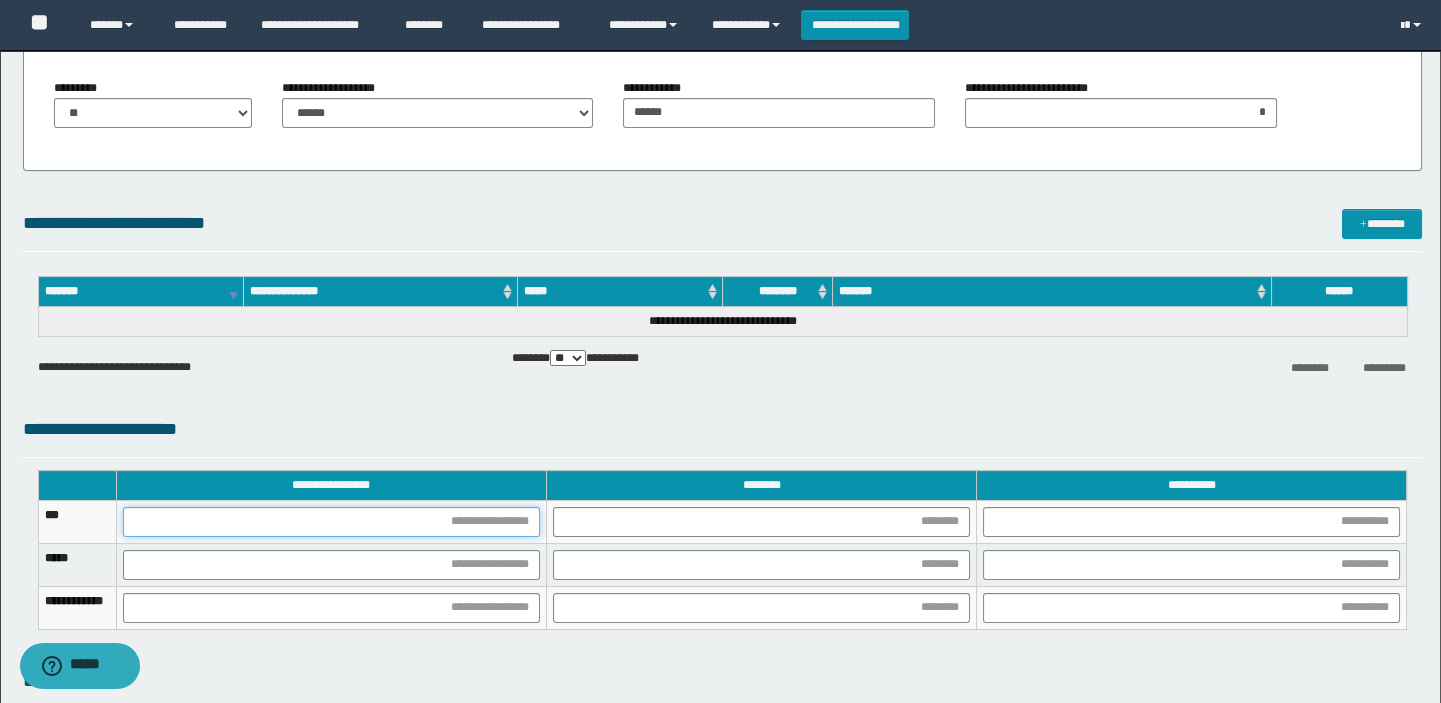 click at bounding box center [331, 522] 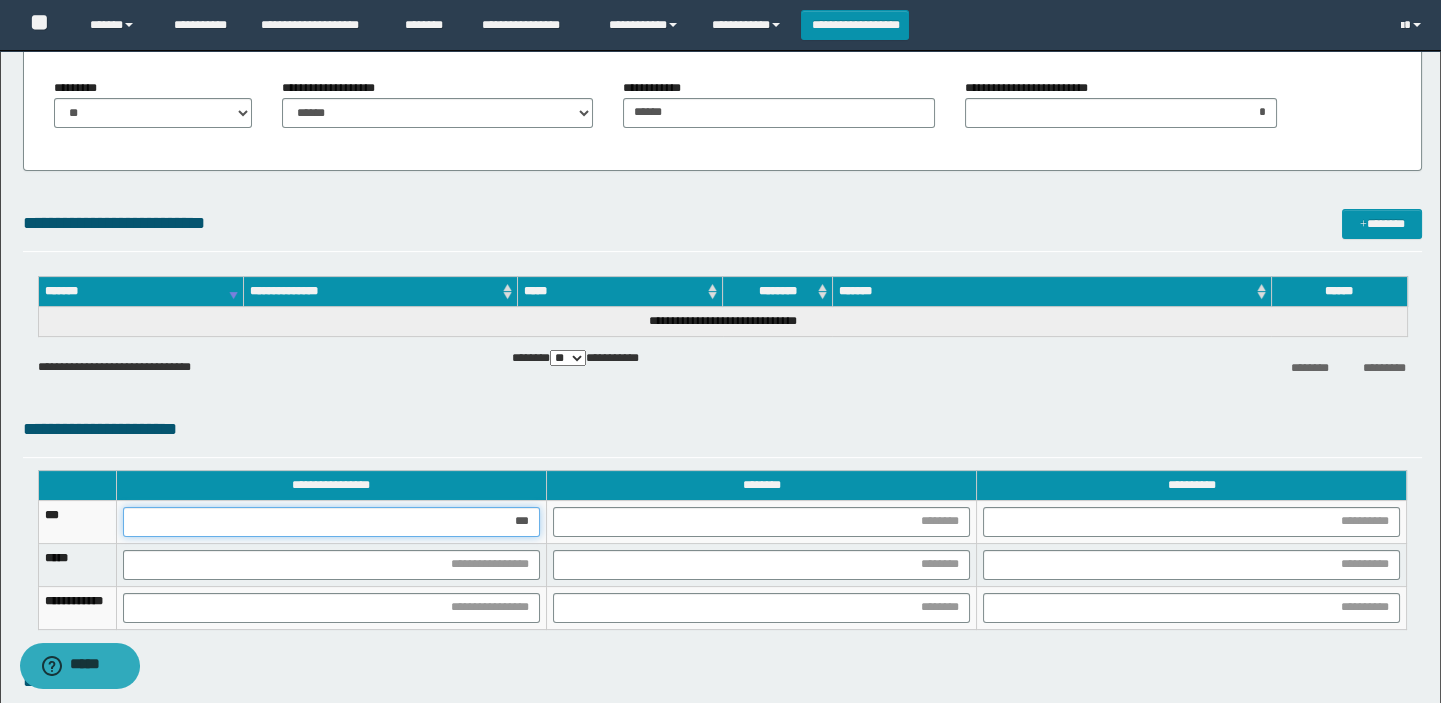 type on "****" 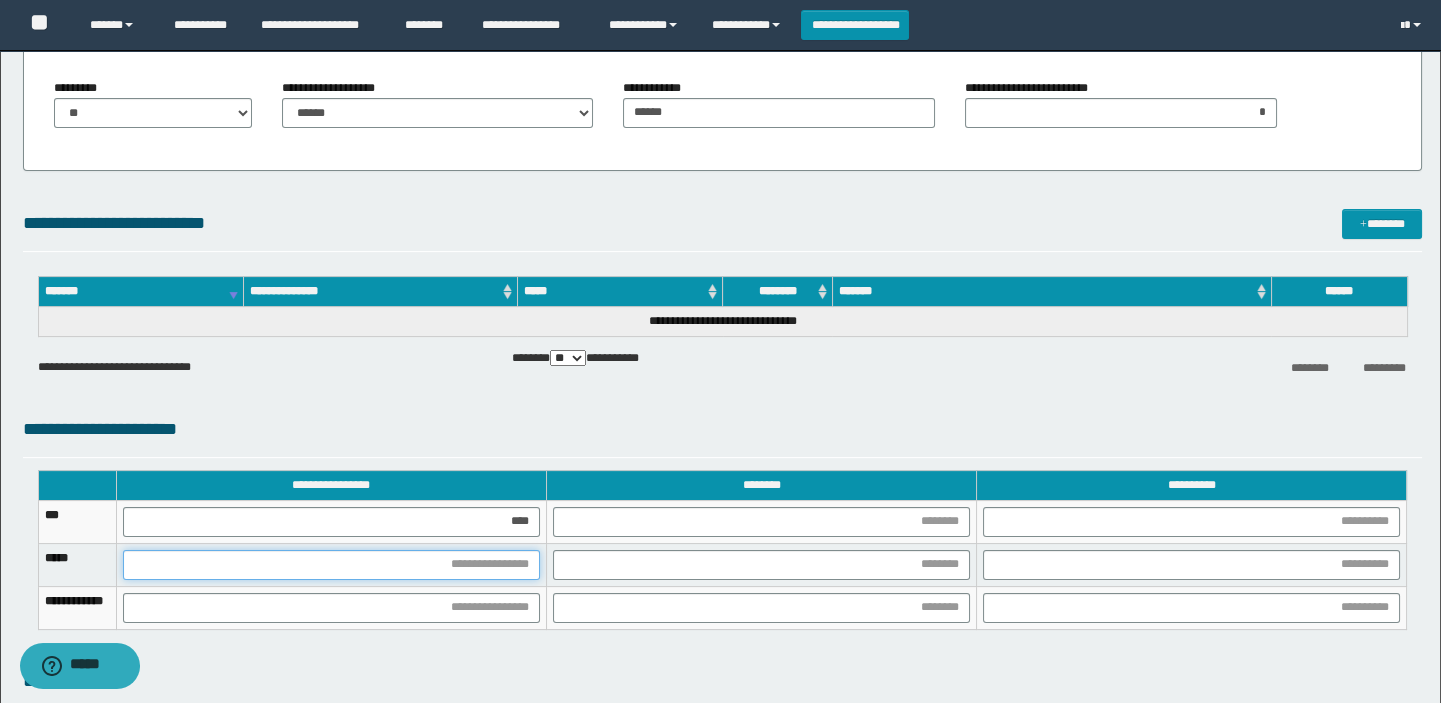 click at bounding box center [331, 565] 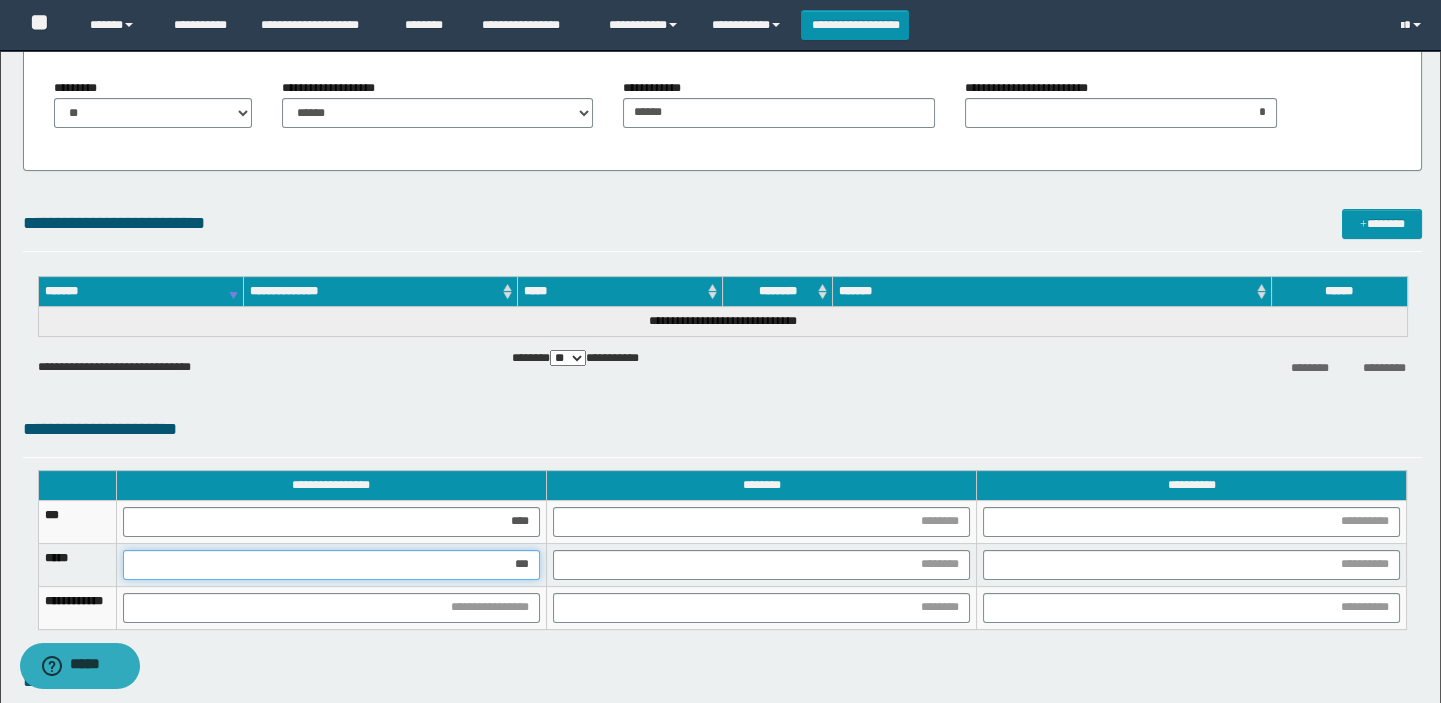 type on "****" 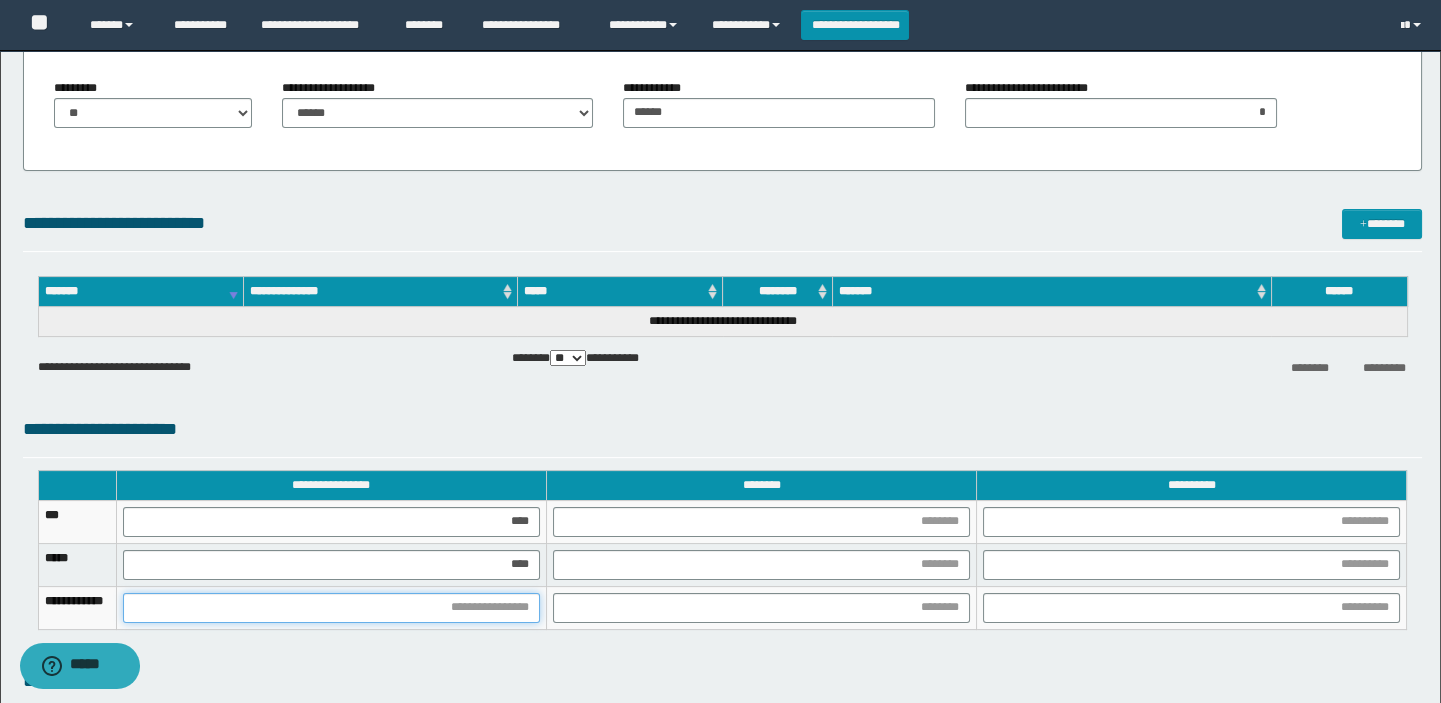 click at bounding box center [331, 608] 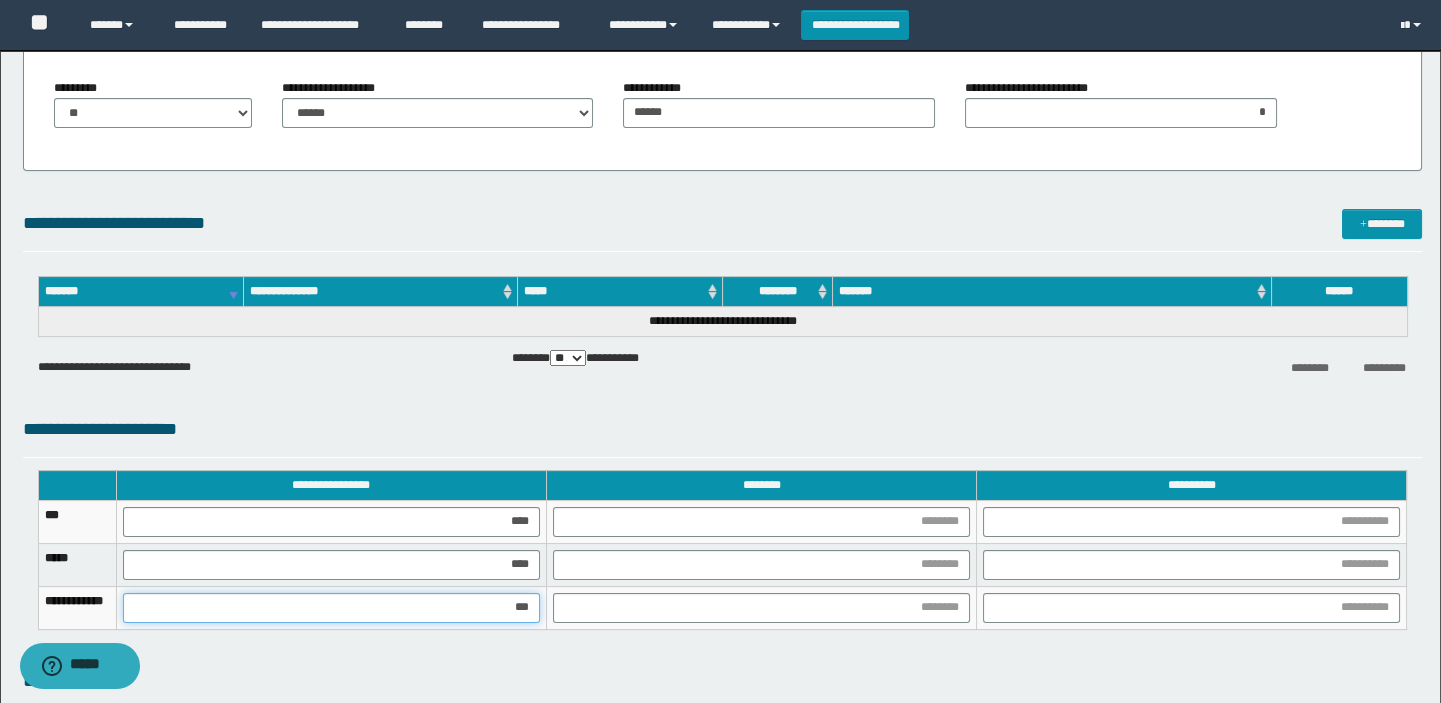 type on "****" 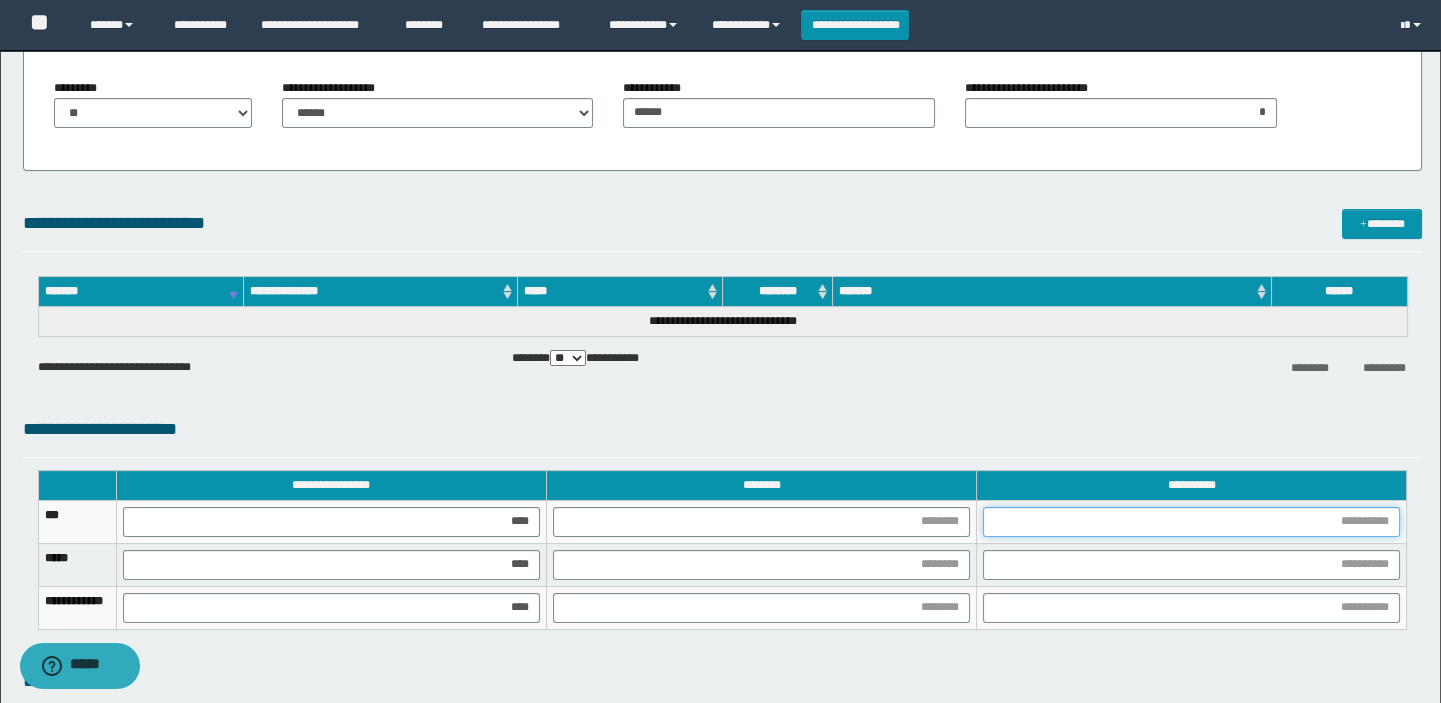 click at bounding box center (1191, 522) 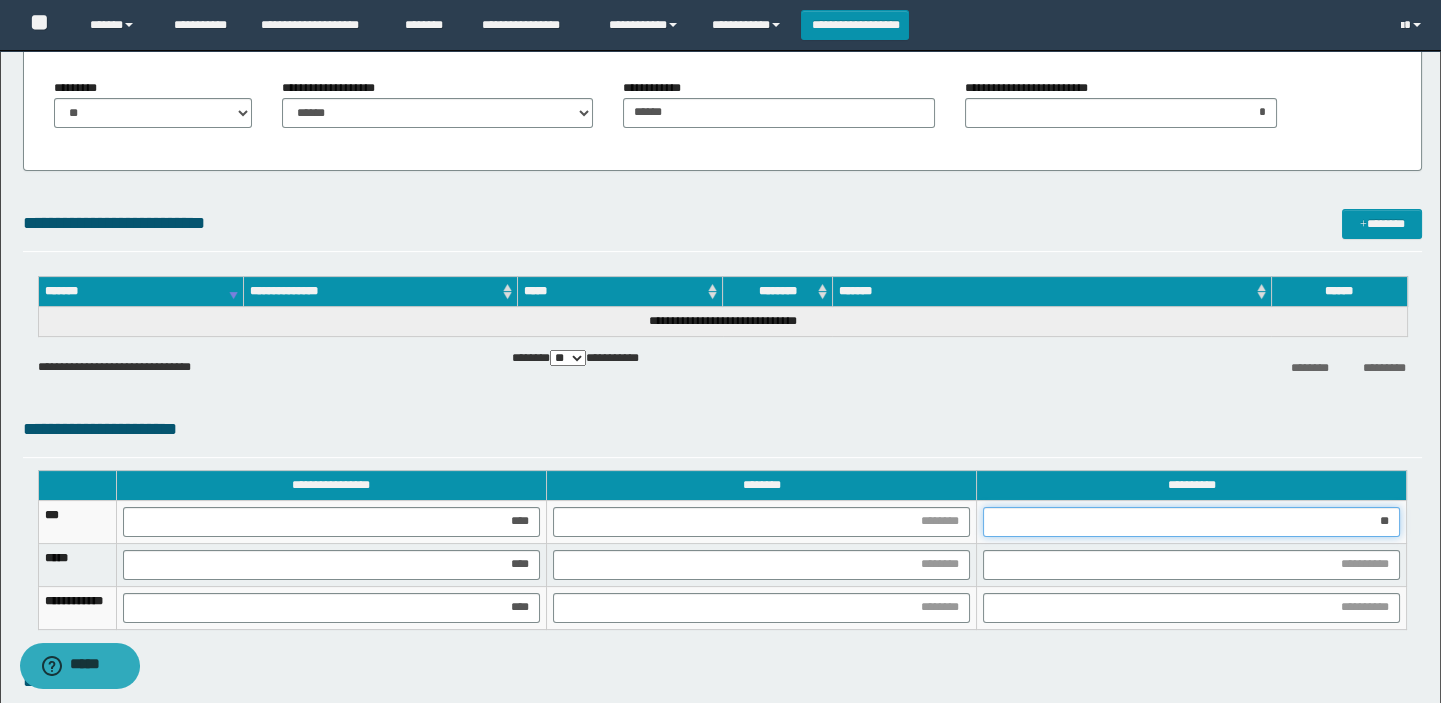 type on "***" 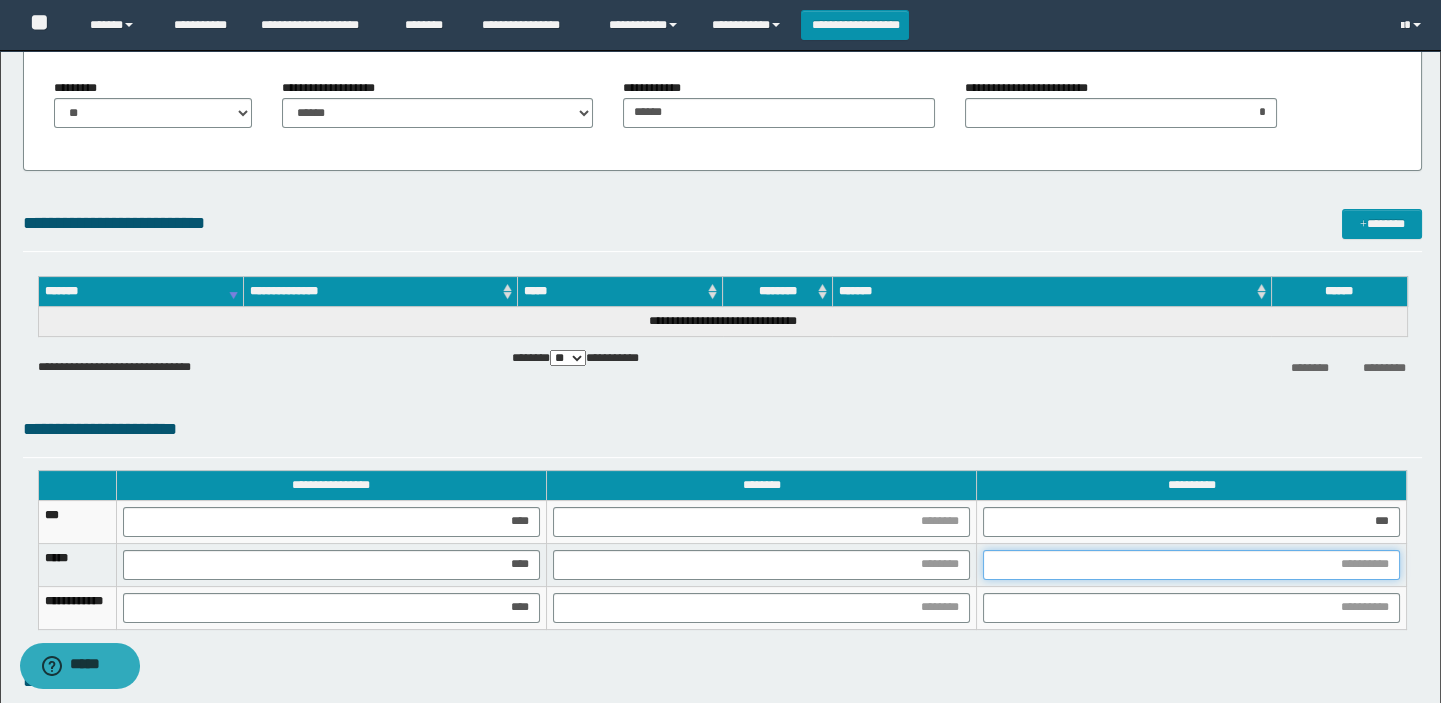 click at bounding box center [1191, 565] 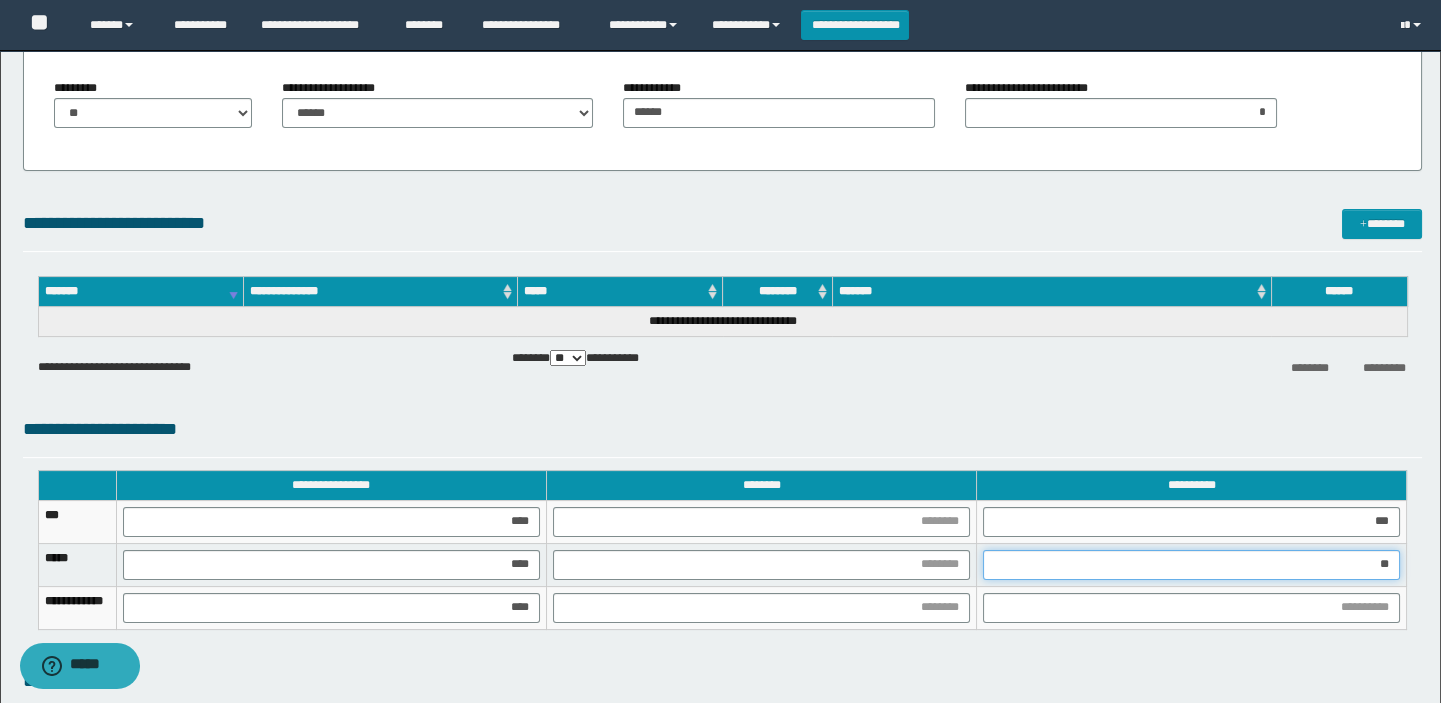 type on "***" 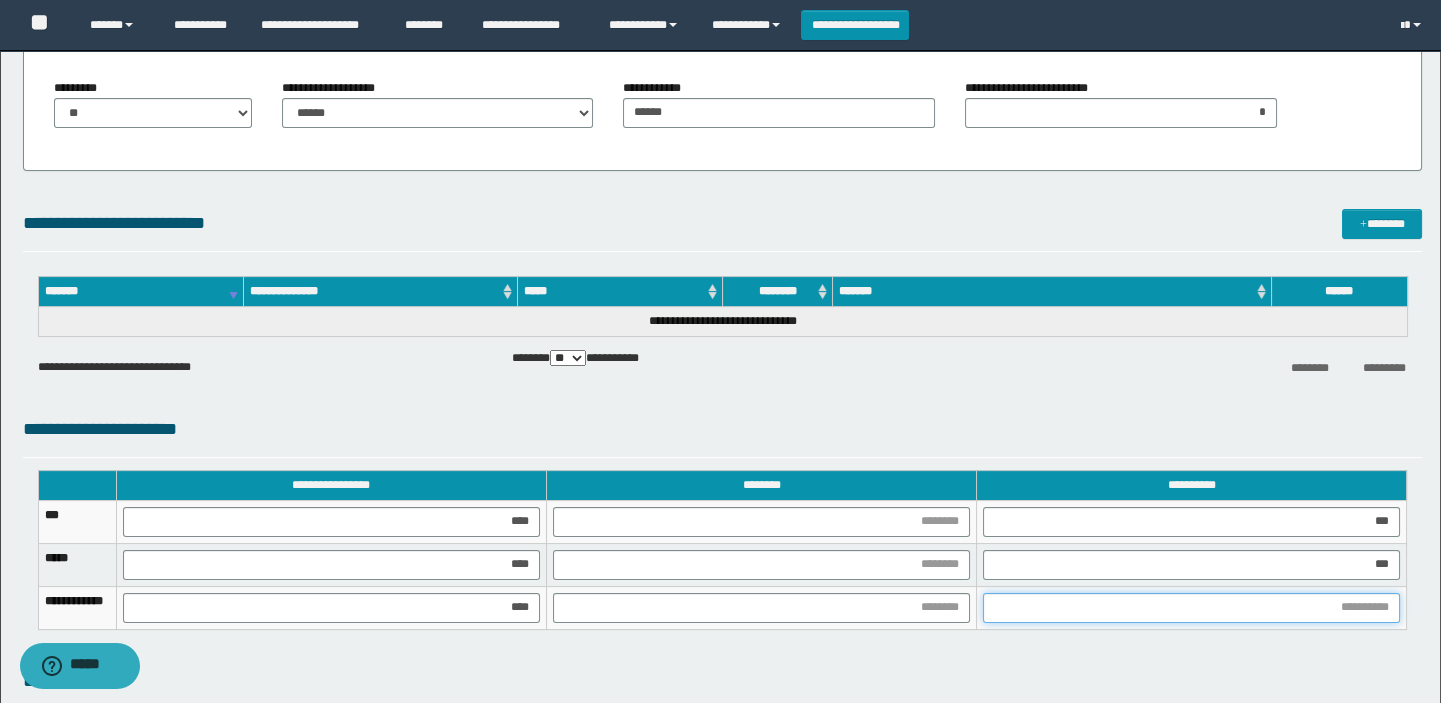 click at bounding box center (1191, 608) 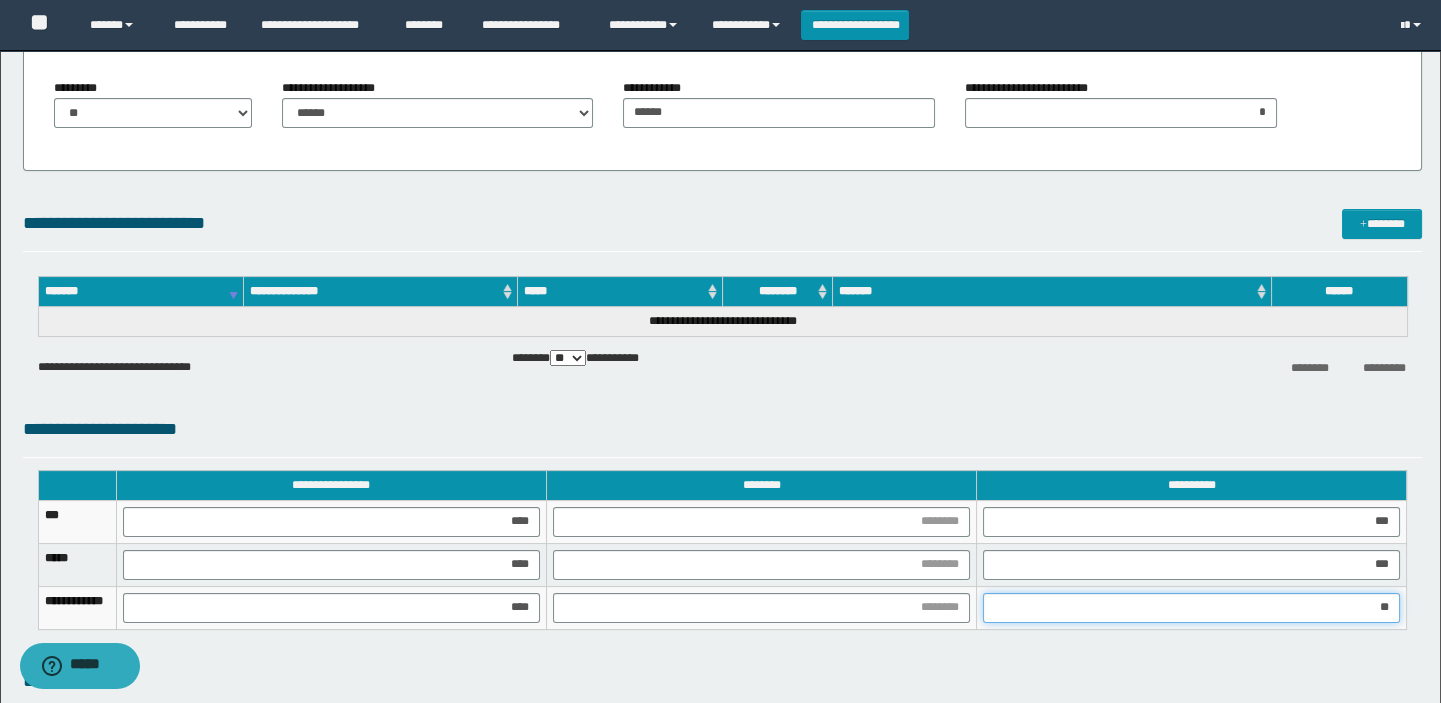 type on "***" 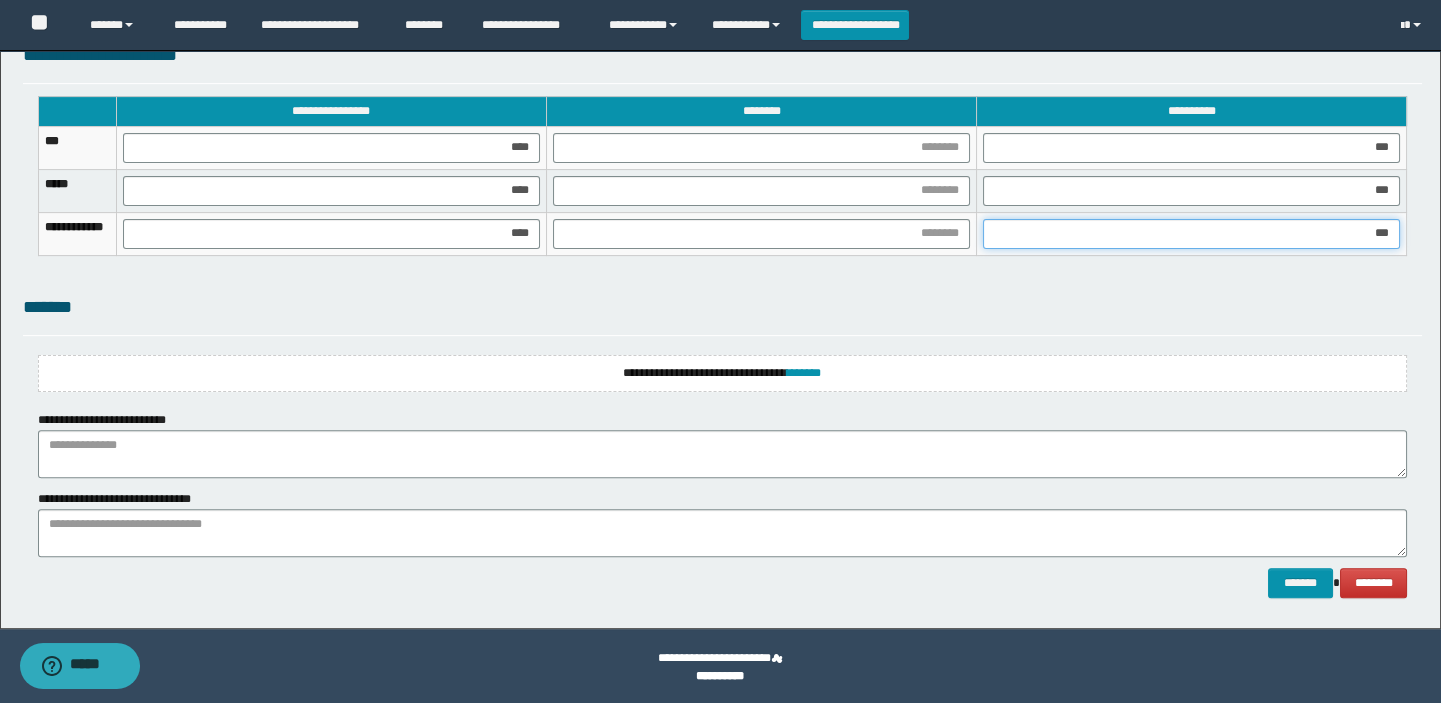 scroll, scrollTop: 1558, scrollLeft: 0, axis: vertical 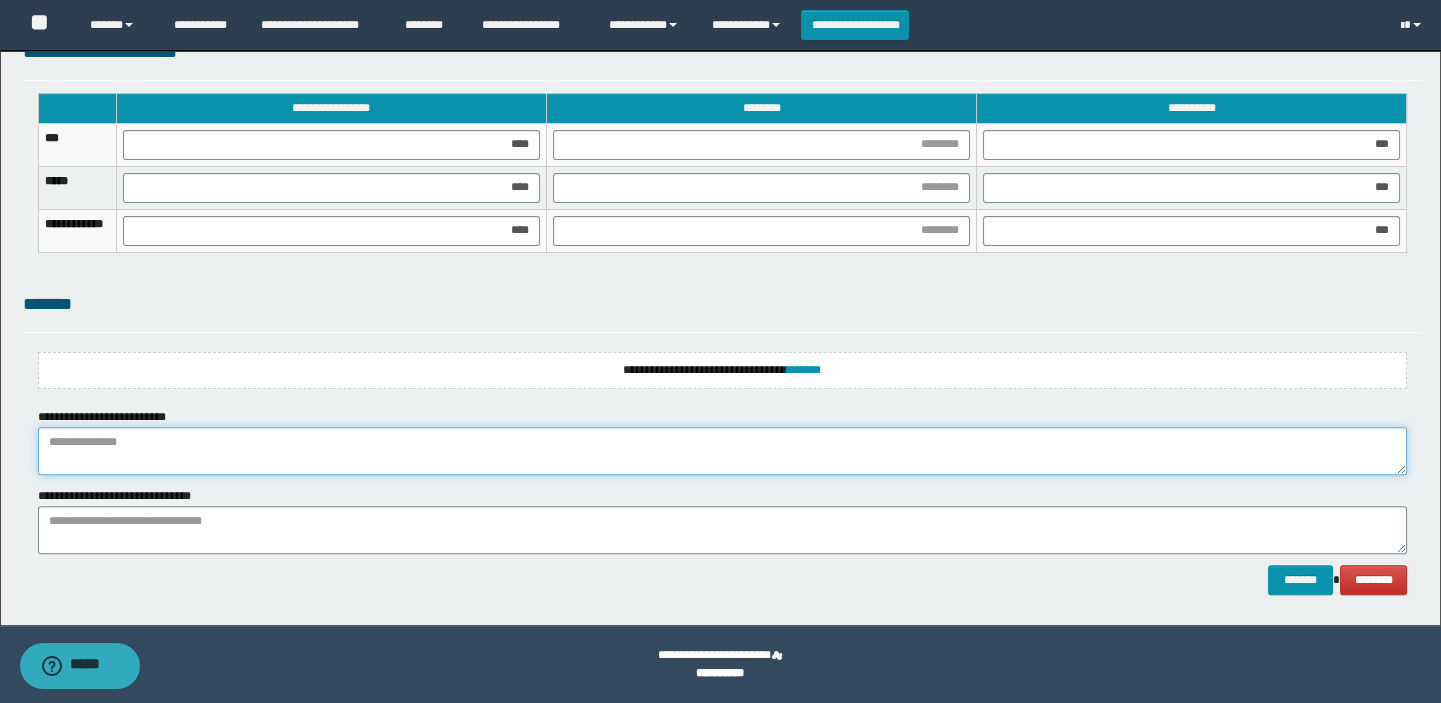 click at bounding box center (723, 451) 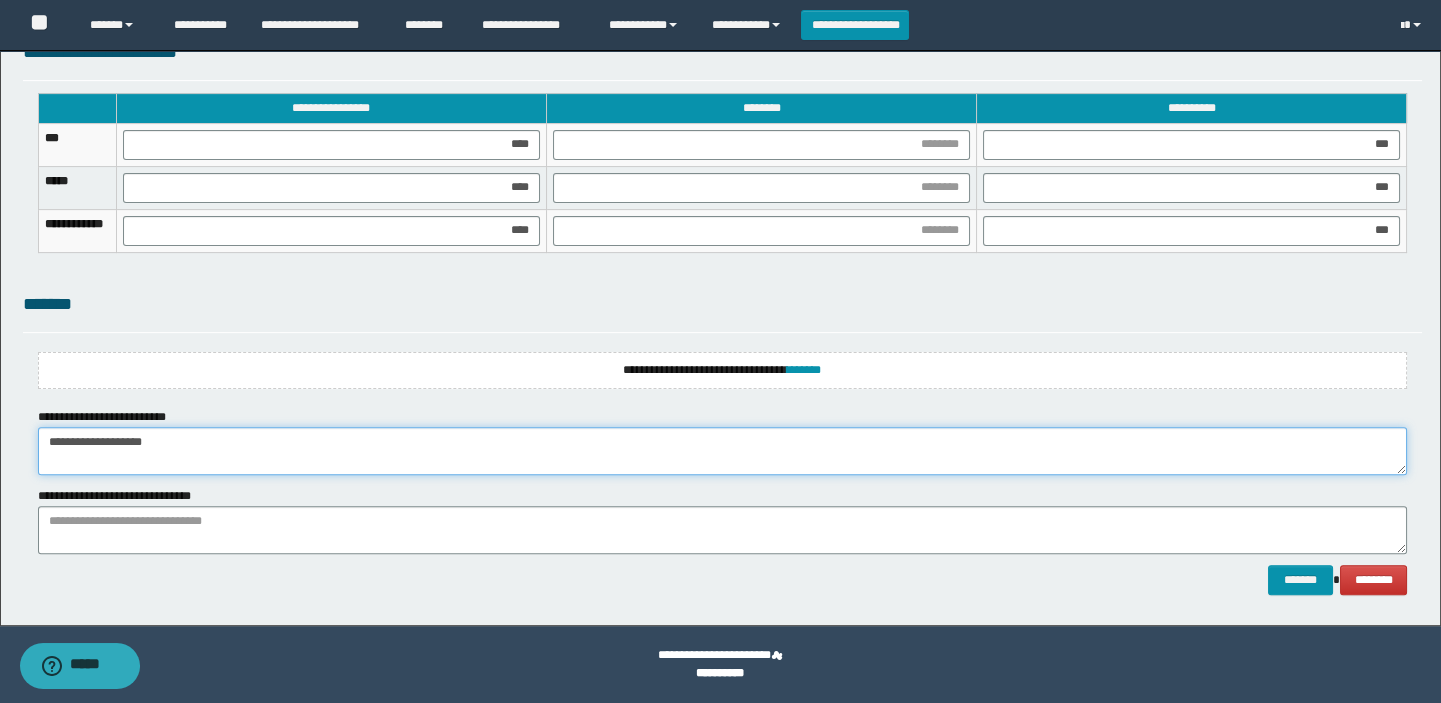 type on "**********" 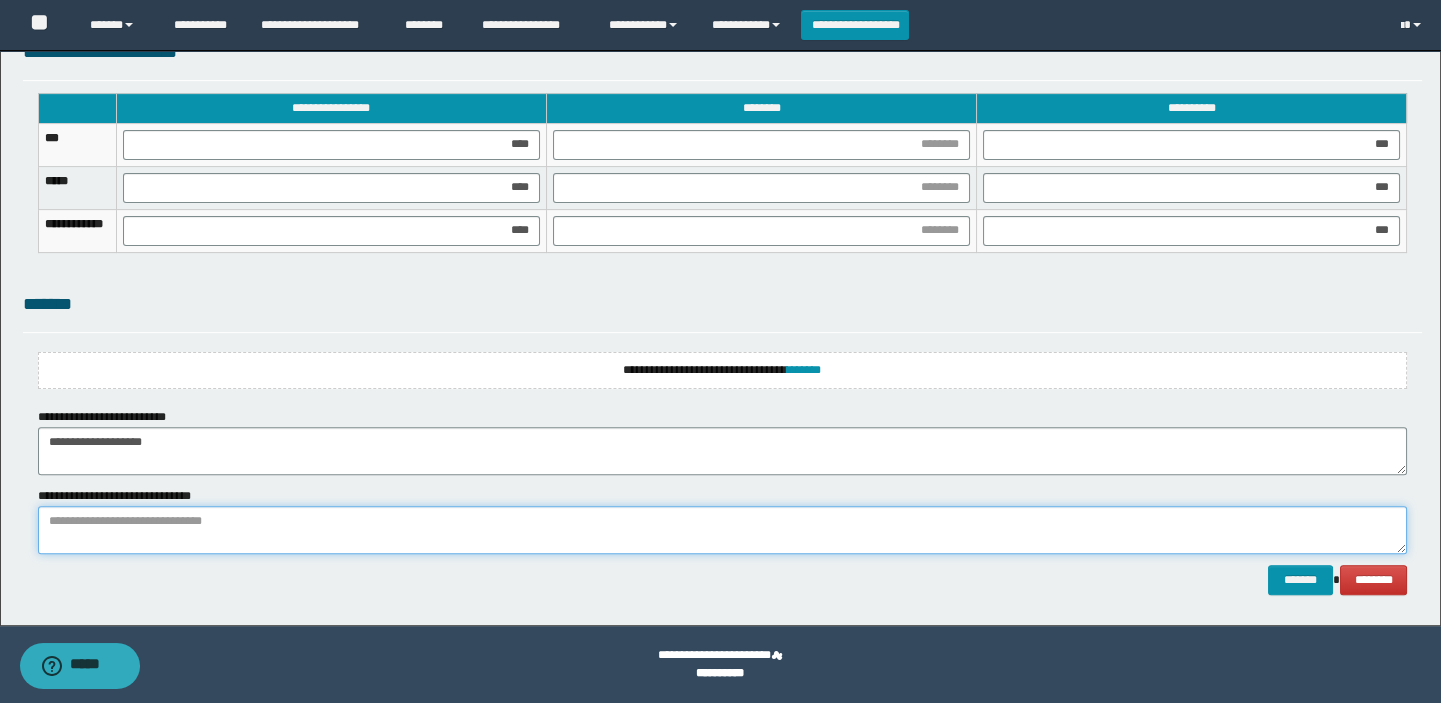 click at bounding box center (723, 530) 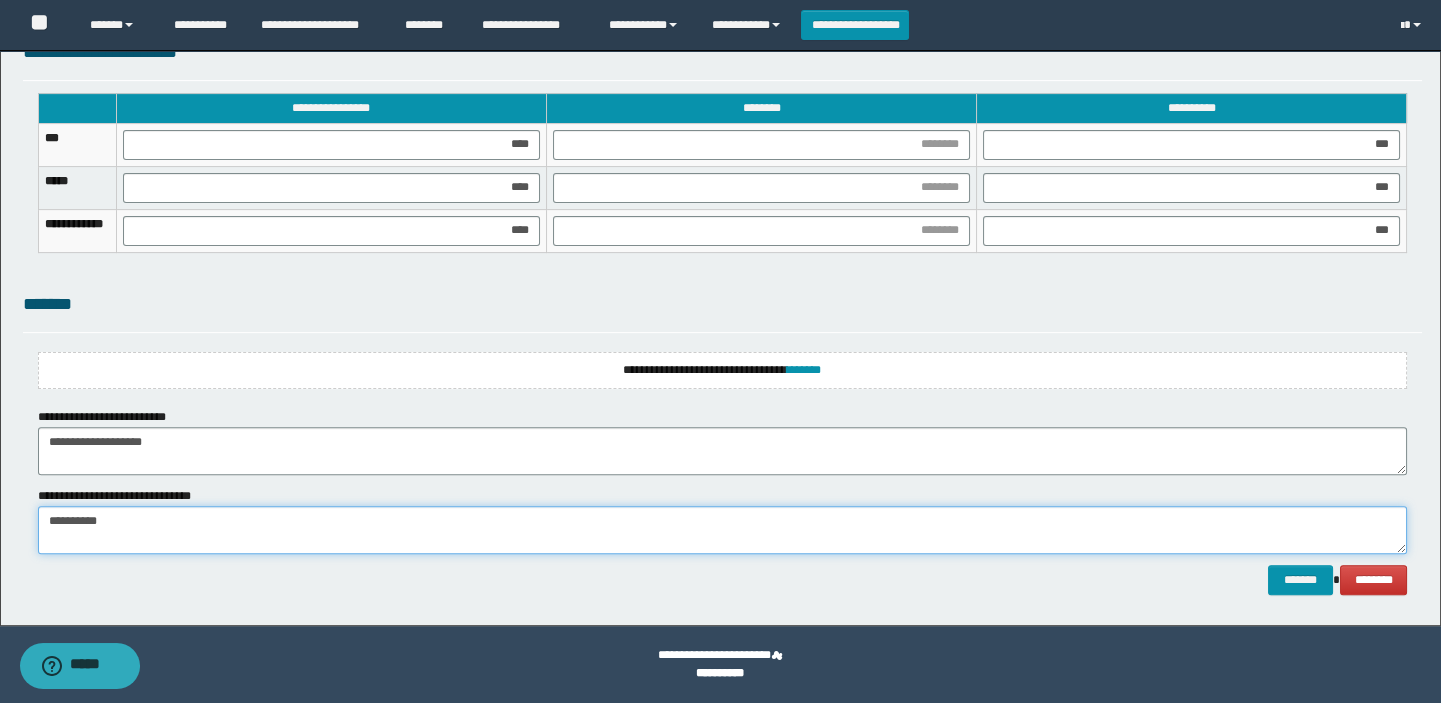 click on "**********" at bounding box center [723, 530] 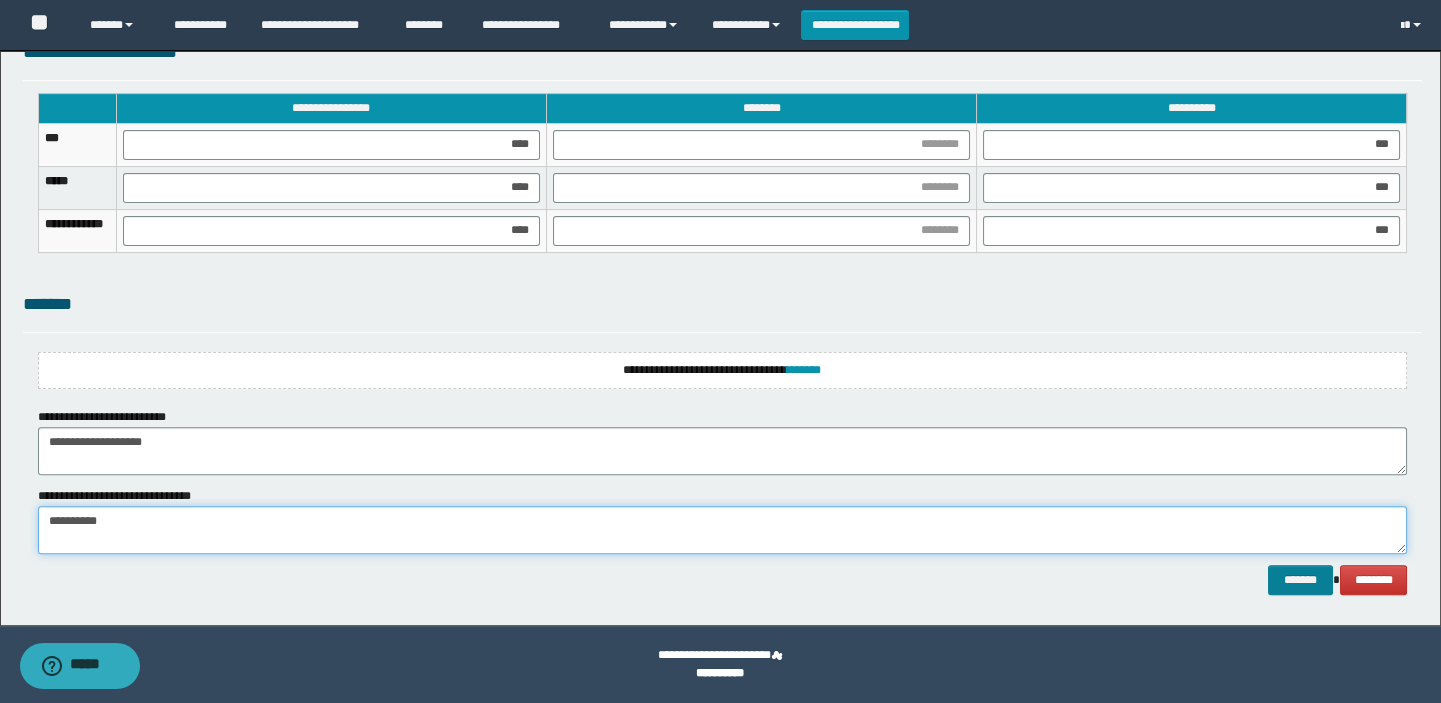 type on "**********" 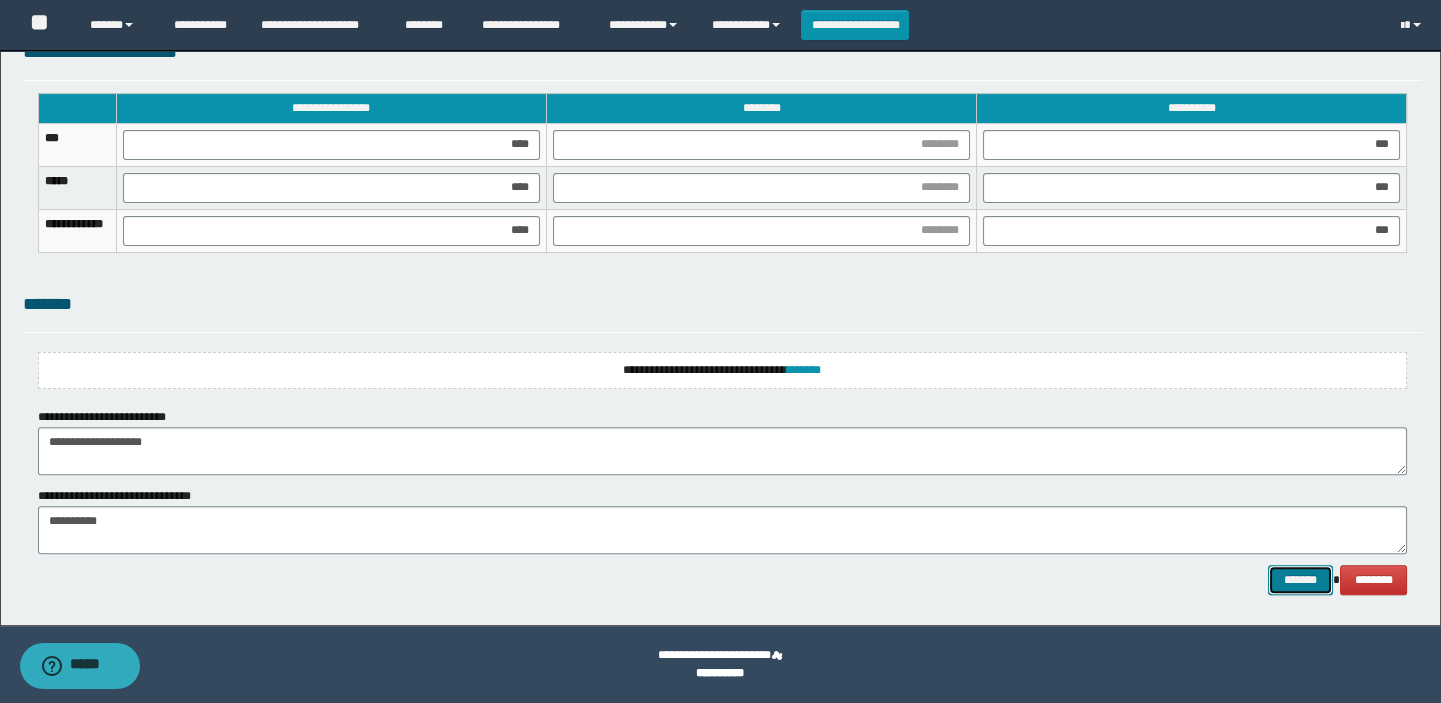 click on "*******" at bounding box center (1300, 580) 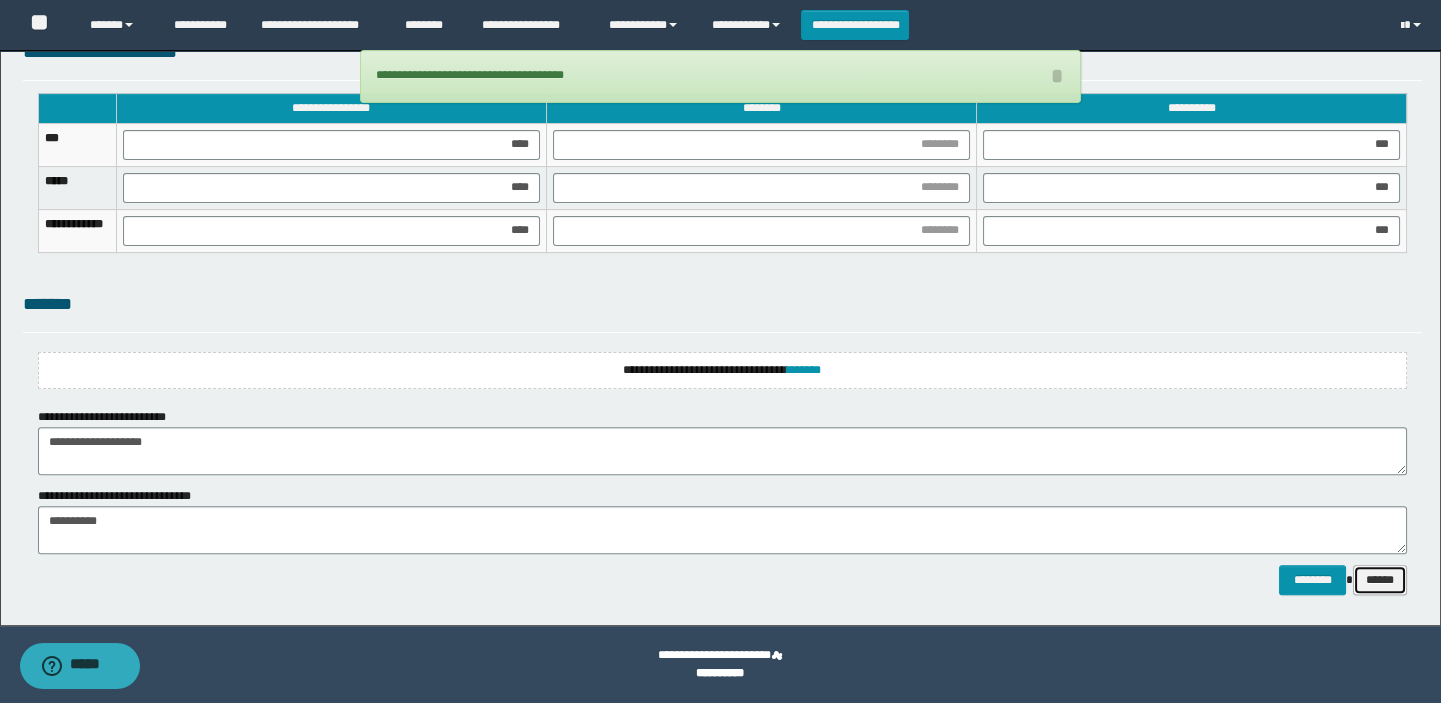 click on "******" at bounding box center [1380, 580] 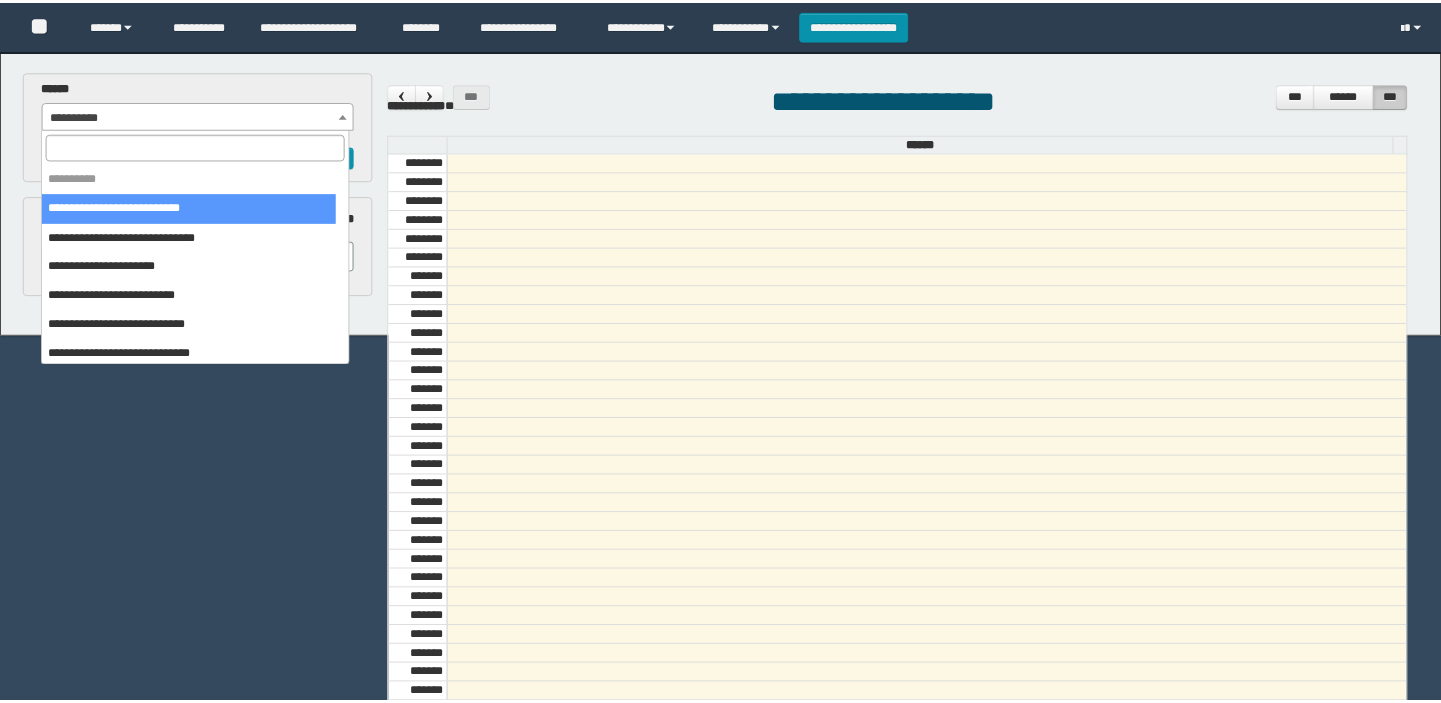 scroll, scrollTop: 0, scrollLeft: 0, axis: both 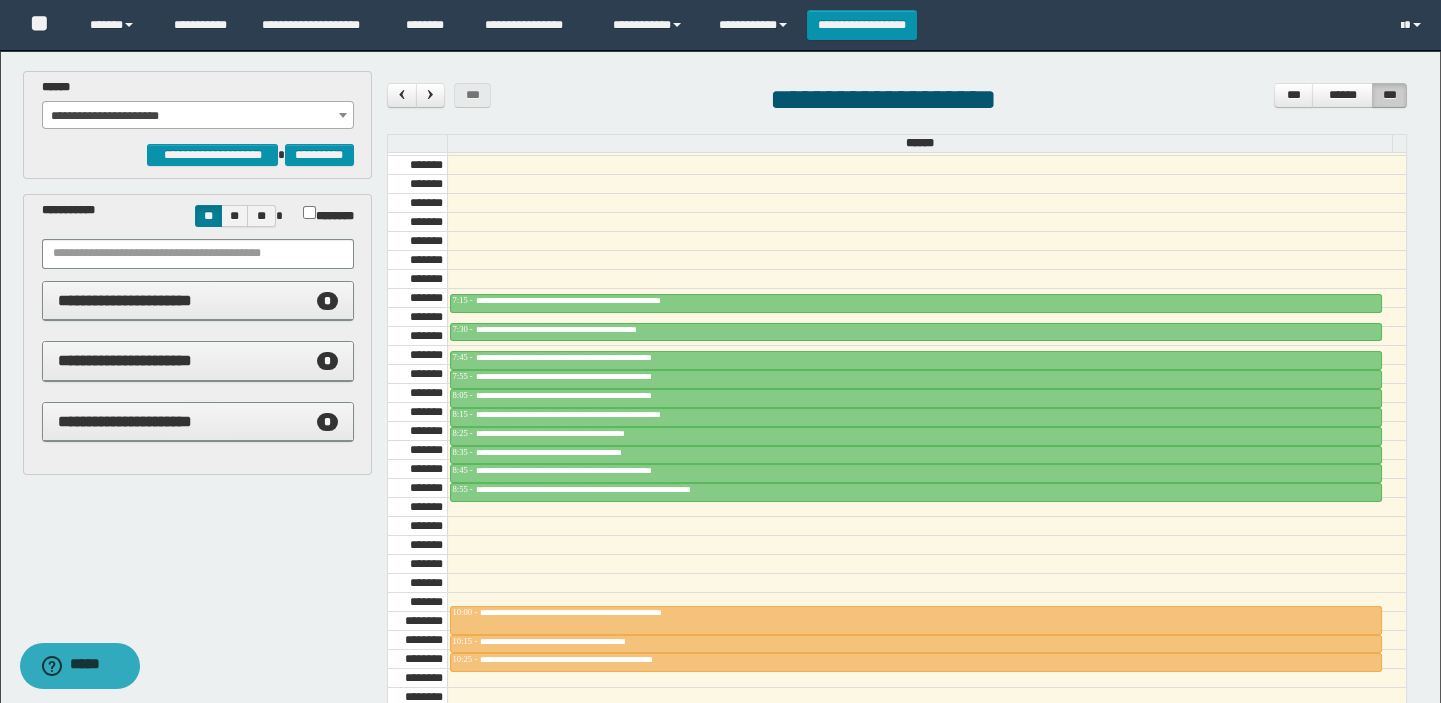 click on "**********" at bounding box center (198, 116) 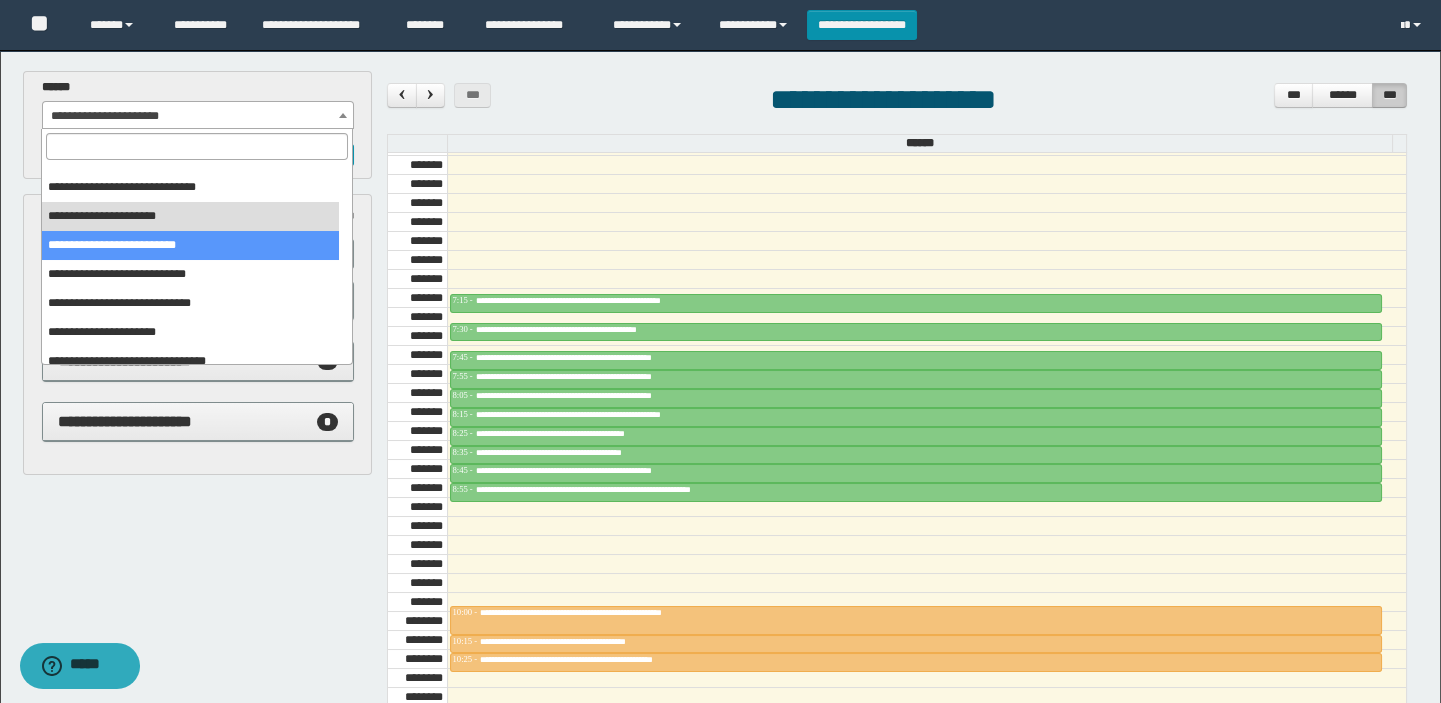 scroll, scrollTop: 90, scrollLeft: 0, axis: vertical 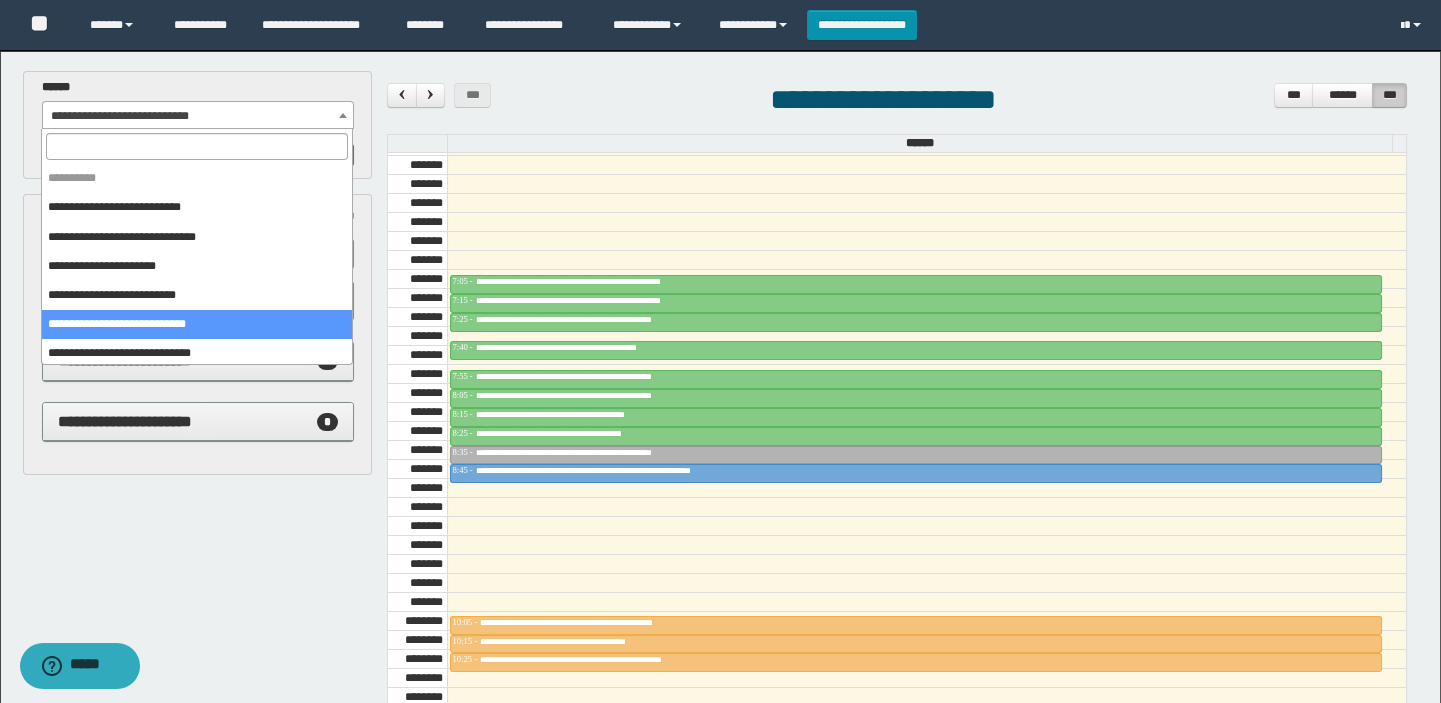 click on "**********" at bounding box center (198, 116) 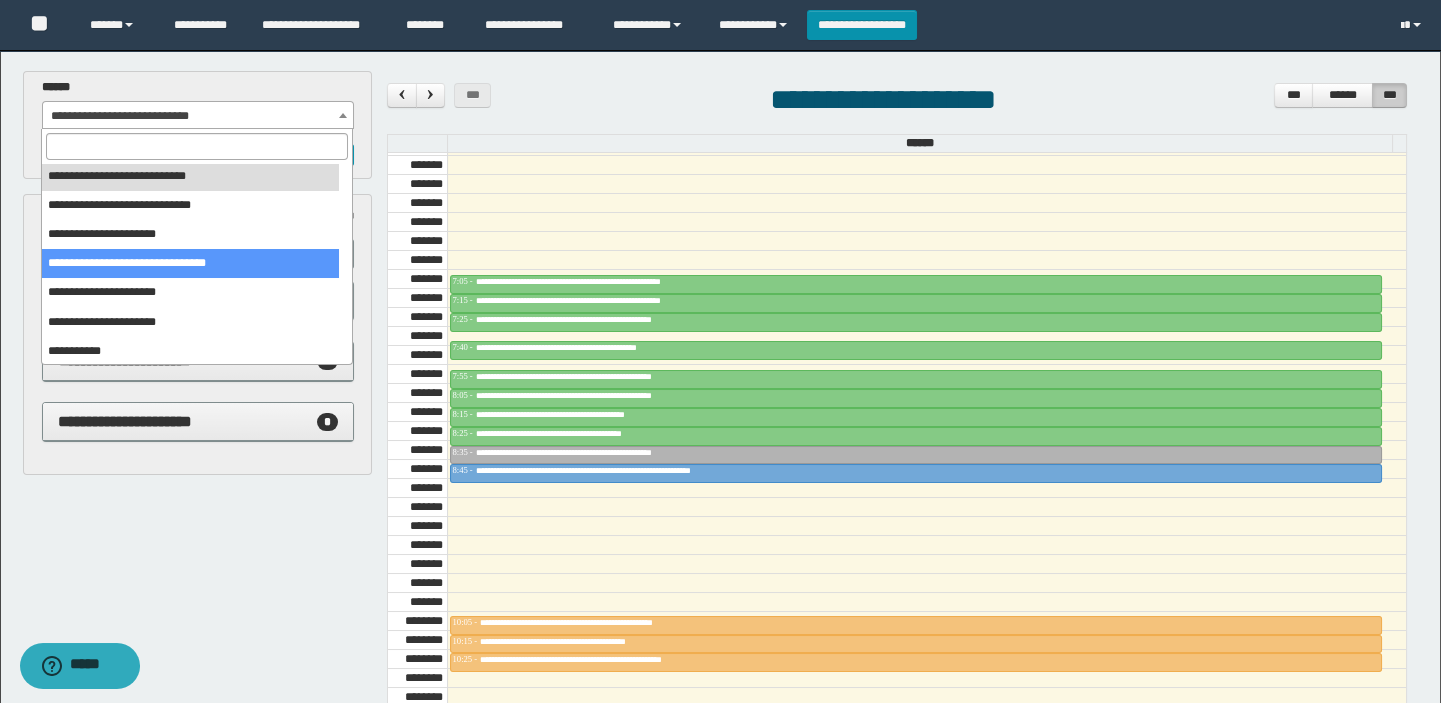 scroll, scrollTop: 150, scrollLeft: 0, axis: vertical 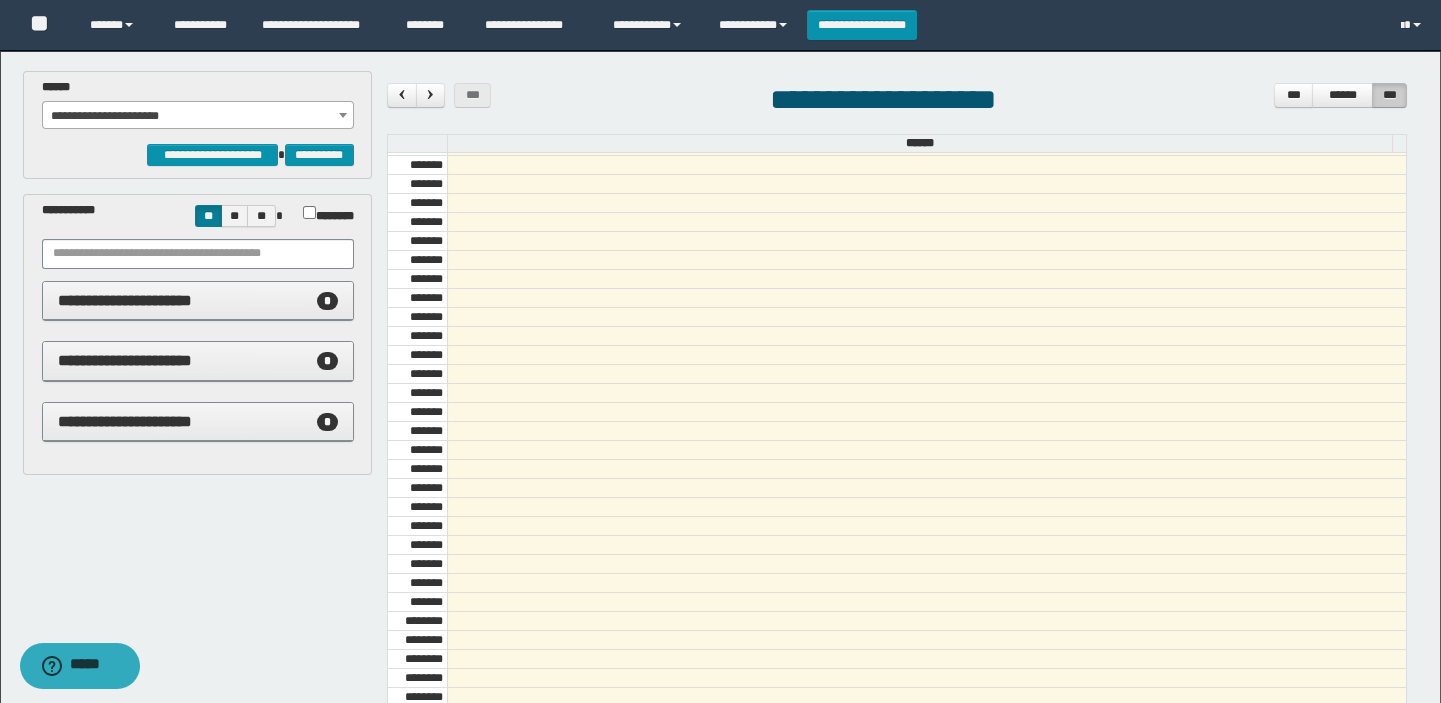 click on "**********" at bounding box center (198, 104) 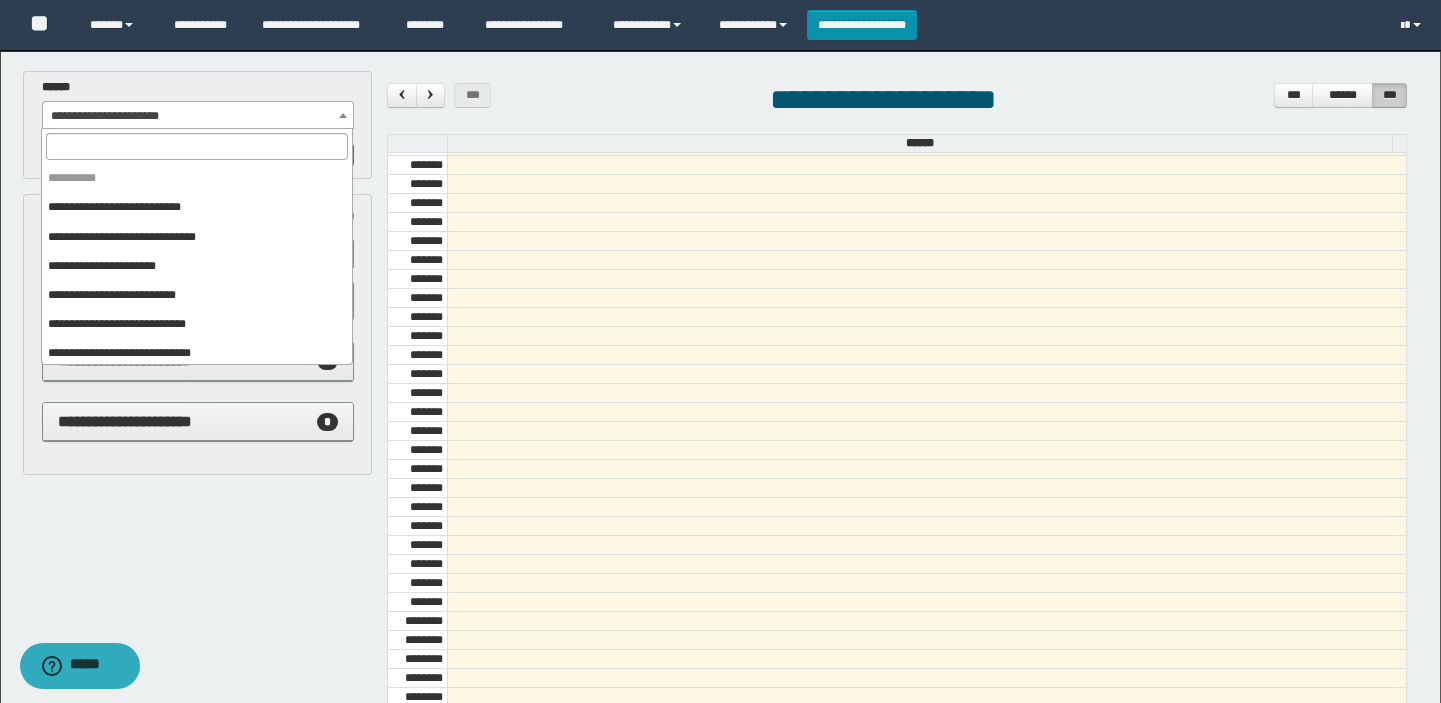 click on "**********" at bounding box center (198, 116) 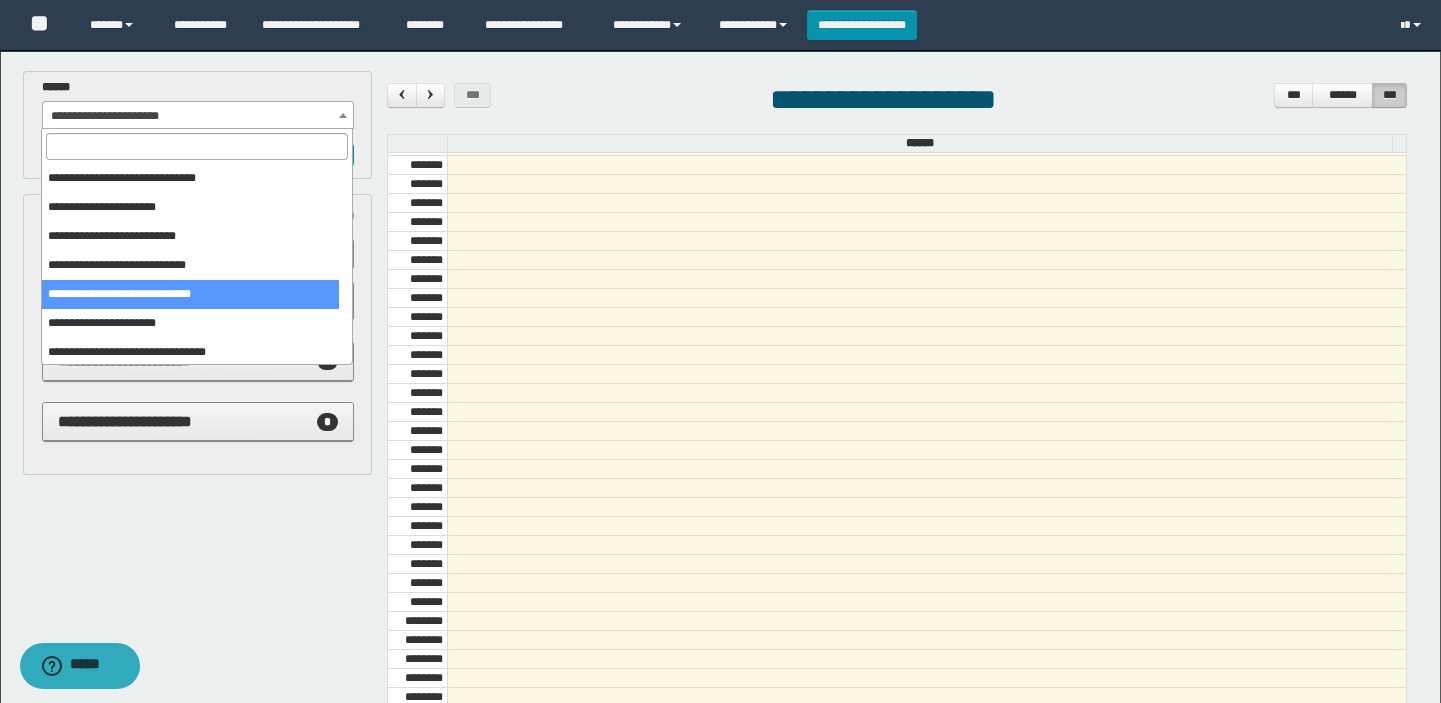 scroll, scrollTop: 150, scrollLeft: 0, axis: vertical 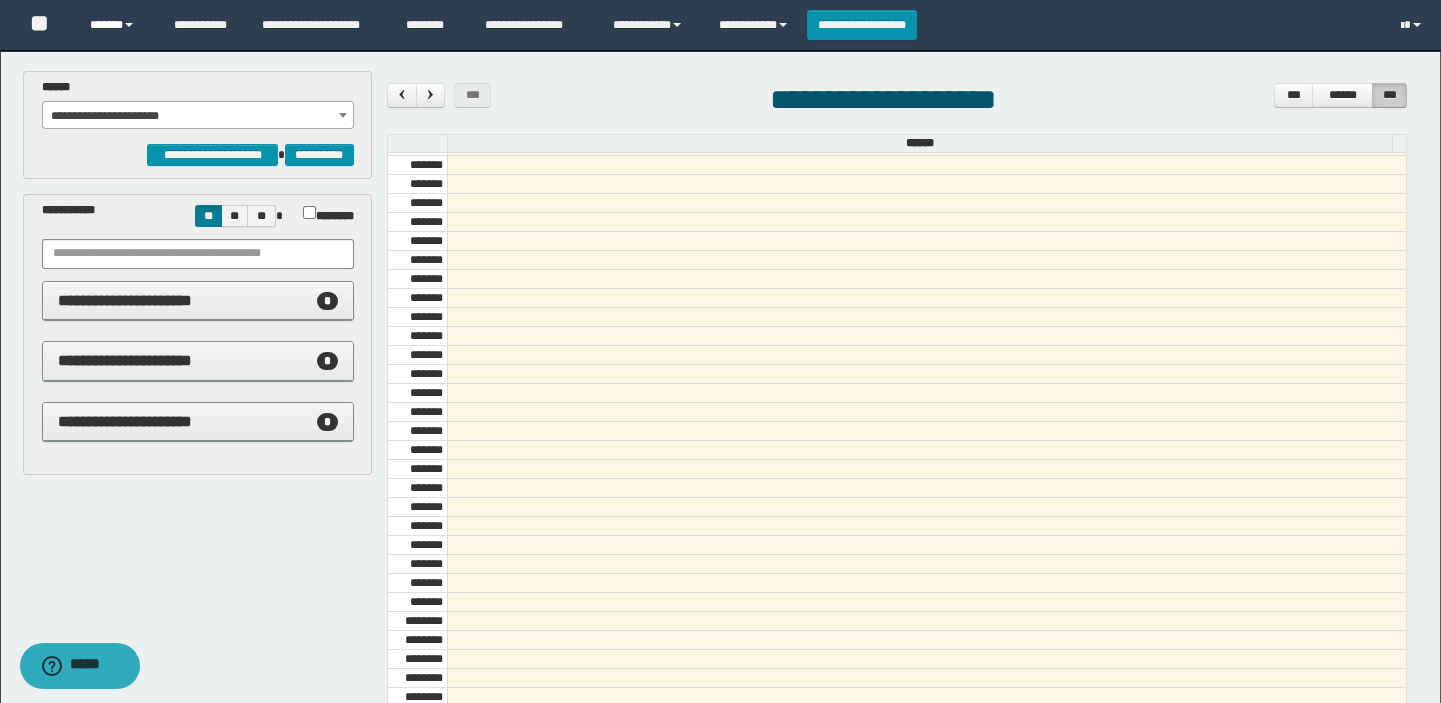 click on "******" at bounding box center [117, 25] 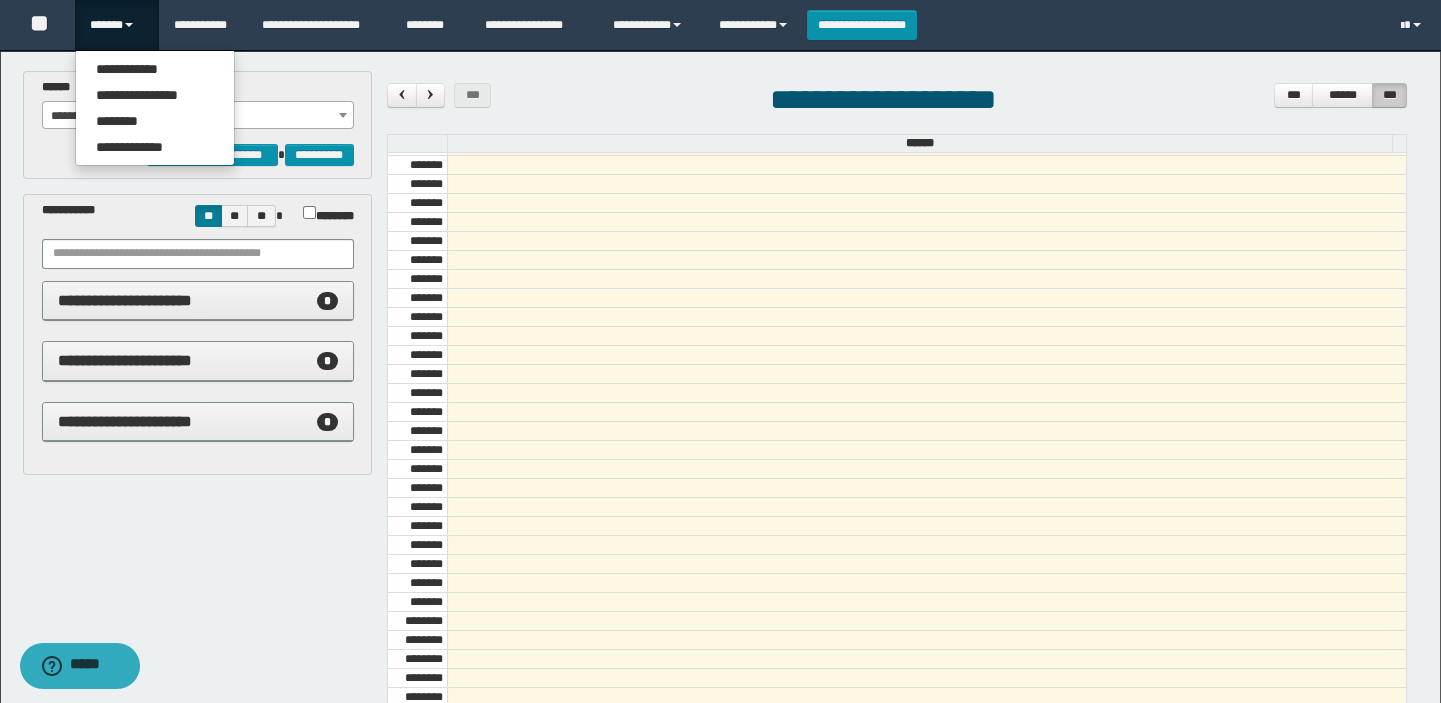 click on "**********" at bounding box center (198, 111) 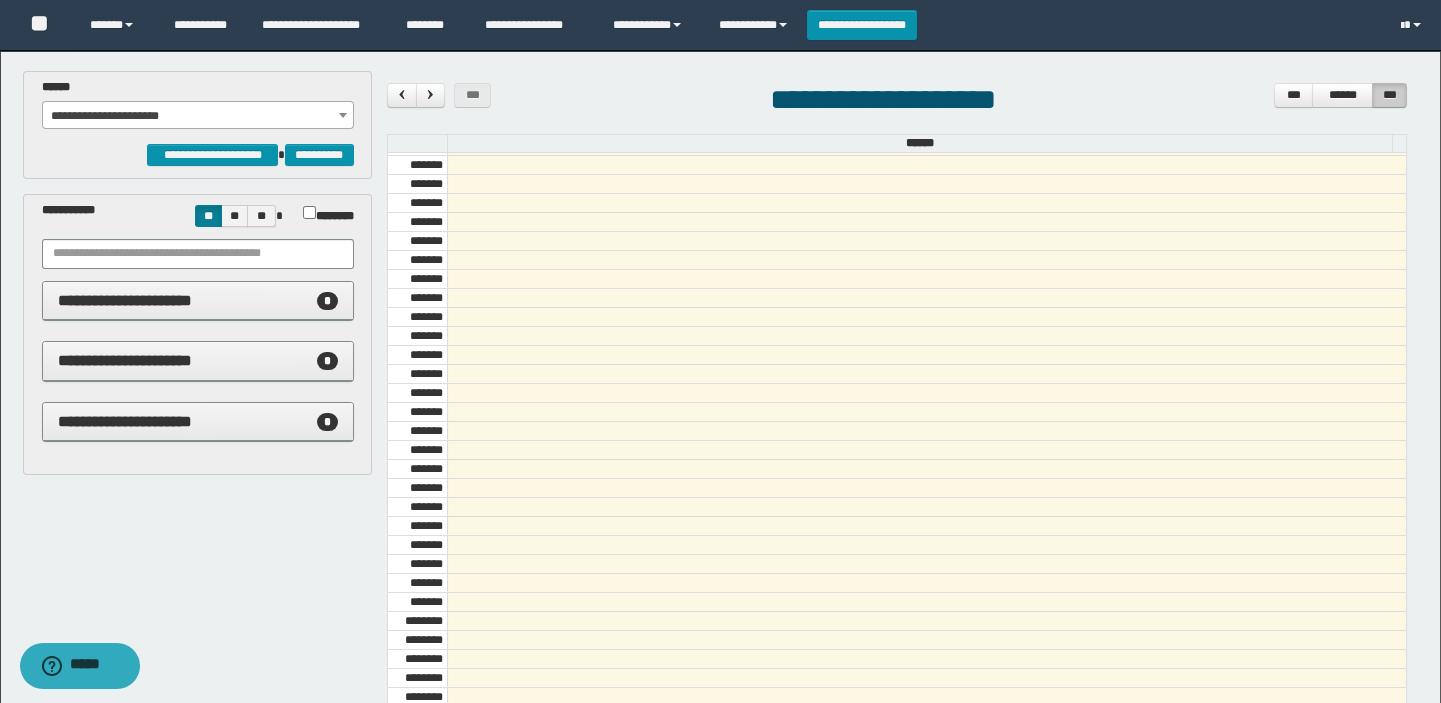 click on "**********" at bounding box center (198, 116) 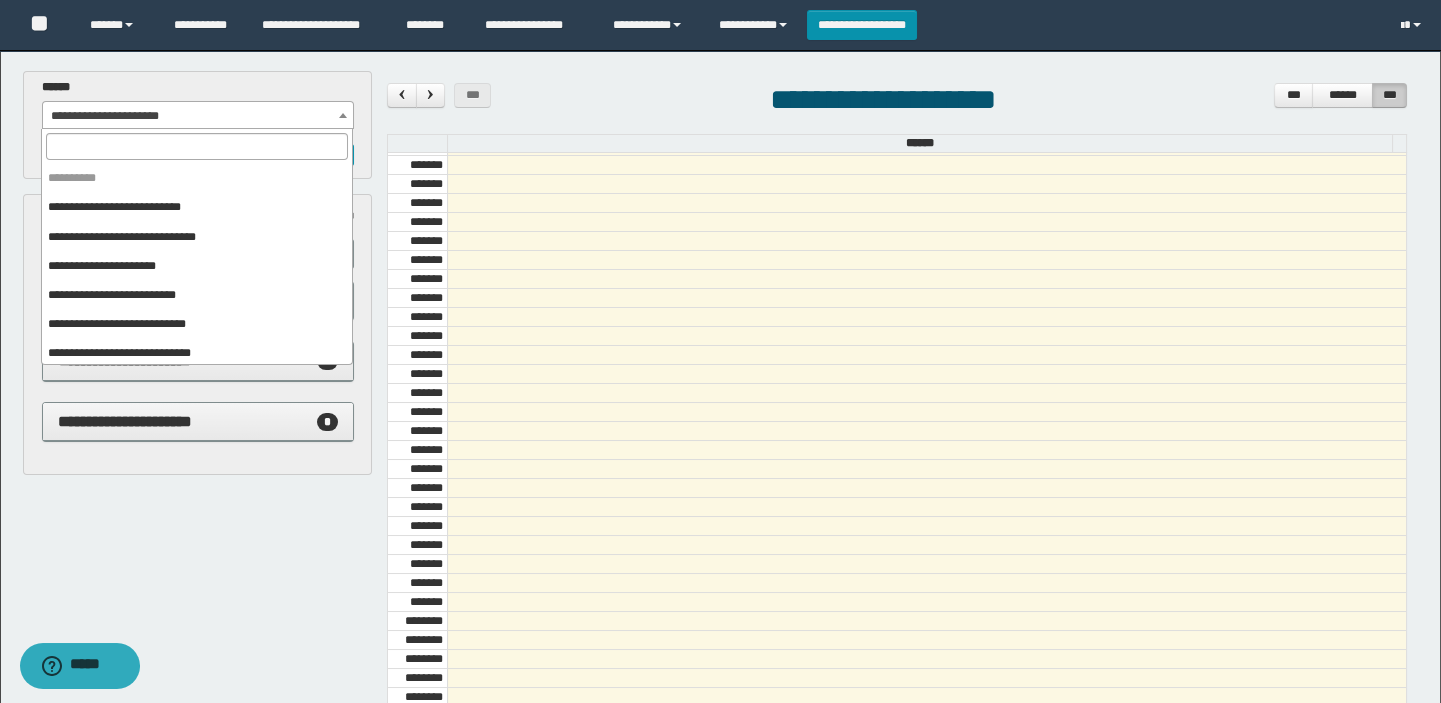 scroll, scrollTop: 150, scrollLeft: 0, axis: vertical 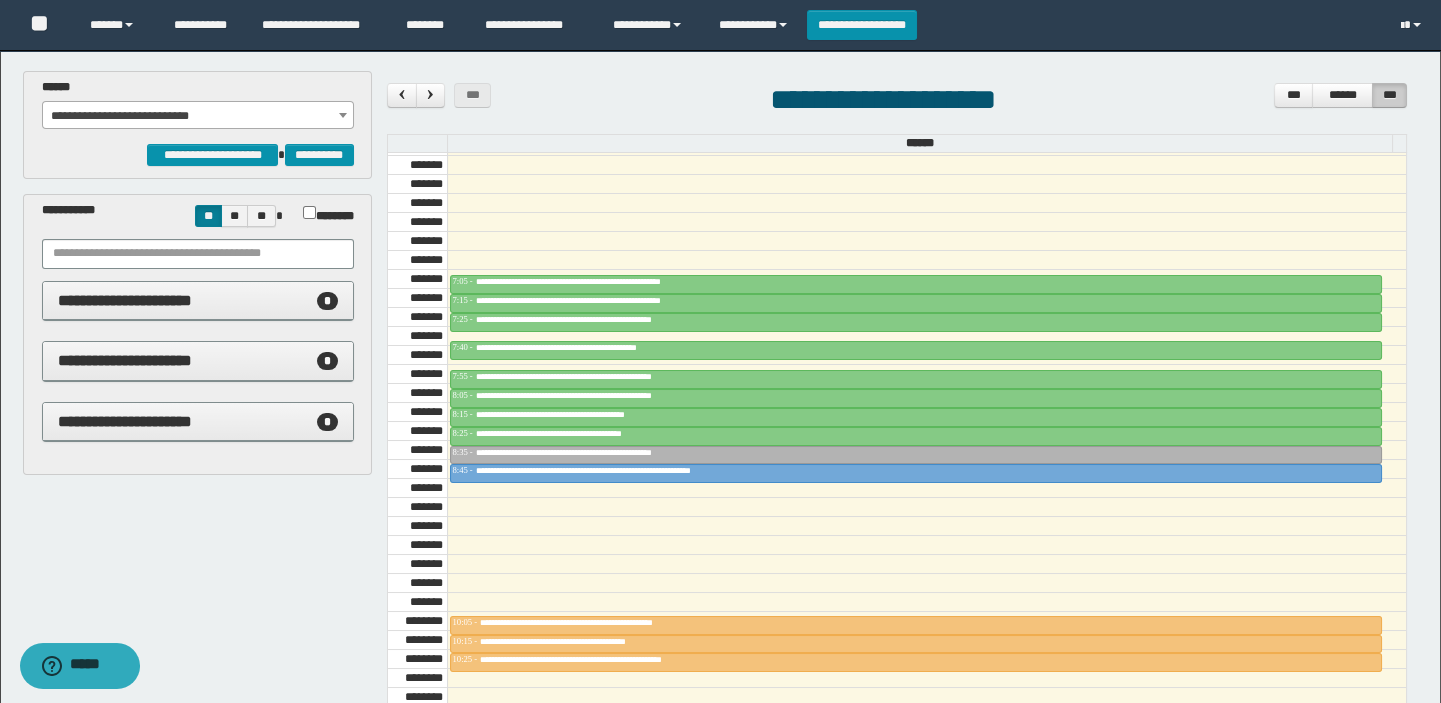 click on "**********" at bounding box center (198, 116) 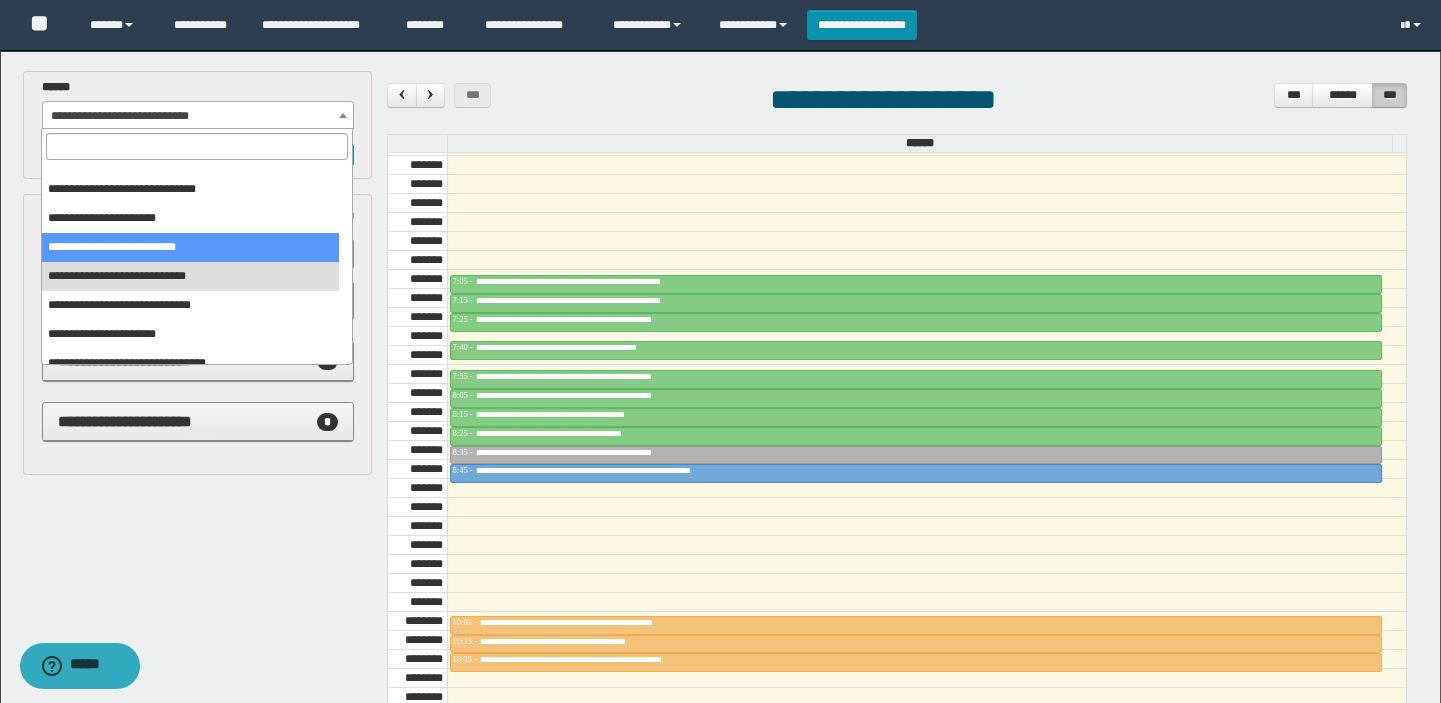 scroll, scrollTop: 90, scrollLeft: 0, axis: vertical 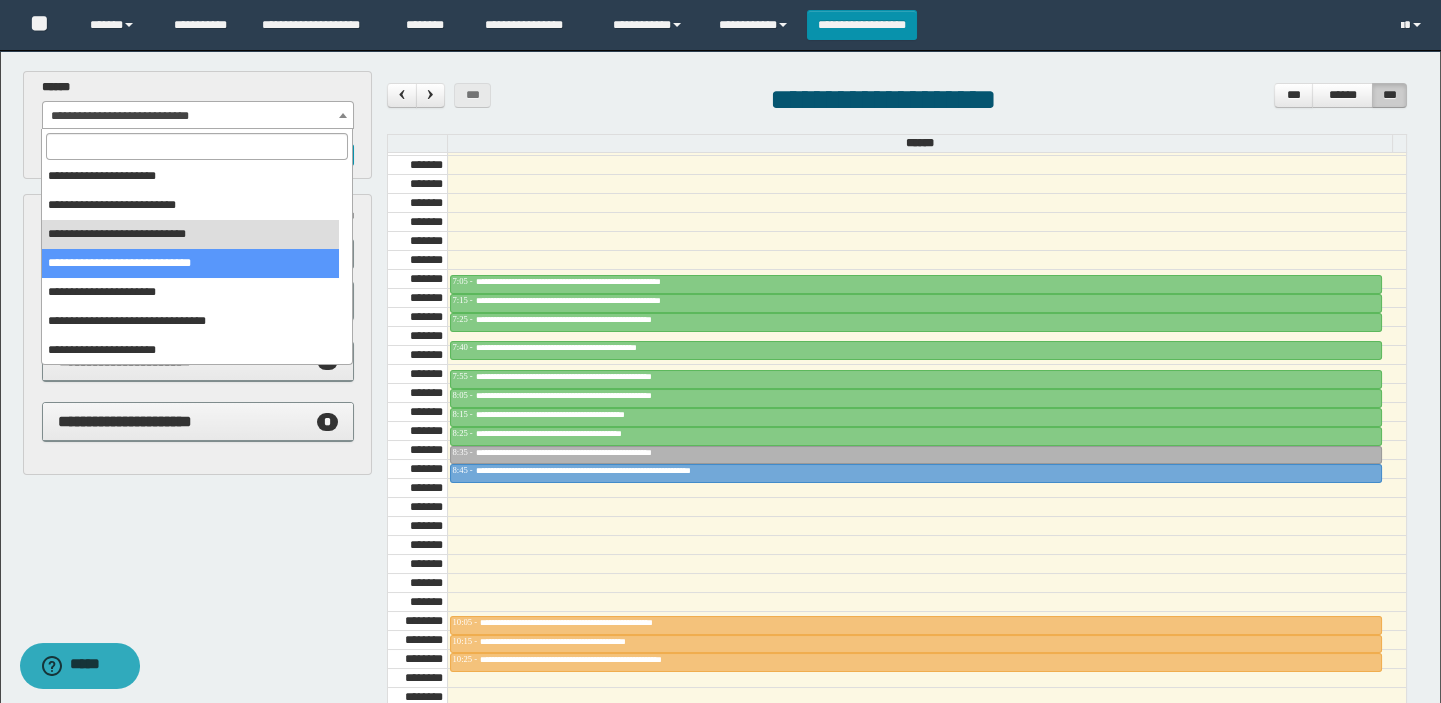 select on "******" 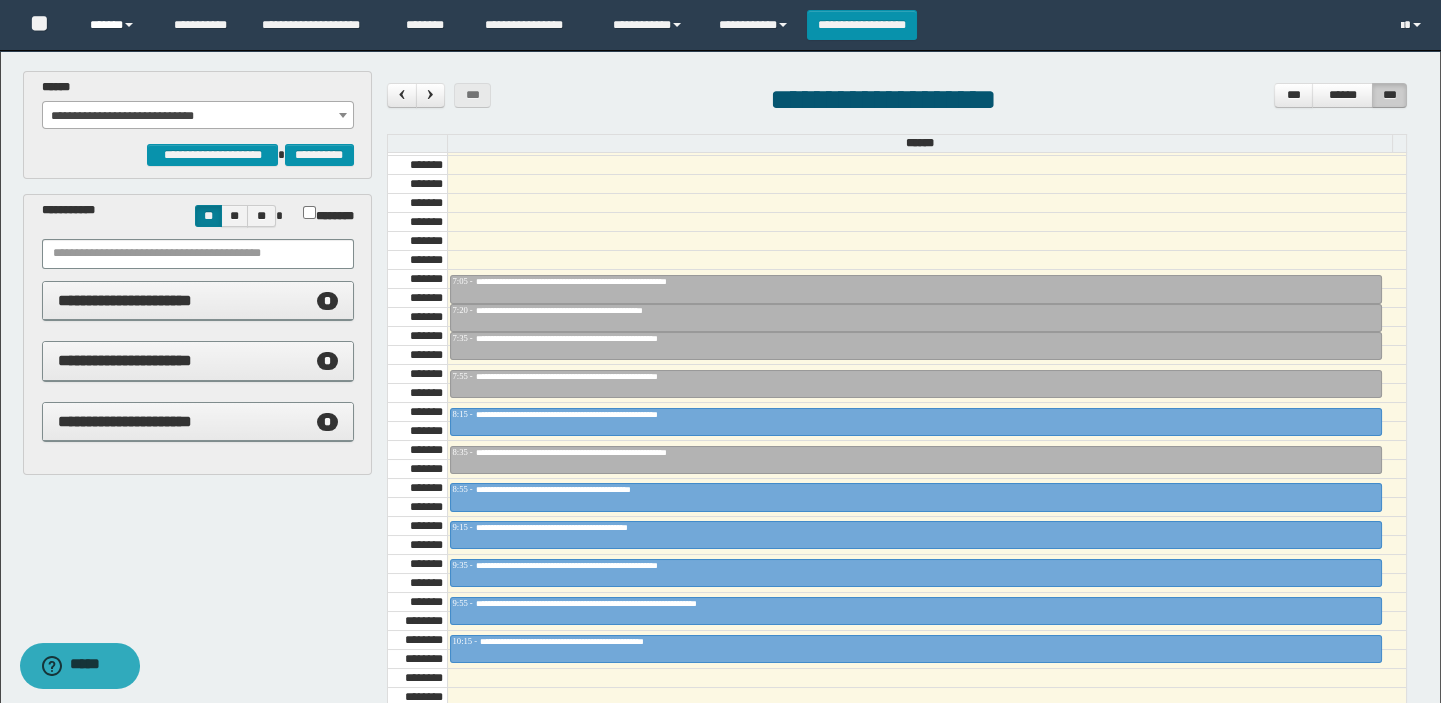 click on "******" at bounding box center [117, 25] 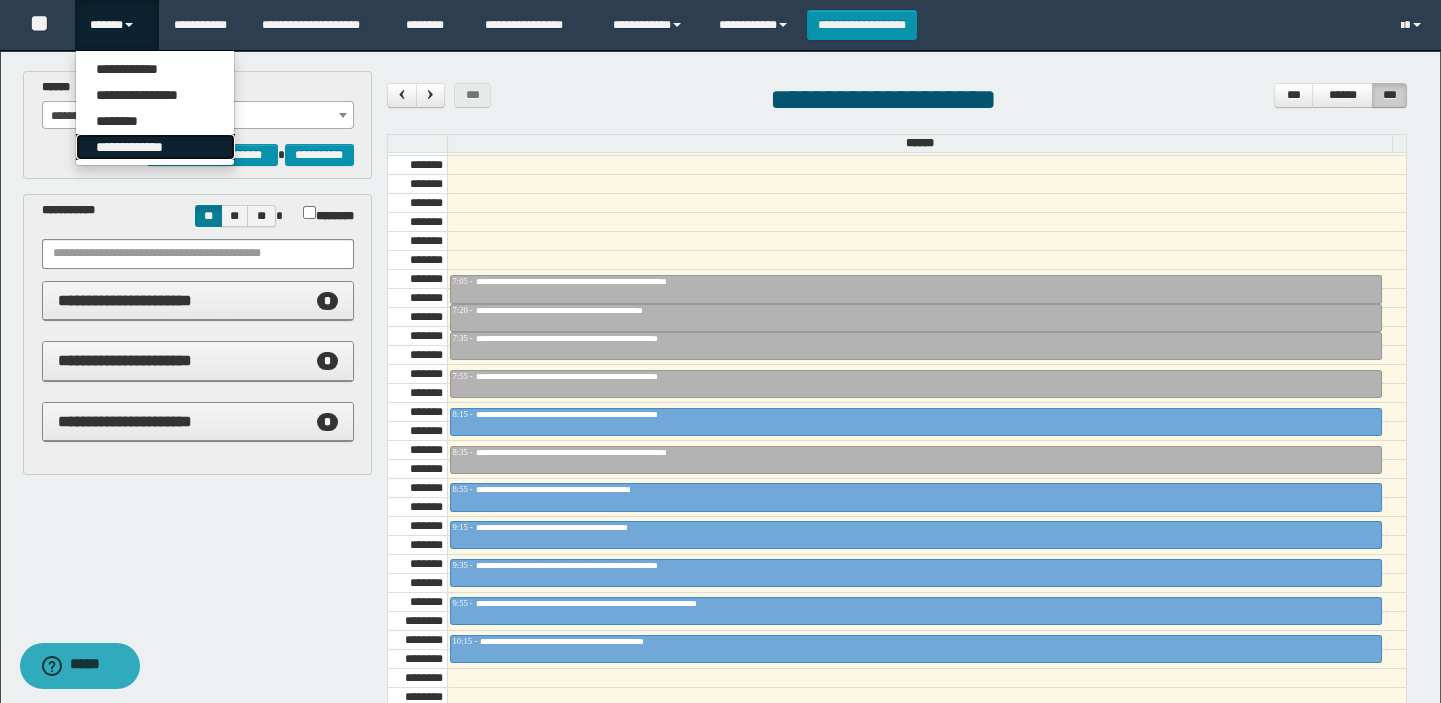 click on "**********" at bounding box center (155, 147) 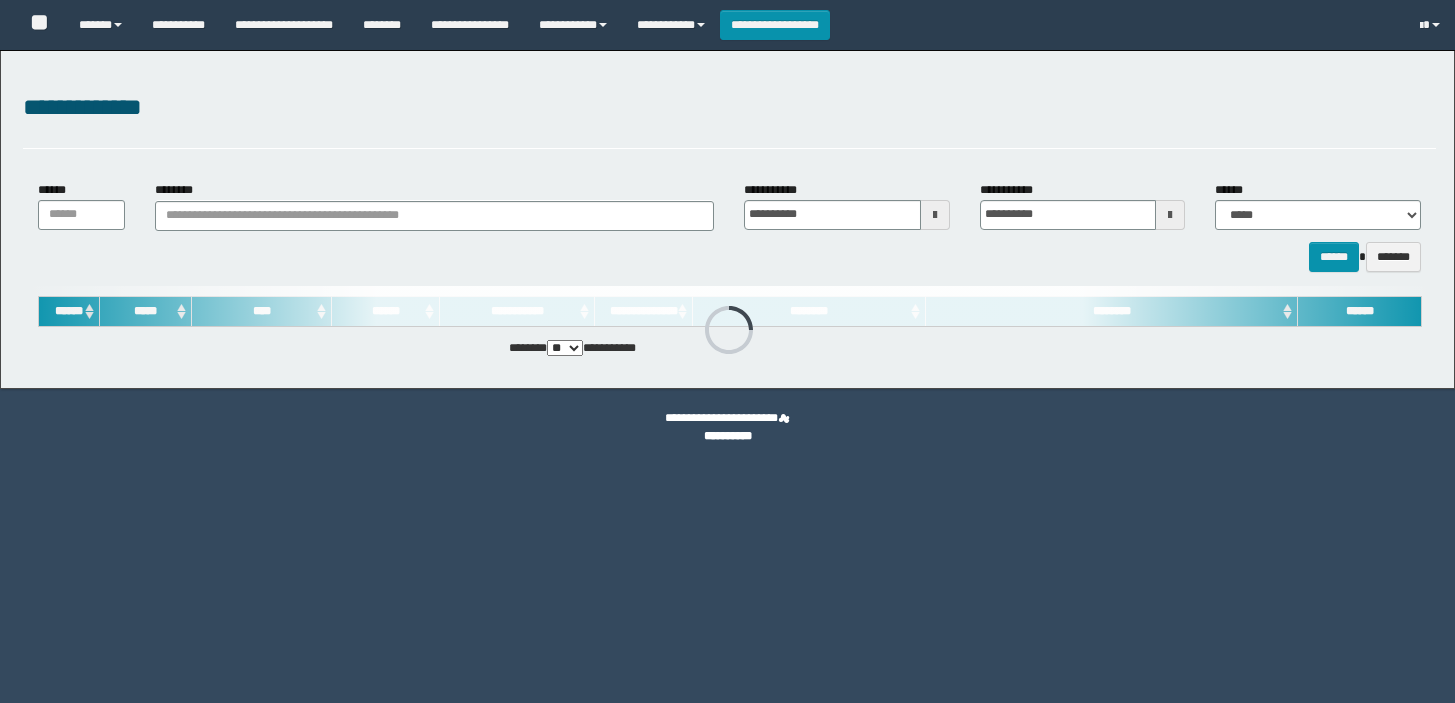 scroll, scrollTop: 0, scrollLeft: 0, axis: both 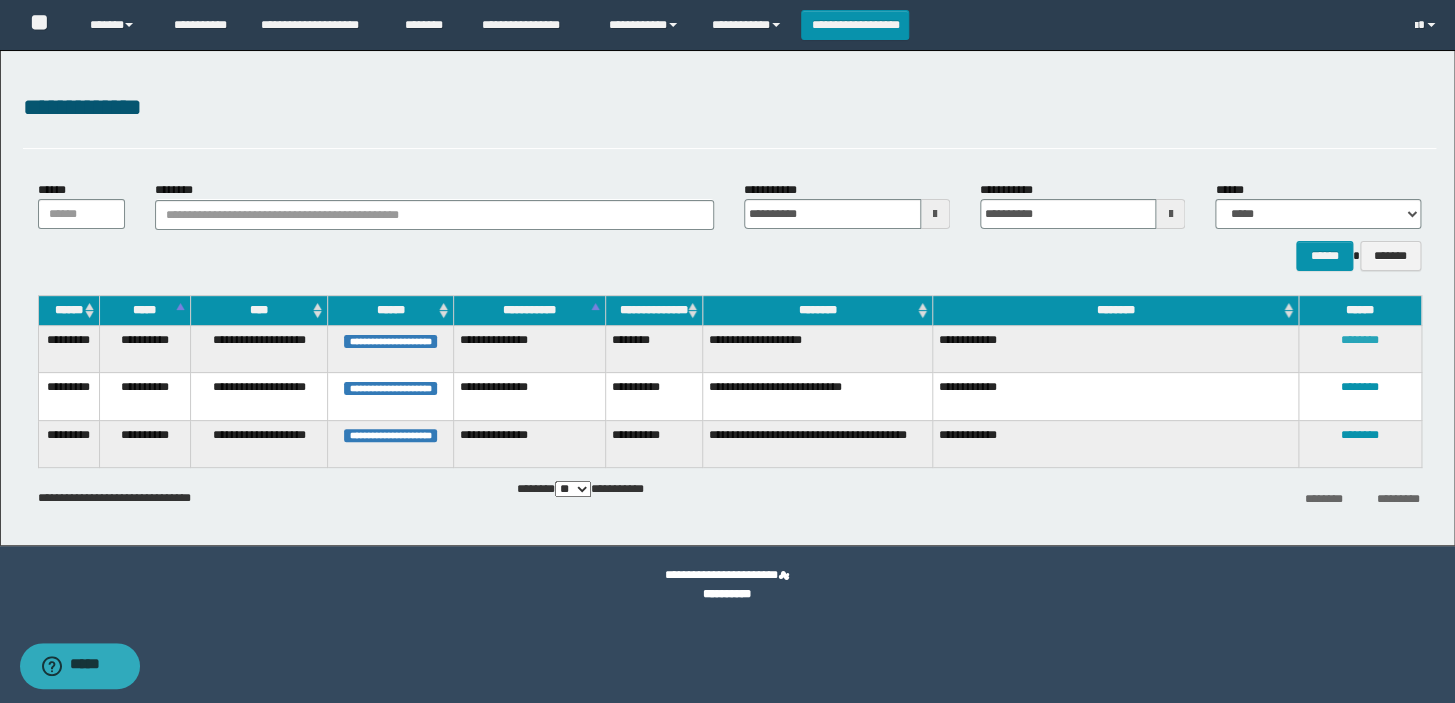 click on "********" at bounding box center [1360, 340] 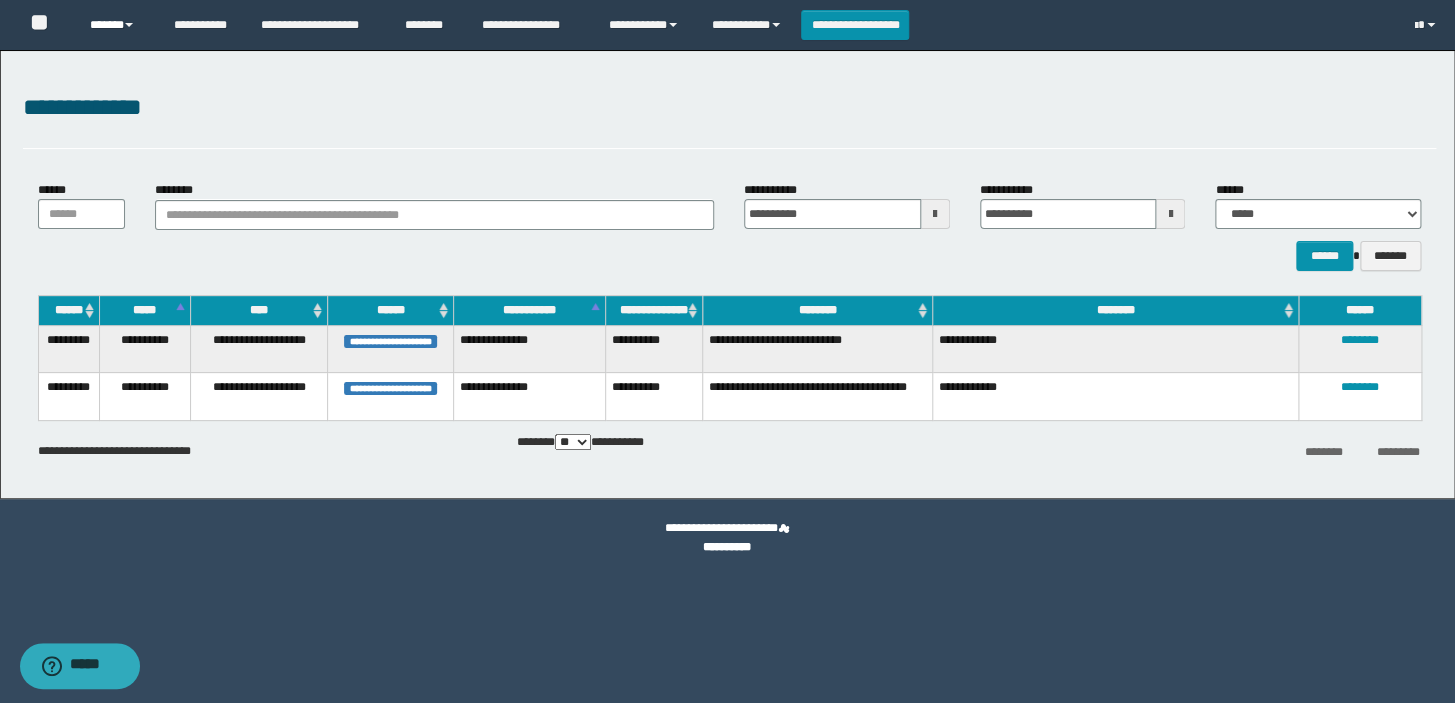 click on "******" at bounding box center [117, 25] 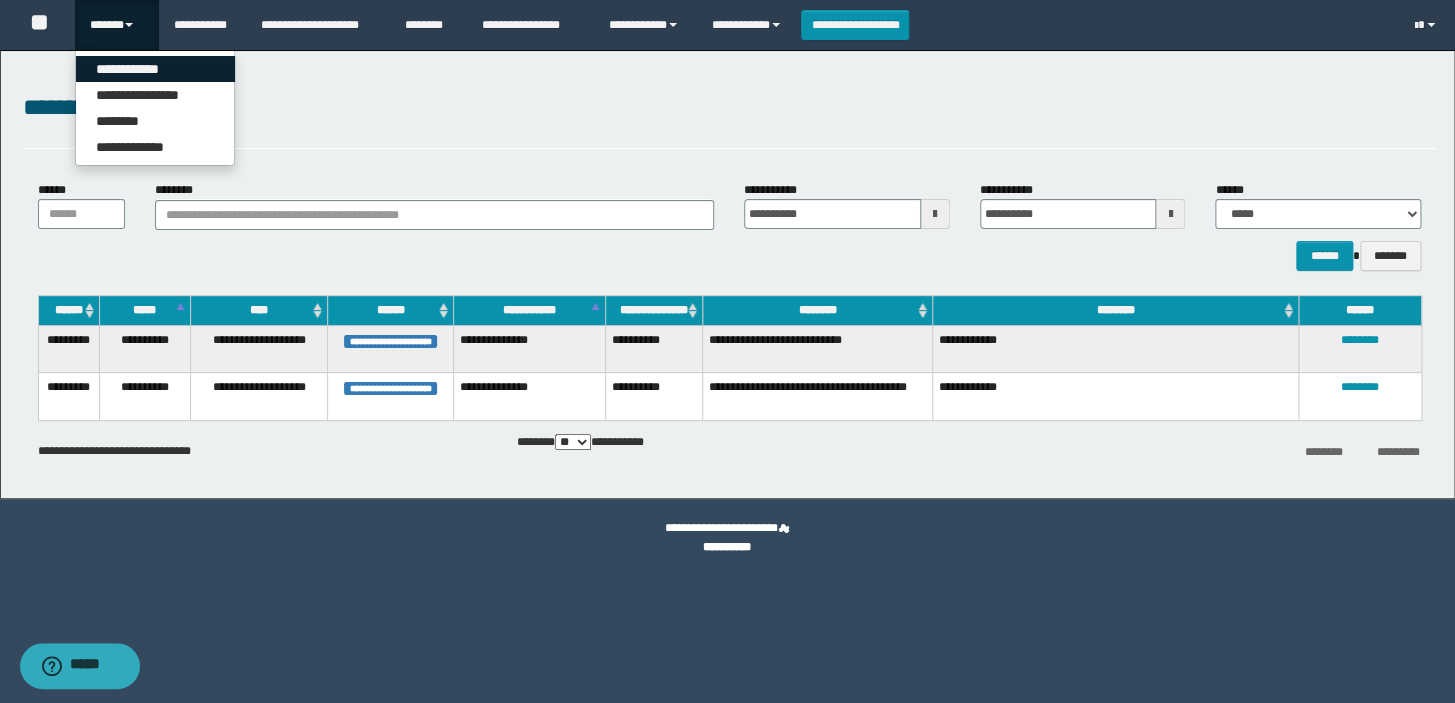click on "**********" at bounding box center [155, 69] 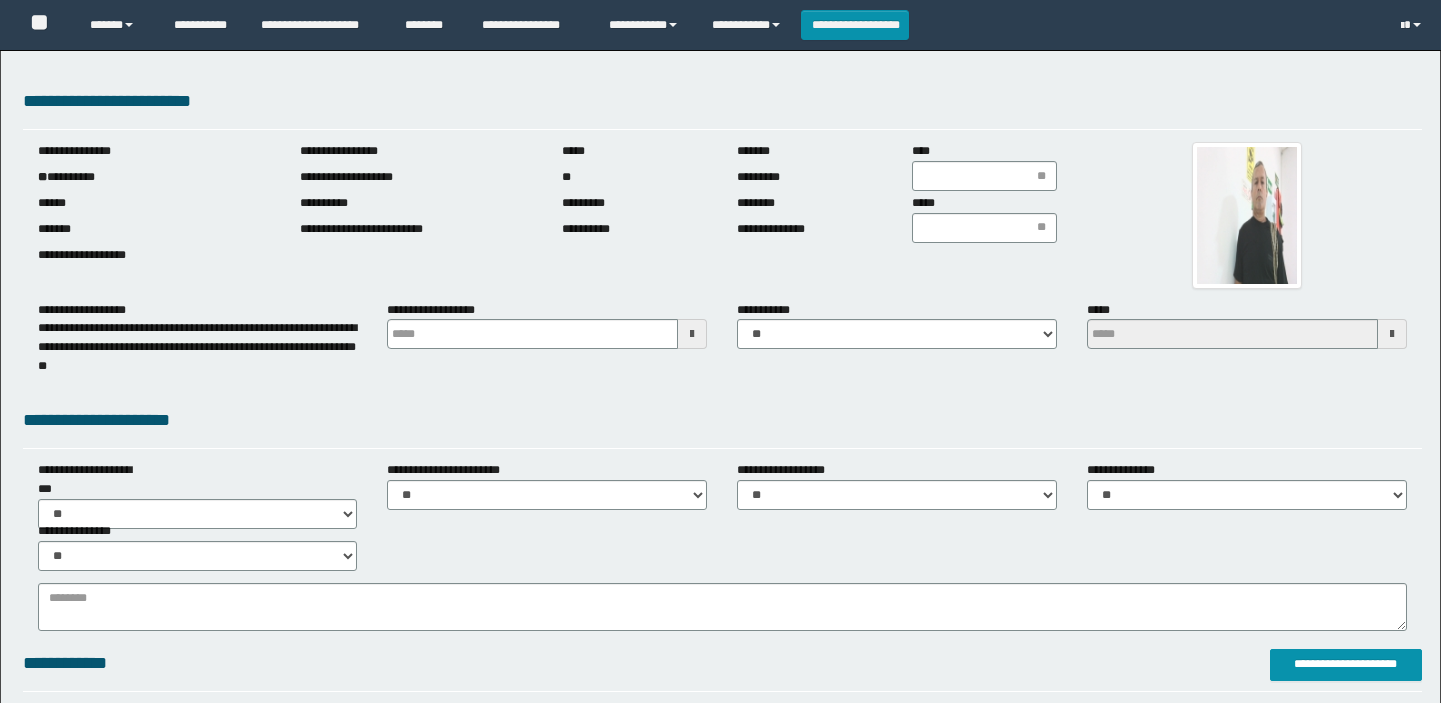 scroll, scrollTop: 0, scrollLeft: 0, axis: both 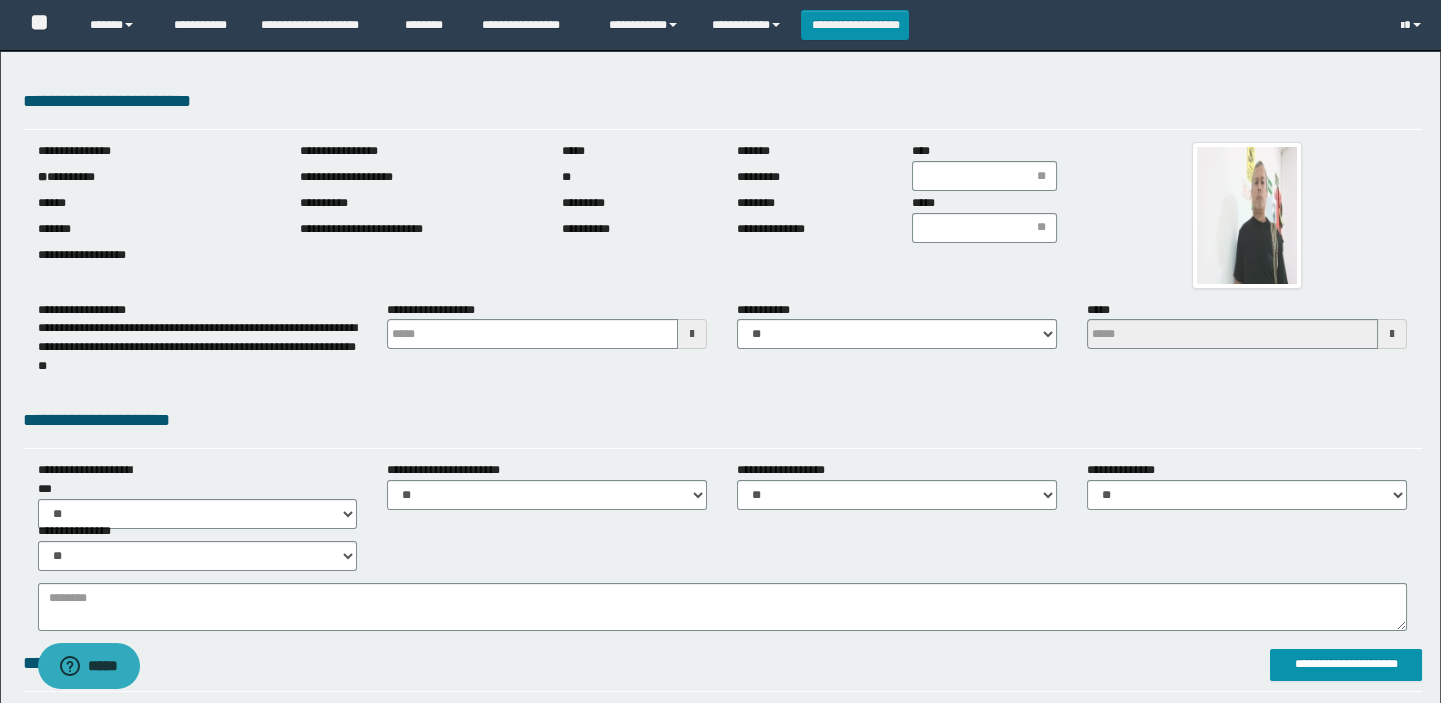 click on "**********" at bounding box center [154, 177] 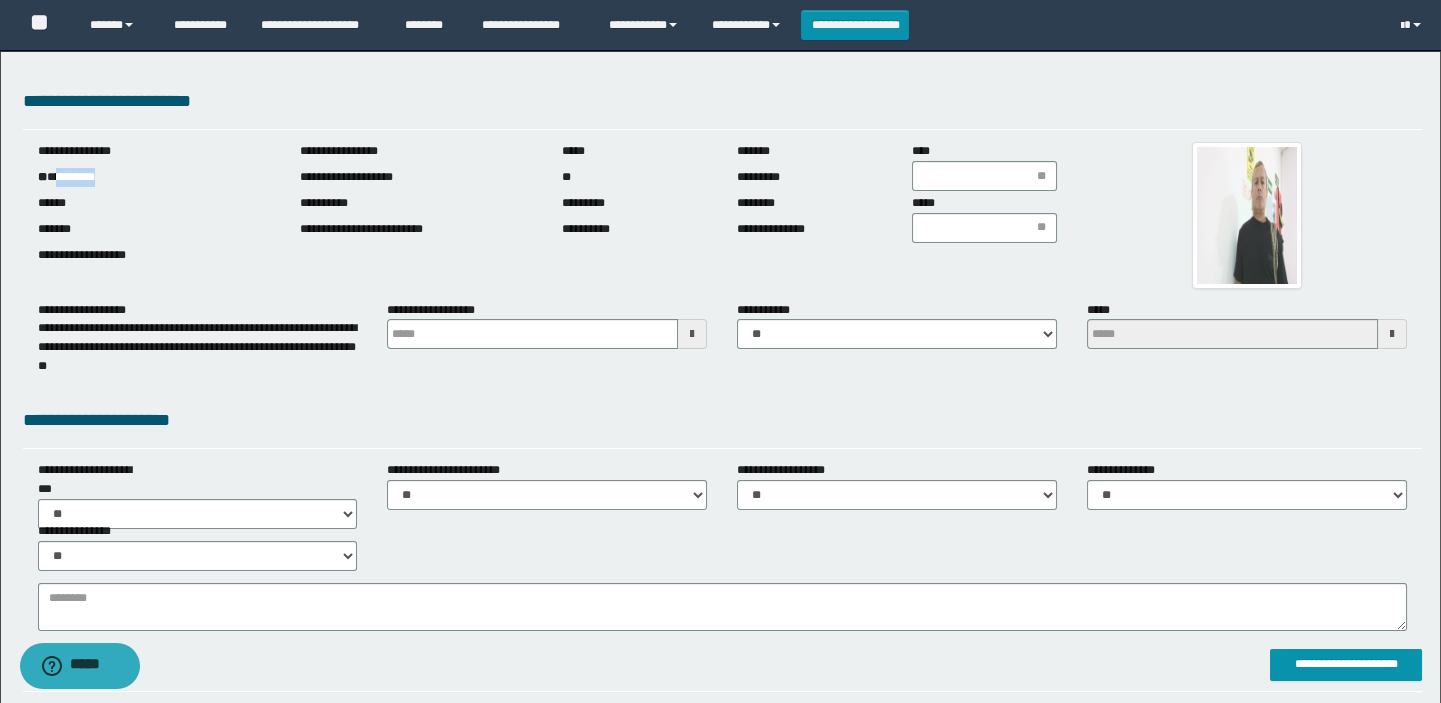 click on "**********" at bounding box center (154, 177) 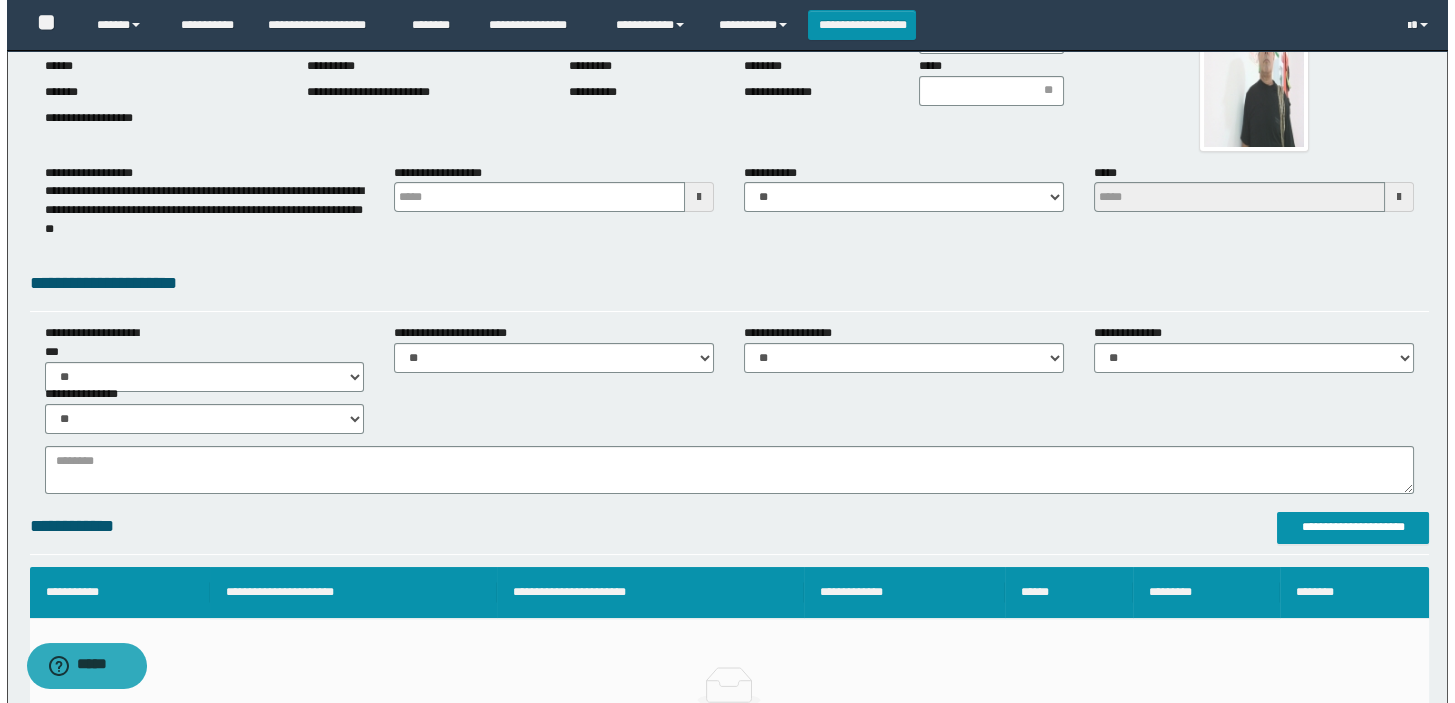 scroll, scrollTop: 363, scrollLeft: 0, axis: vertical 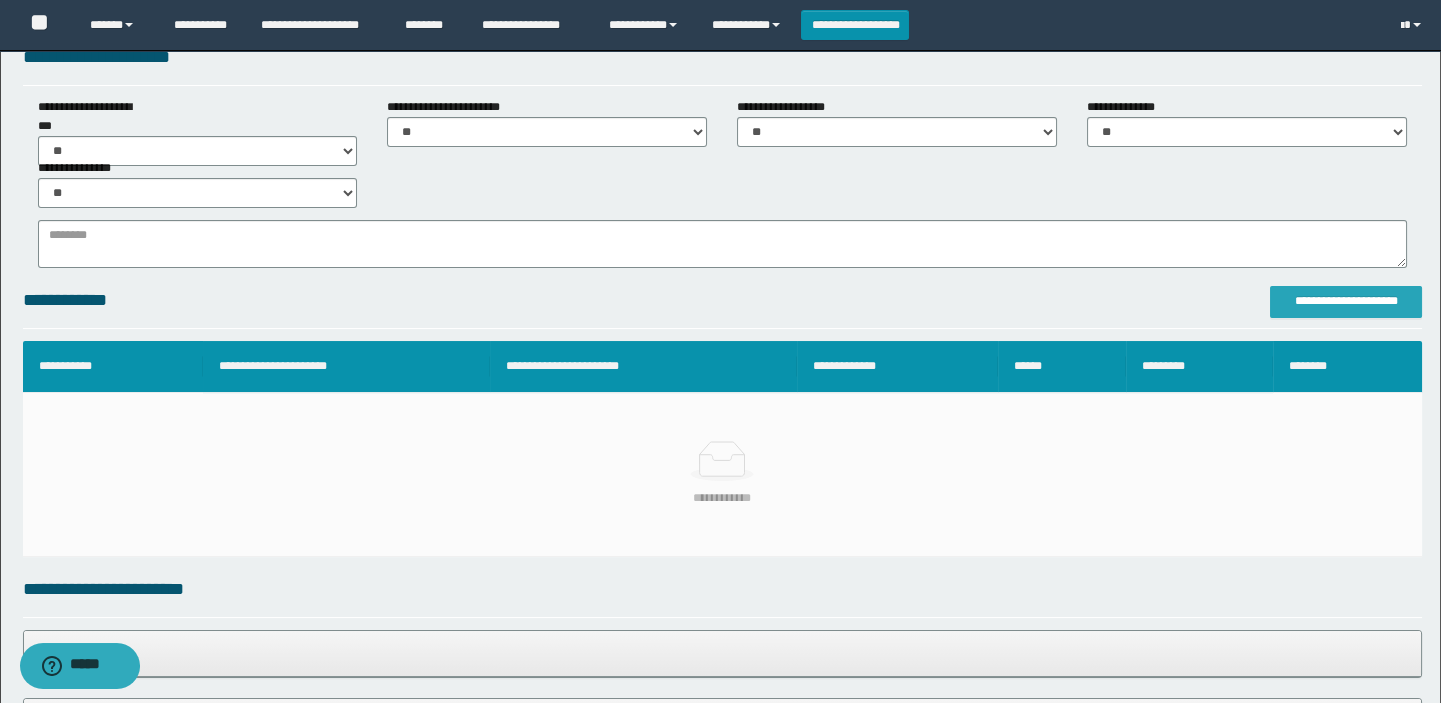 click on "**********" at bounding box center (1346, 301) 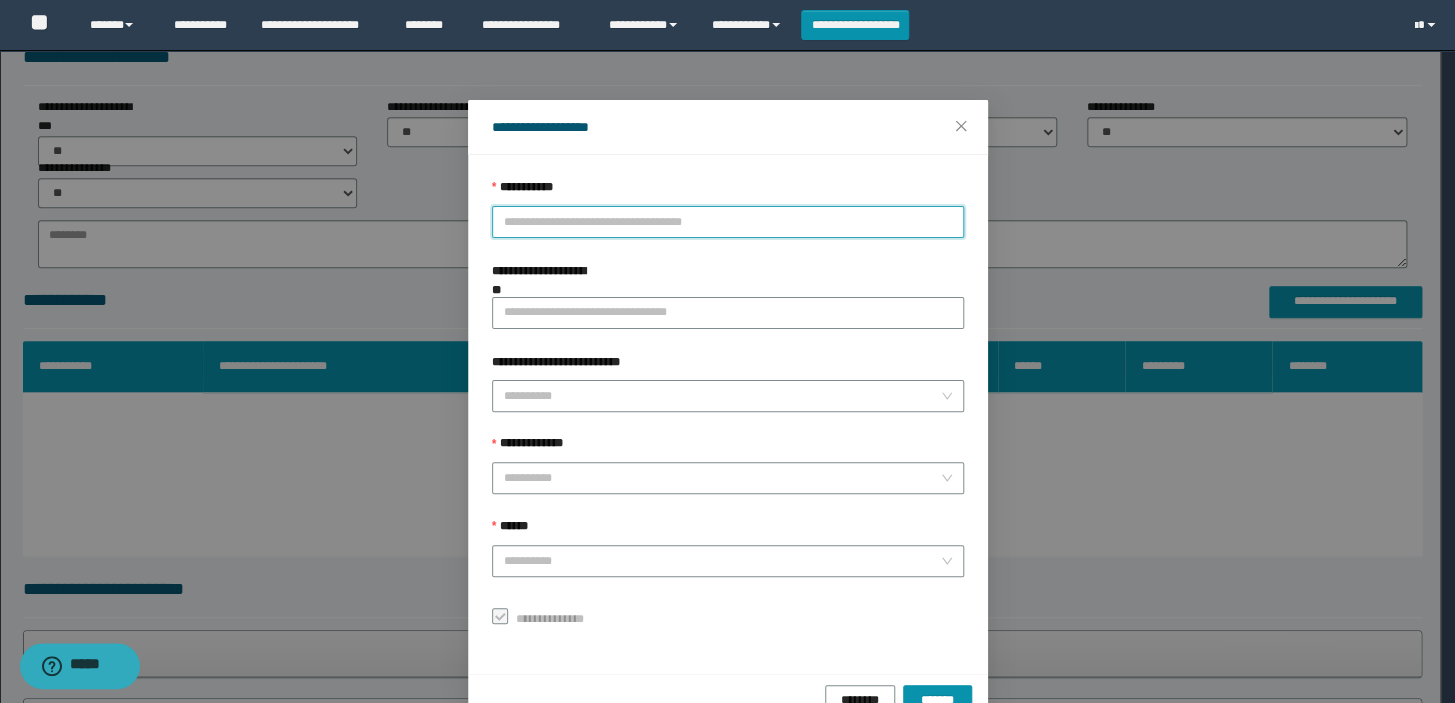 click on "**********" at bounding box center (728, 222) 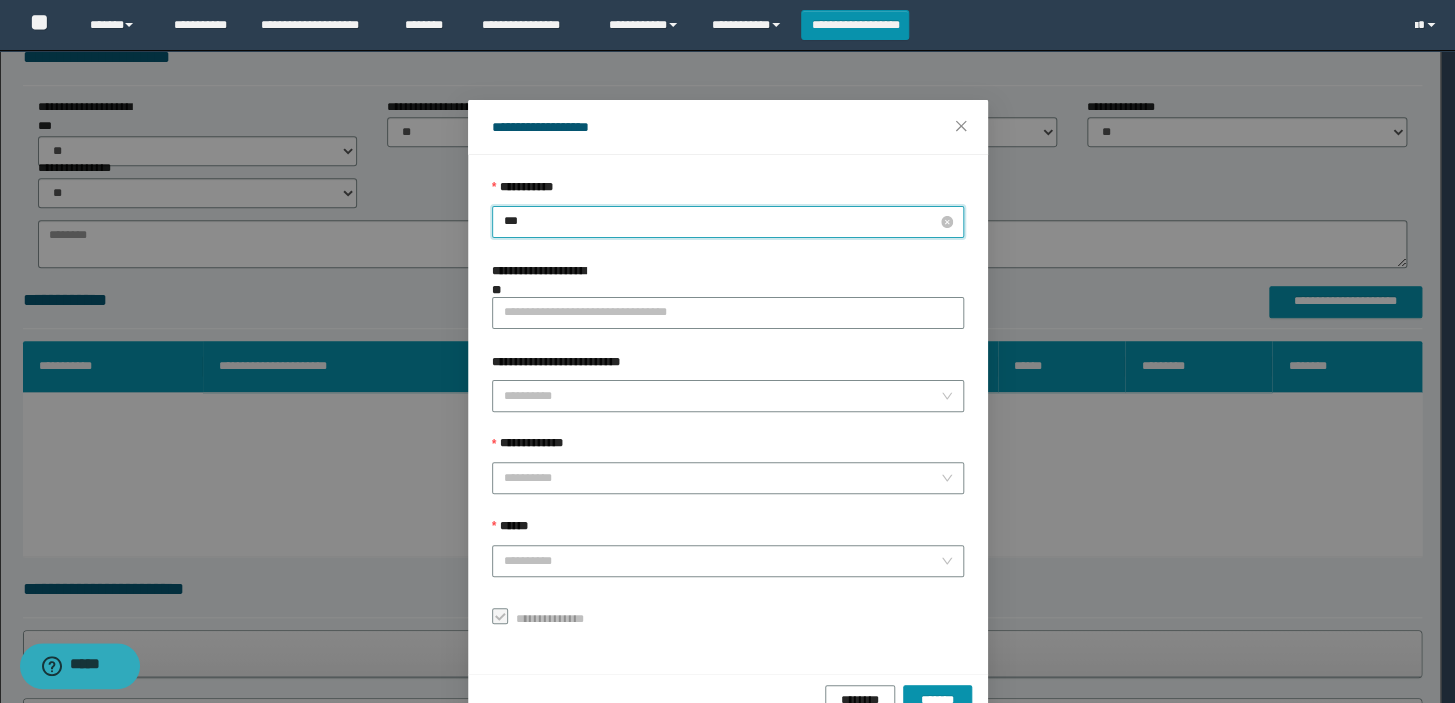 type on "****" 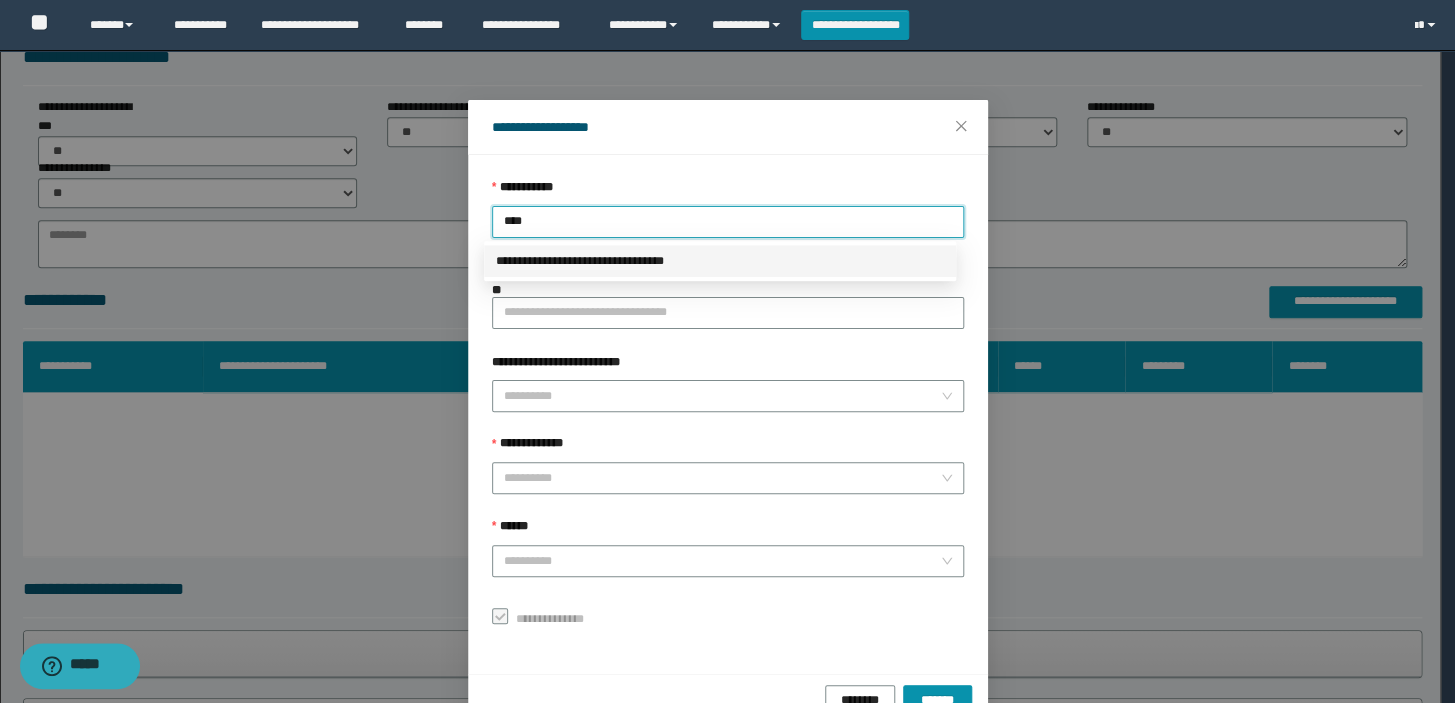 click on "**********" at bounding box center (720, 261) 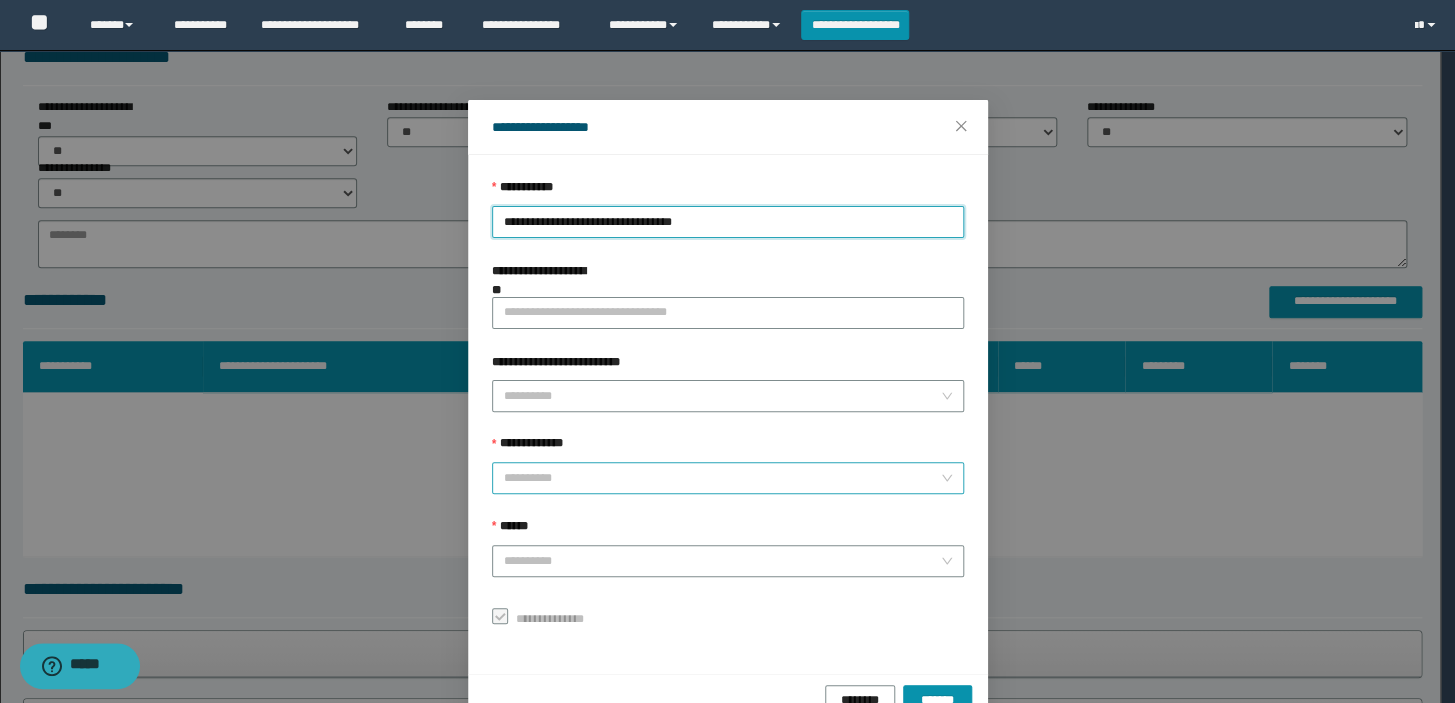 click on "**********" at bounding box center (722, 478) 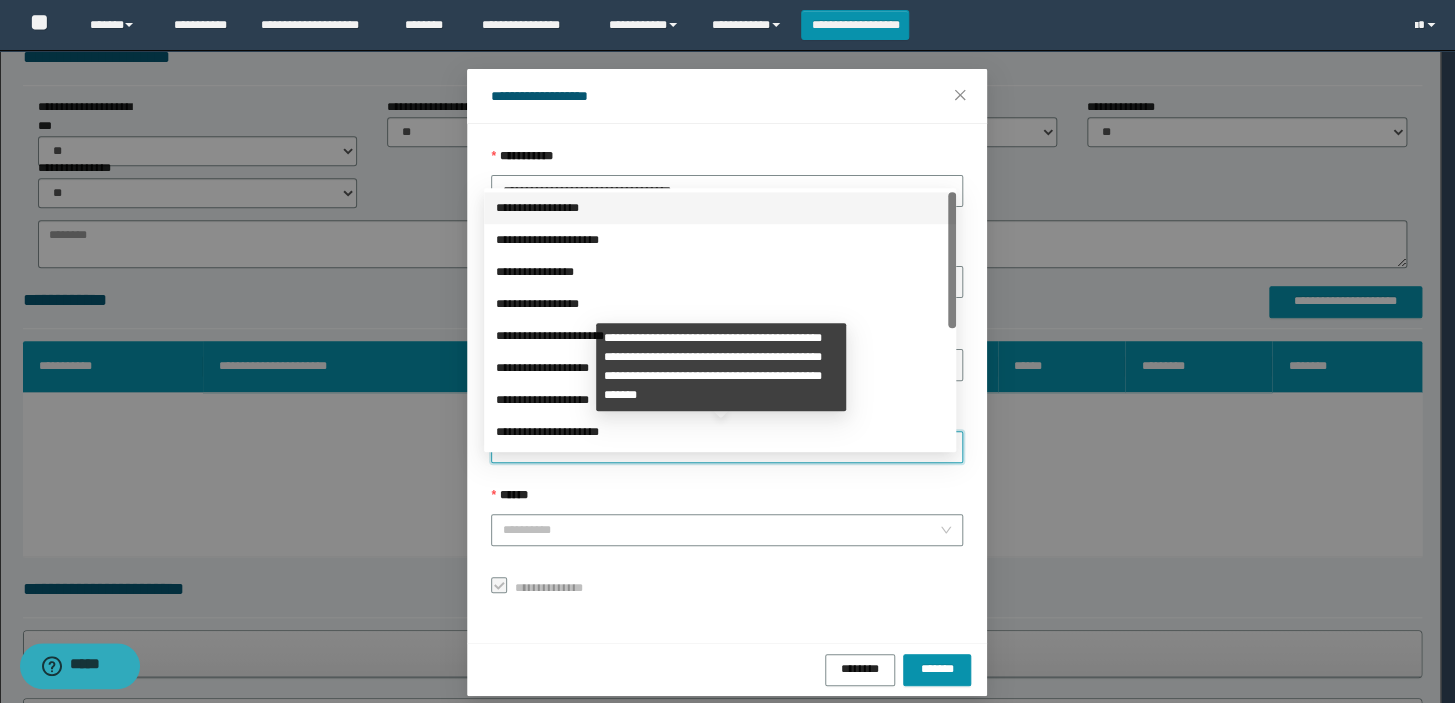 scroll, scrollTop: 48, scrollLeft: 0, axis: vertical 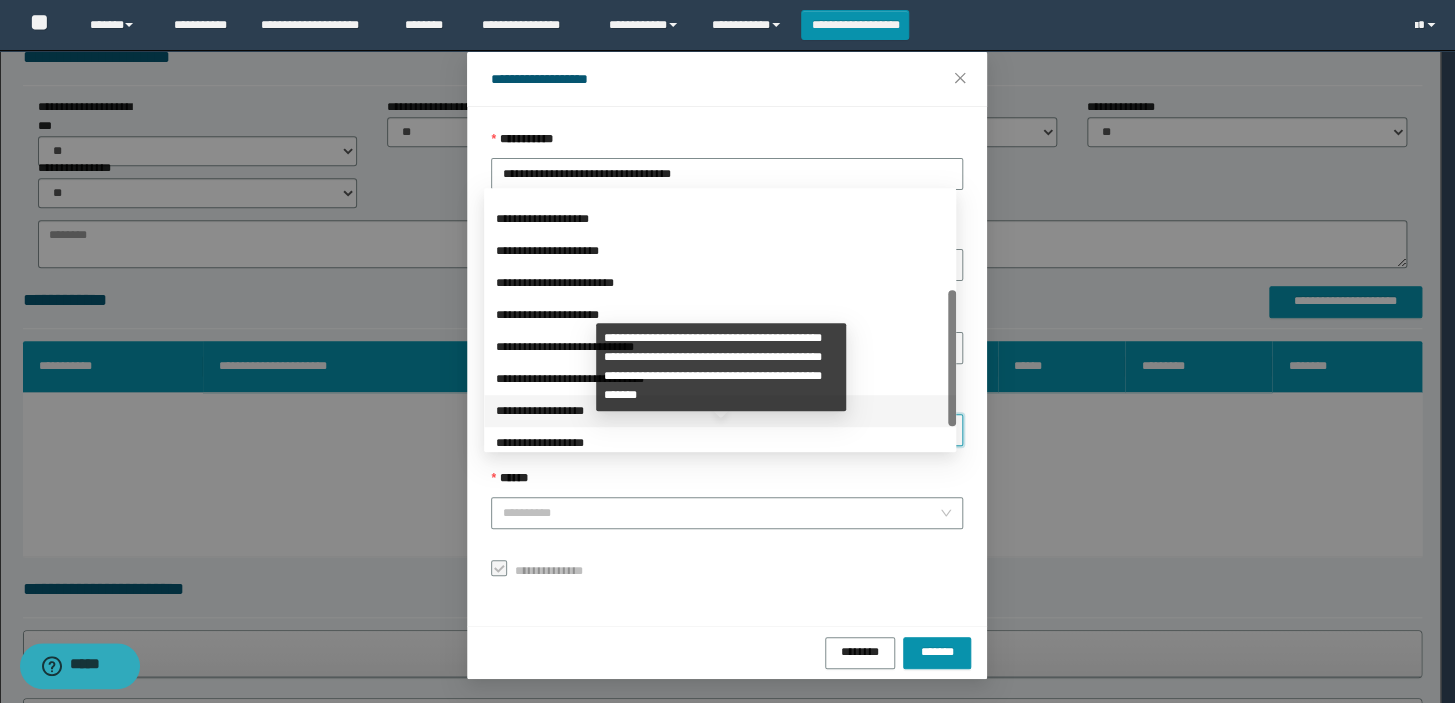 click on "**********" at bounding box center [720, 411] 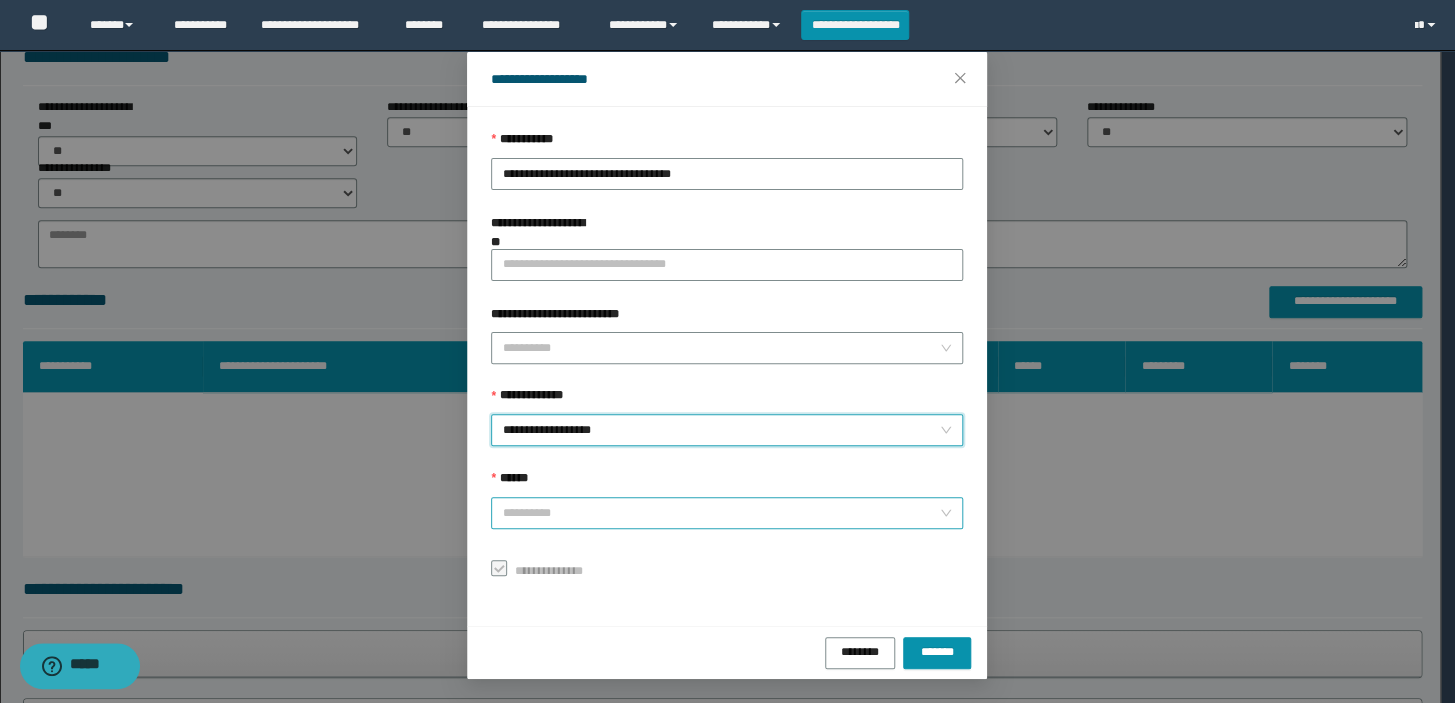 click on "******" at bounding box center [721, 513] 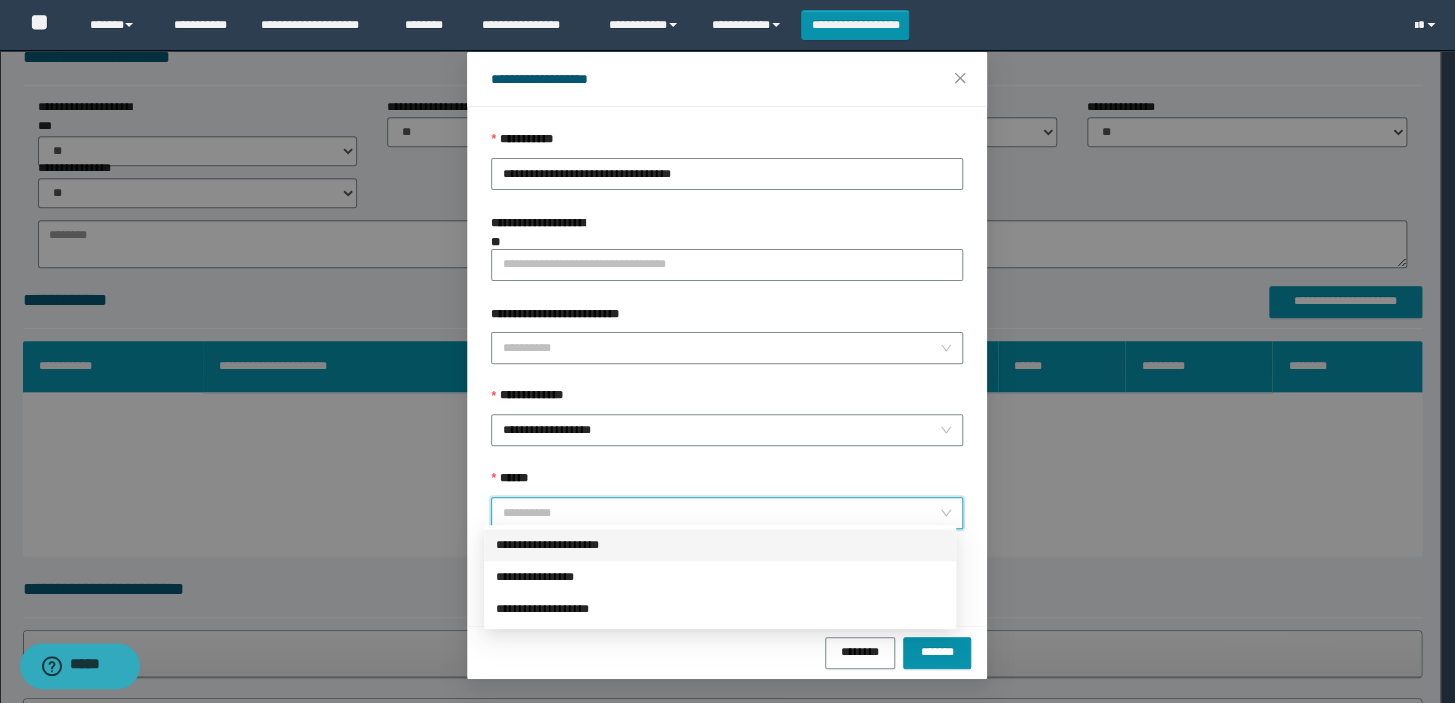 click on "**********" at bounding box center (720, 545) 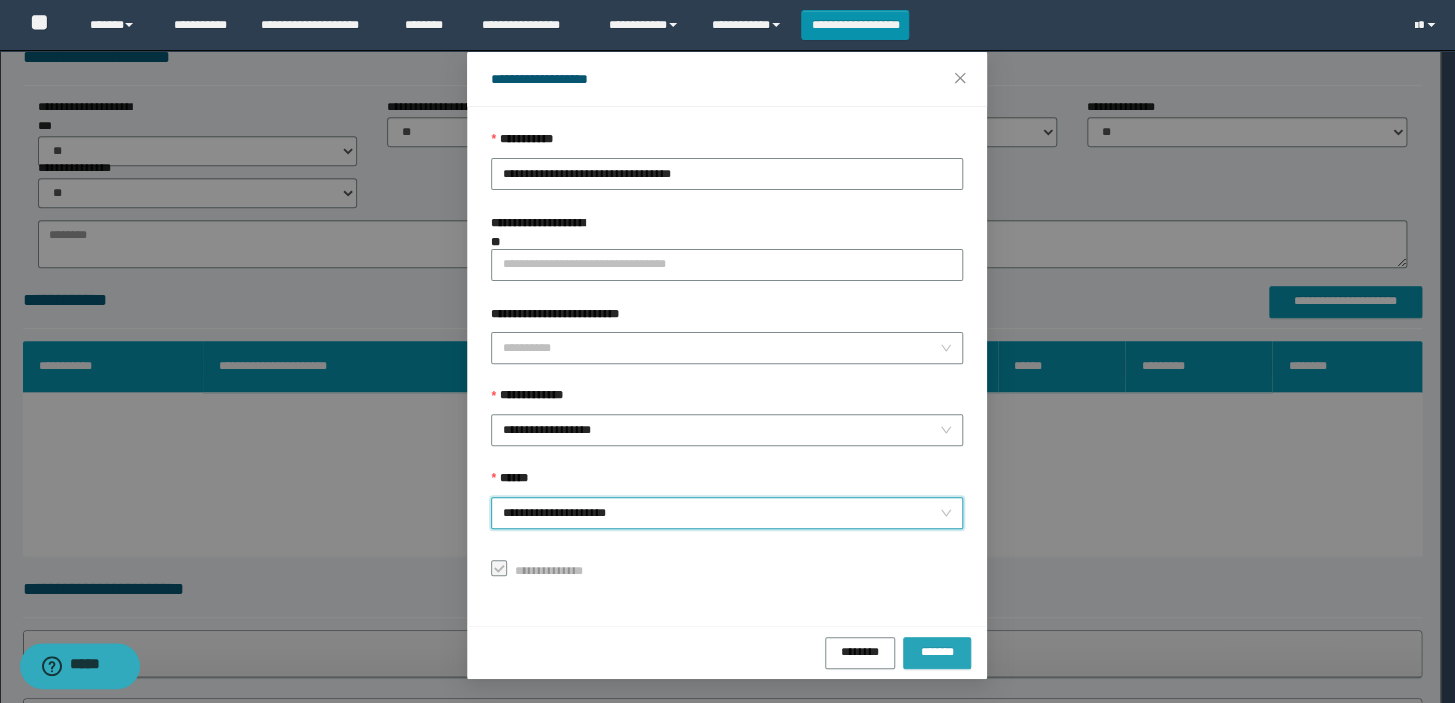 click on "*******" at bounding box center [937, 651] 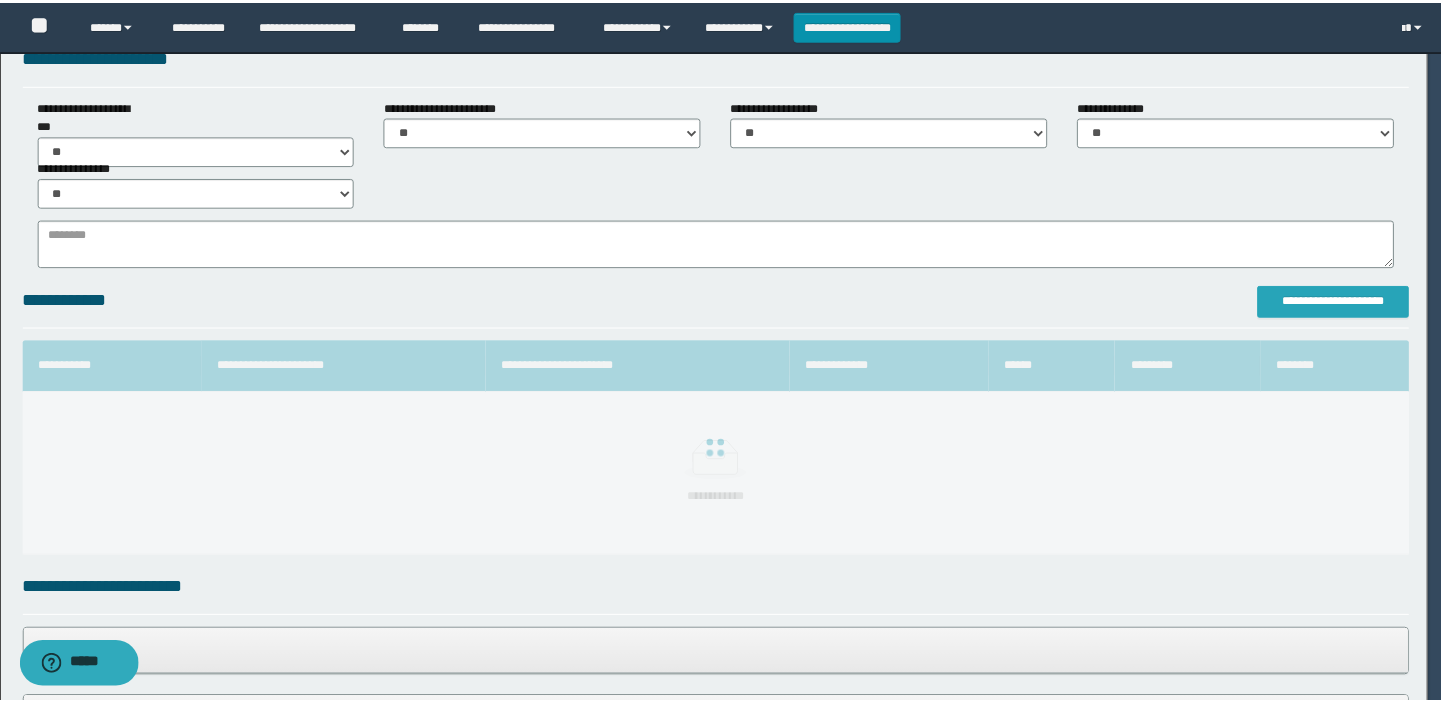 scroll, scrollTop: 0, scrollLeft: 0, axis: both 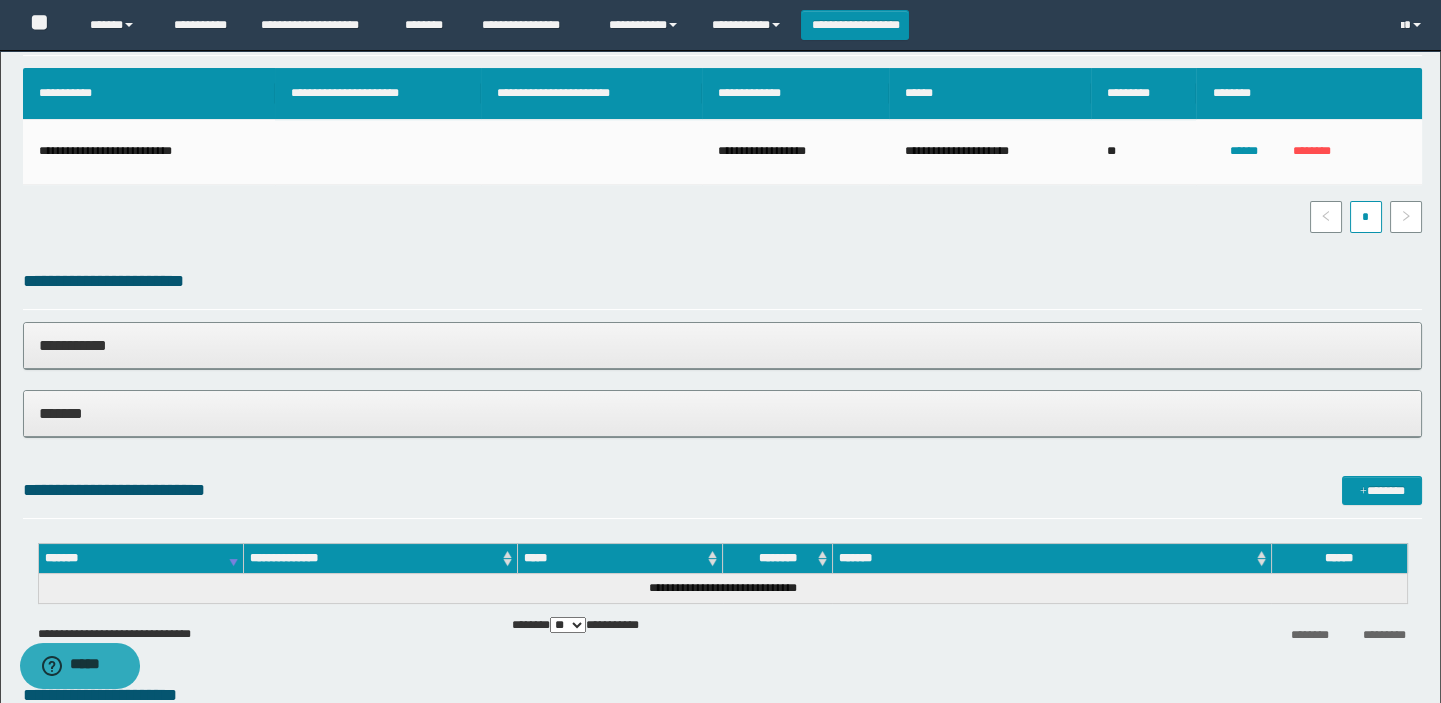 click on "*******" at bounding box center (723, 414) 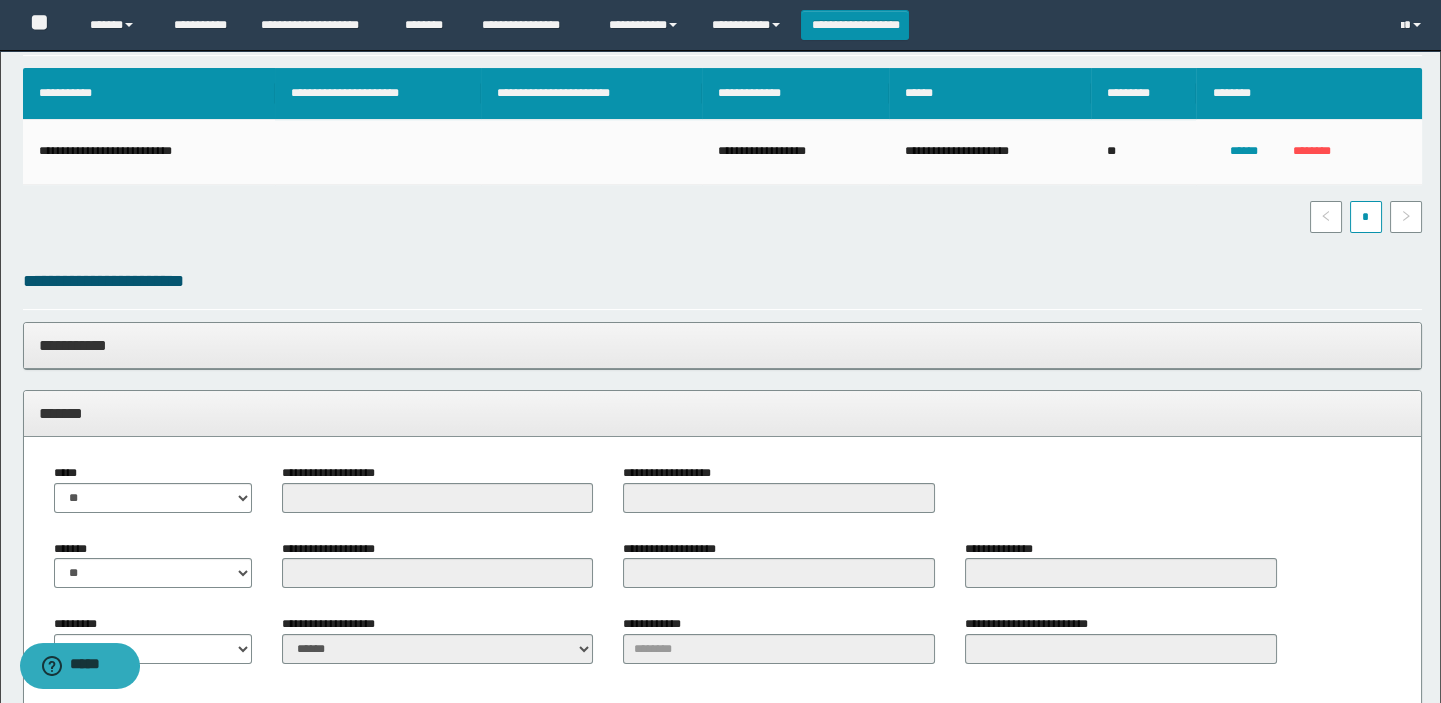 scroll, scrollTop: 1000, scrollLeft: 0, axis: vertical 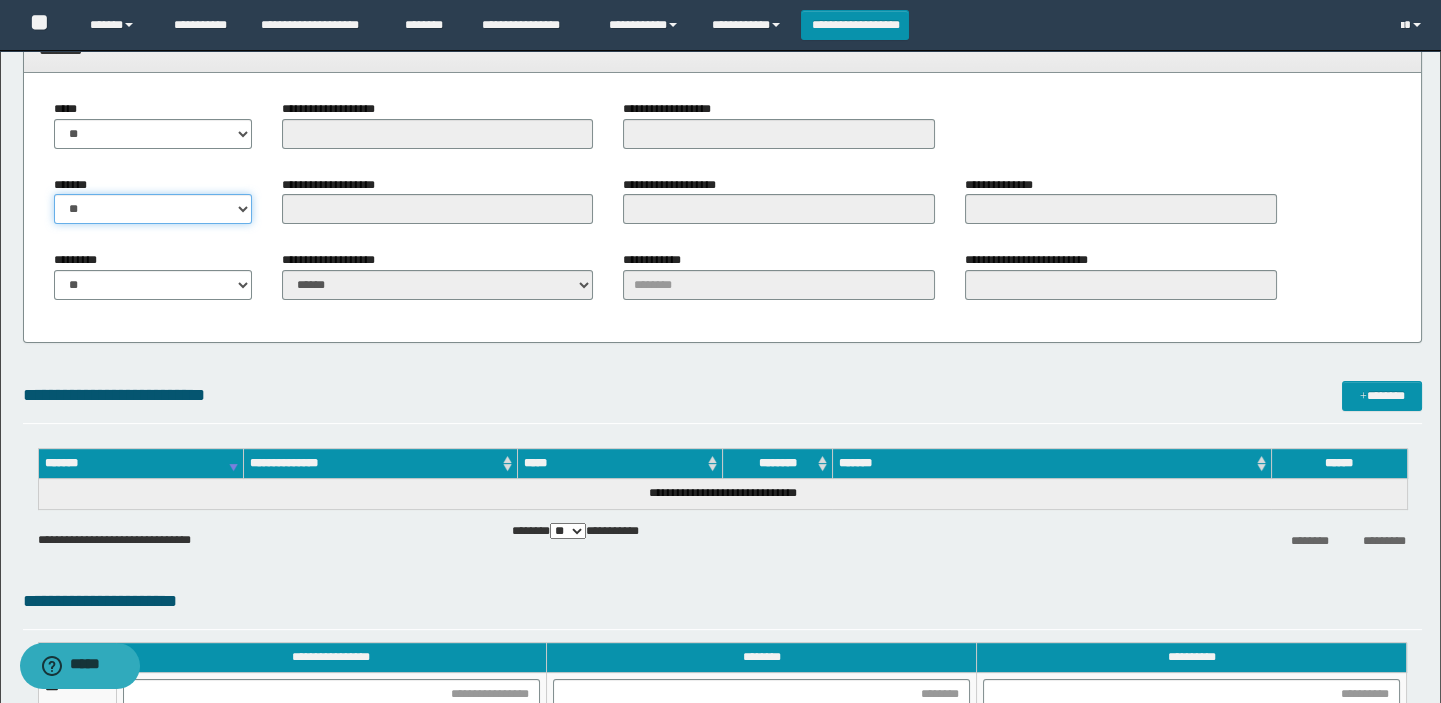 click on "**
**" at bounding box center [153, 209] 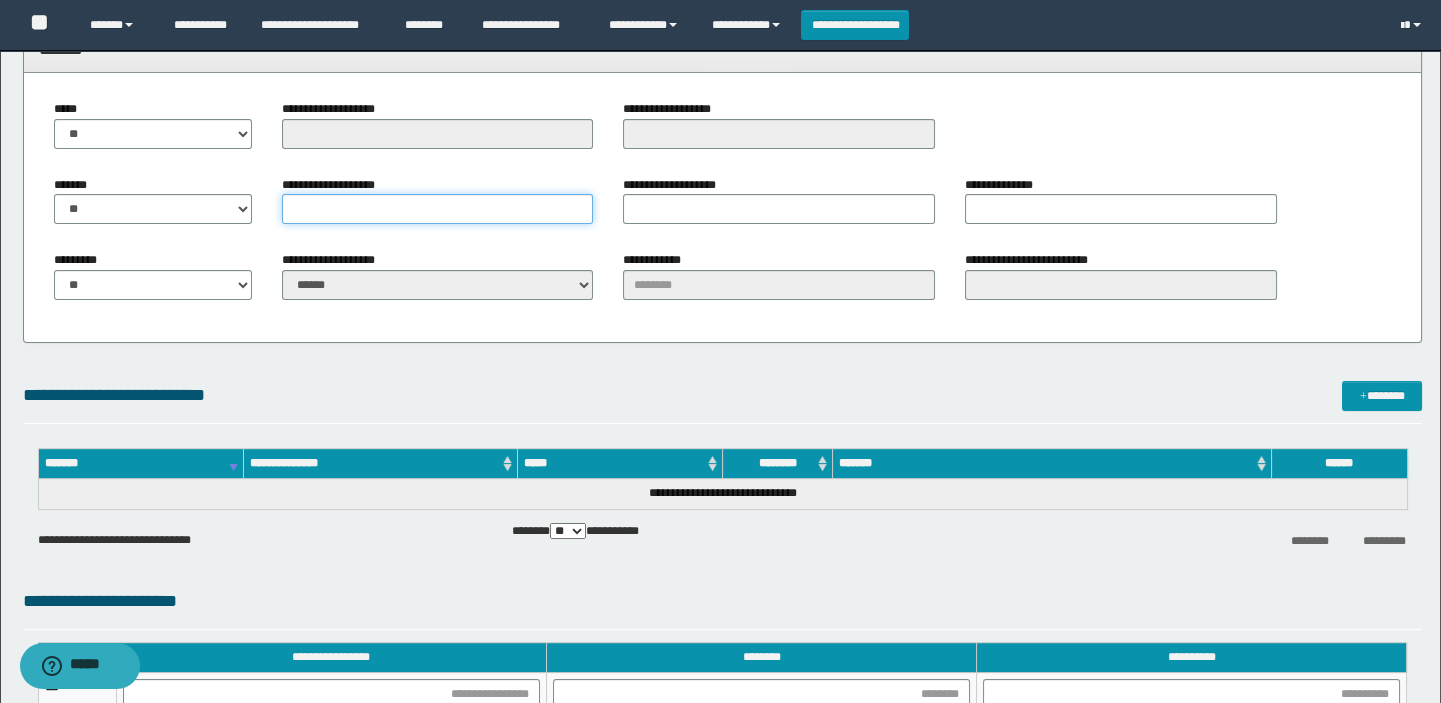 click on "**********" at bounding box center [438, 209] 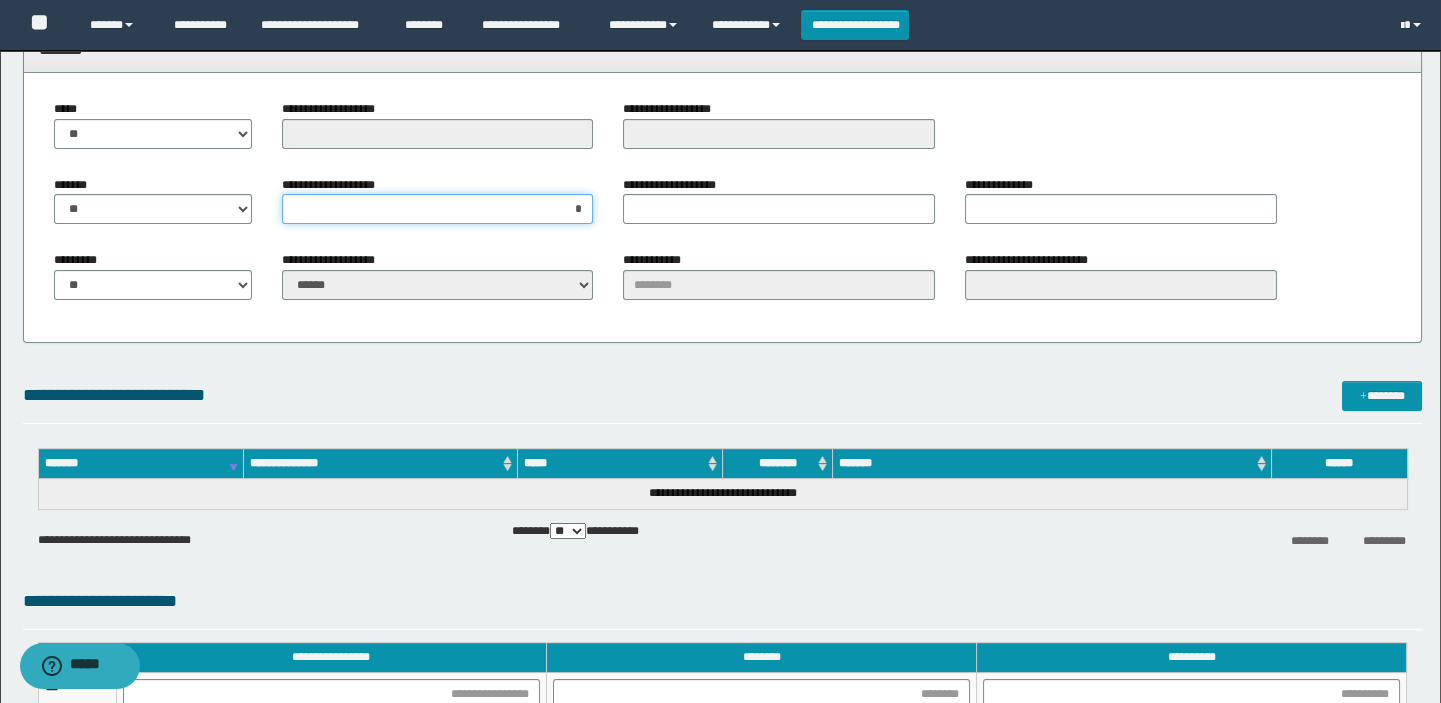 type on "**" 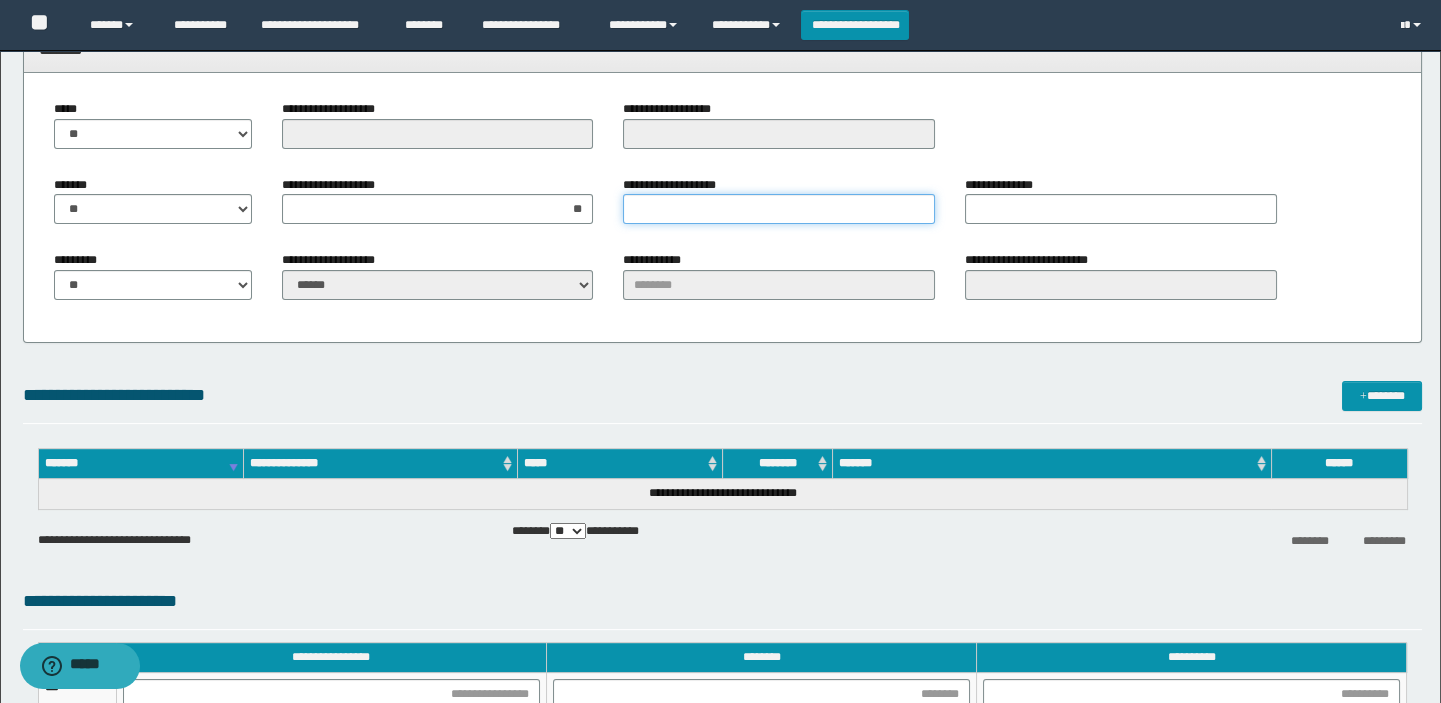 click on "**********" at bounding box center (779, 209) 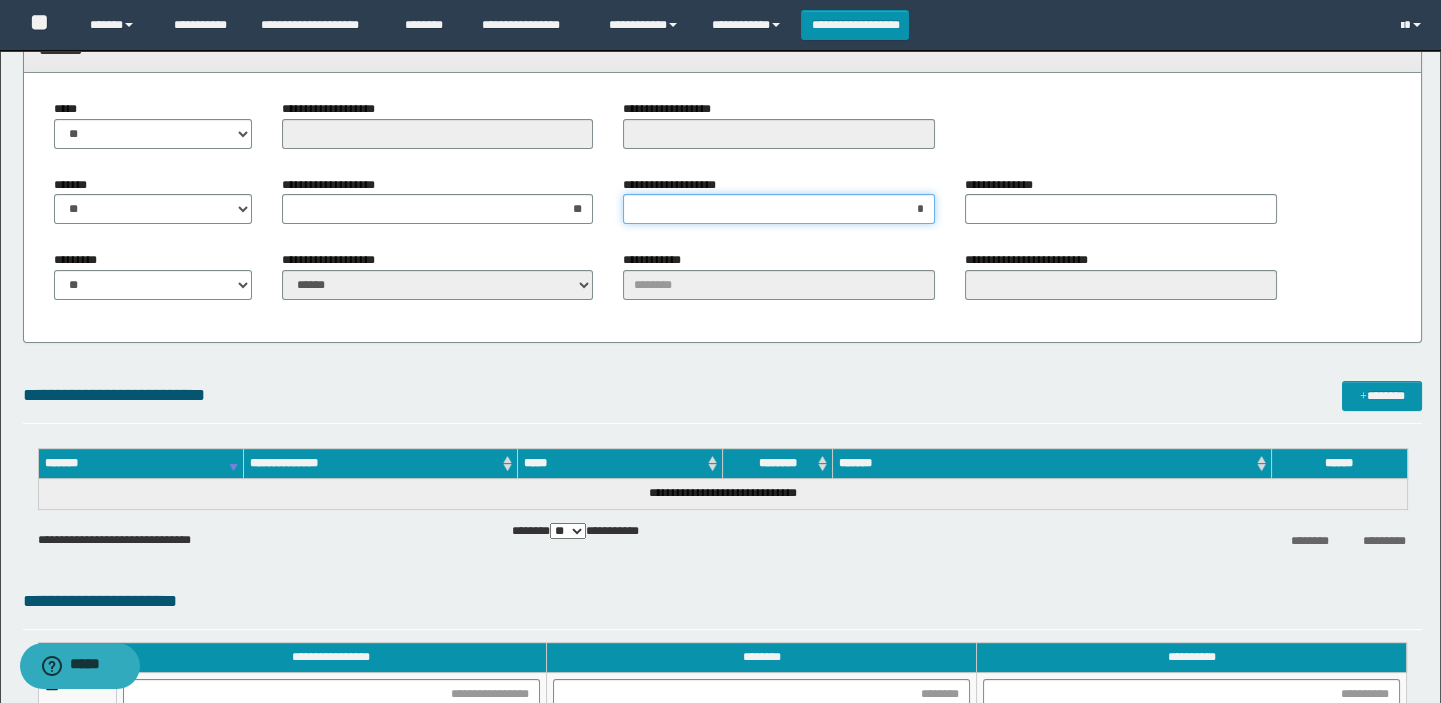 type on "**" 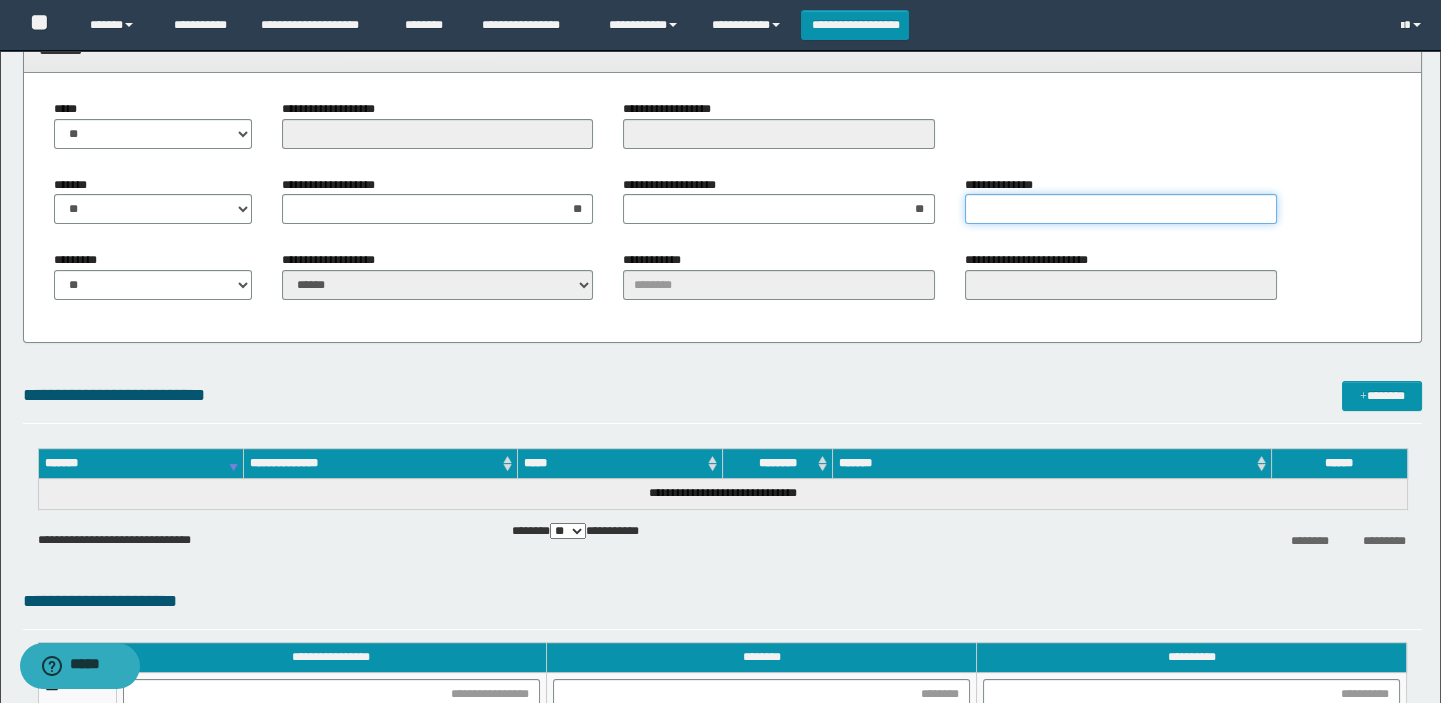 click on "**********" at bounding box center [1121, 209] 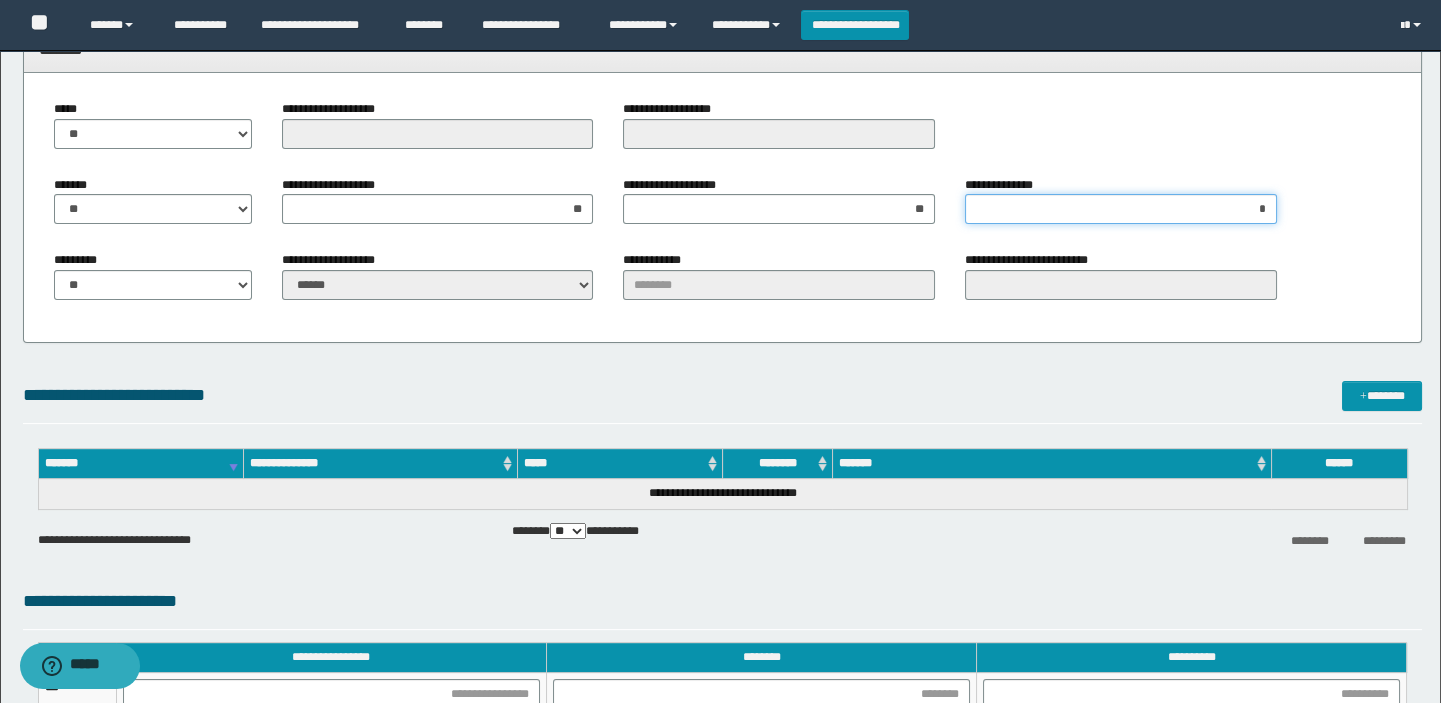 type on "**" 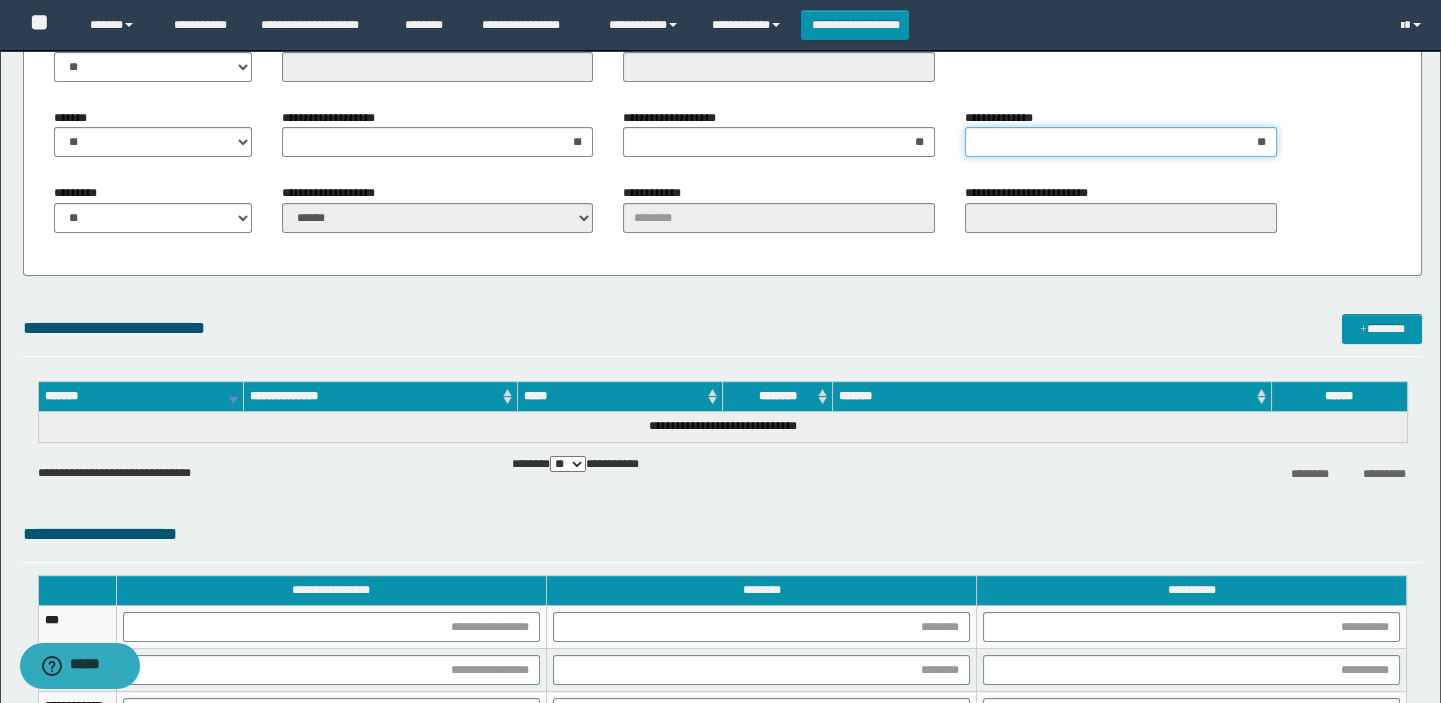scroll, scrollTop: 993, scrollLeft: 0, axis: vertical 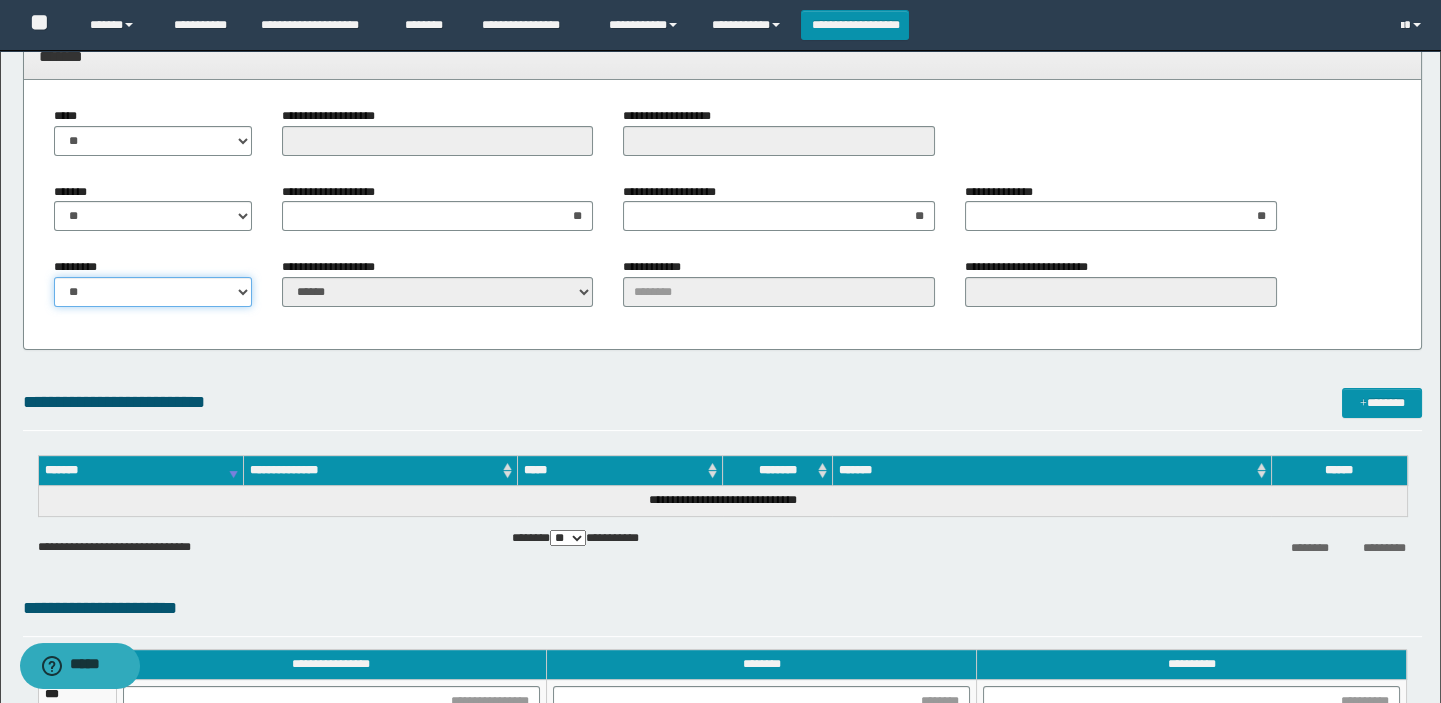 click on "**
**" at bounding box center [153, 292] 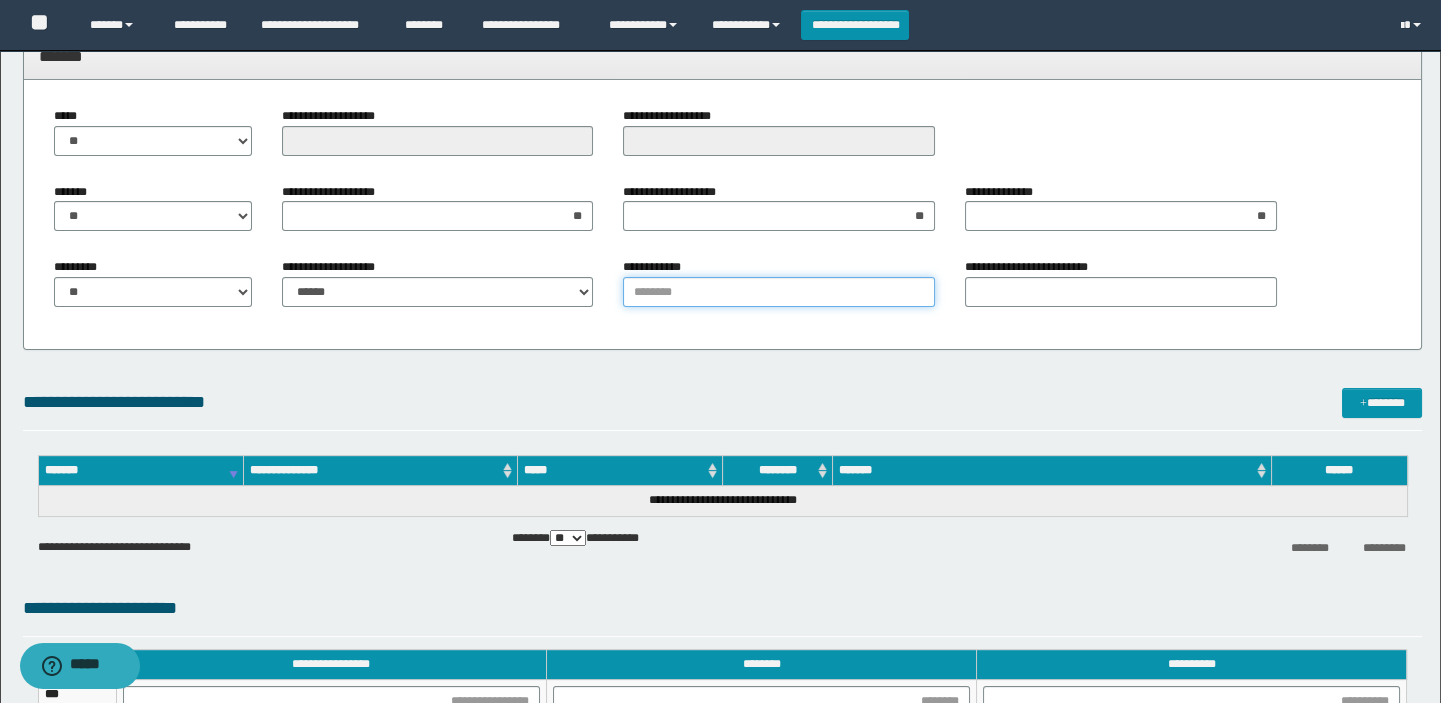 drag, startPoint x: 747, startPoint y: 286, endPoint x: 723, endPoint y: 276, distance: 26 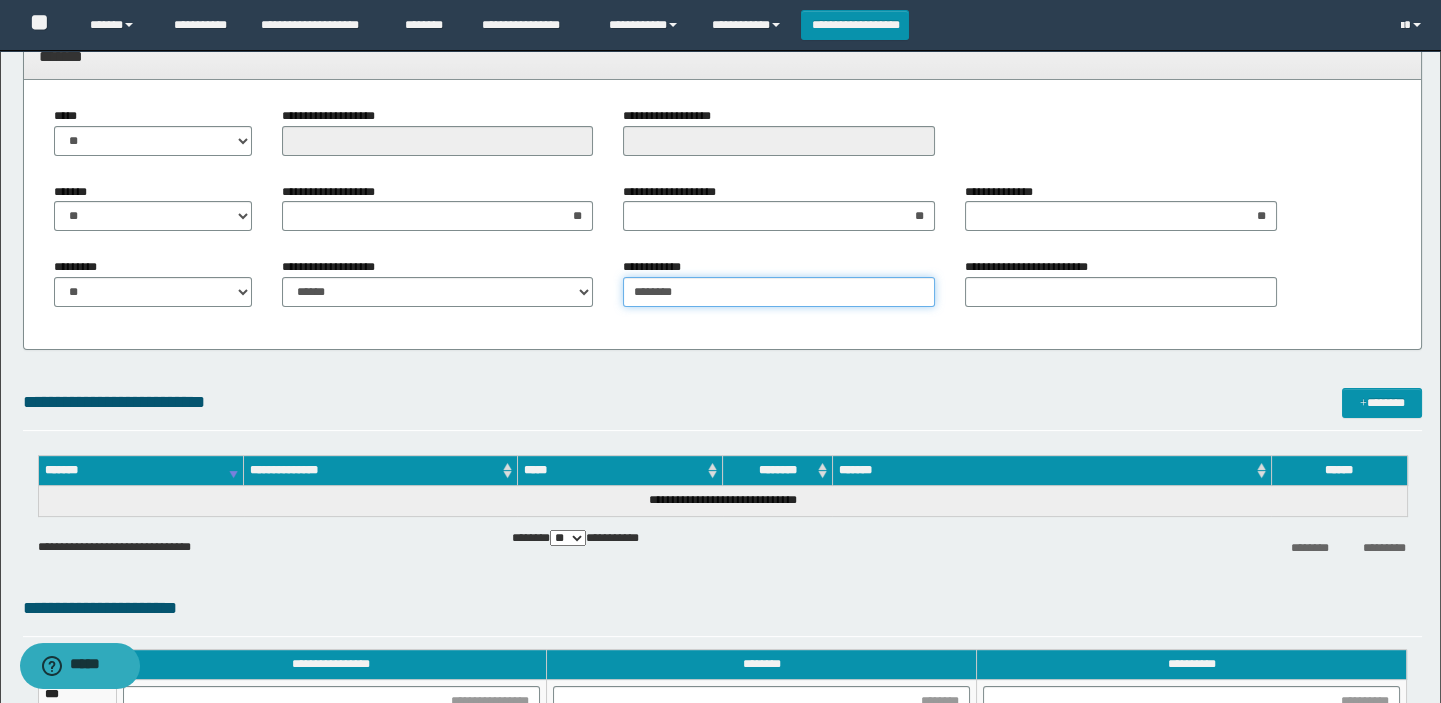 type on "********" 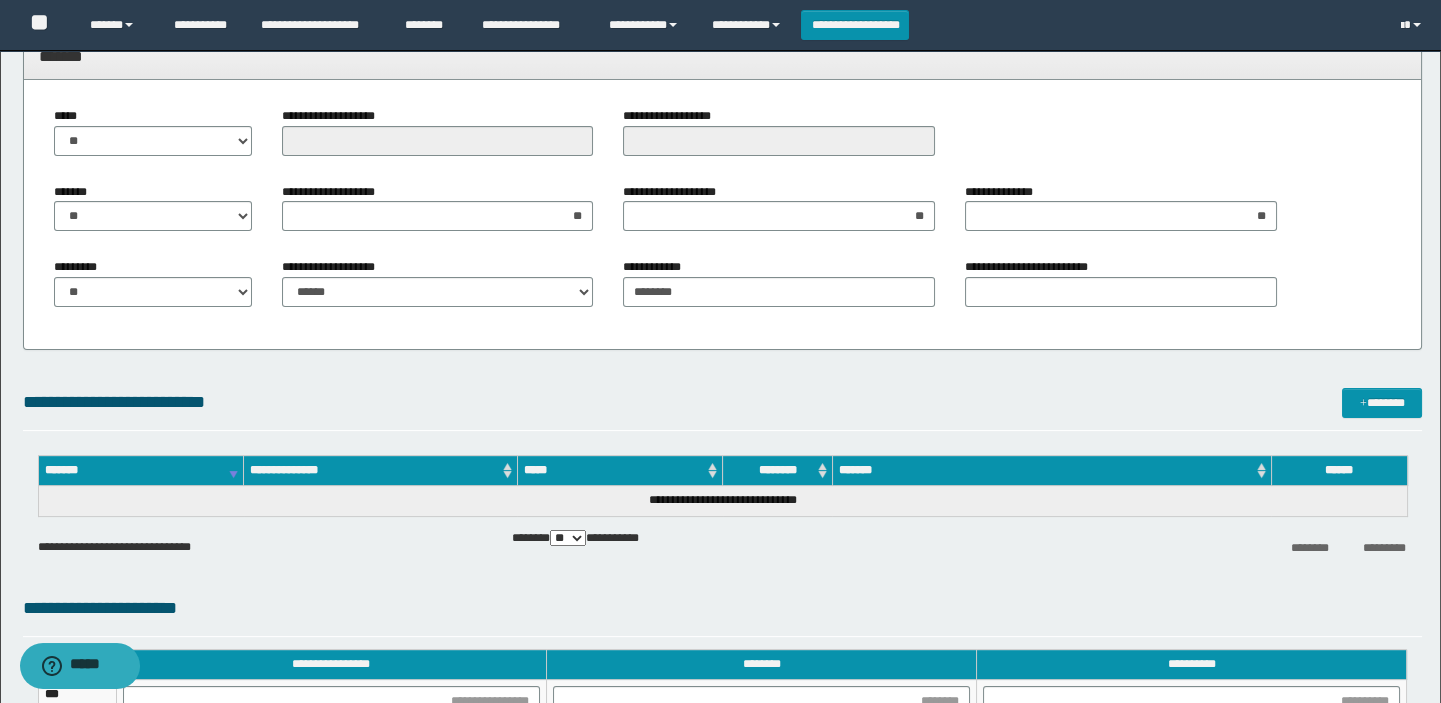 click on "**********" at bounding box center [723, 215] 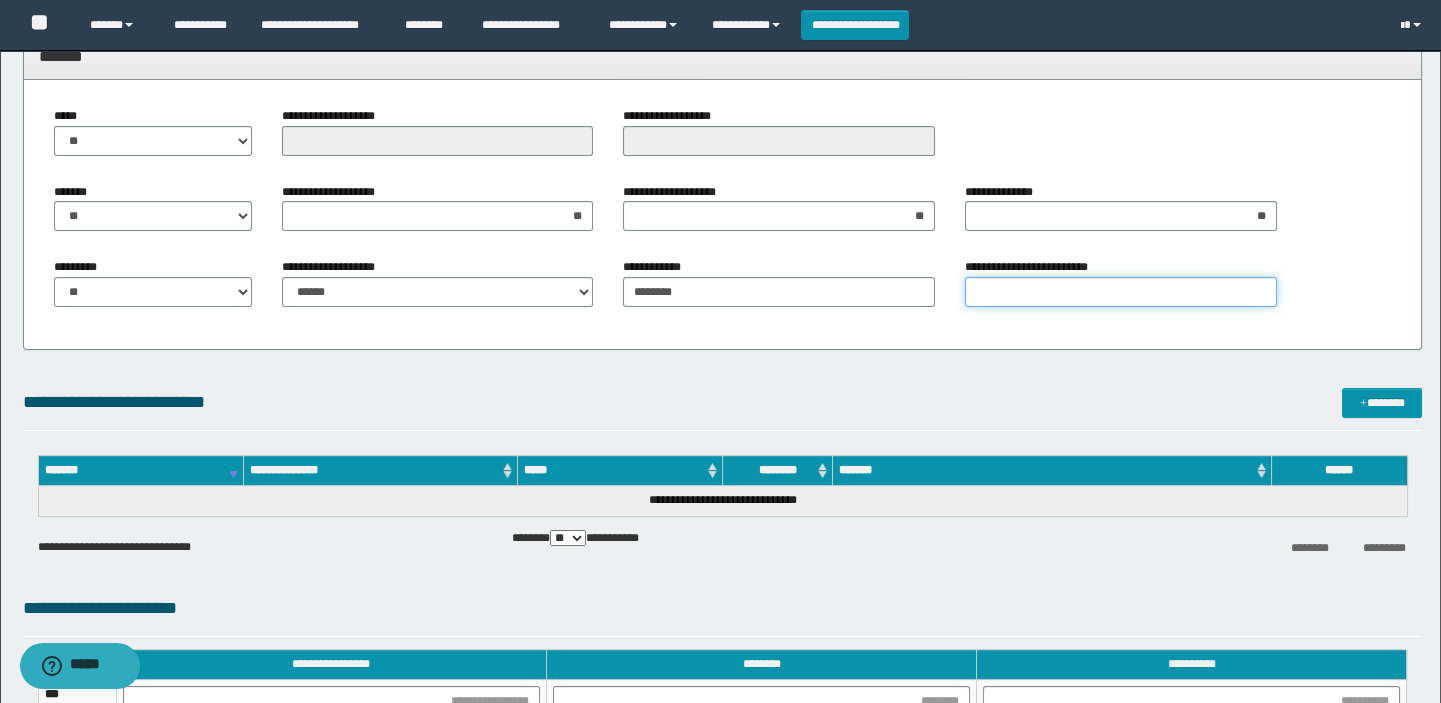 click on "**********" at bounding box center [1121, 292] 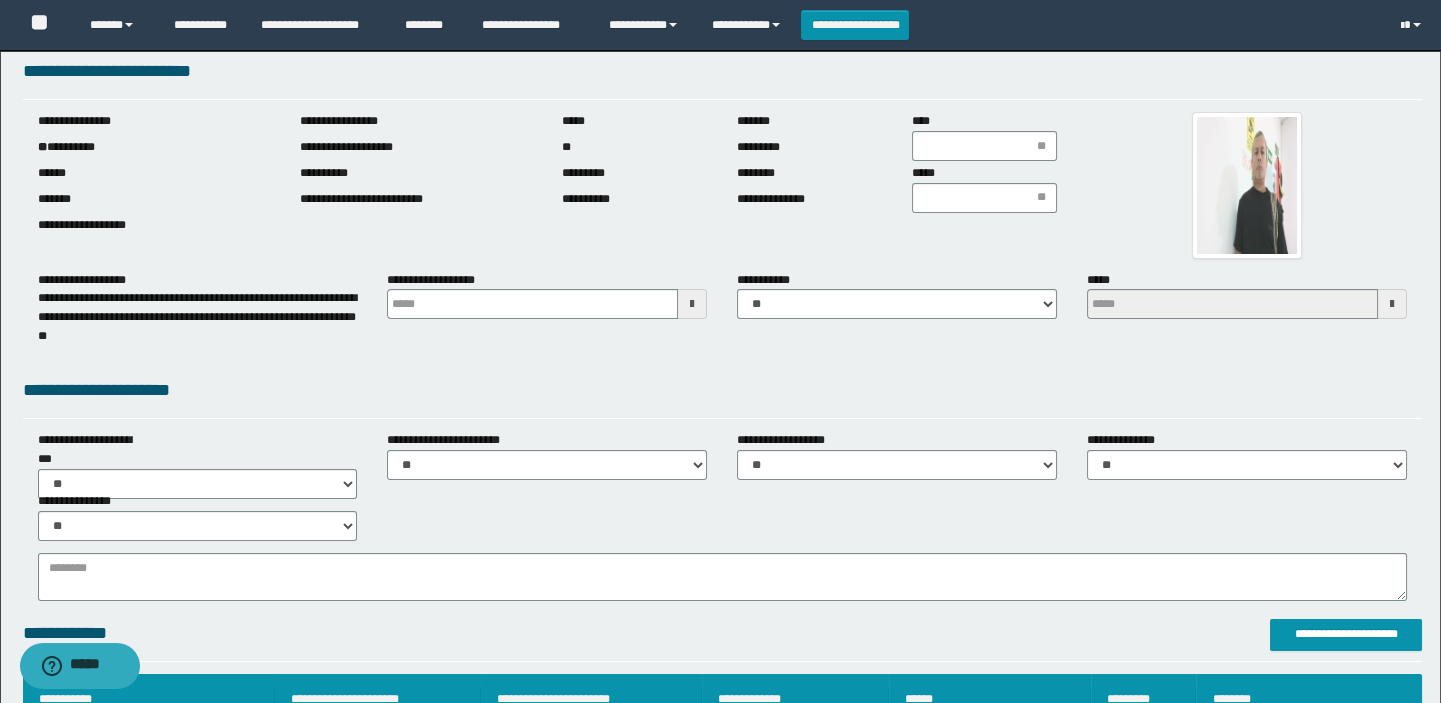 scroll, scrollTop: 0, scrollLeft: 0, axis: both 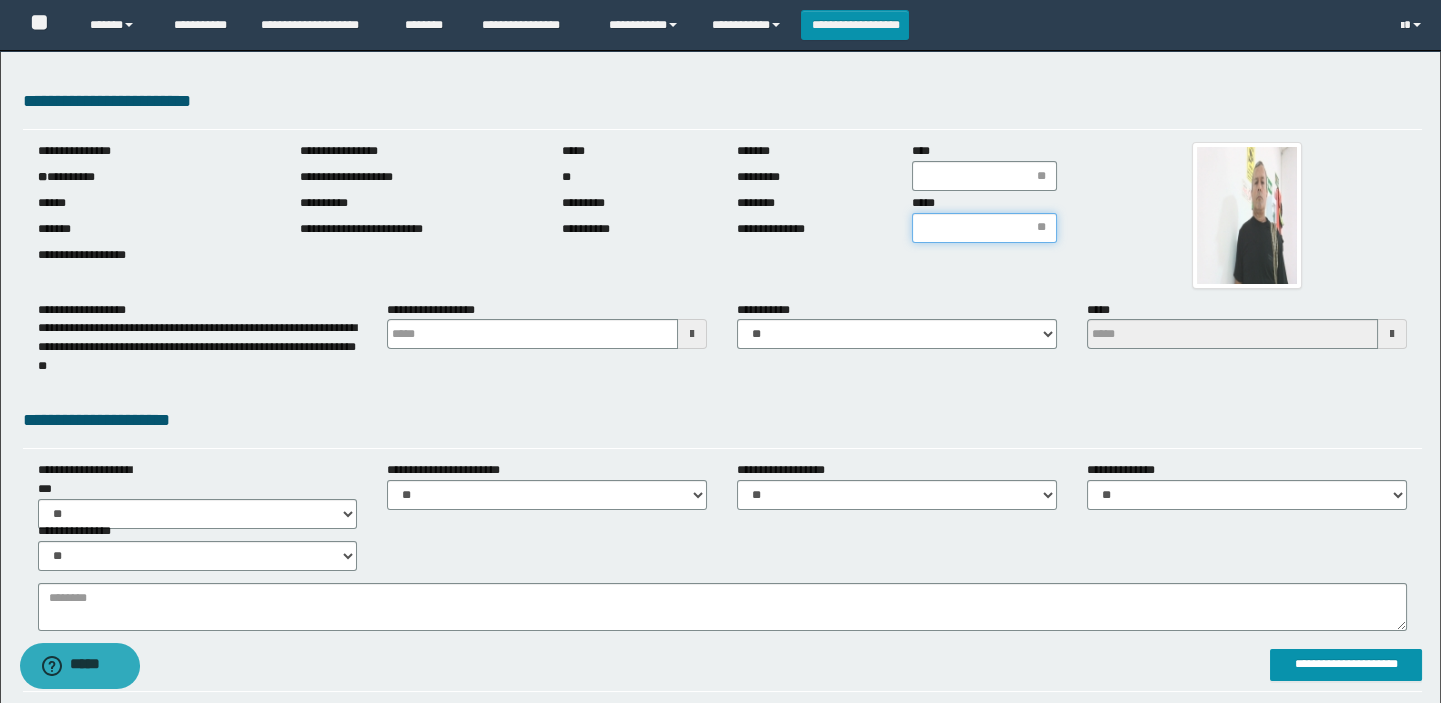 click on "*****" at bounding box center (984, 228) 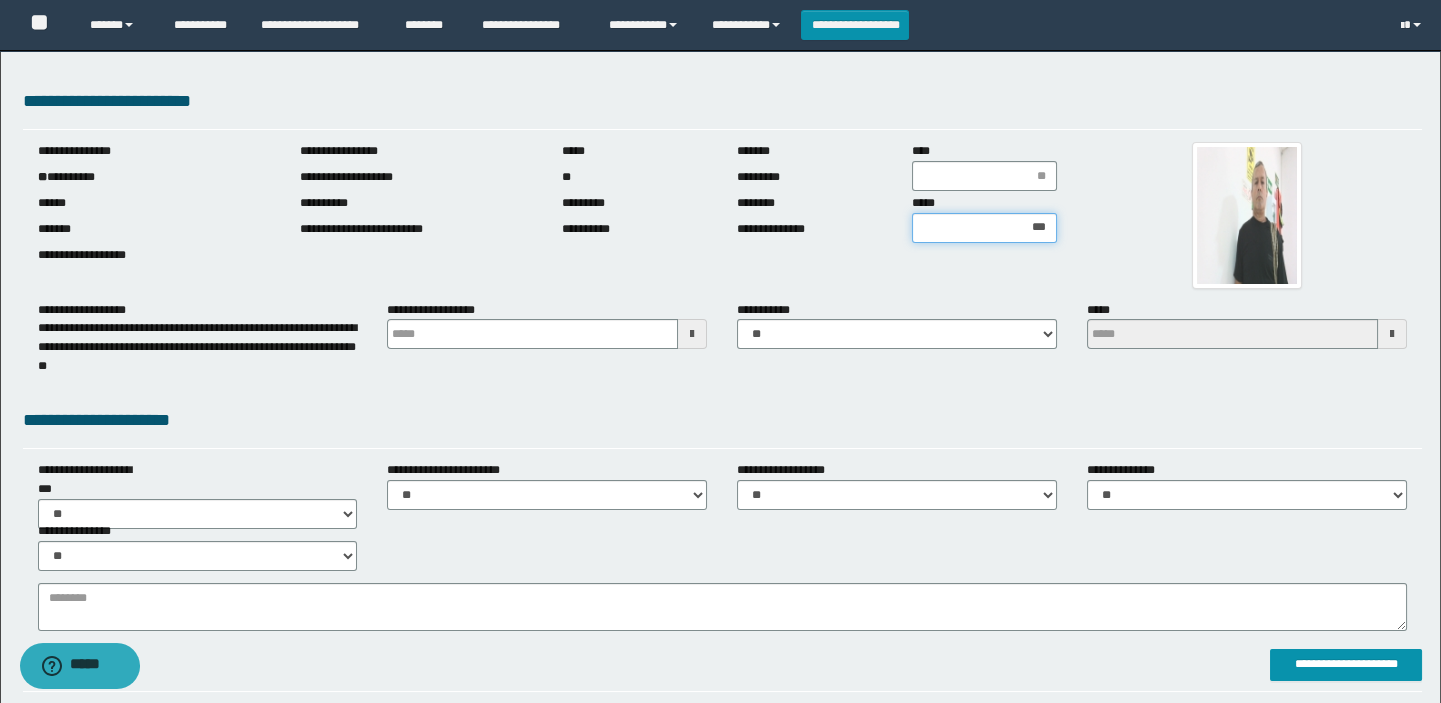 type on "****" 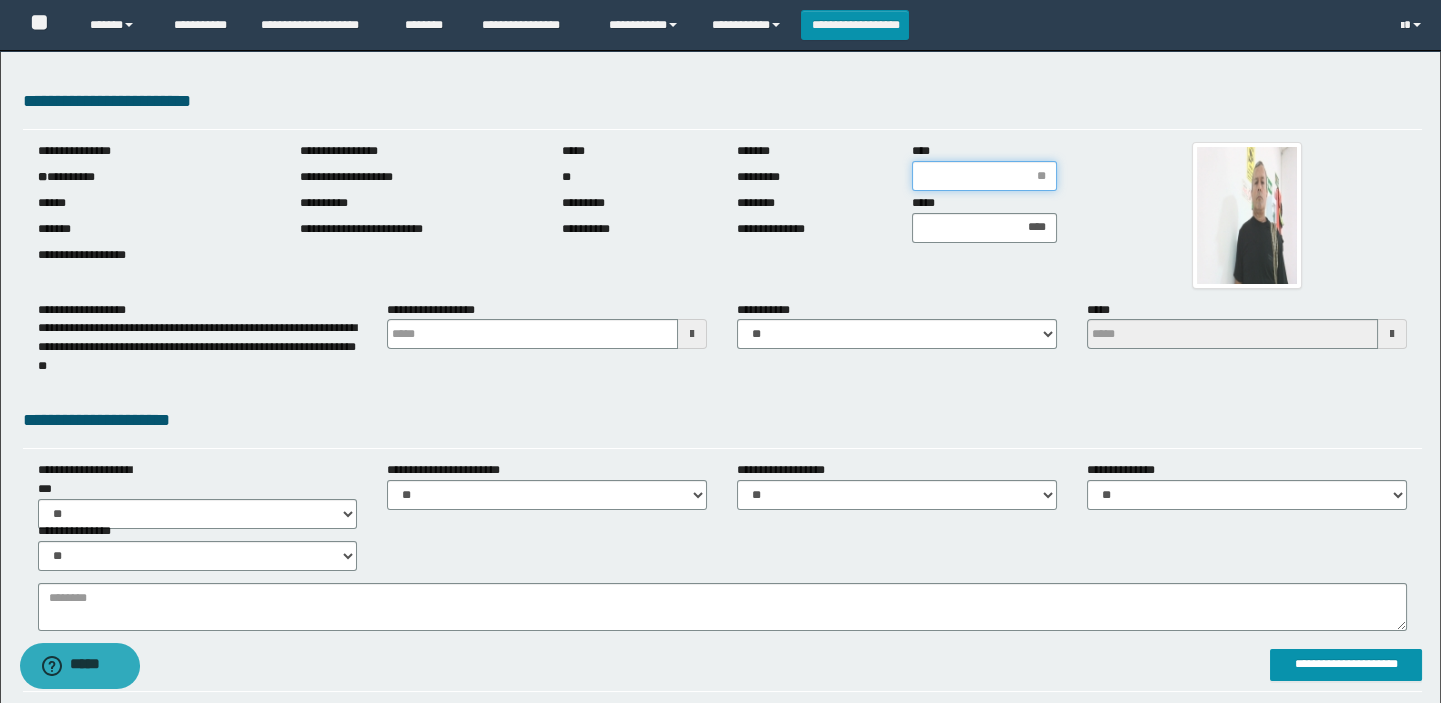 click on "****" at bounding box center [984, 176] 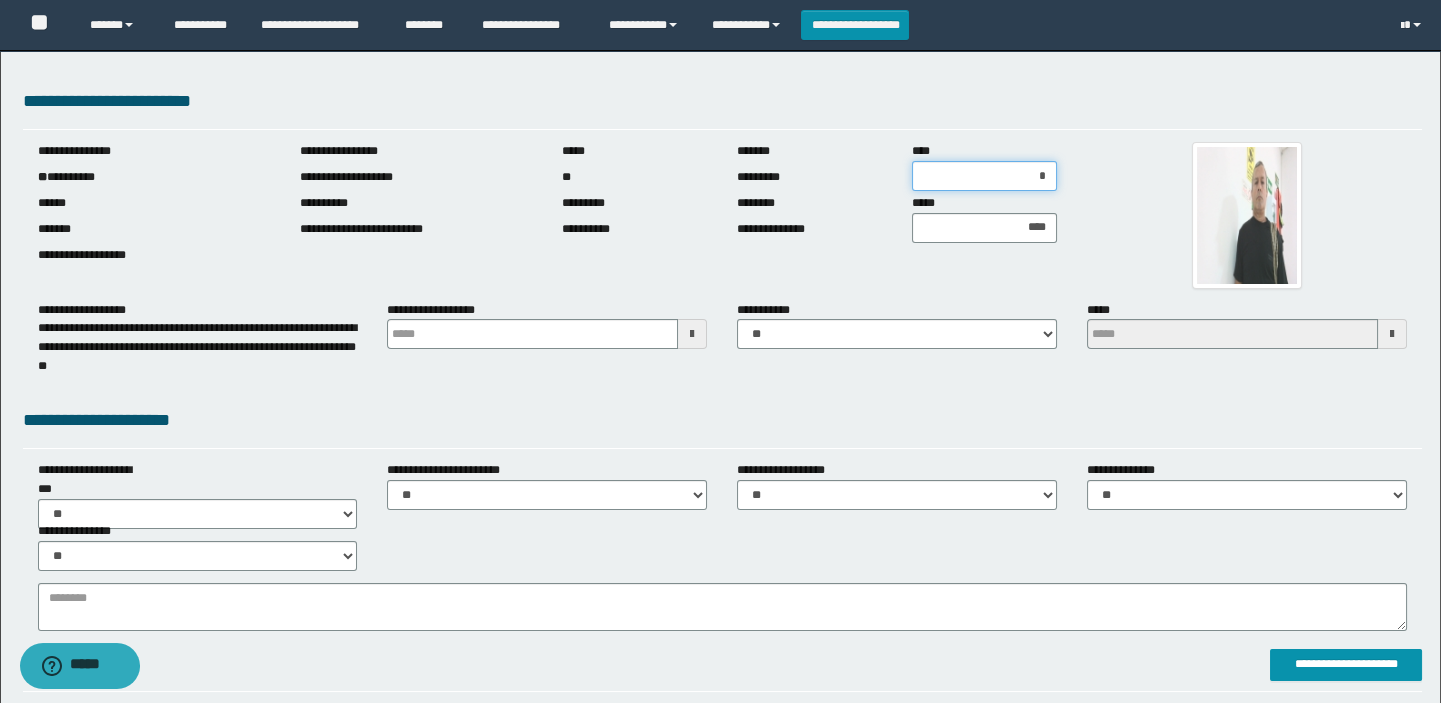 type on "**" 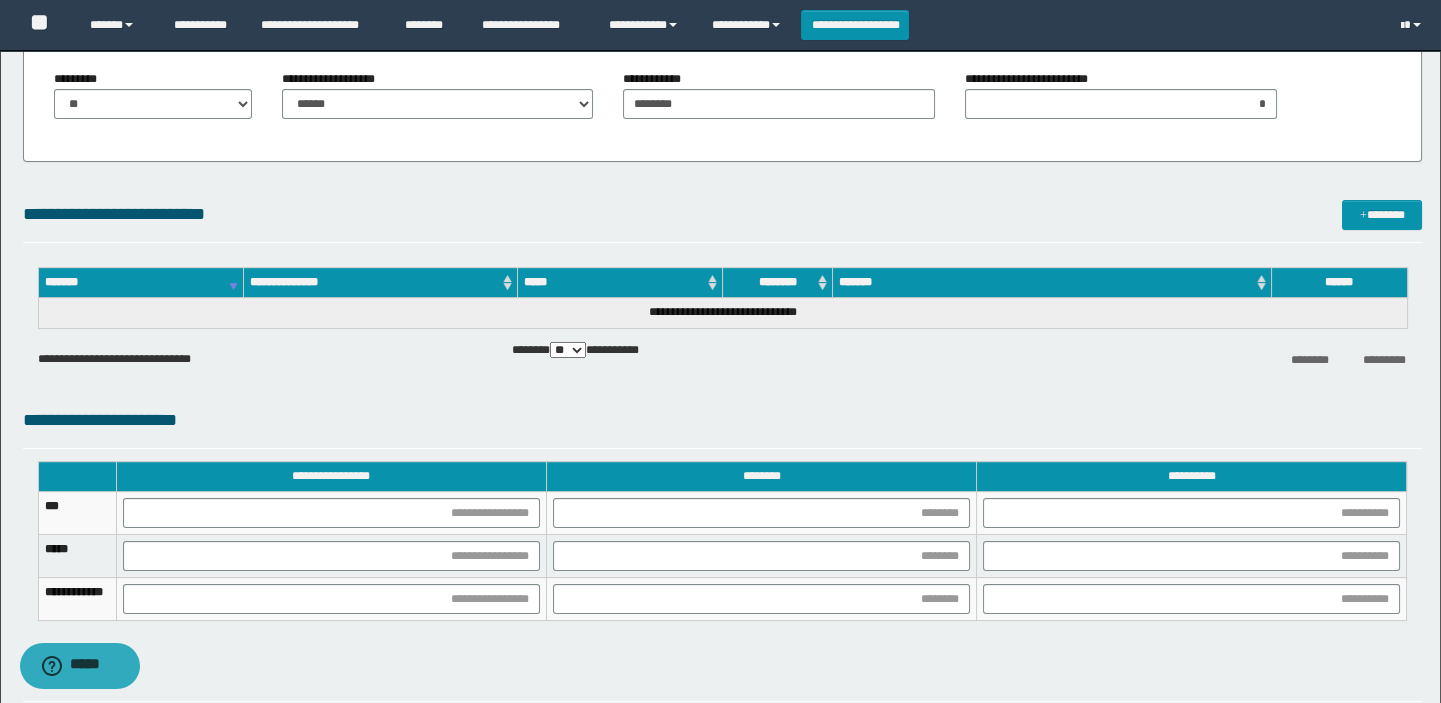 scroll, scrollTop: 1363, scrollLeft: 0, axis: vertical 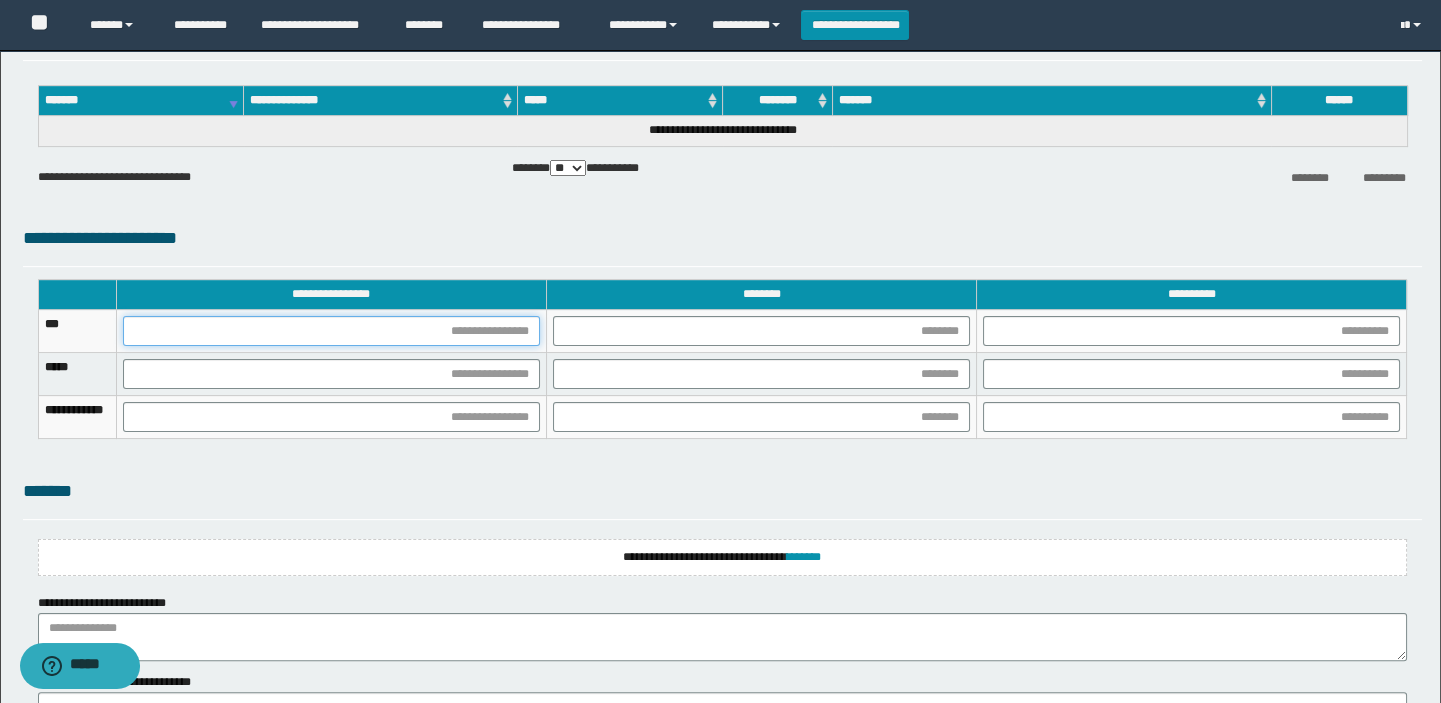 click at bounding box center (331, 331) 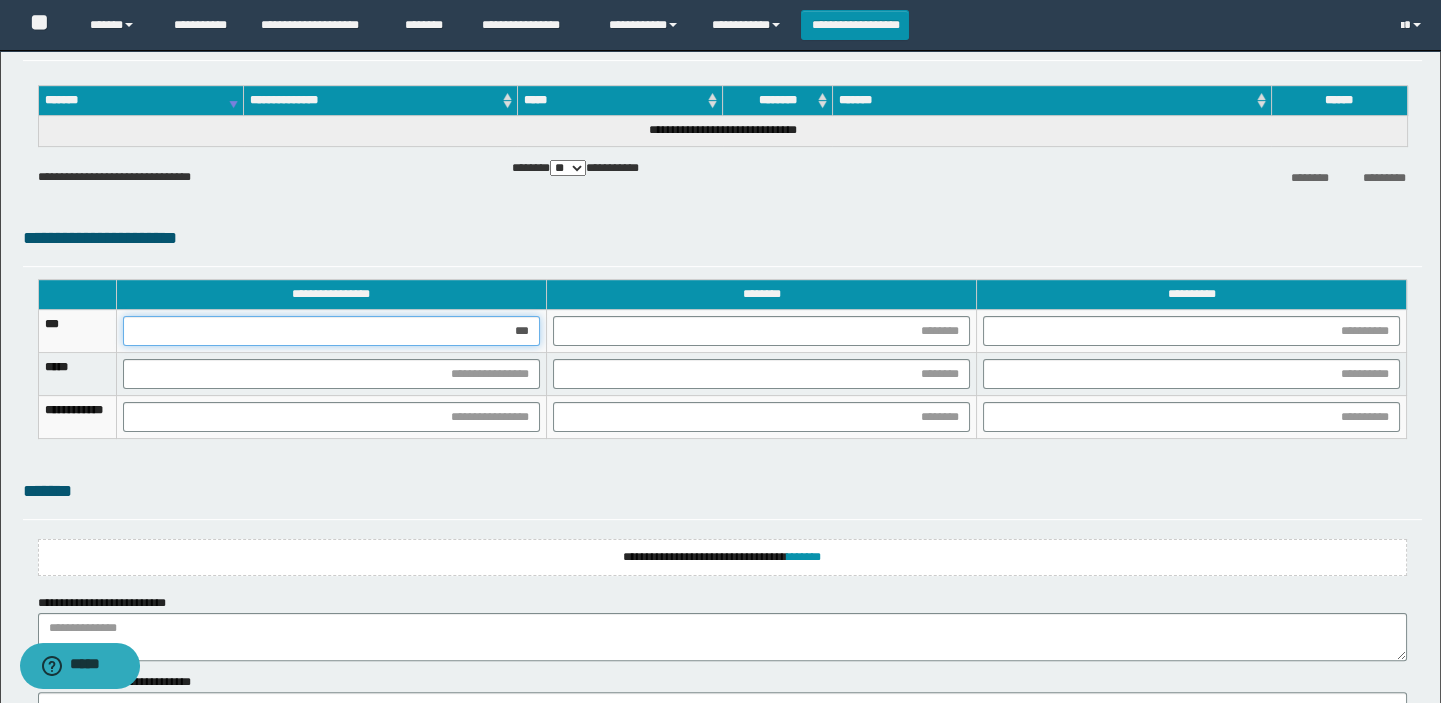 type on "****" 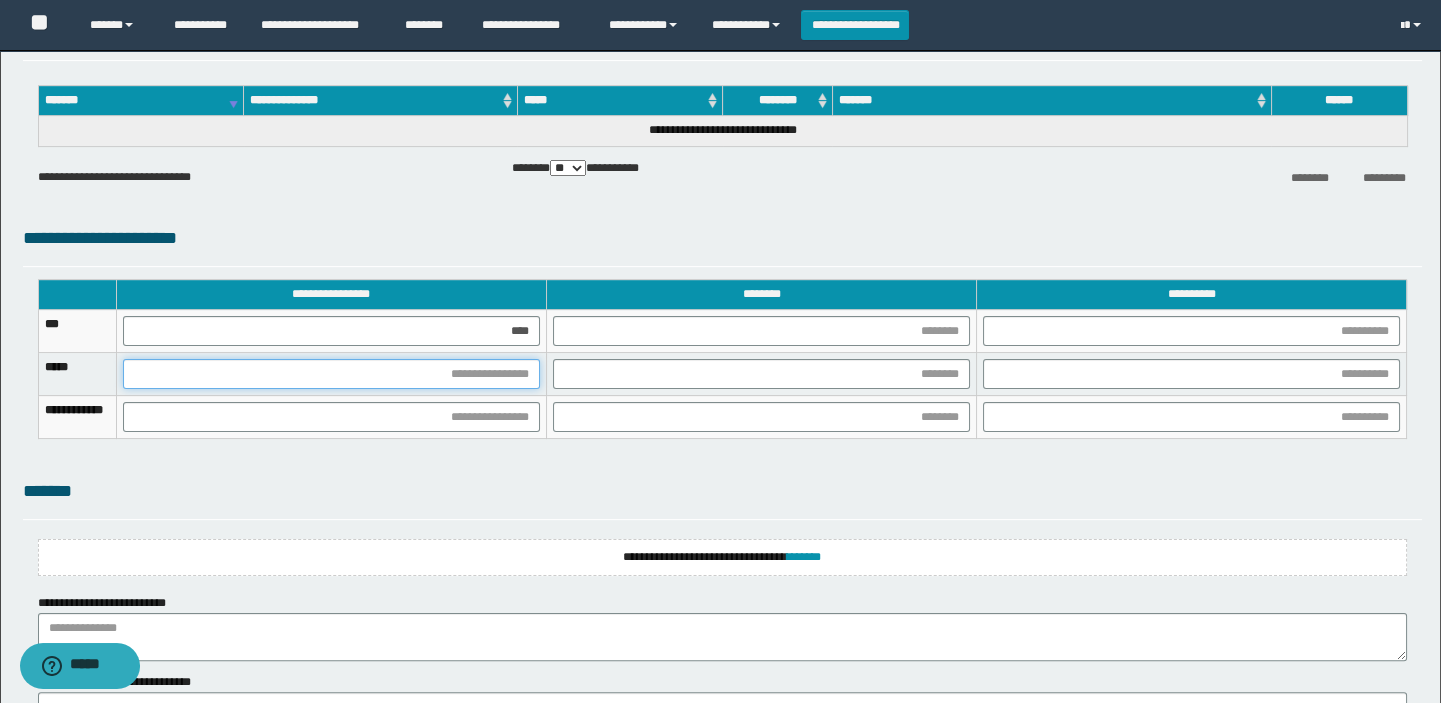 click at bounding box center [331, 374] 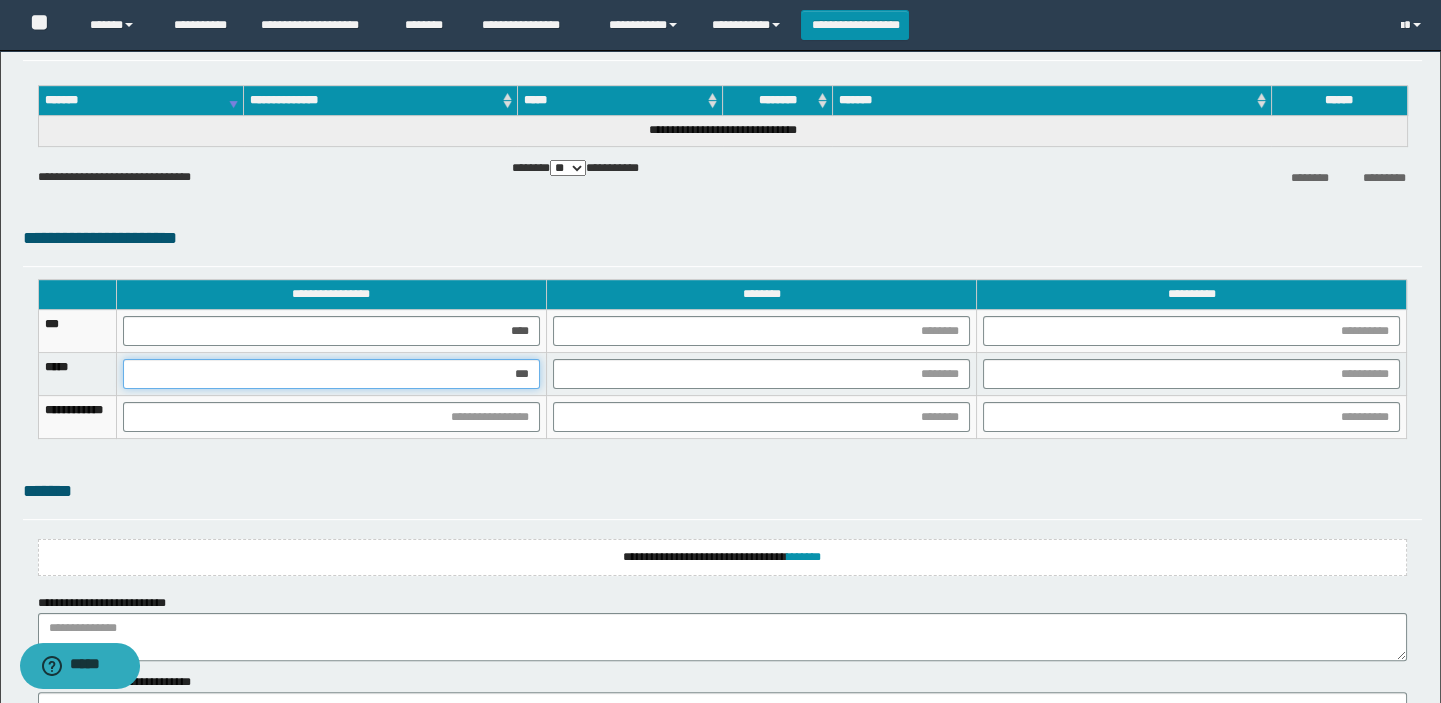 type on "****" 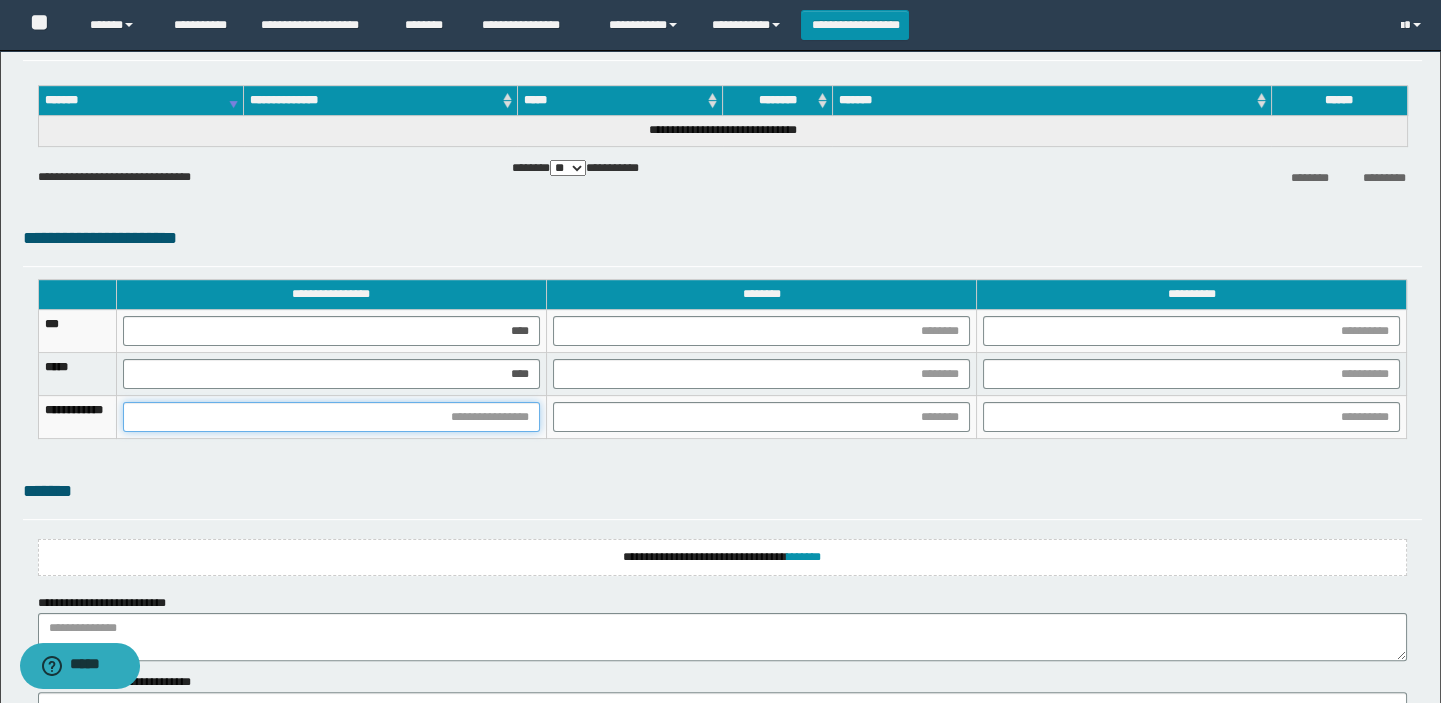 click at bounding box center (331, 417) 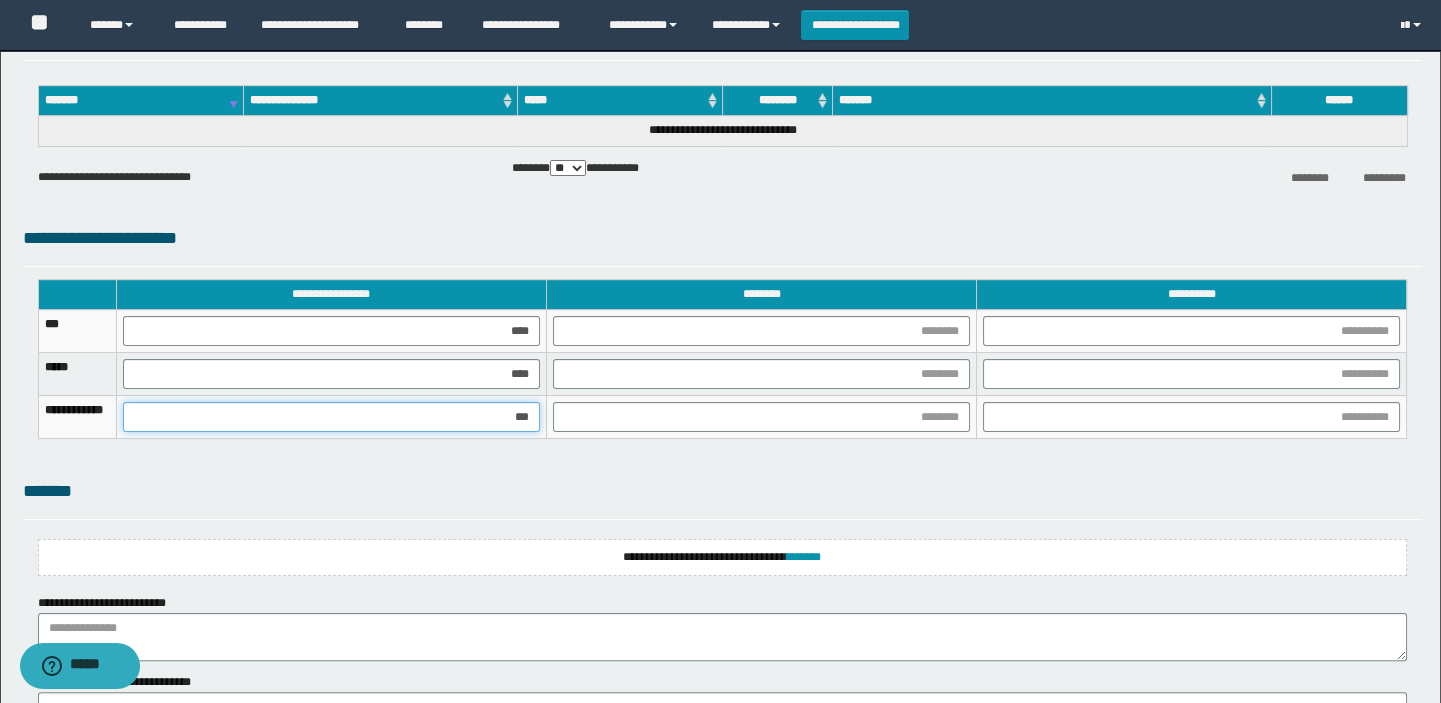 type on "****" 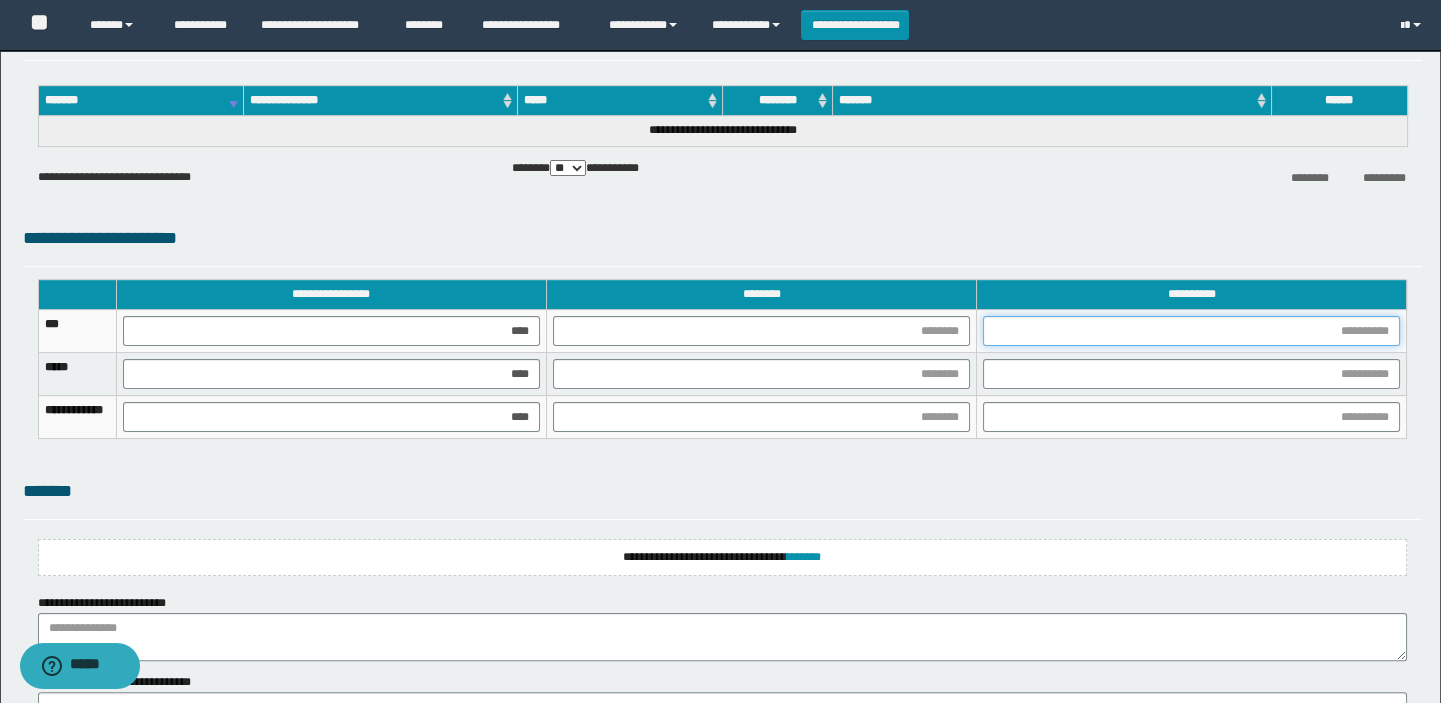click at bounding box center [1191, 331] 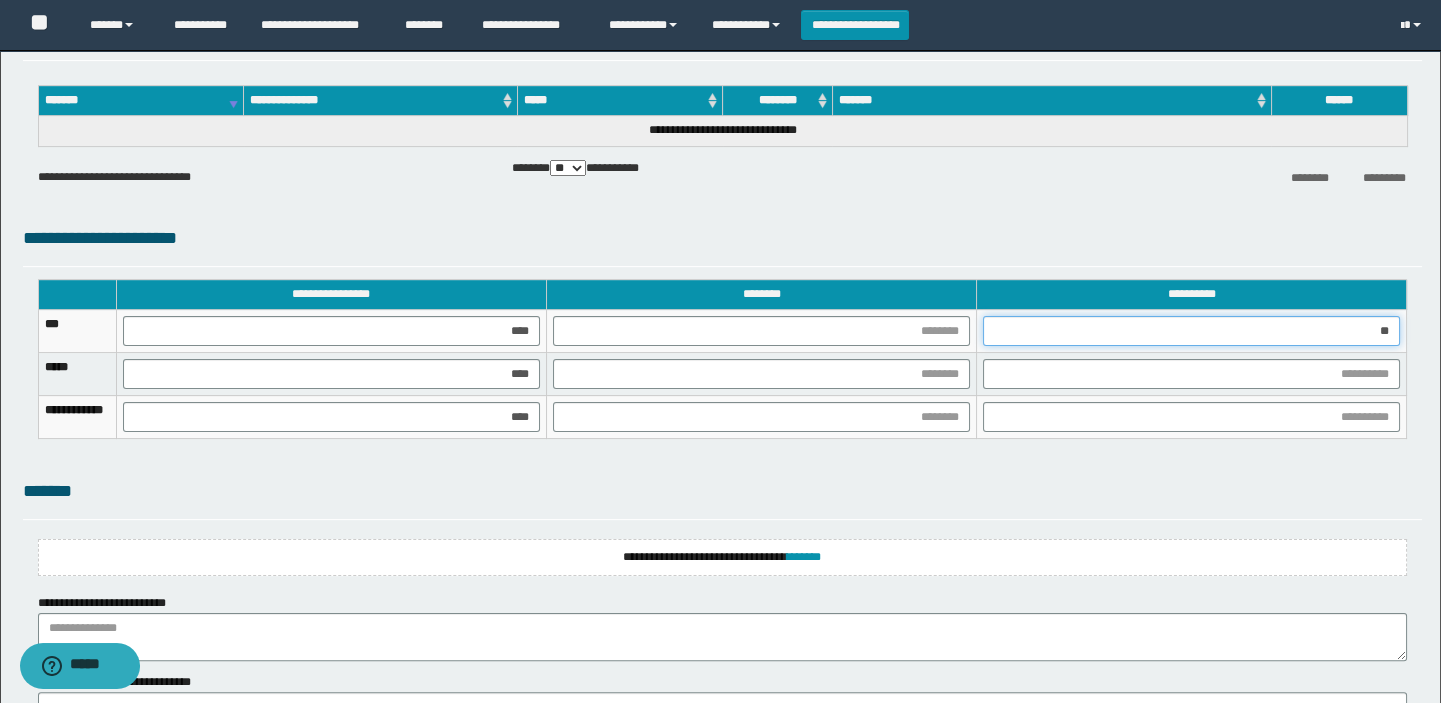 type on "***" 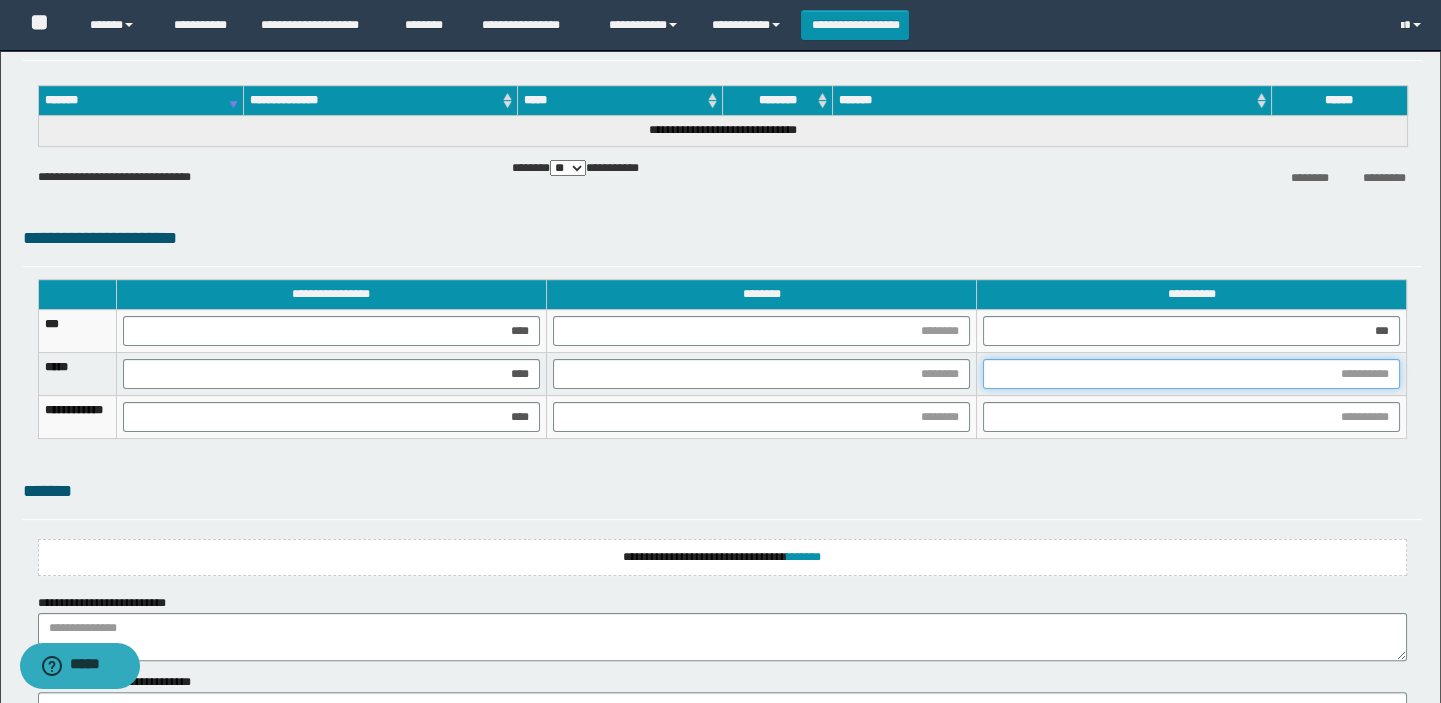 click at bounding box center (1191, 374) 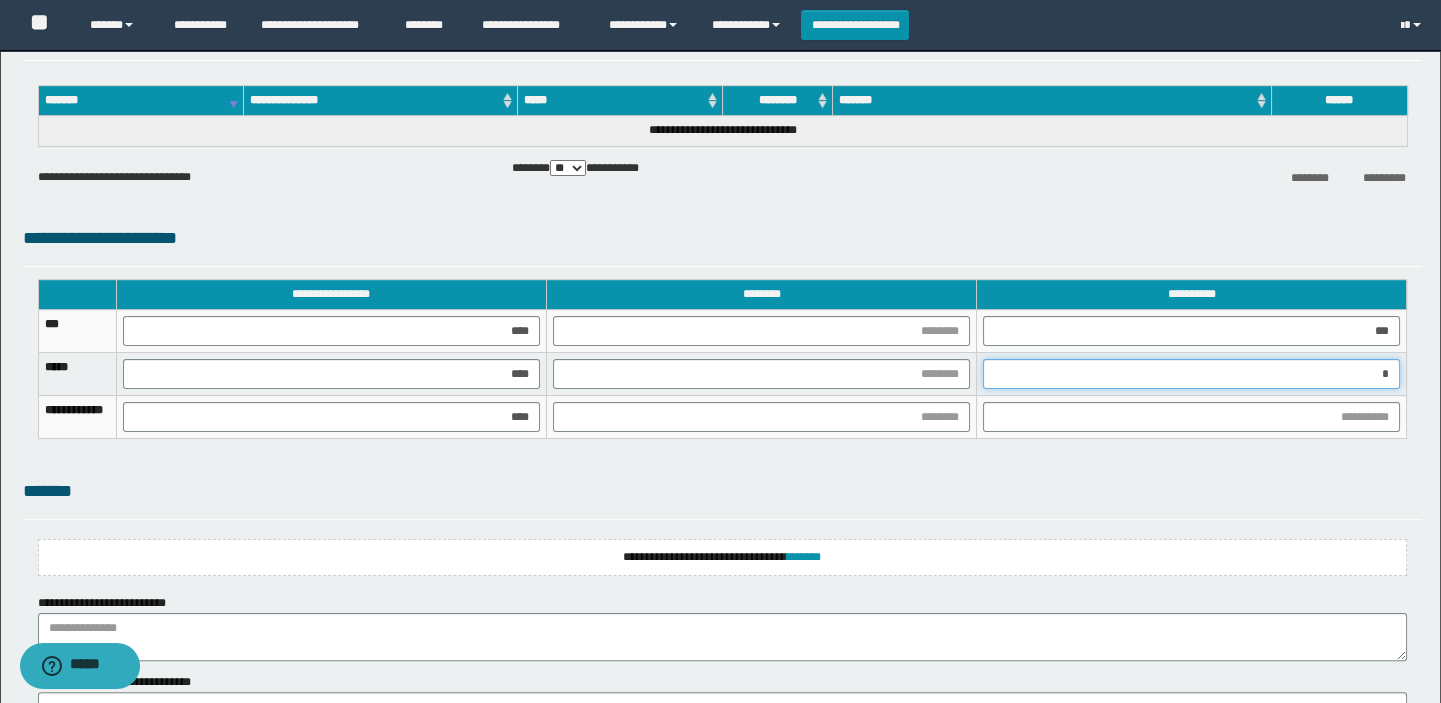 type on "**" 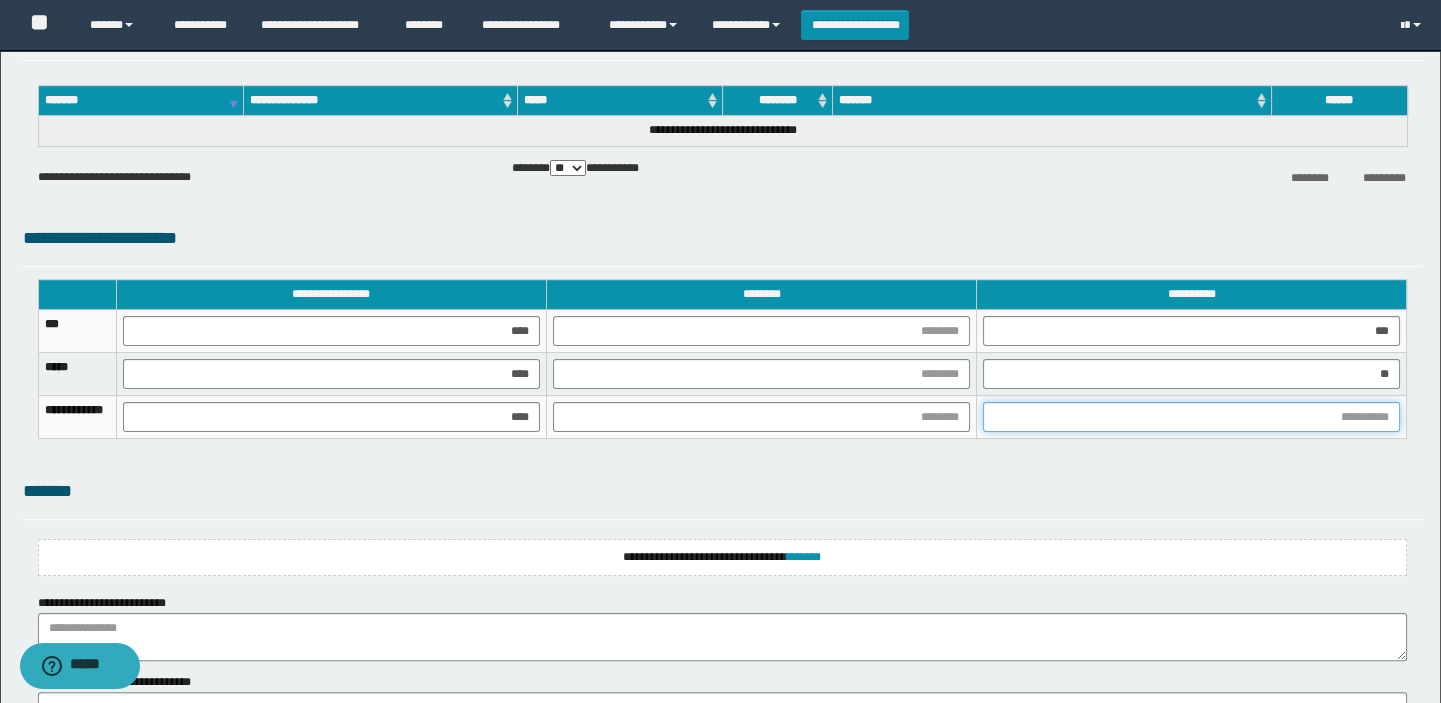 click at bounding box center [1191, 417] 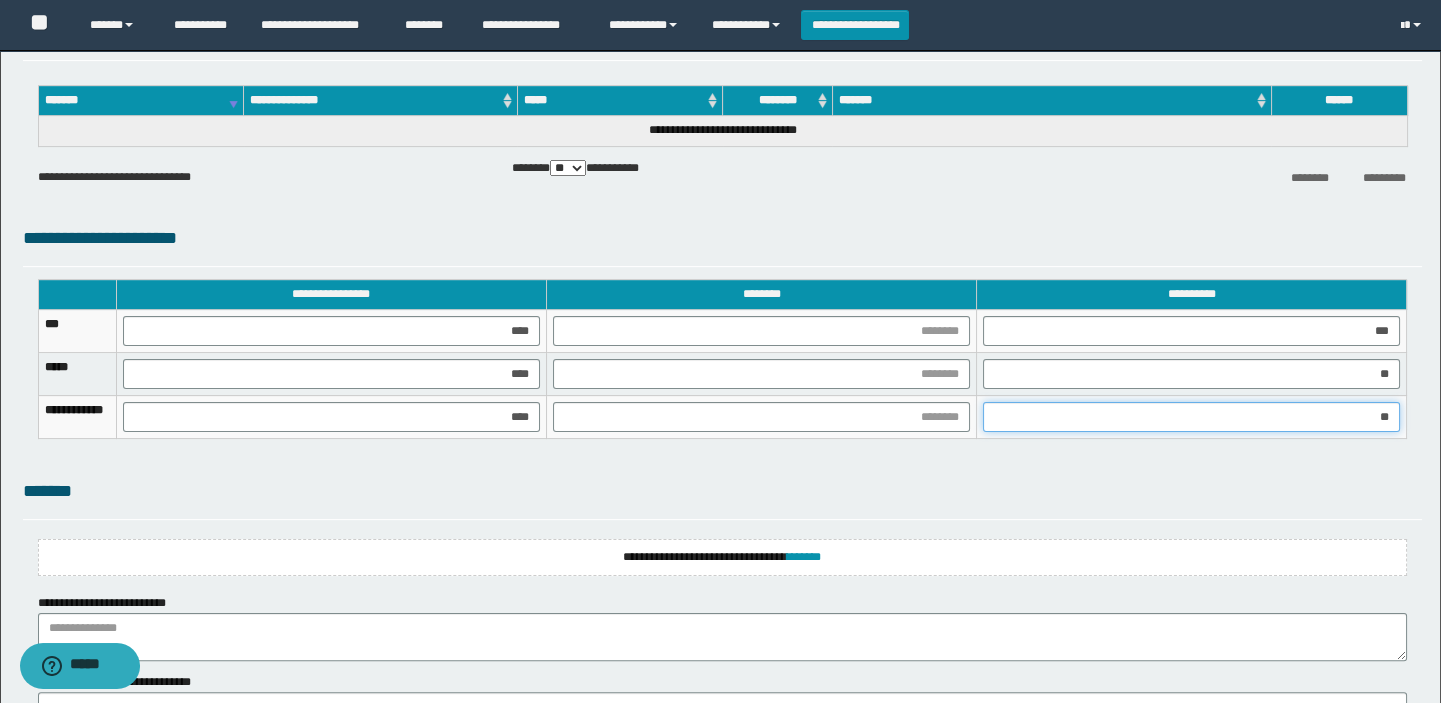 type on "***" 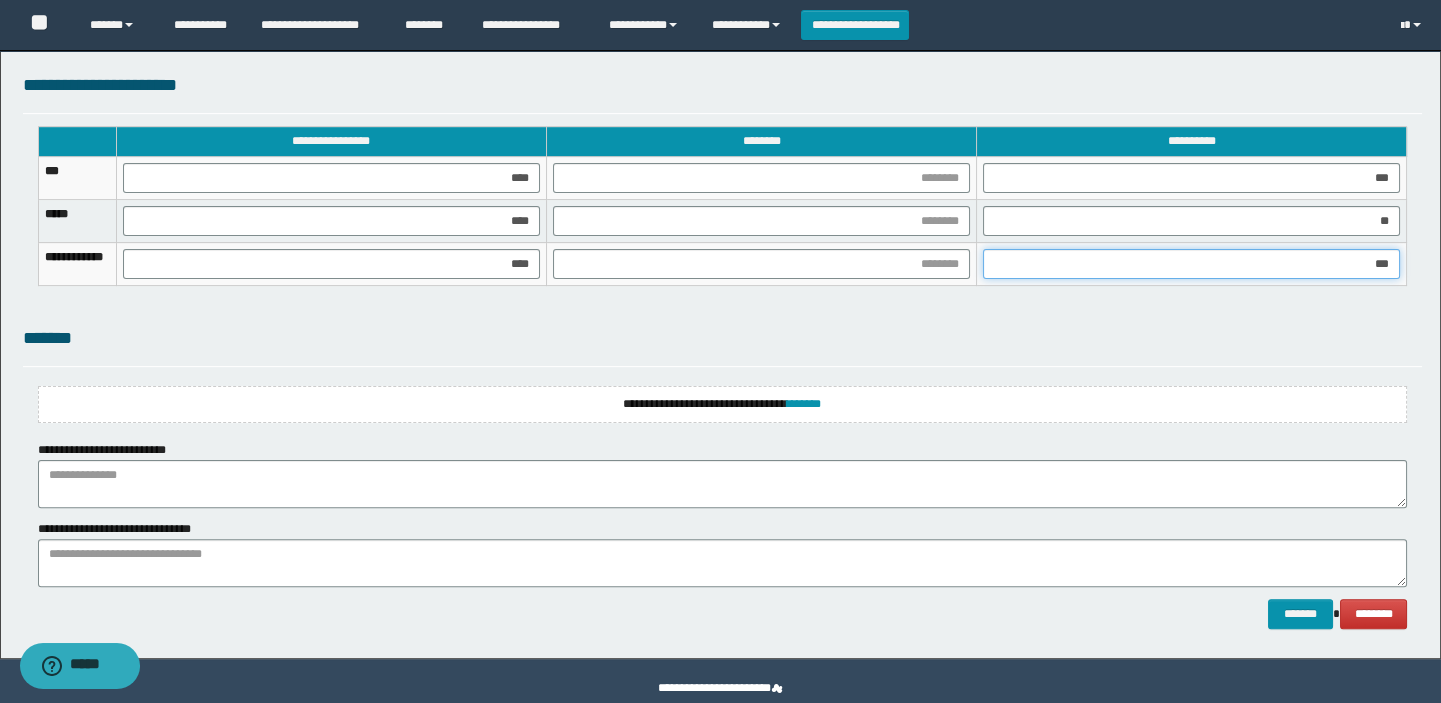 scroll, scrollTop: 1550, scrollLeft: 0, axis: vertical 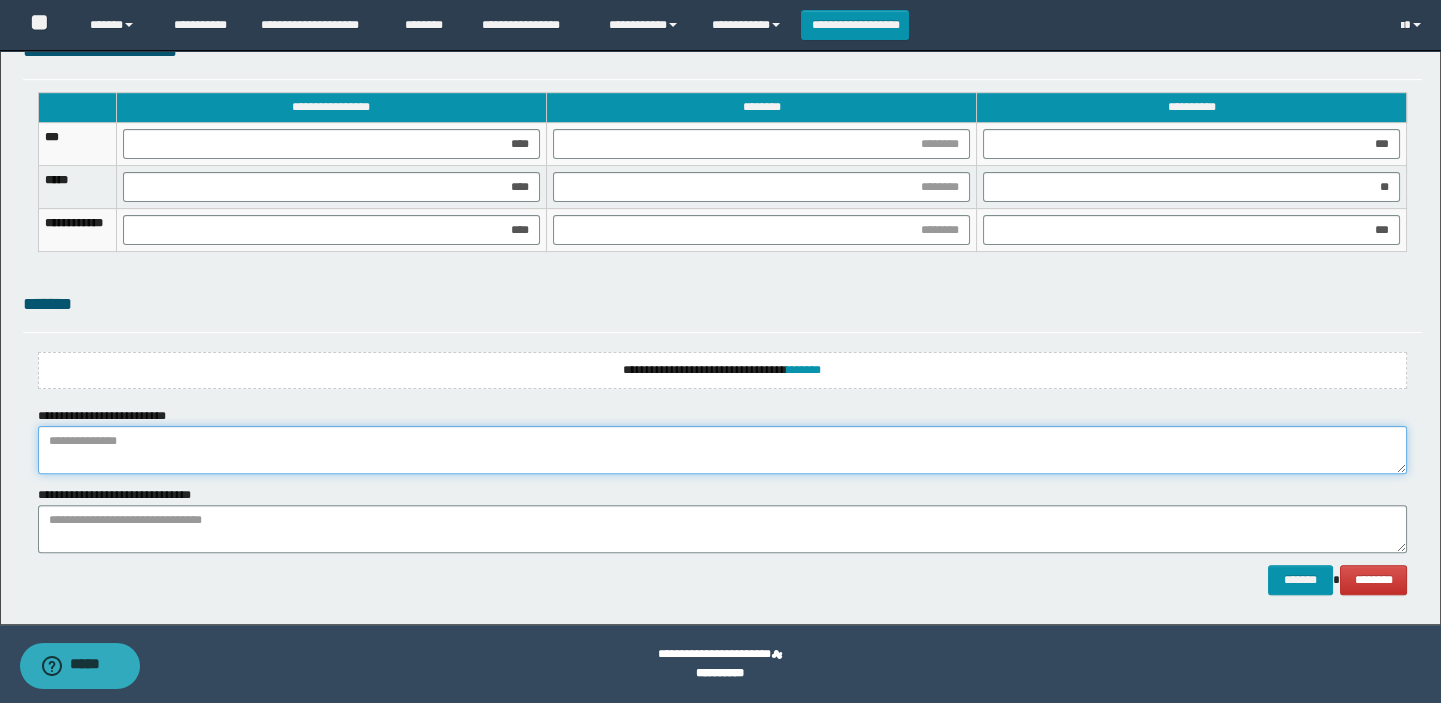 click at bounding box center (723, 450) 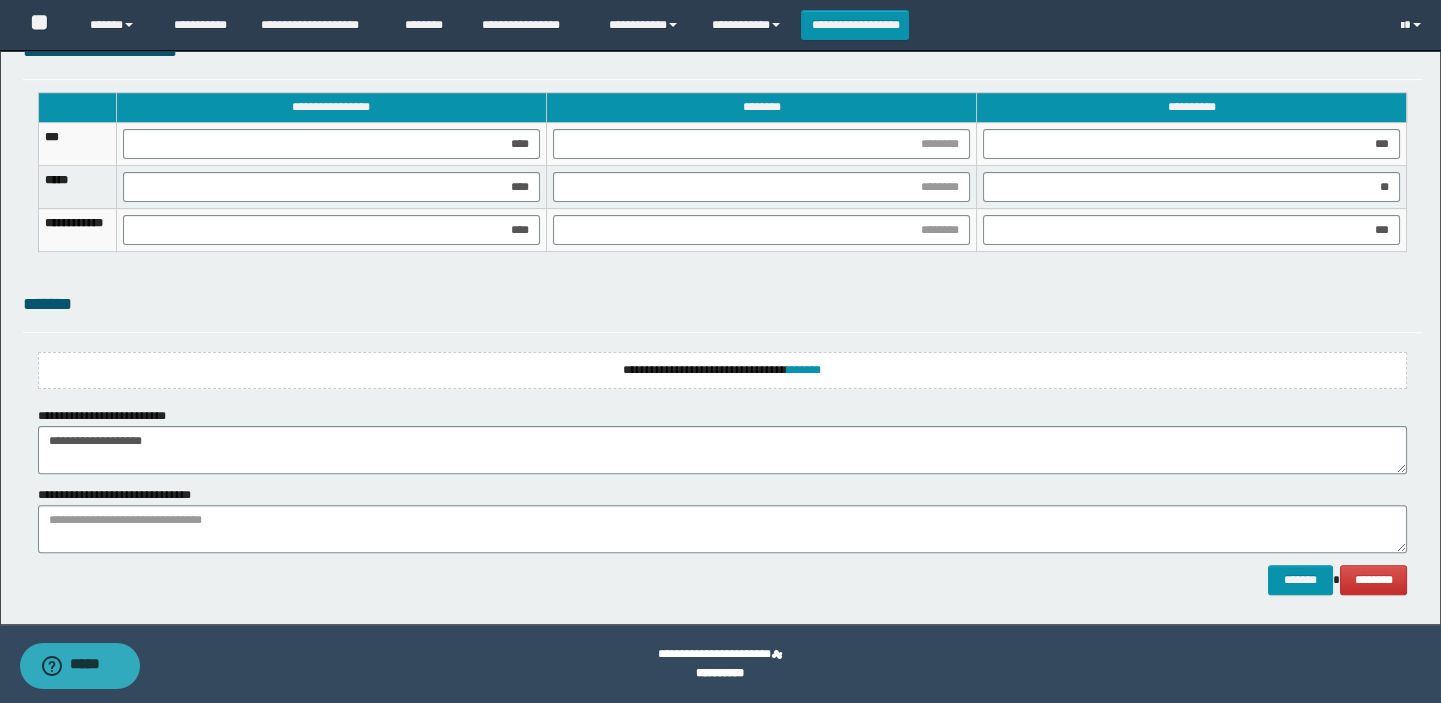 drag, startPoint x: 76, startPoint y: 433, endPoint x: 117, endPoint y: 79, distance: 356.3664 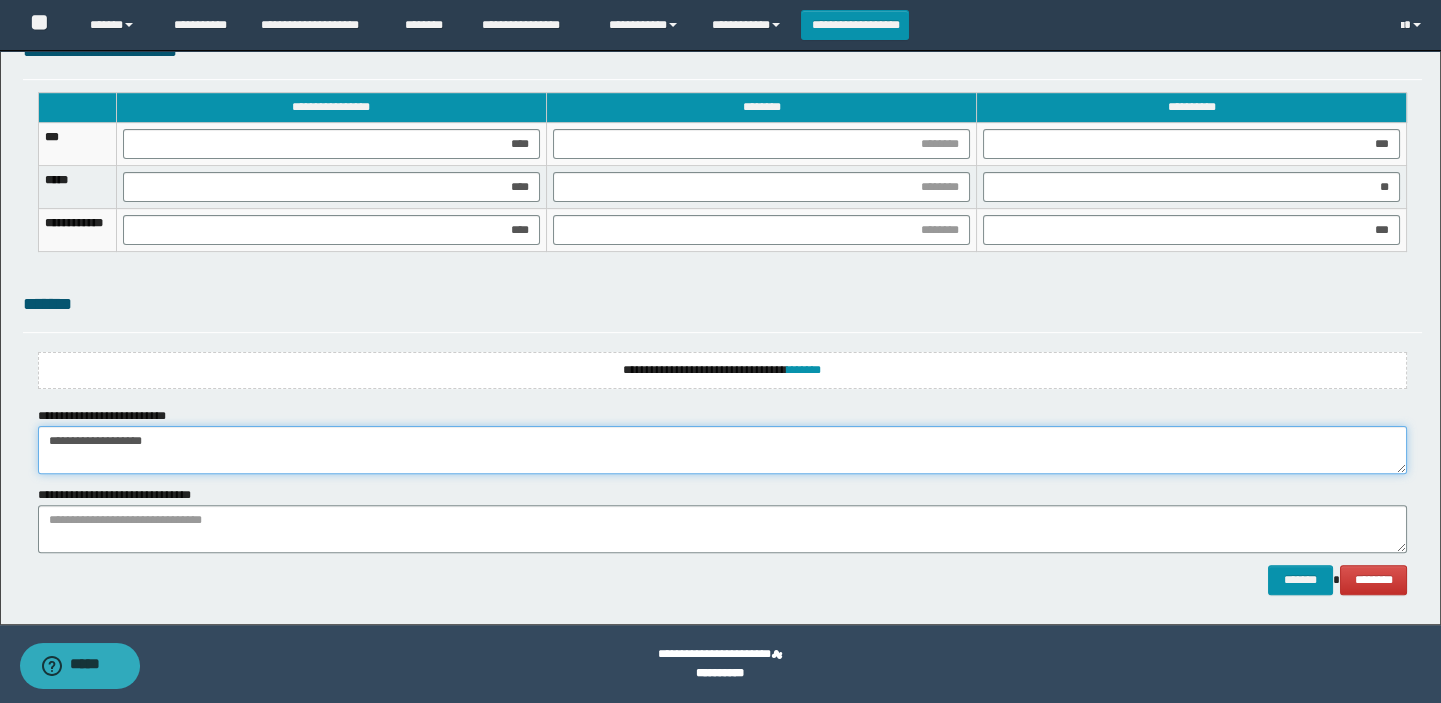 type on "**********" 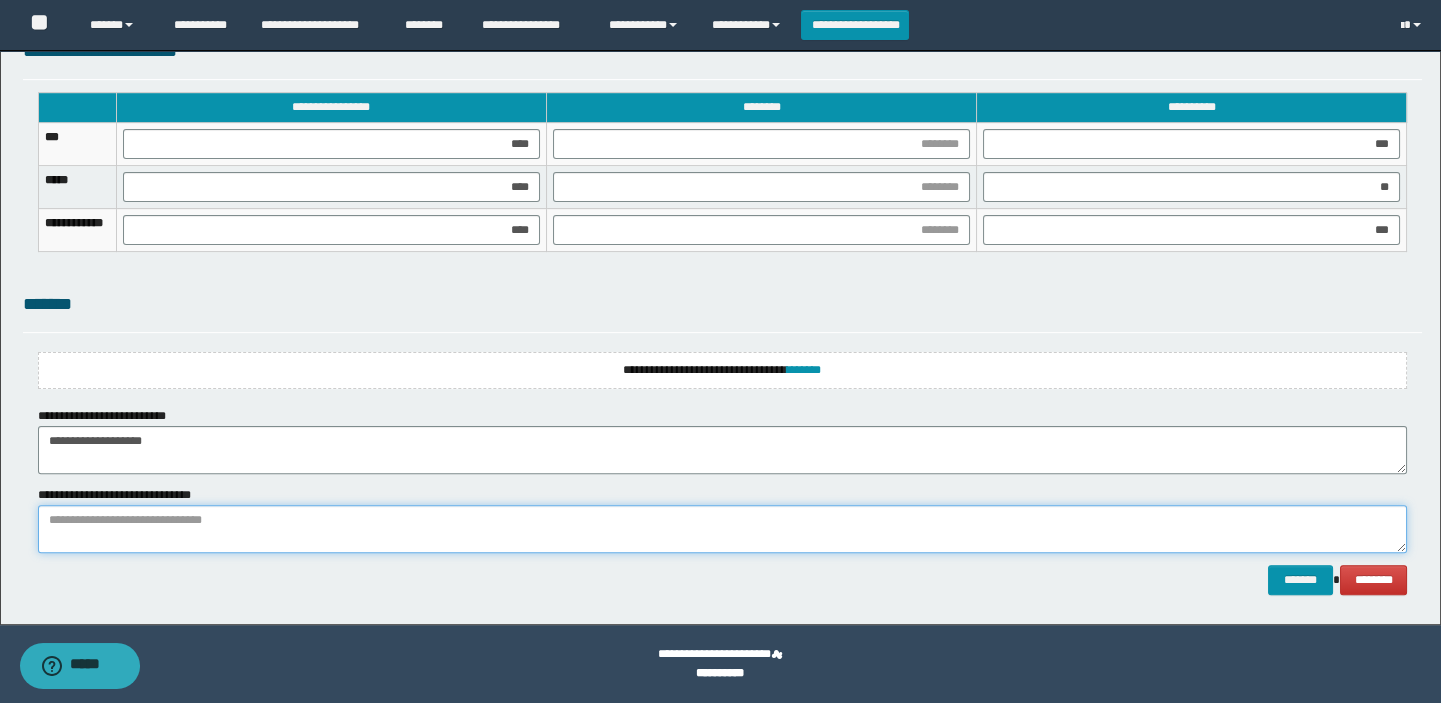 click at bounding box center (723, 529) 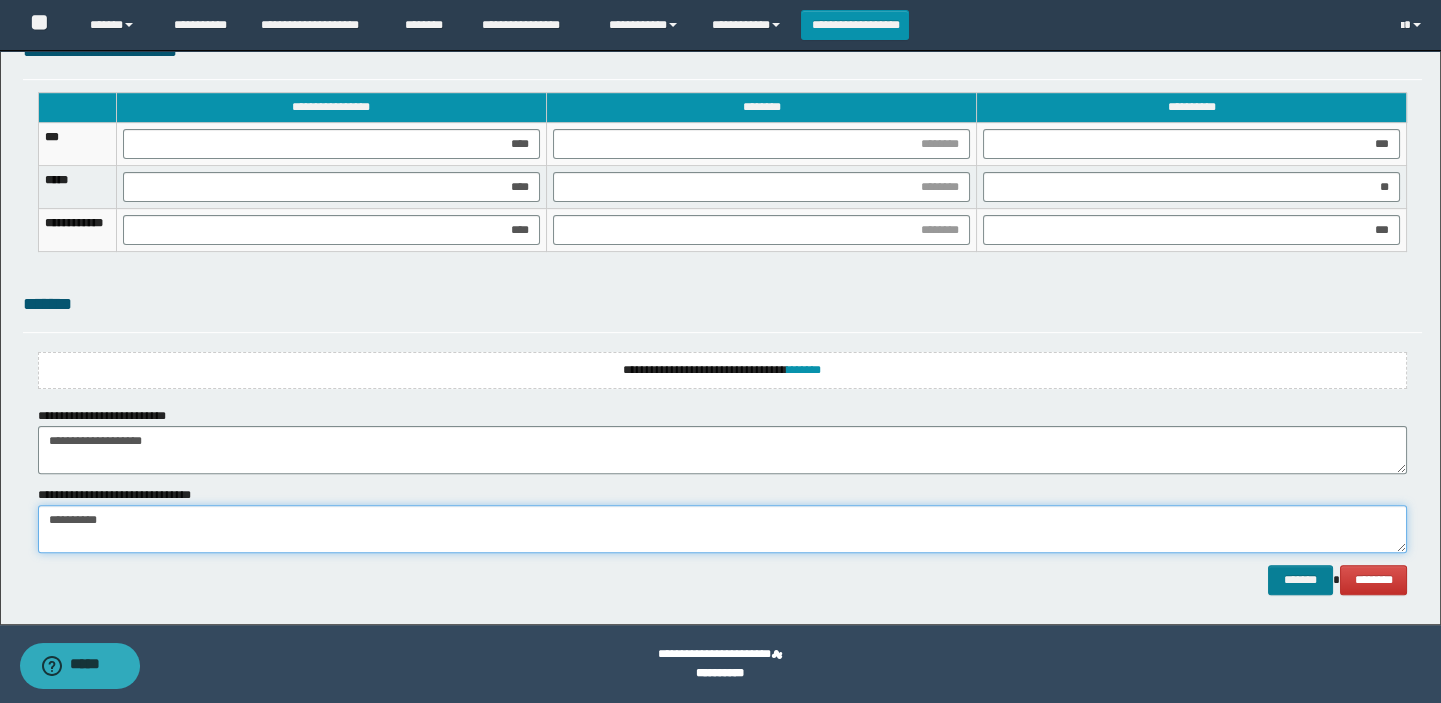 type on "**********" 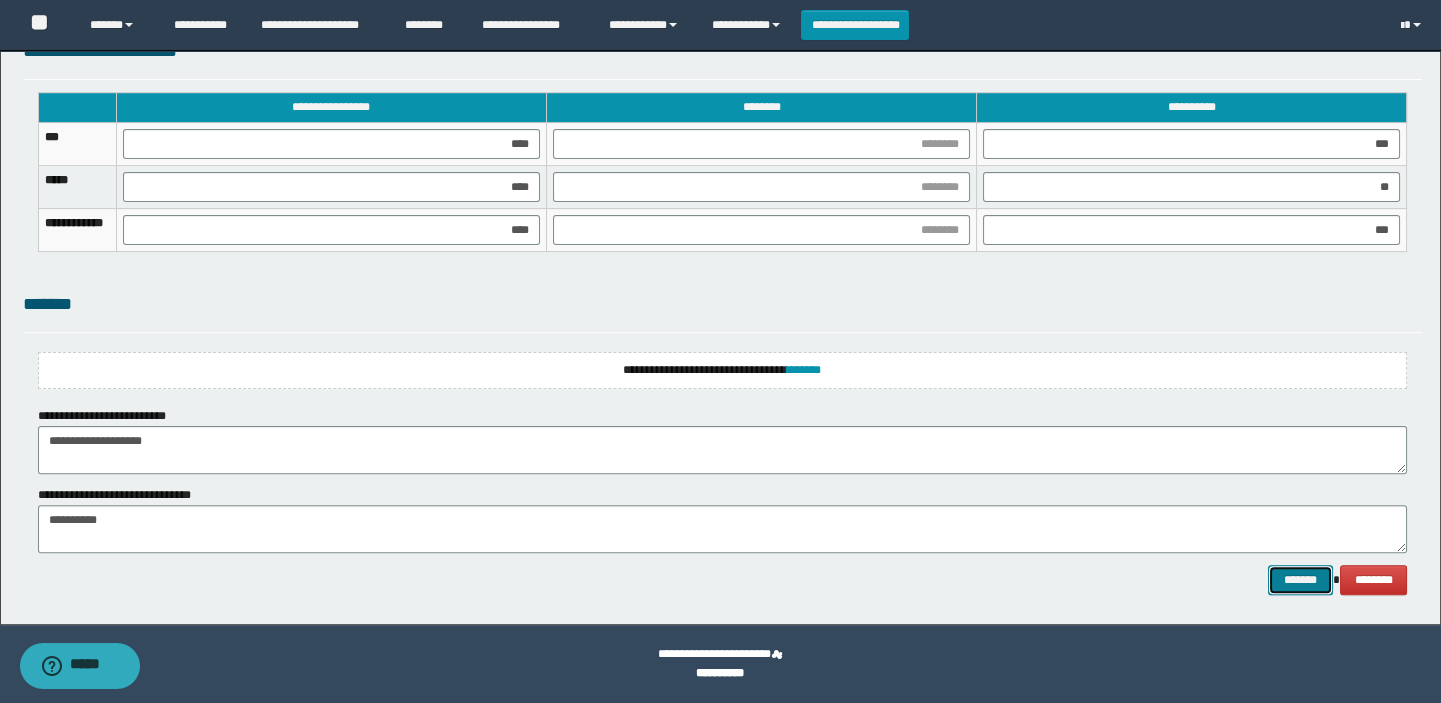 click on "*******" at bounding box center (1300, 580) 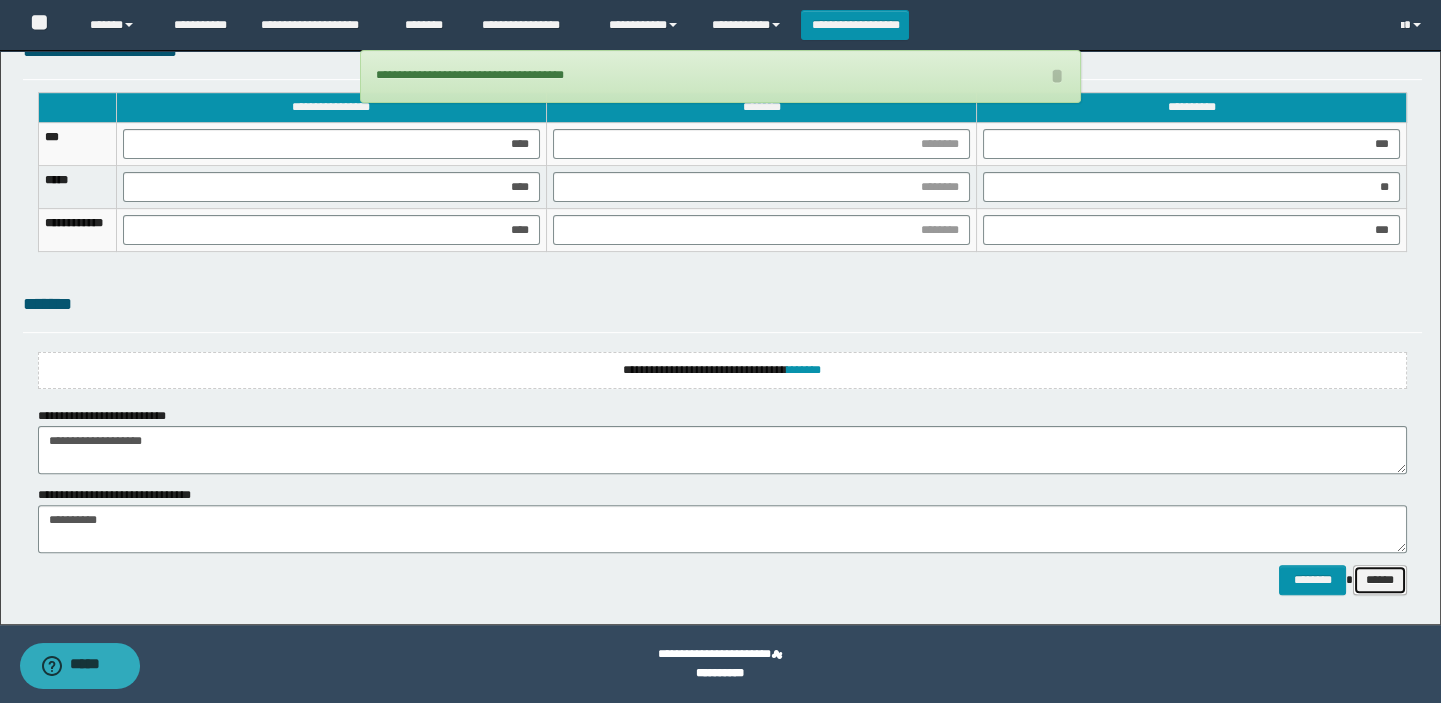 click on "******" at bounding box center (1380, 580) 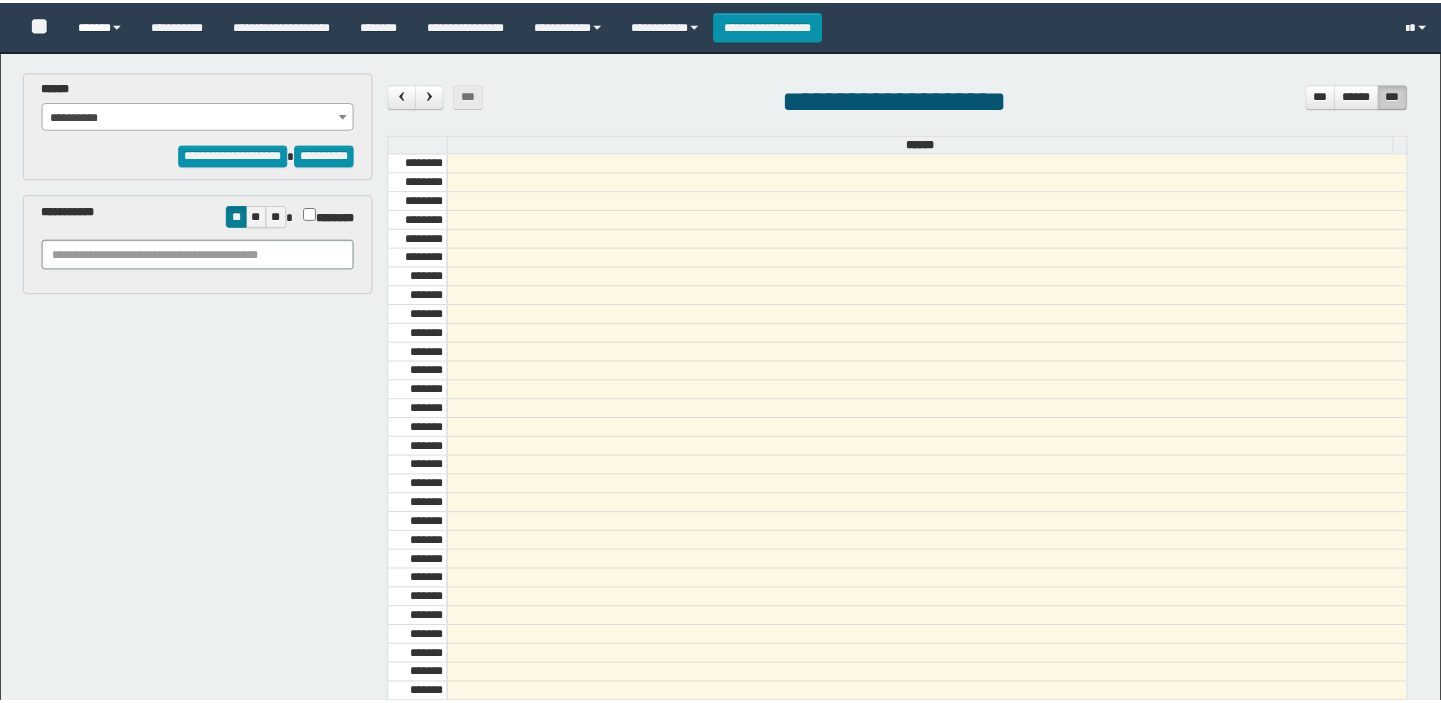 scroll, scrollTop: 0, scrollLeft: 0, axis: both 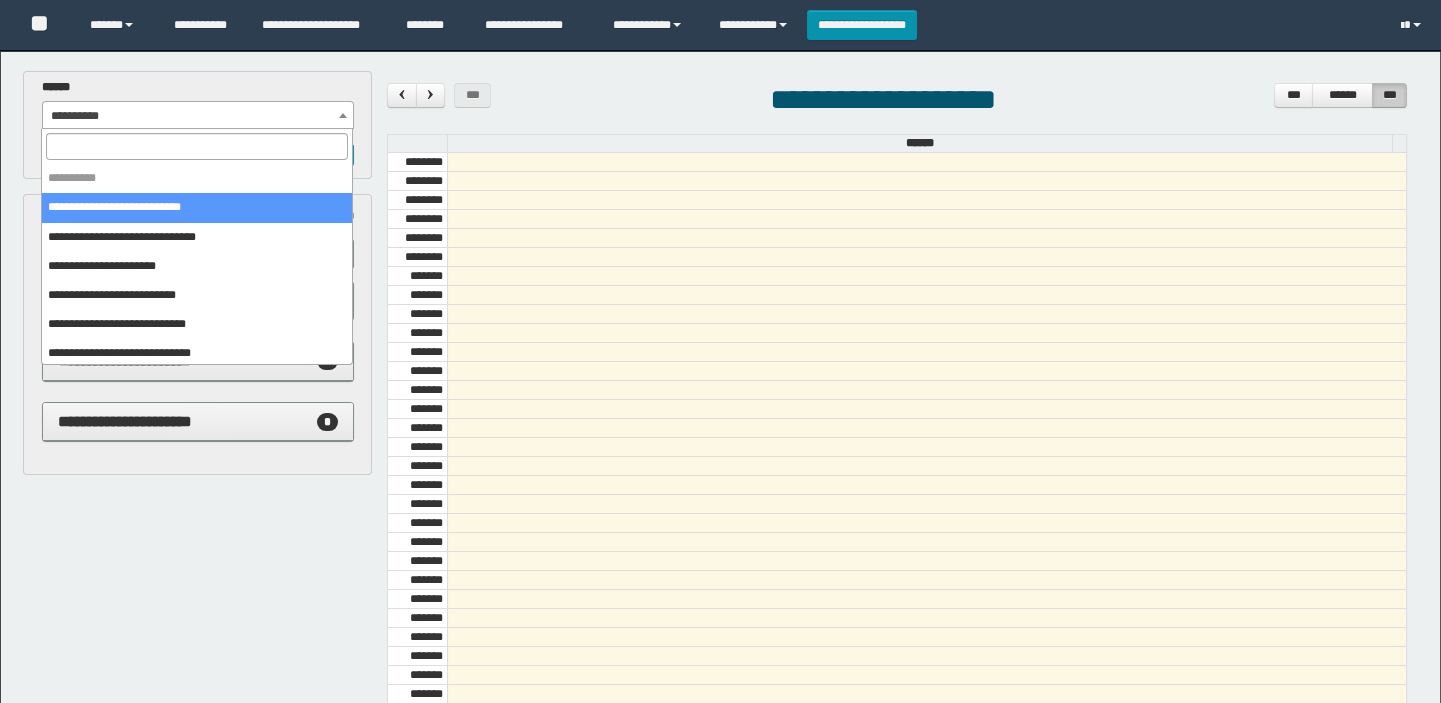 click on "**********" at bounding box center (198, 116) 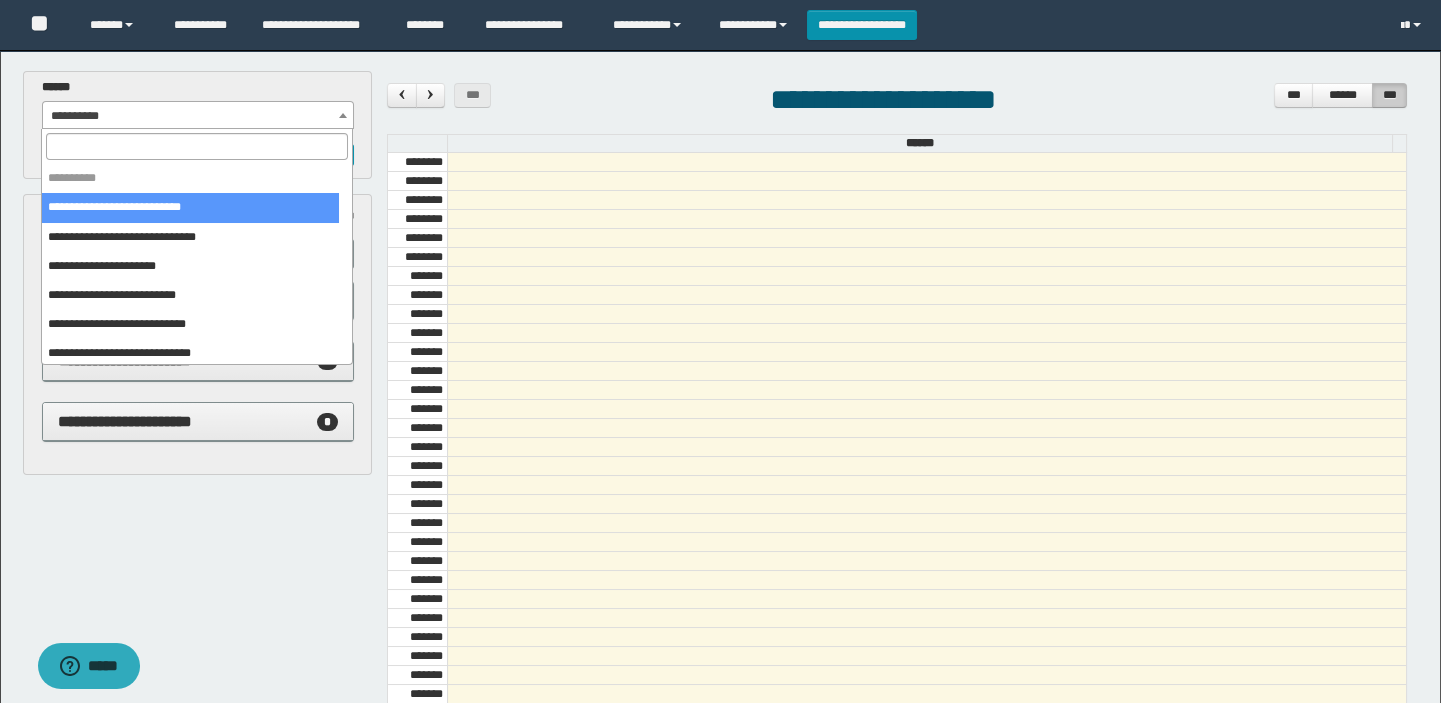 scroll, scrollTop: 681, scrollLeft: 0, axis: vertical 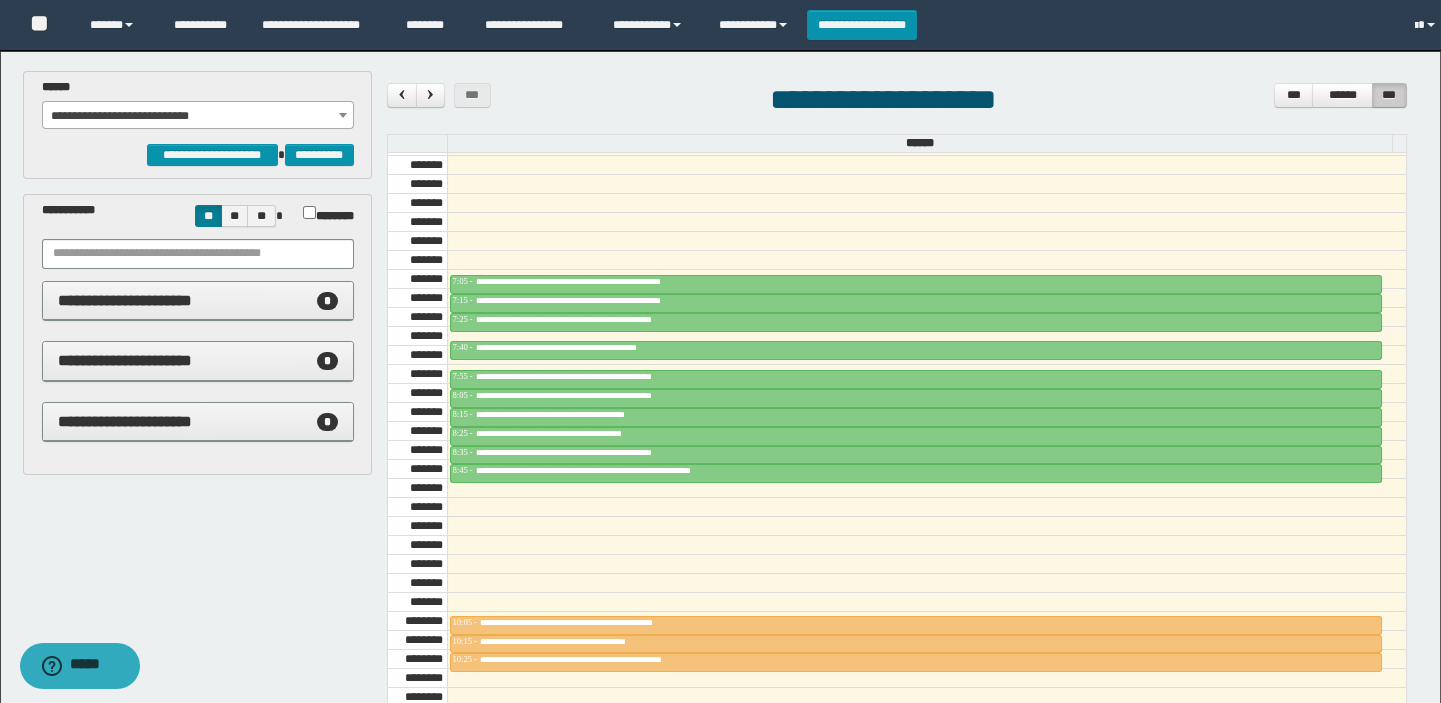 click on "**********" at bounding box center [198, 116] 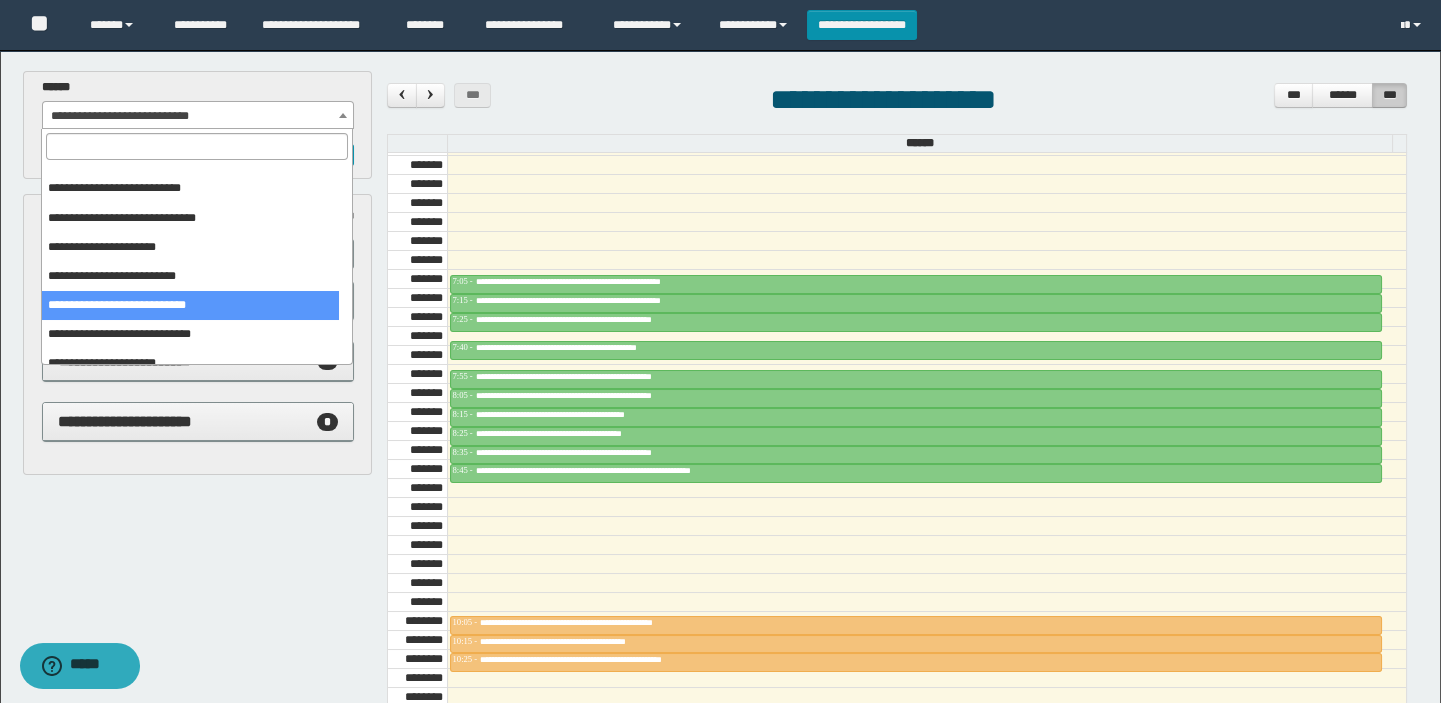 scroll, scrollTop: 0, scrollLeft: 0, axis: both 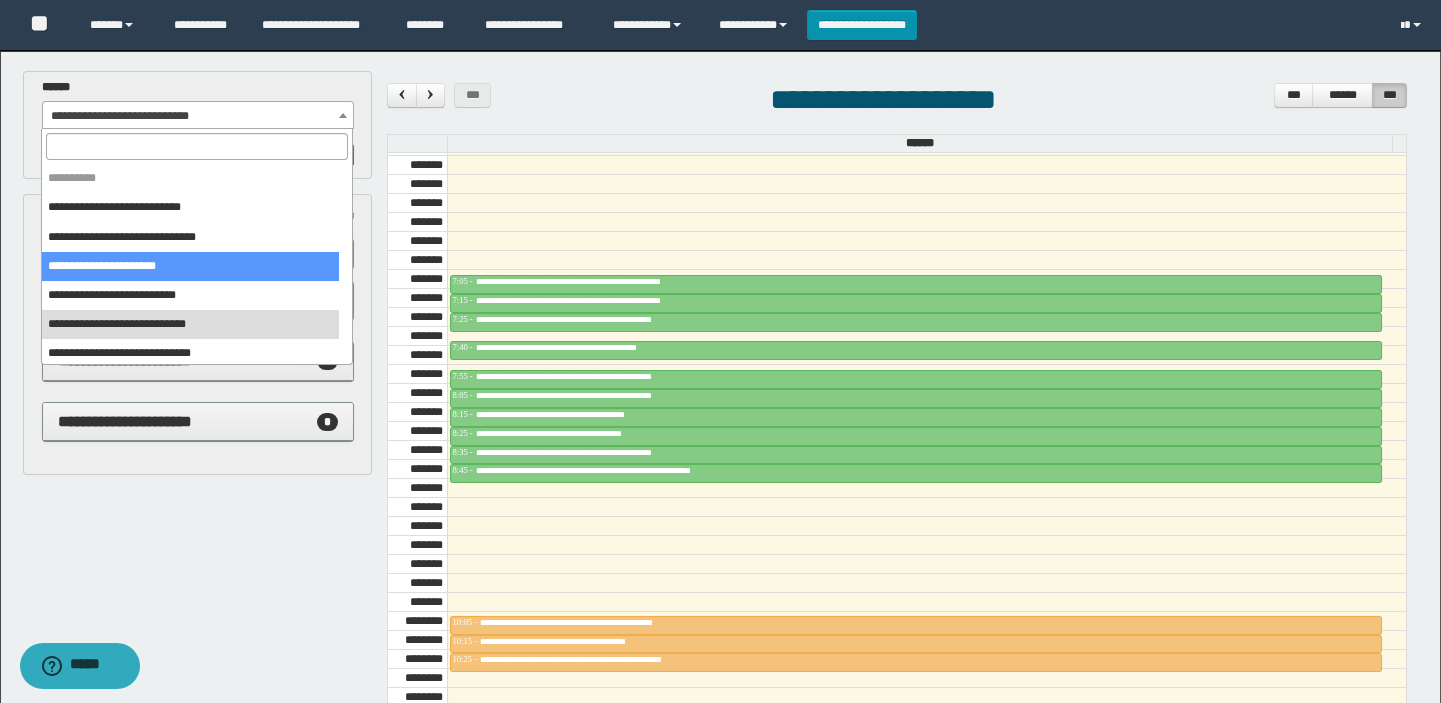 select on "******" 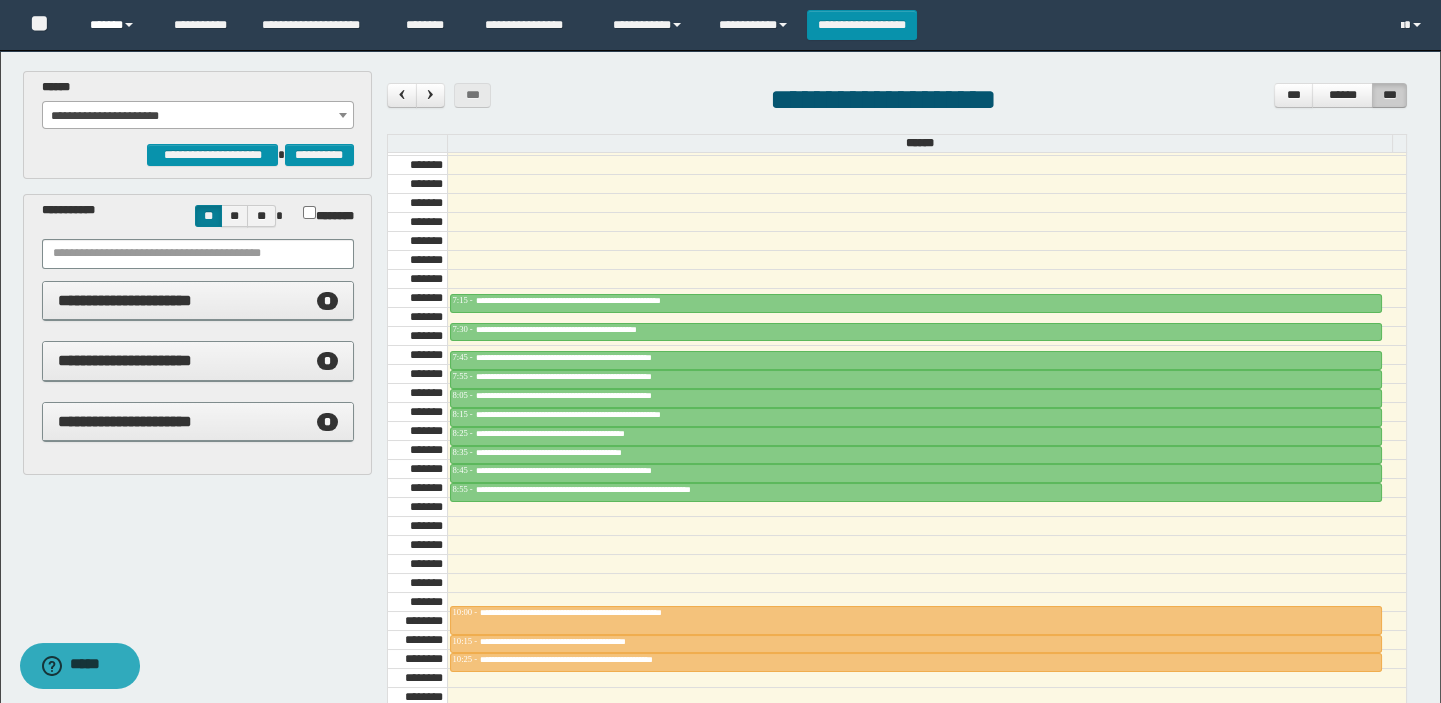 click on "******" at bounding box center [117, 25] 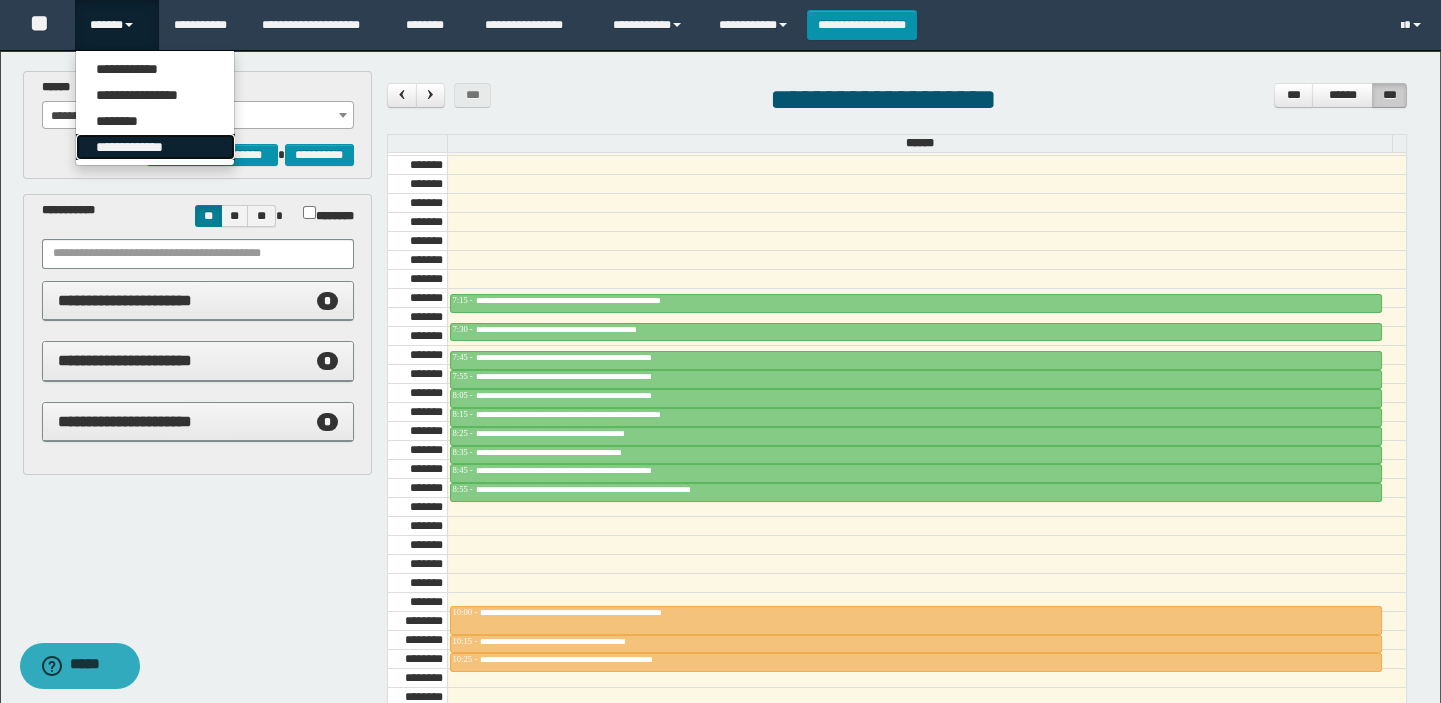 click on "**********" at bounding box center [155, 147] 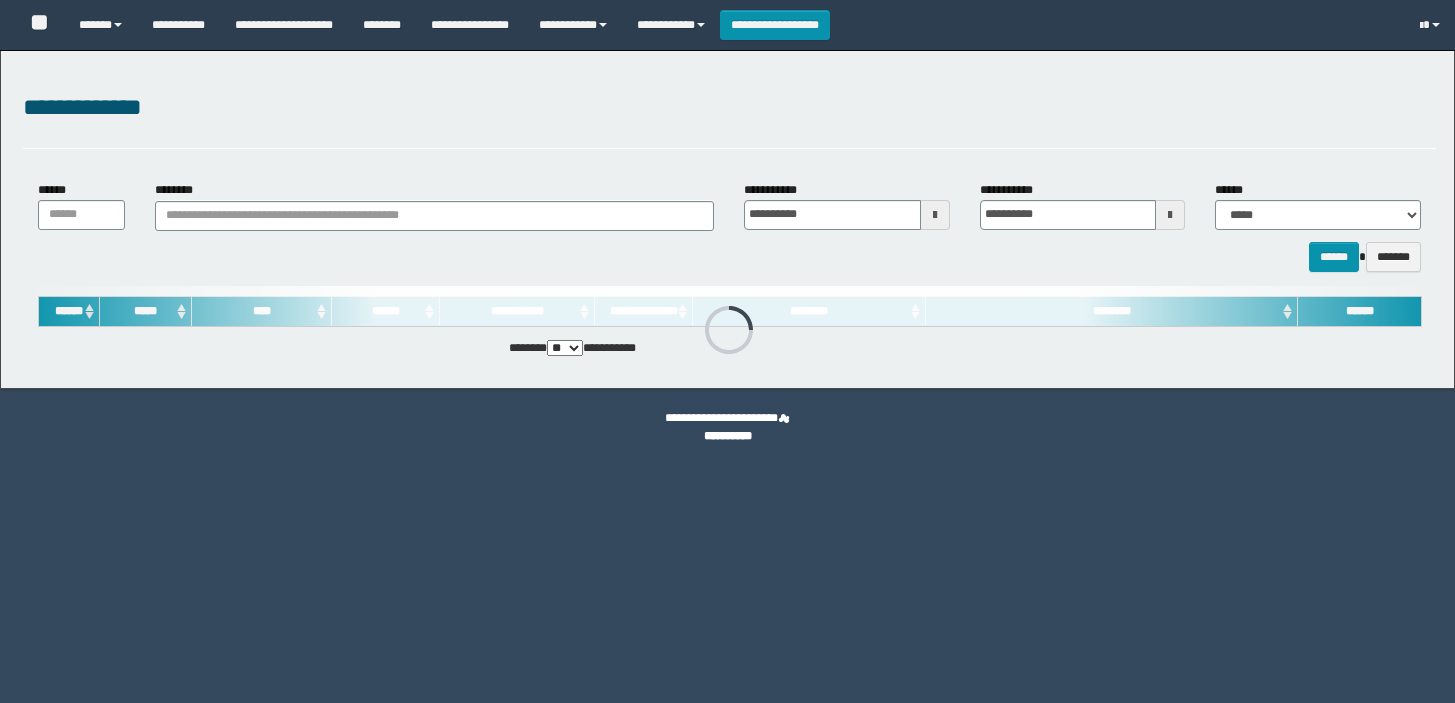 scroll, scrollTop: 0, scrollLeft: 0, axis: both 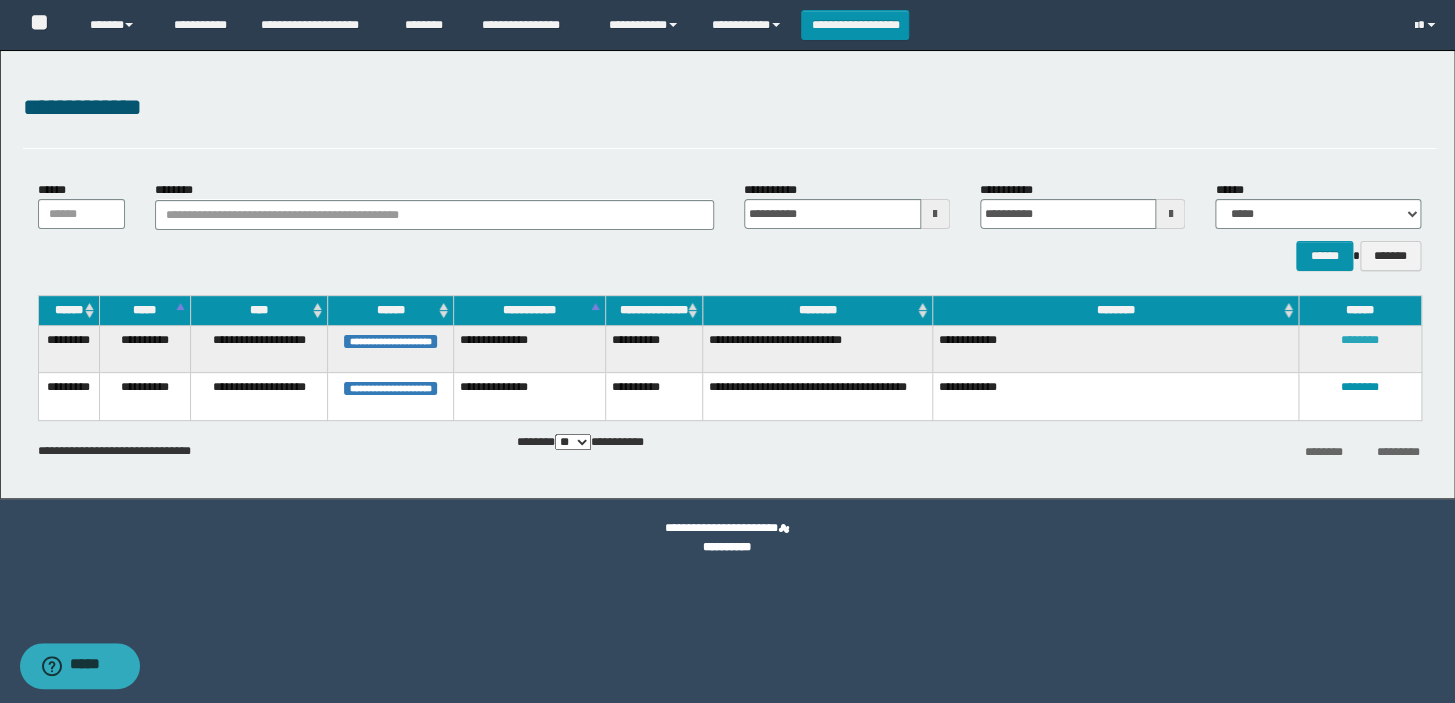 click on "********" at bounding box center [1360, 340] 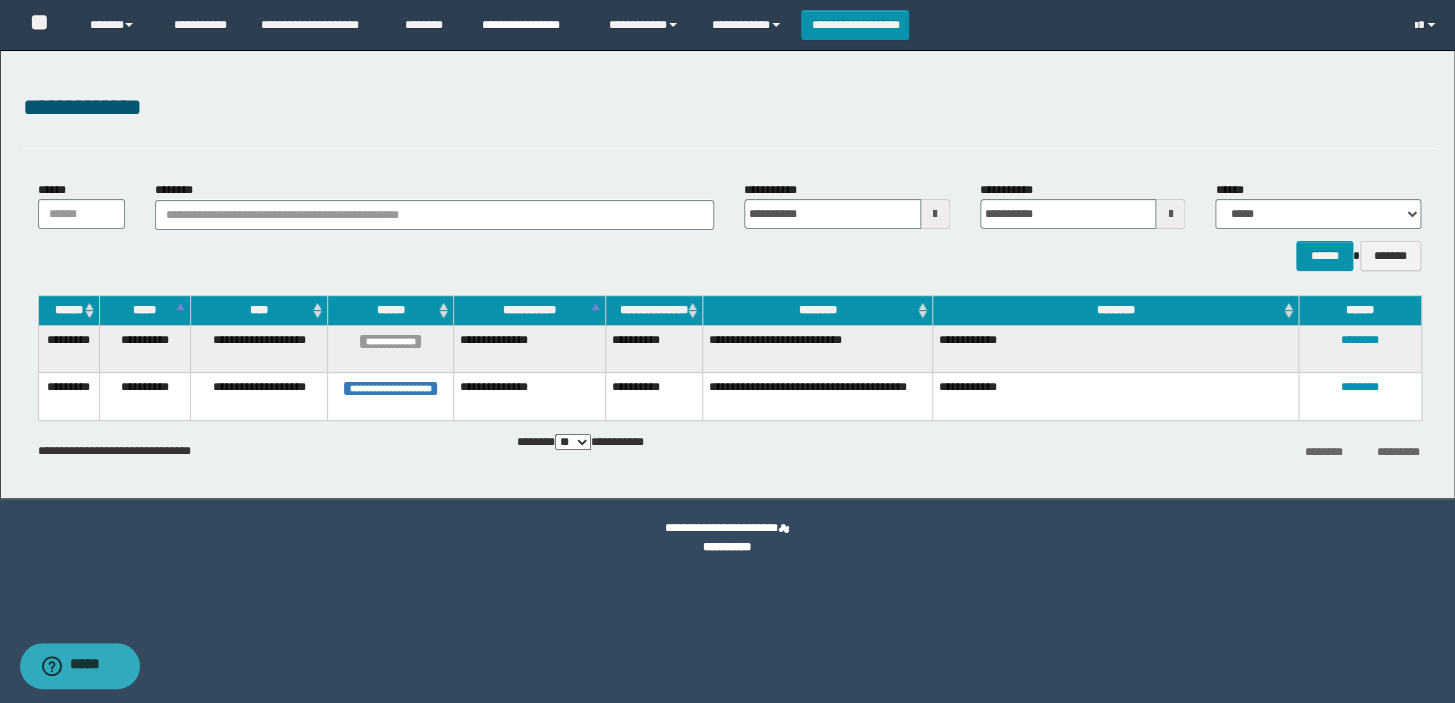 click on "**********" at bounding box center (530, 25) 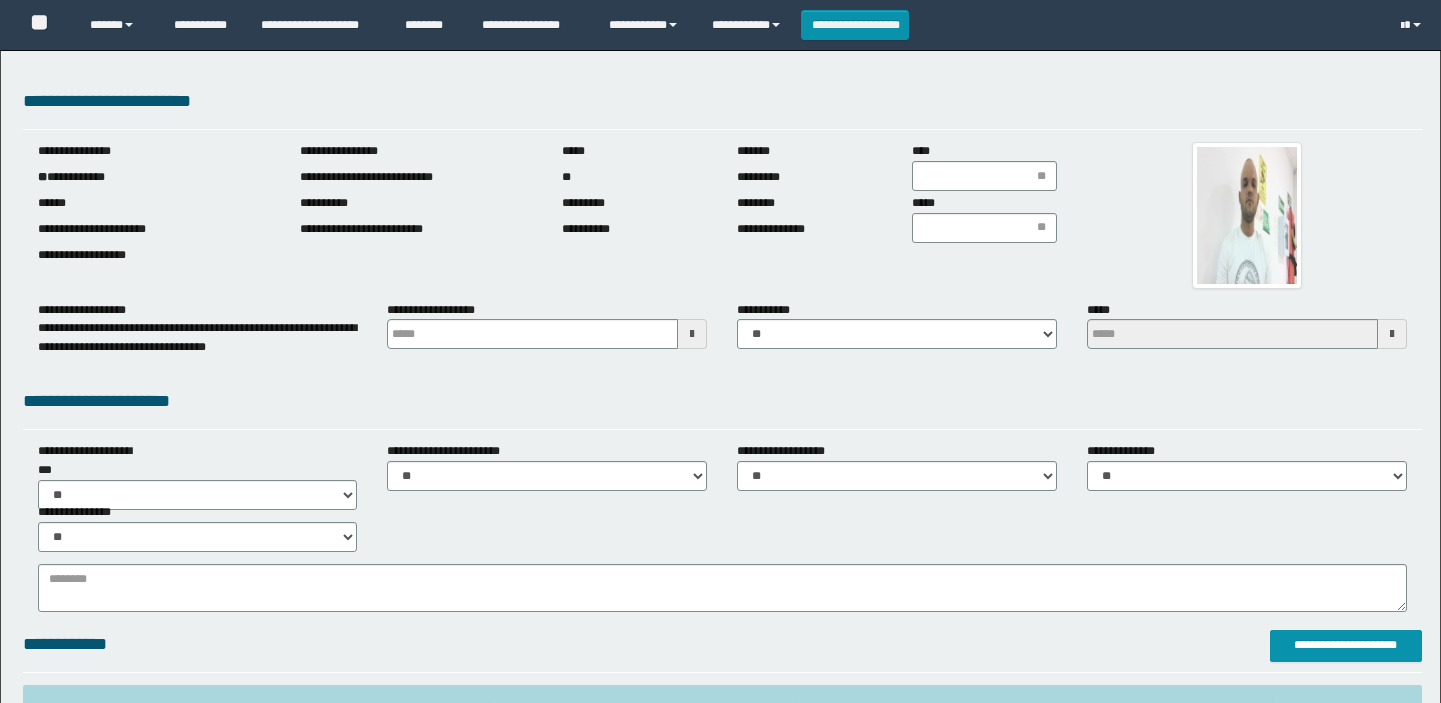 scroll, scrollTop: 0, scrollLeft: 0, axis: both 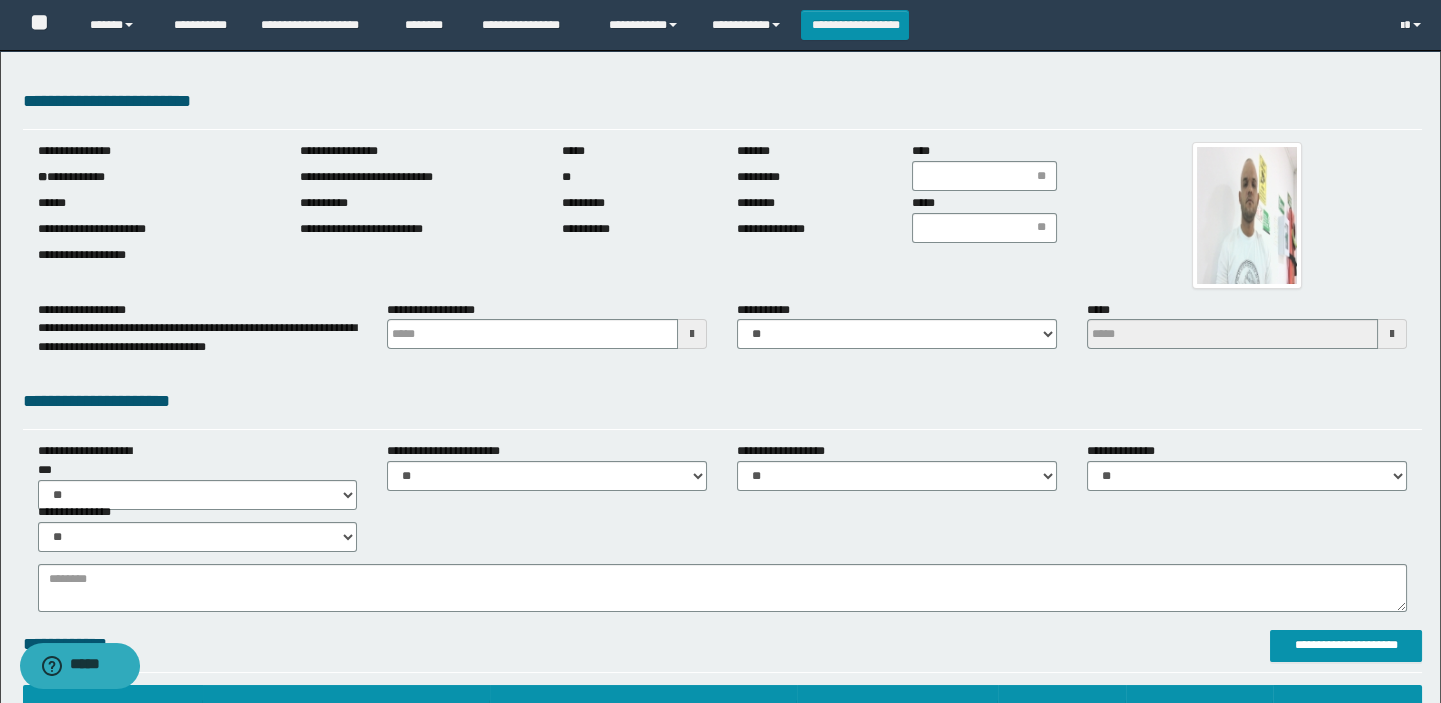 click on "**********" at bounding box center [154, 177] 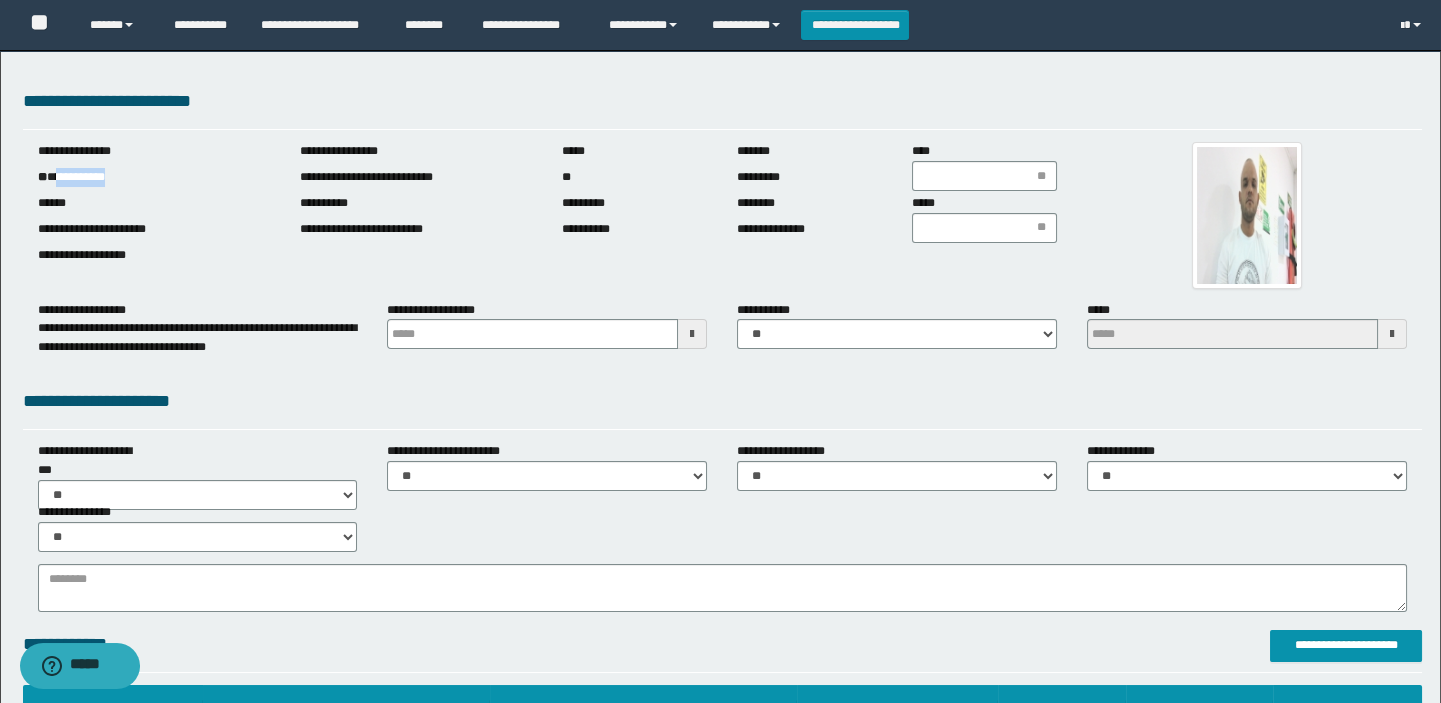click on "**********" at bounding box center (154, 177) 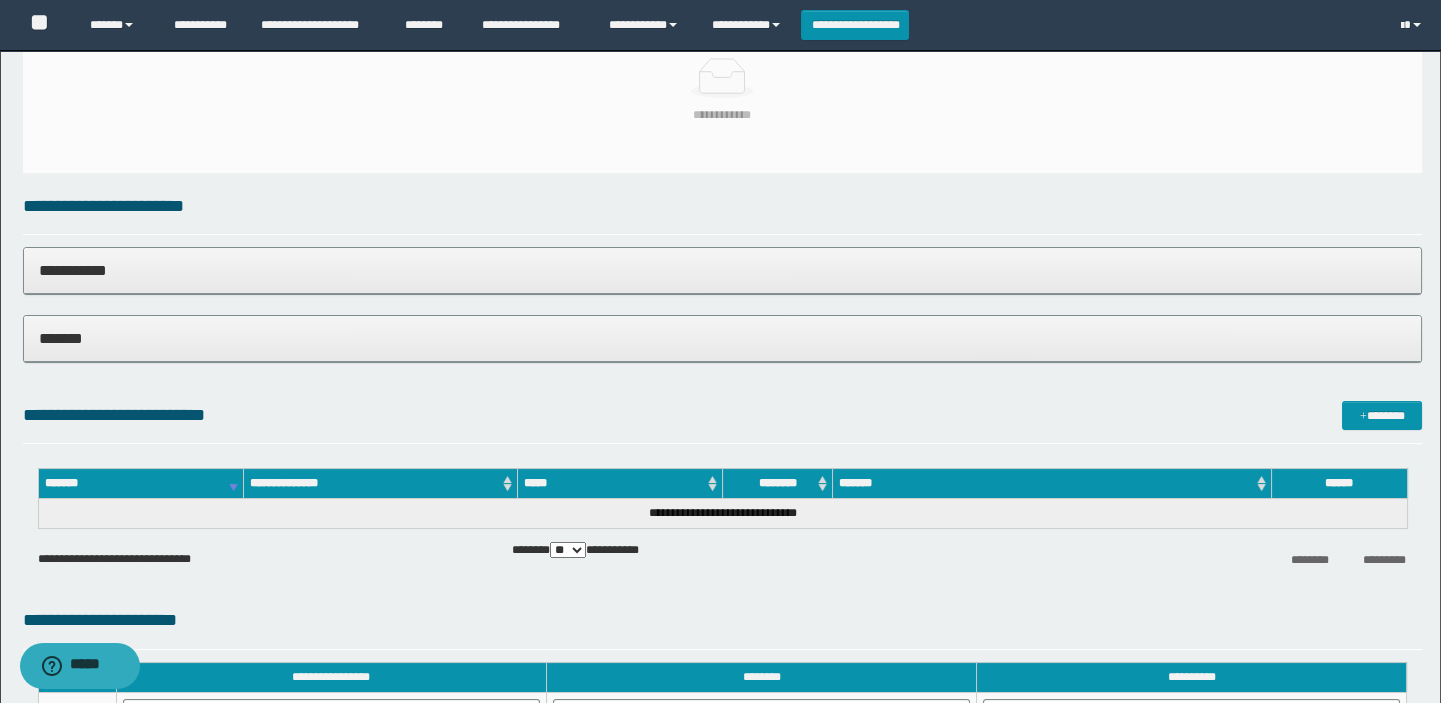 scroll, scrollTop: 818, scrollLeft: 0, axis: vertical 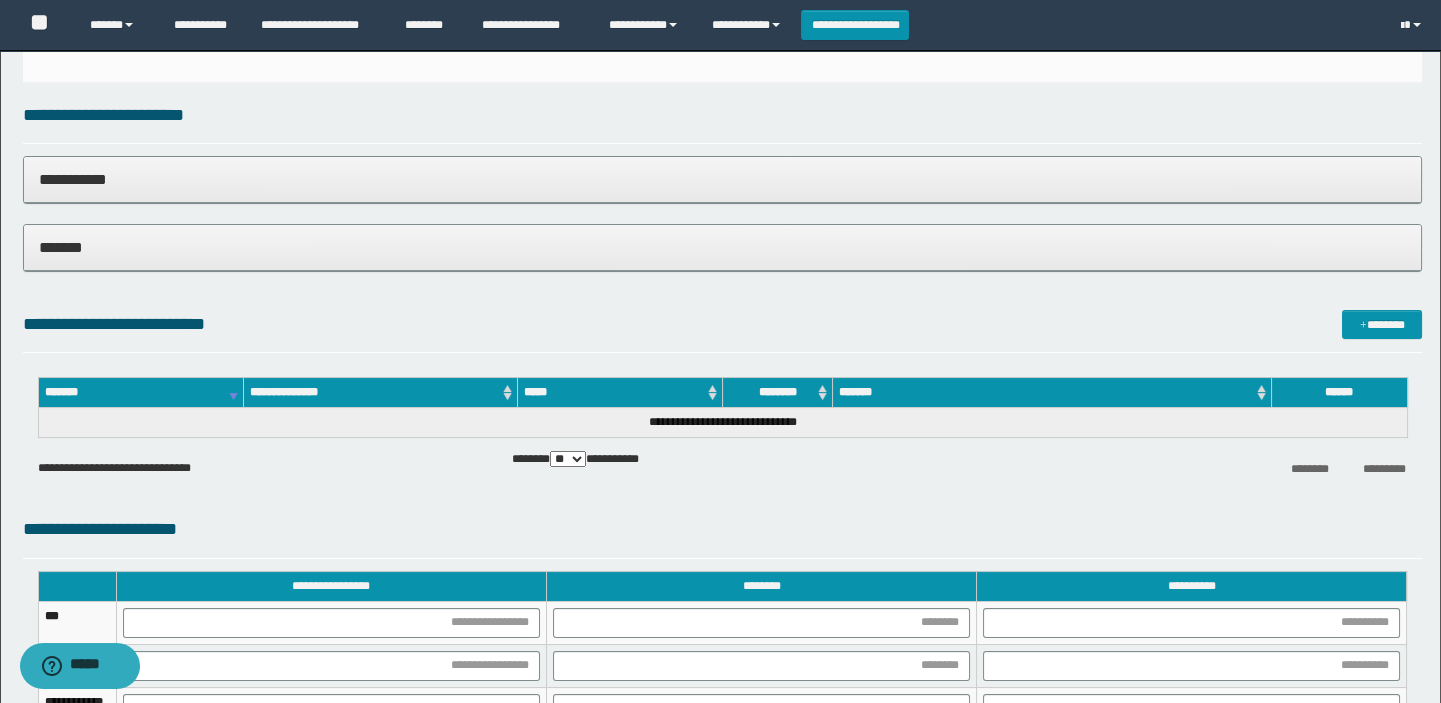 click on "**********" at bounding box center [723, 224] 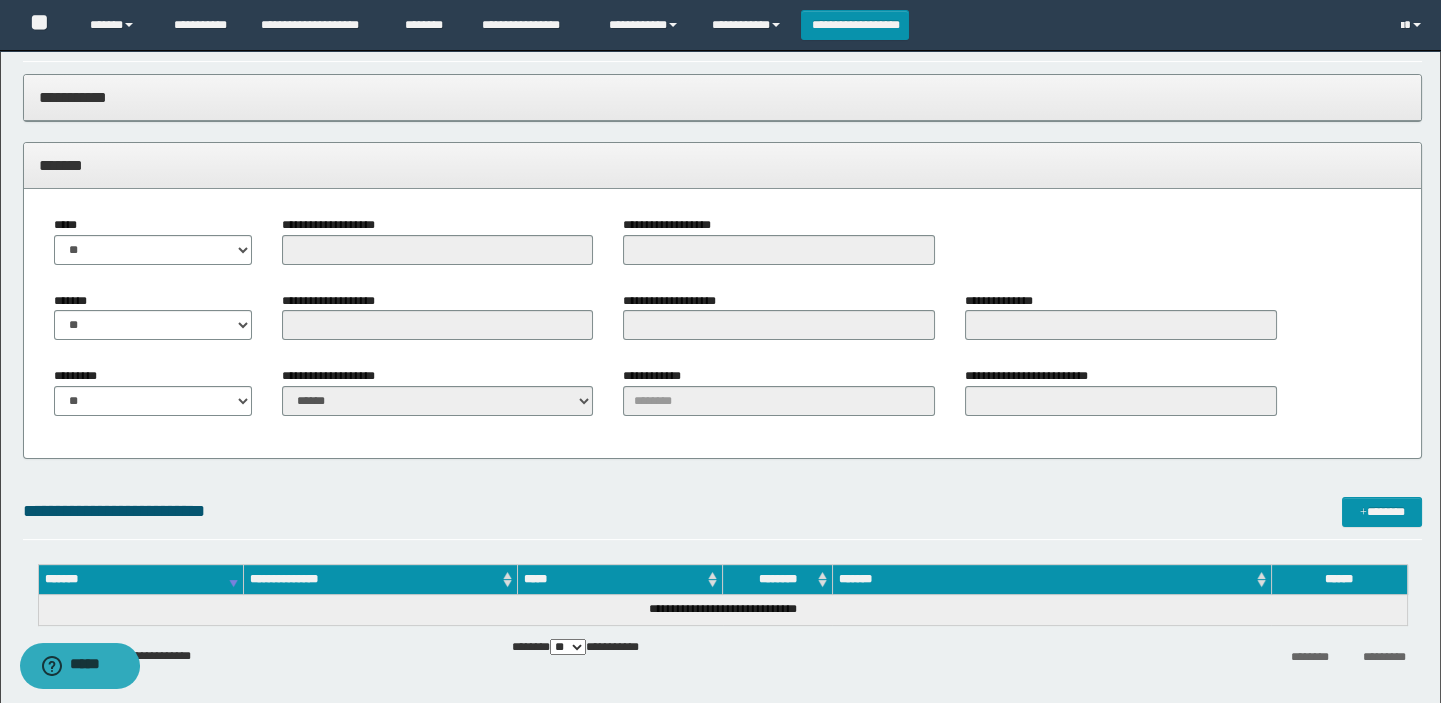 scroll, scrollTop: 1000, scrollLeft: 0, axis: vertical 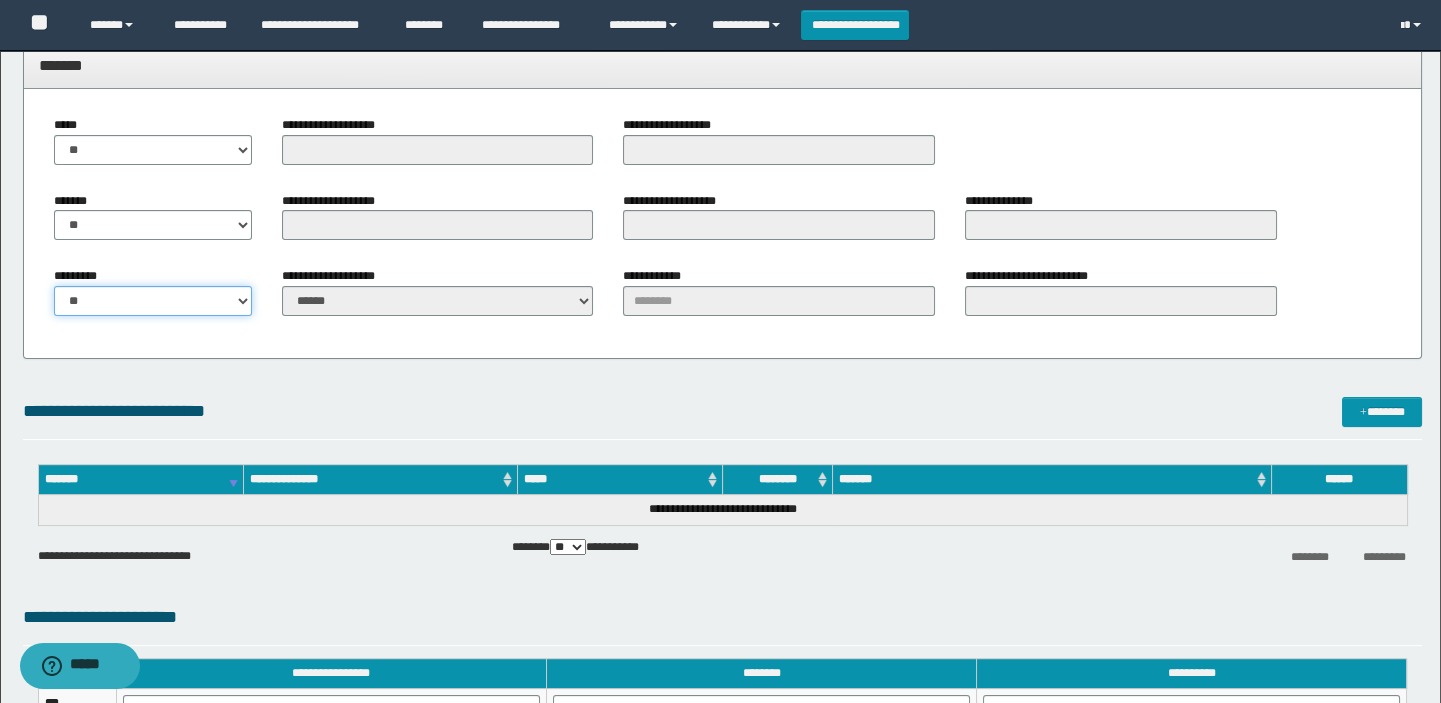 click on "**
**" at bounding box center (153, 301) 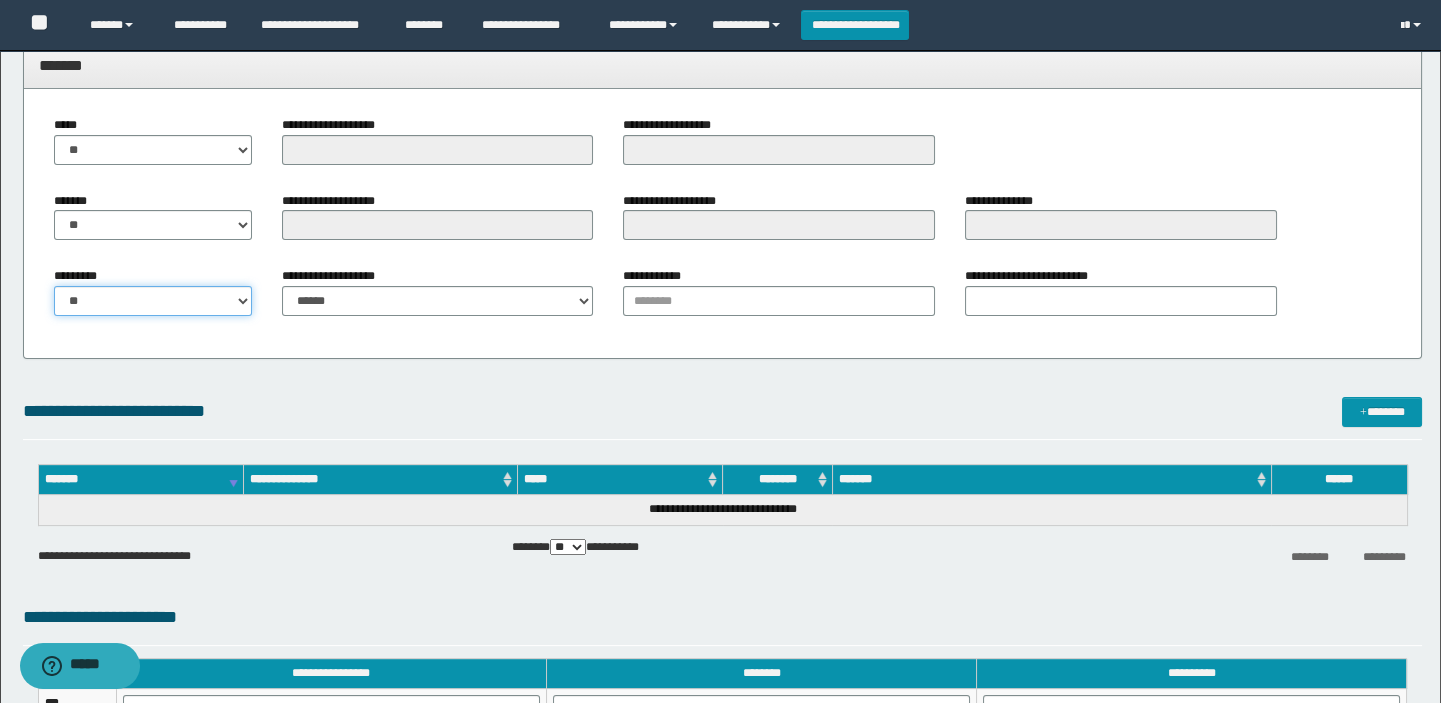 click on "**
**" at bounding box center (153, 301) 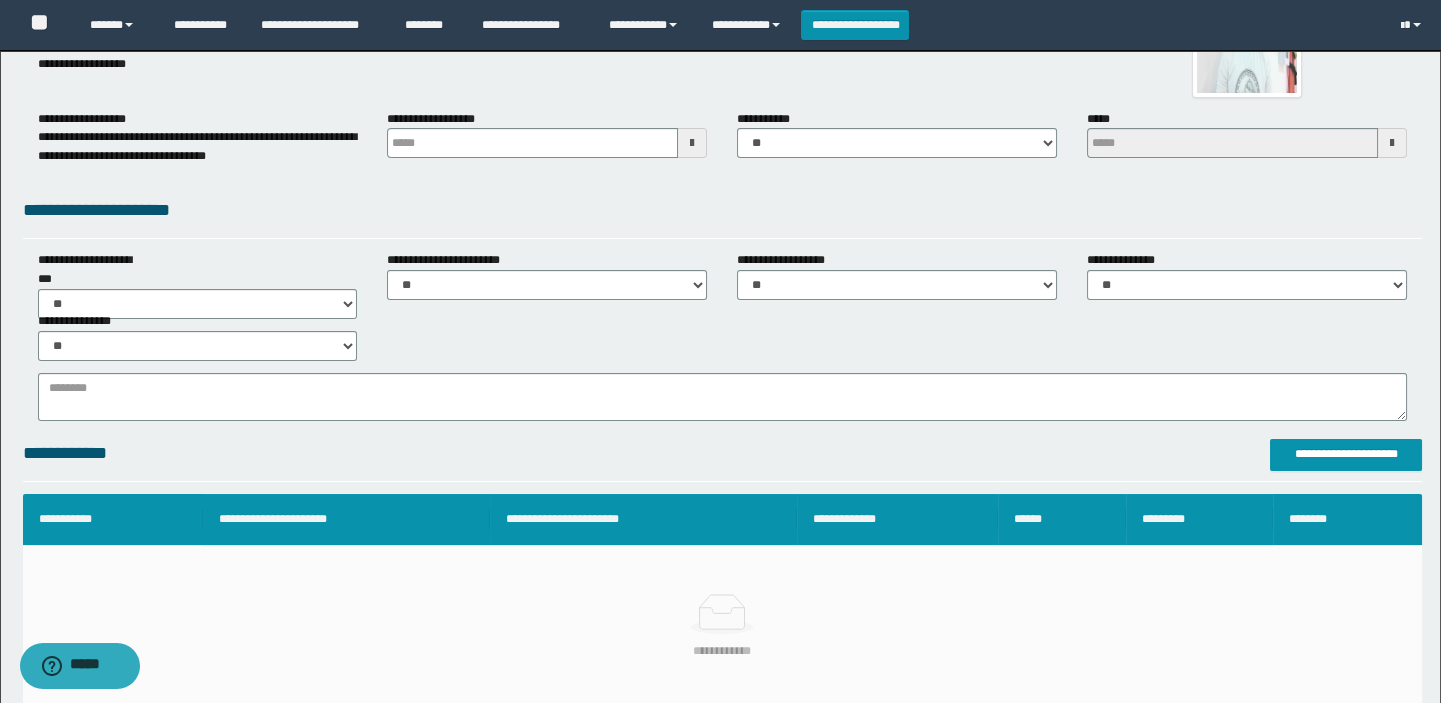 scroll, scrollTop: 90, scrollLeft: 0, axis: vertical 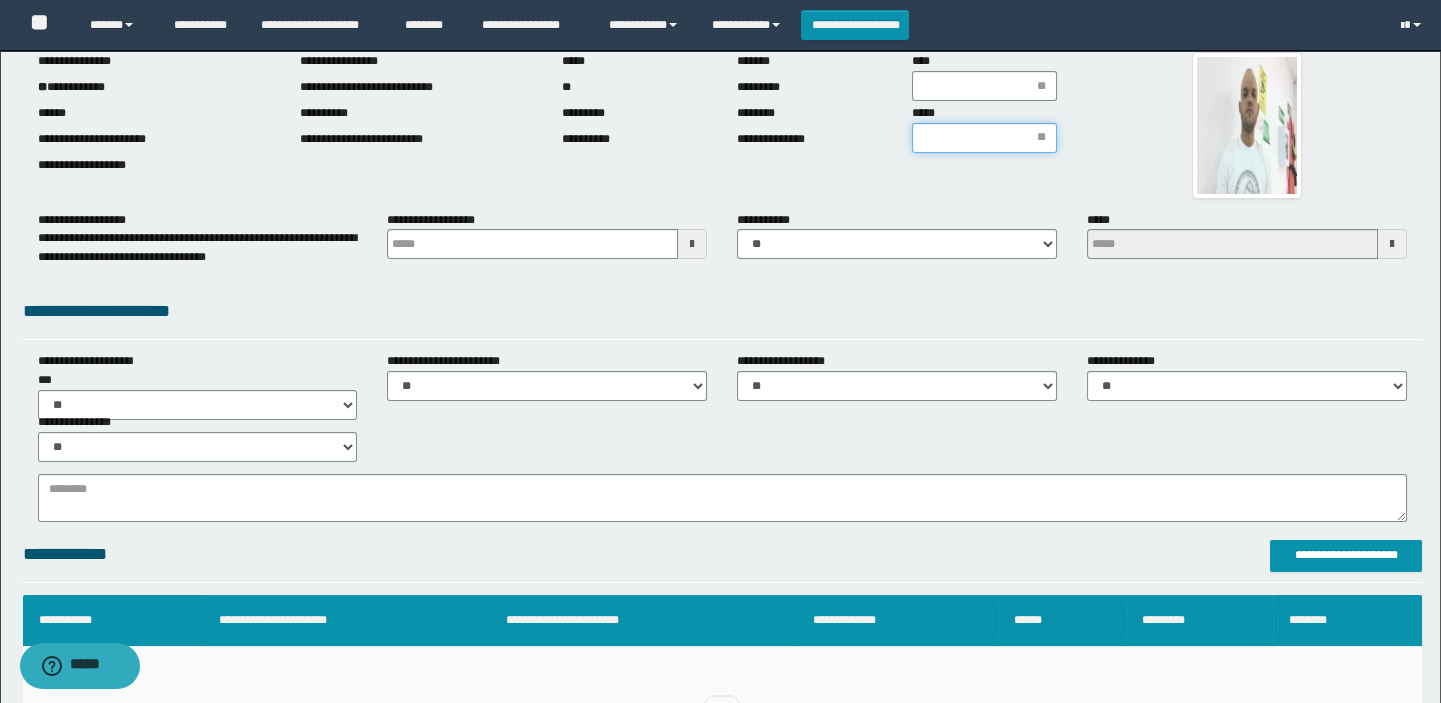 click on "*****" at bounding box center (984, 138) 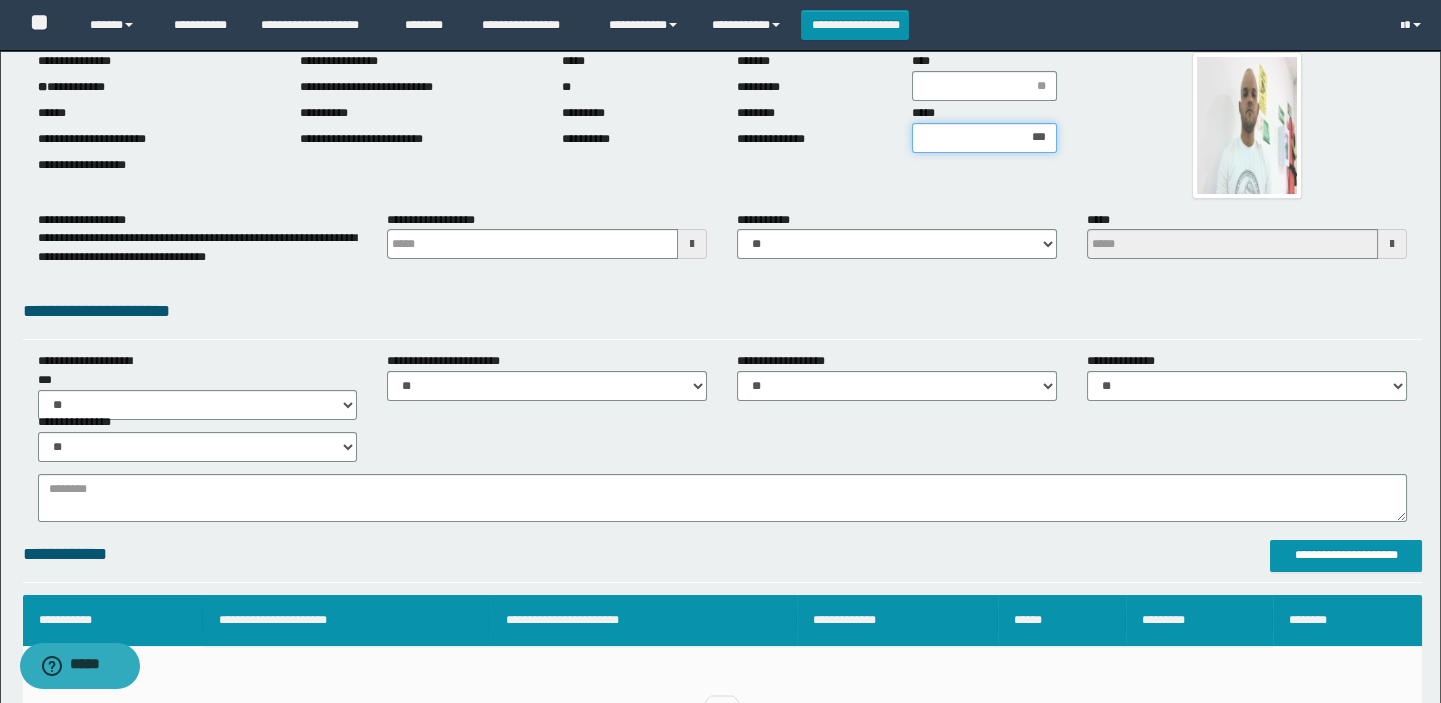type on "****" 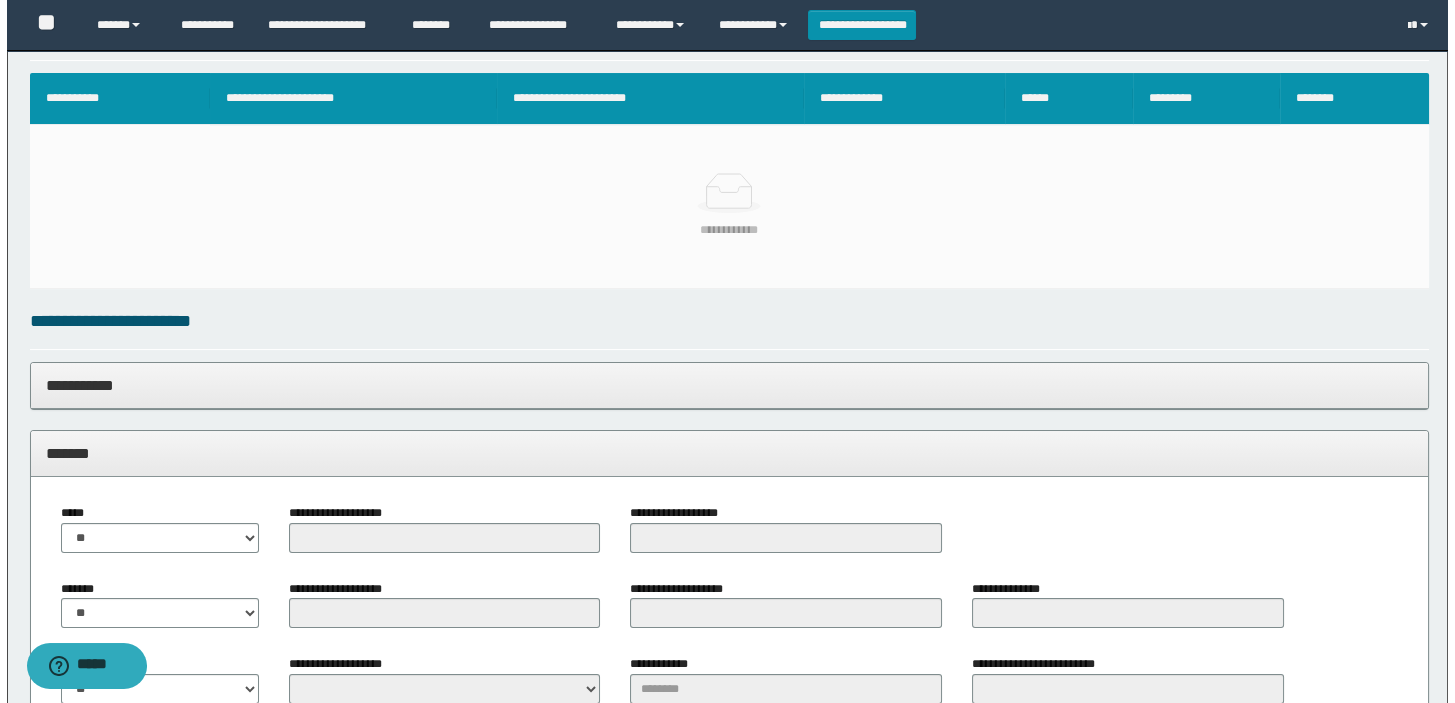 scroll, scrollTop: 363, scrollLeft: 0, axis: vertical 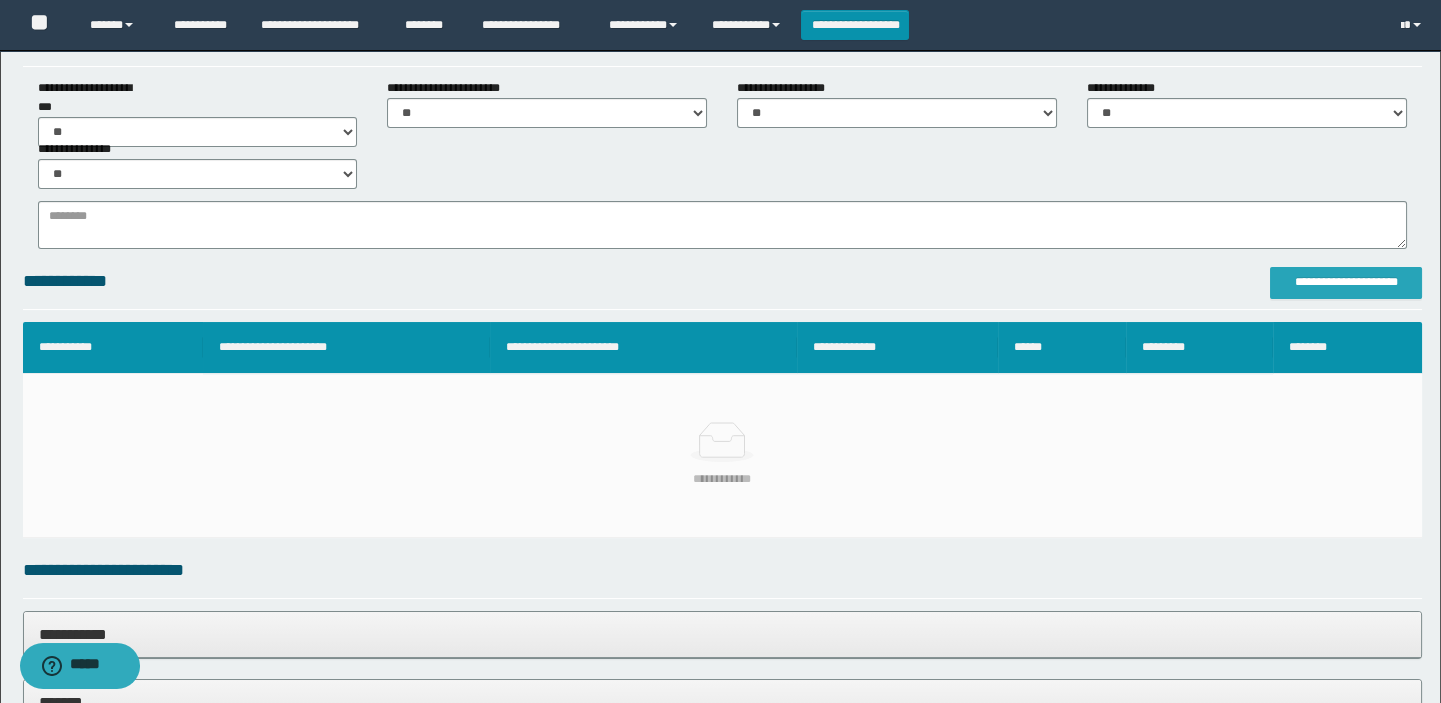 click on "**********" at bounding box center [1346, 282] 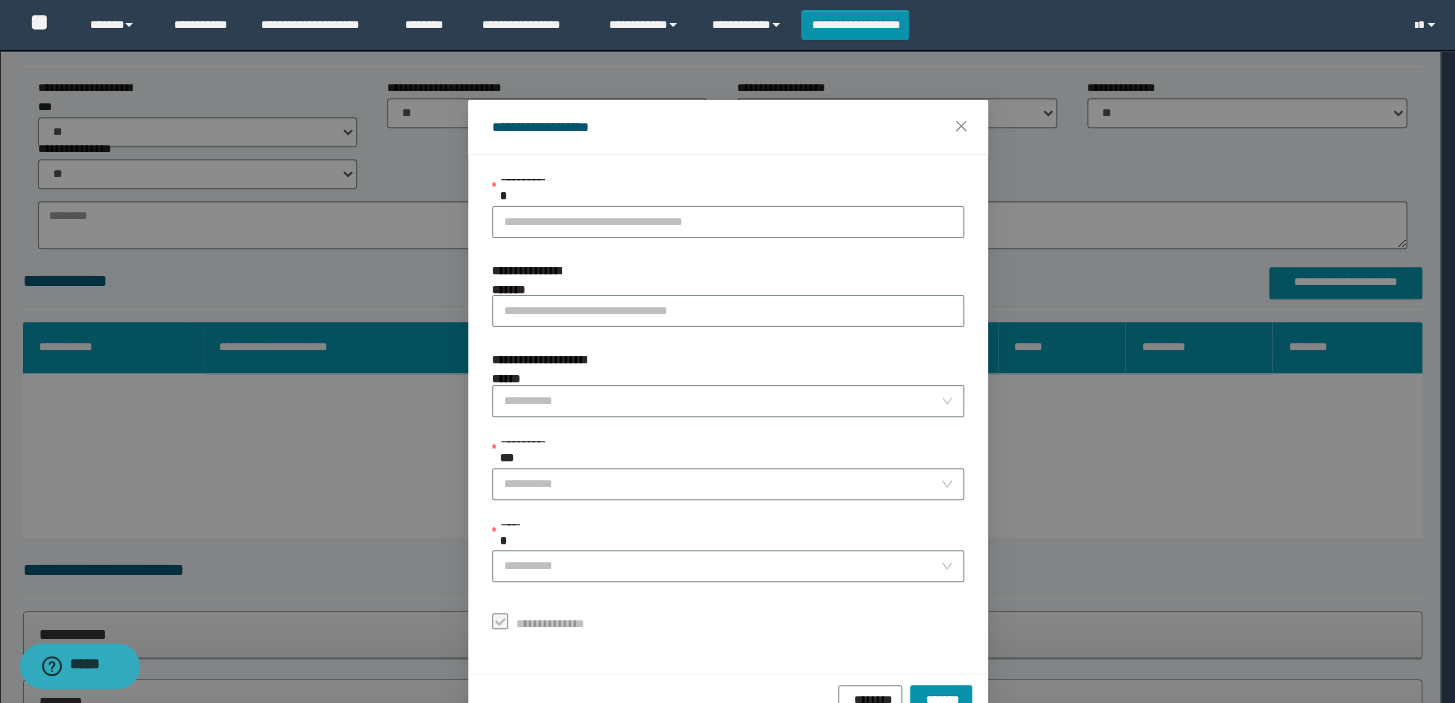click on "**********" at bounding box center [728, 408] 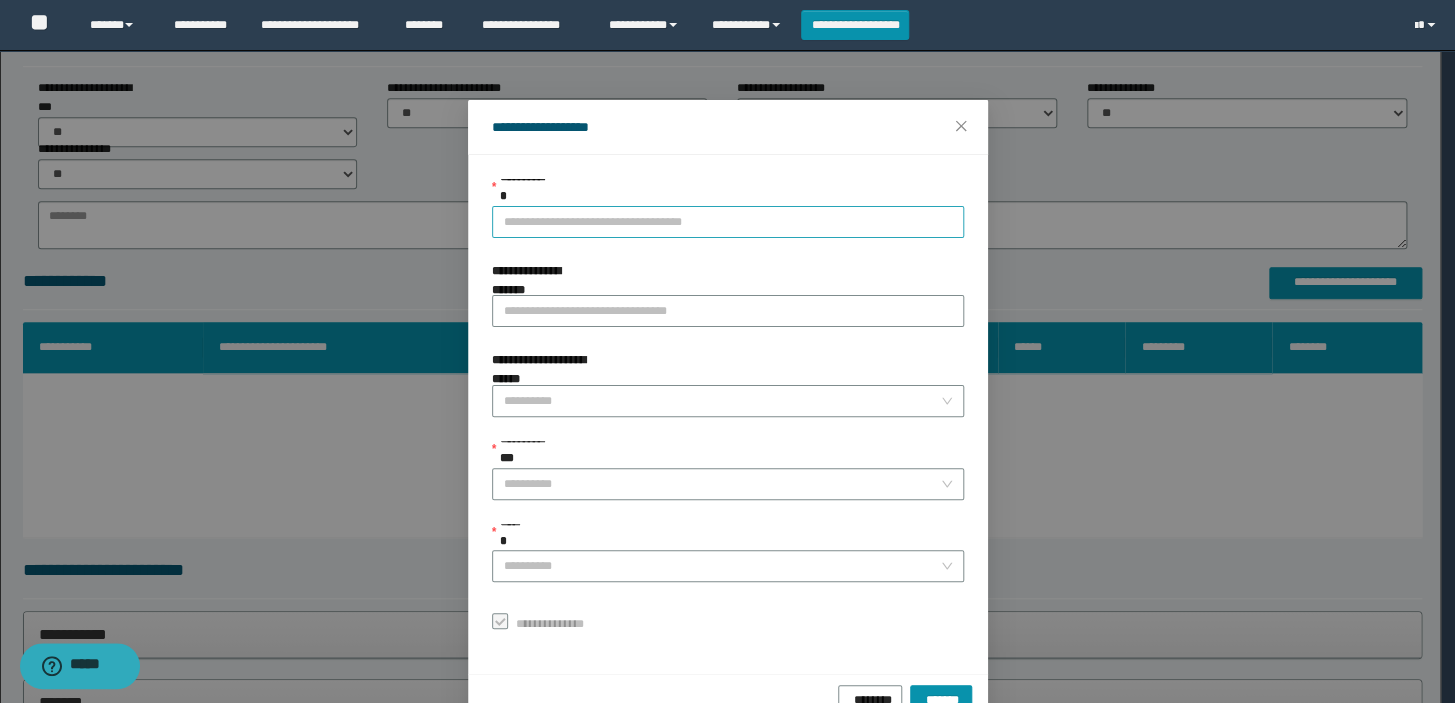 click on "**********" at bounding box center [728, 222] 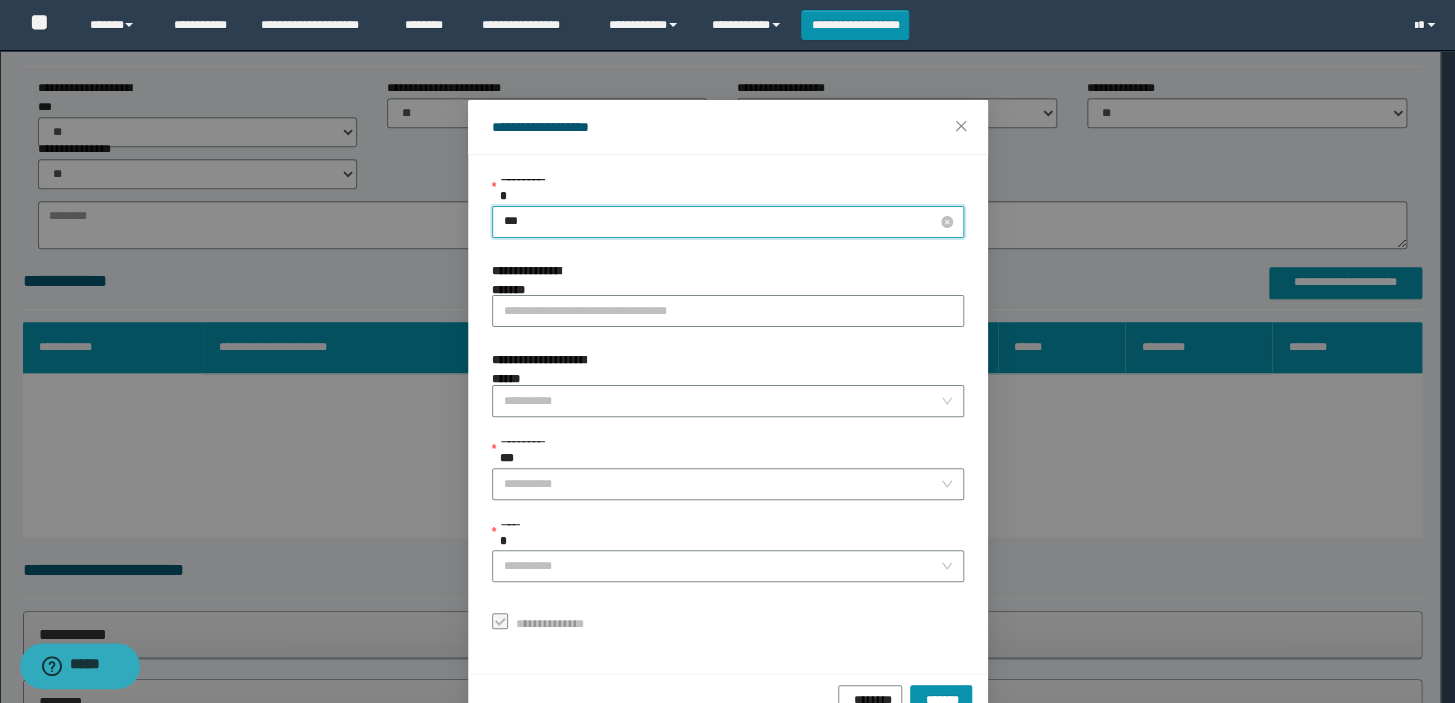 type on "****" 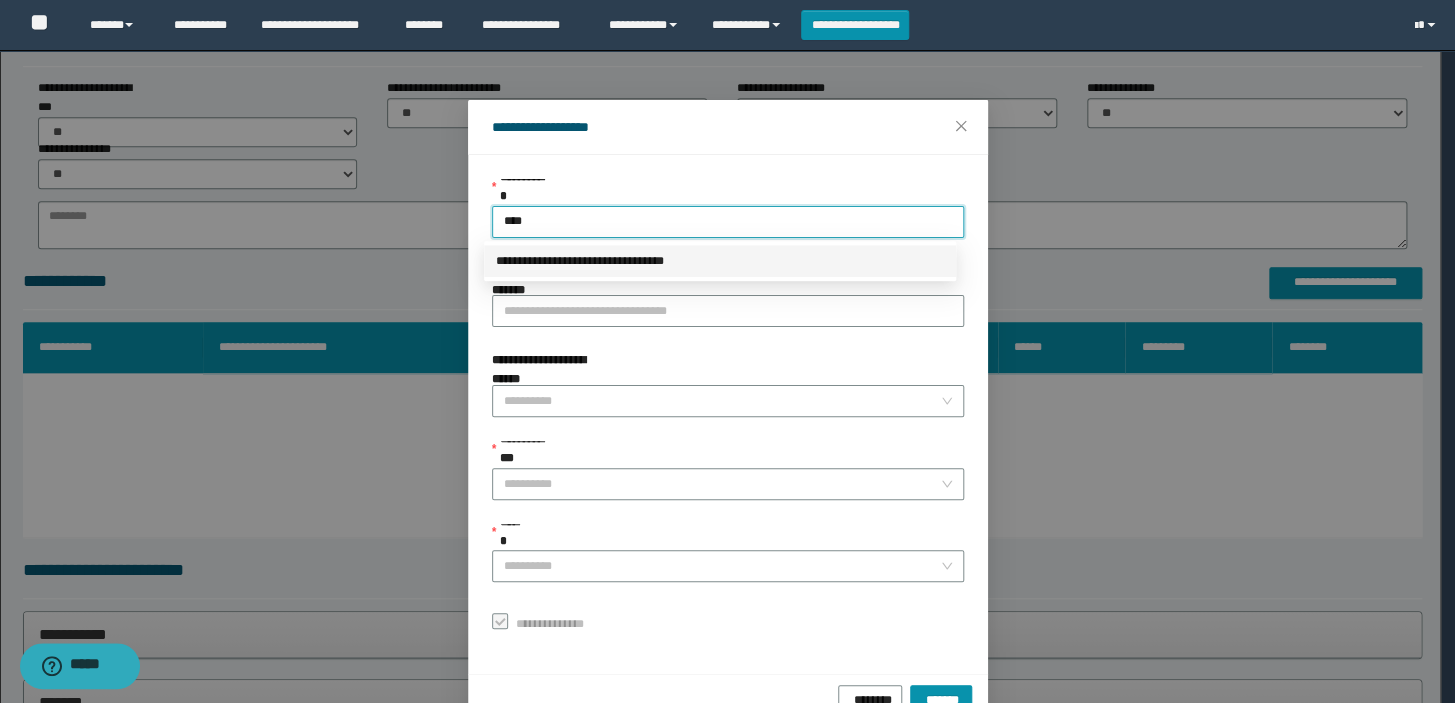 click on "**********" at bounding box center (720, 261) 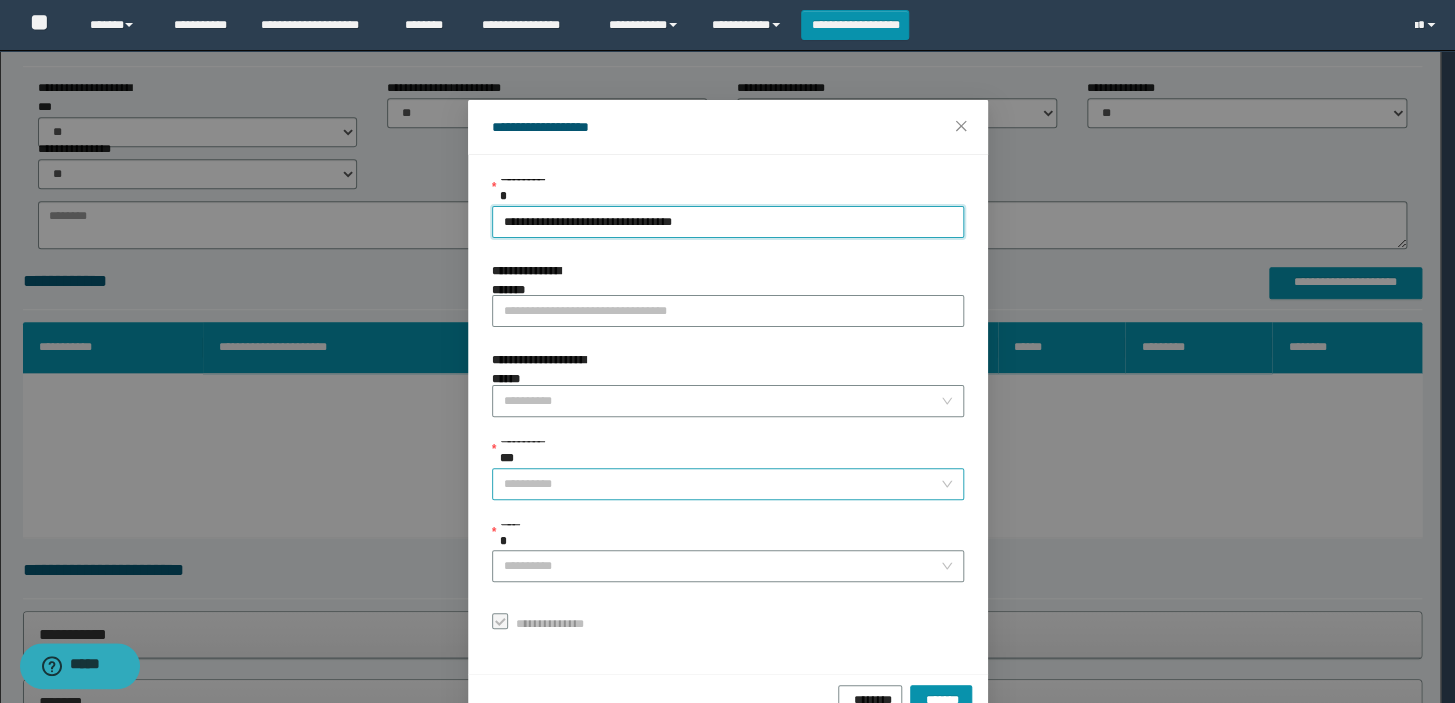 click on "**********" at bounding box center [722, 484] 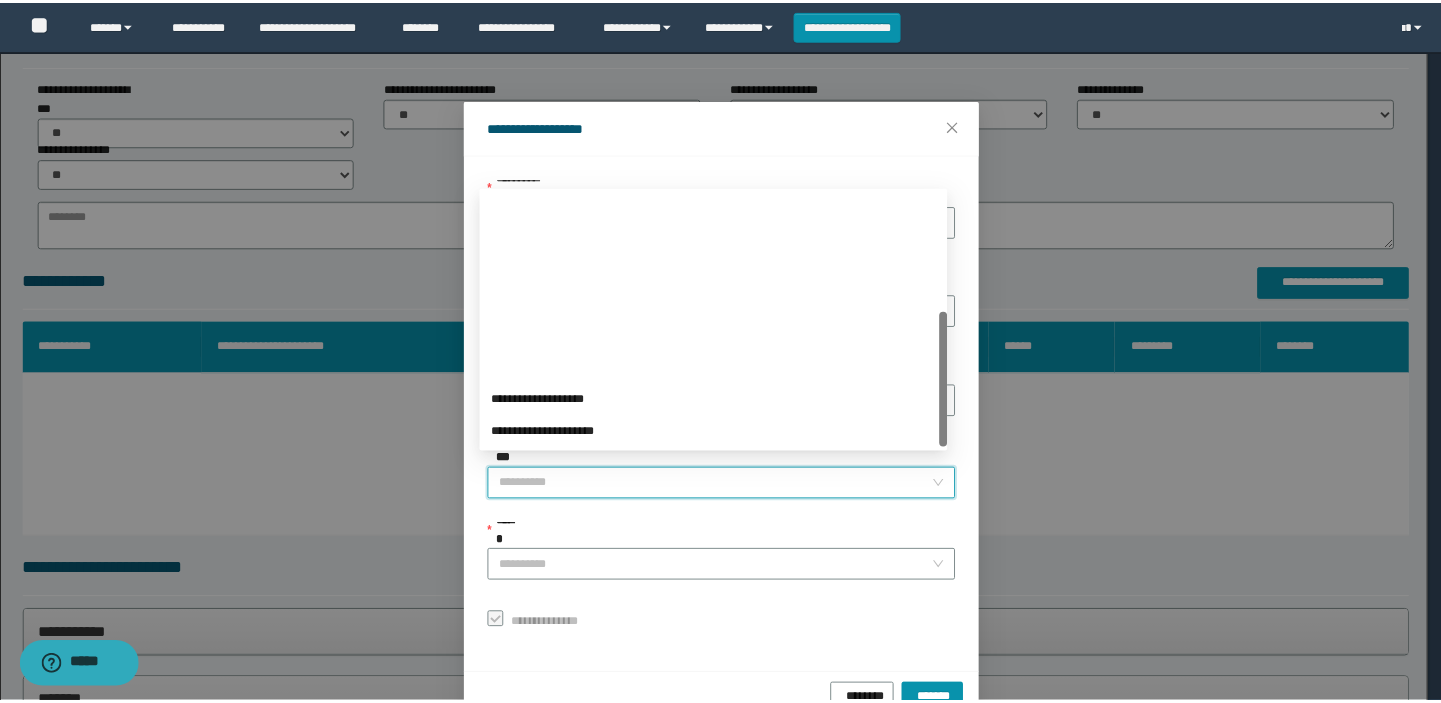 scroll, scrollTop: 223, scrollLeft: 0, axis: vertical 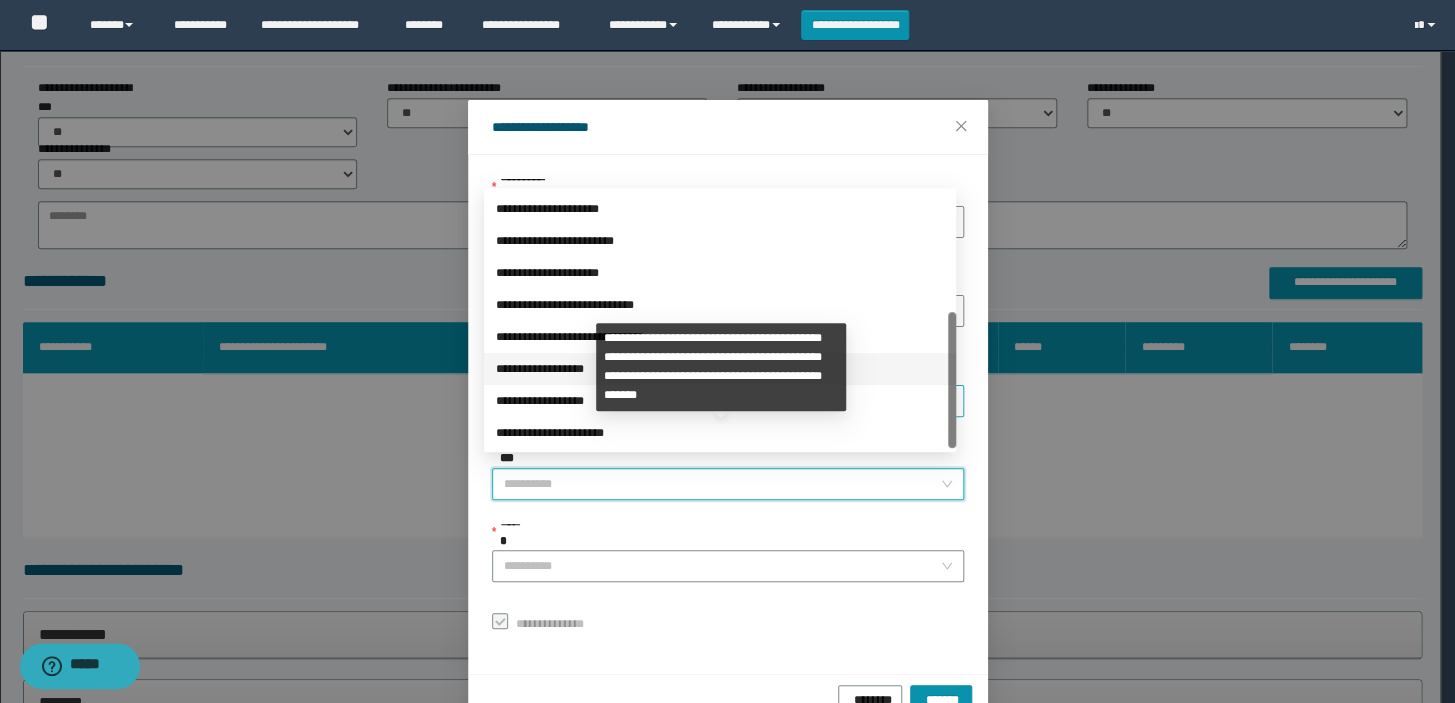 drag, startPoint x: 532, startPoint y: 370, endPoint x: 521, endPoint y: 400, distance: 31.95309 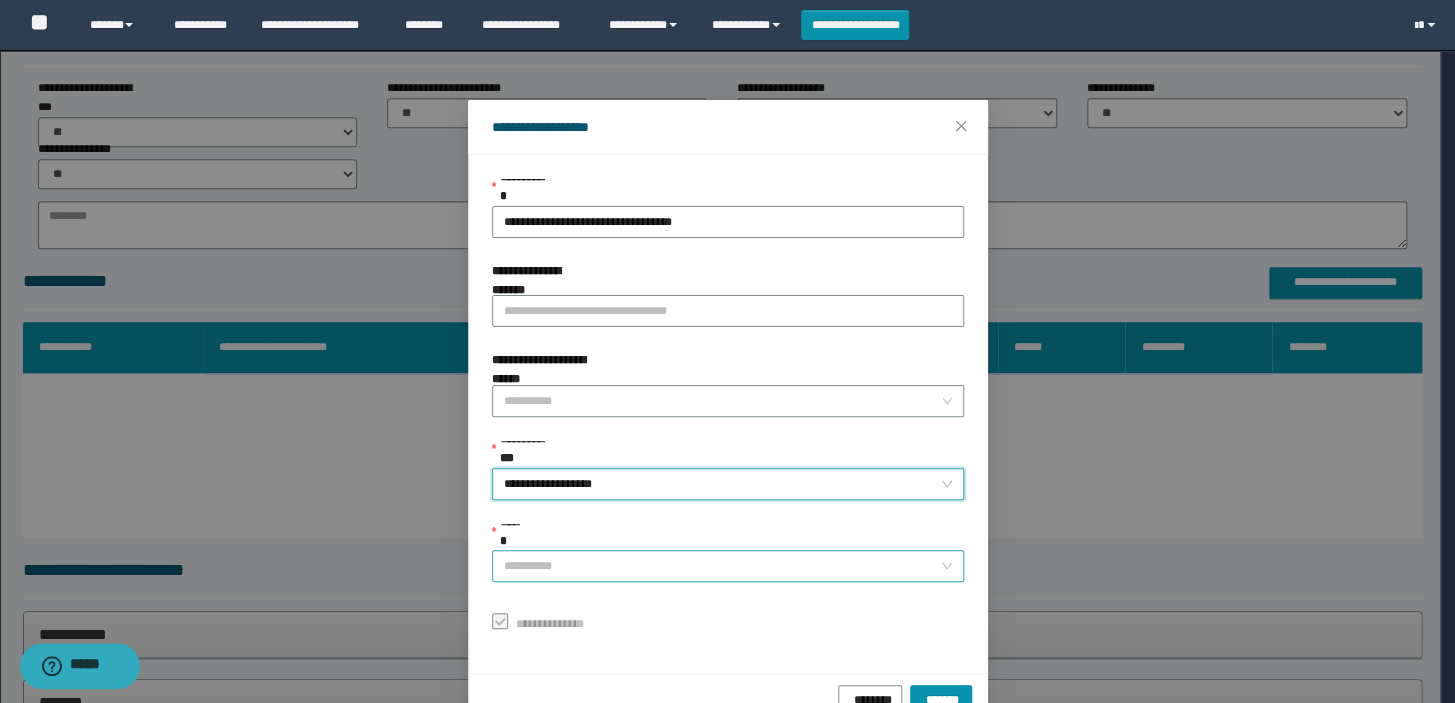 click on "******" at bounding box center [722, 566] 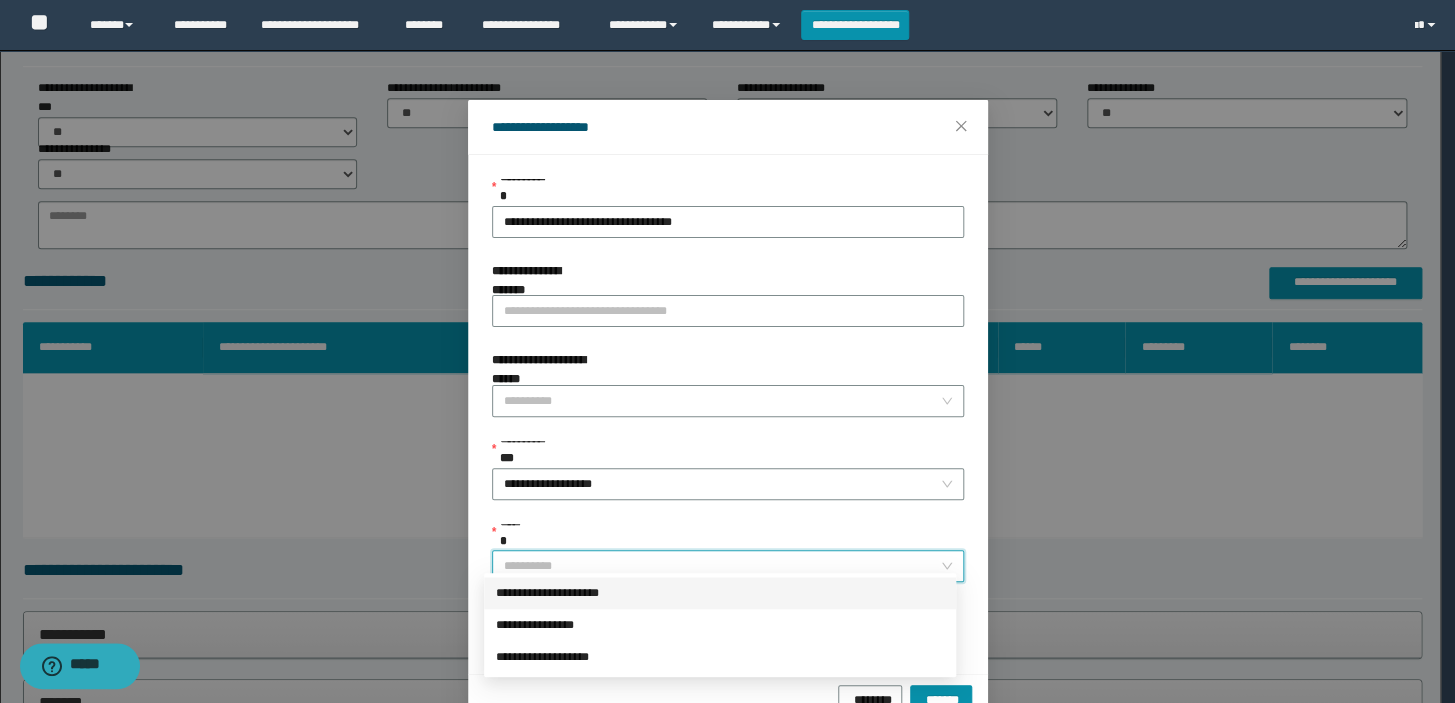 drag, startPoint x: 566, startPoint y: 583, endPoint x: 579, endPoint y: 586, distance: 13.341664 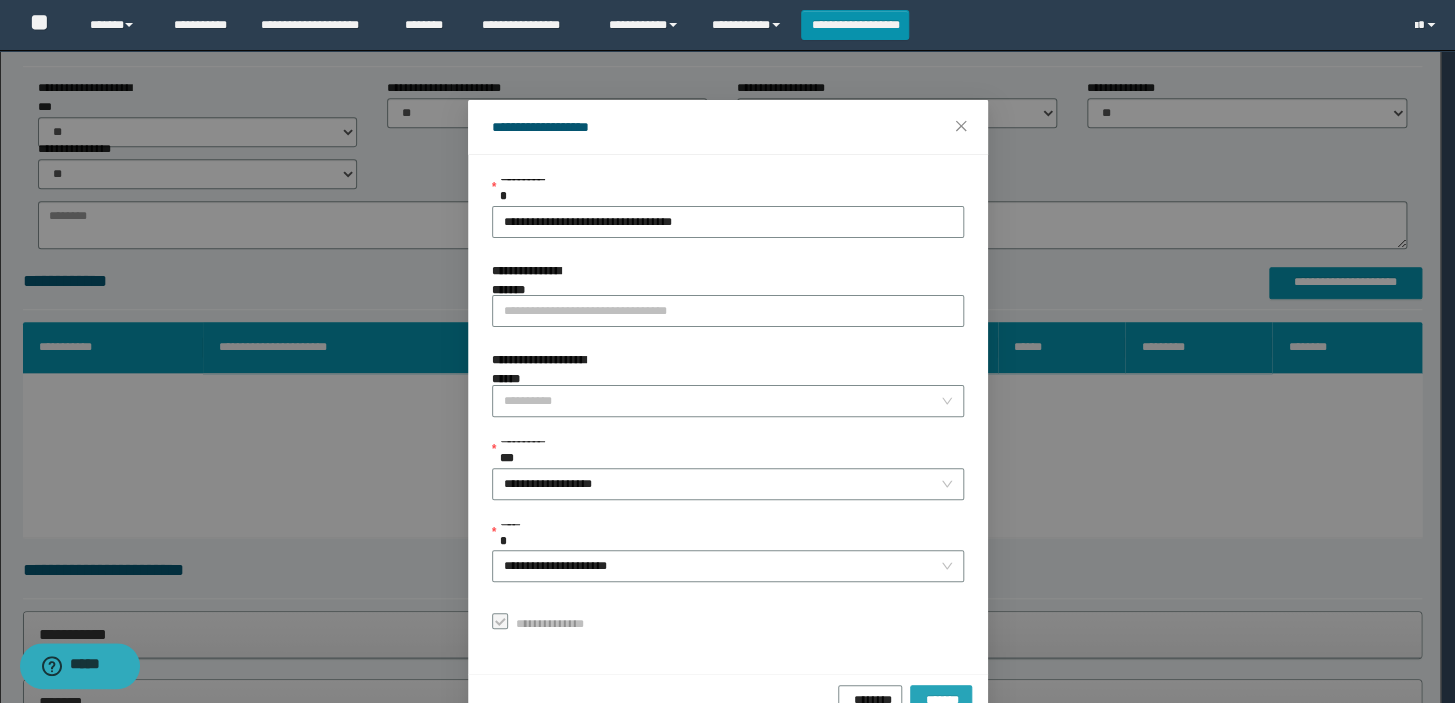 click on "*******" at bounding box center (941, 701) 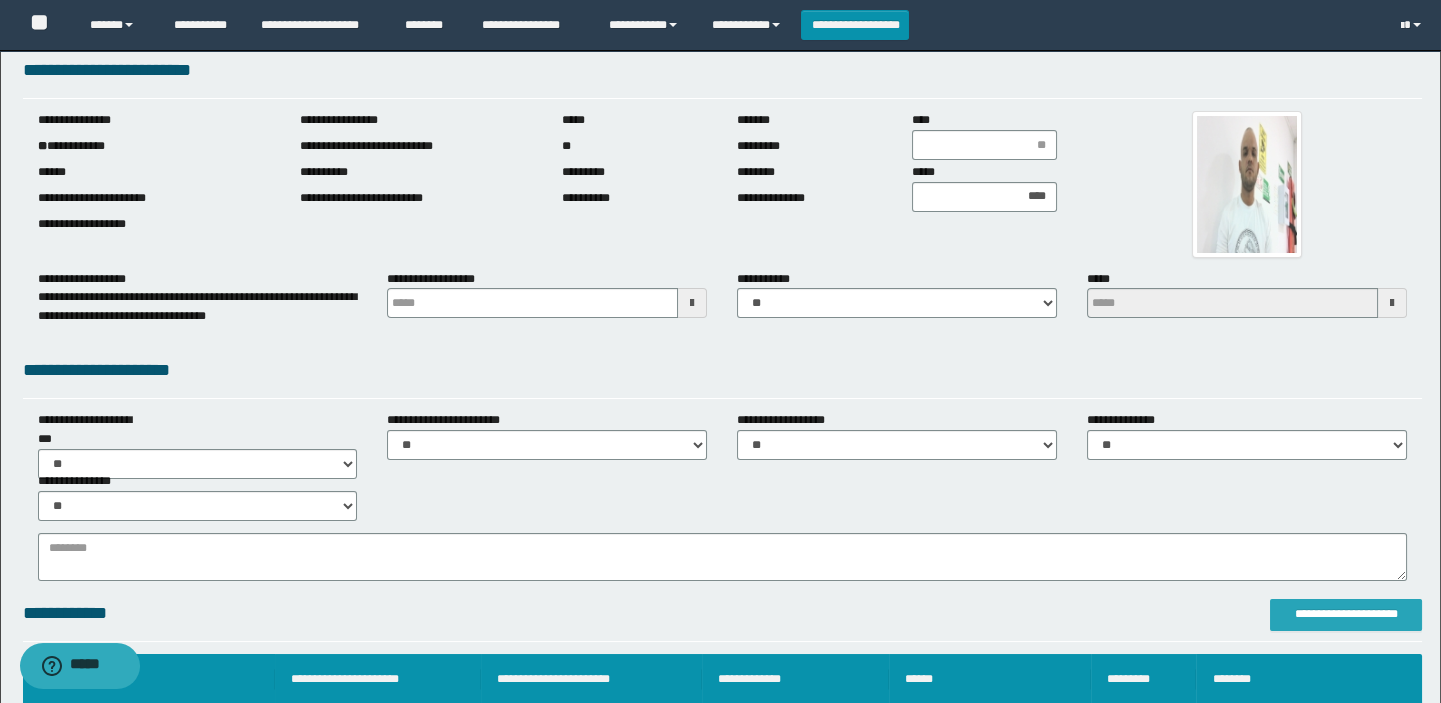 scroll, scrollTop: 0, scrollLeft: 0, axis: both 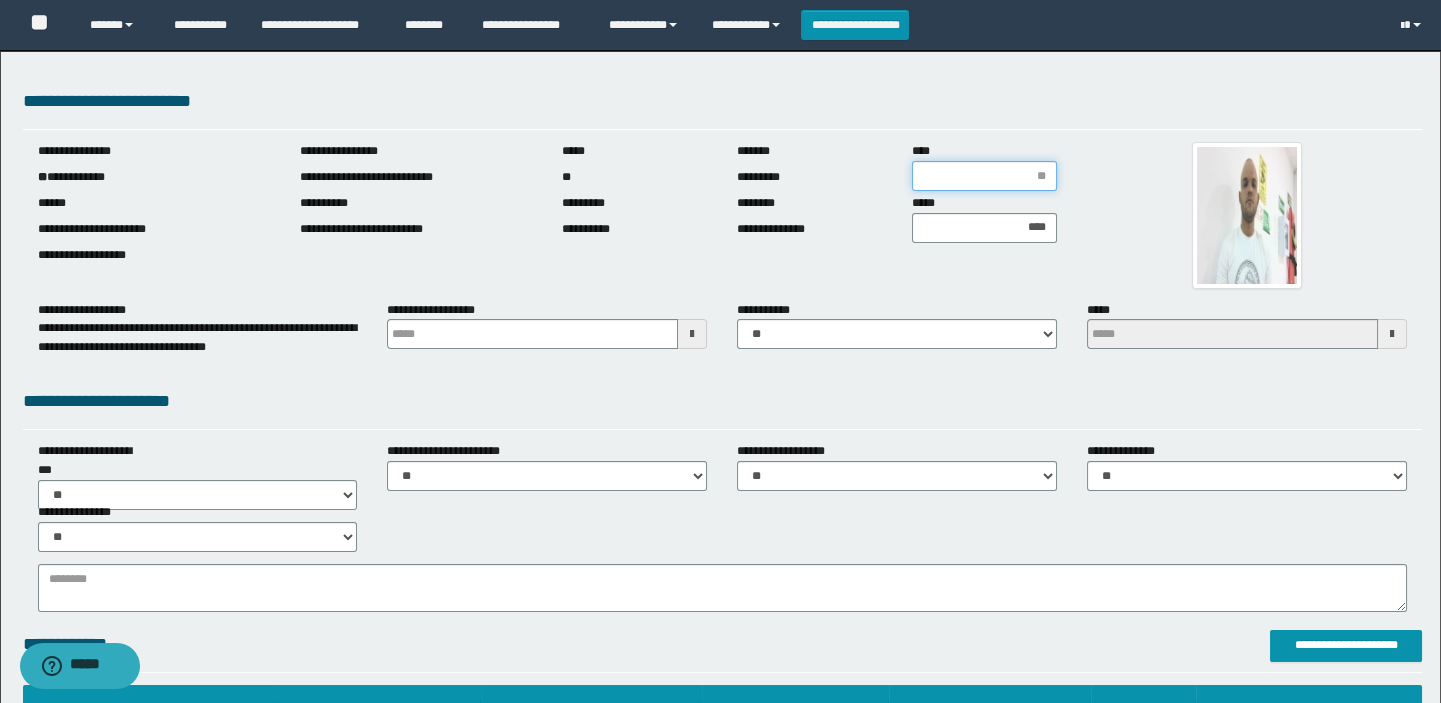 click on "****" at bounding box center (984, 176) 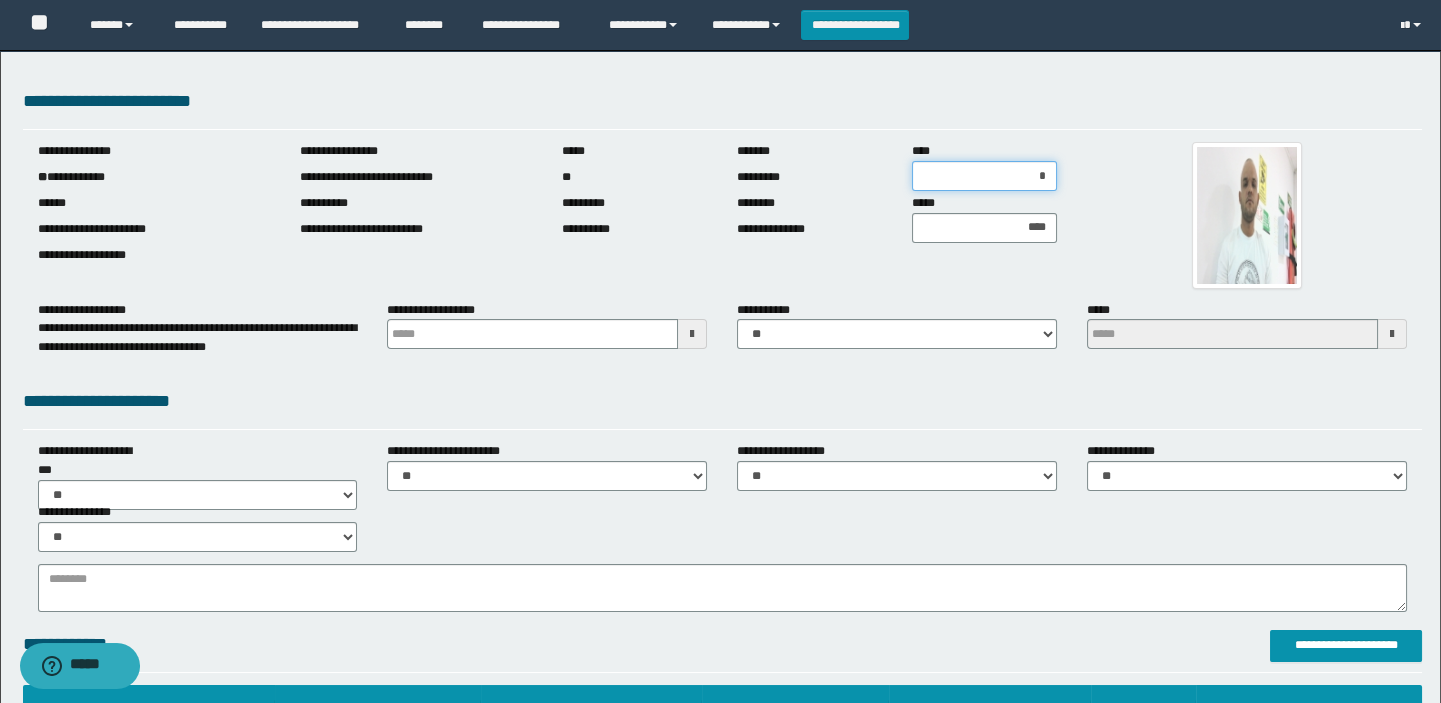 type on "**" 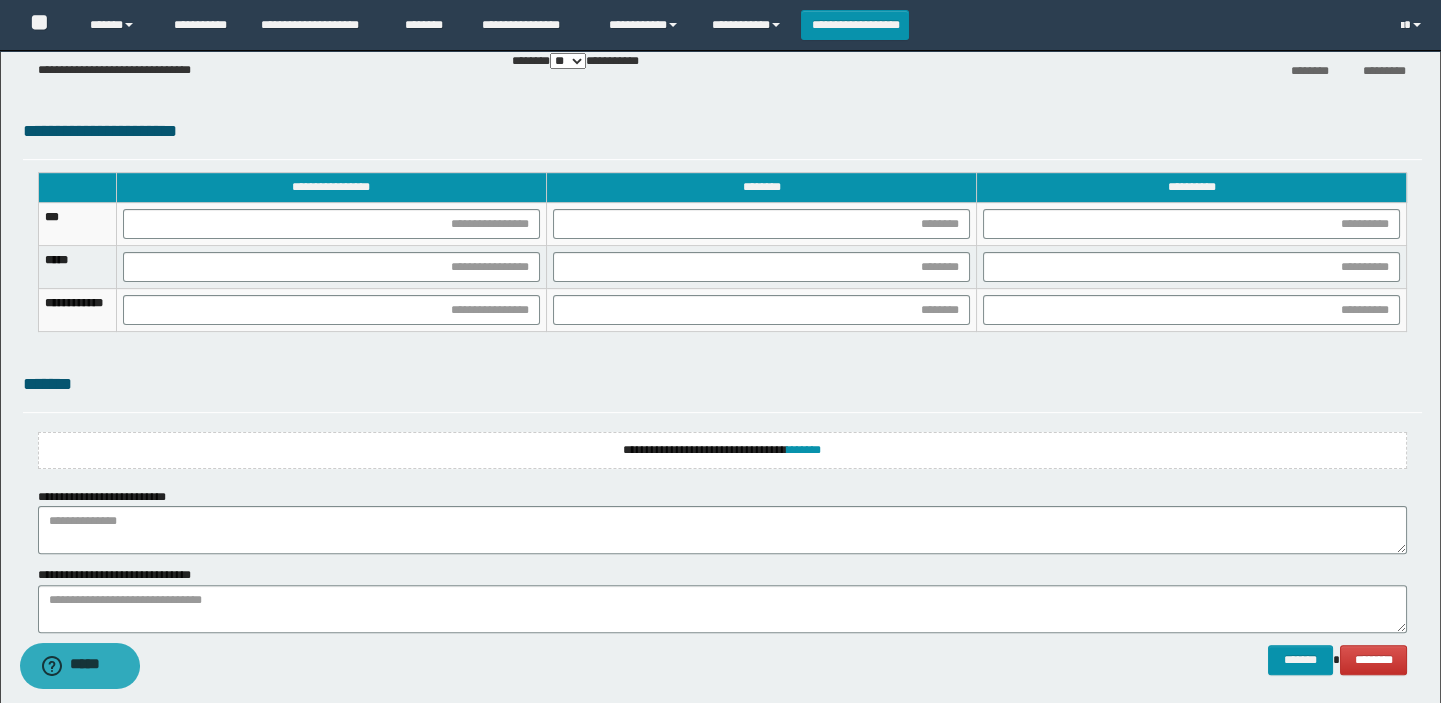 scroll, scrollTop: 1530, scrollLeft: 0, axis: vertical 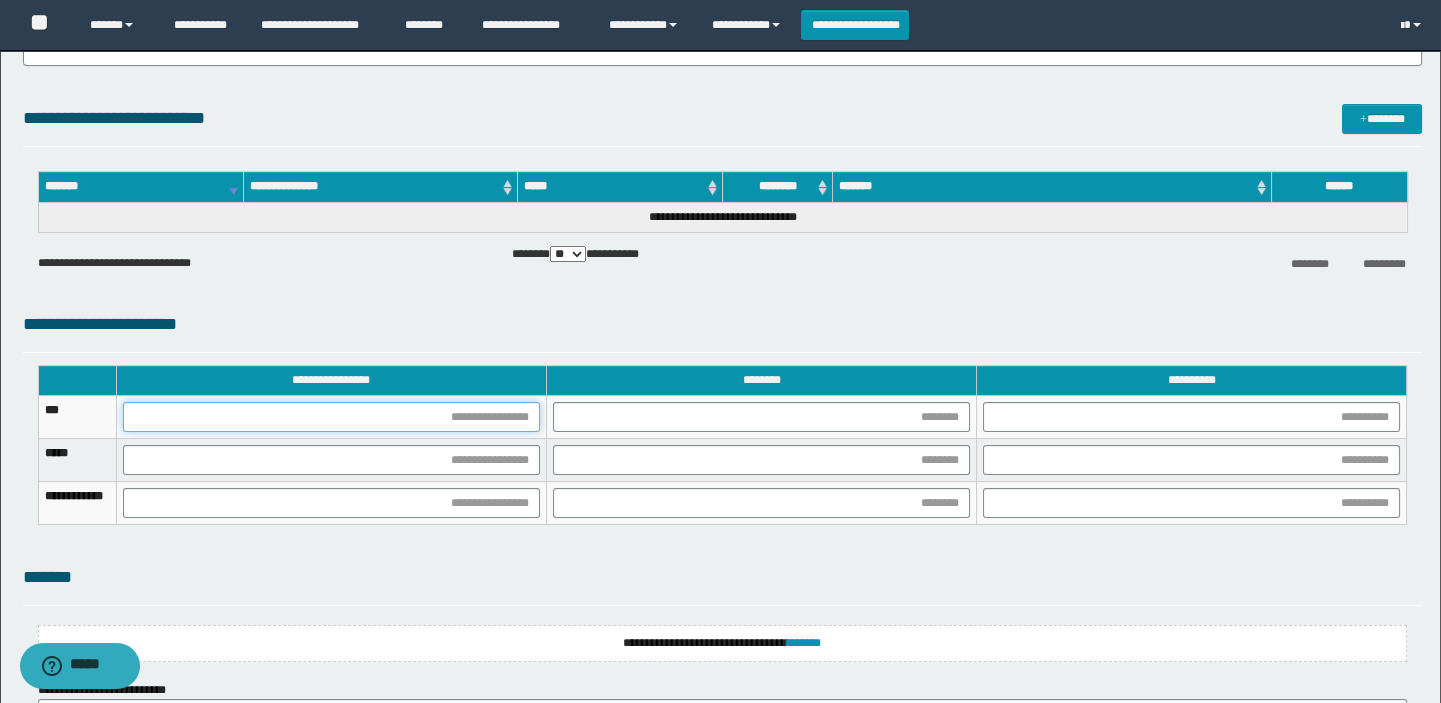 click at bounding box center [331, 417] 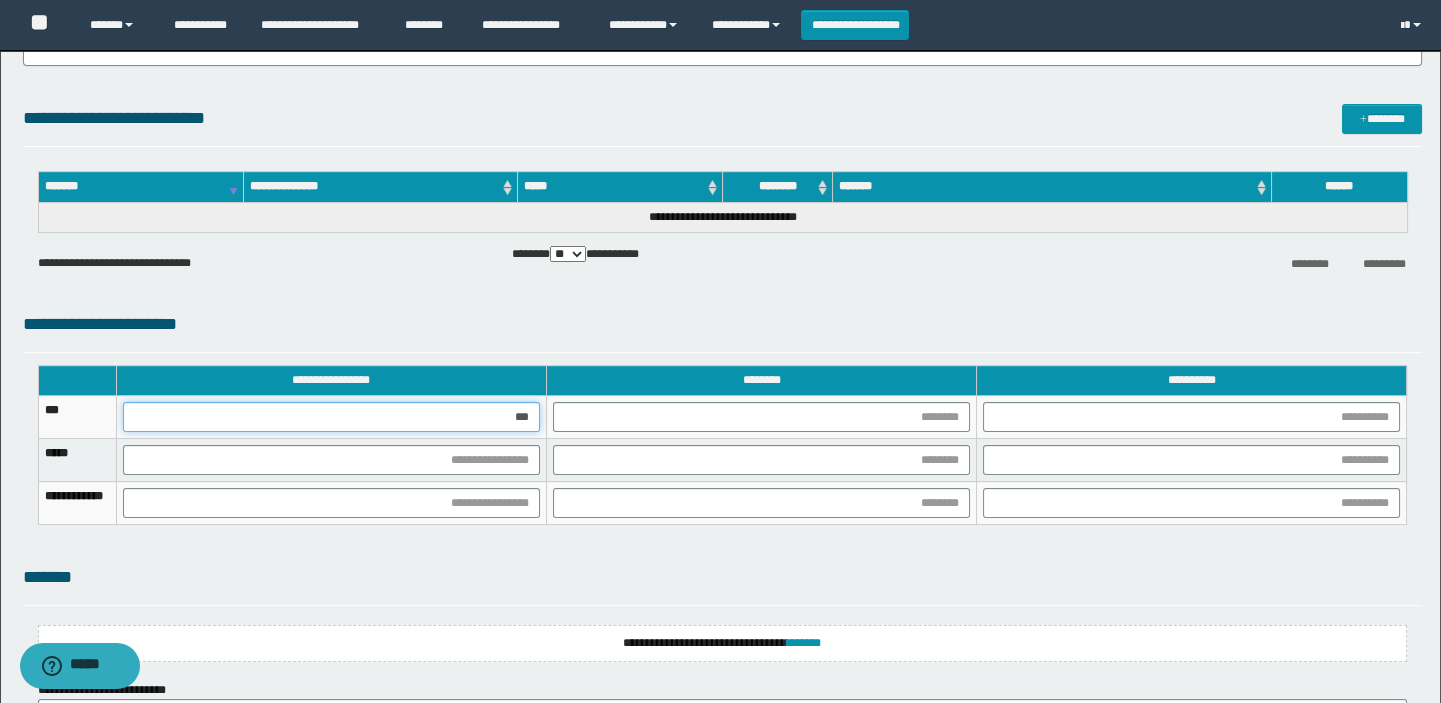 type on "****" 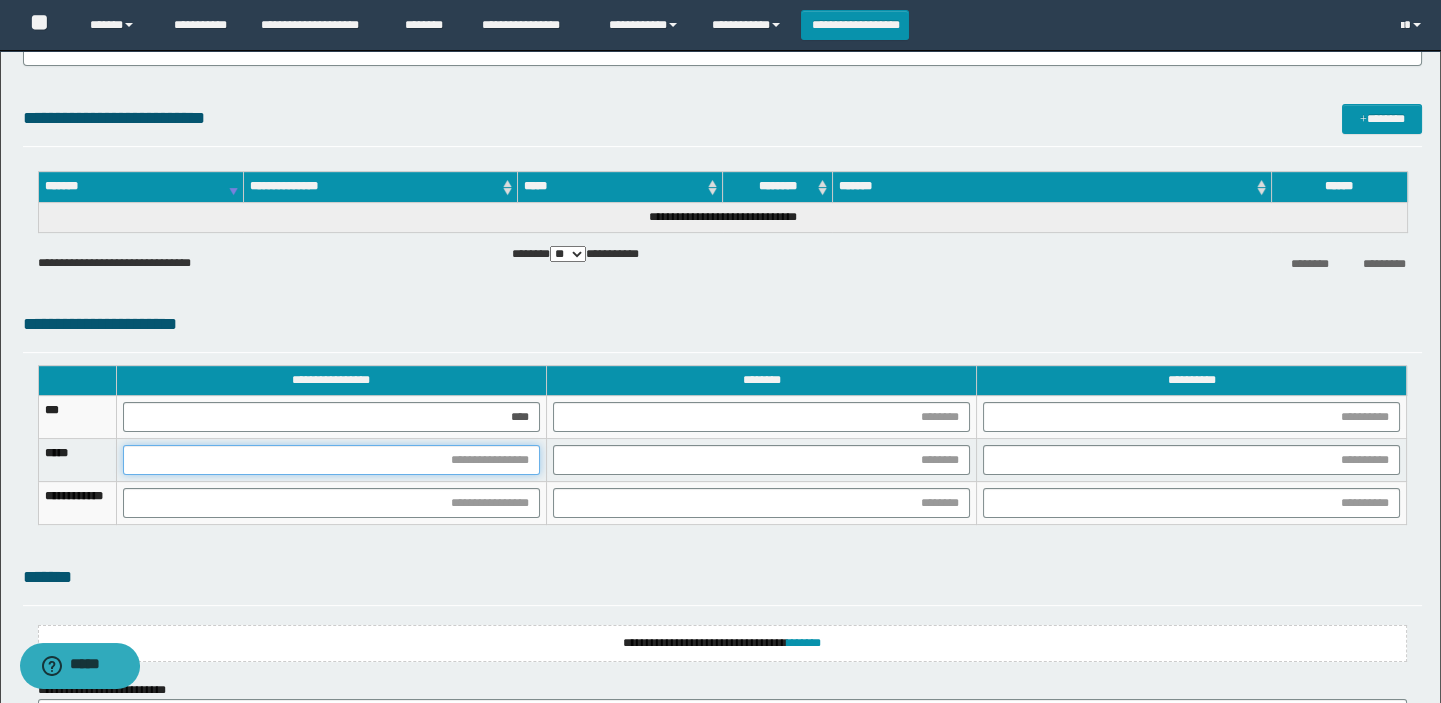 click at bounding box center [331, 460] 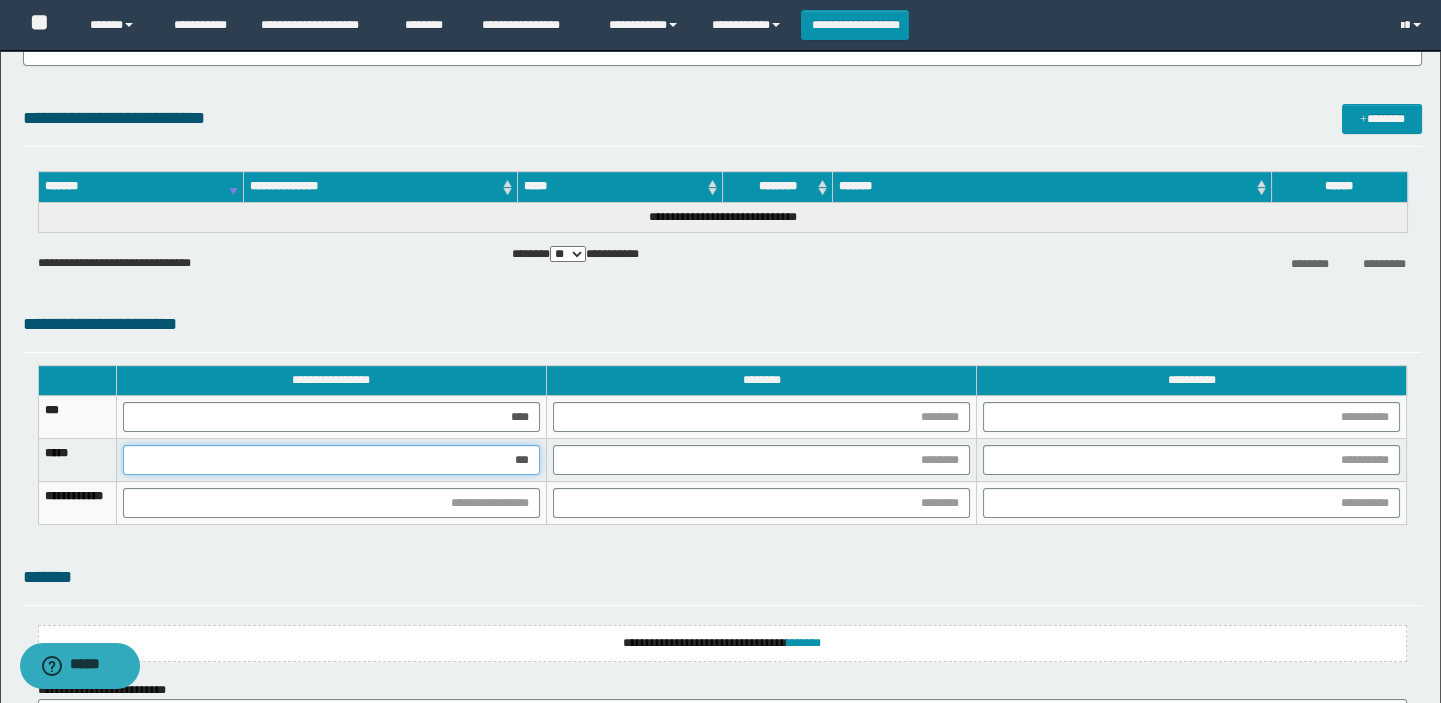 type on "****" 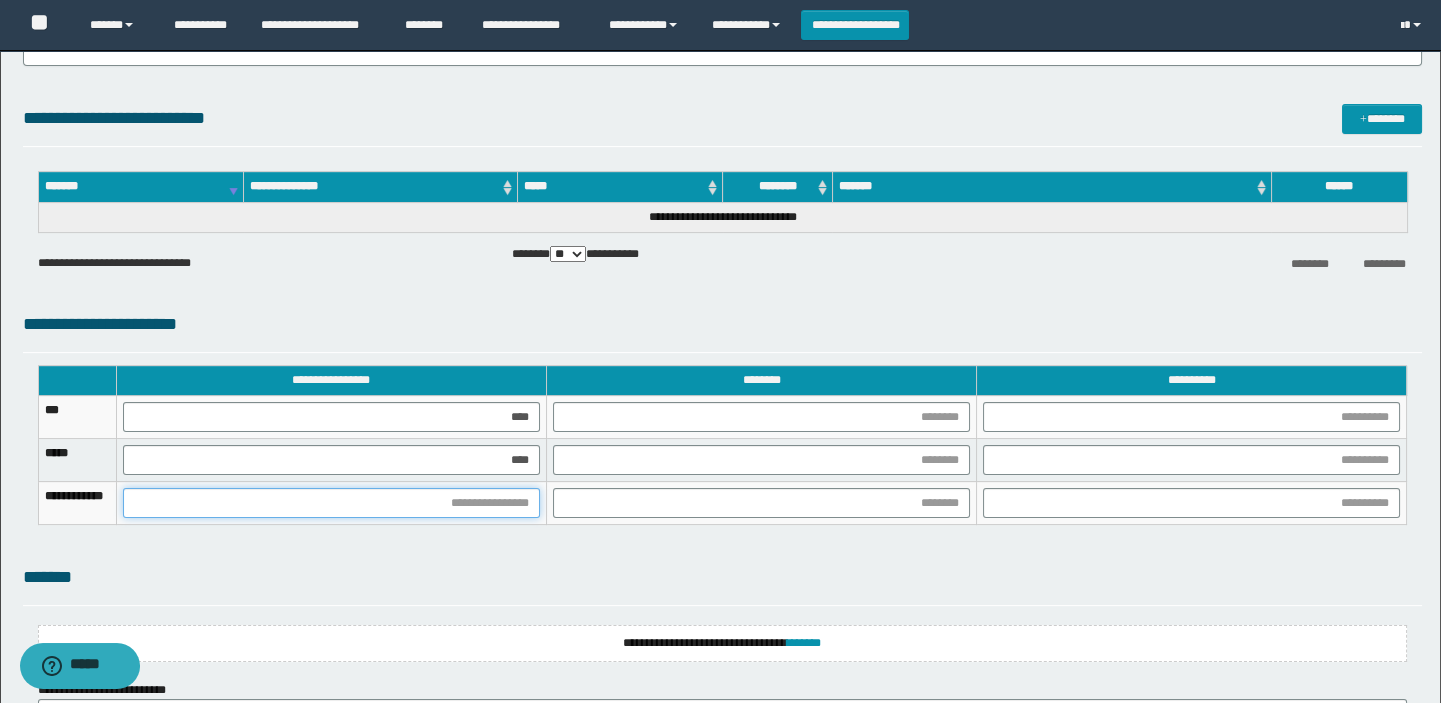 click at bounding box center [331, 503] 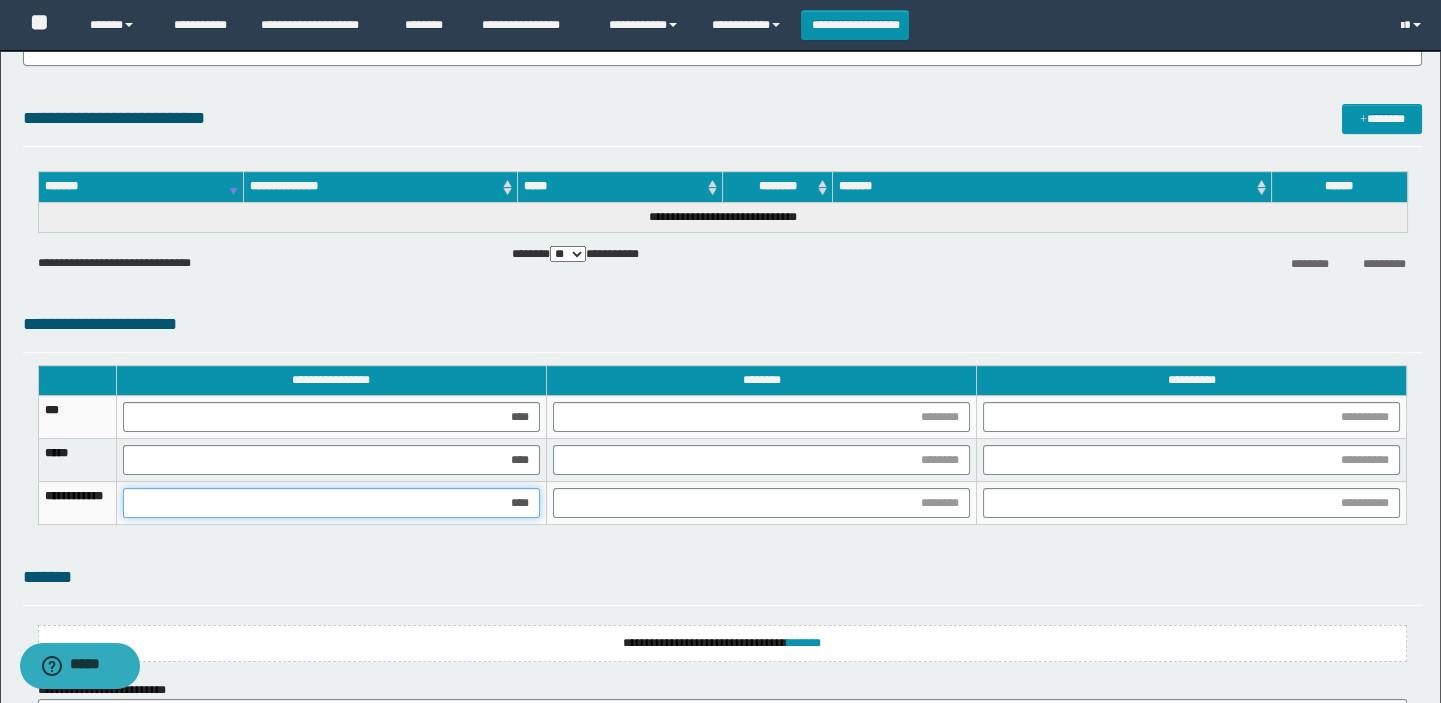 type on "*****" 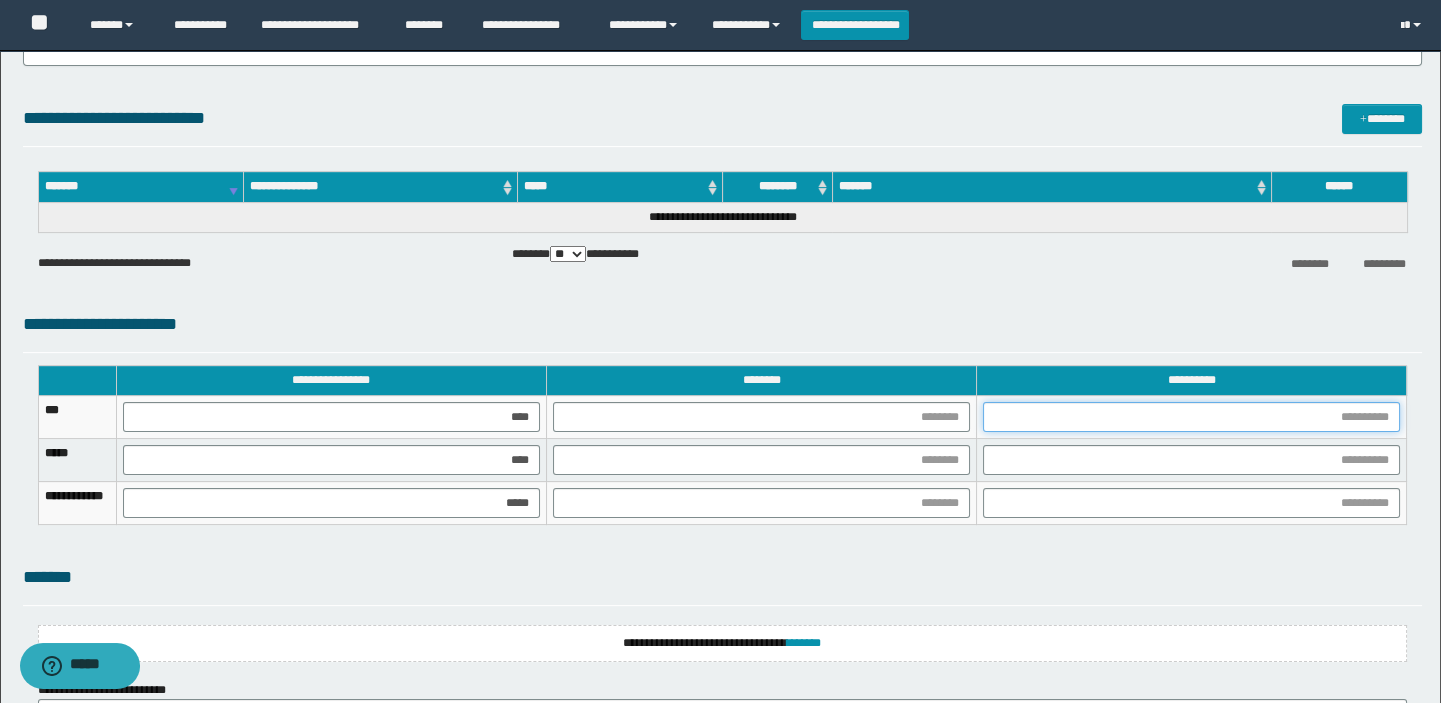 click at bounding box center (1191, 417) 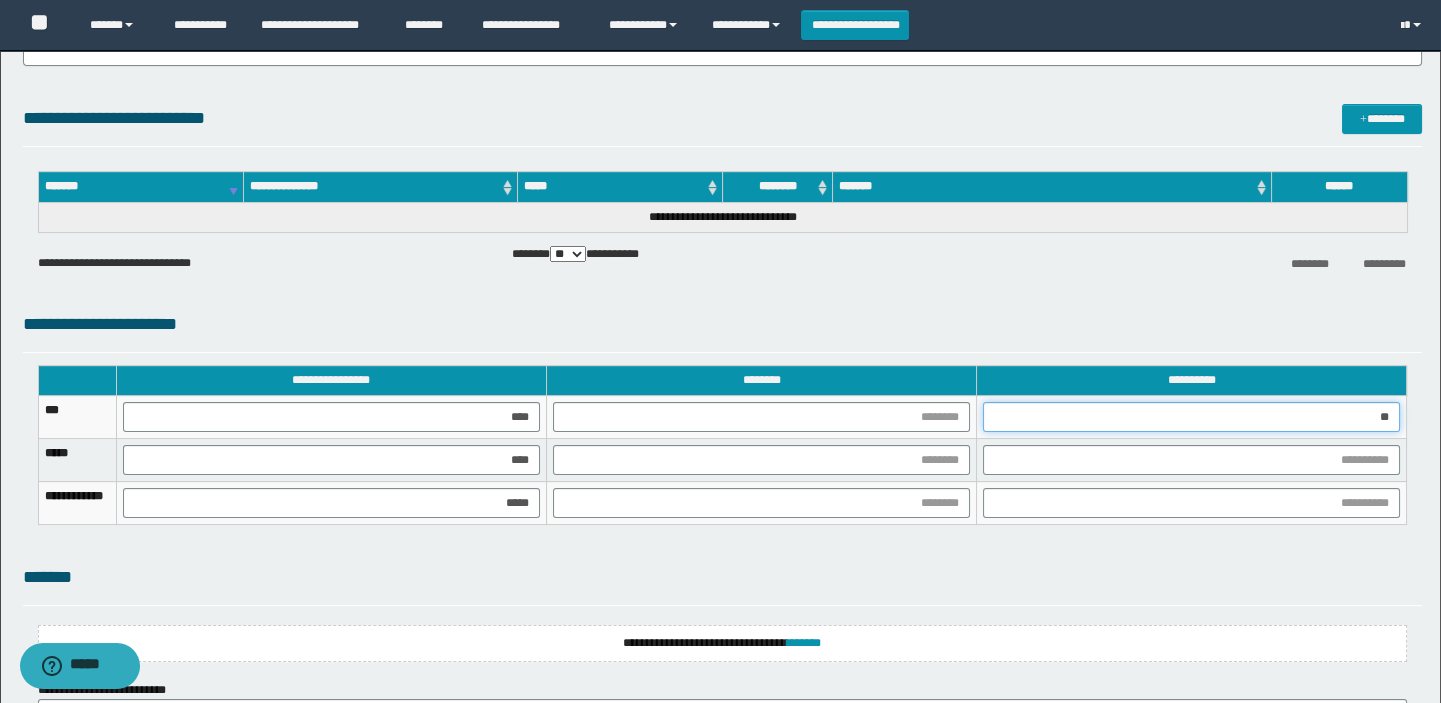 type on "***" 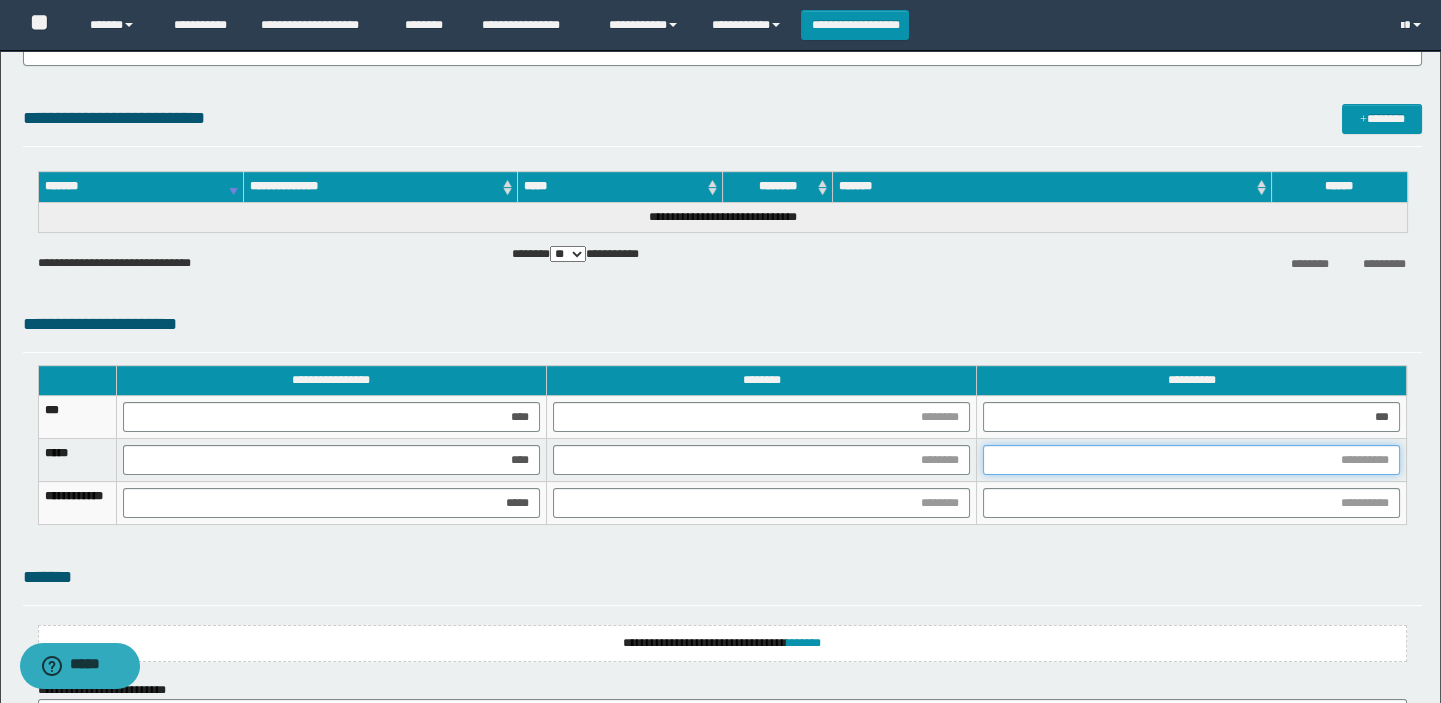 click at bounding box center (1191, 460) 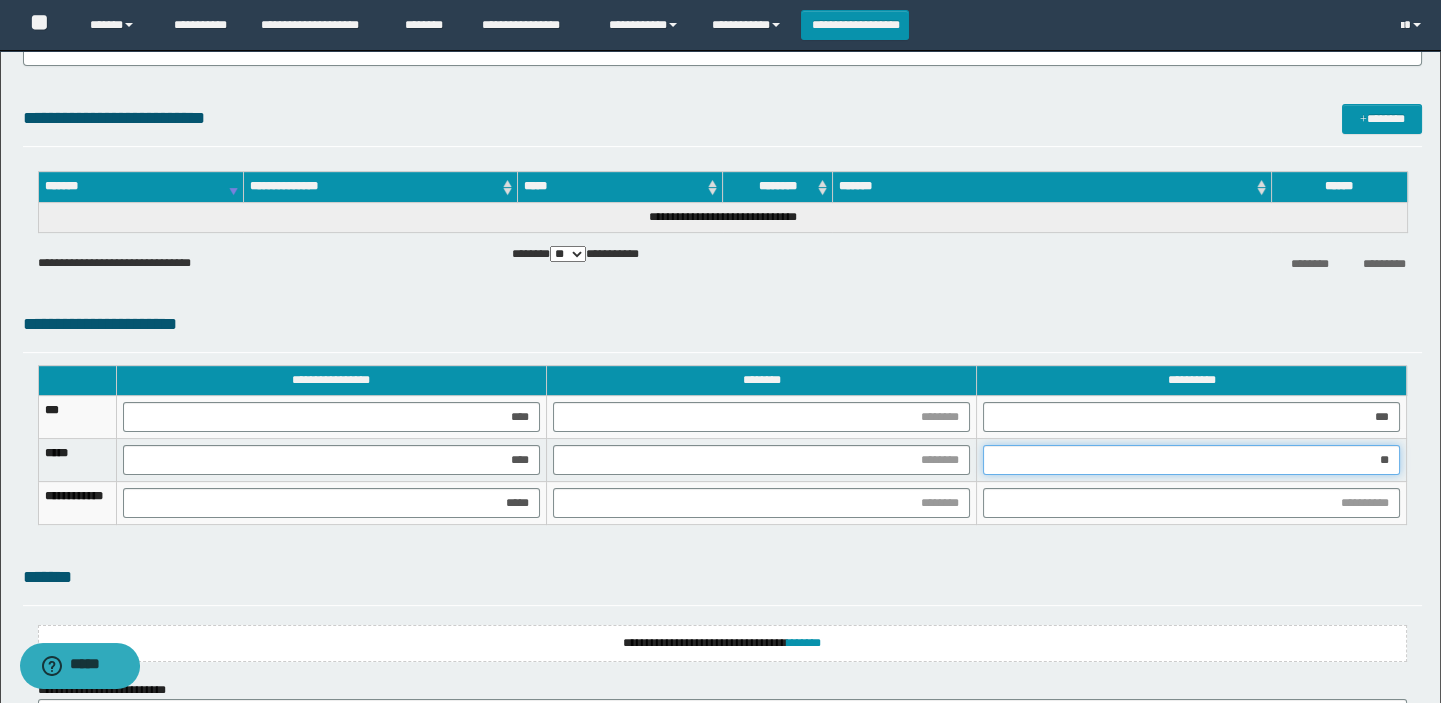 type on "***" 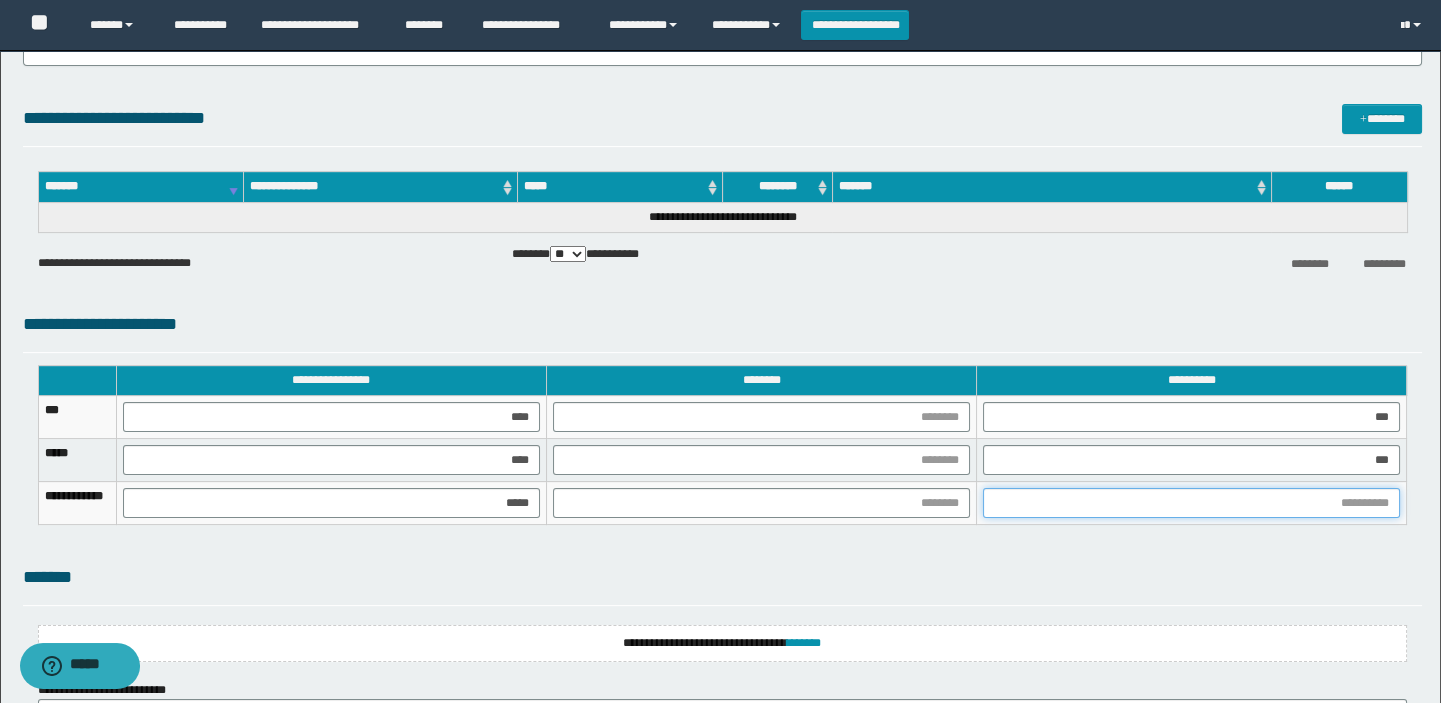 click at bounding box center [1191, 503] 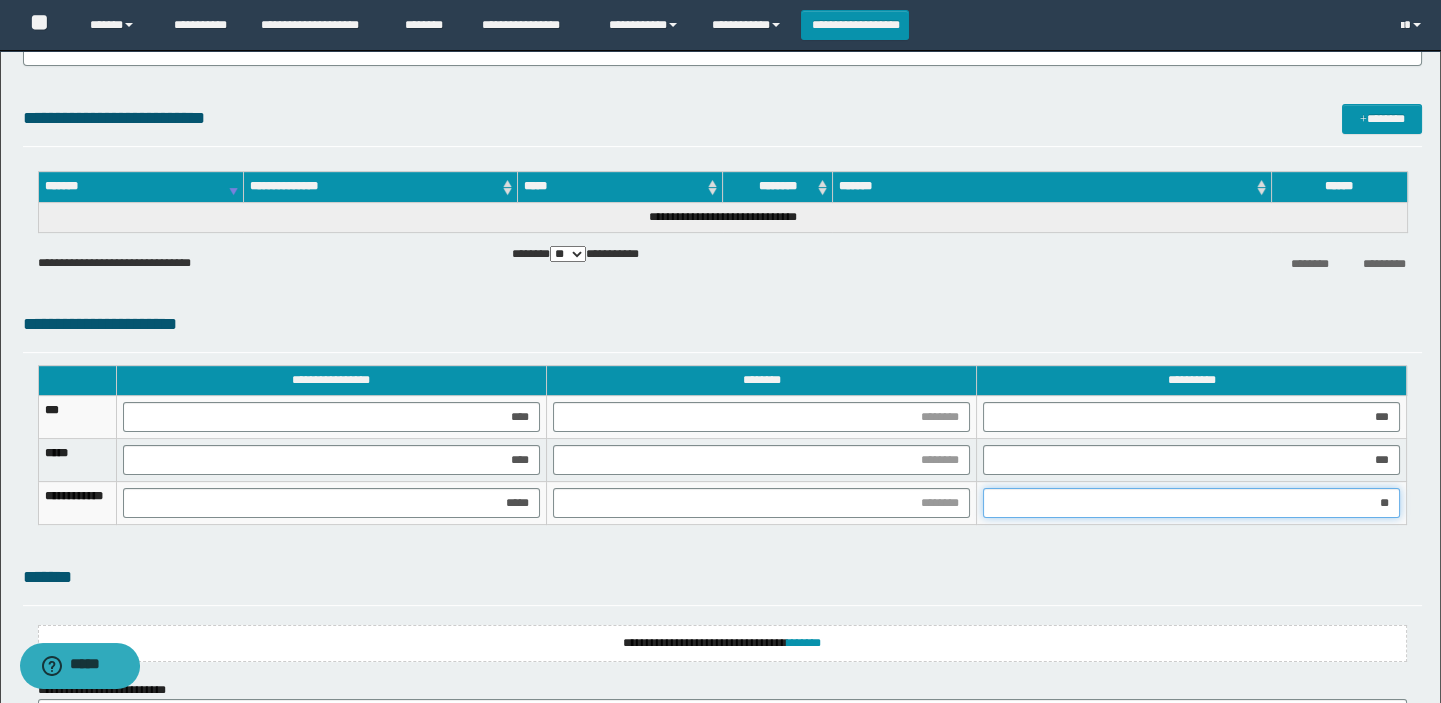 type on "***" 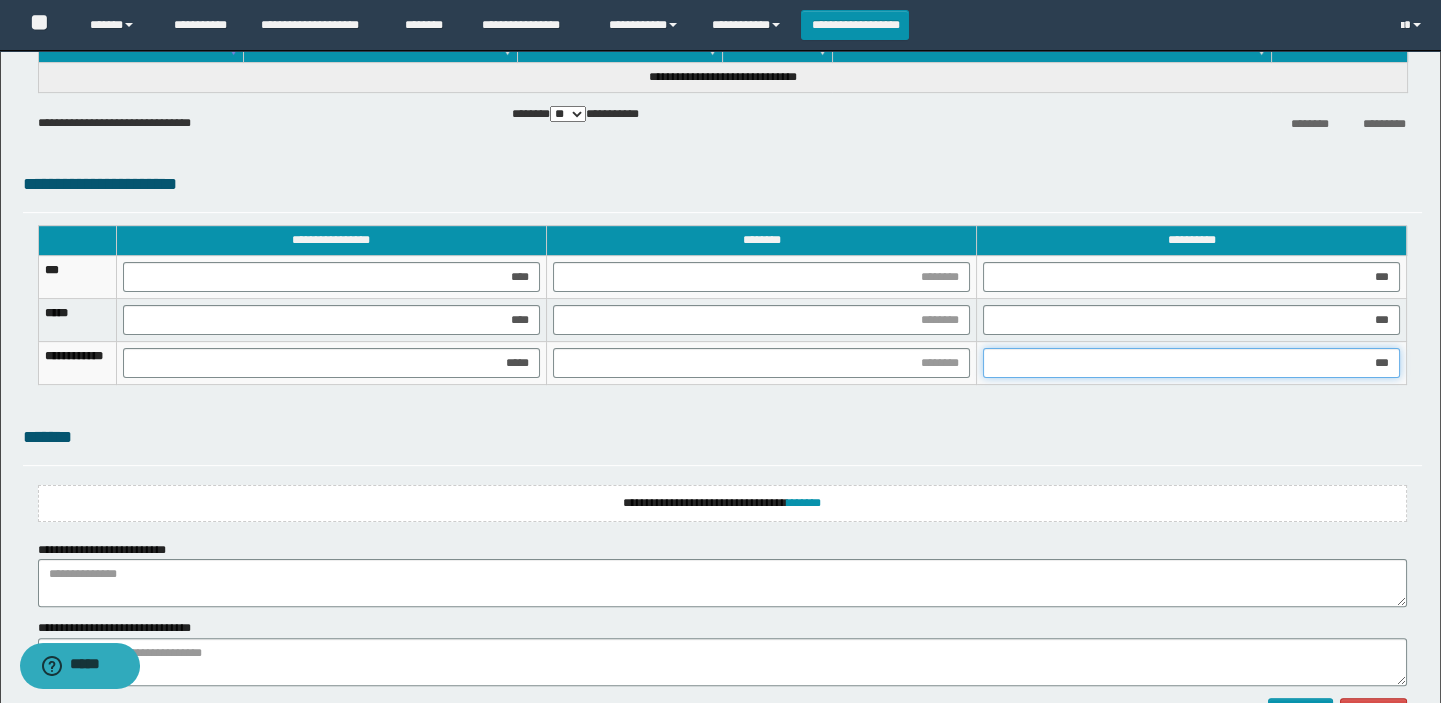 scroll, scrollTop: 1530, scrollLeft: 0, axis: vertical 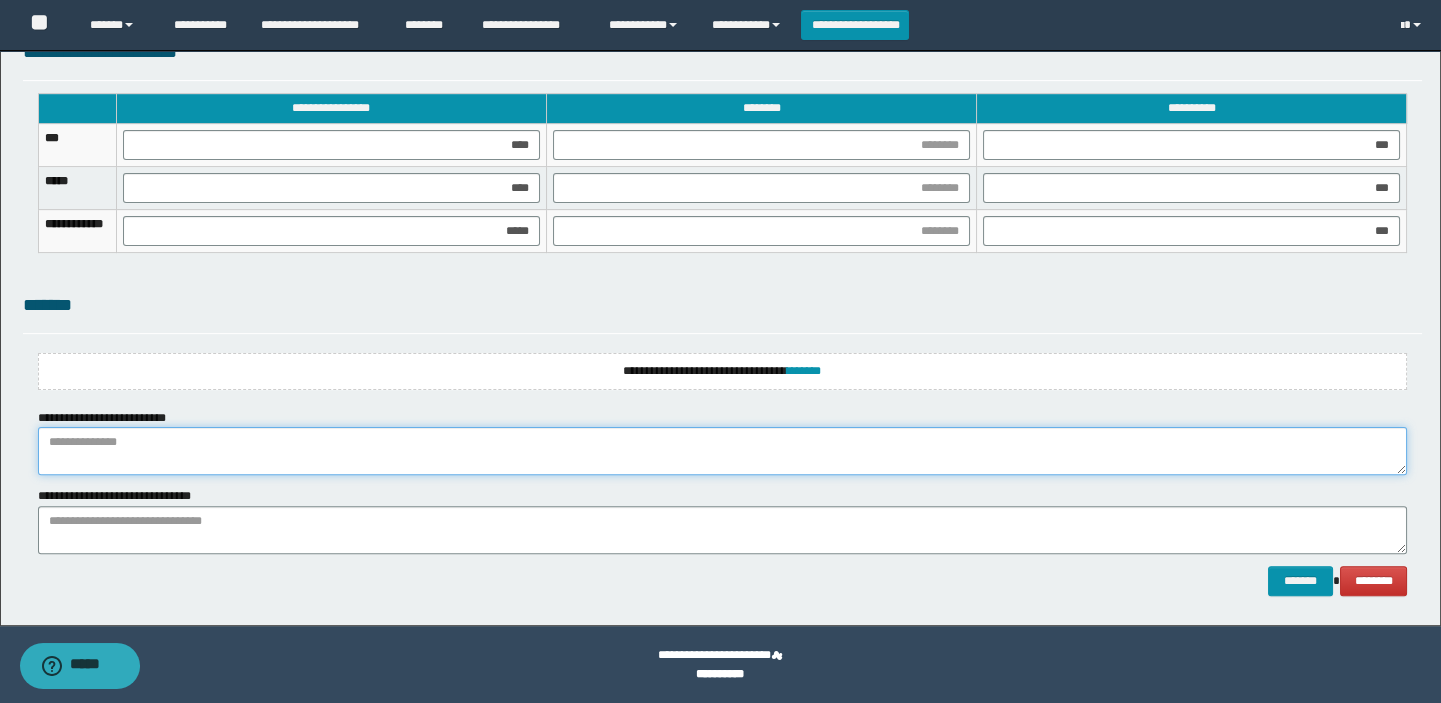 click at bounding box center (723, 451) 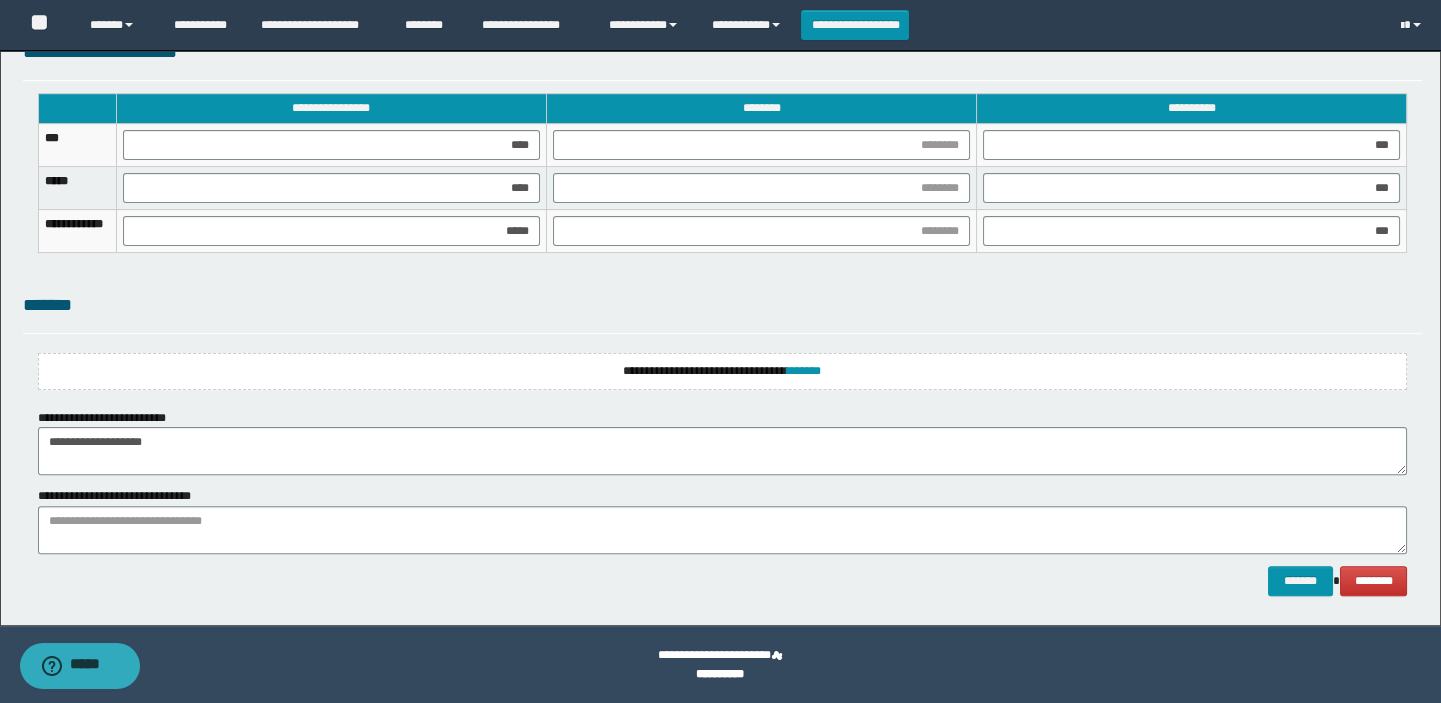 drag, startPoint x: 81, startPoint y: 436, endPoint x: 138, endPoint y: 77, distance: 363.49692 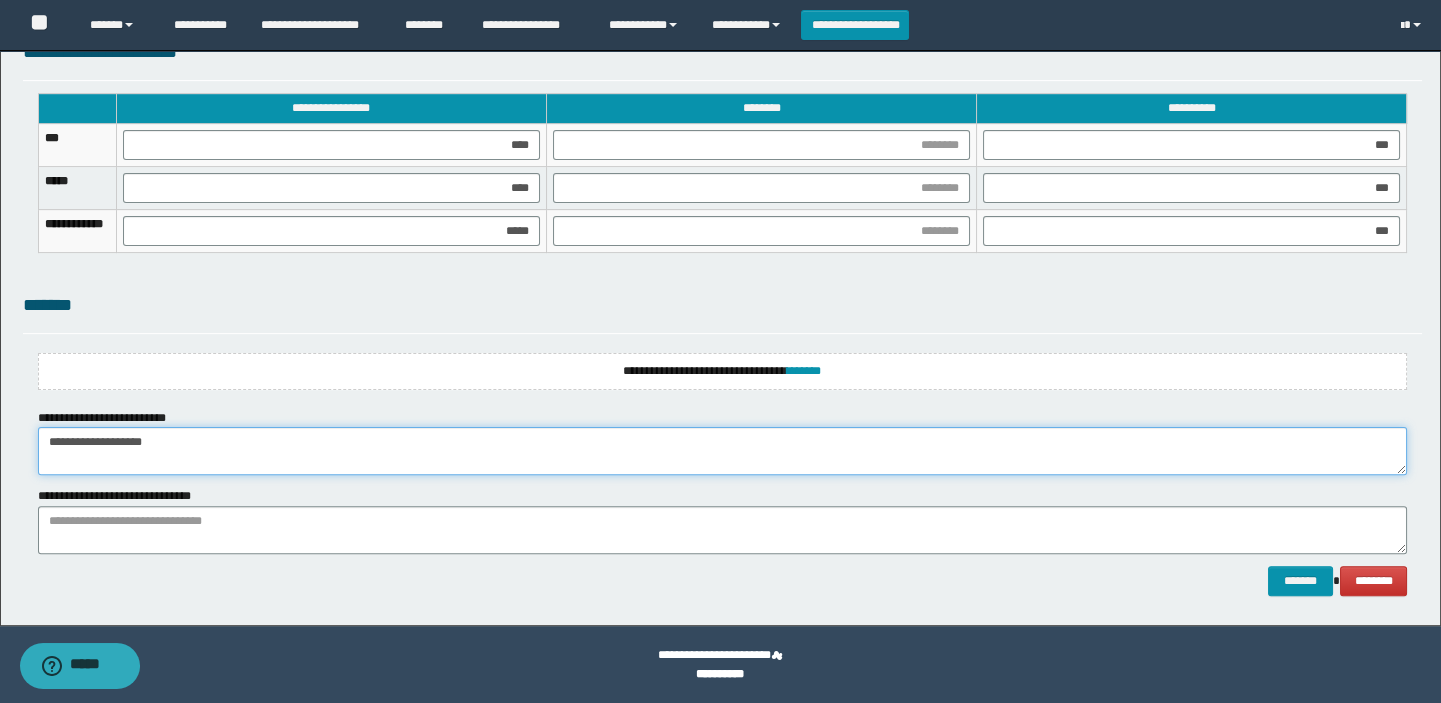 type on "**********" 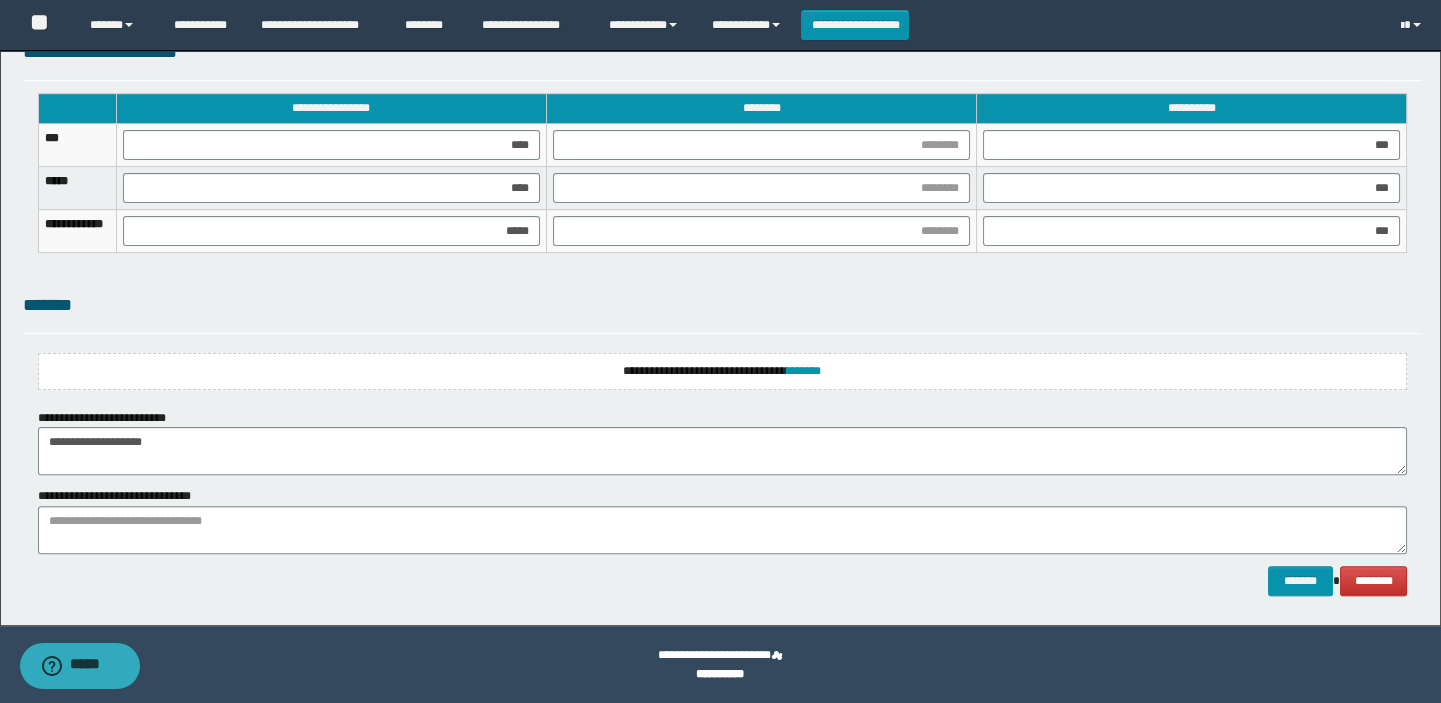 click on "**********" at bounding box center [129, 496] 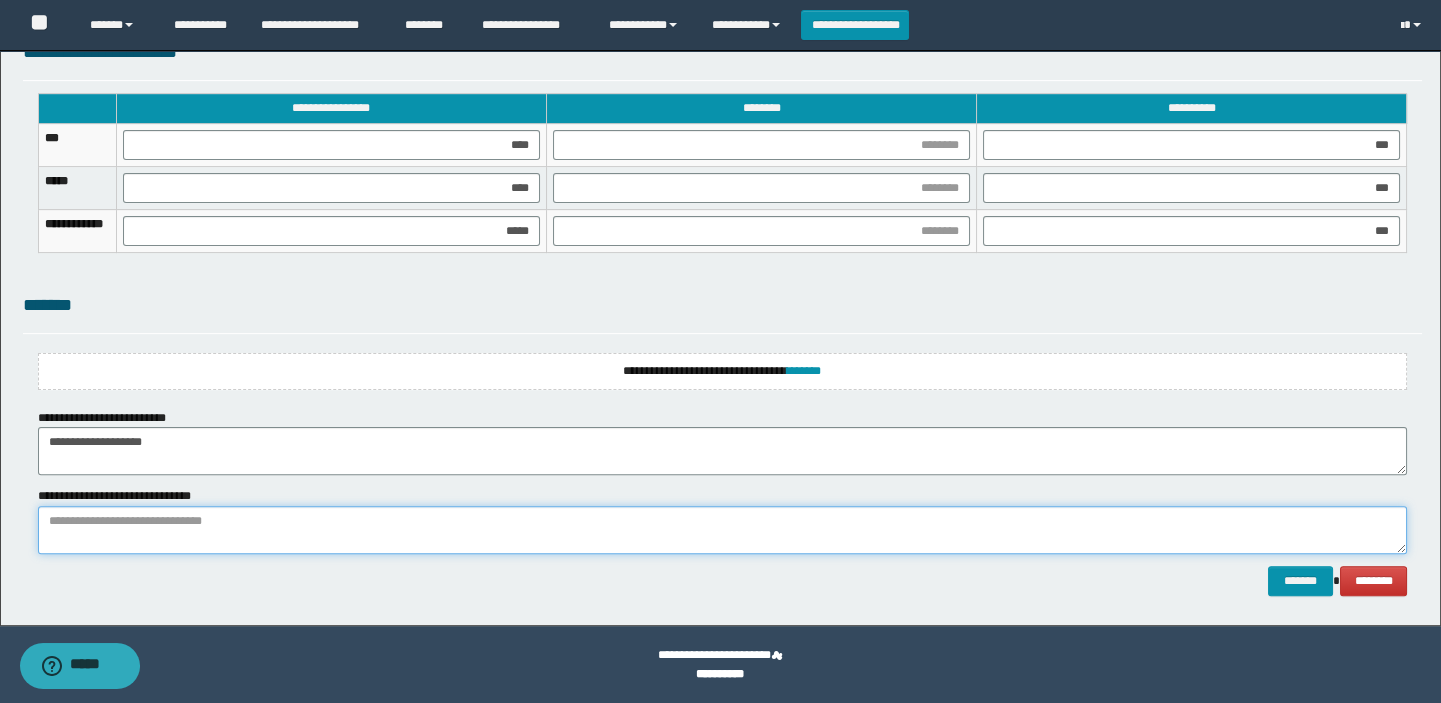 click at bounding box center (723, 530) 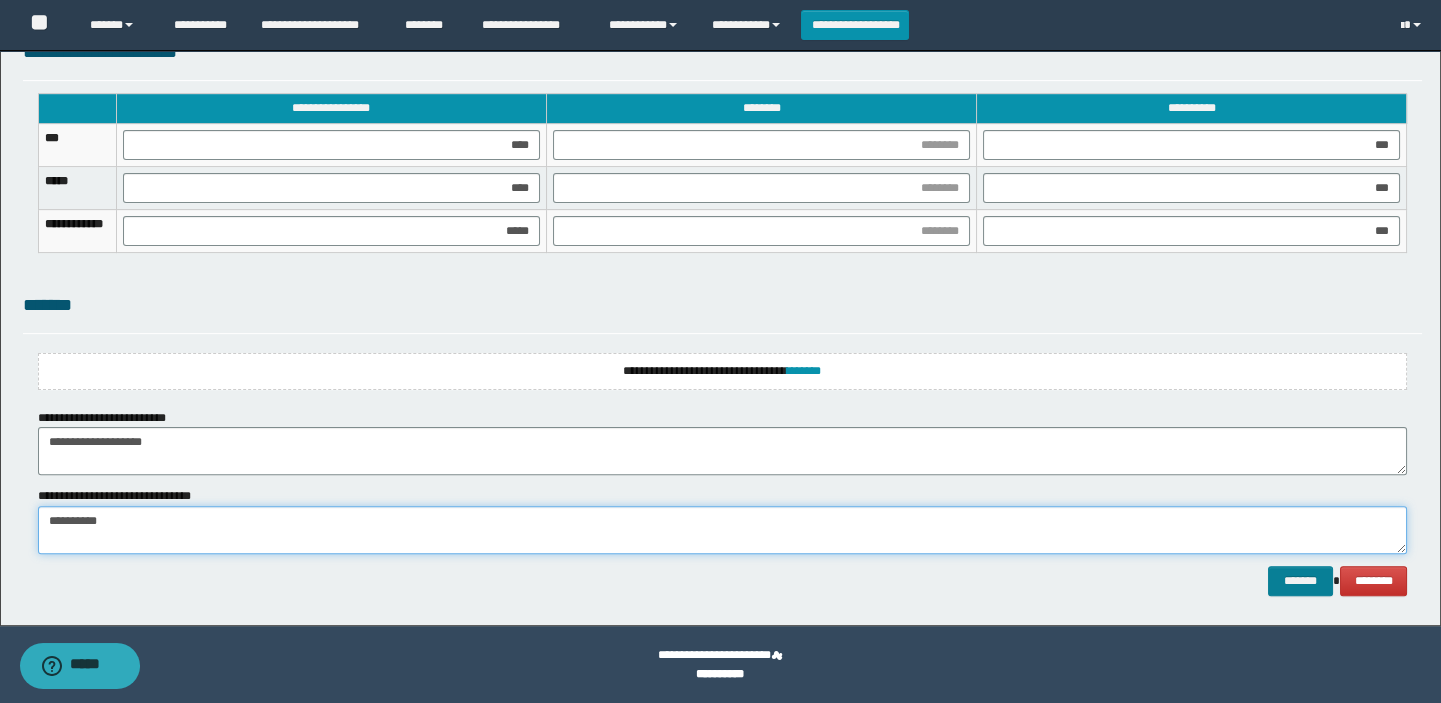 type on "**********" 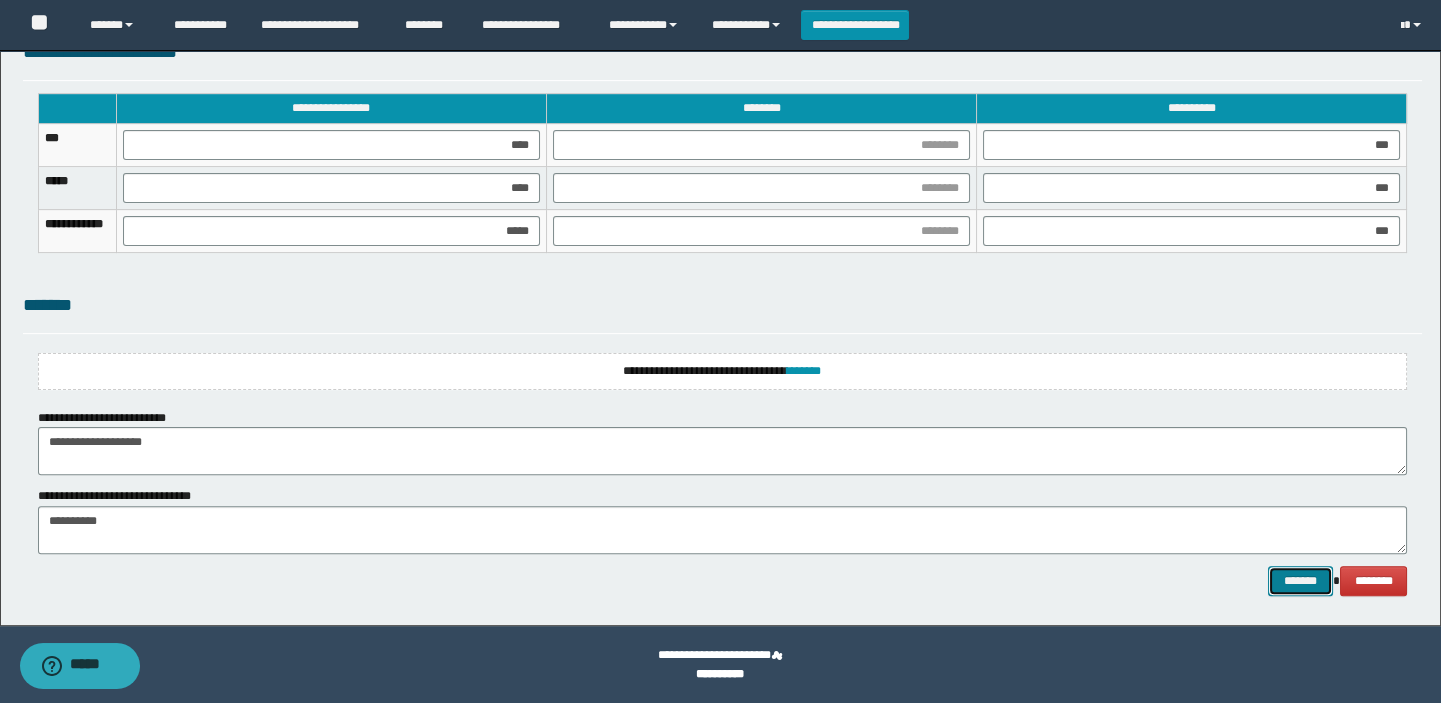 click on "*******" at bounding box center (1300, 581) 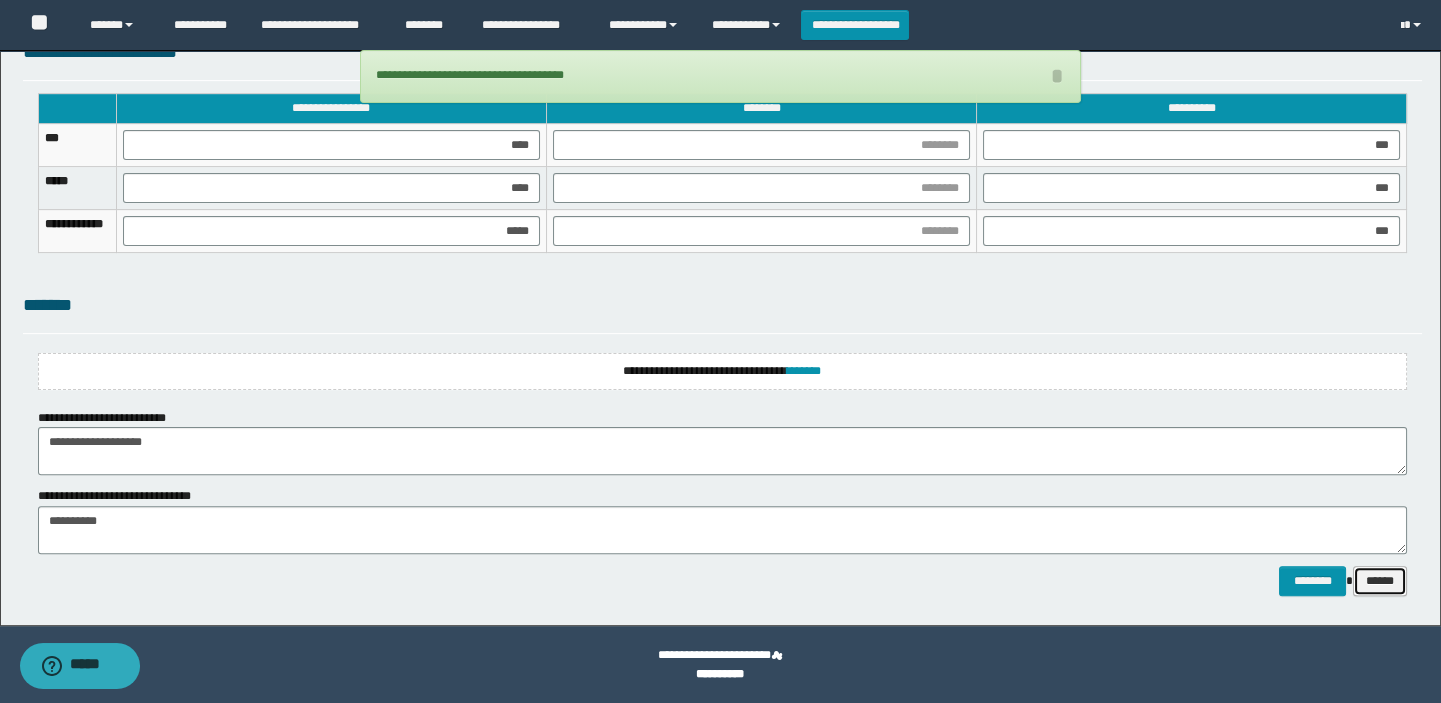 click on "******" at bounding box center (1380, 581) 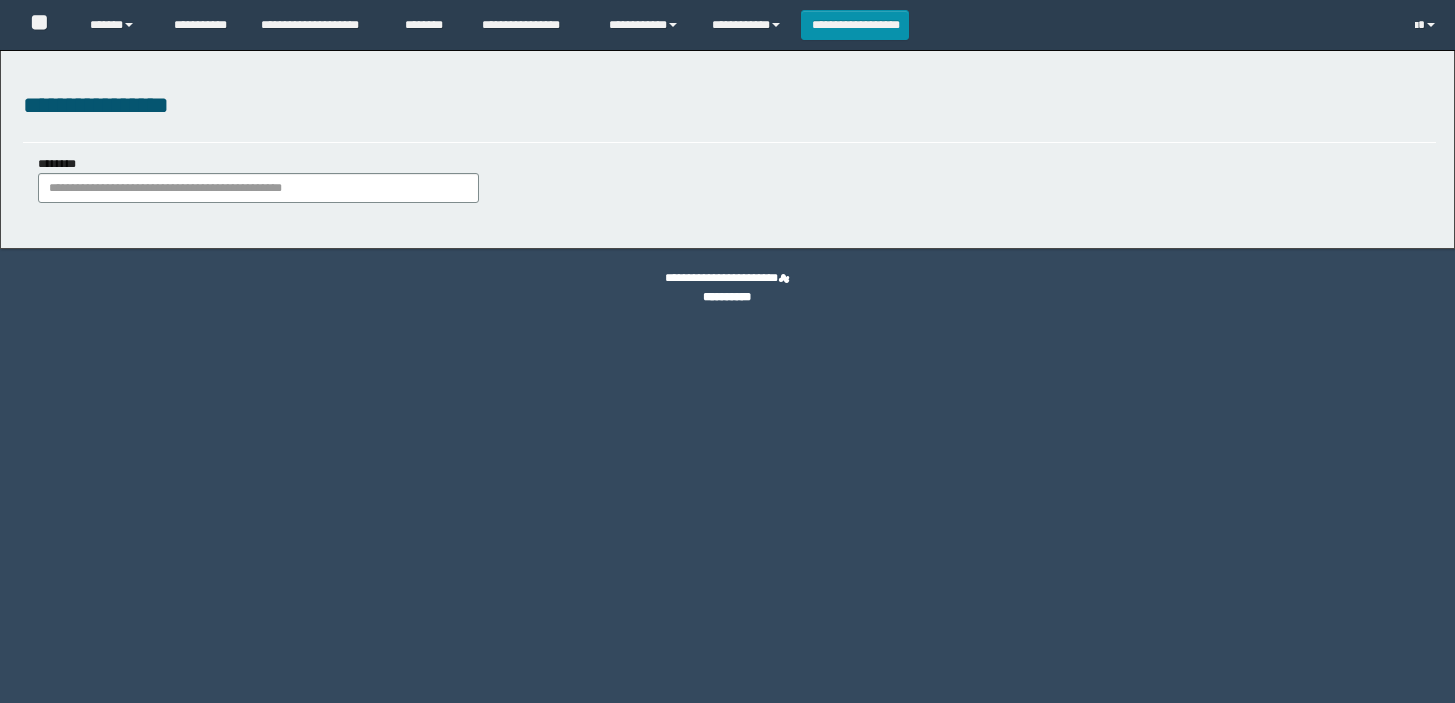 scroll, scrollTop: 0, scrollLeft: 0, axis: both 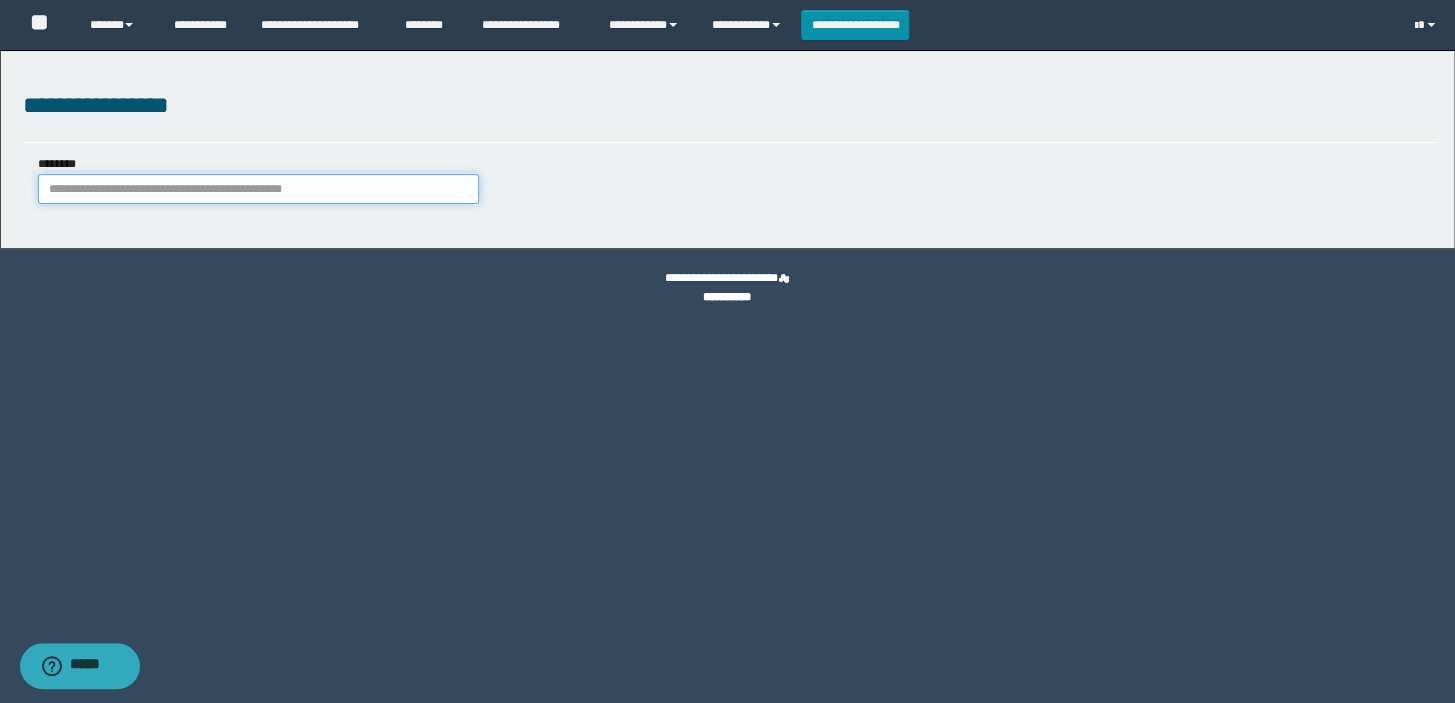 paste on "**********" 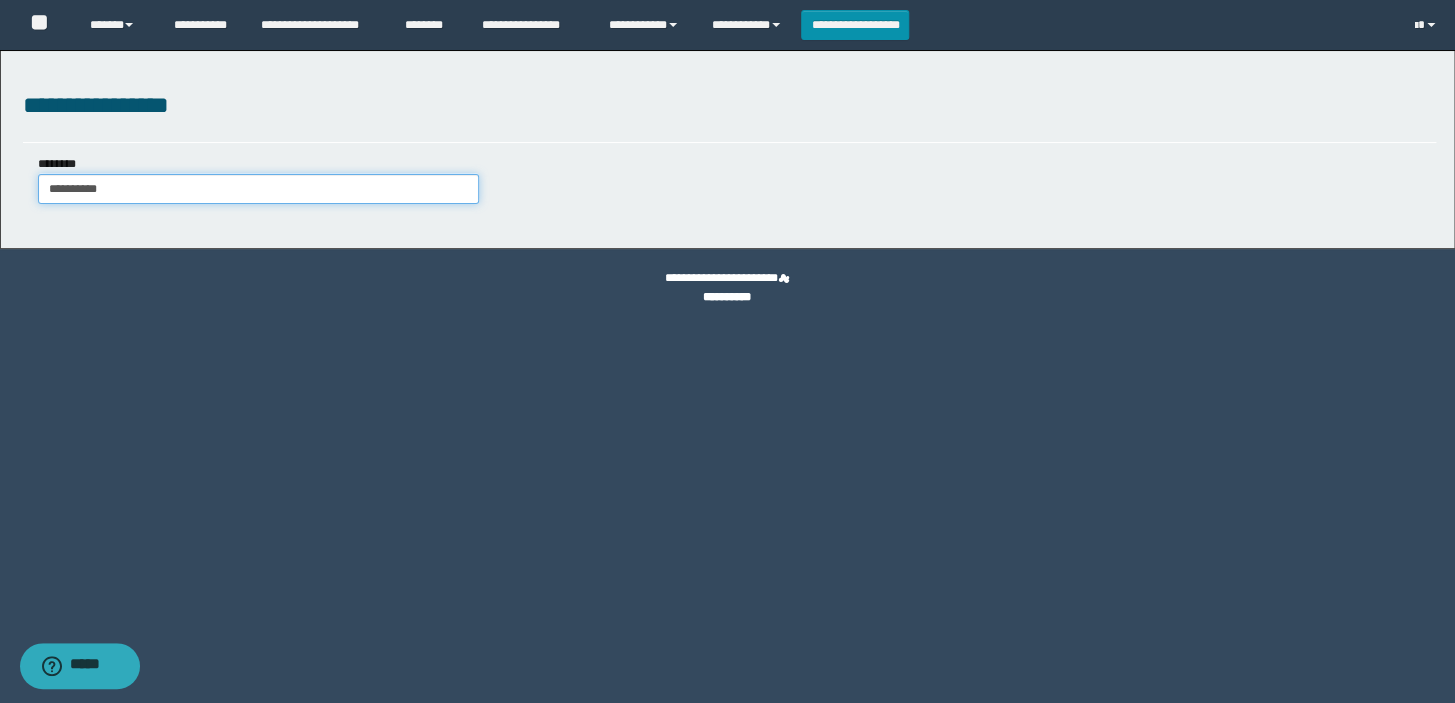 type on "**********" 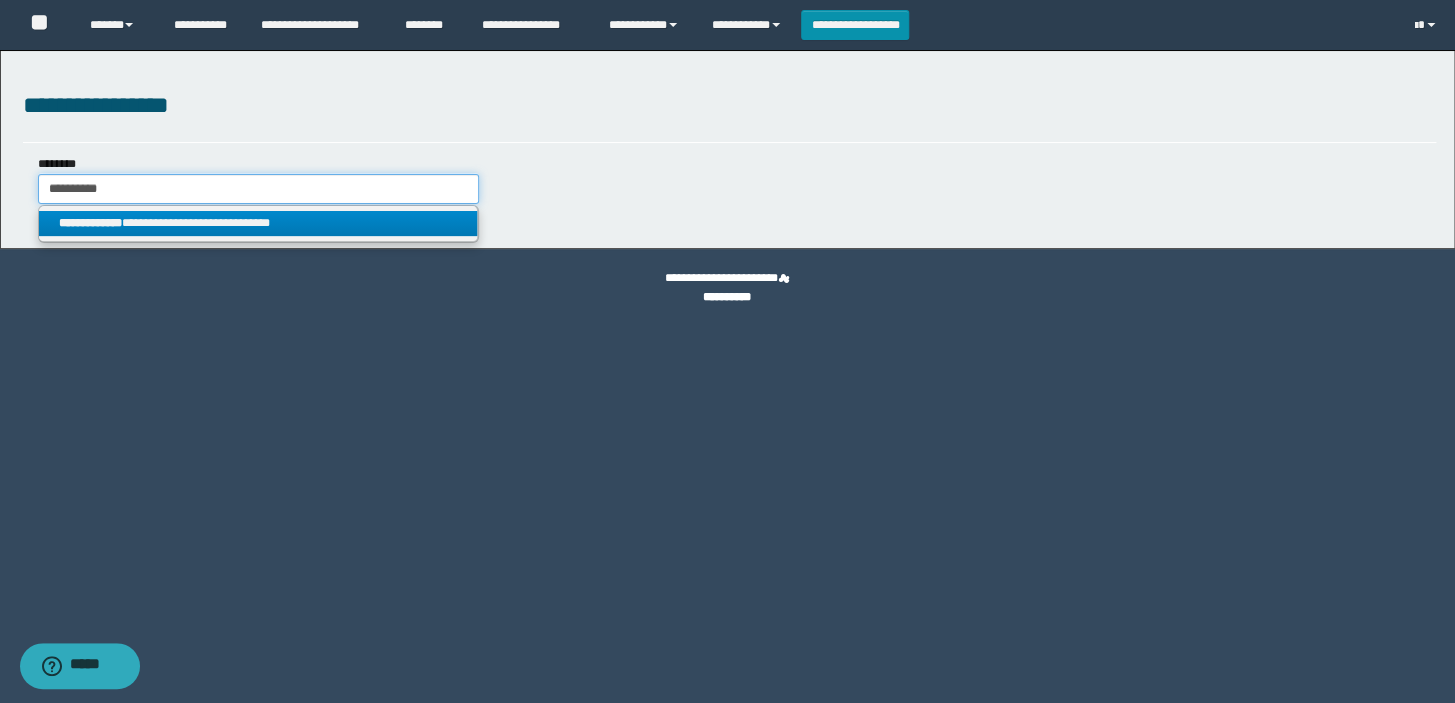 type on "**********" 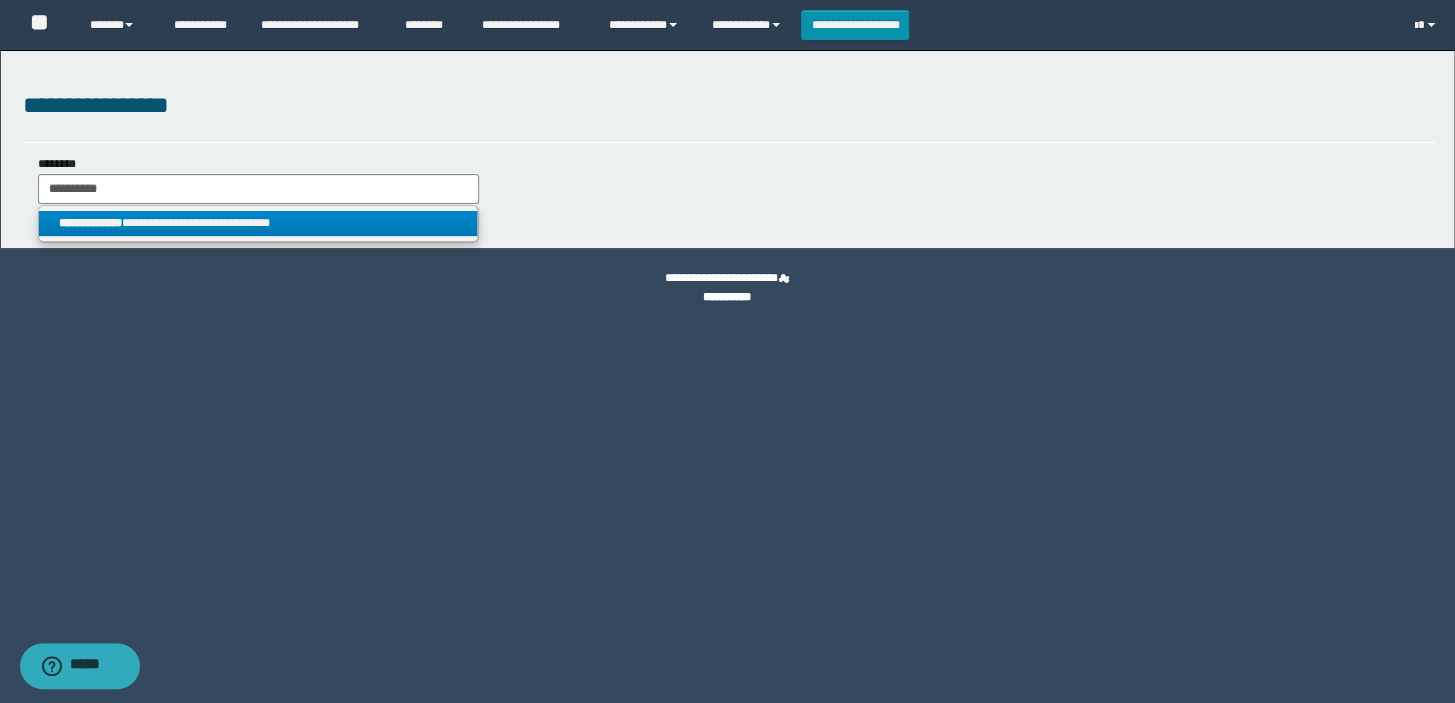 click on "**********" at bounding box center (258, 223) 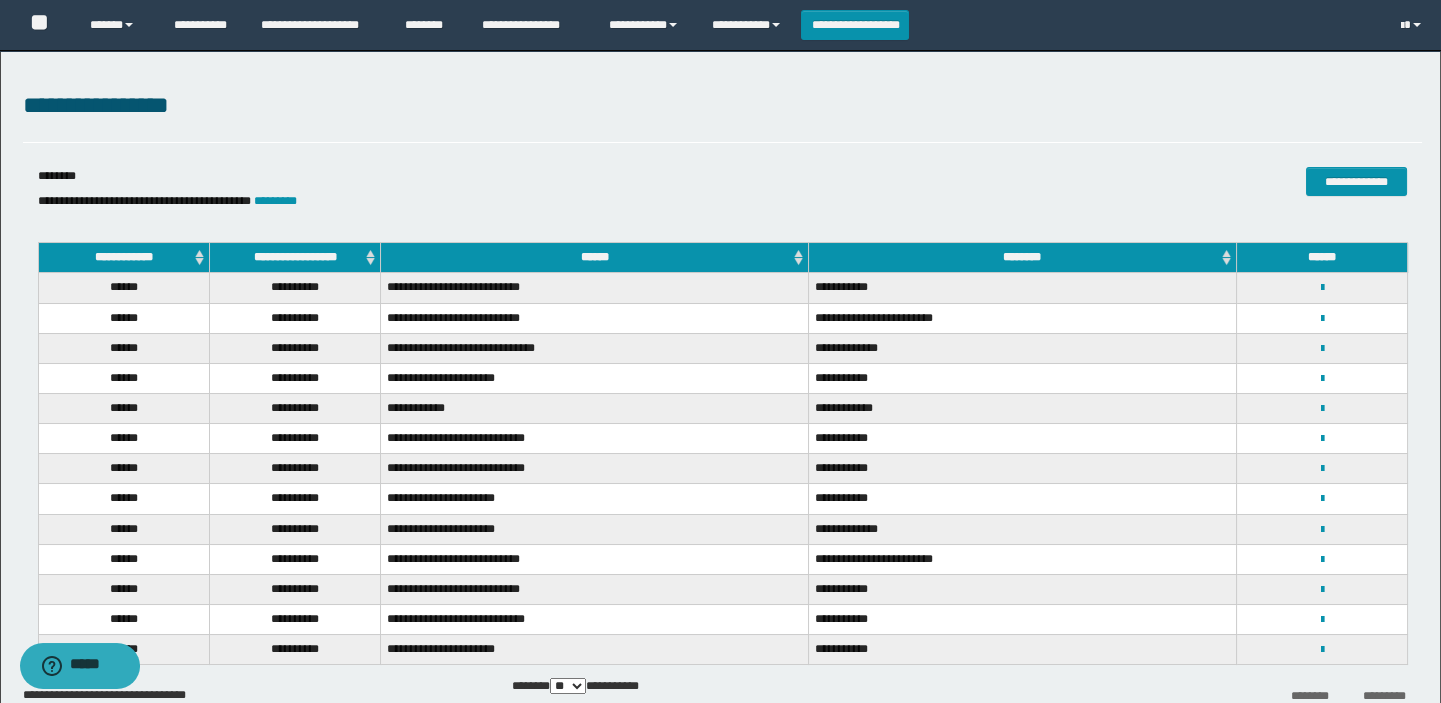 click on "**********" at bounding box center (1322, 408) 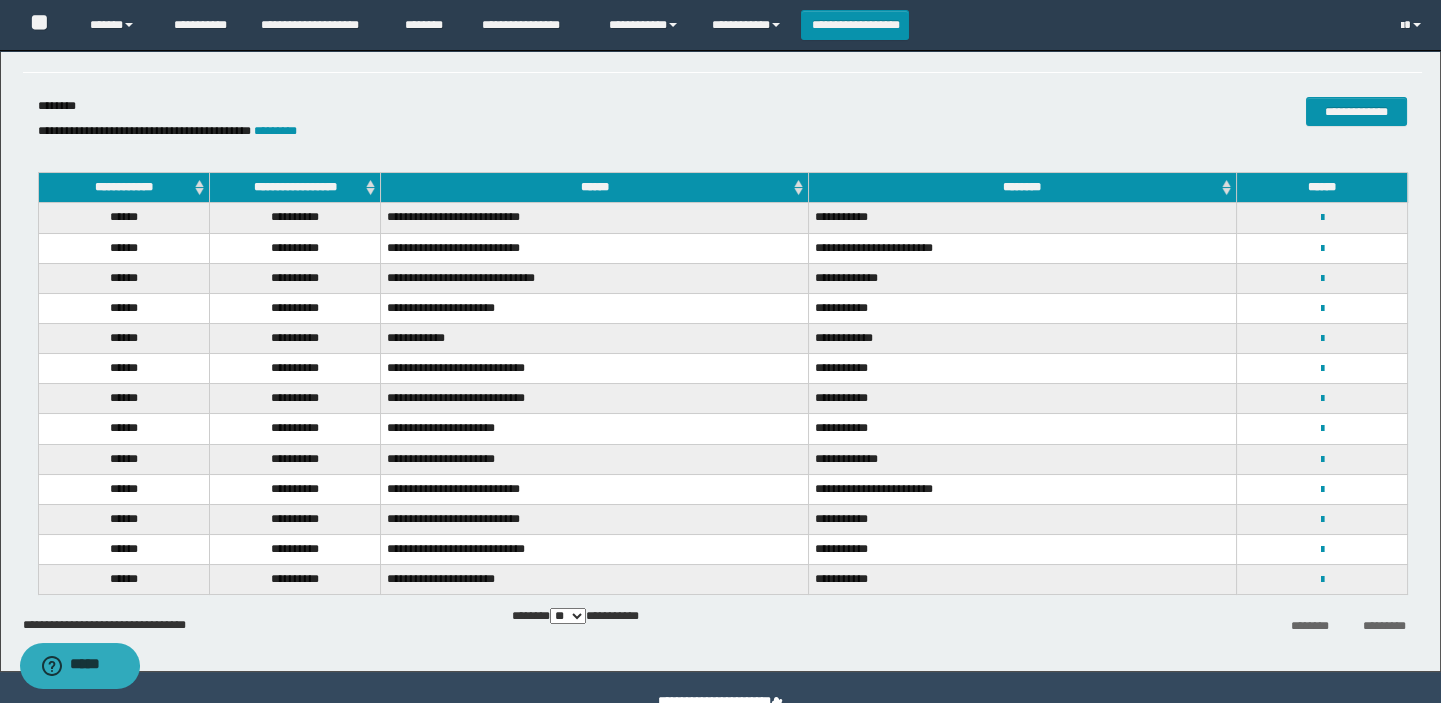 scroll, scrollTop: 26, scrollLeft: 0, axis: vertical 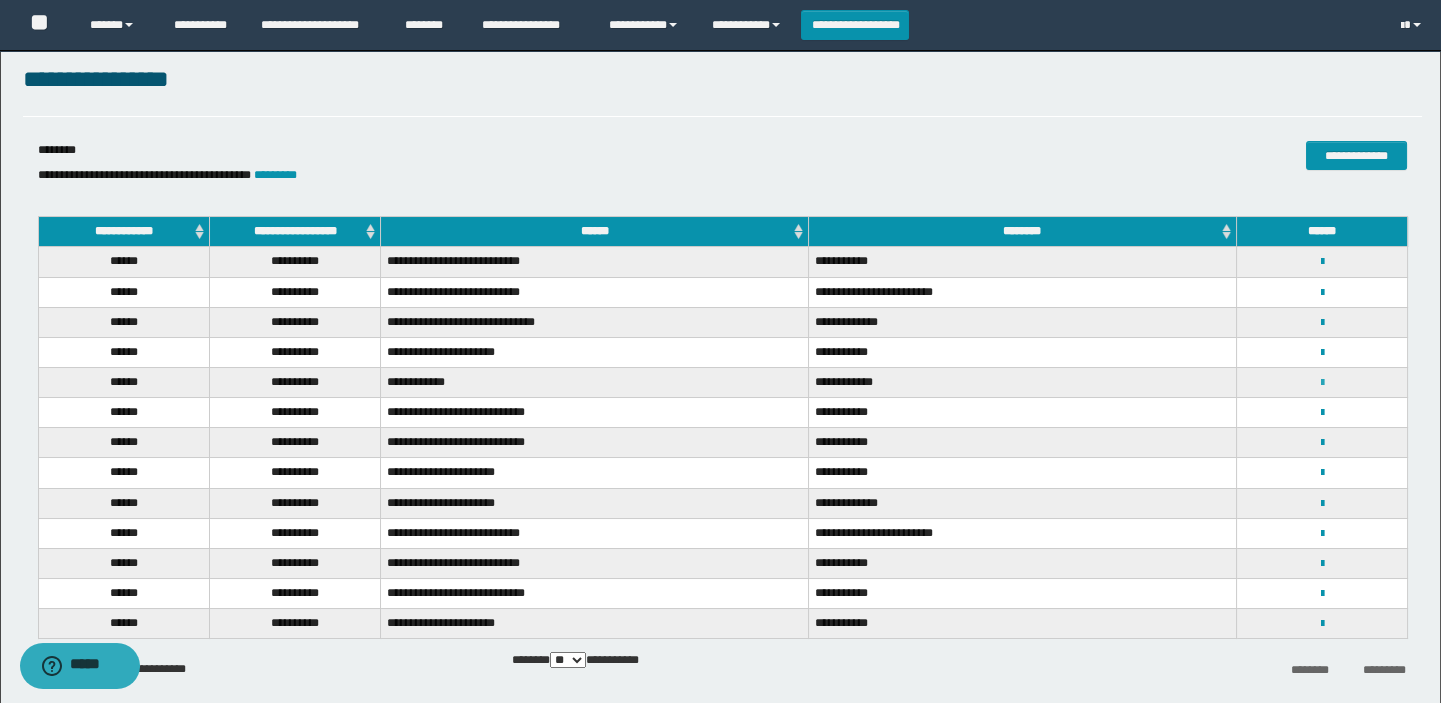 click at bounding box center (1321, 383) 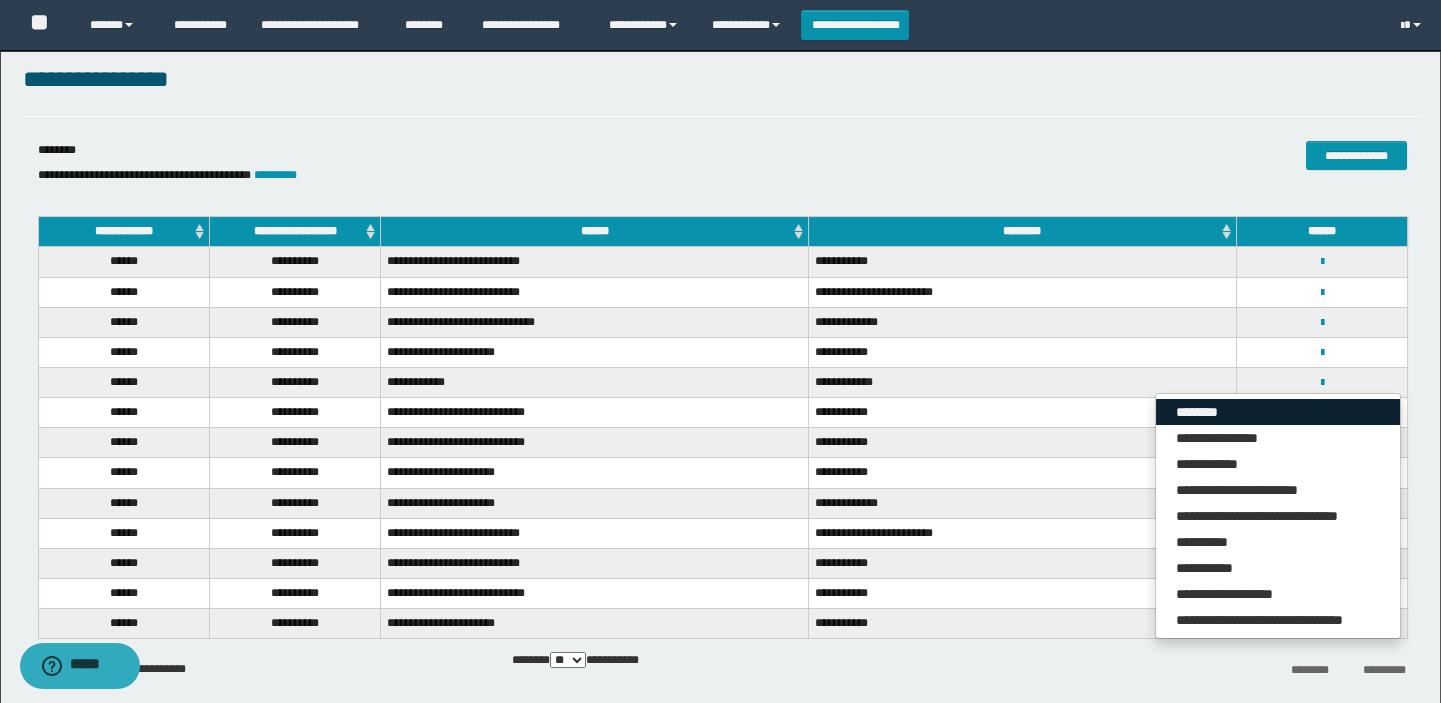 drag, startPoint x: 1196, startPoint y: 405, endPoint x: 1019, endPoint y: 440, distance: 180.42728 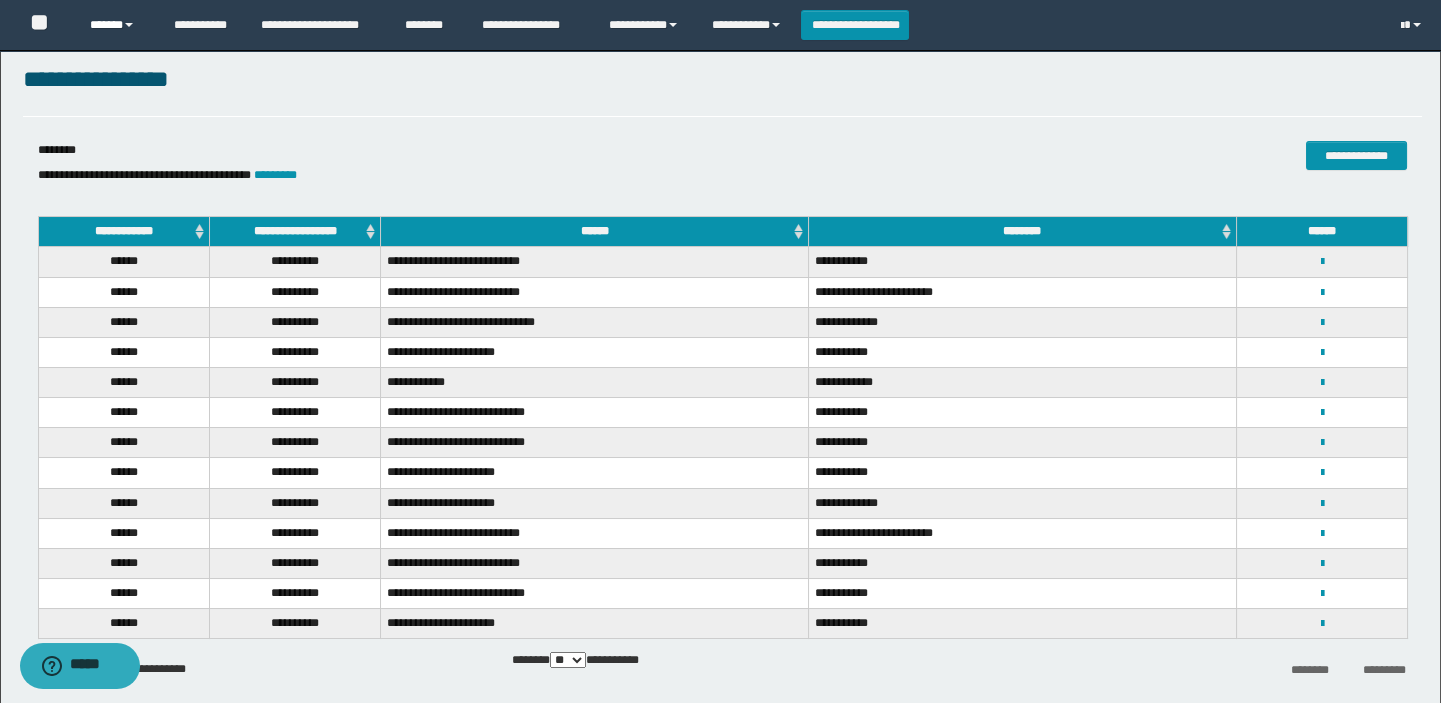 click on "******" at bounding box center [117, 25] 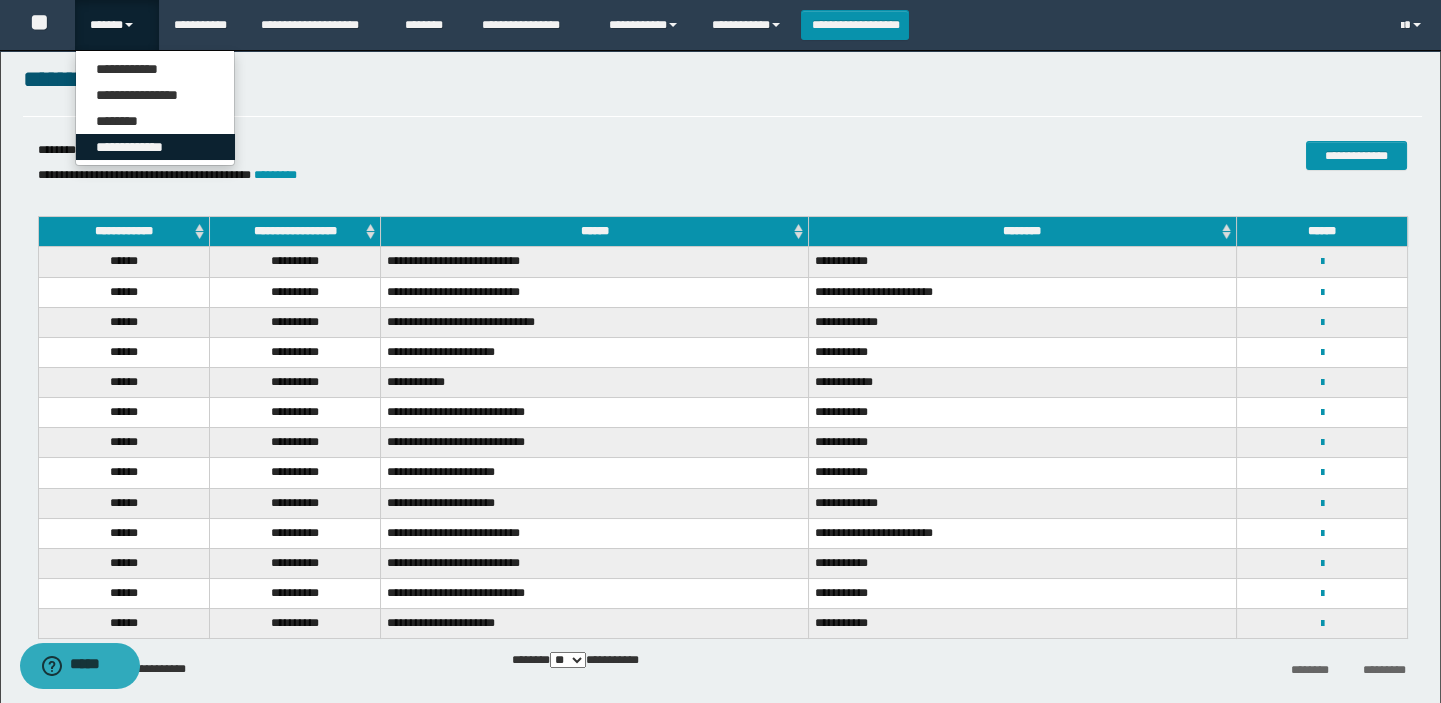 click on "**********" at bounding box center [155, 147] 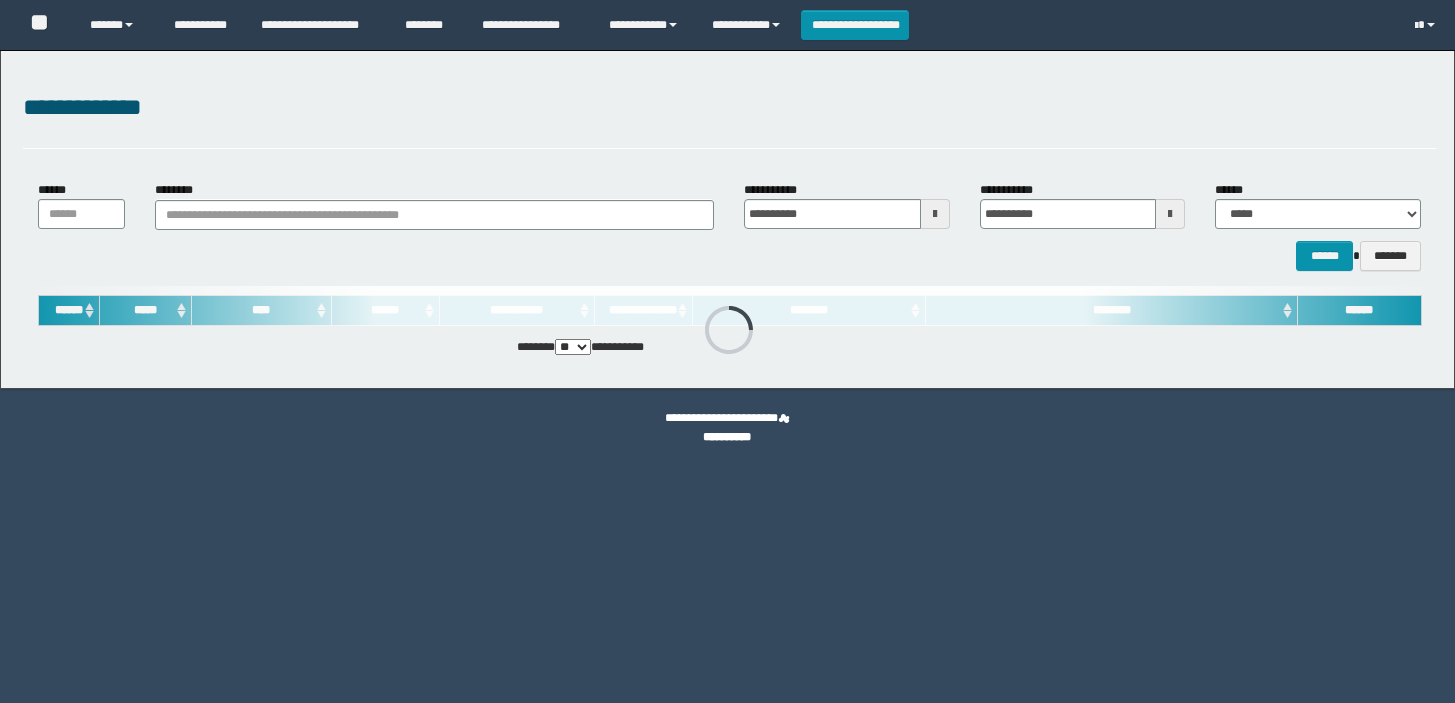 scroll, scrollTop: 0, scrollLeft: 0, axis: both 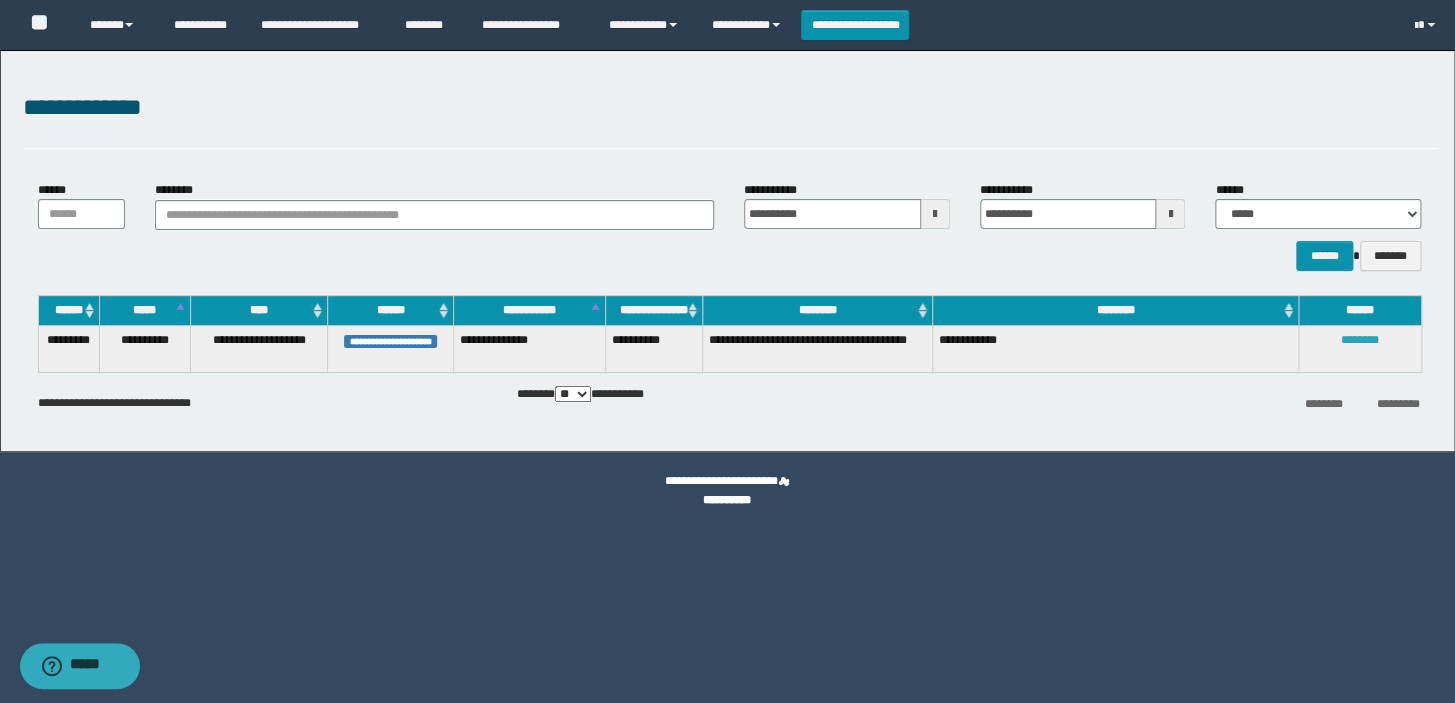 click on "********" at bounding box center [1360, 340] 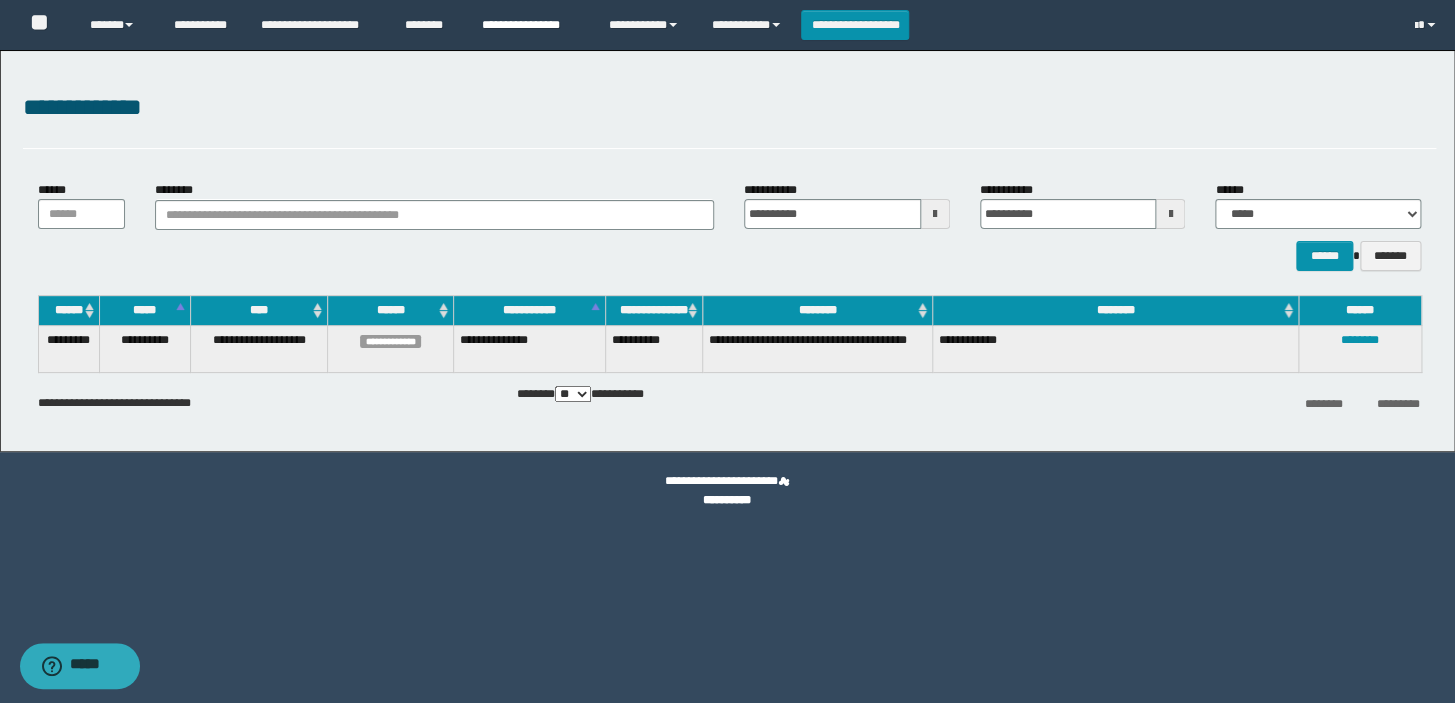 click on "**********" at bounding box center [530, 25] 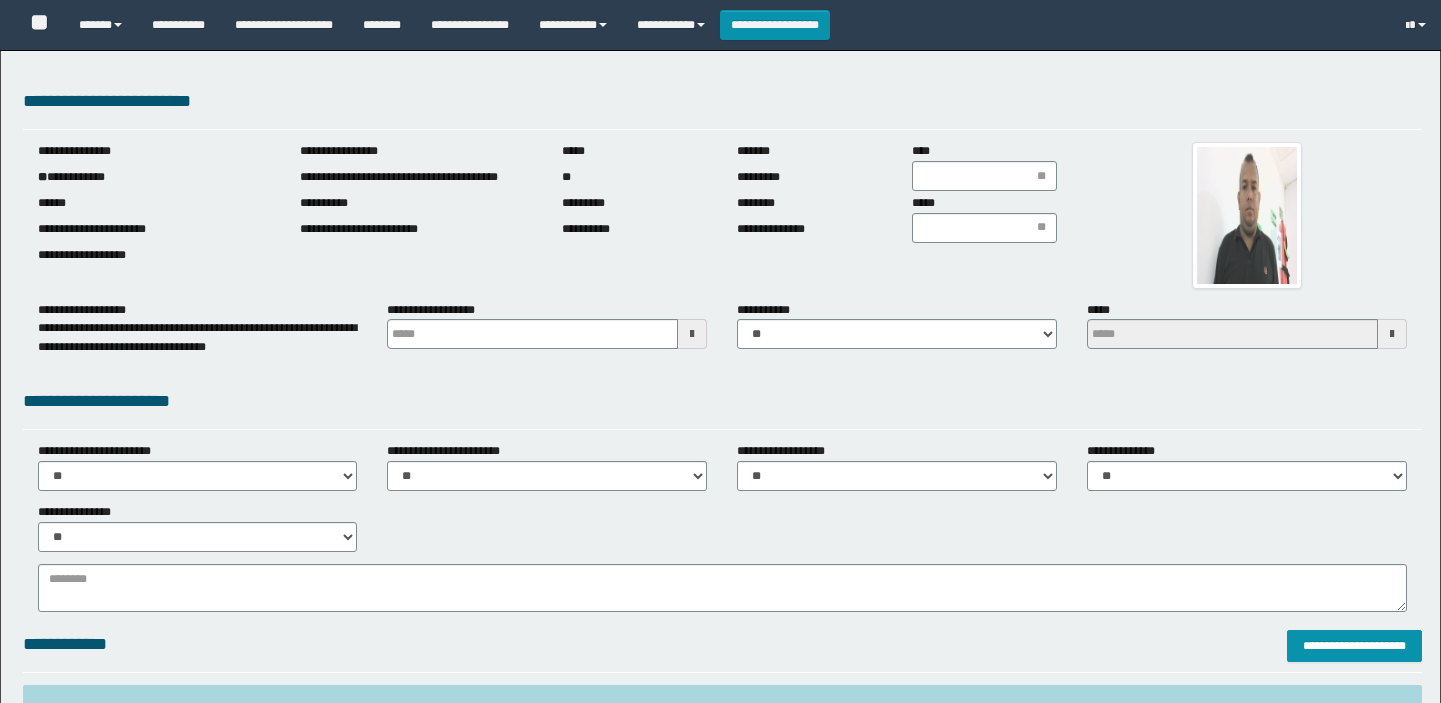 click on "**********" at bounding box center [154, 177] 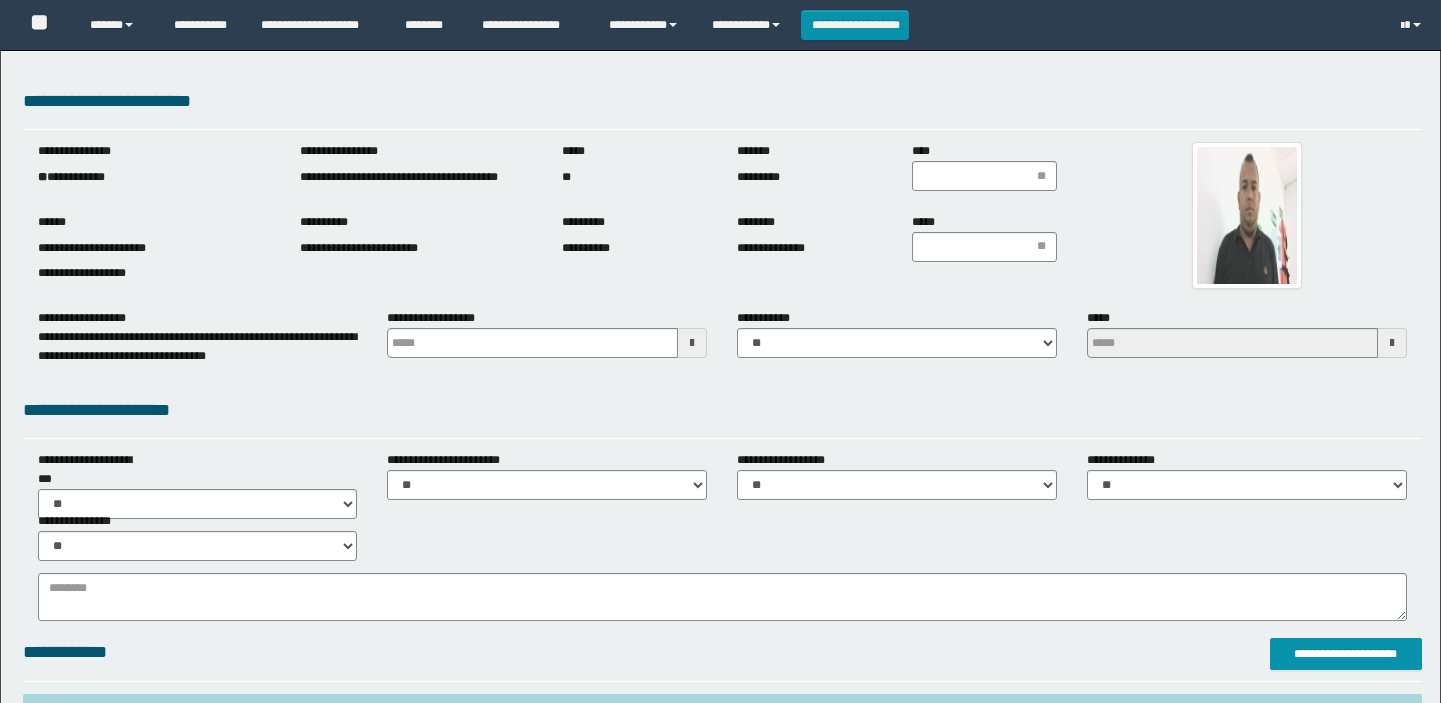 scroll, scrollTop: 0, scrollLeft: 0, axis: both 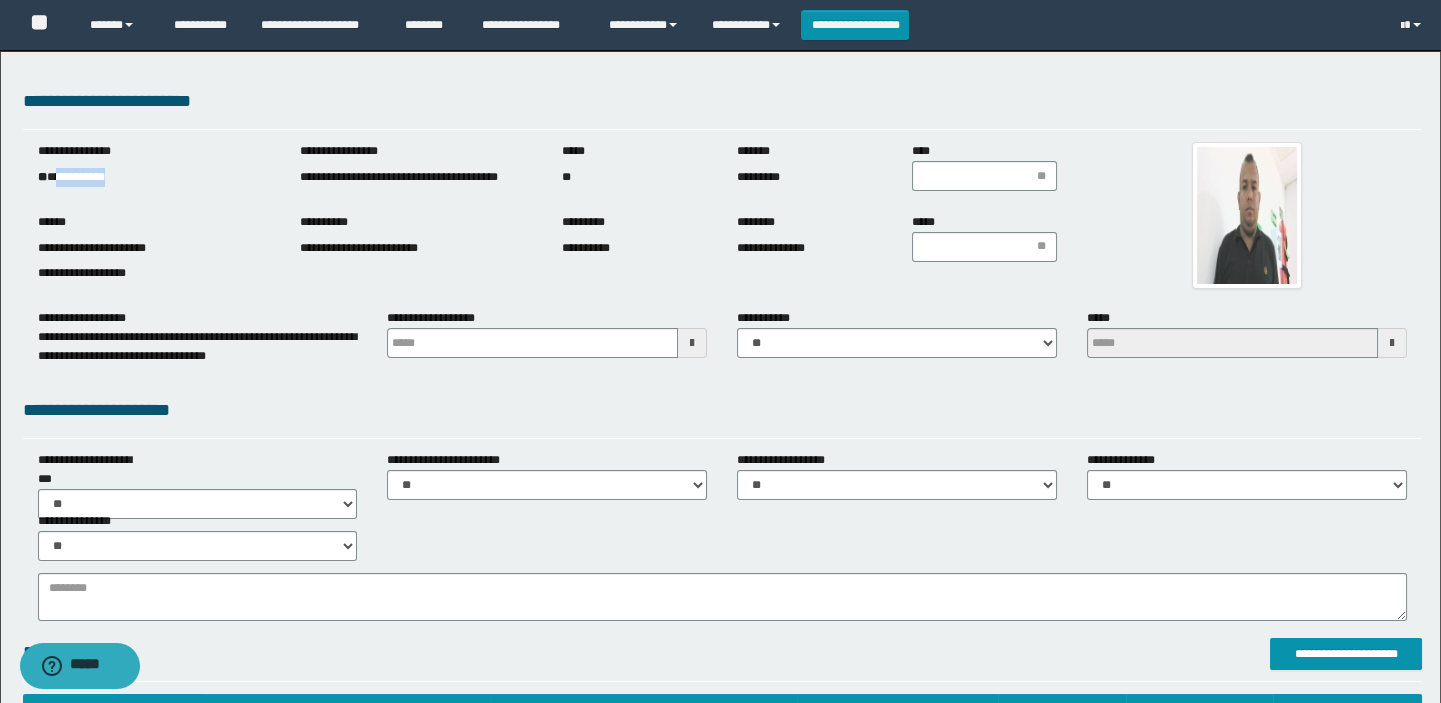 drag, startPoint x: 0, startPoint y: 0, endPoint x: 83, endPoint y: 178, distance: 196.4001 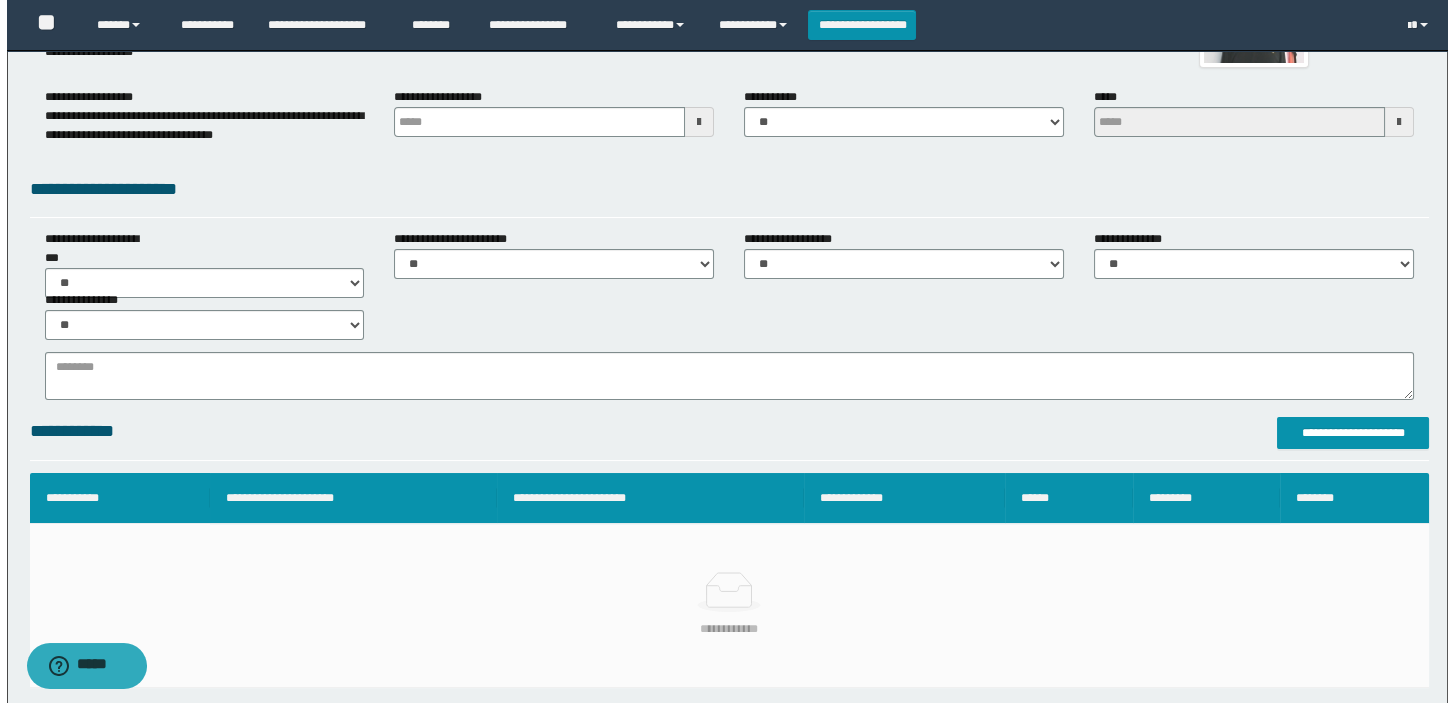 scroll, scrollTop: 545, scrollLeft: 0, axis: vertical 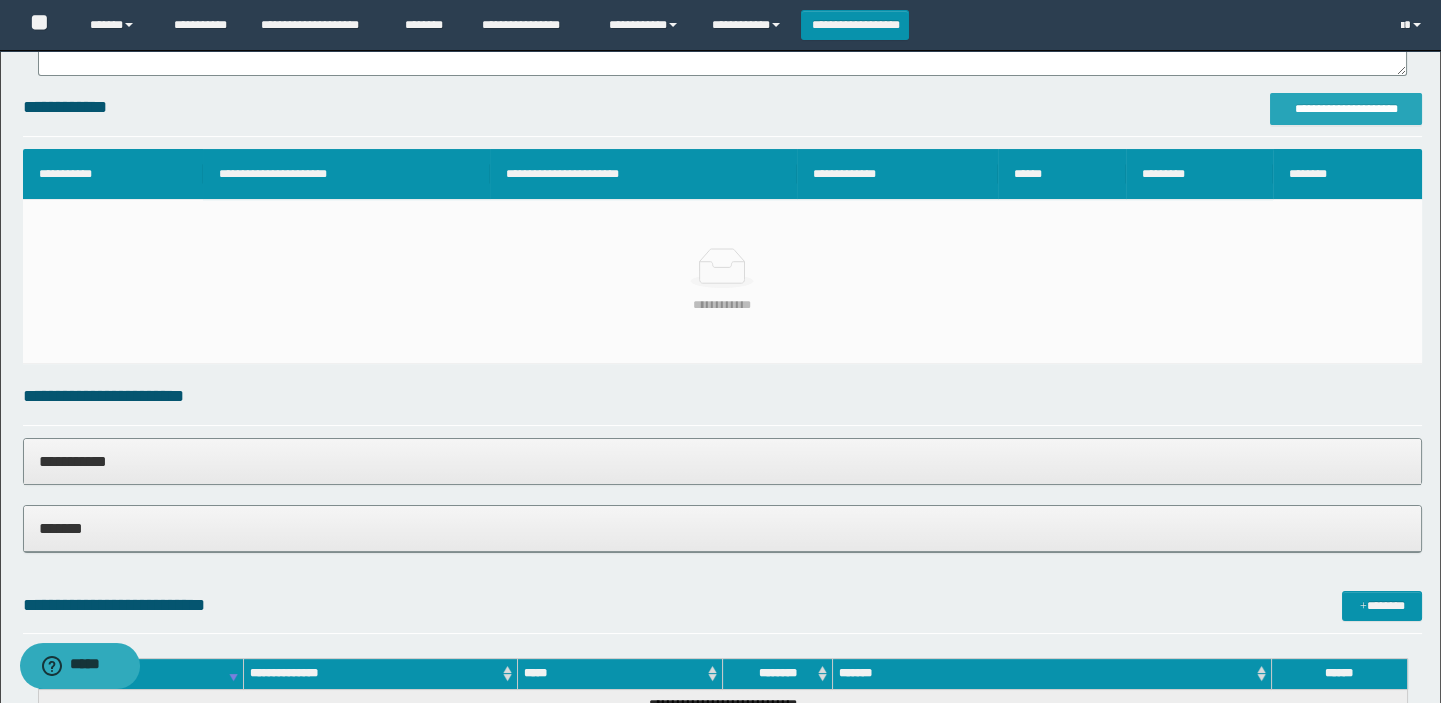 click on "**********" at bounding box center (1346, 109) 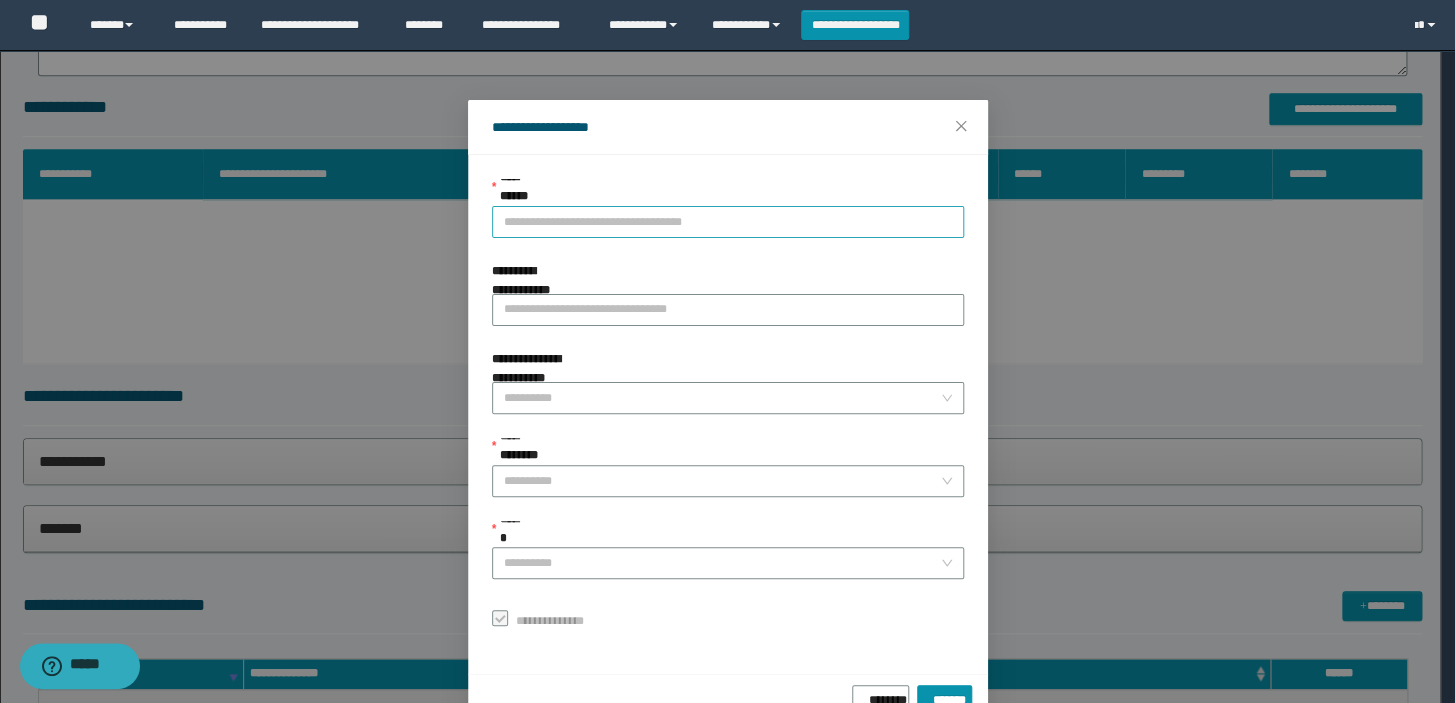 click on "**********" at bounding box center [728, 222] 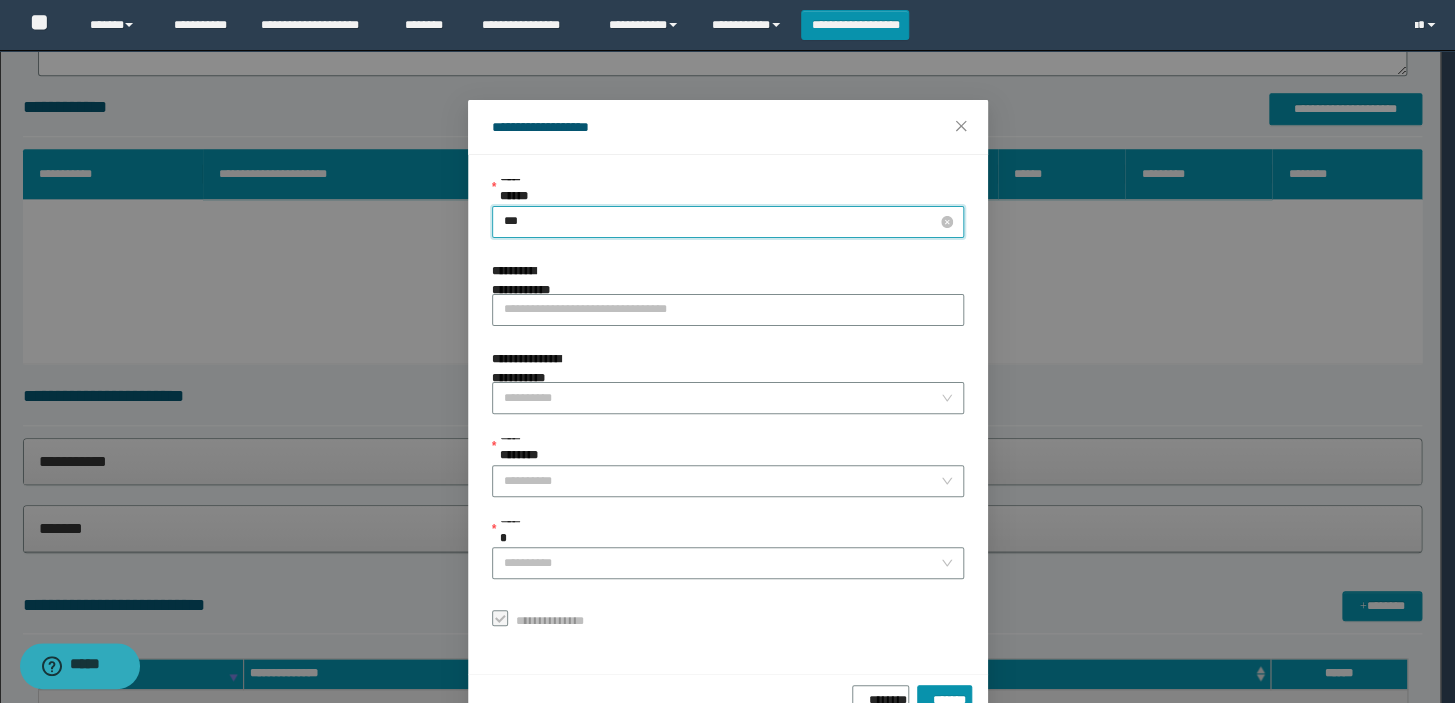 type on "****" 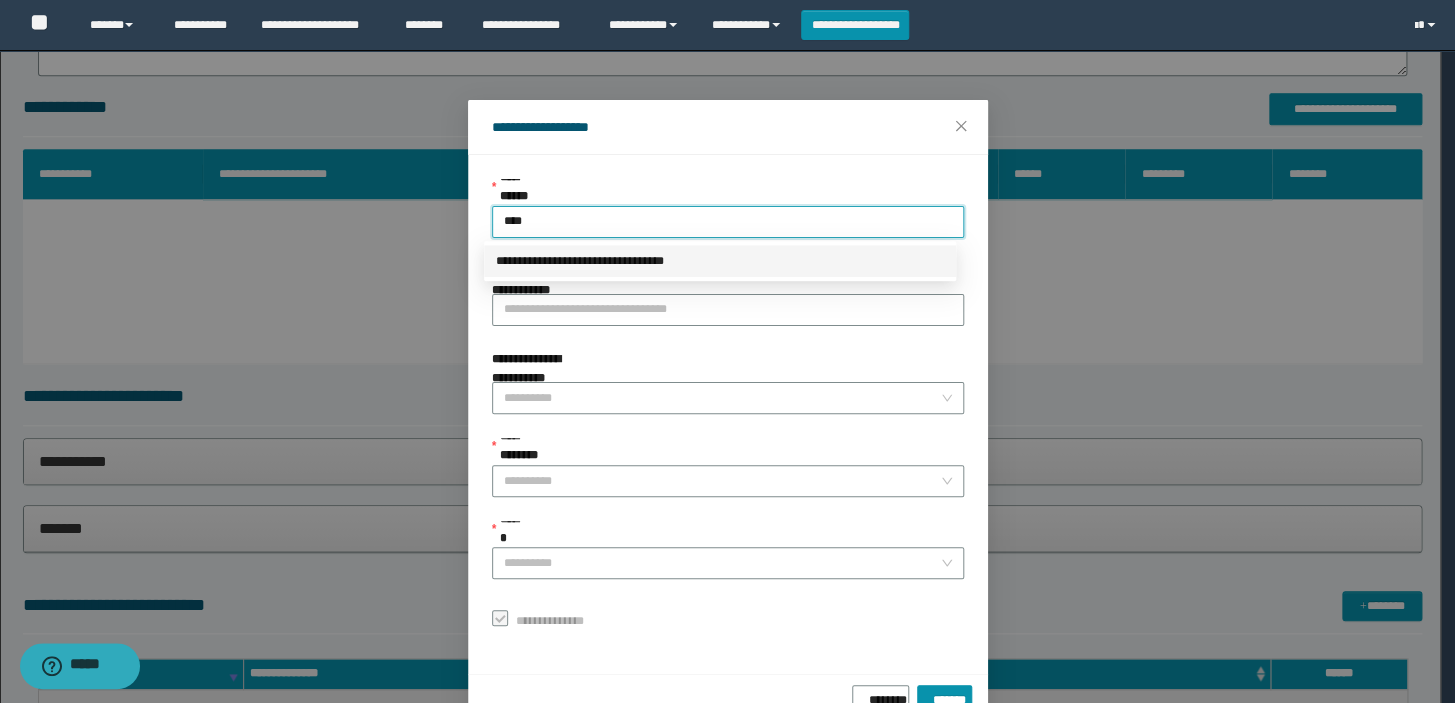 click on "**********" at bounding box center (720, 261) 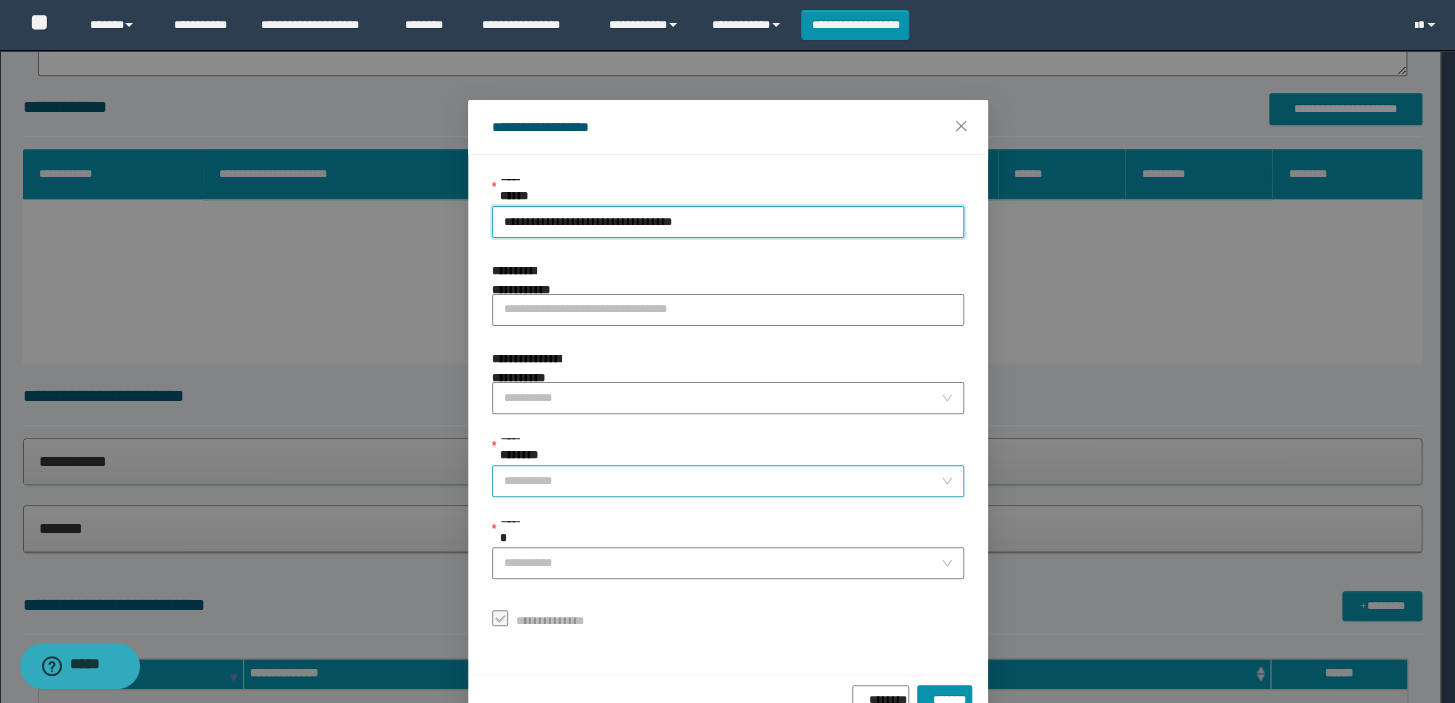 click on "**********" at bounding box center [722, 481] 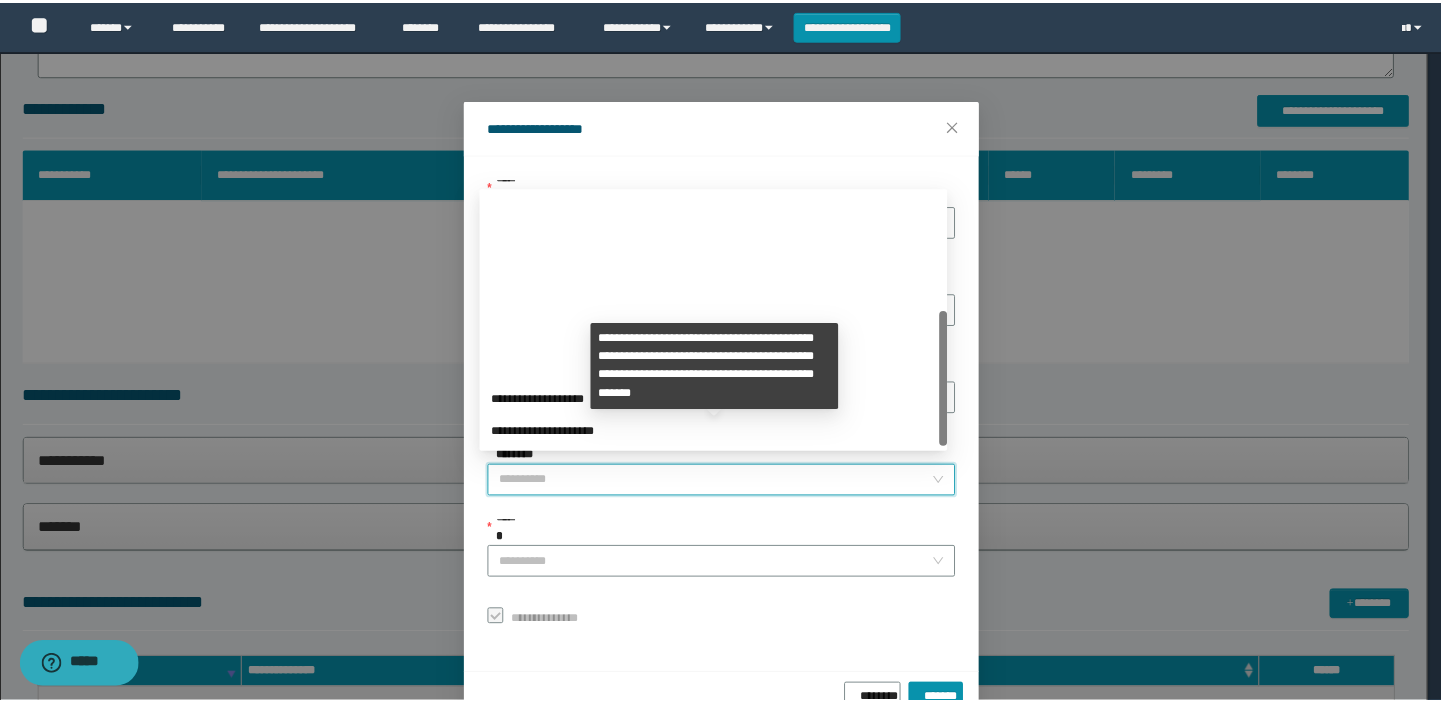 scroll, scrollTop: 223, scrollLeft: 0, axis: vertical 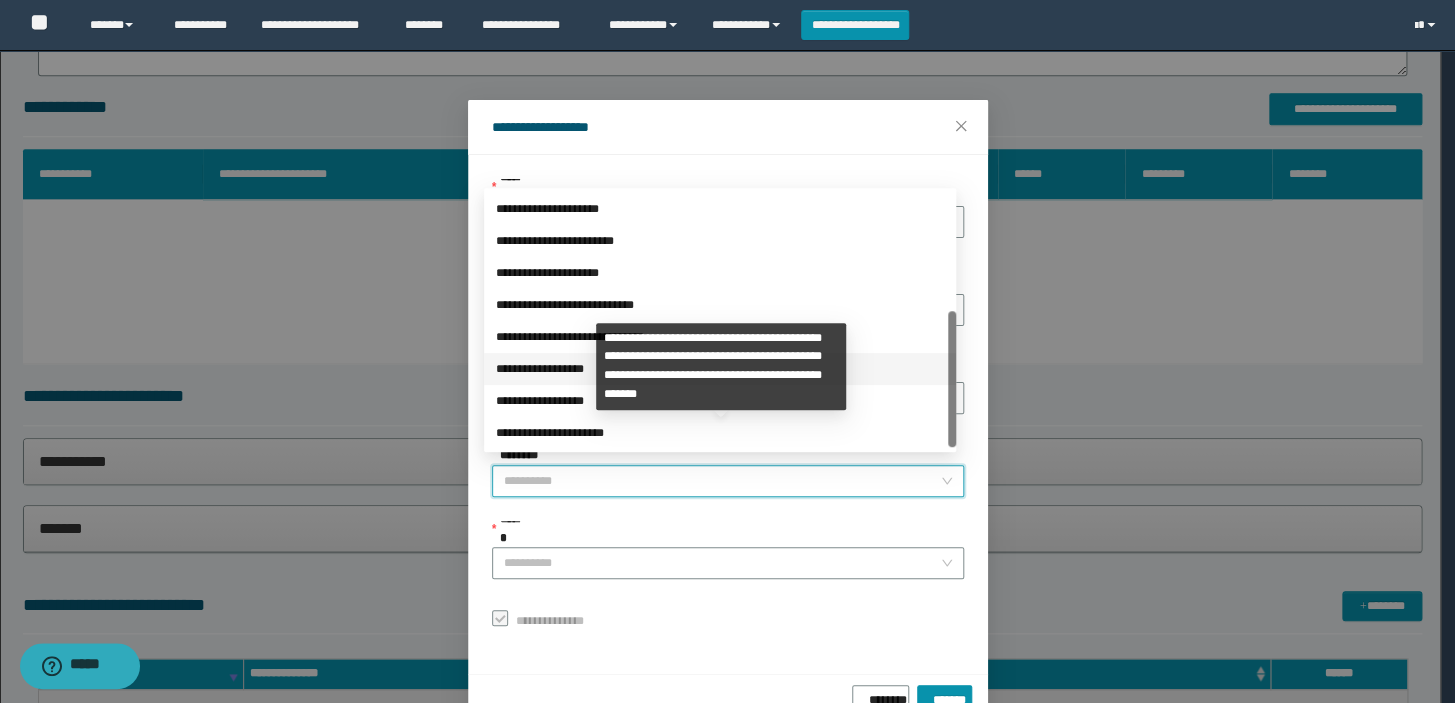 click on "**********" at bounding box center (720, 369) 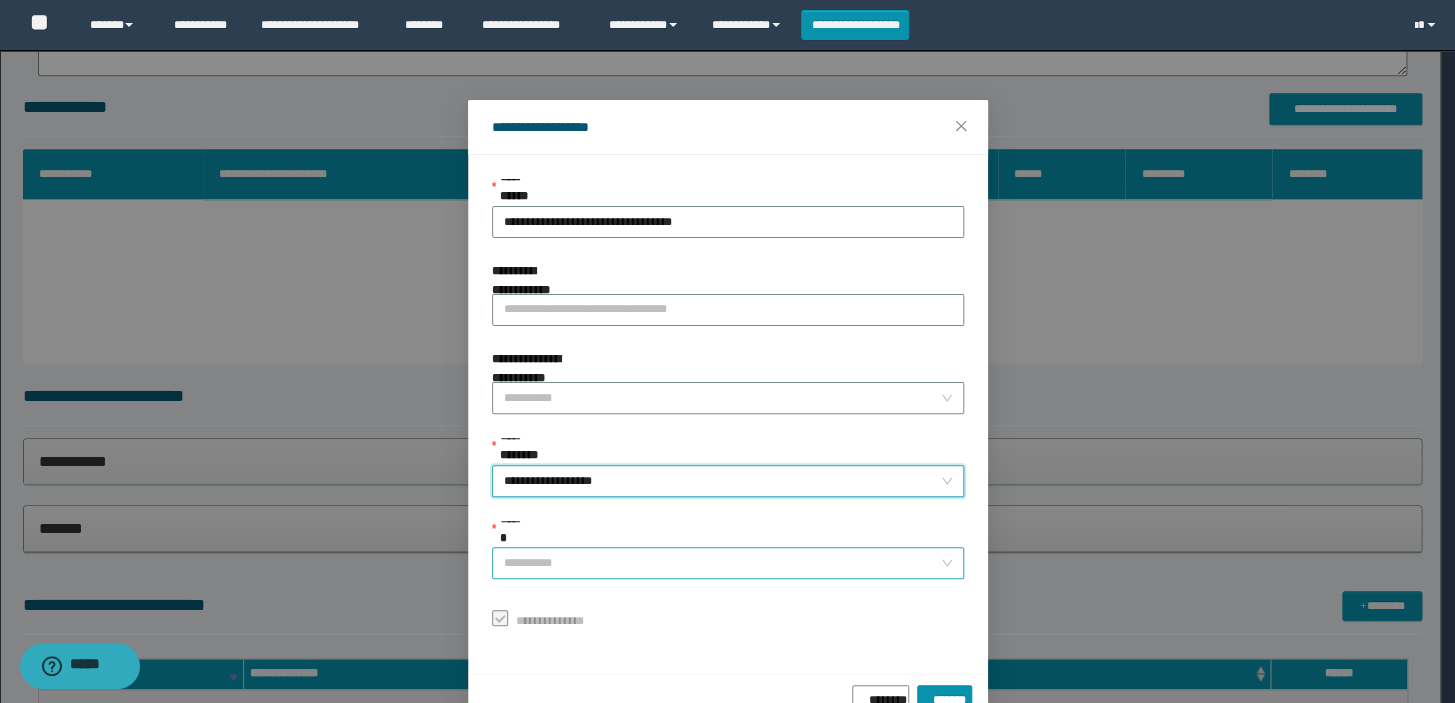 click on "******" at bounding box center (722, 563) 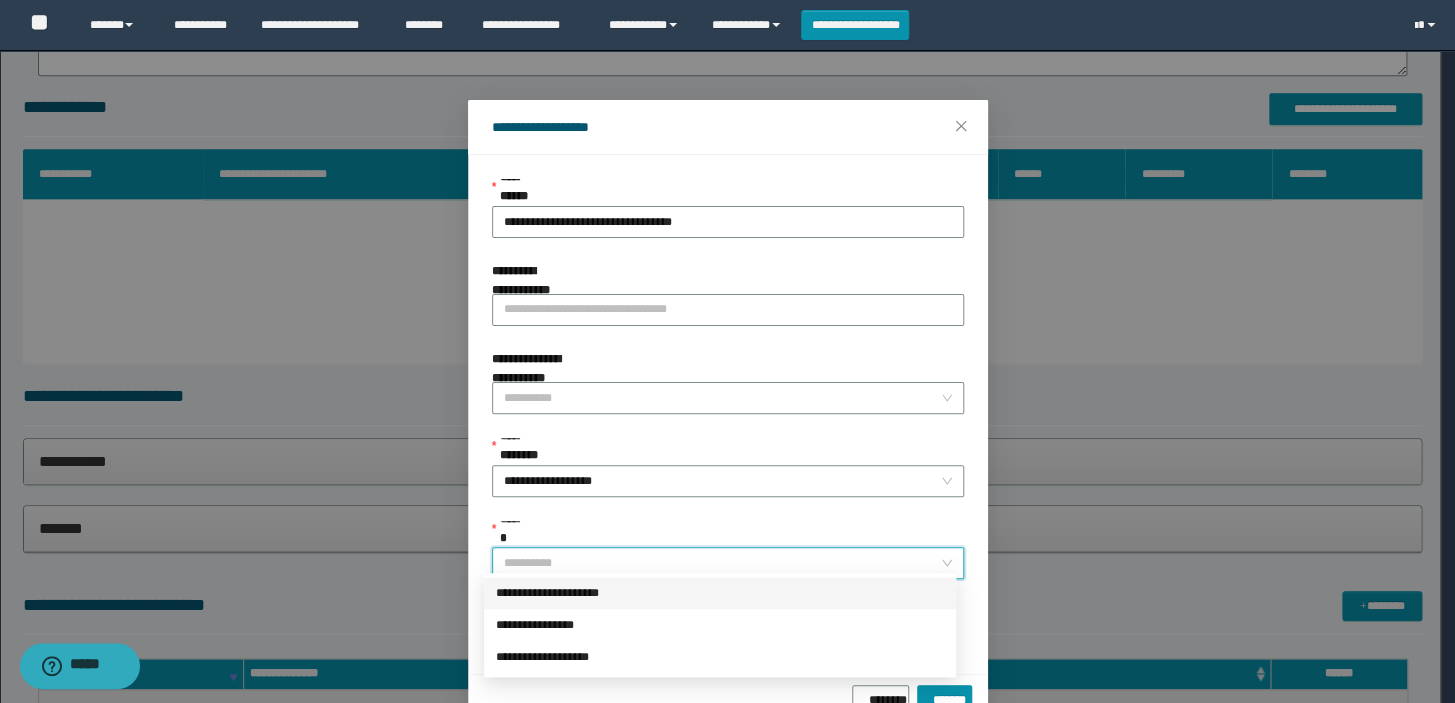 click on "**********" at bounding box center (720, 593) 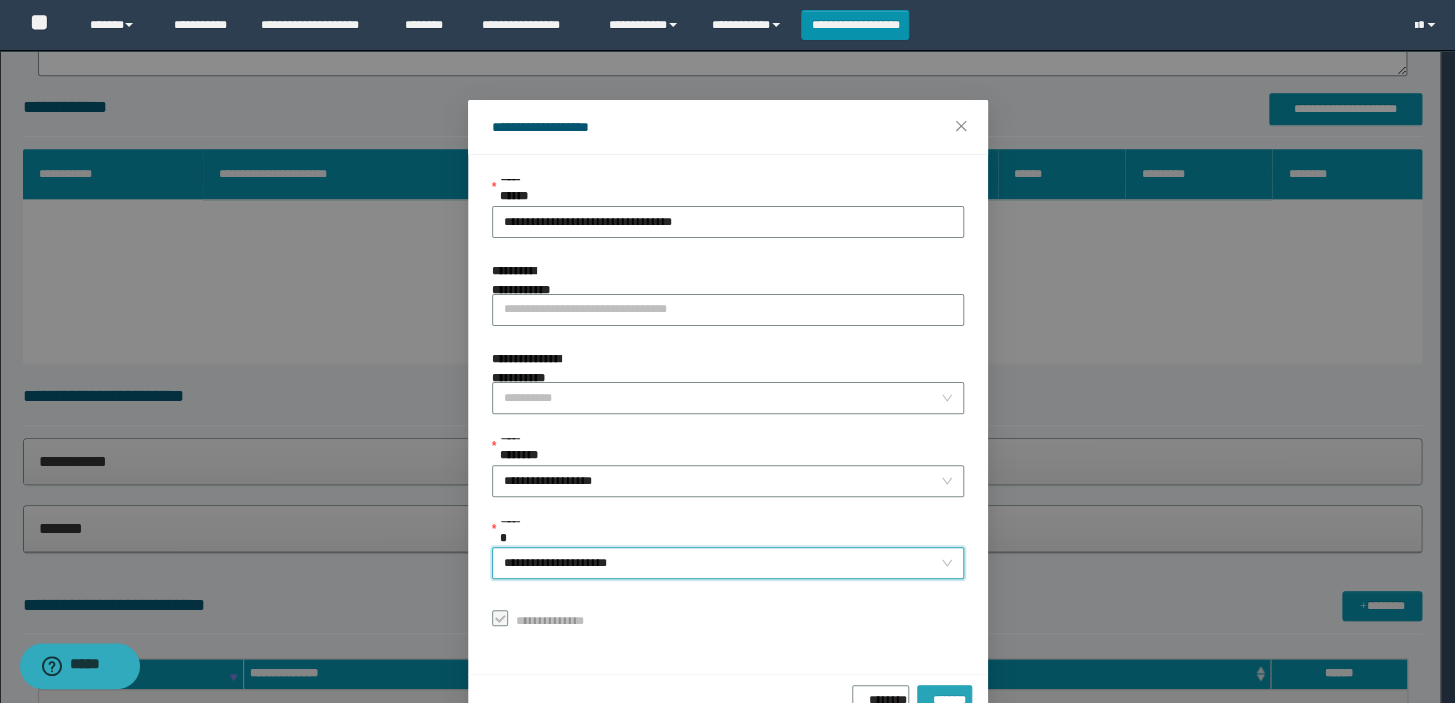 click on "*******" at bounding box center (944, 696) 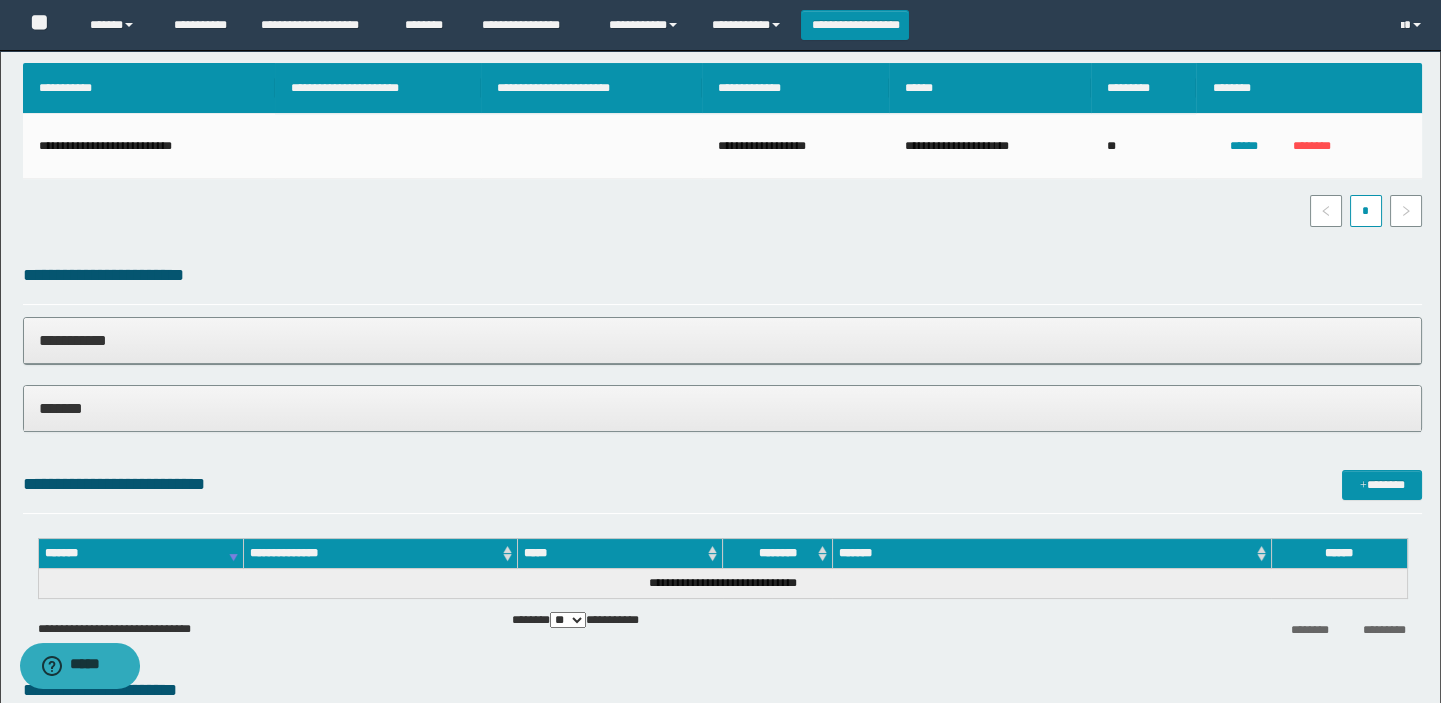 scroll, scrollTop: 727, scrollLeft: 0, axis: vertical 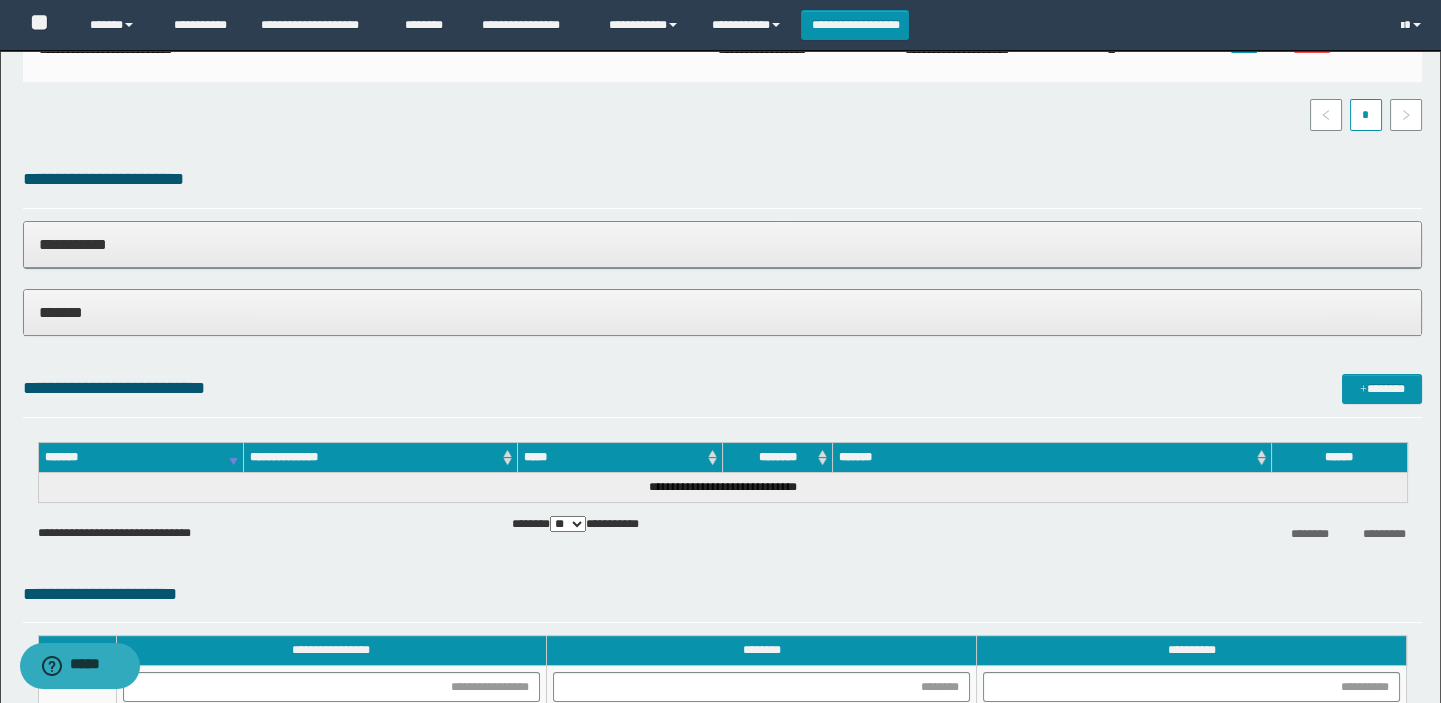click on "*******" at bounding box center (723, 312) 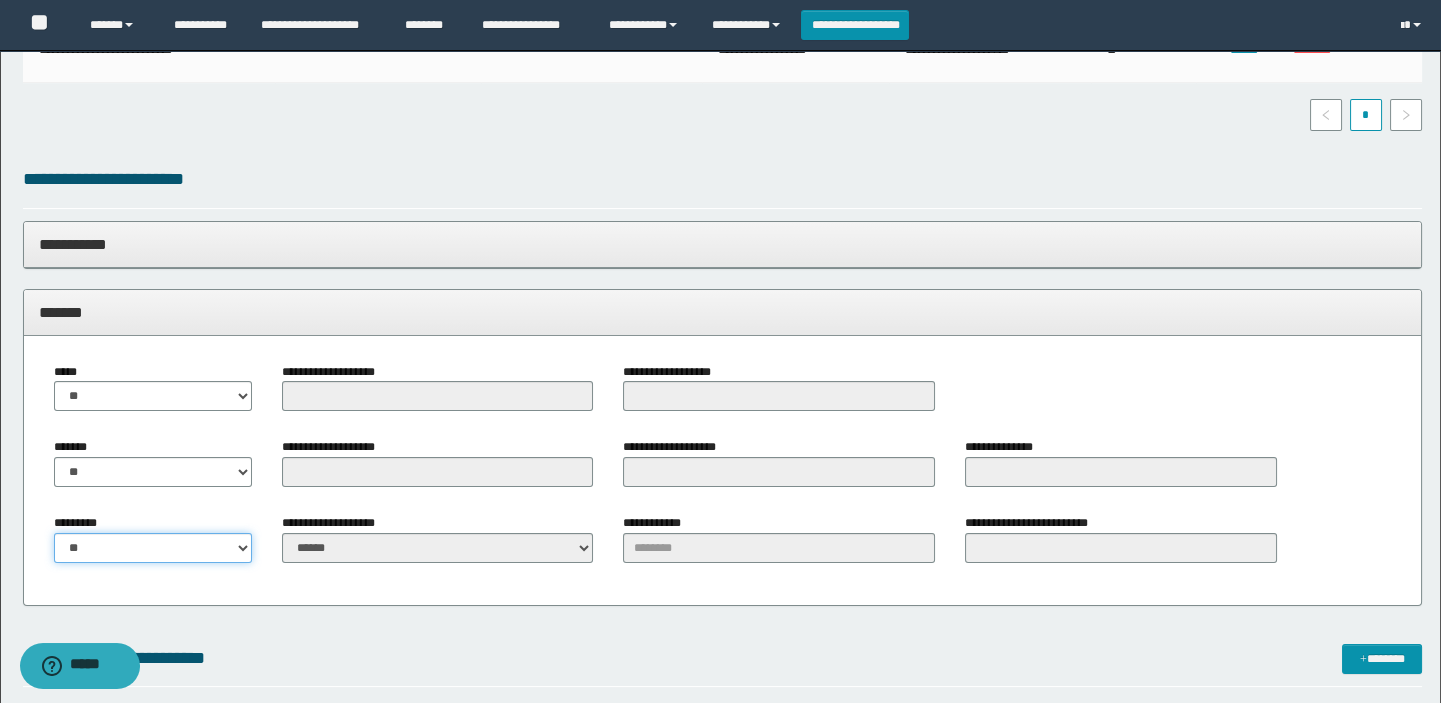 drag, startPoint x: 112, startPoint y: 548, endPoint x: 108, endPoint y: 560, distance: 12.649111 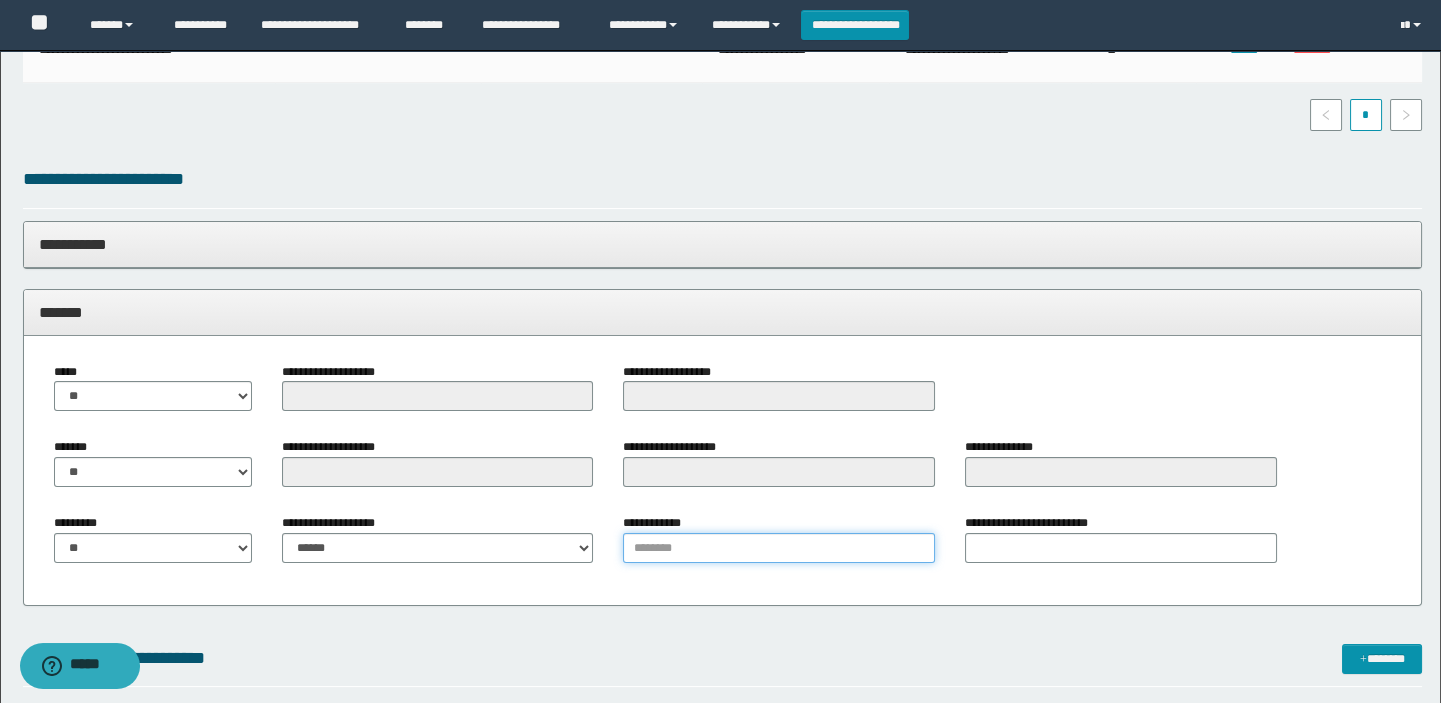 click on "**********" at bounding box center (779, 548) 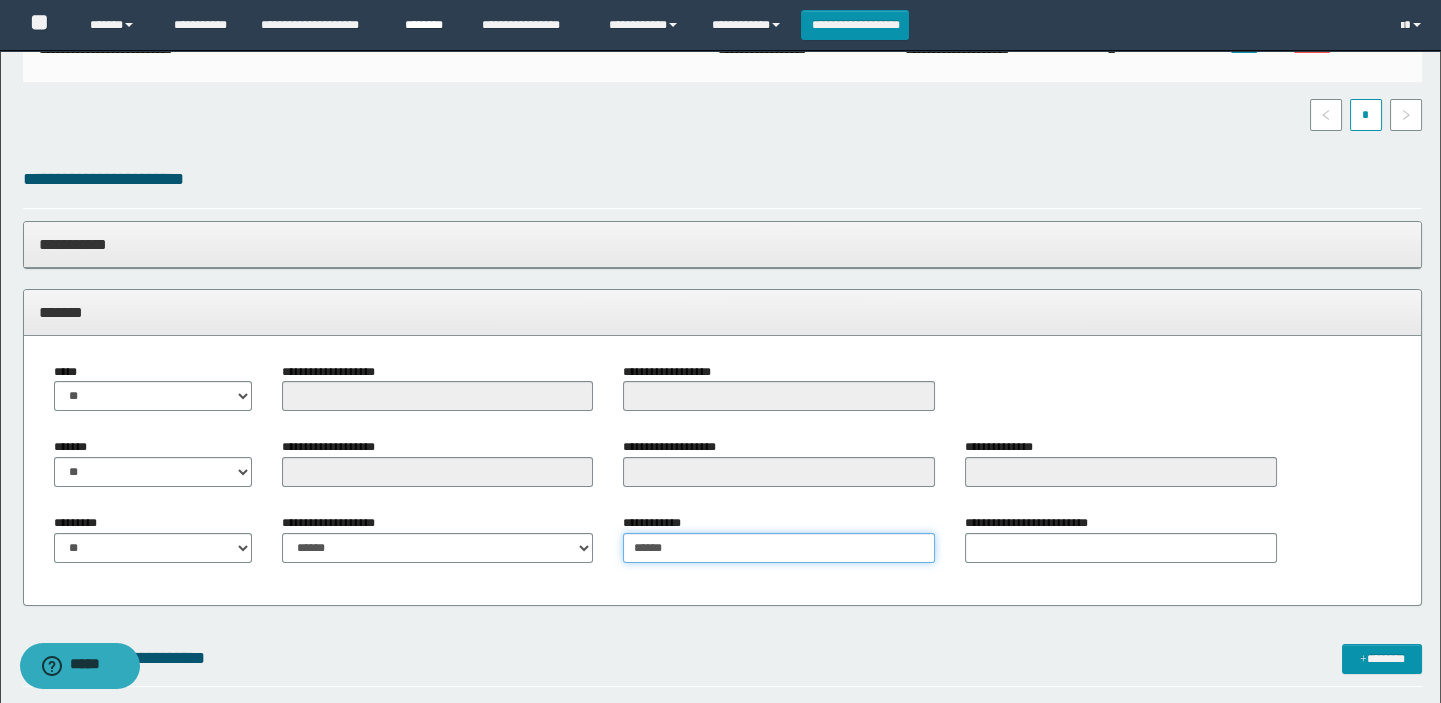 type on "******" 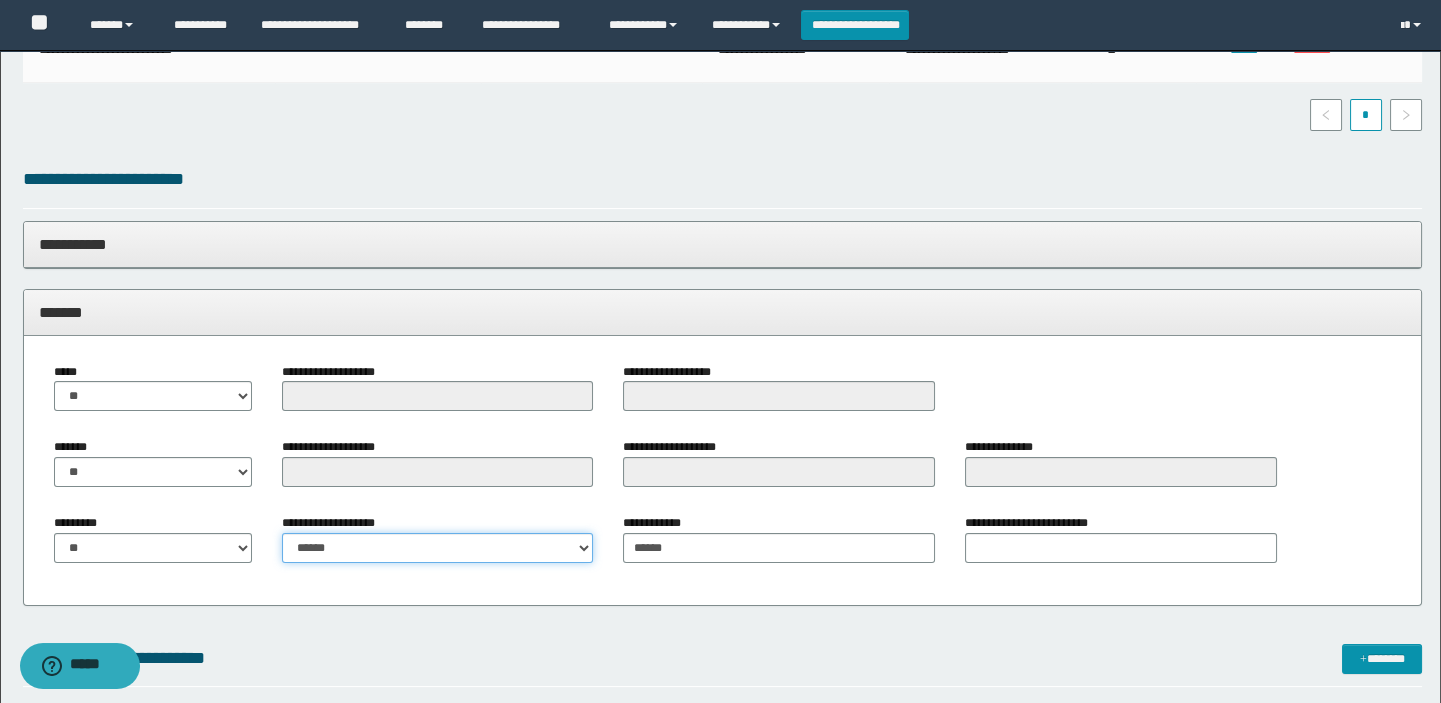 click on "**********" at bounding box center [438, 548] 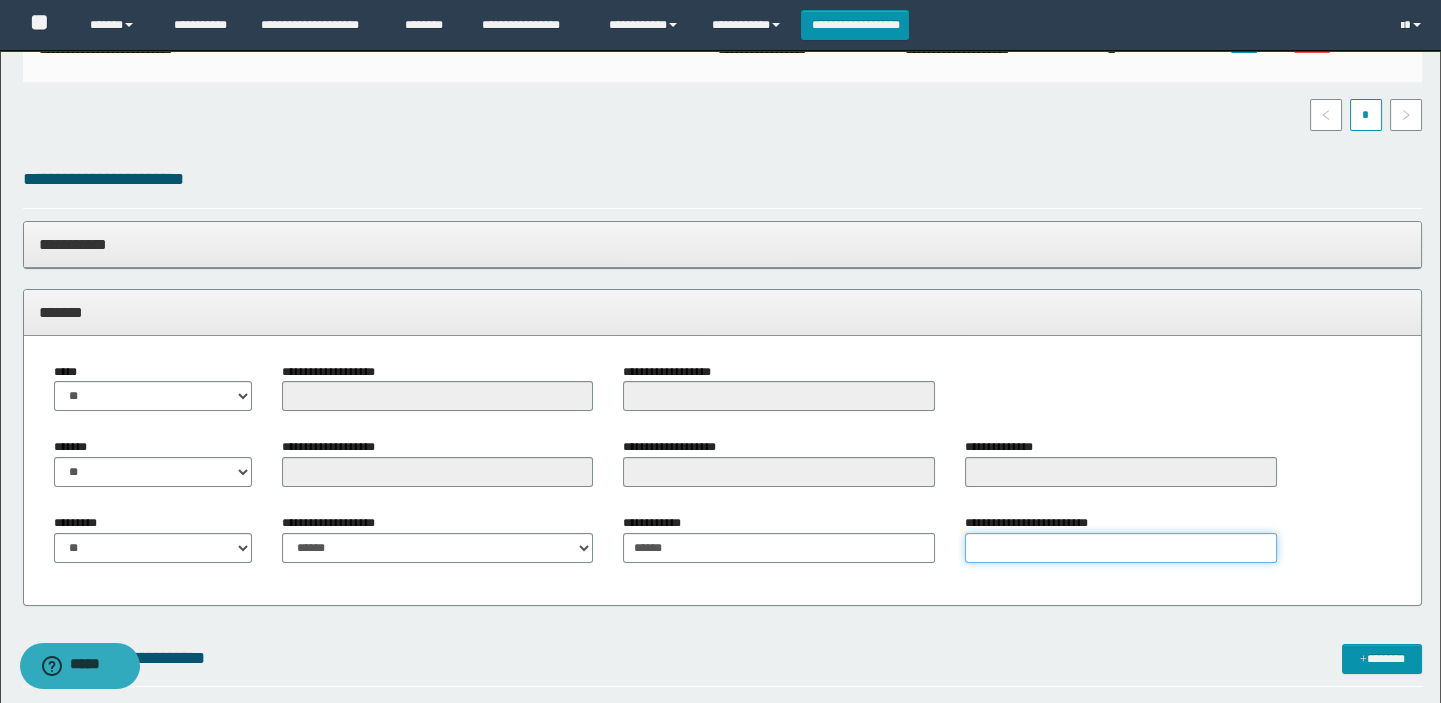click on "**********" at bounding box center (1121, 548) 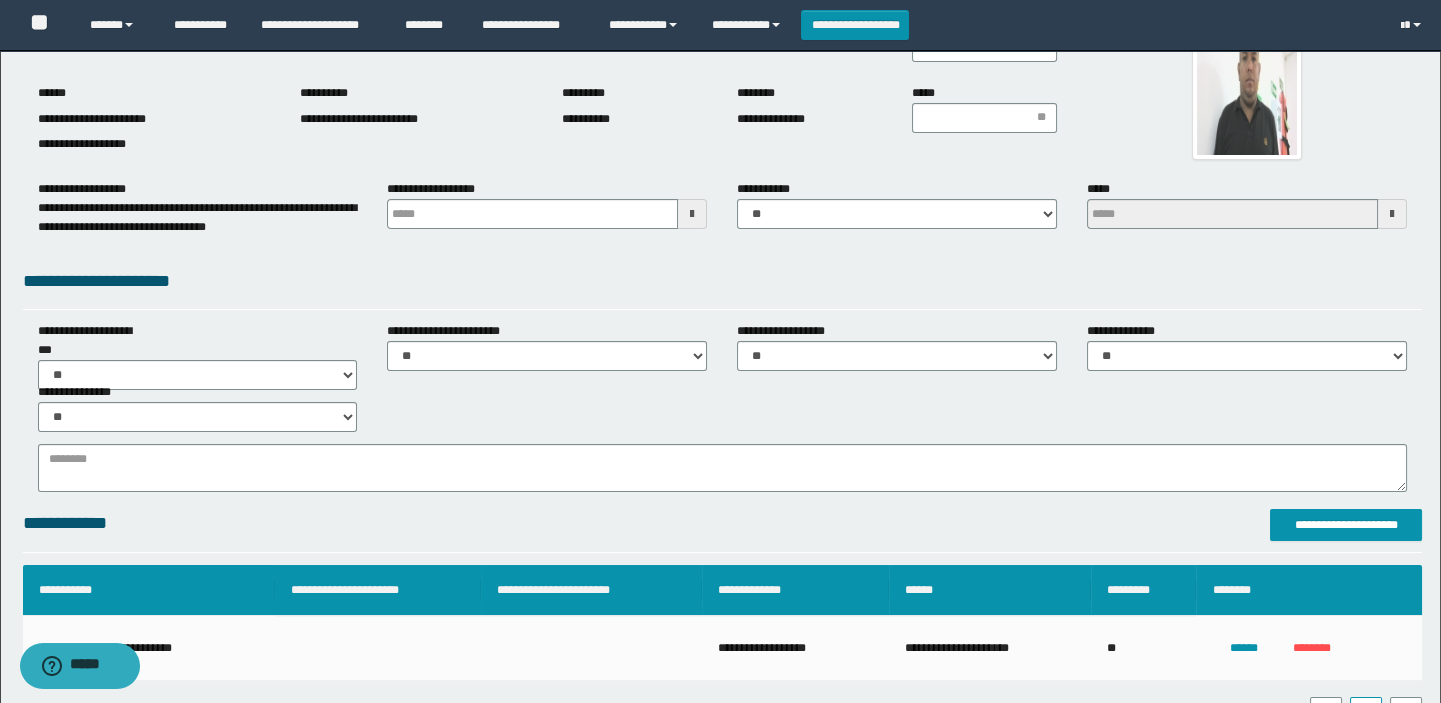 scroll, scrollTop: 0, scrollLeft: 0, axis: both 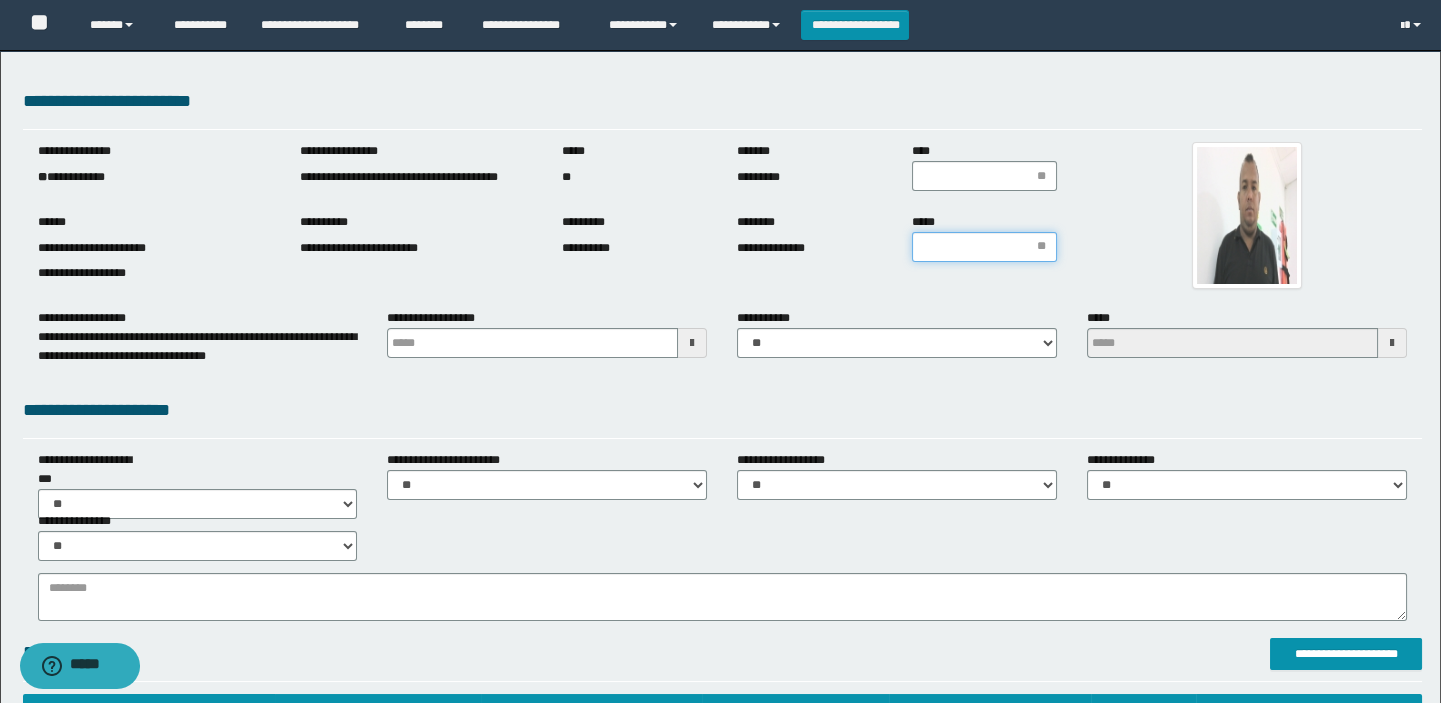 click on "*****" at bounding box center [984, 247] 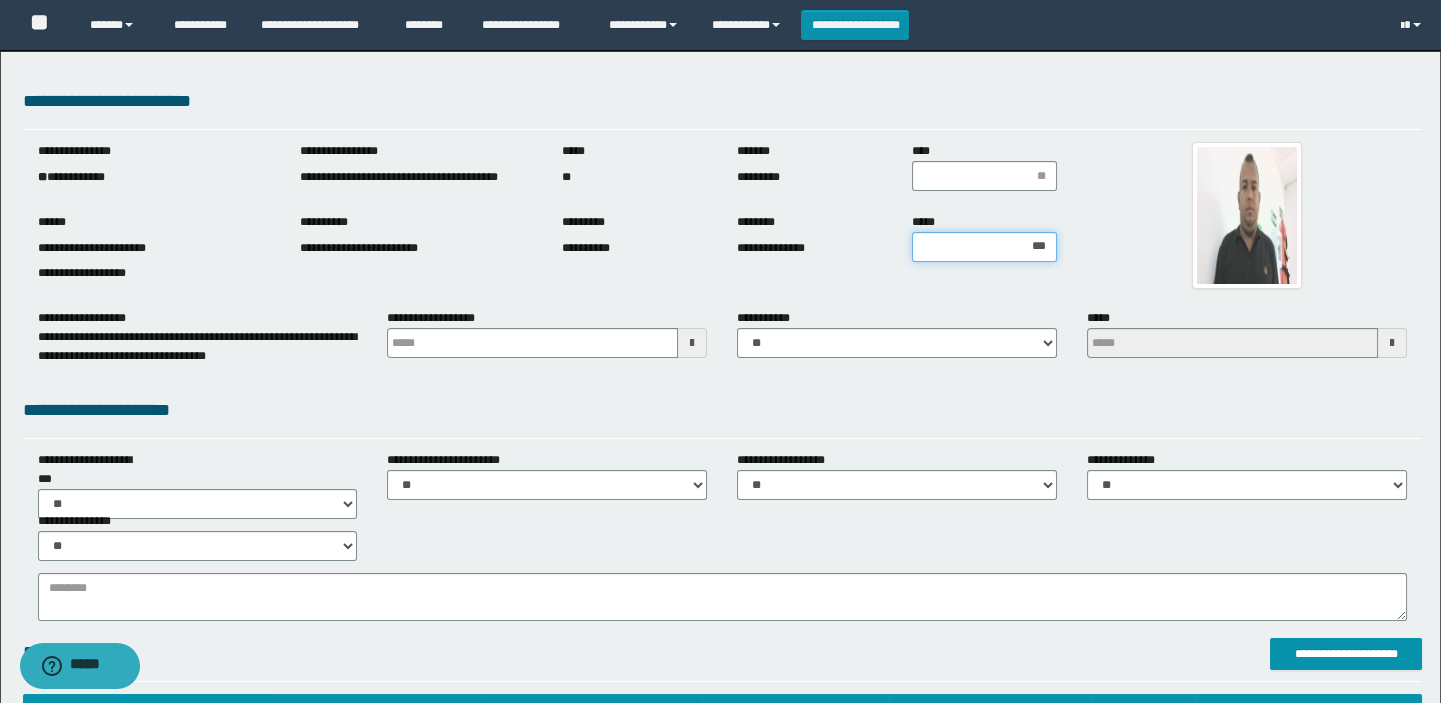 type on "****" 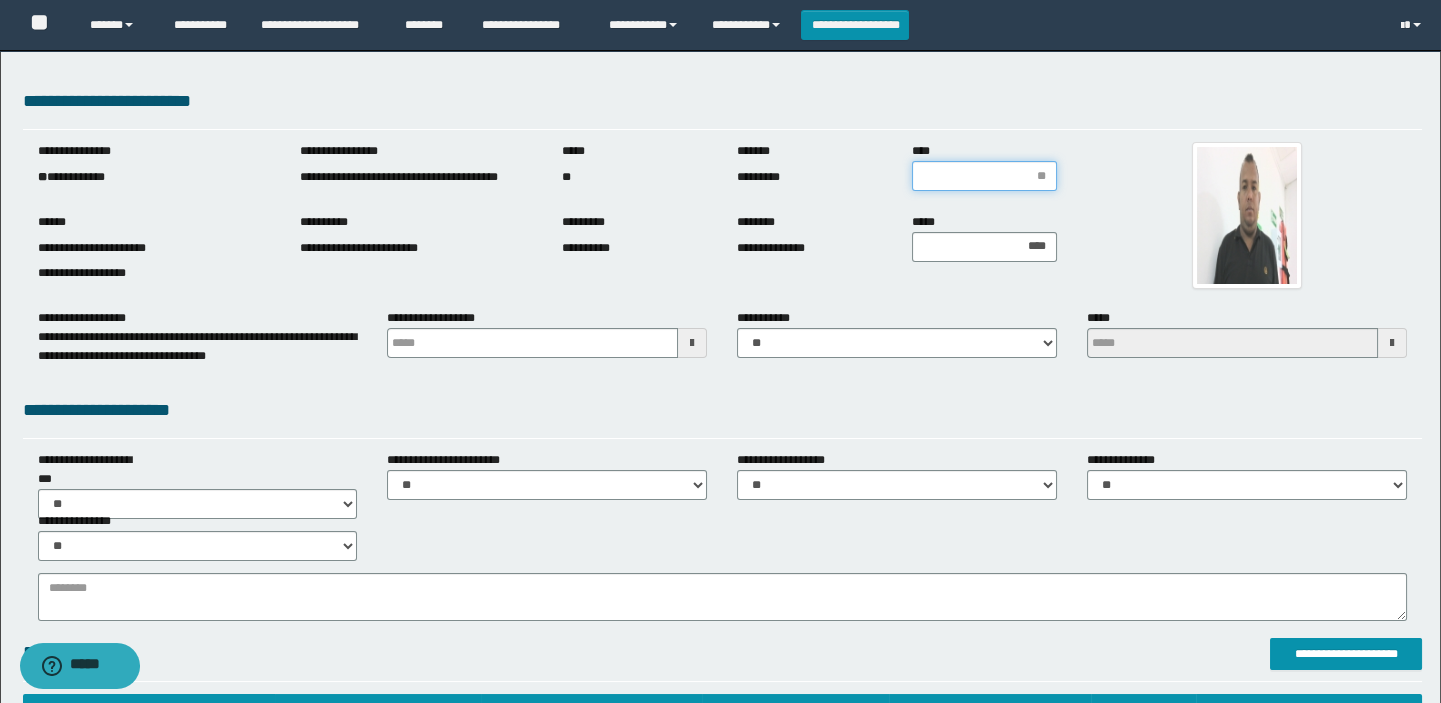 click on "****" at bounding box center (984, 176) 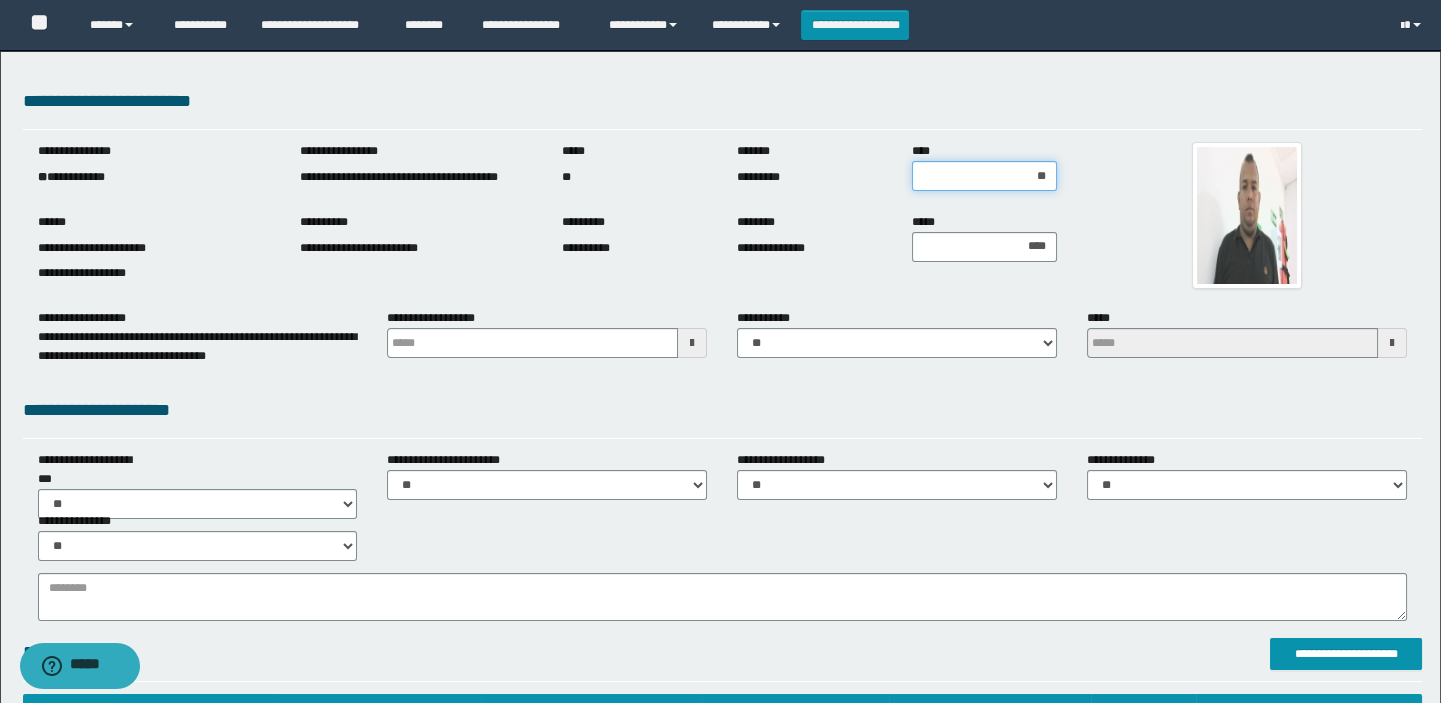 type on "***" 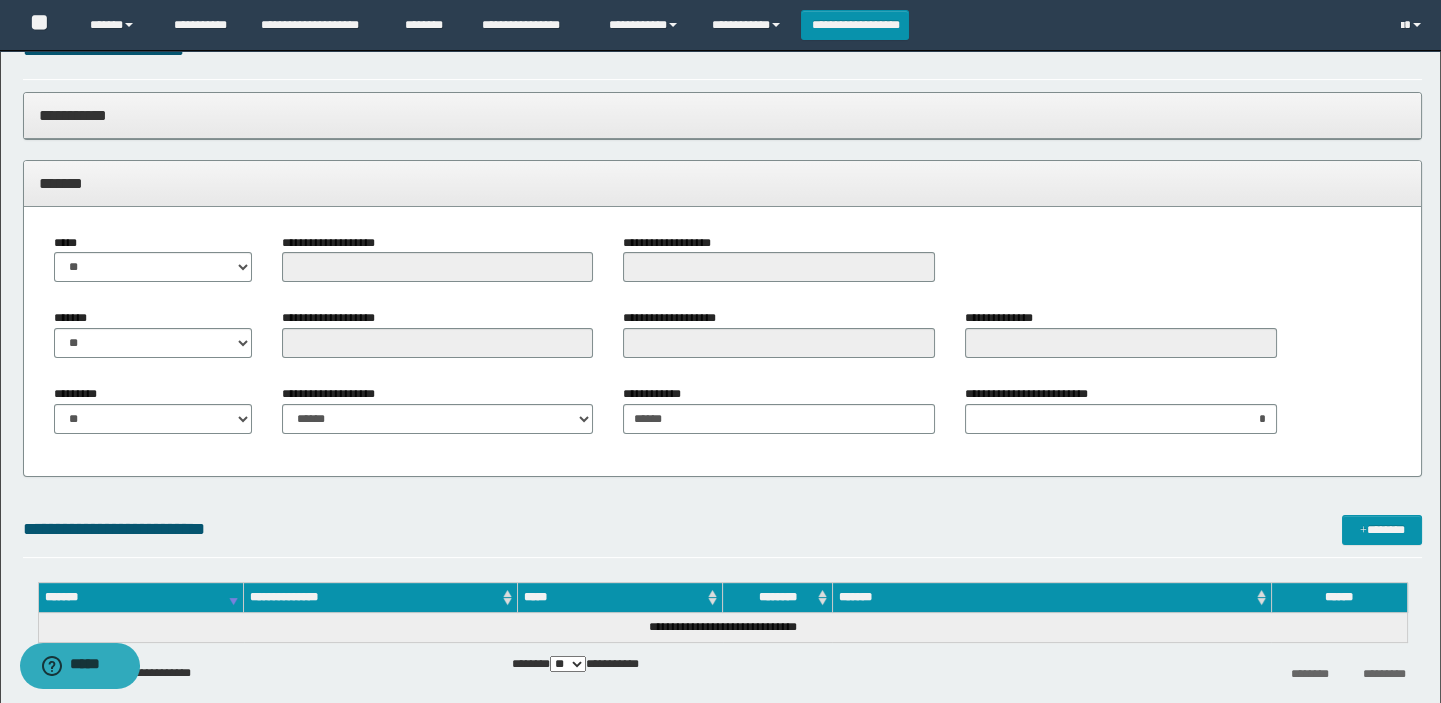 scroll, scrollTop: 1090, scrollLeft: 0, axis: vertical 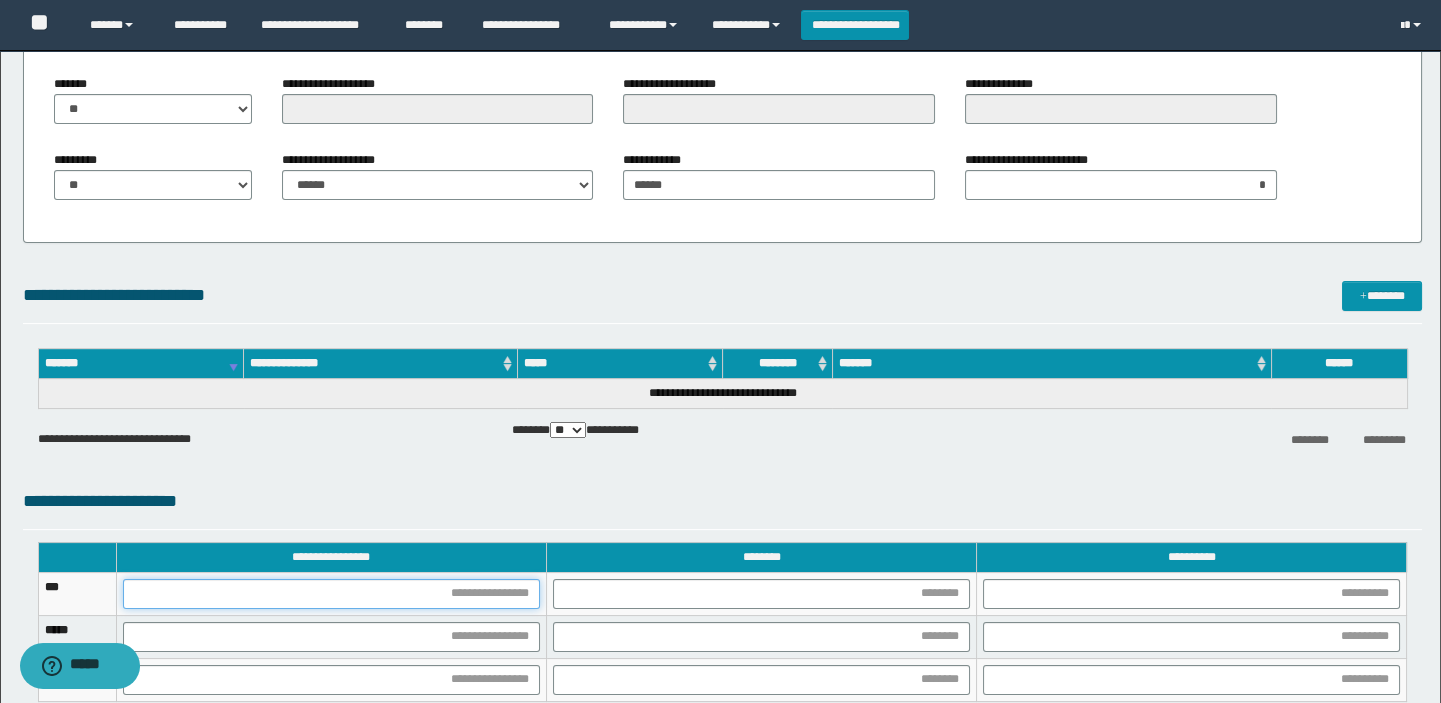 click at bounding box center [331, 594] 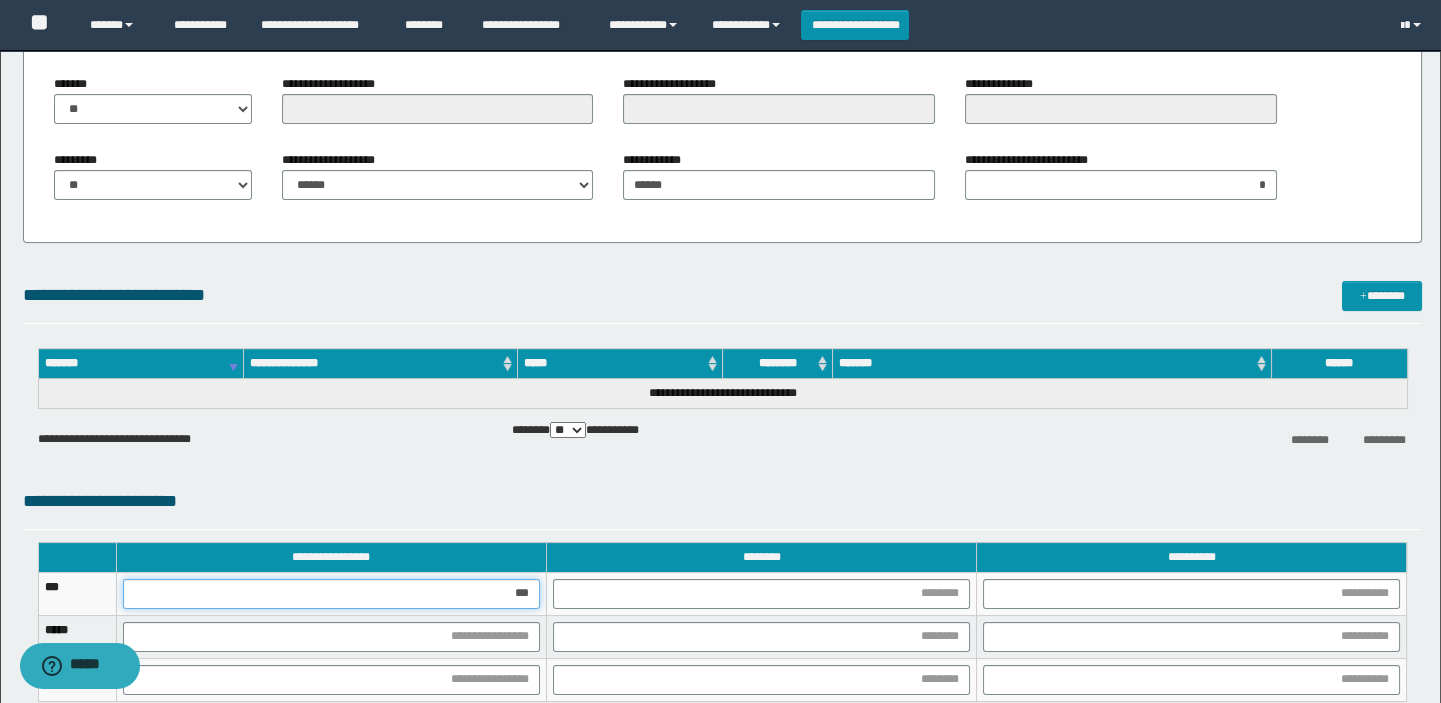 type on "****" 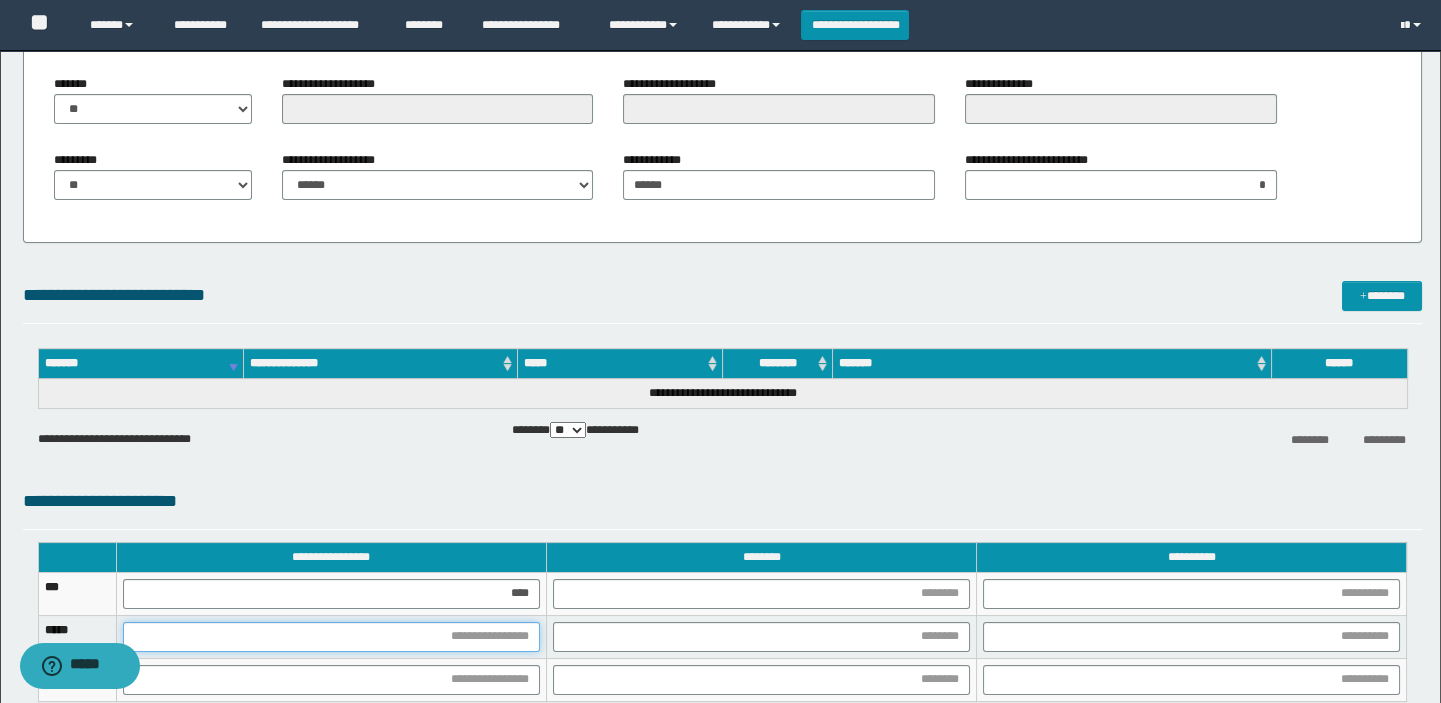 click at bounding box center (331, 637) 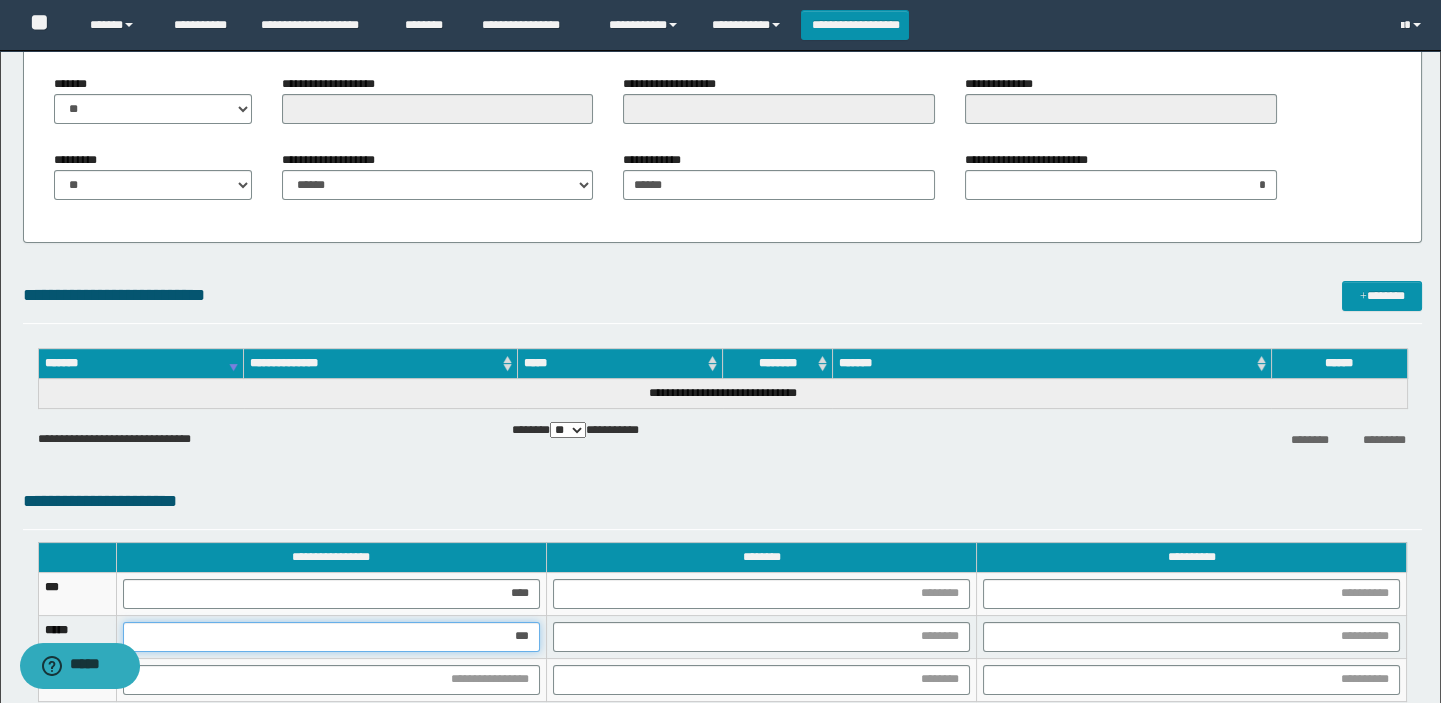 type on "****" 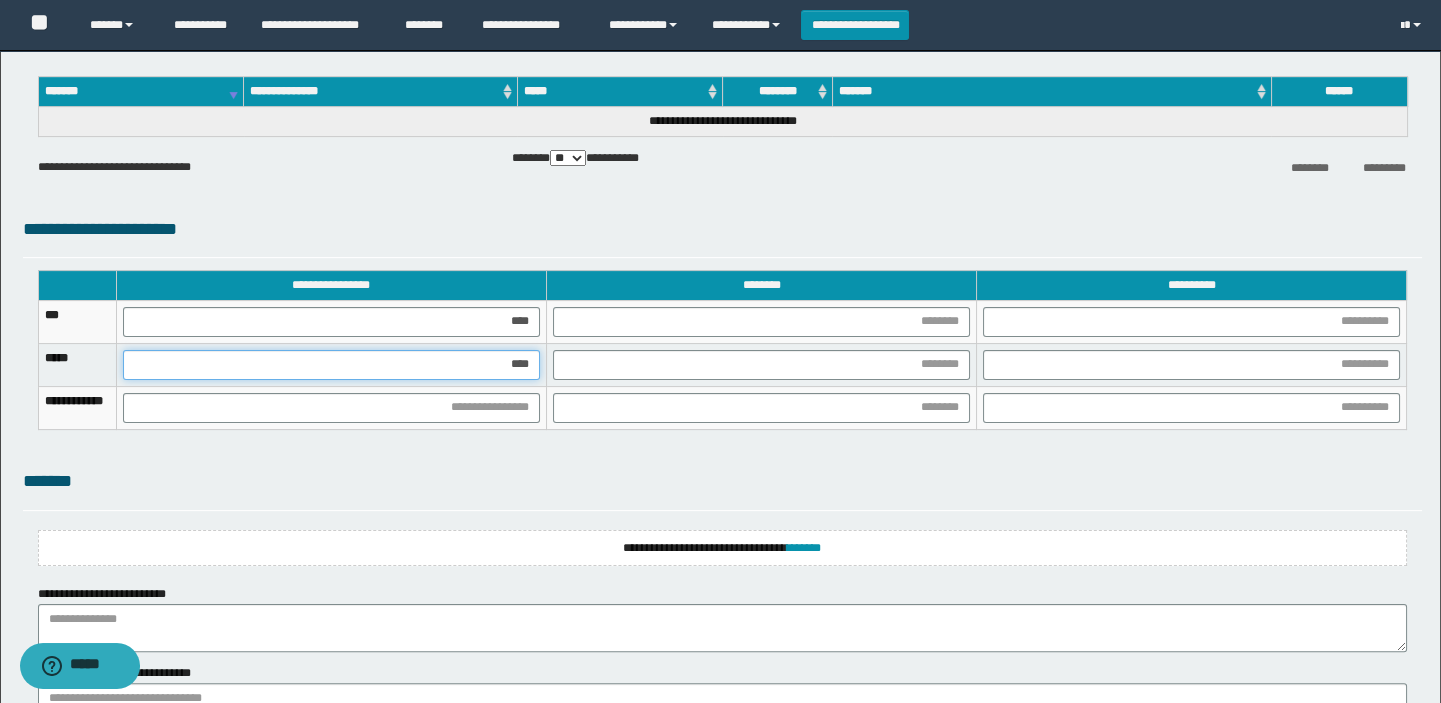 scroll, scrollTop: 1363, scrollLeft: 0, axis: vertical 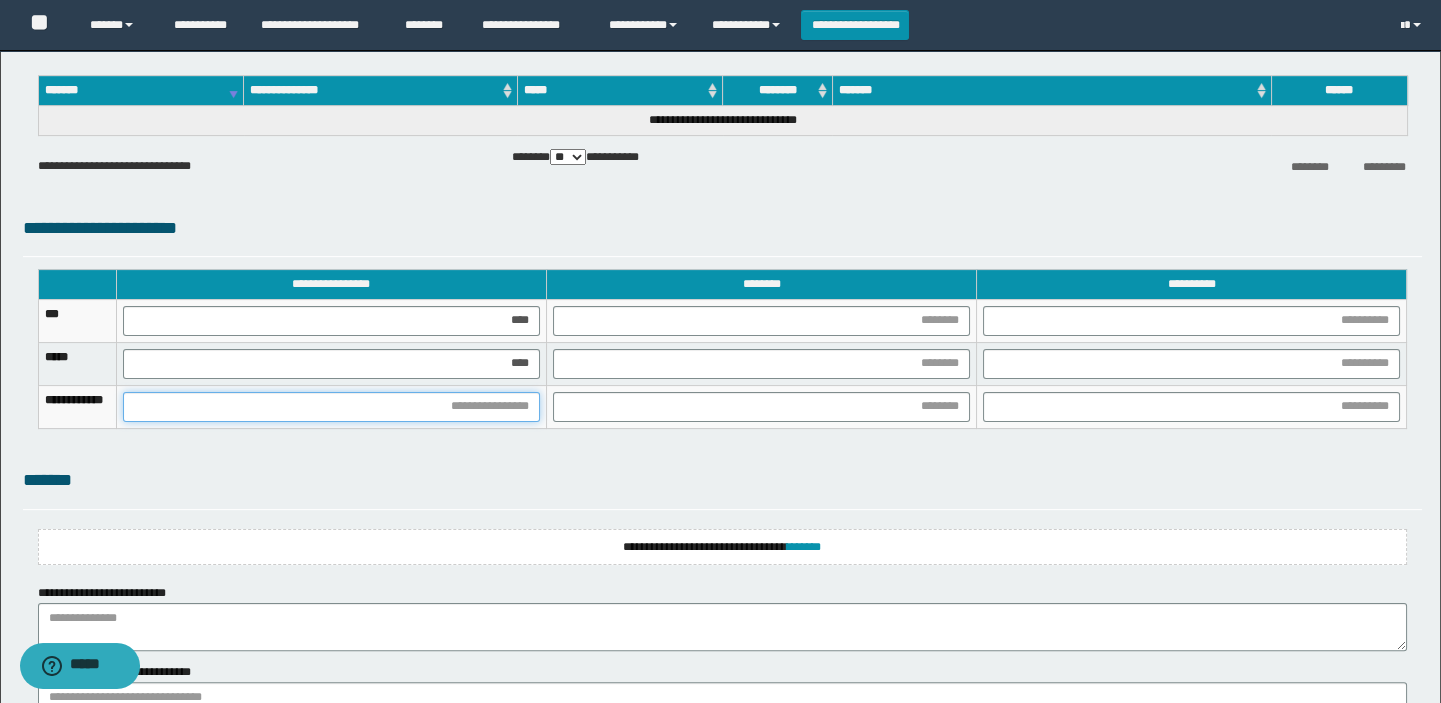 click at bounding box center [331, 407] 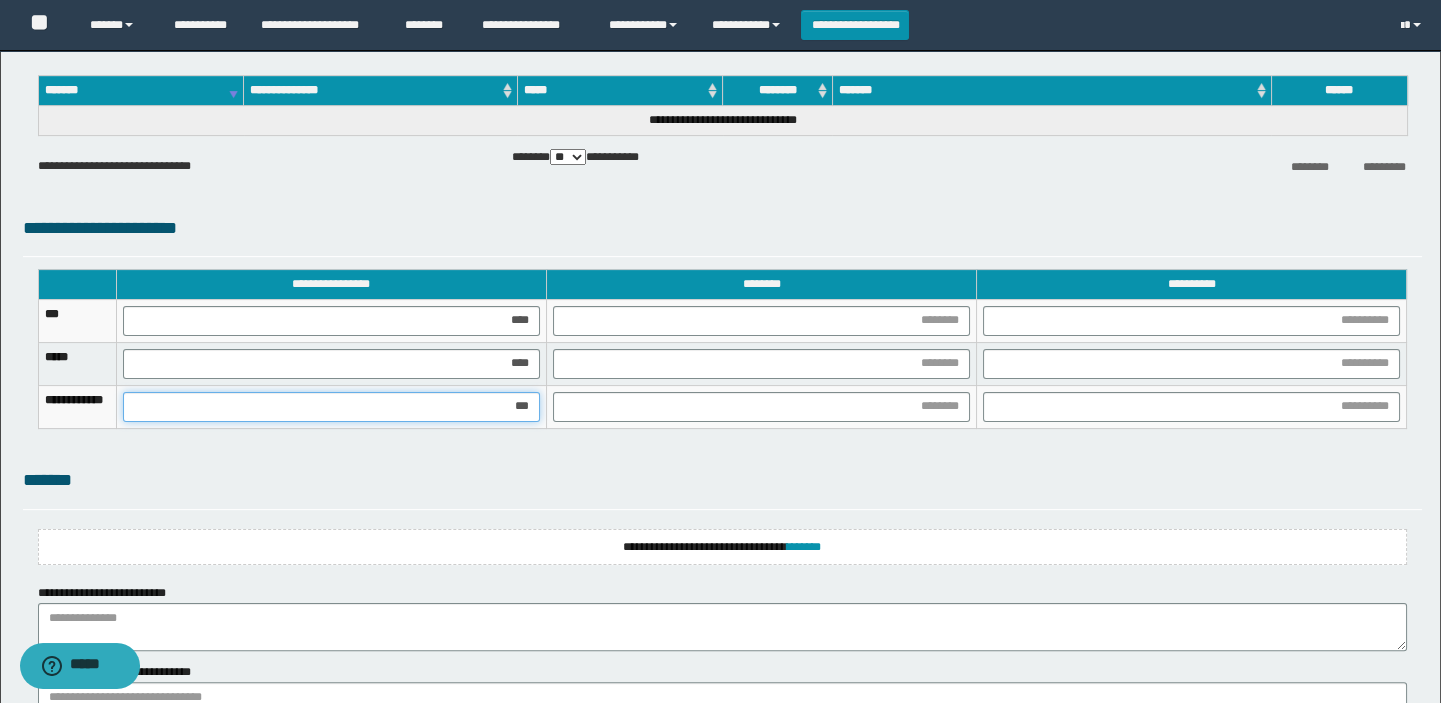 type on "****" 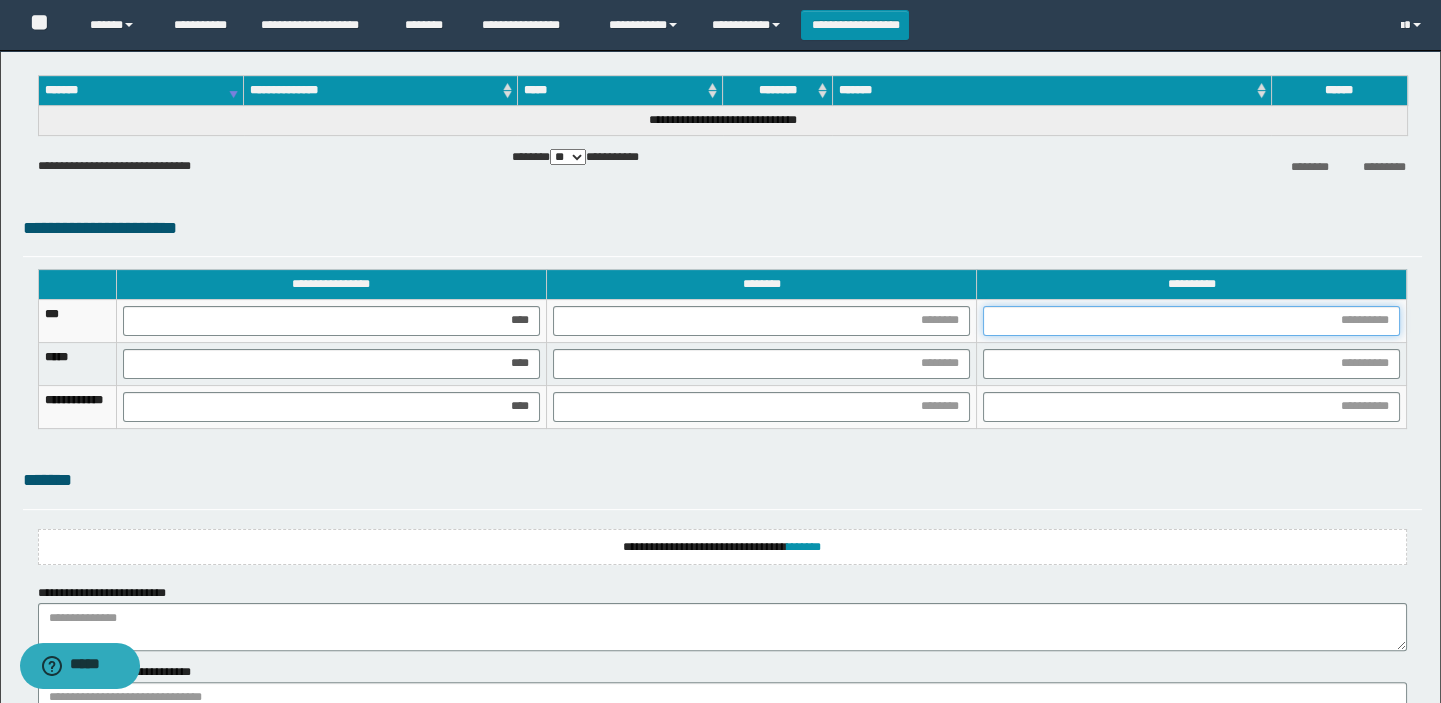 click at bounding box center (1191, 321) 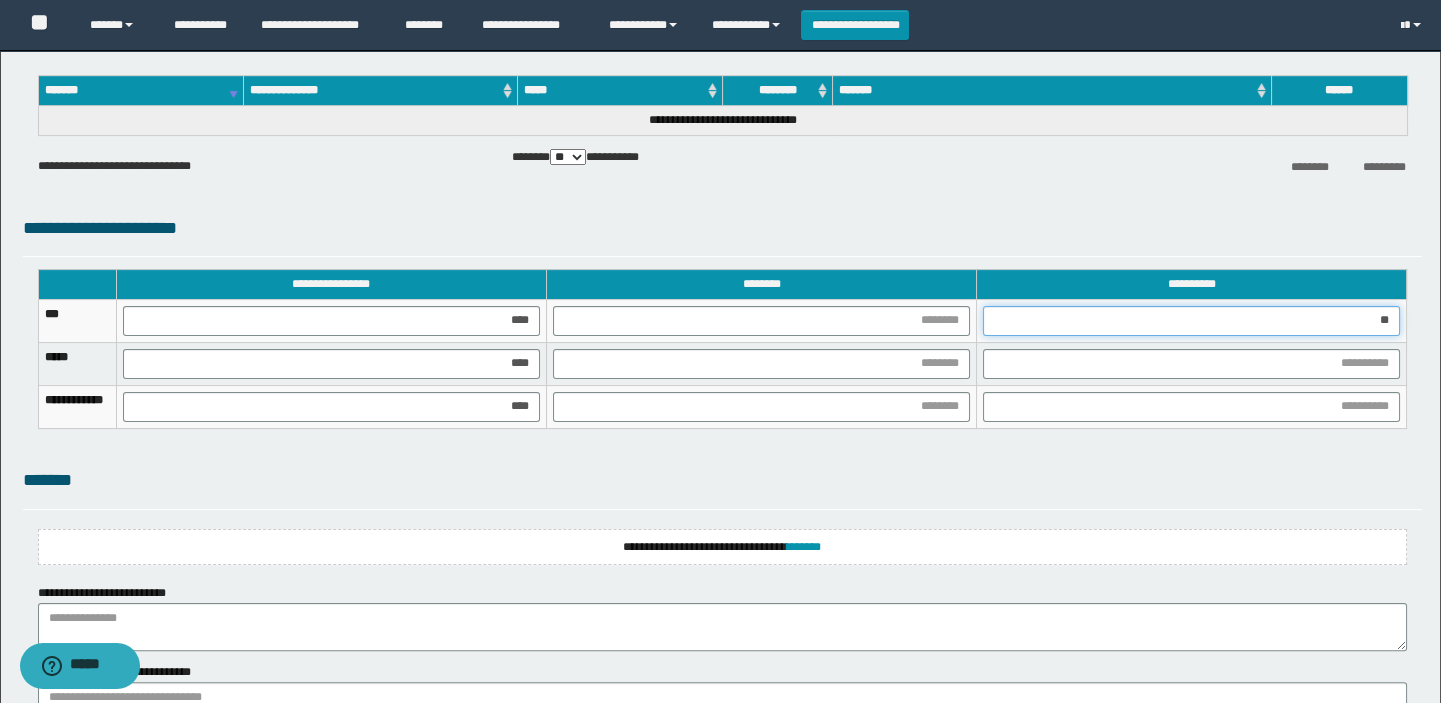 type on "***" 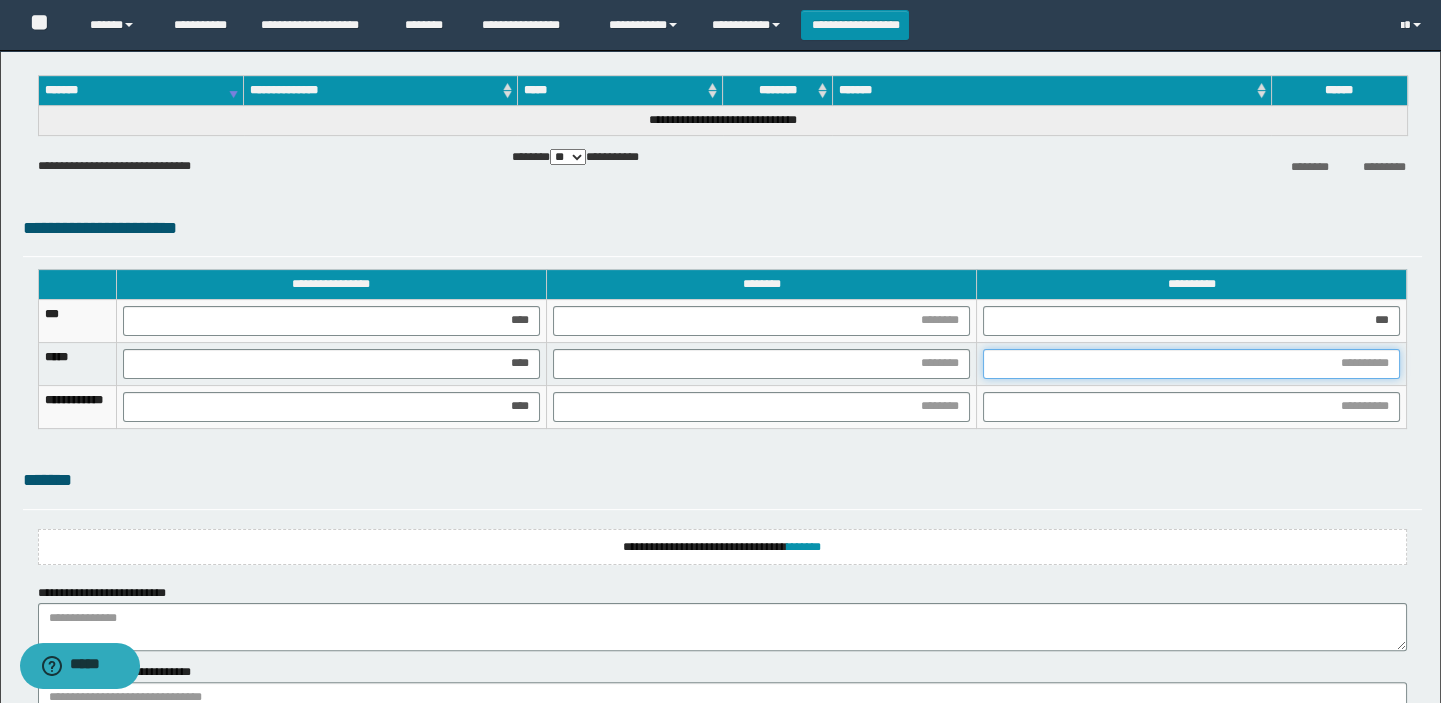 click at bounding box center (1191, 364) 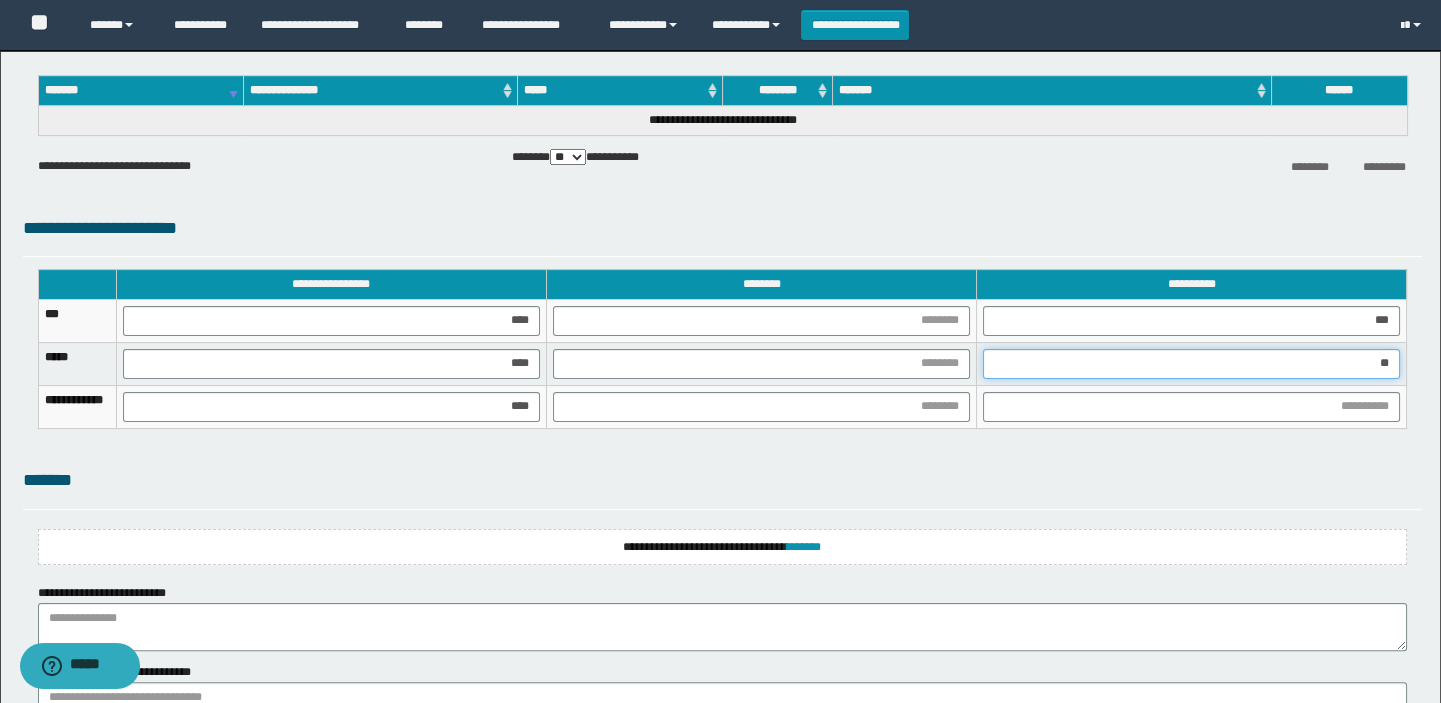 type on "***" 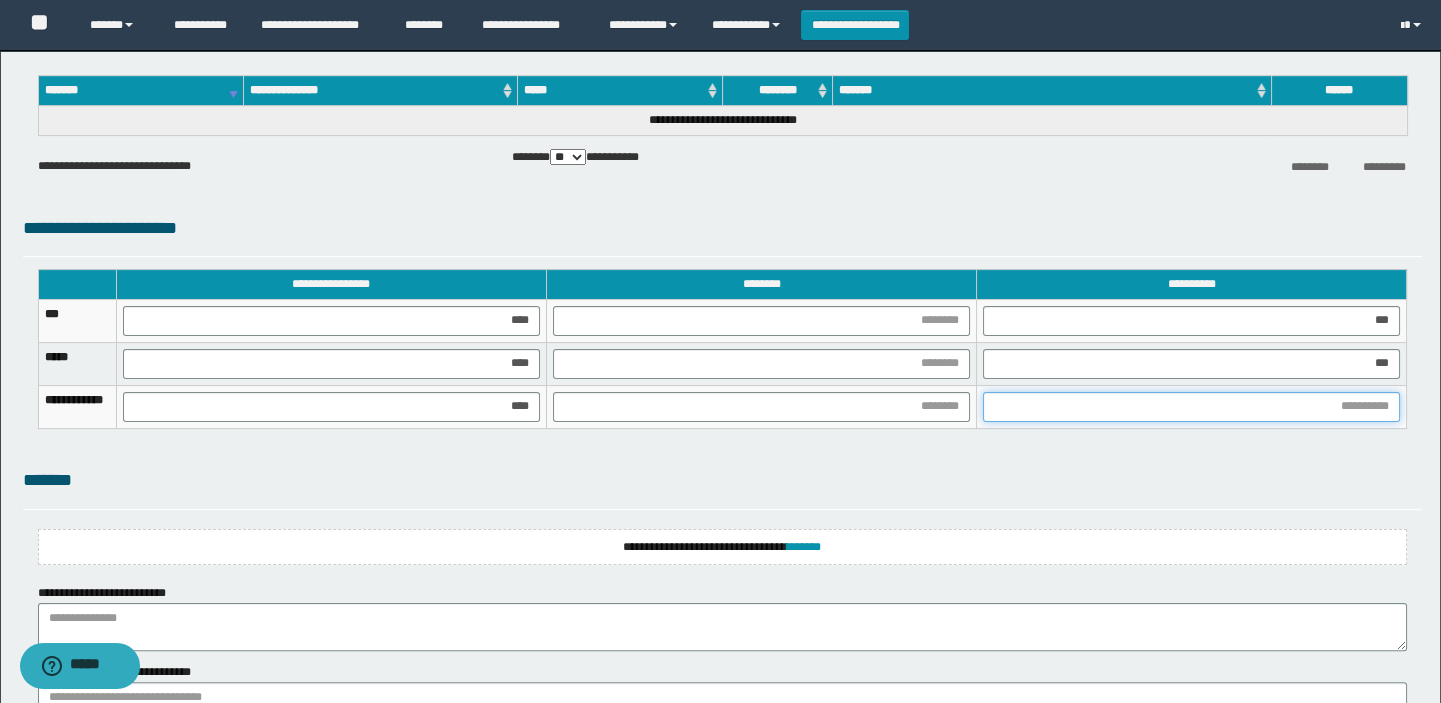 click at bounding box center [1191, 407] 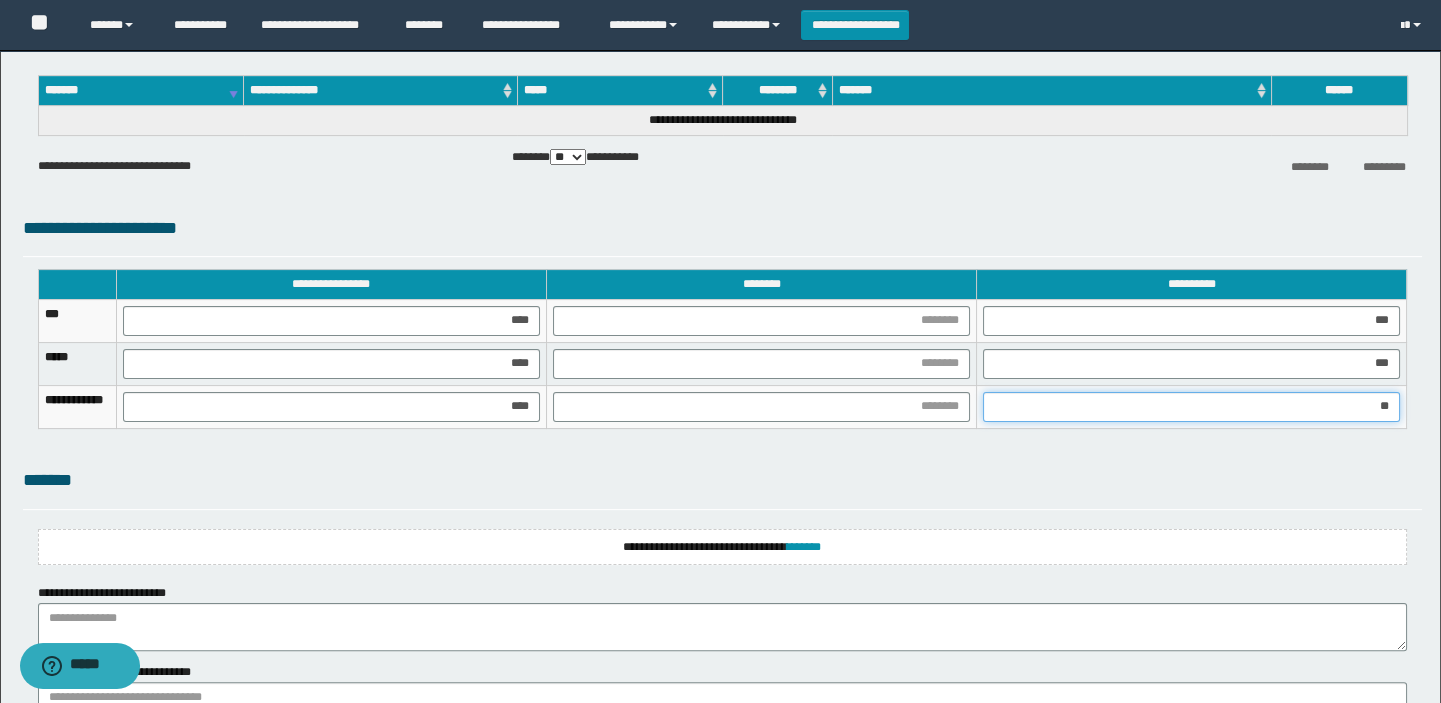 type on "***" 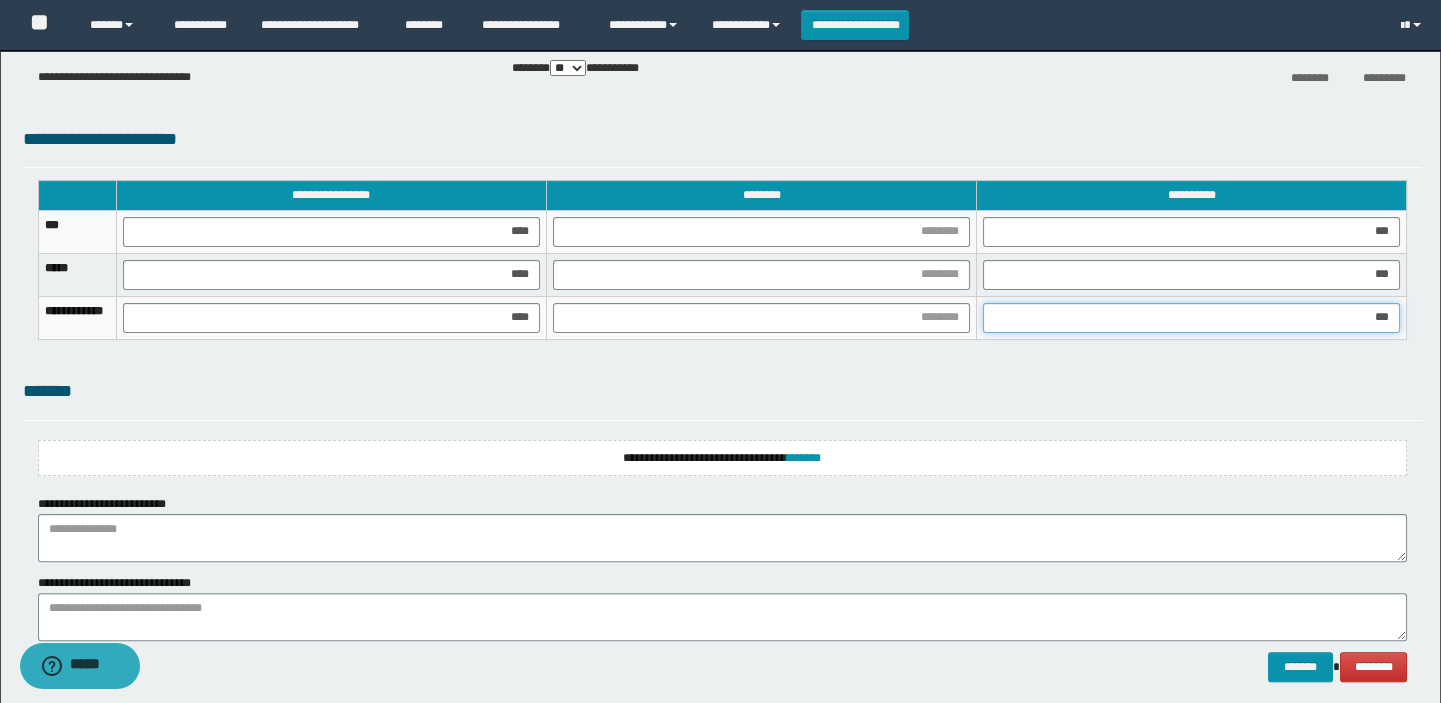 scroll, scrollTop: 1540, scrollLeft: 0, axis: vertical 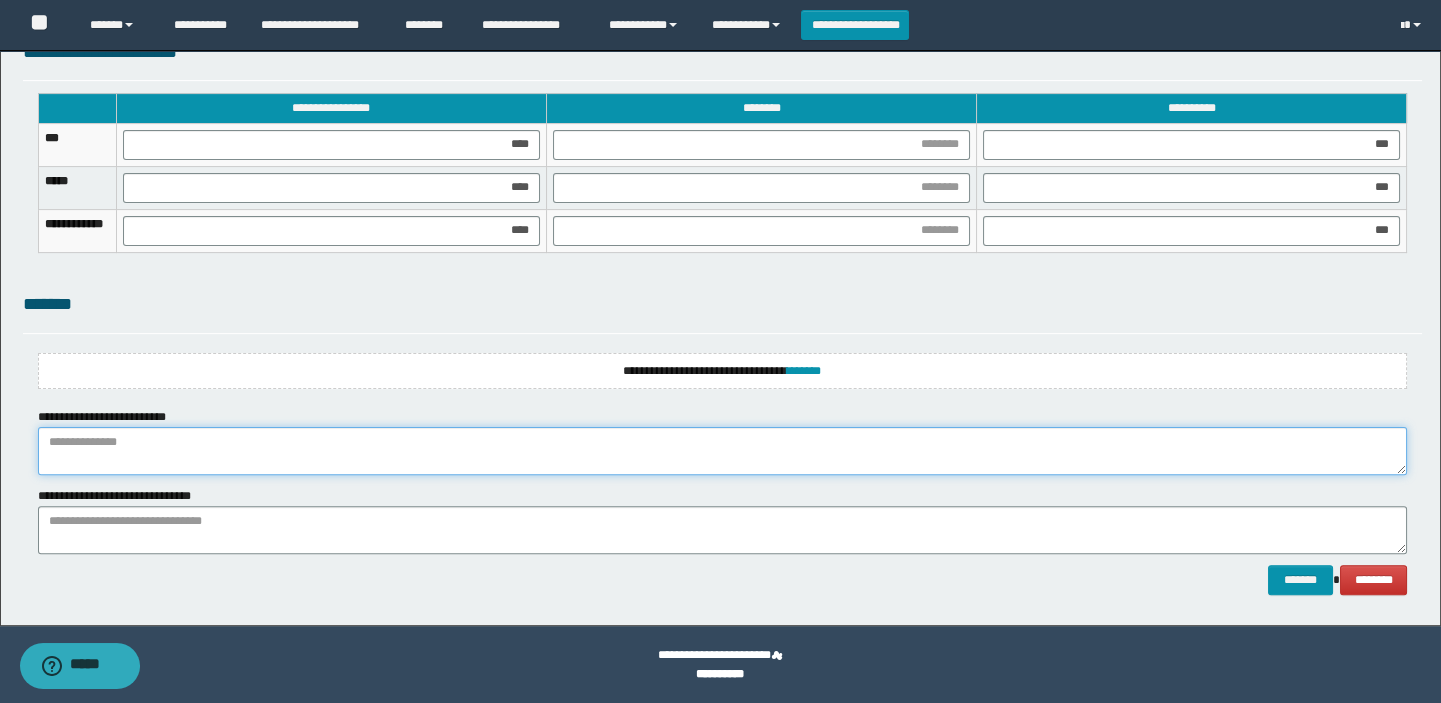 click at bounding box center (723, 451) 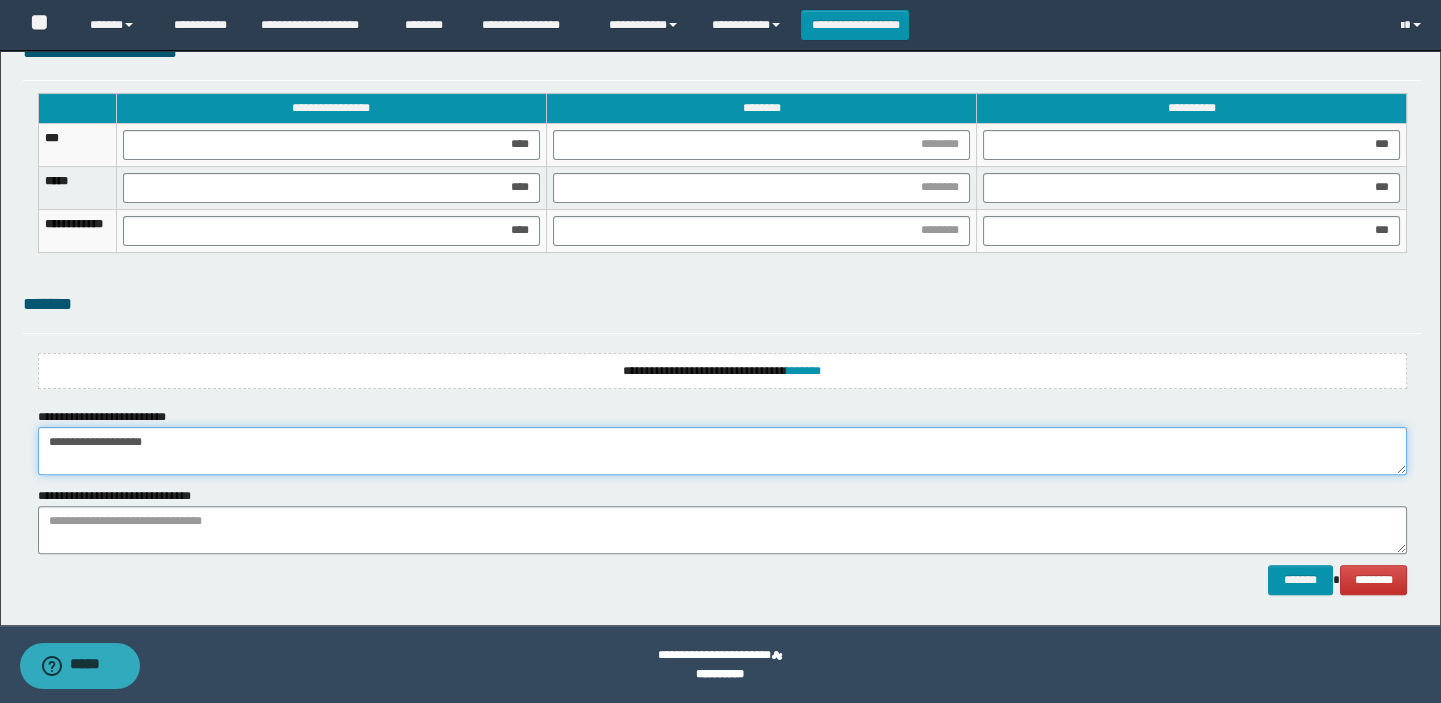 type on "**********" 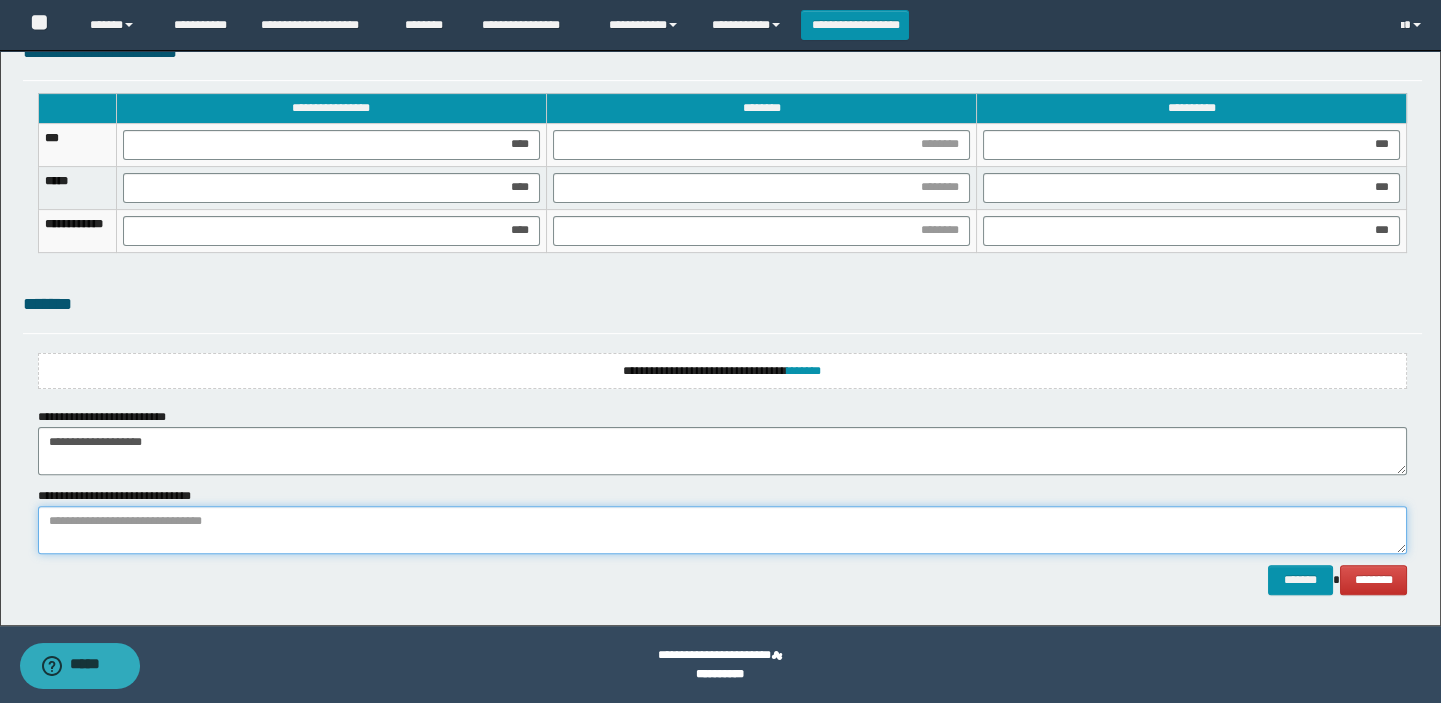 click at bounding box center [723, 530] 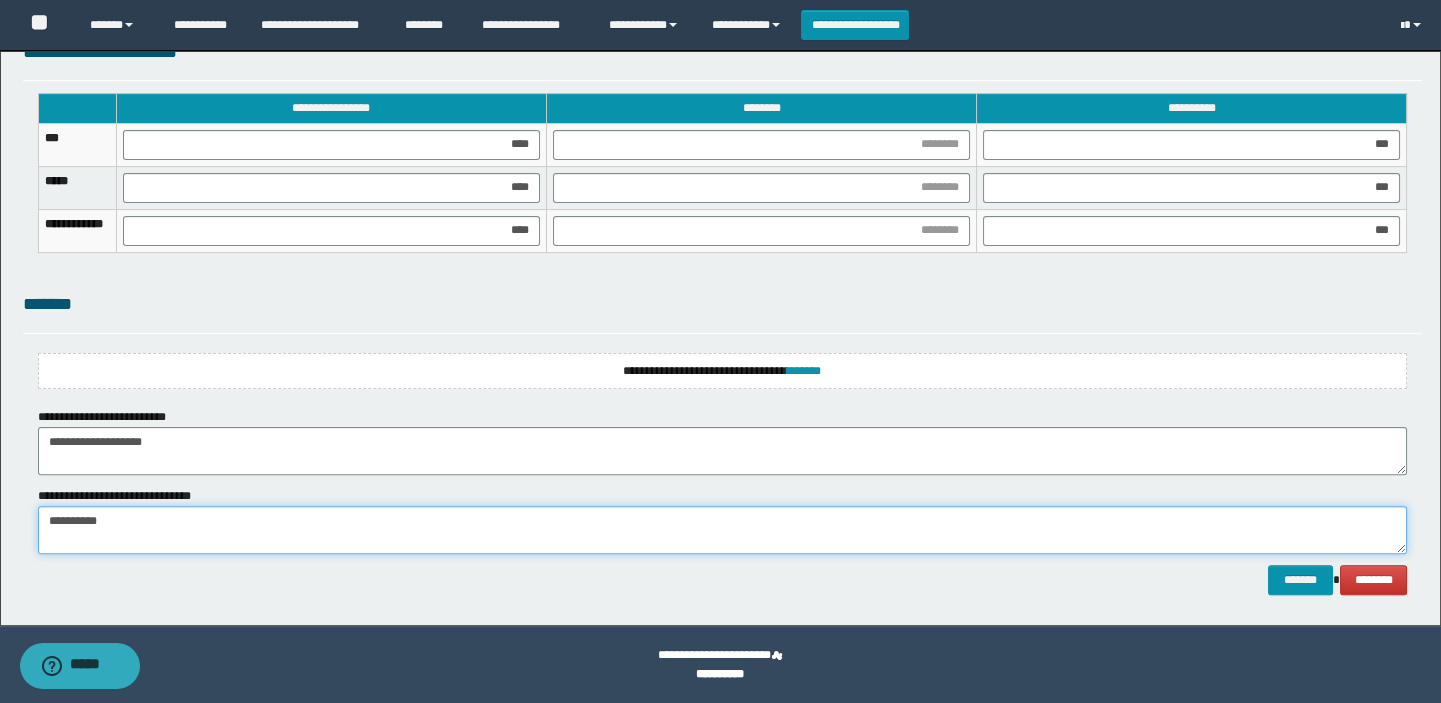 click on "**********" at bounding box center [723, 530] 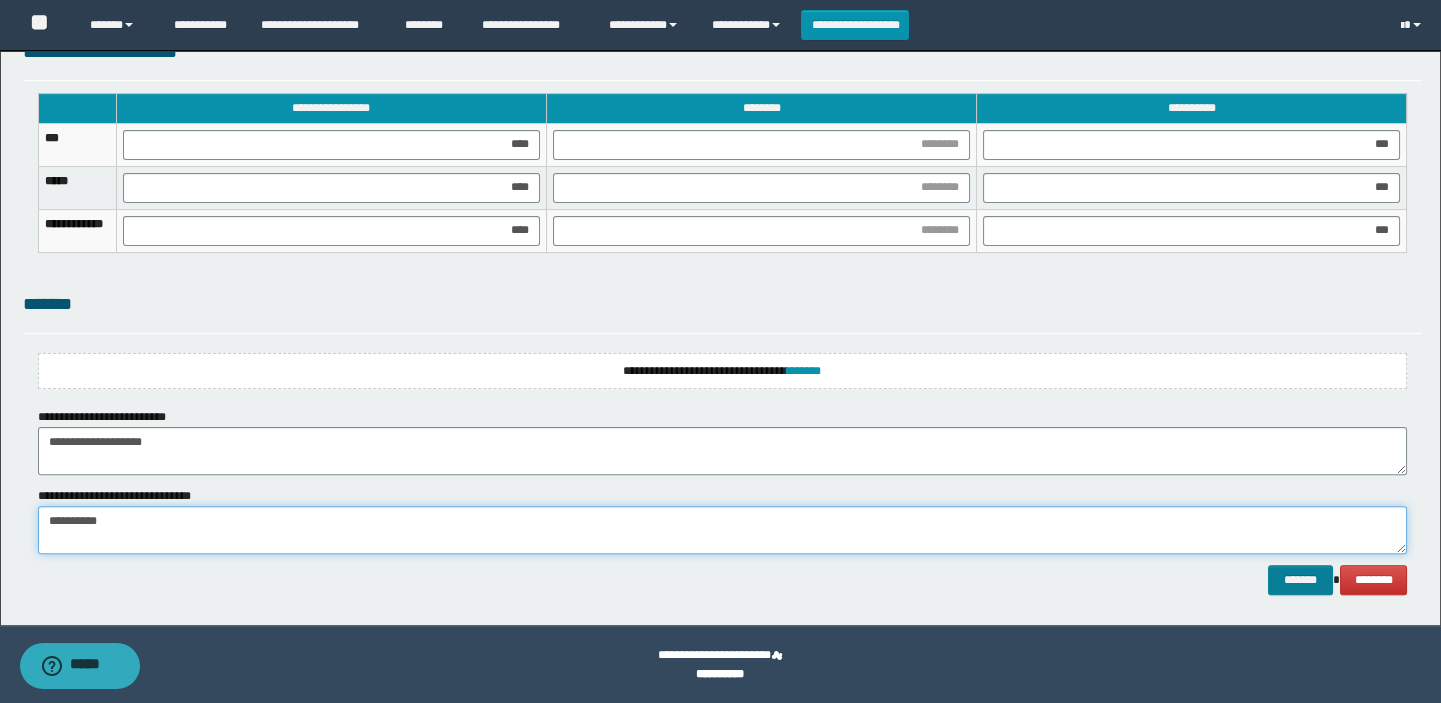 type on "**********" 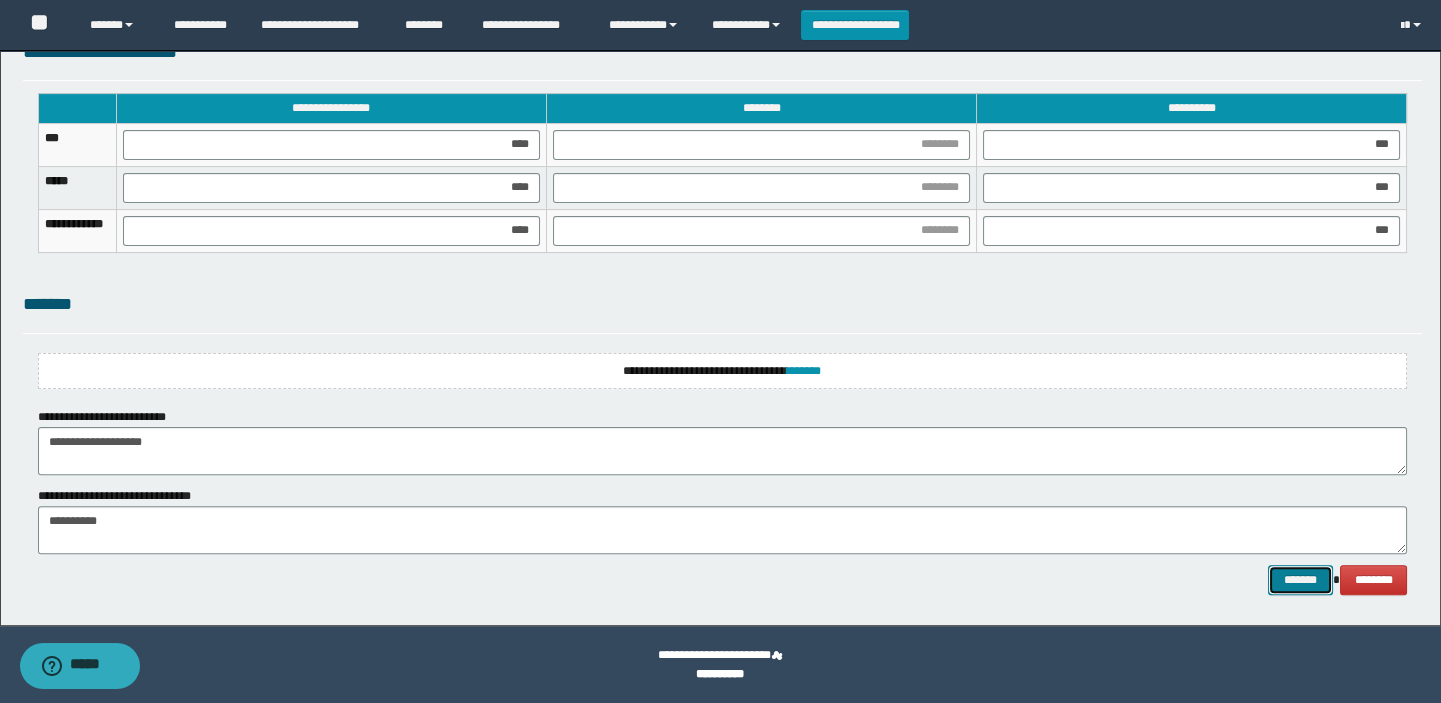 click on "*******" at bounding box center (1300, 580) 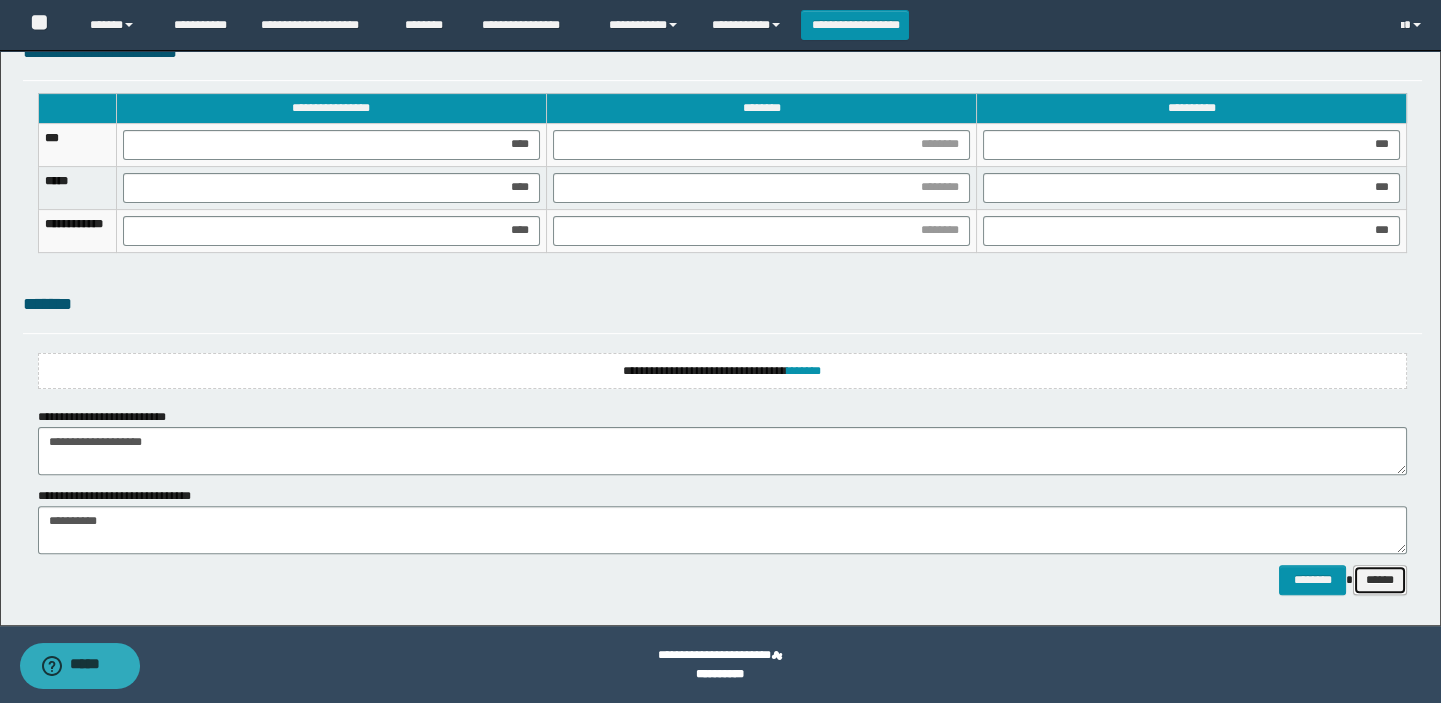 click on "******" at bounding box center [1380, 580] 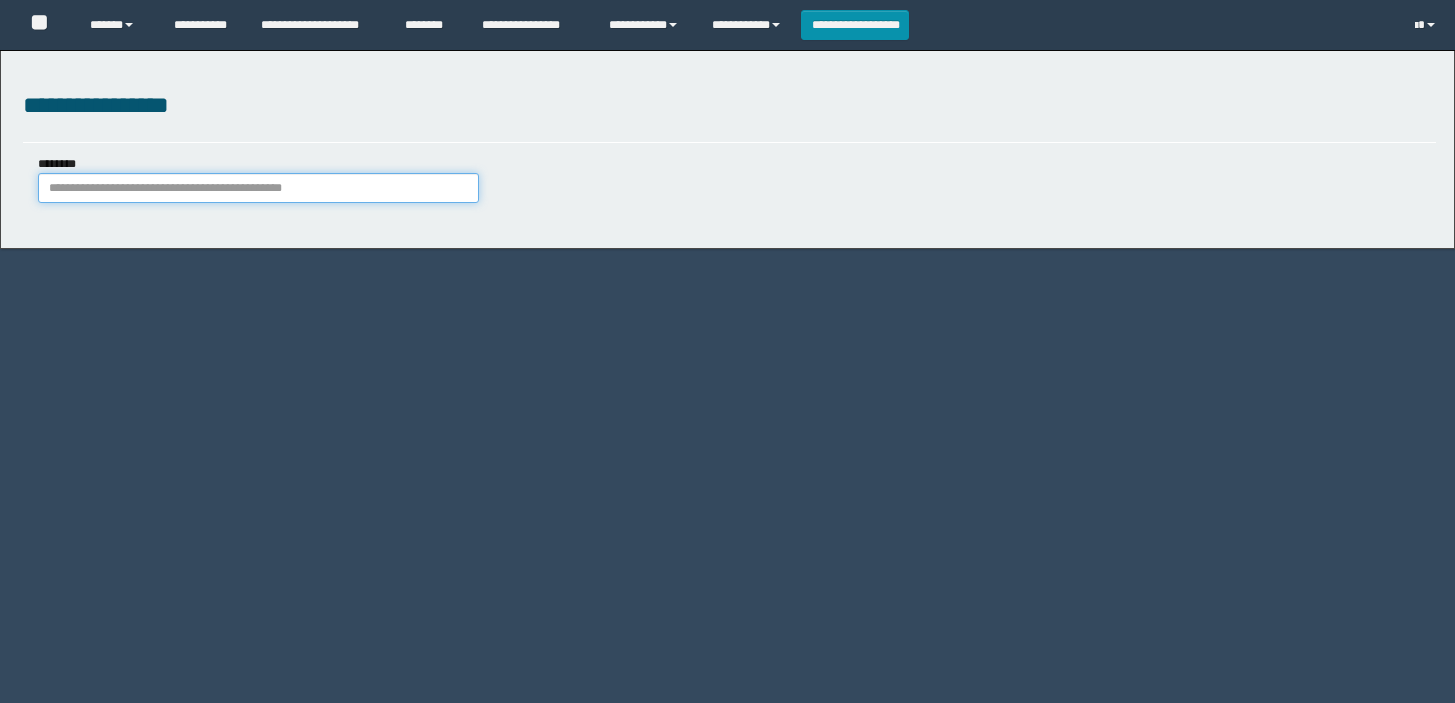 scroll, scrollTop: 0, scrollLeft: 0, axis: both 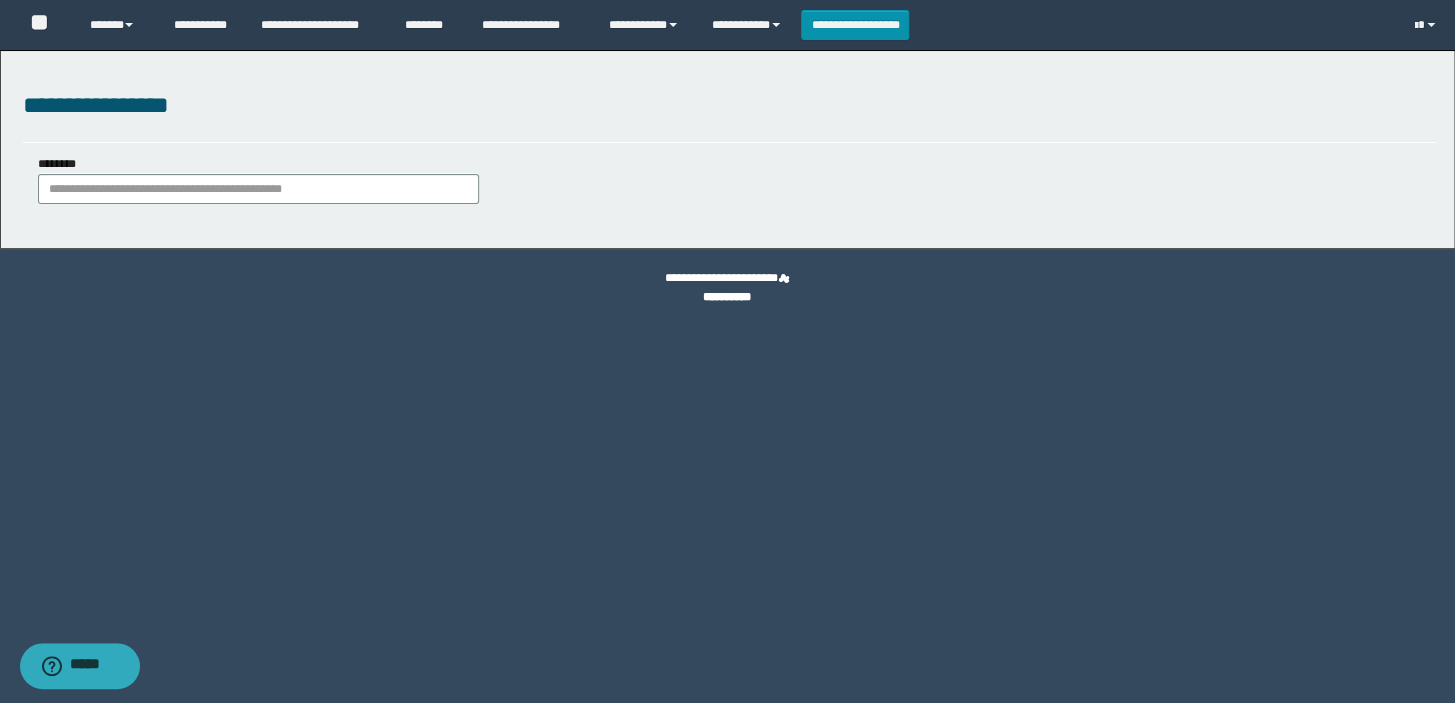 type on "**********" 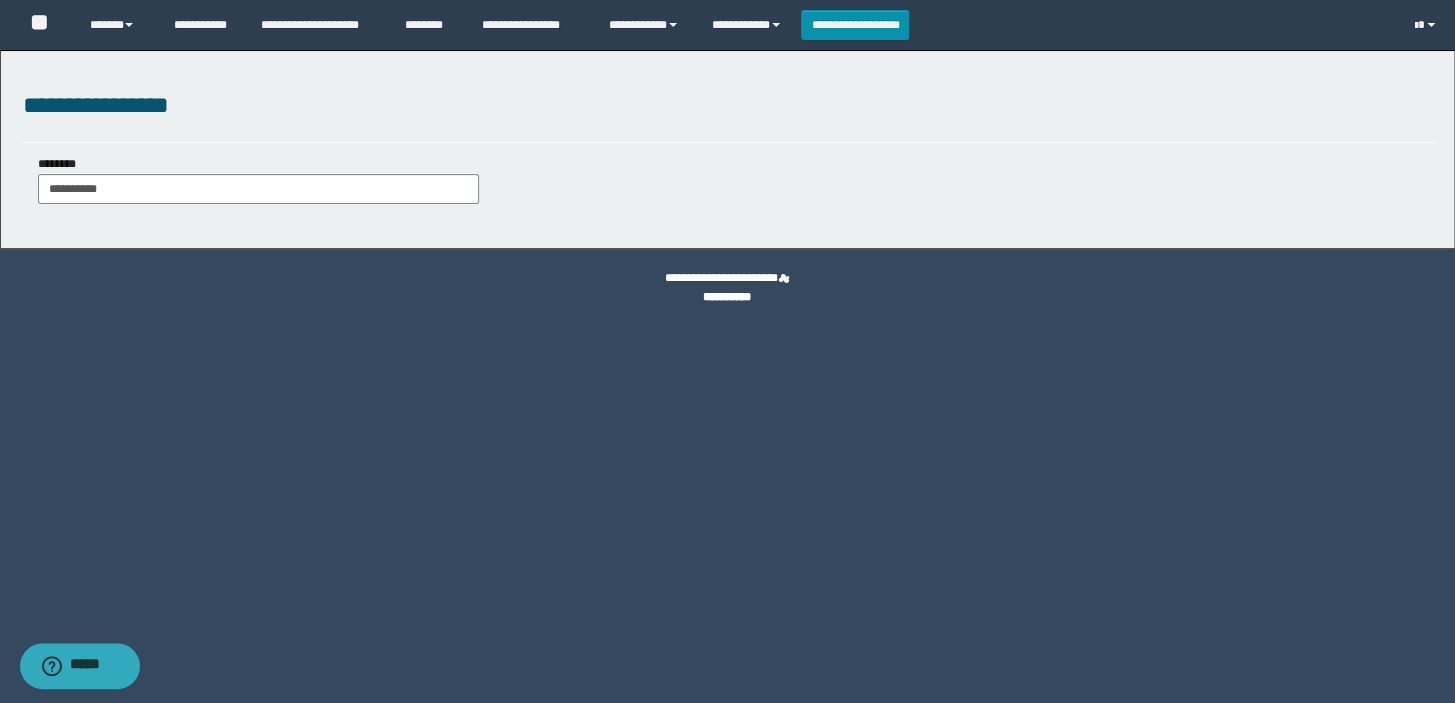type on "**********" 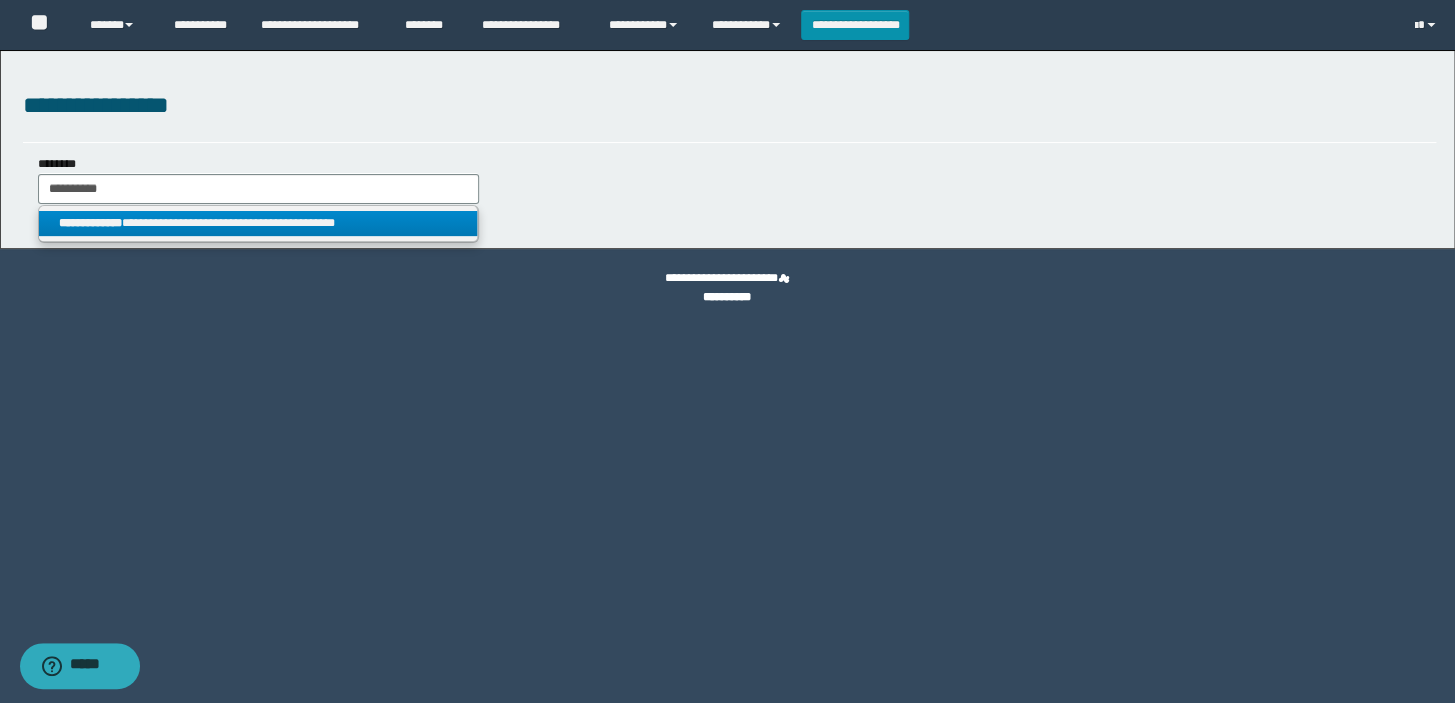 type on "**********" 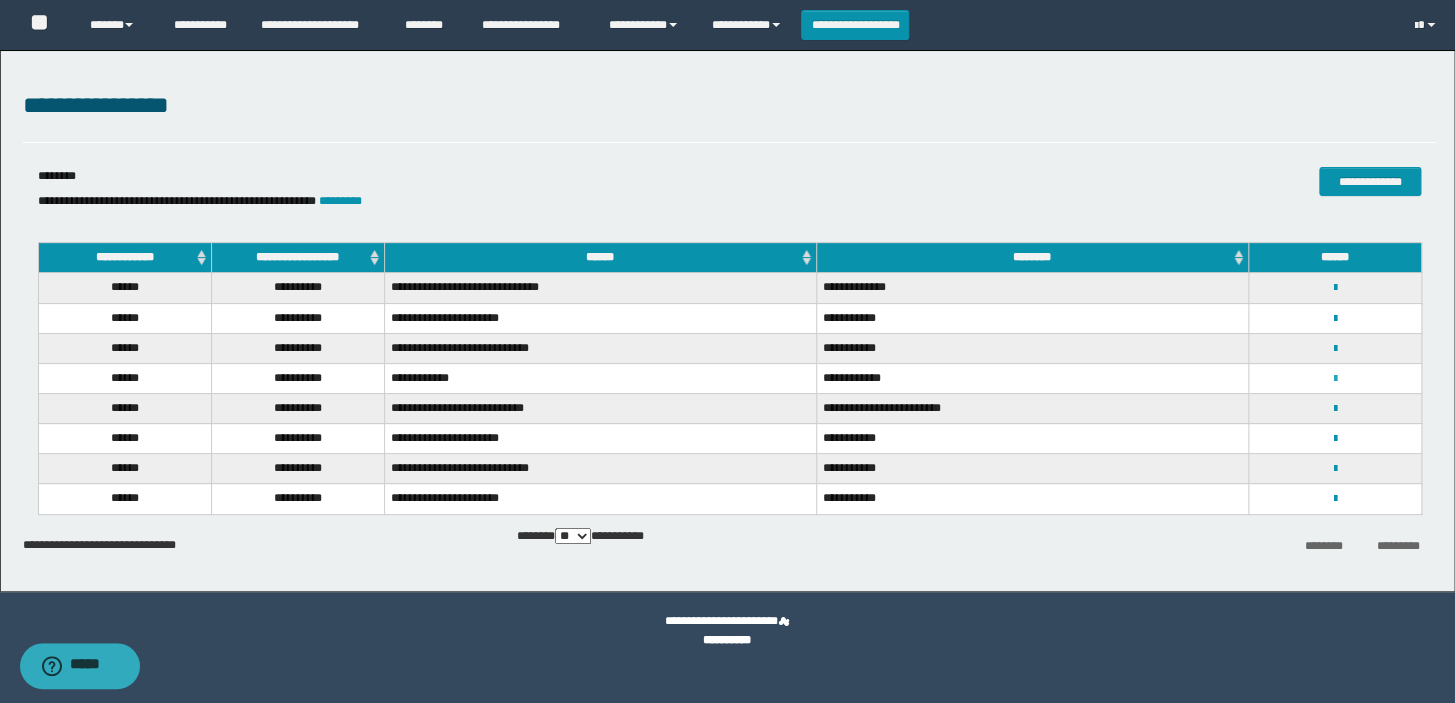 click at bounding box center [1334, 378] 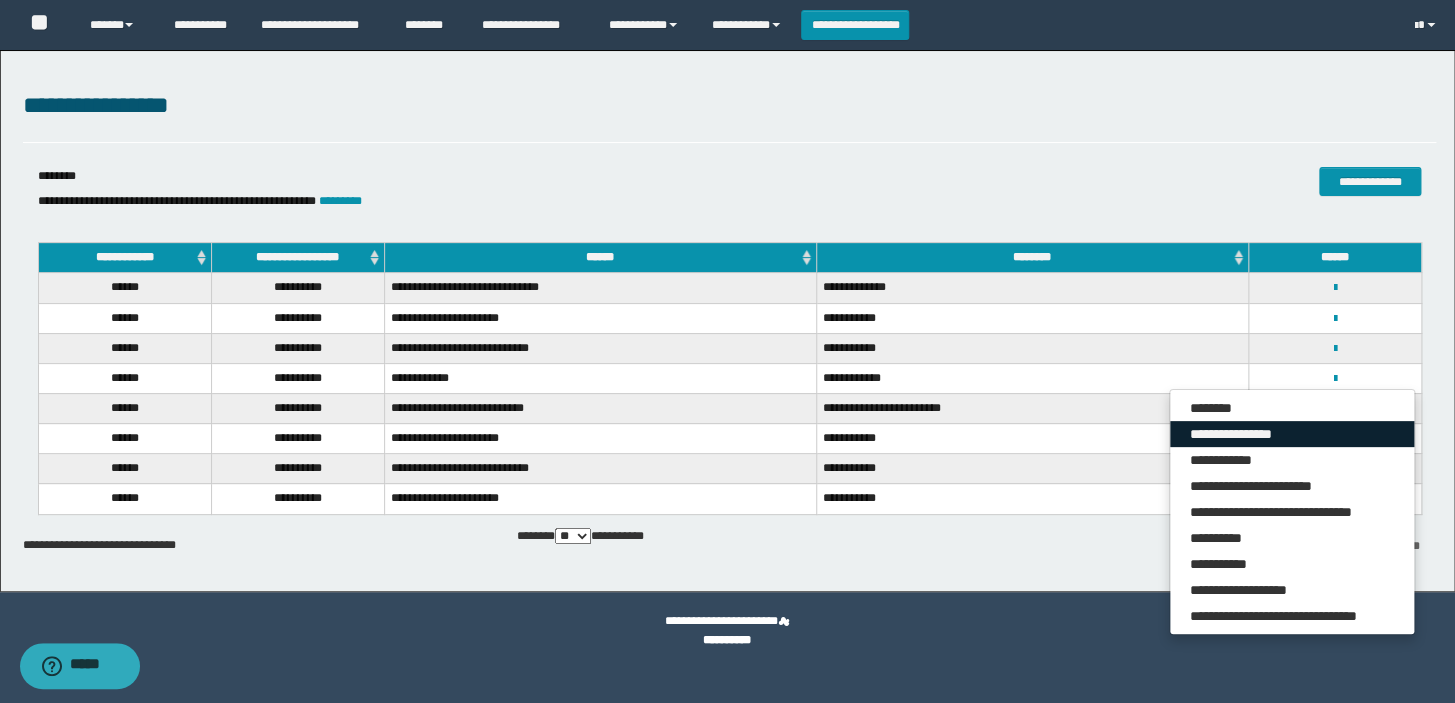 click on "**********" at bounding box center [1292, 434] 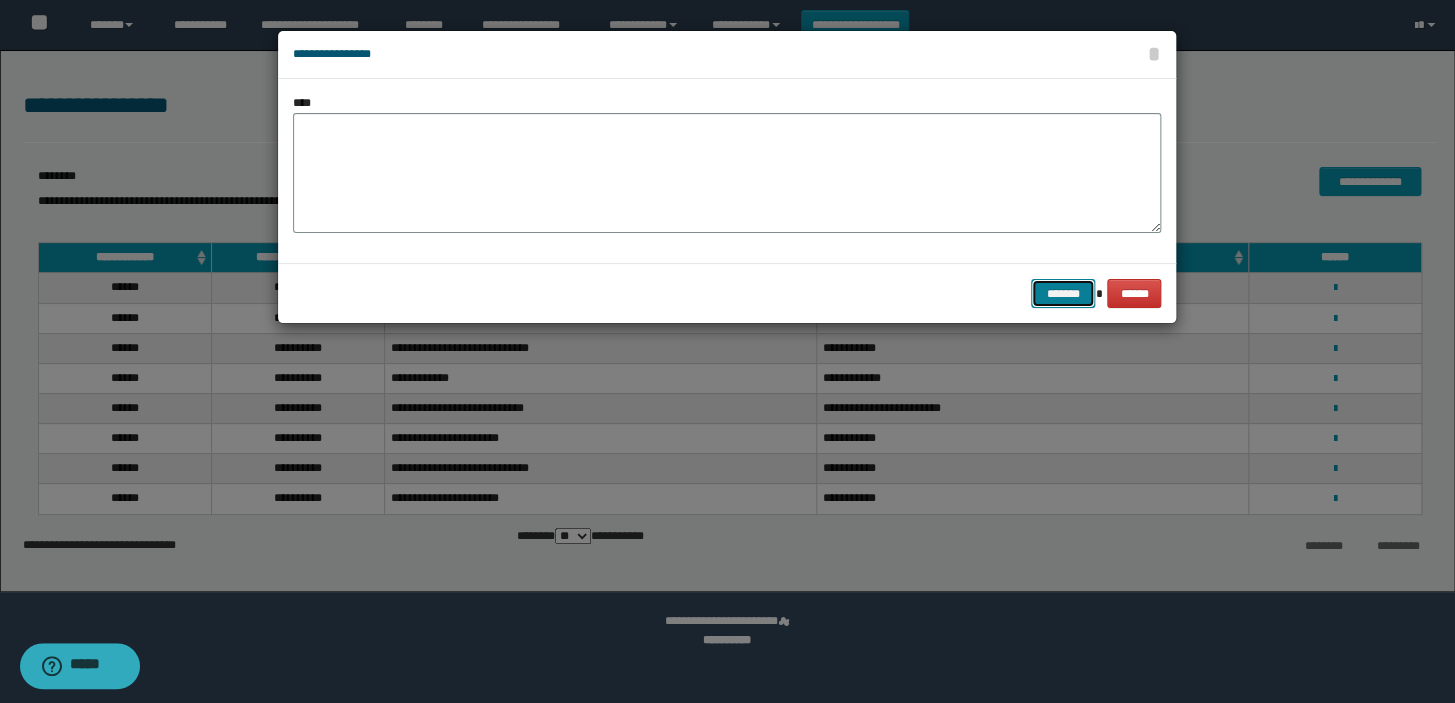 click on "*******" at bounding box center (1063, 294) 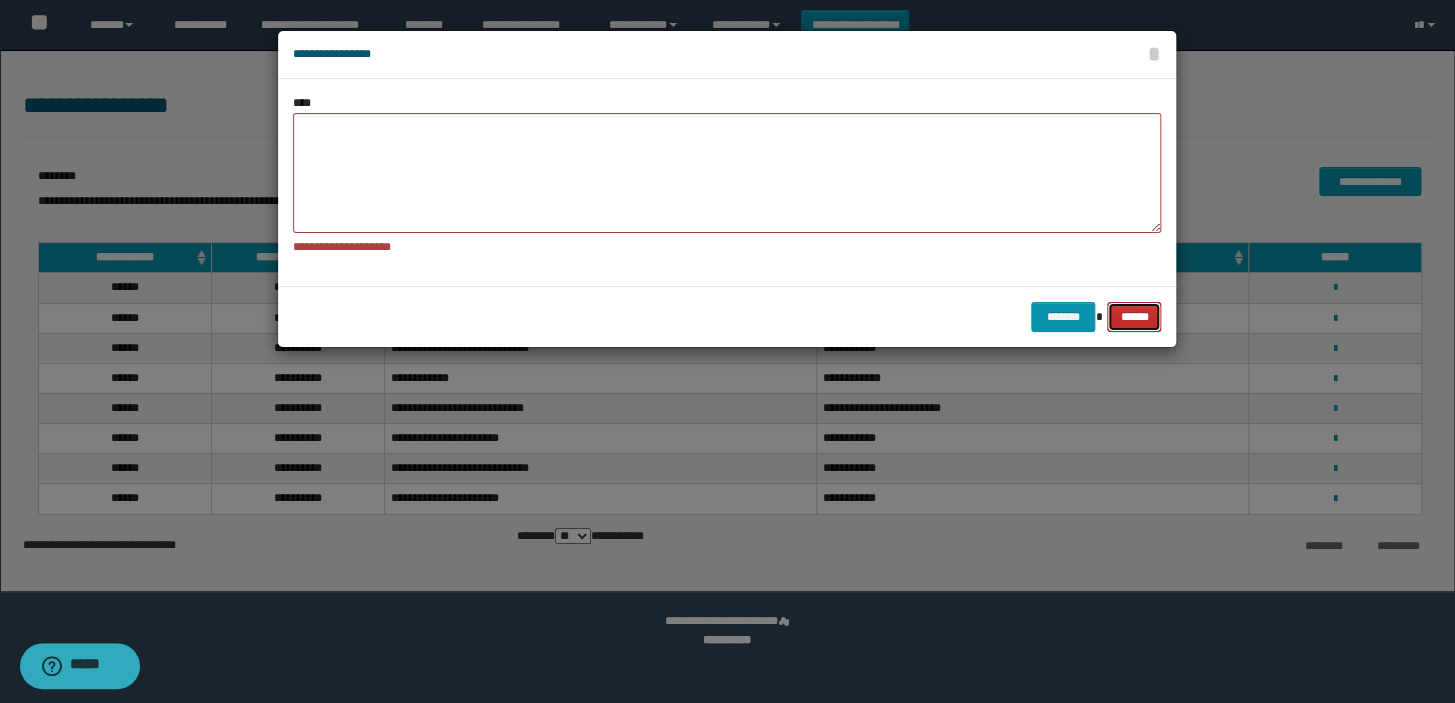 click on "******" at bounding box center [1134, 317] 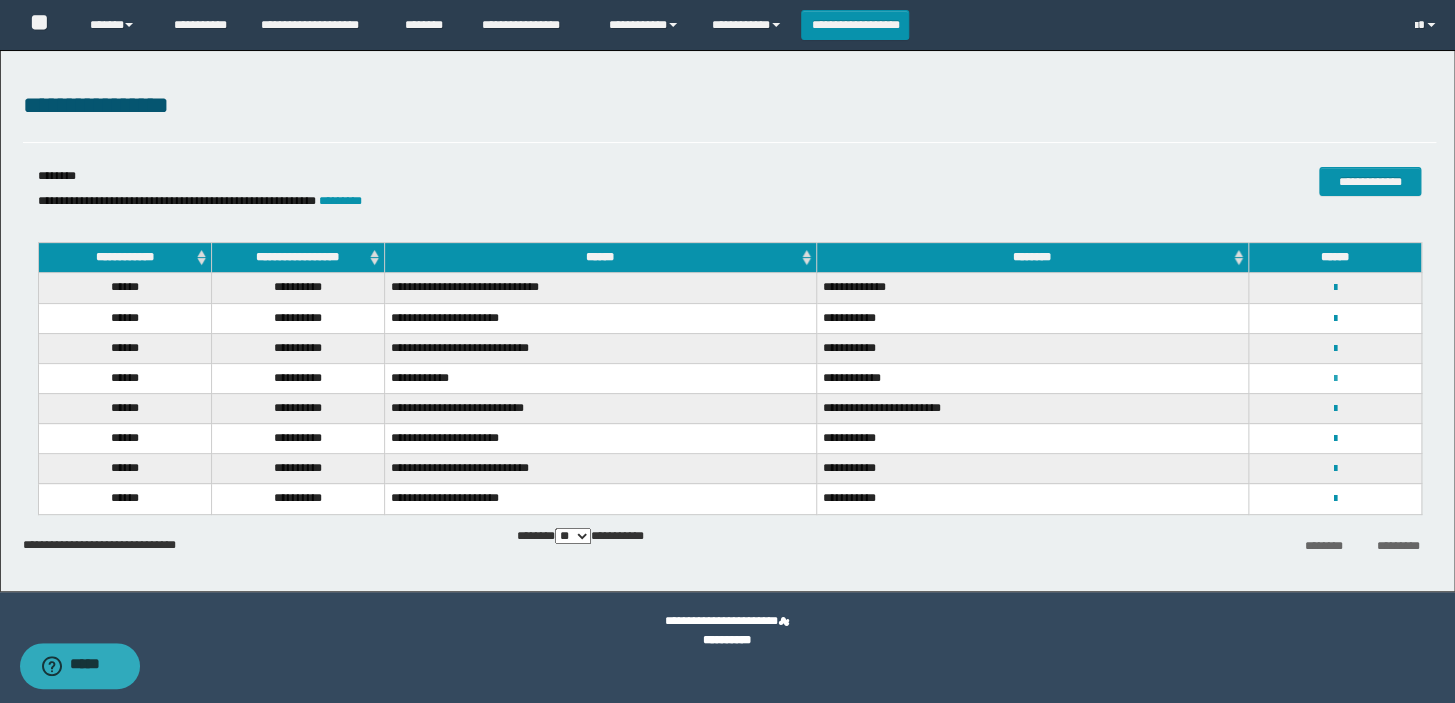 click at bounding box center [1334, 379] 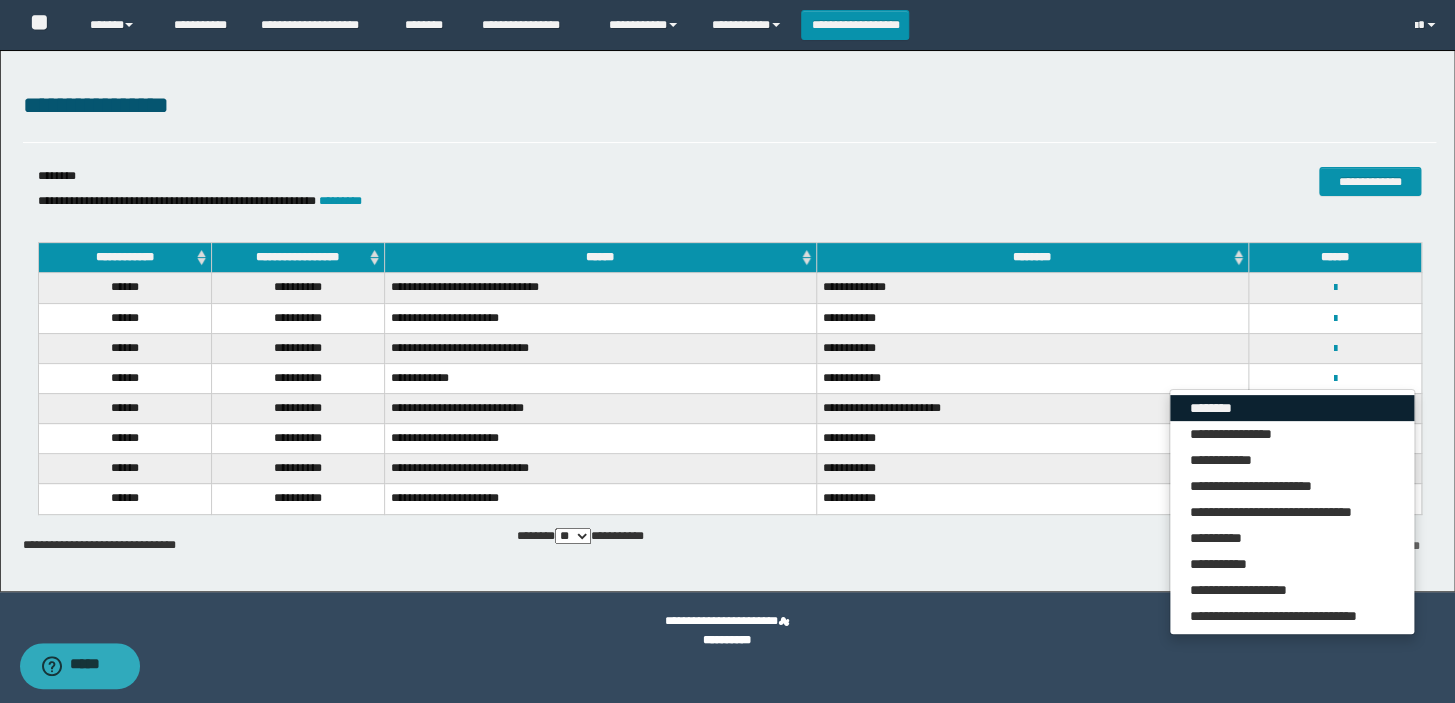 click on "********" at bounding box center (1292, 408) 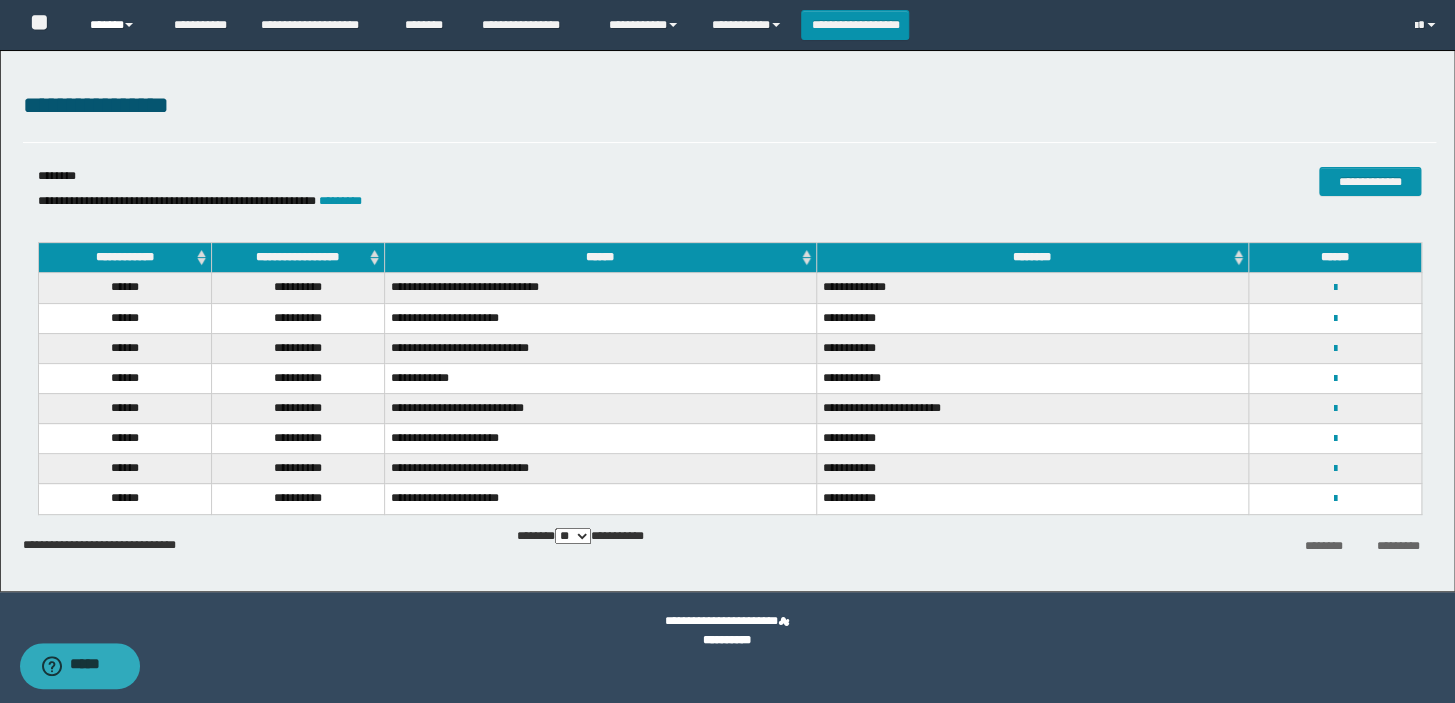 click on "******" at bounding box center [117, 25] 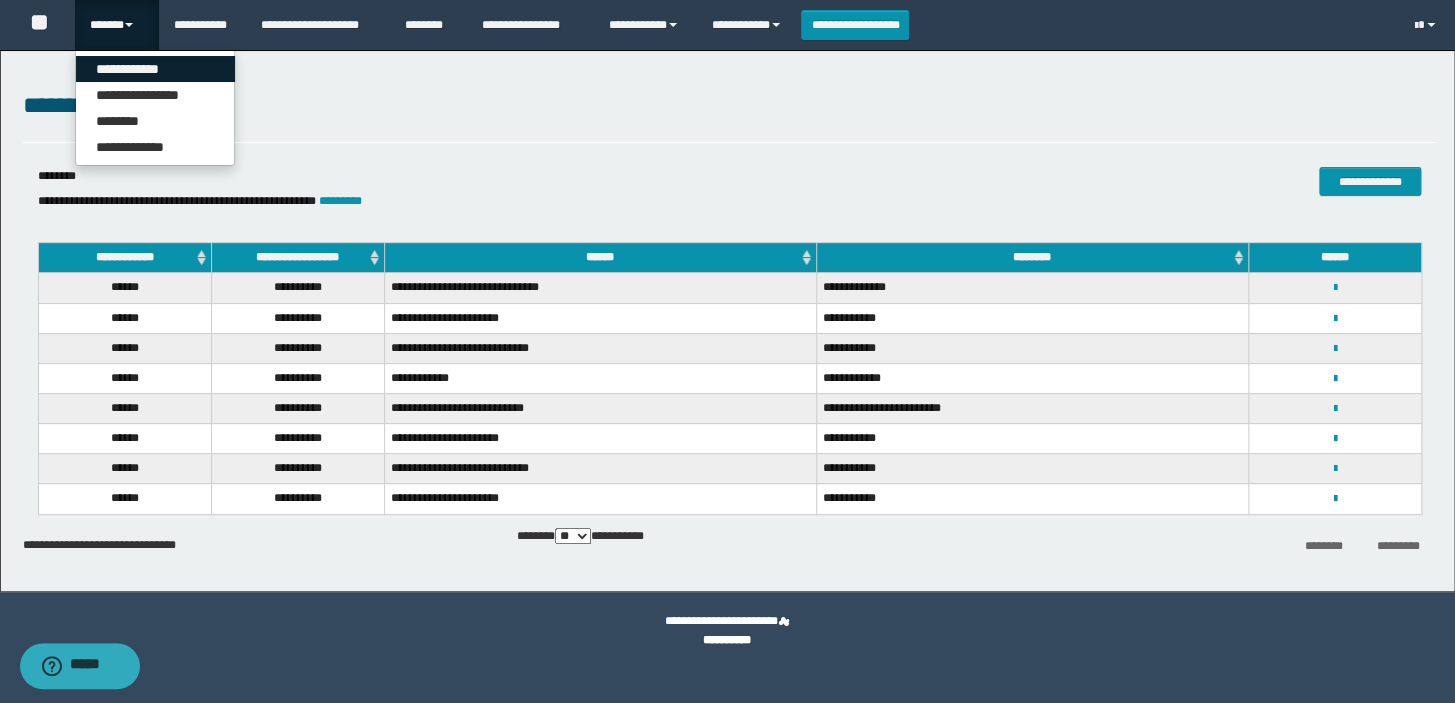click on "**********" at bounding box center (155, 69) 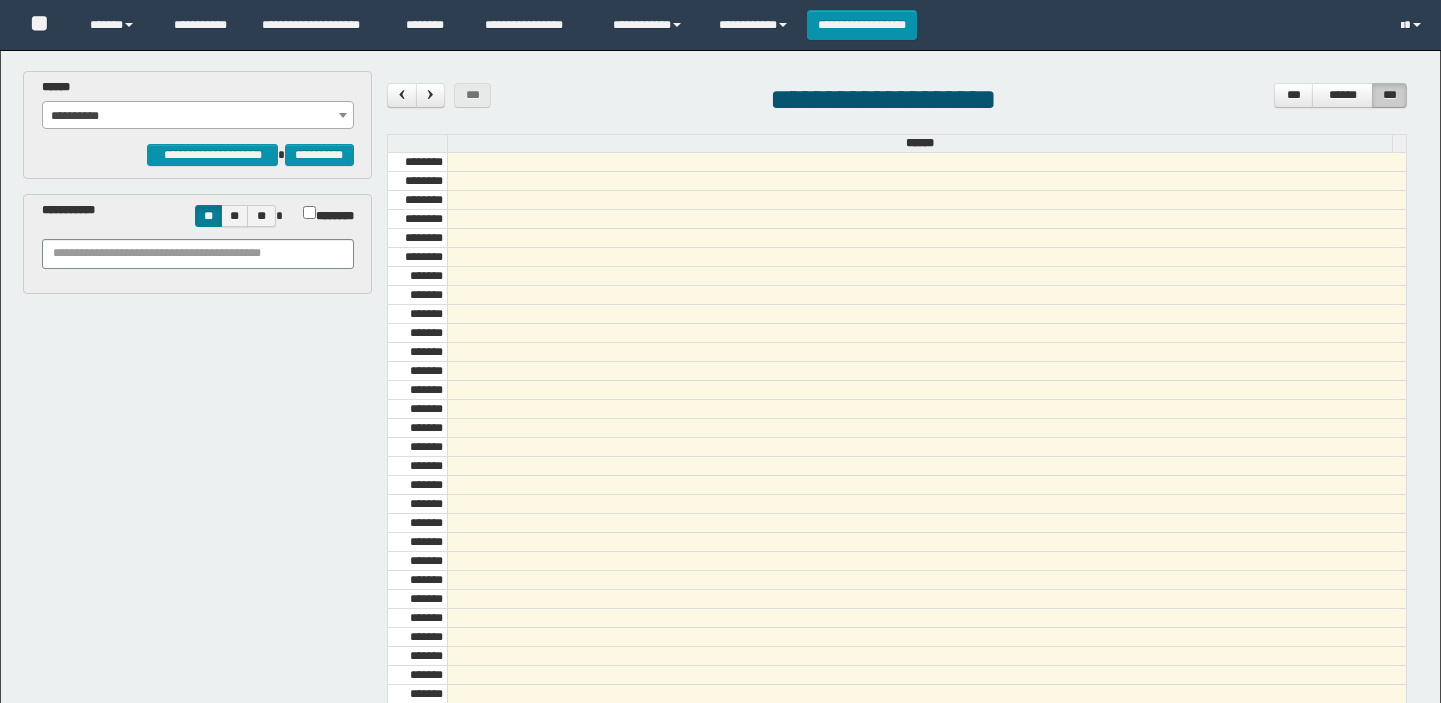 scroll, scrollTop: 0, scrollLeft: 0, axis: both 